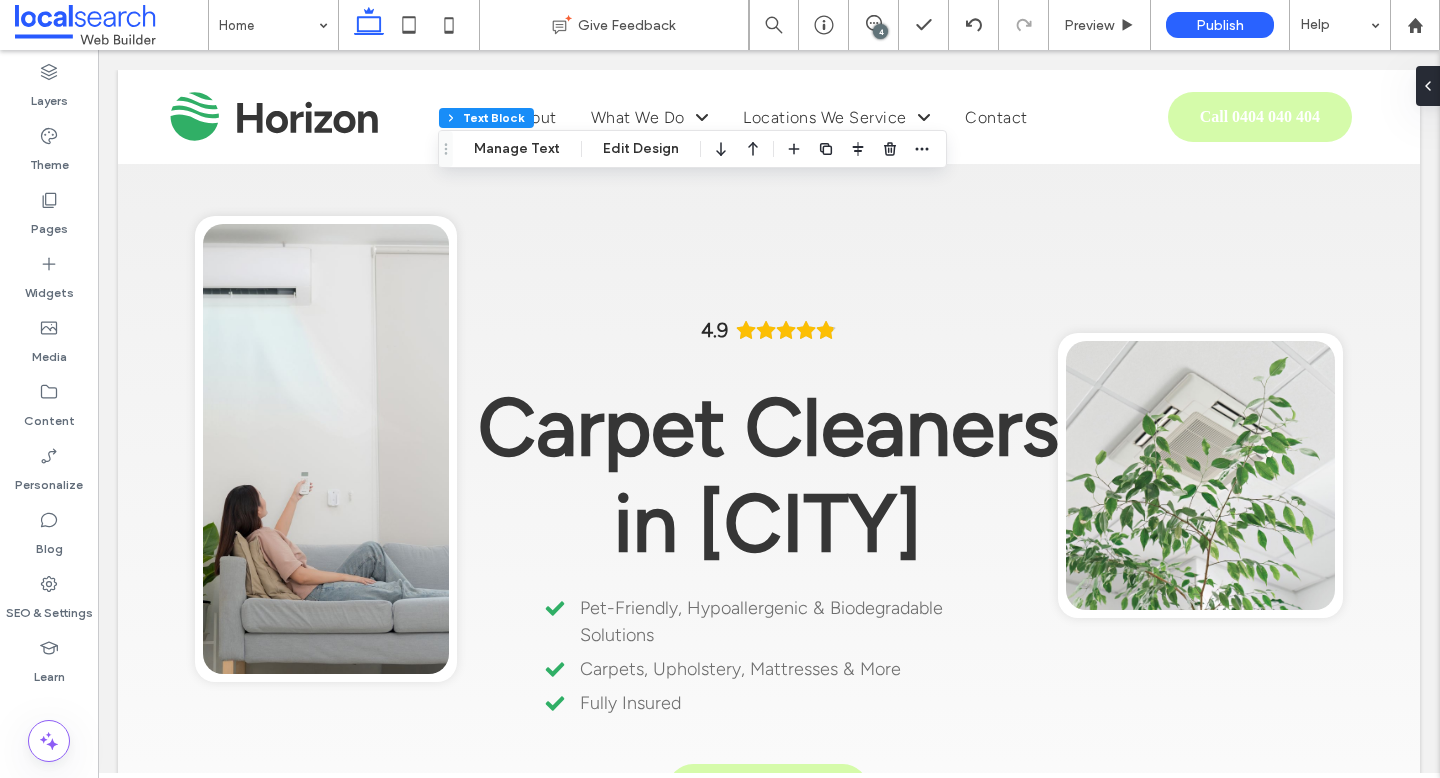 scroll, scrollTop: 1847, scrollLeft: 0, axis: vertical 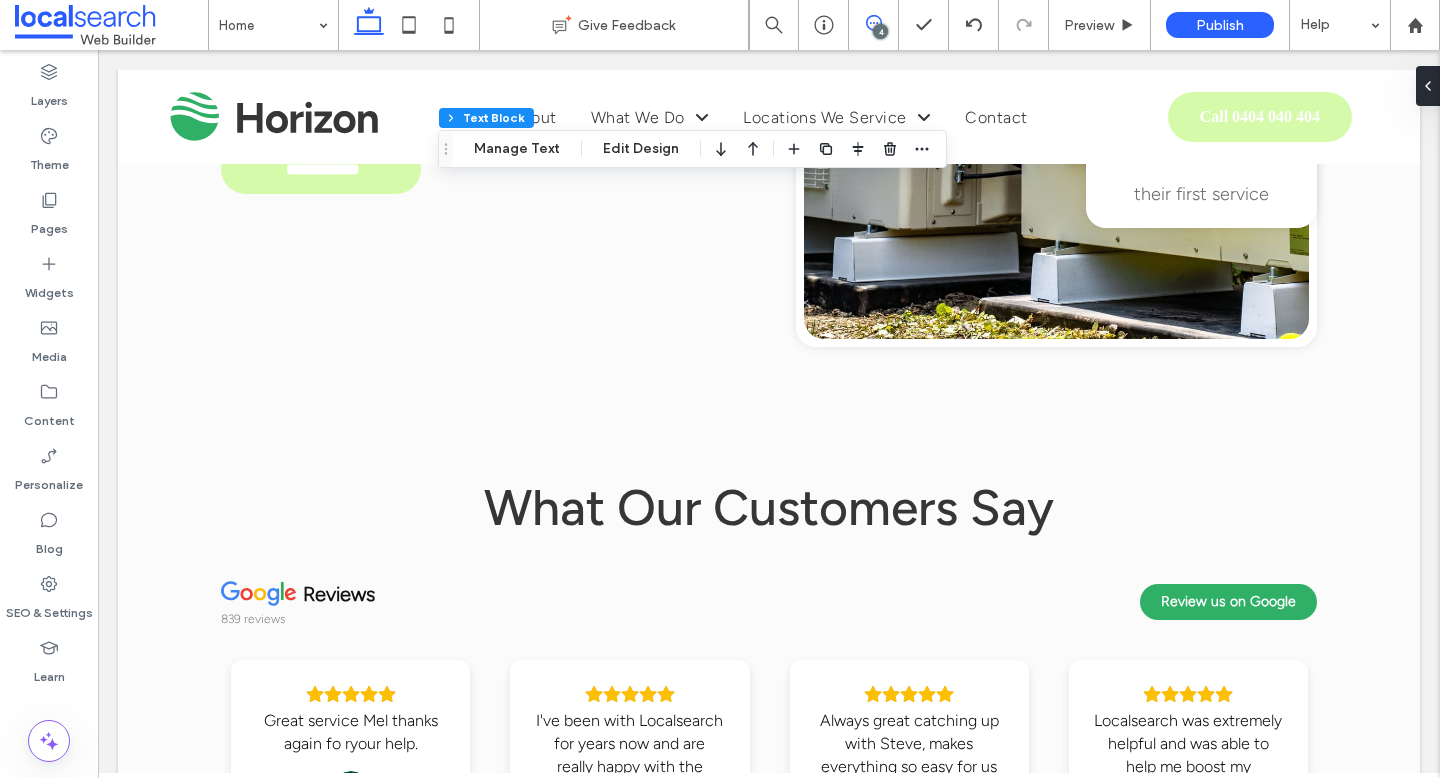 click 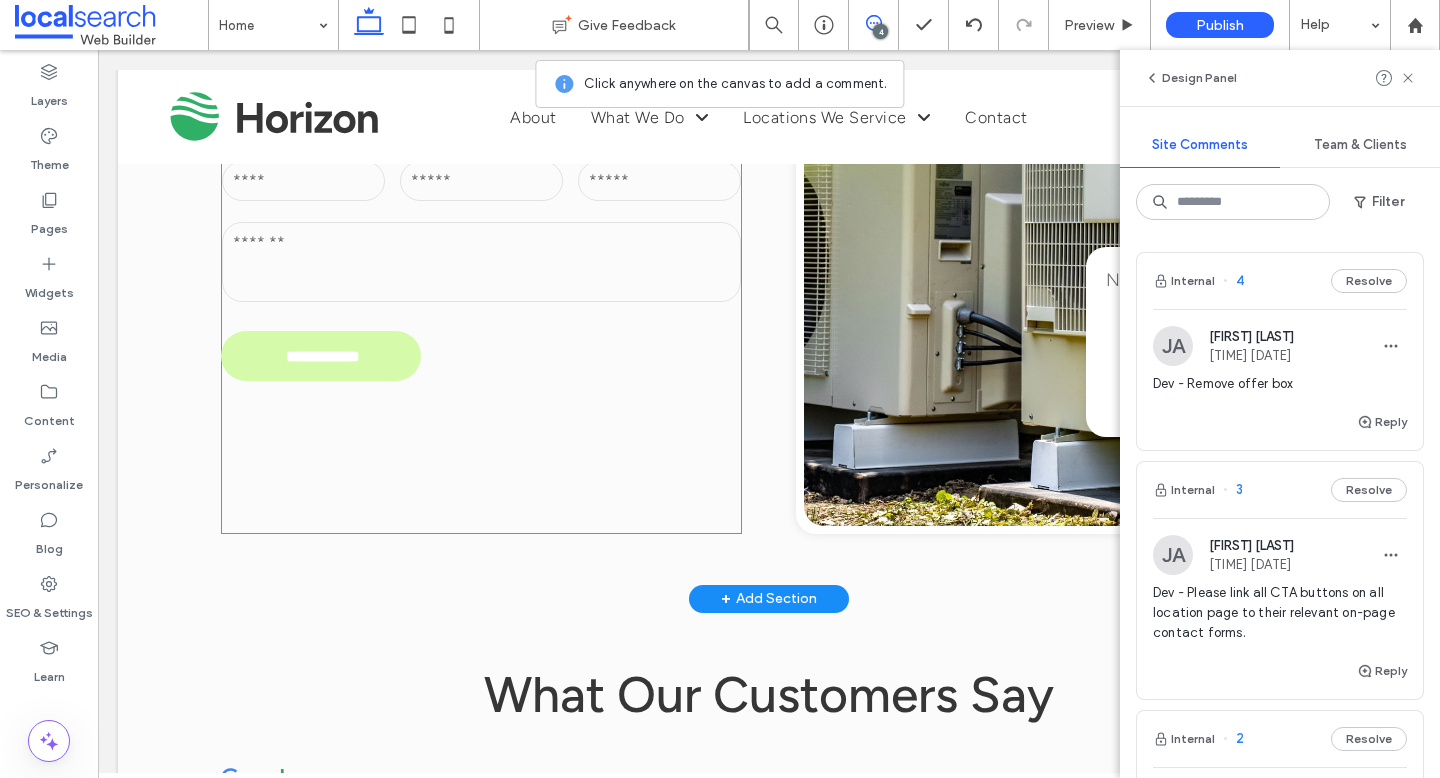 scroll, scrollTop: 3780, scrollLeft: 0, axis: vertical 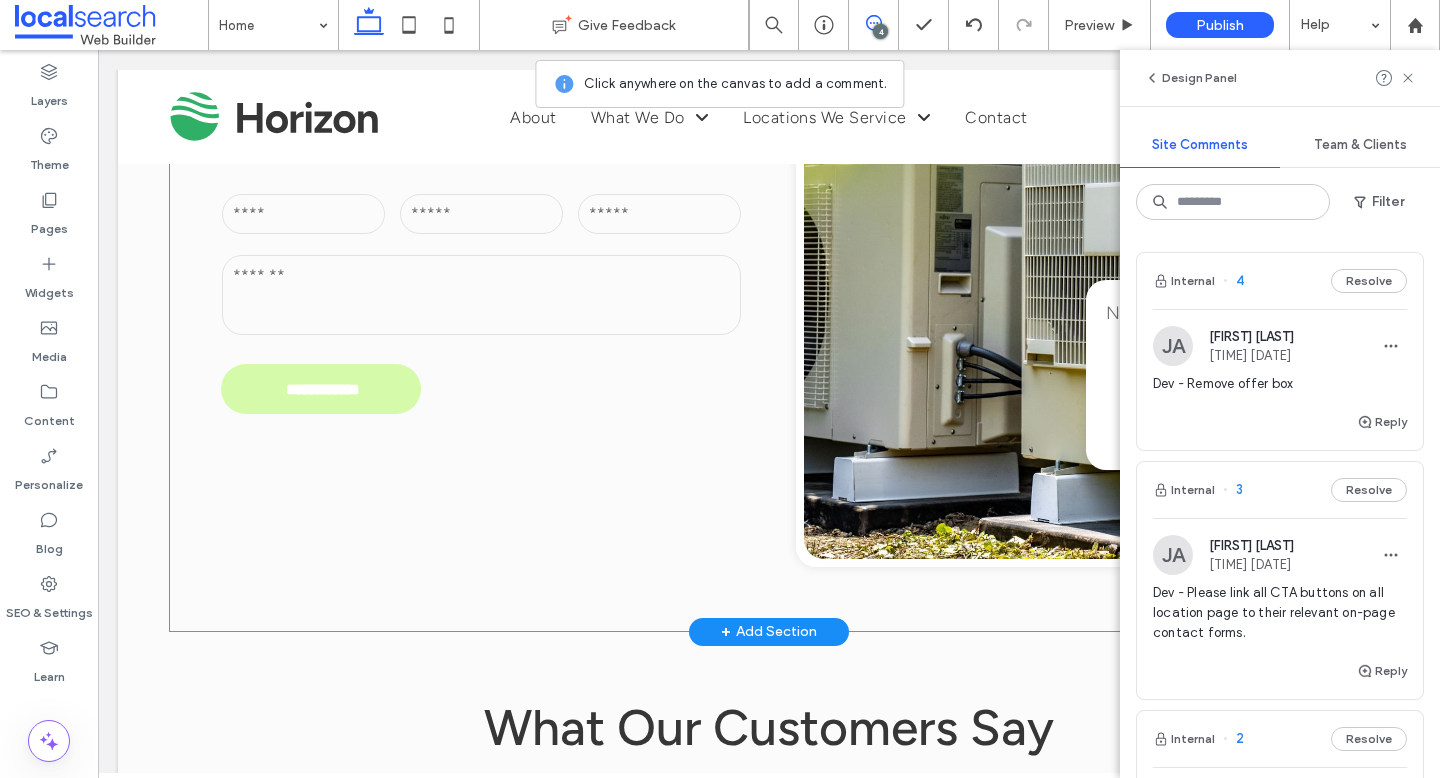 click on "**********" at bounding box center [769, 228] 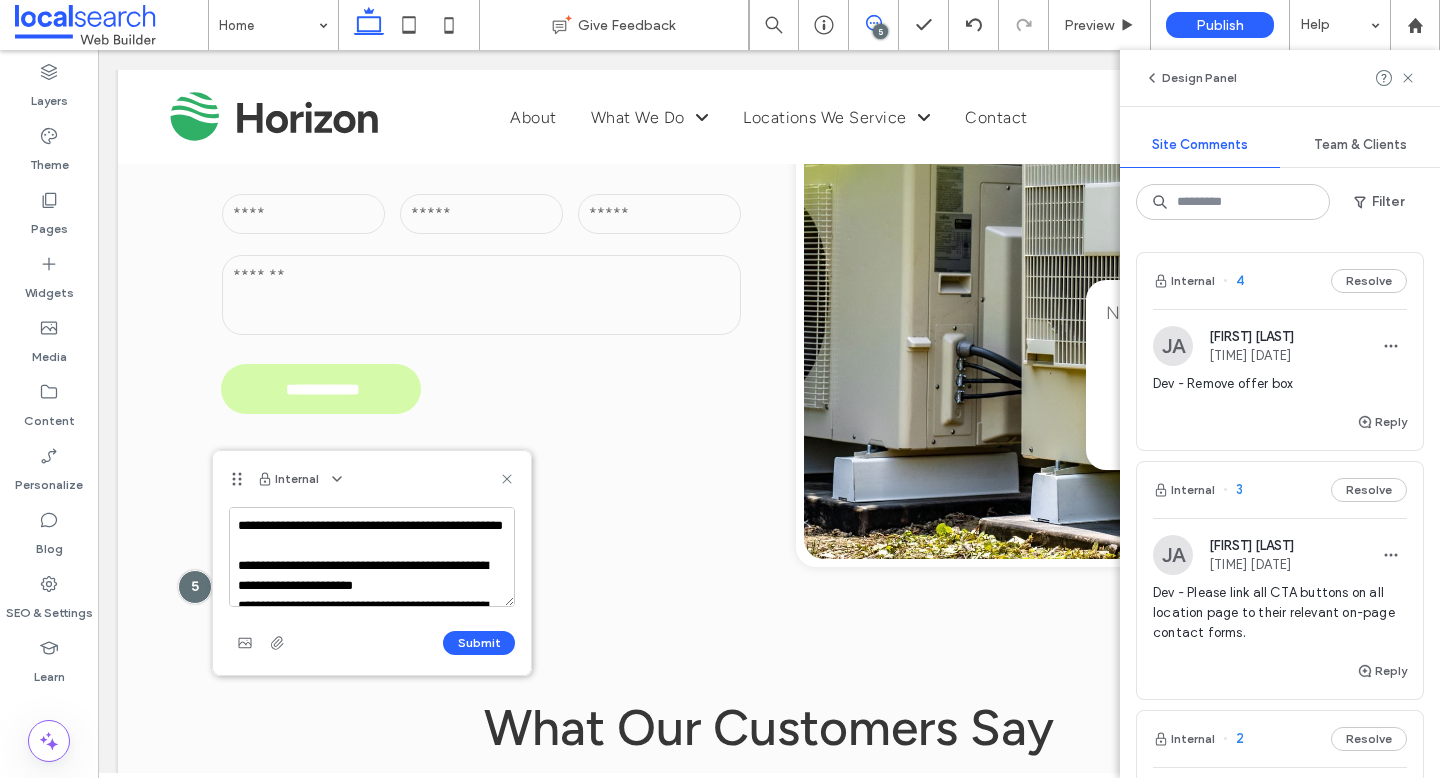 scroll, scrollTop: 368, scrollLeft: 0, axis: vertical 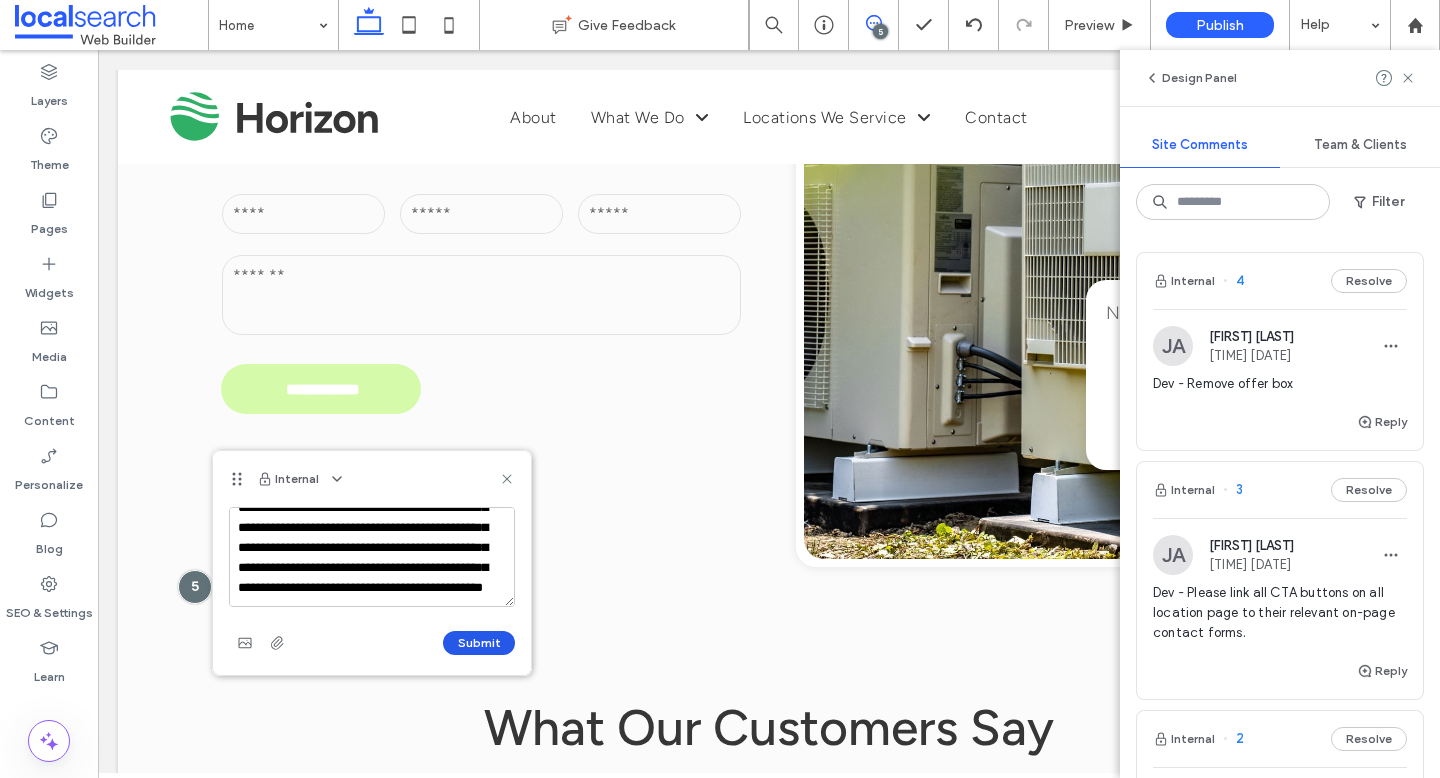 type on "**********" 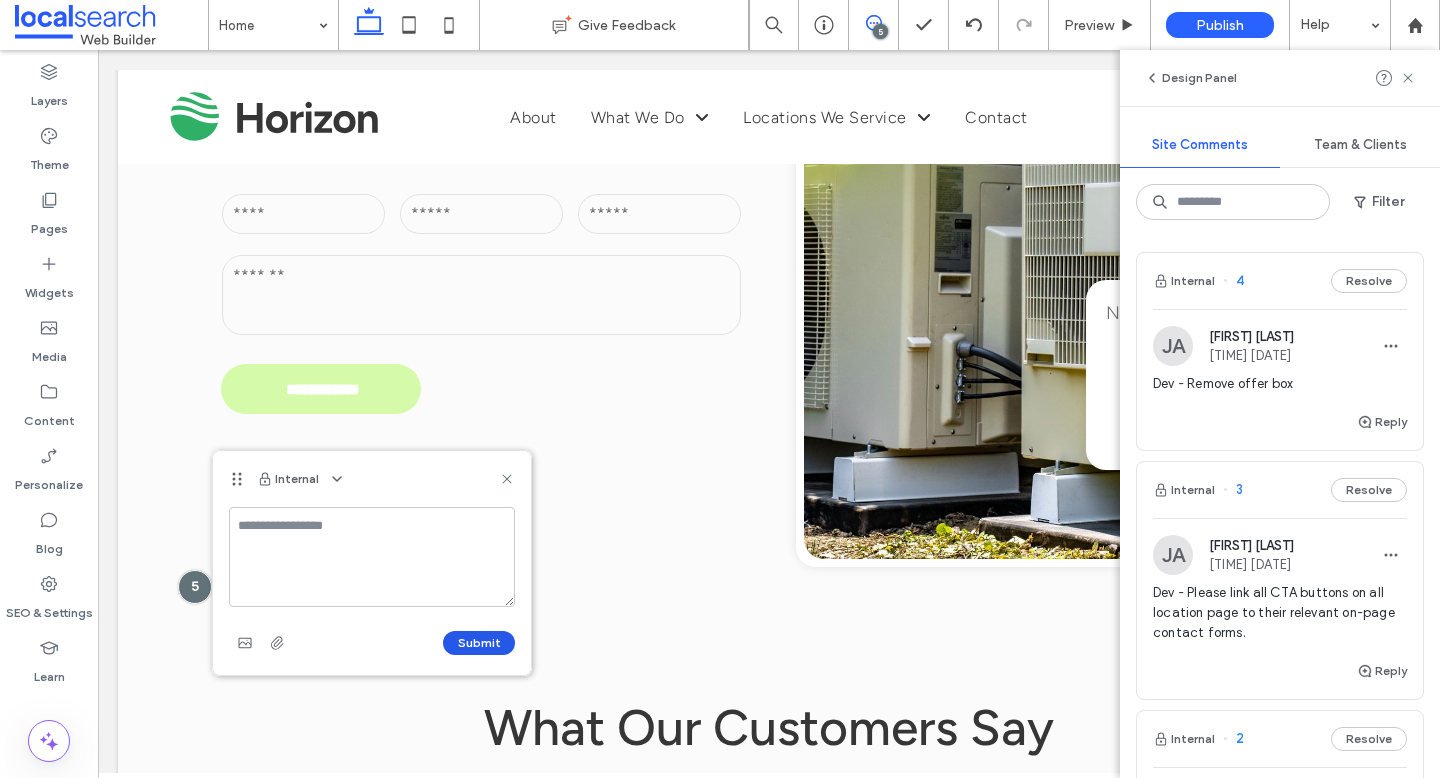 scroll, scrollTop: 0, scrollLeft: 0, axis: both 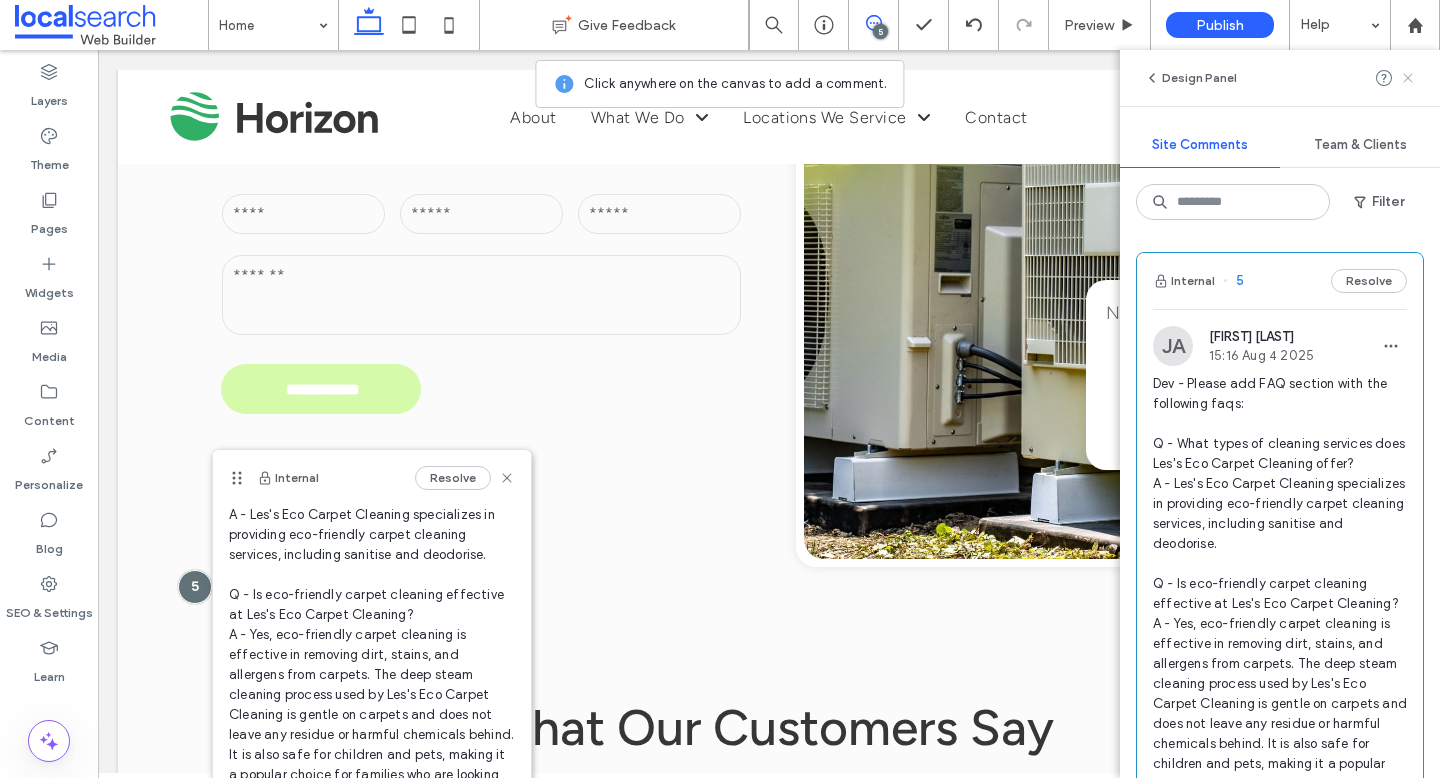 click 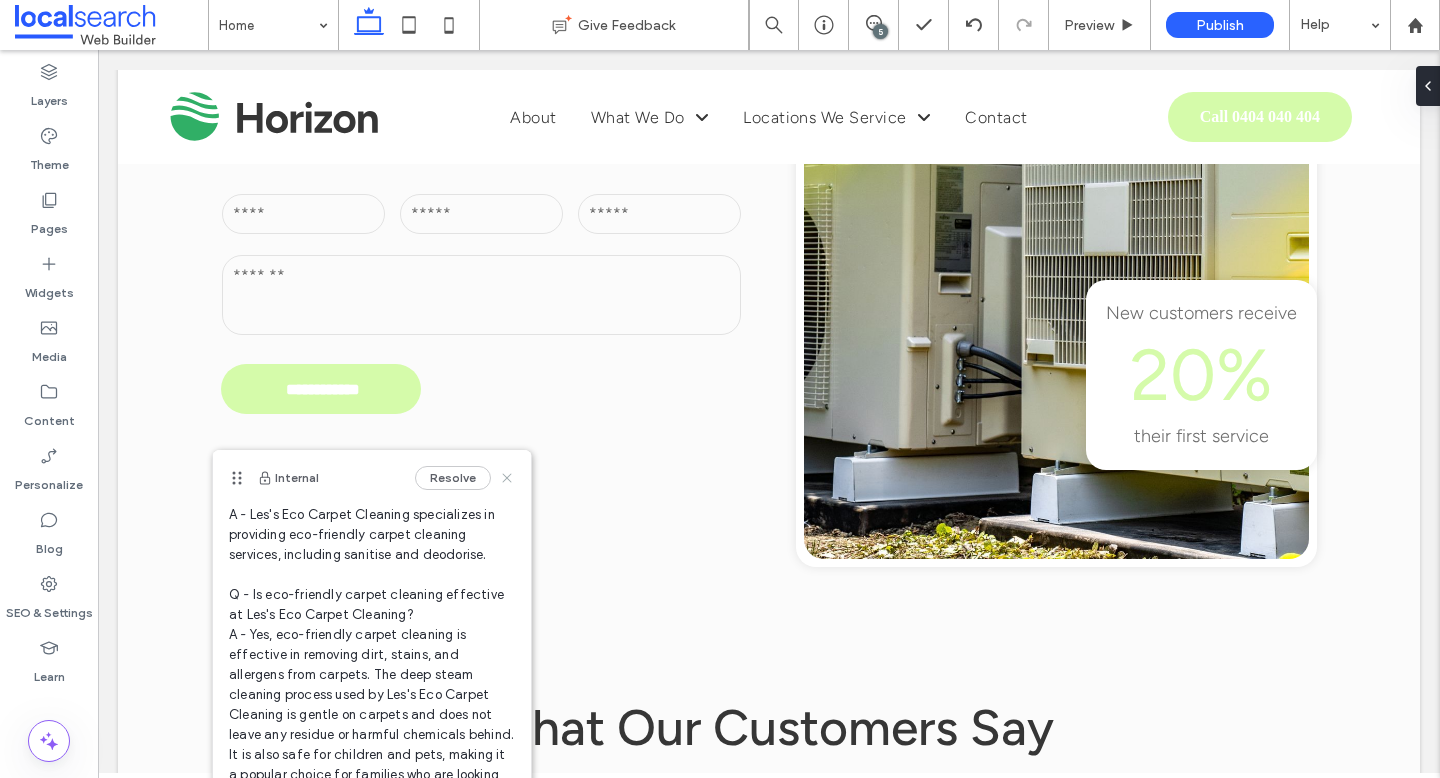 click 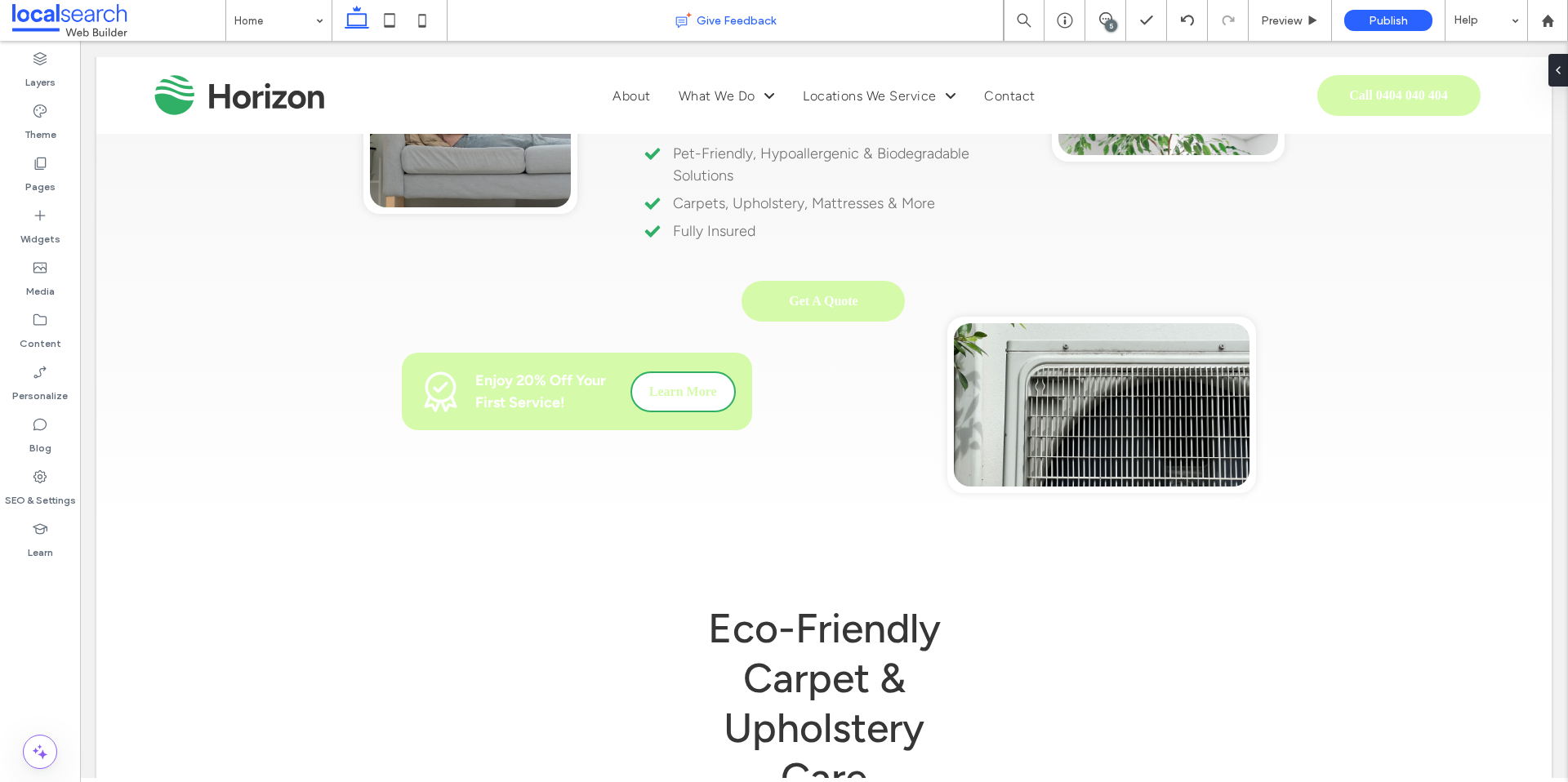 scroll, scrollTop: 0, scrollLeft: 0, axis: both 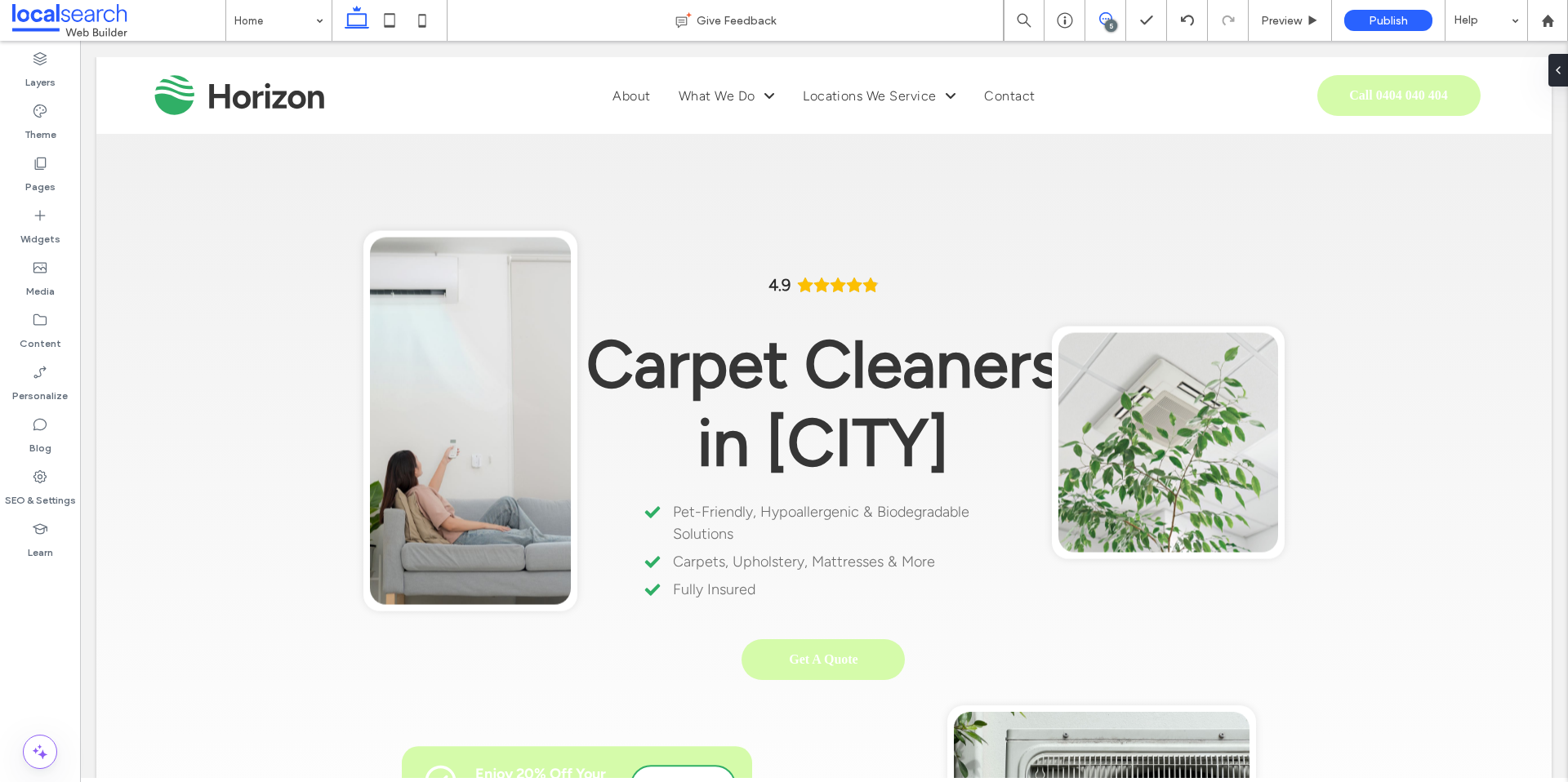 click 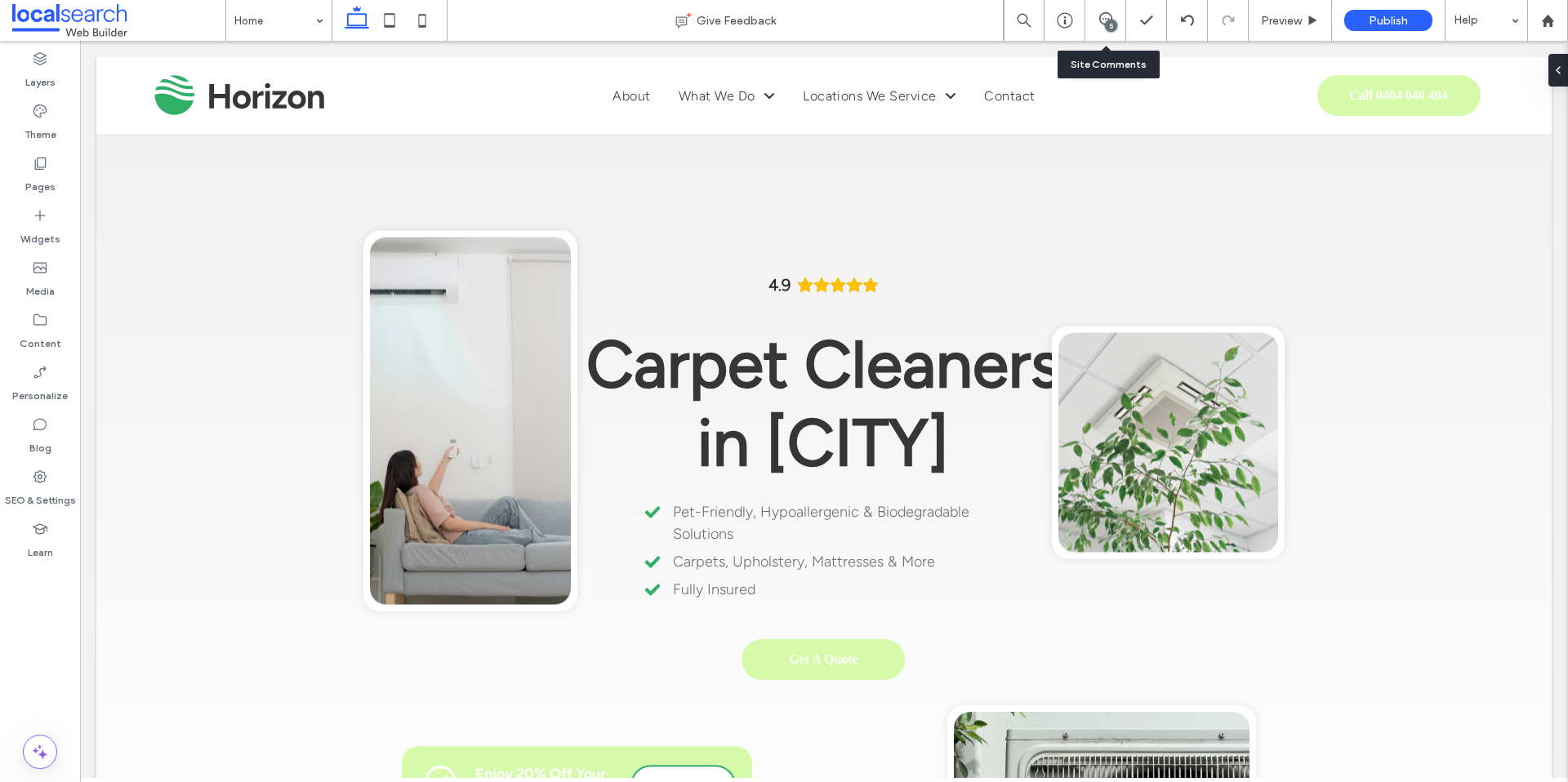 click on "5" at bounding box center [1105, 20] 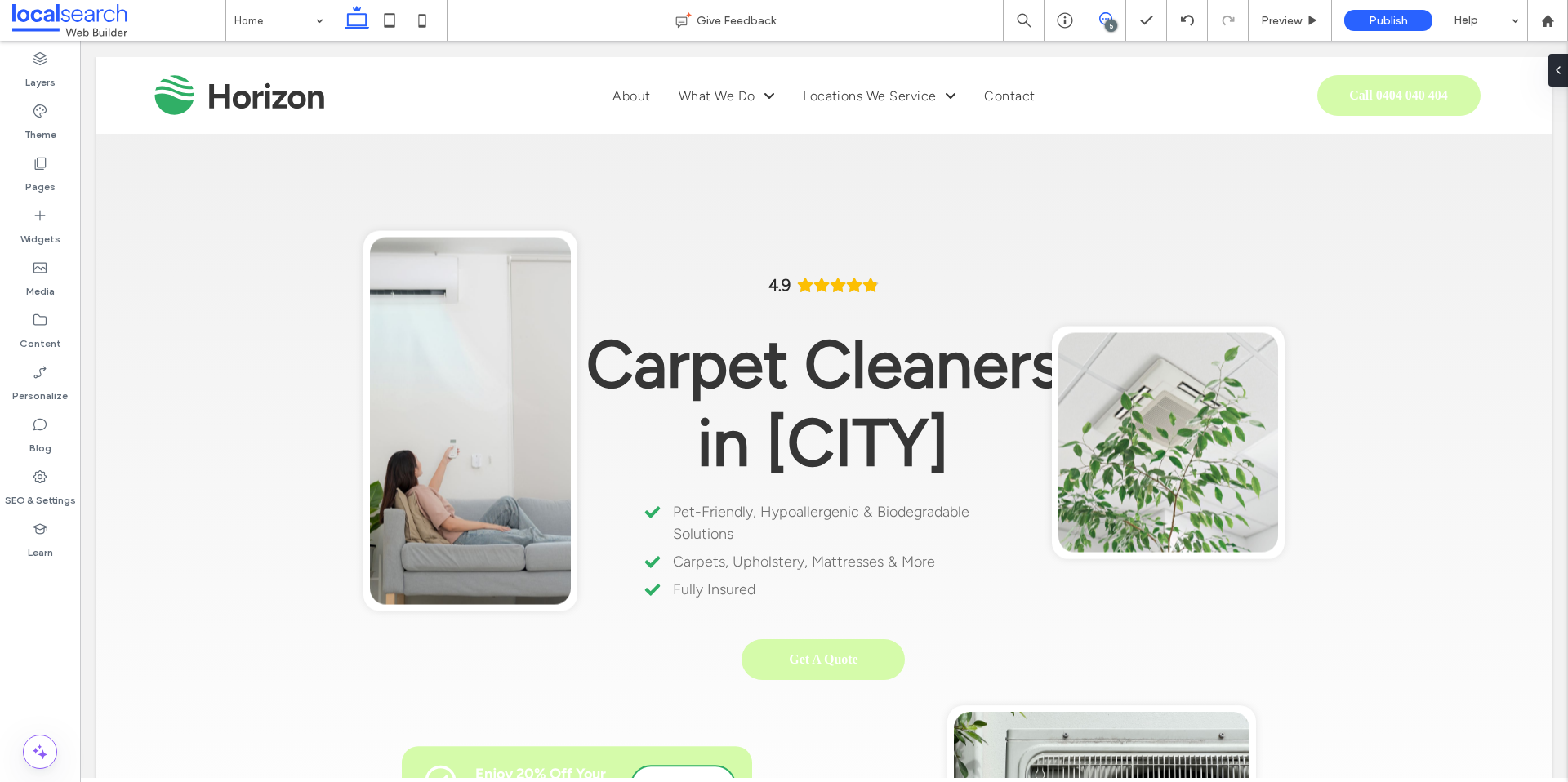 click 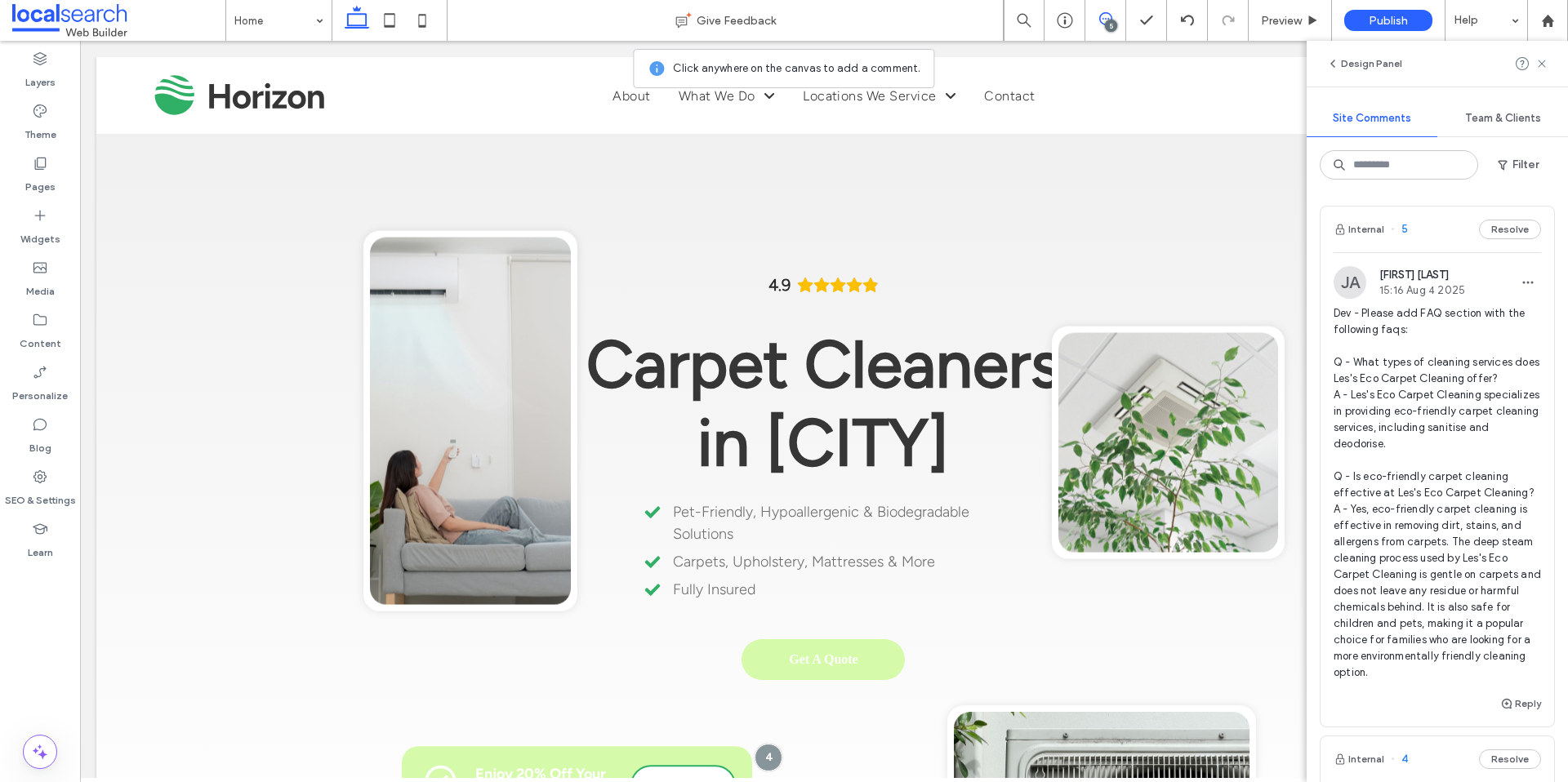 click 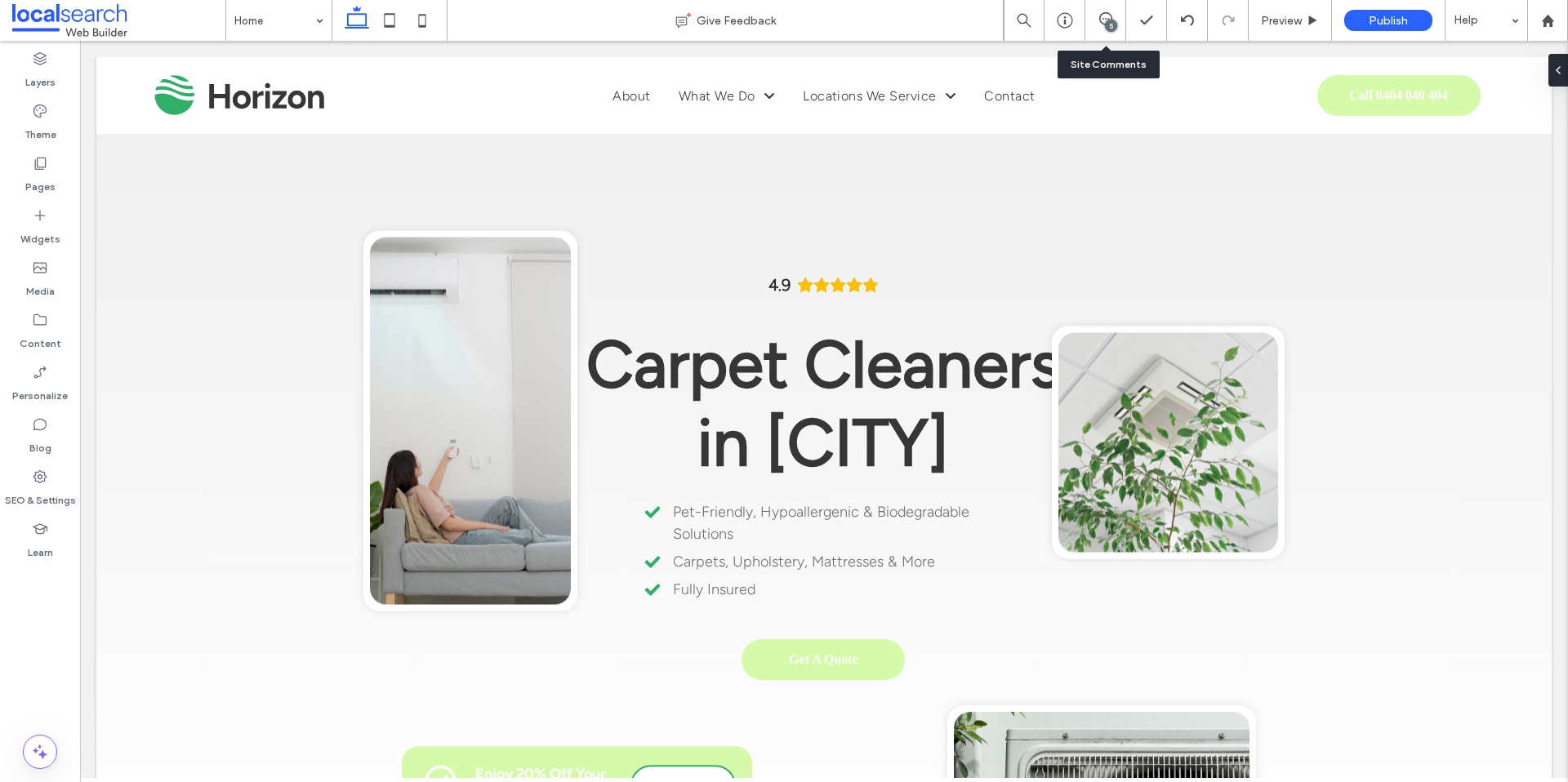 click on "5" at bounding box center (1106, 20) 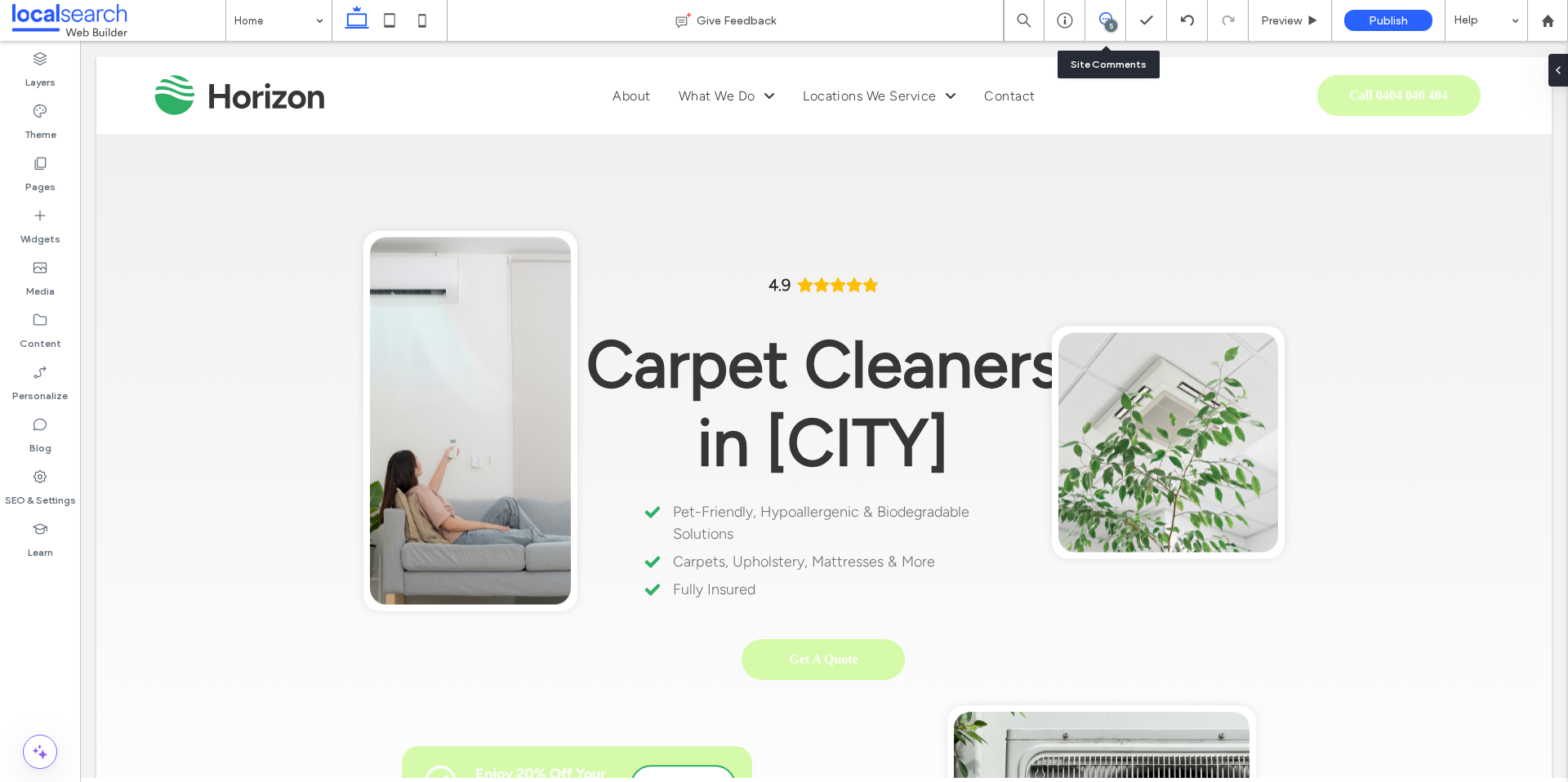 click 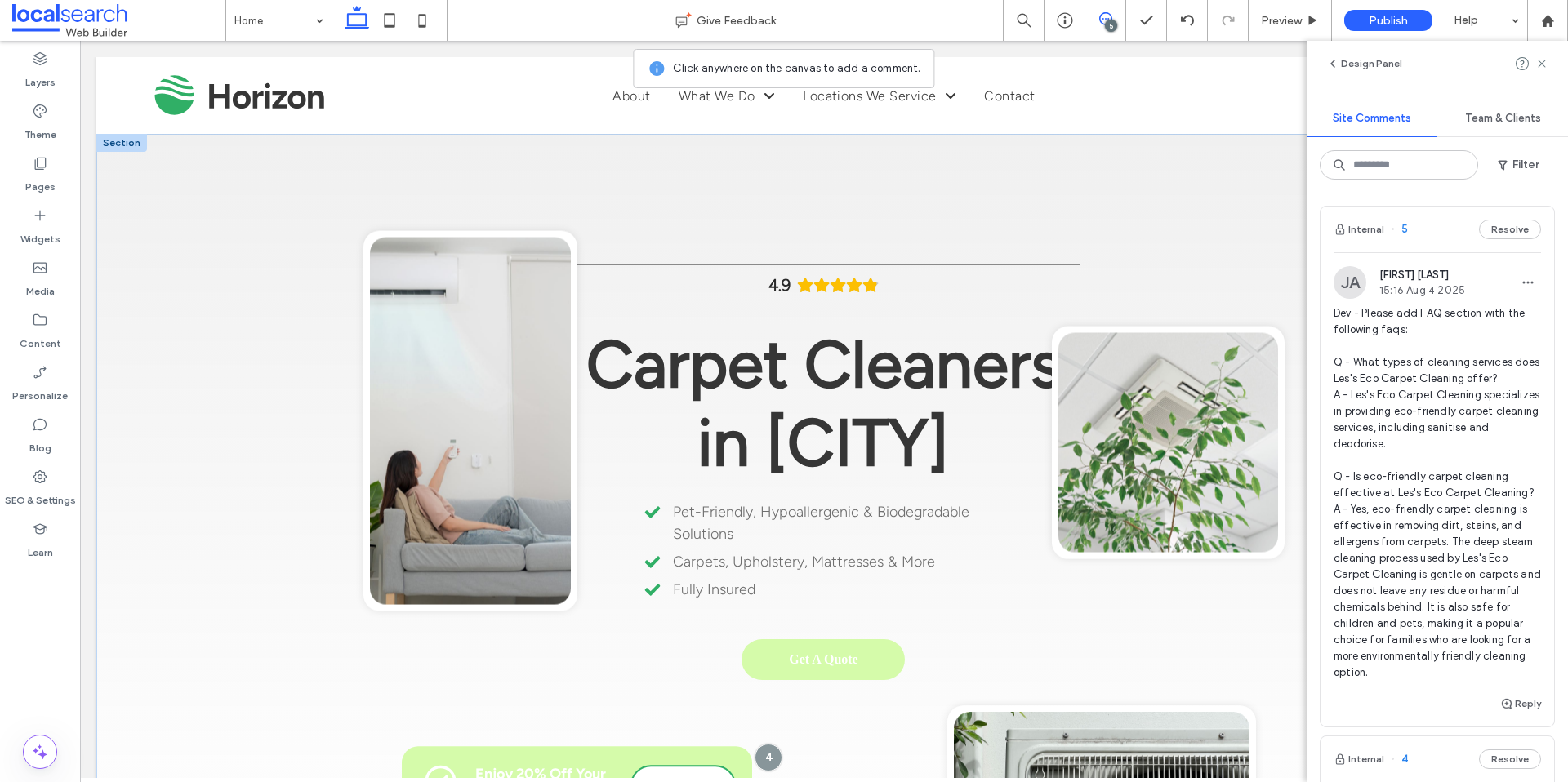 click on "4.9
Carpet Cleaners in Byron Bay
Pet-Friendly, Hypoallergenic & Biodegradable Solutions Carpets, Upholstery, Mattresses & More Fully Insured" at bounding box center [823, 435] 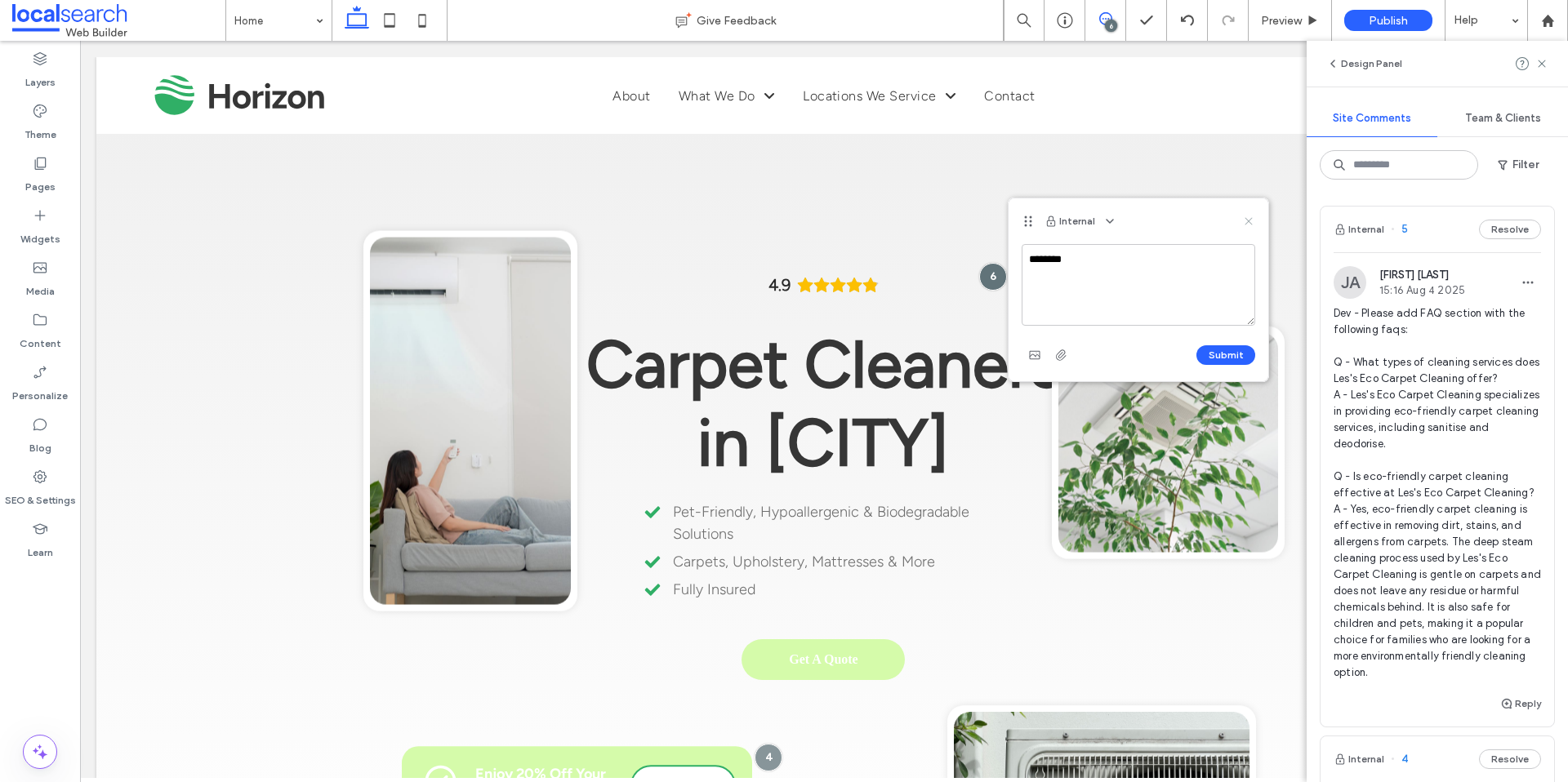 type on "********" 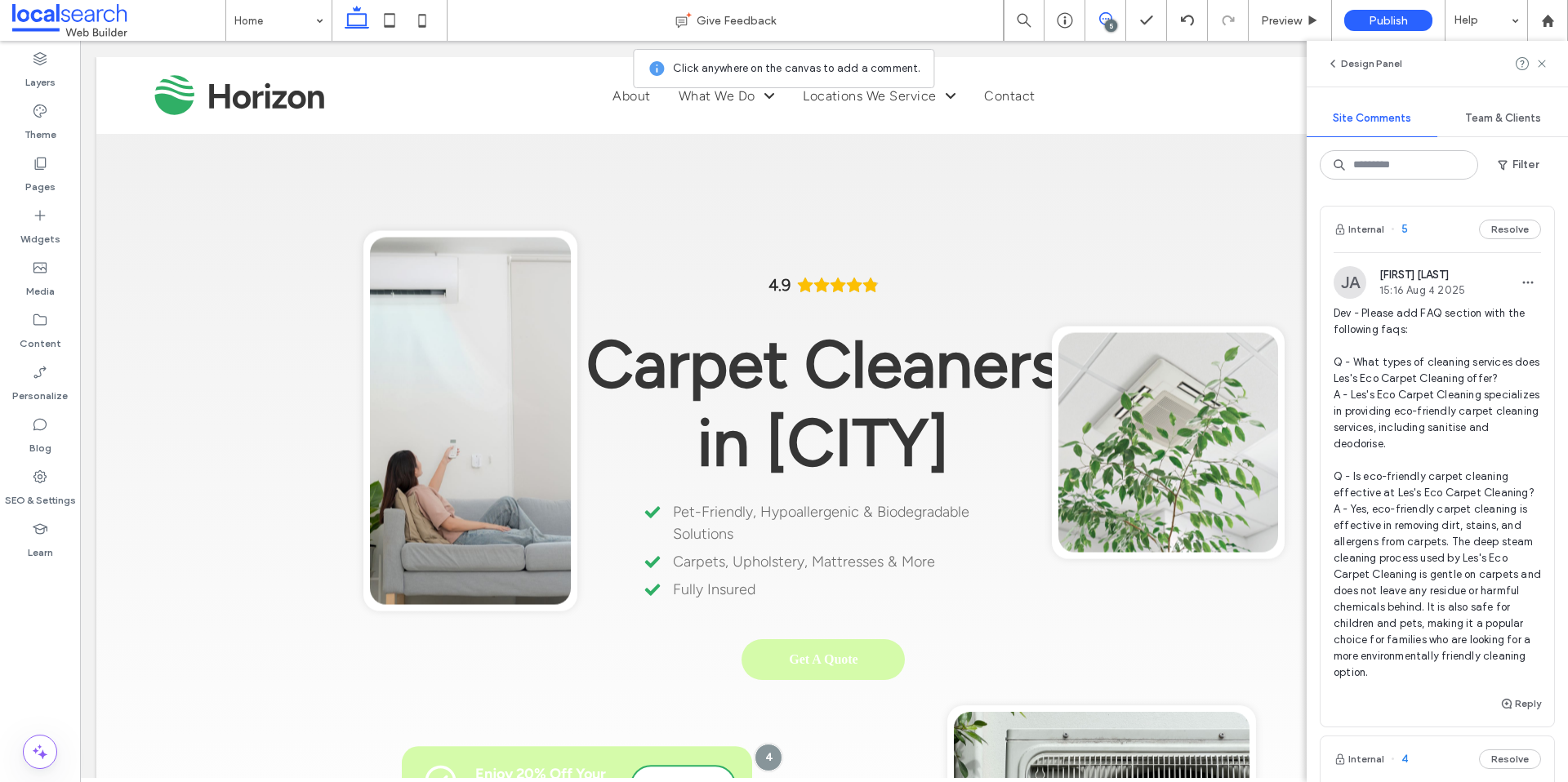 drag, startPoint x: 1542, startPoint y: 67, endPoint x: 1356, endPoint y: 97, distance: 188.40382 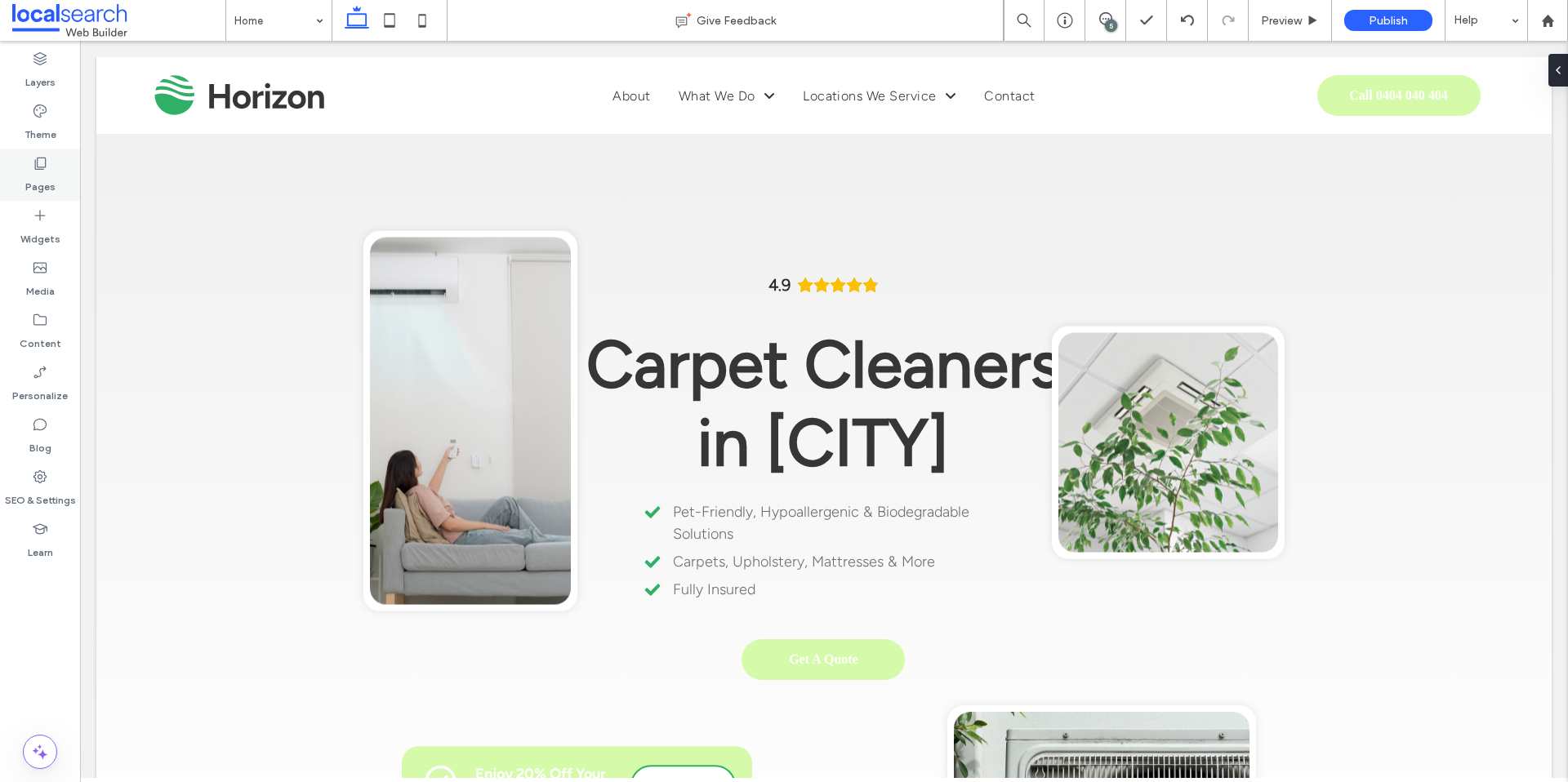 click on "Pages" at bounding box center (40, 175) 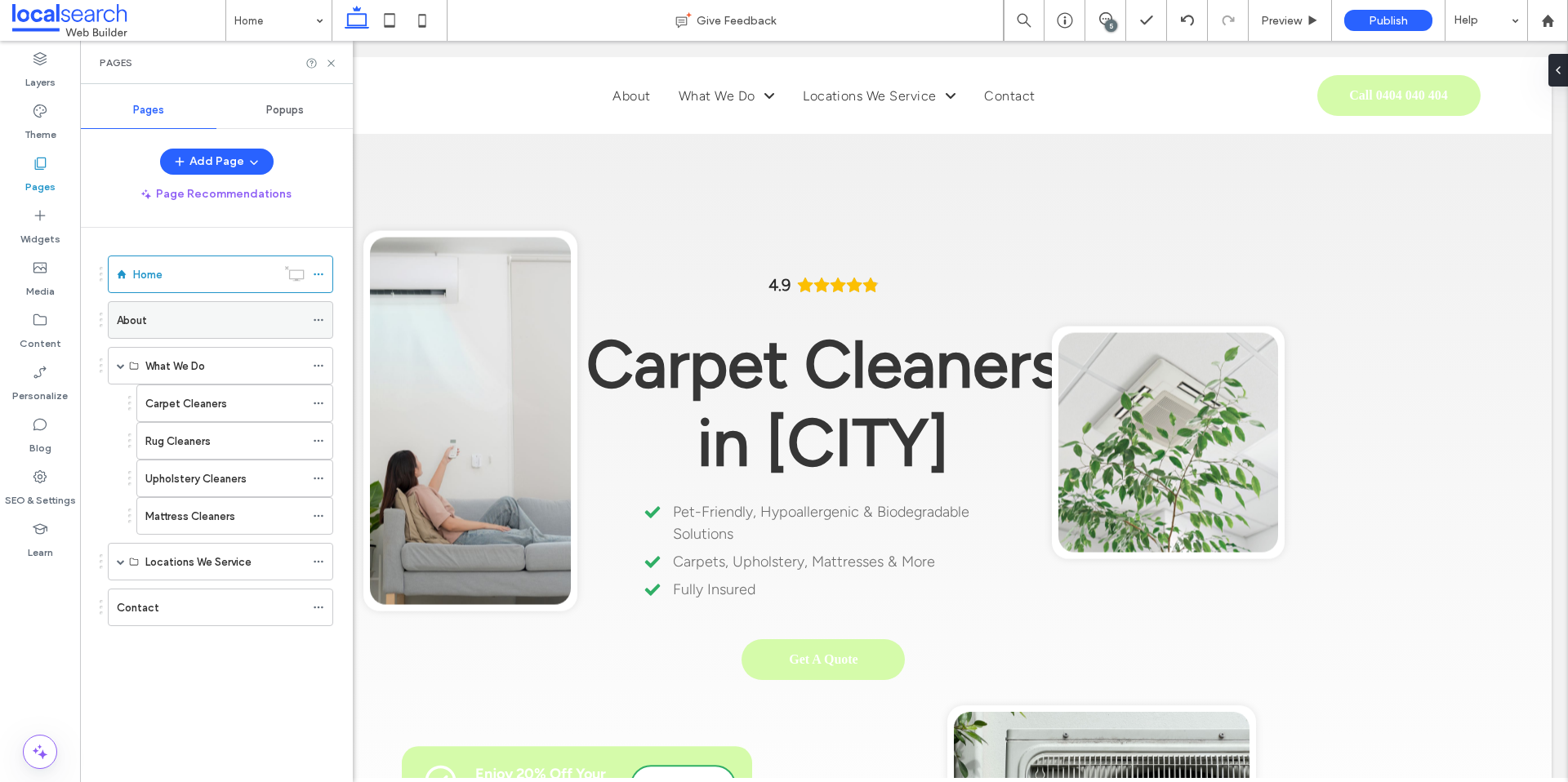 click on "About" at bounding box center (131, 320) 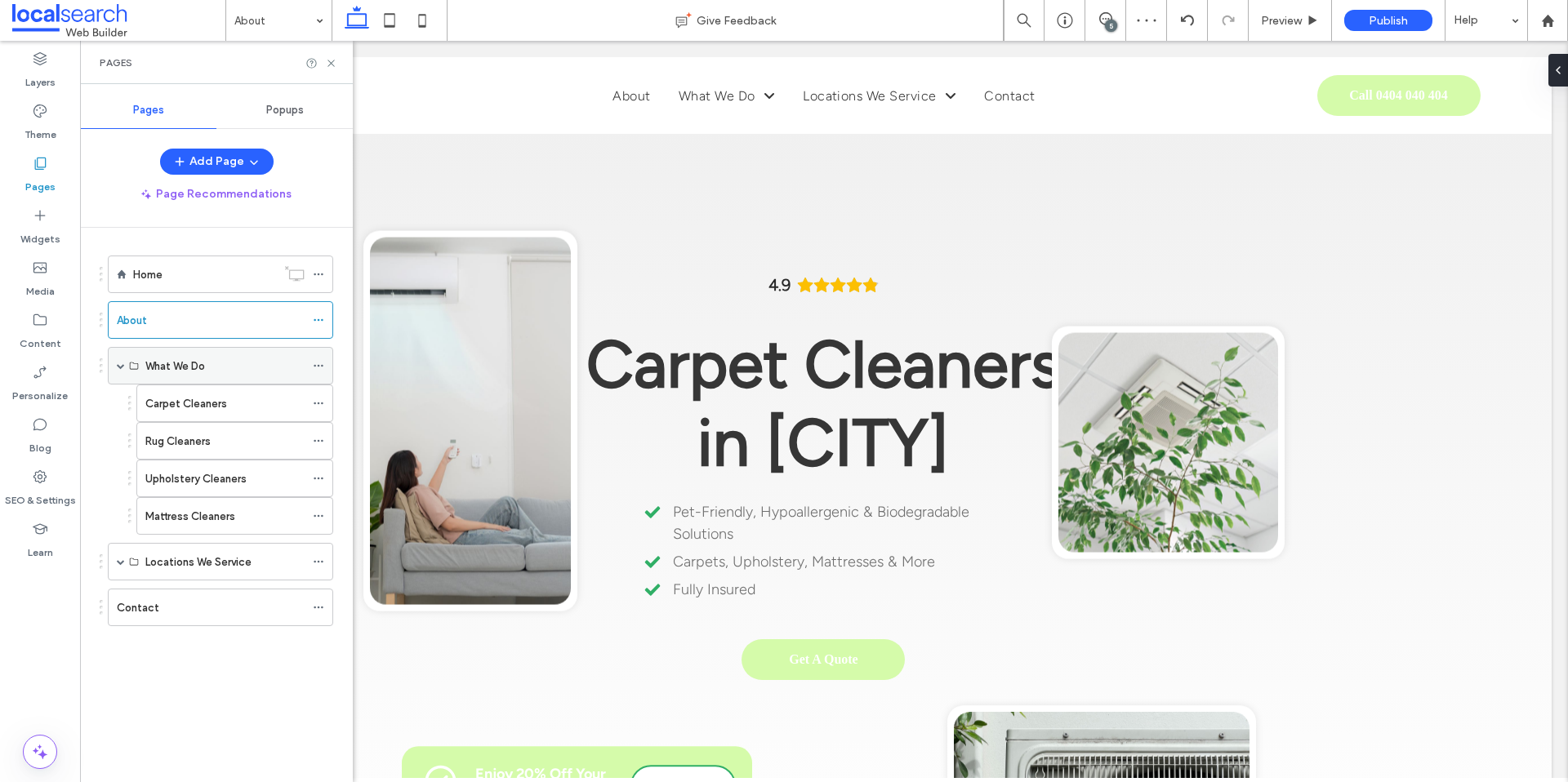 click on "What We Do" at bounding box center (225, 366) 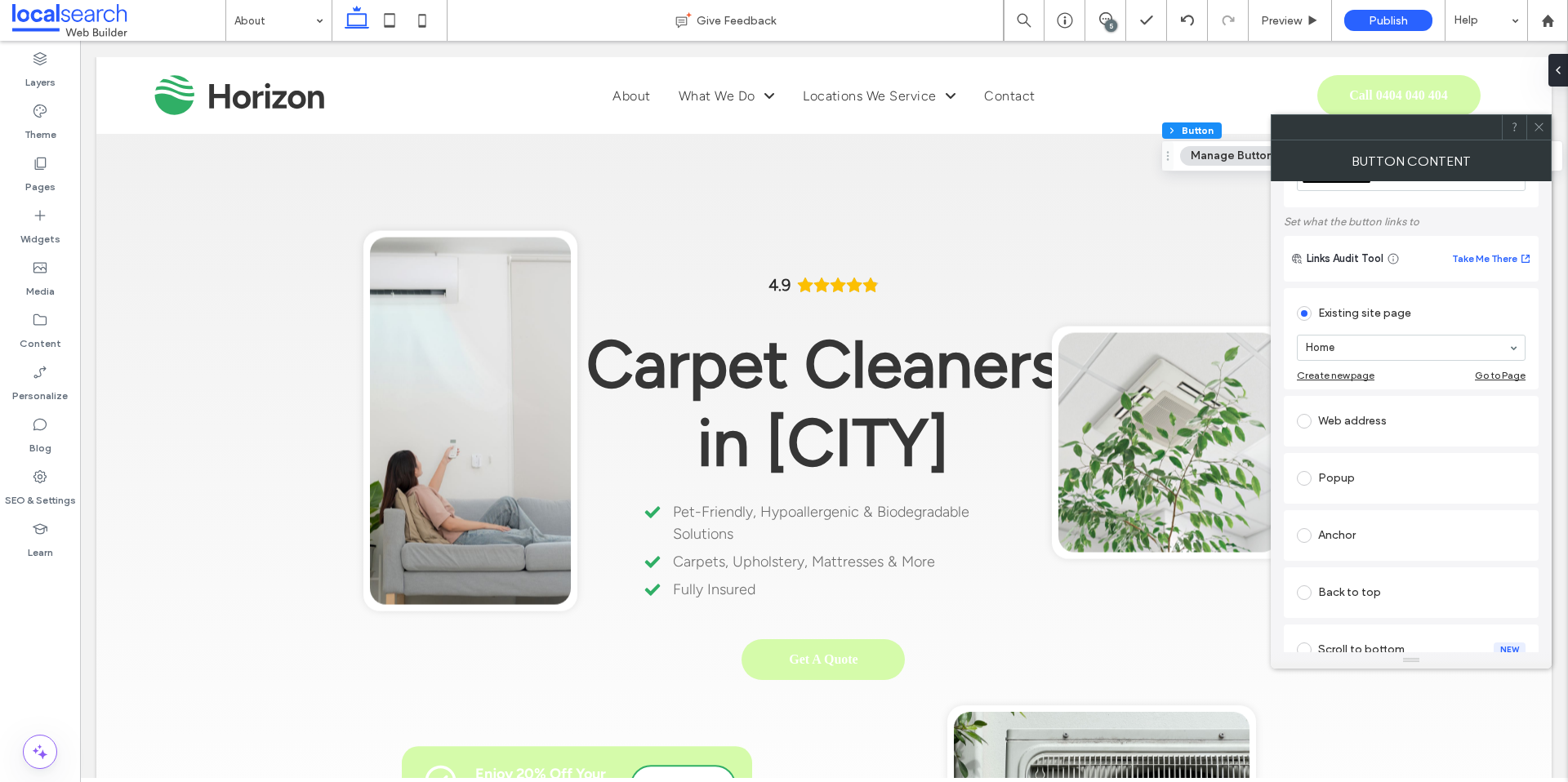 scroll, scrollTop: 0, scrollLeft: 0, axis: both 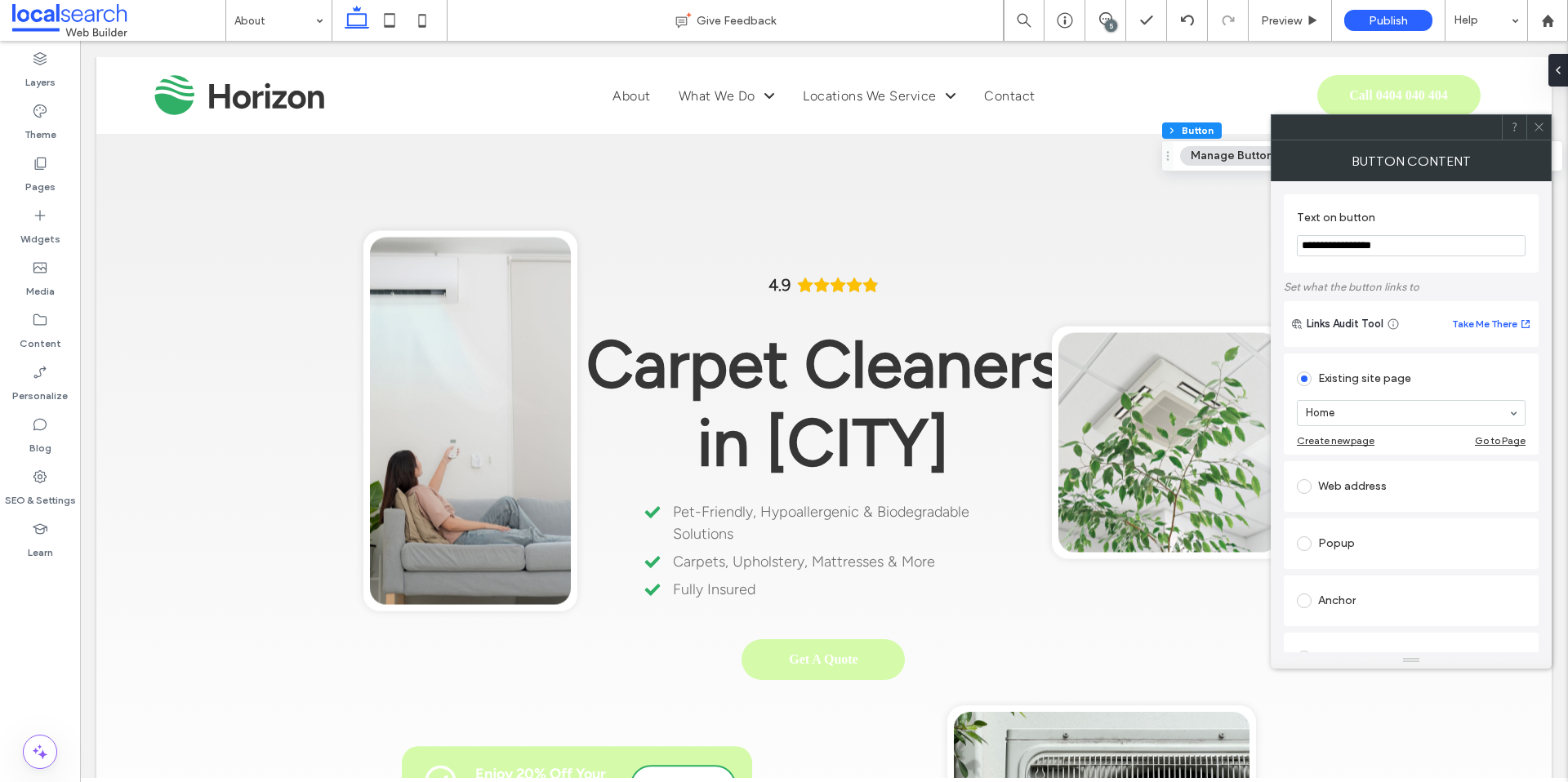 drag, startPoint x: 1414, startPoint y: 246, endPoint x: 1323, endPoint y: 246, distance: 91 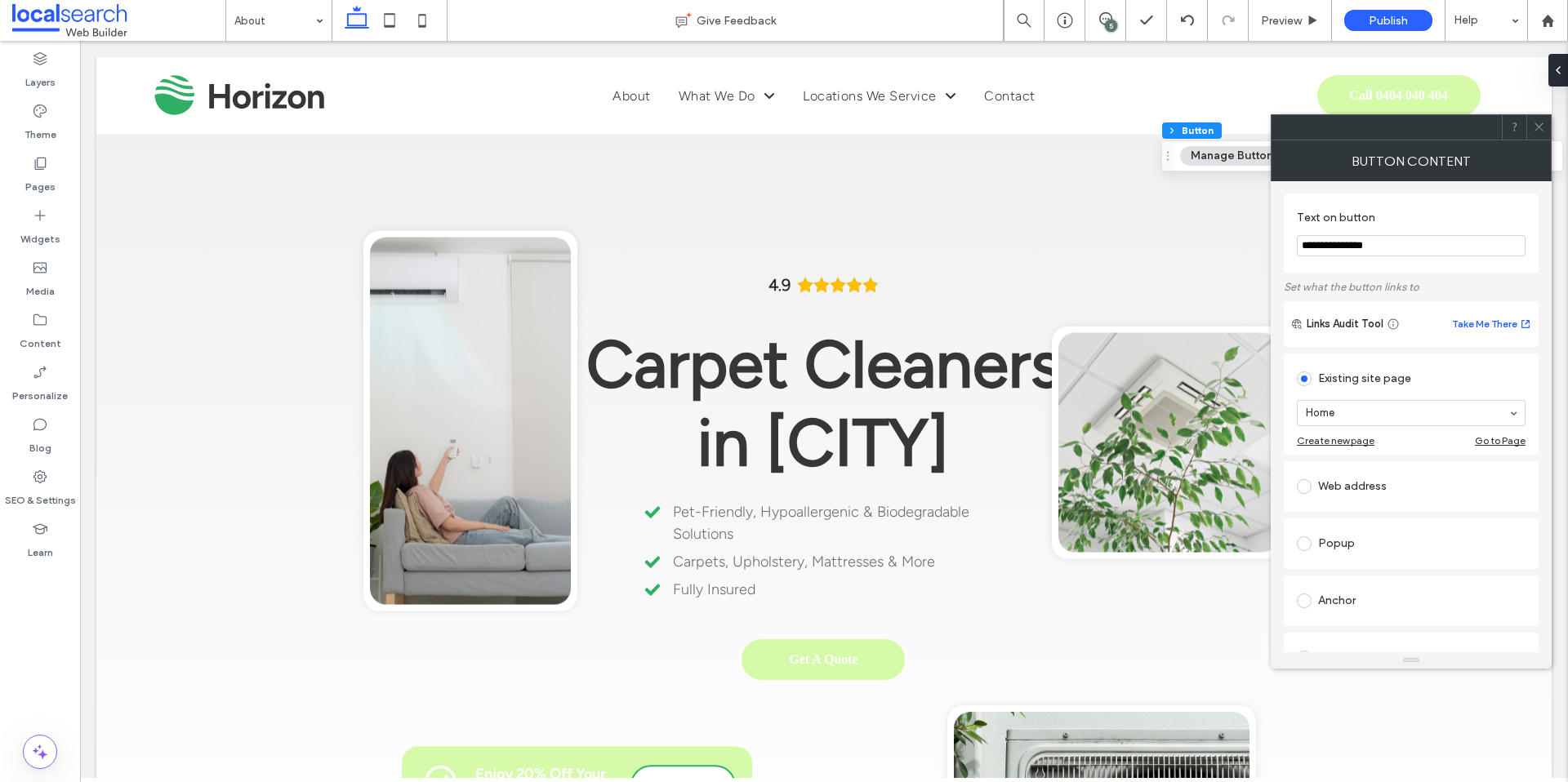 drag, startPoint x: 1348, startPoint y: 245, endPoint x: 1360, endPoint y: 247, distance: 12.165525 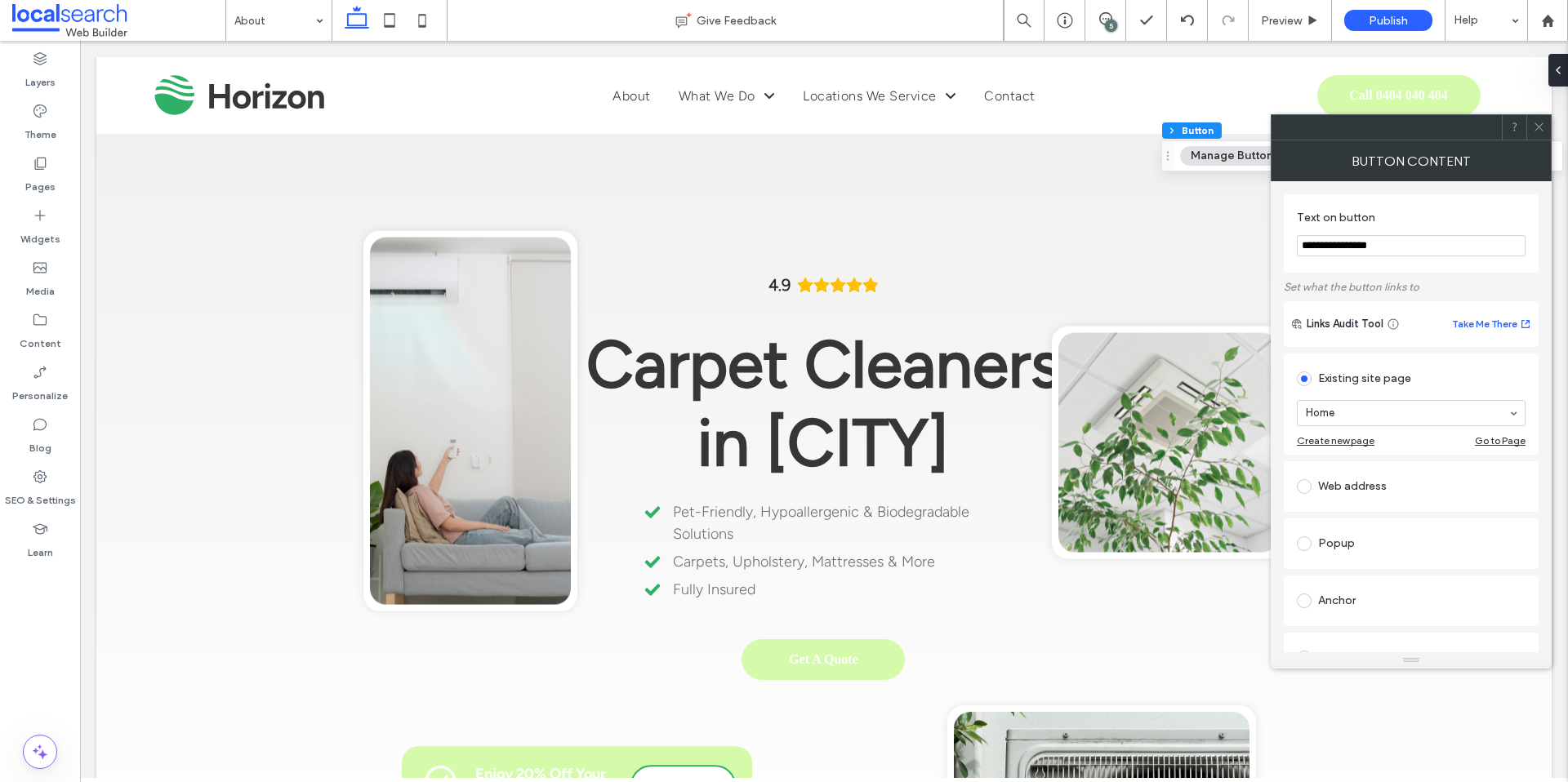 click on "**********" at bounding box center [1411, 246] 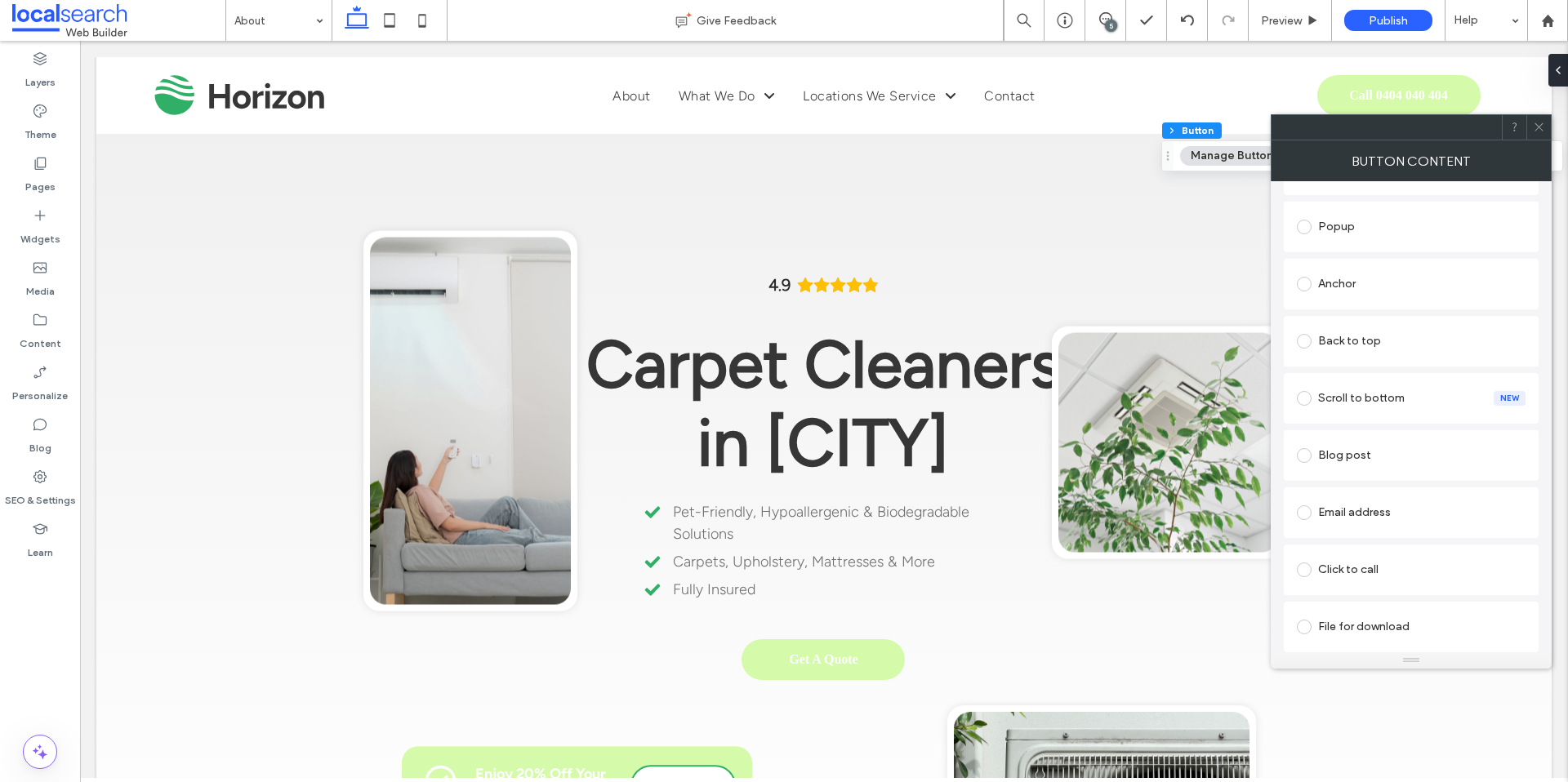 type on "**********" 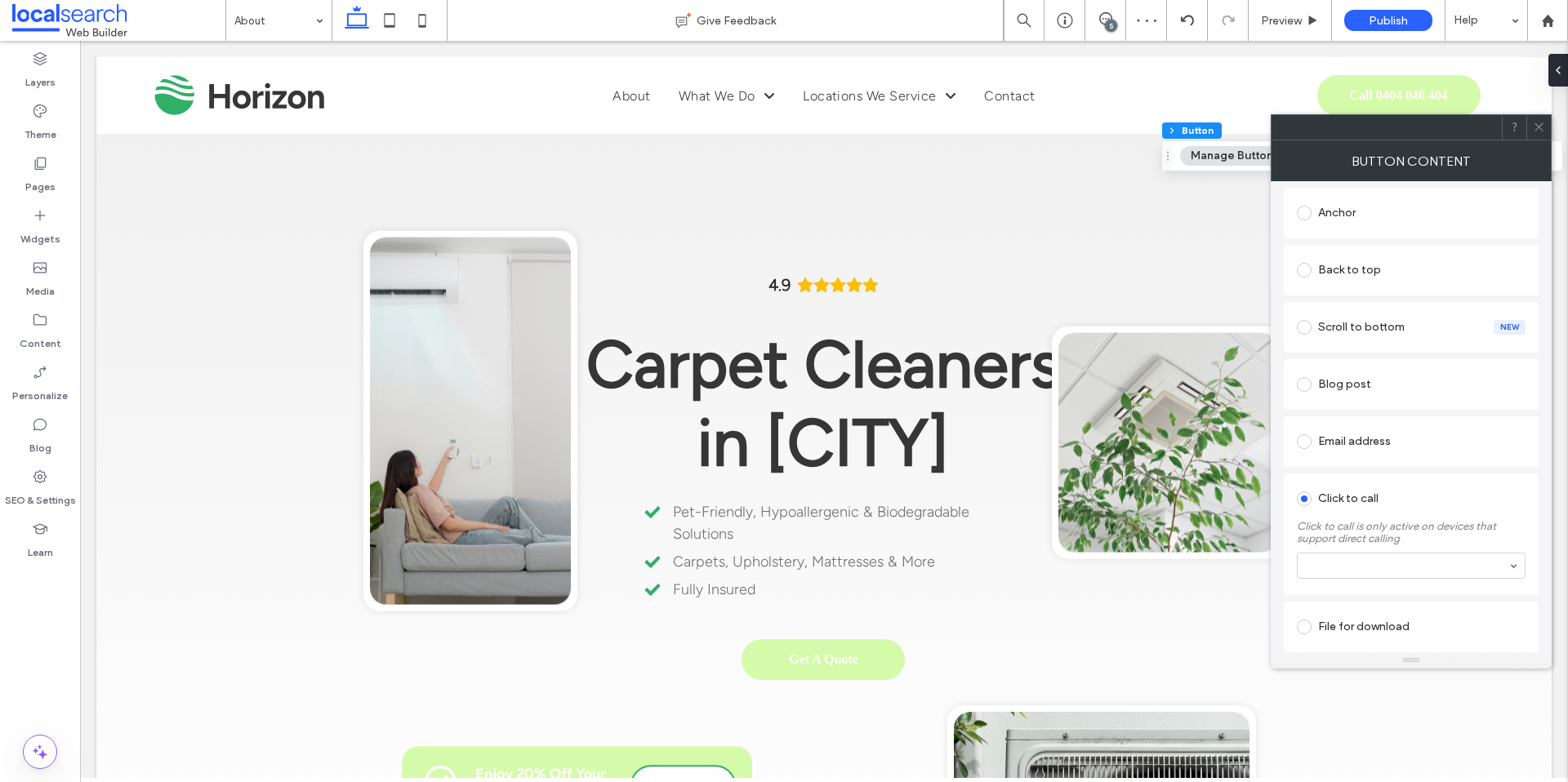 scroll, scrollTop: 338, scrollLeft: 0, axis: vertical 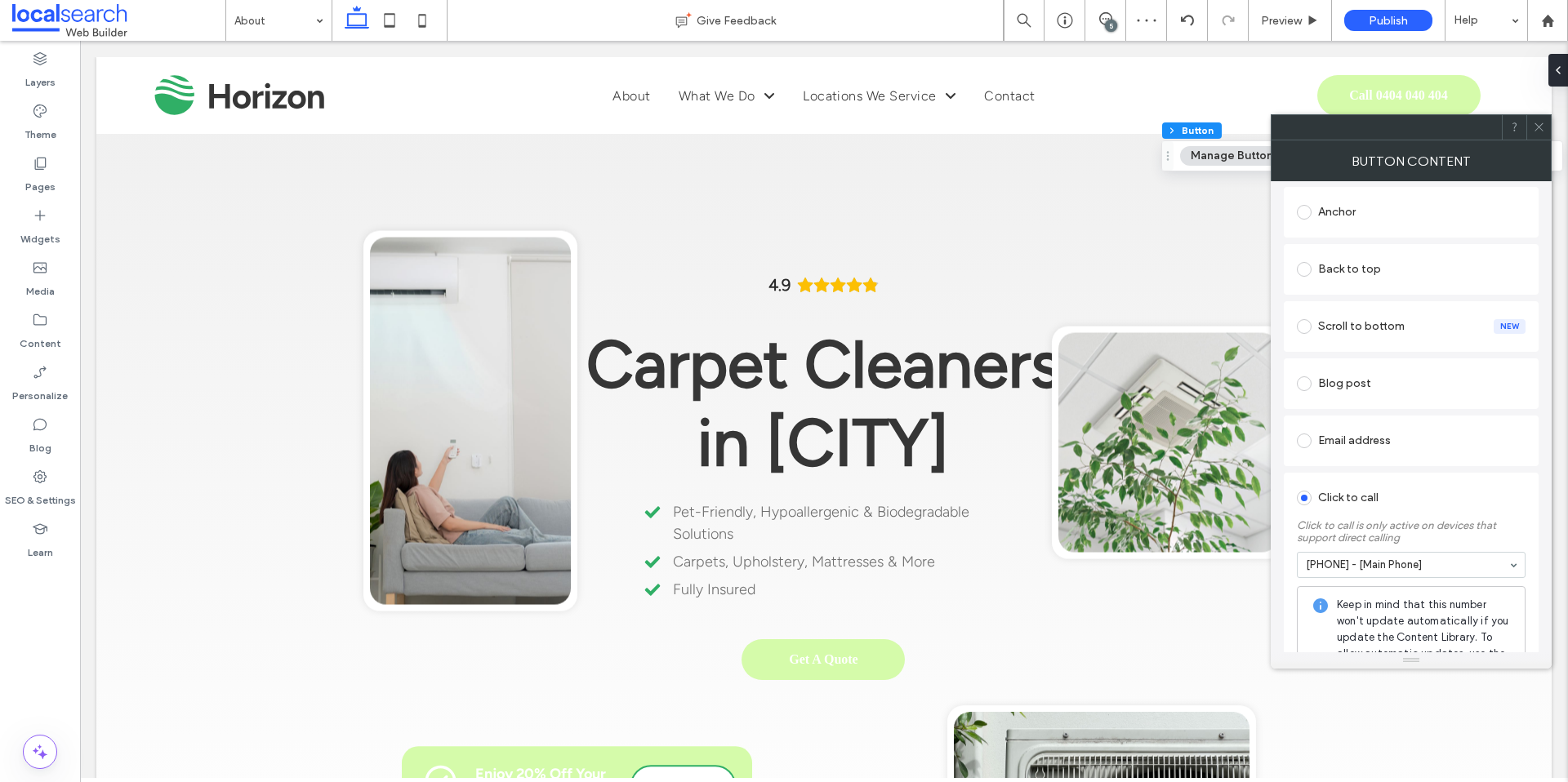 click 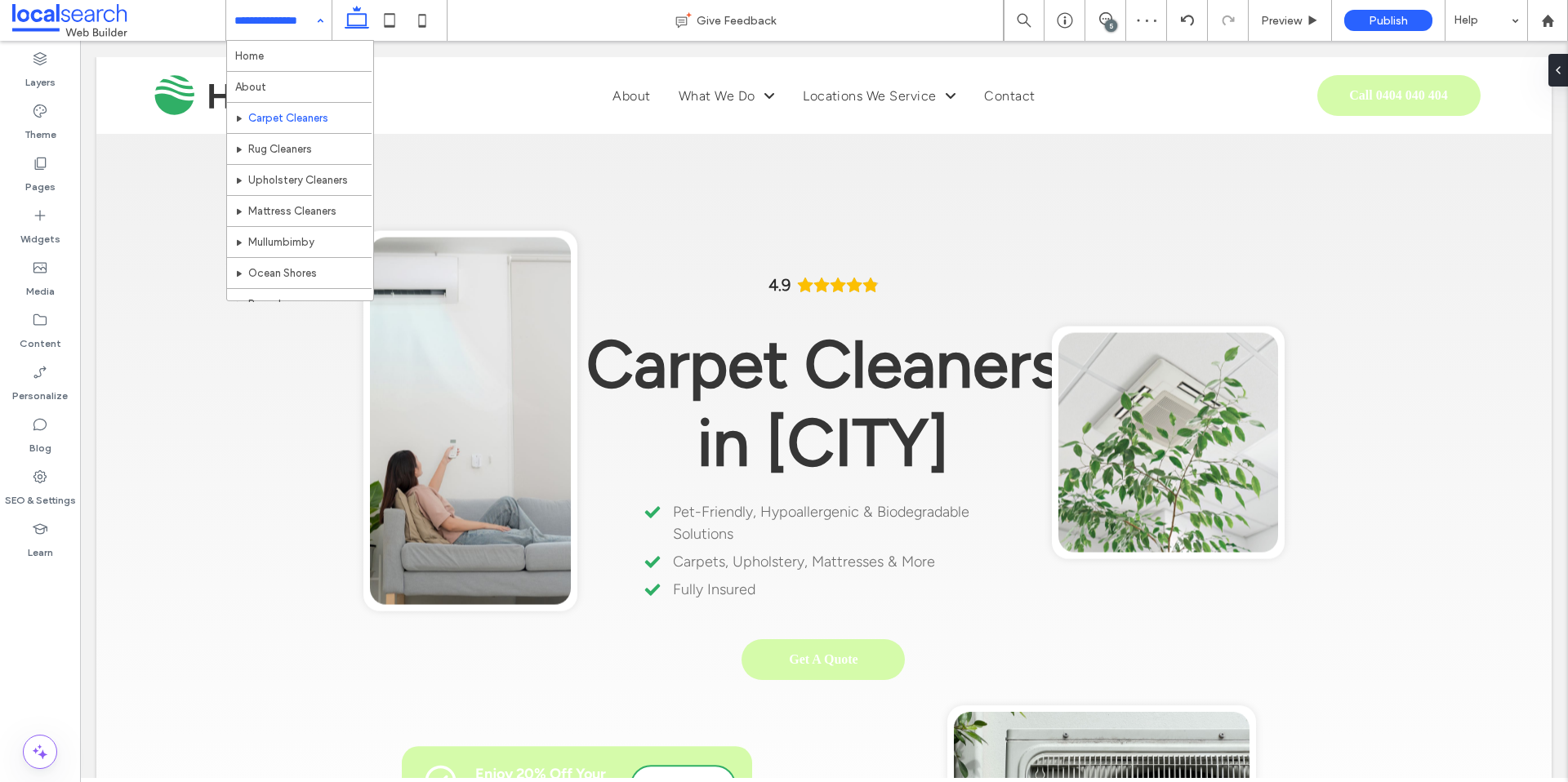 click at bounding box center [274, 20] 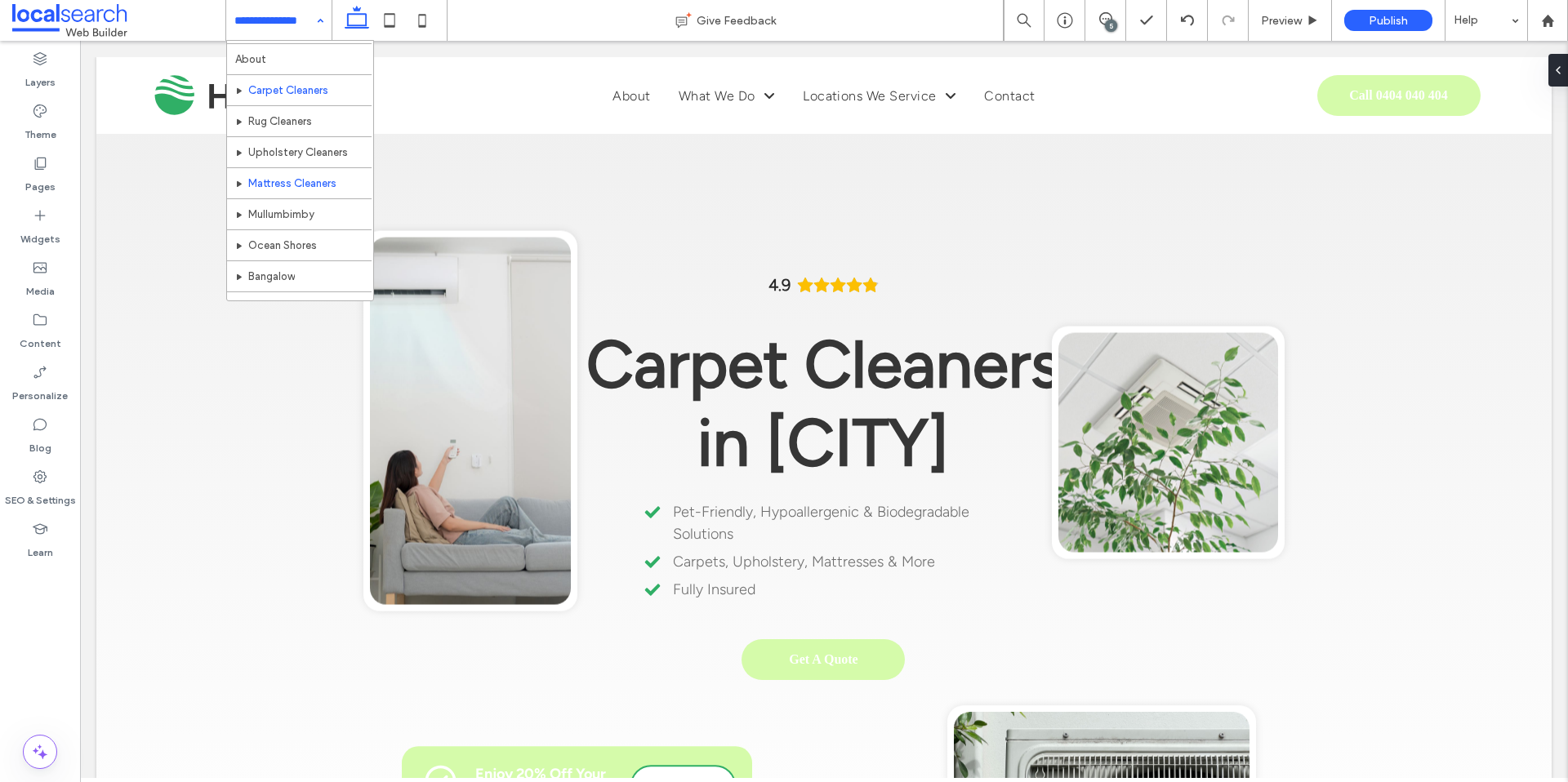 scroll, scrollTop: 48, scrollLeft: 0, axis: vertical 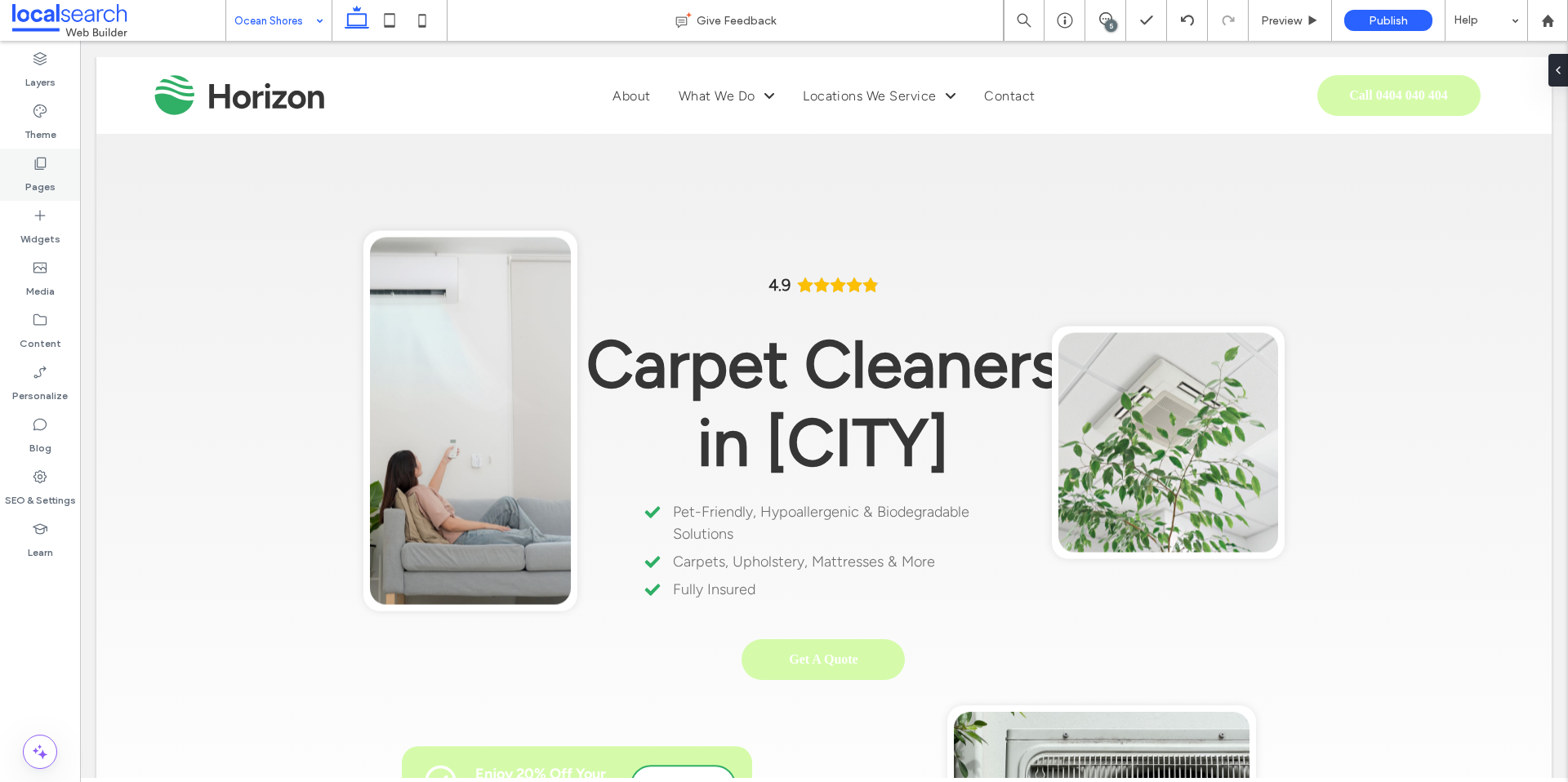 click on "Pages" at bounding box center [40, 175] 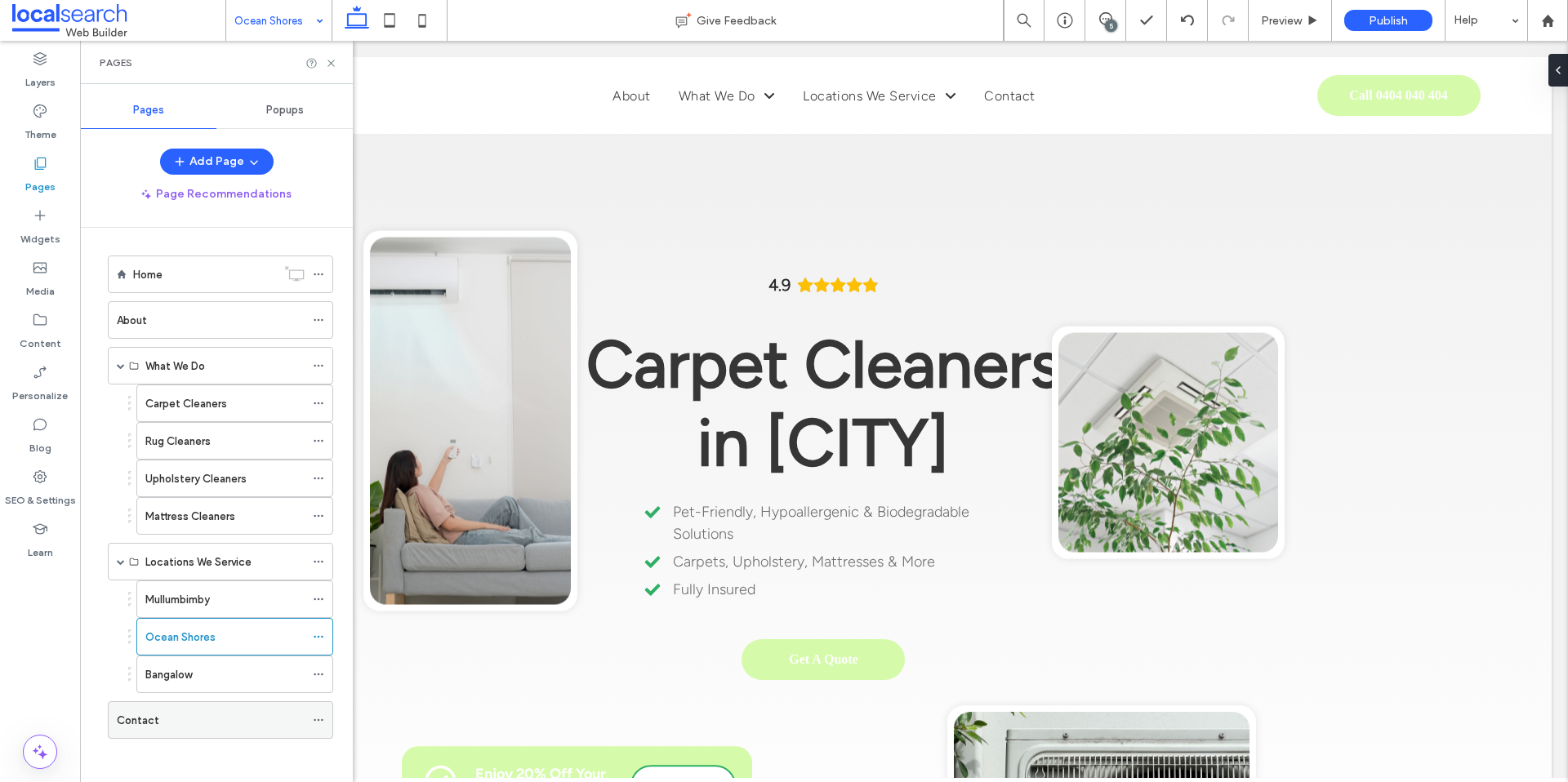 click on "Contact" at bounding box center (211, 720) 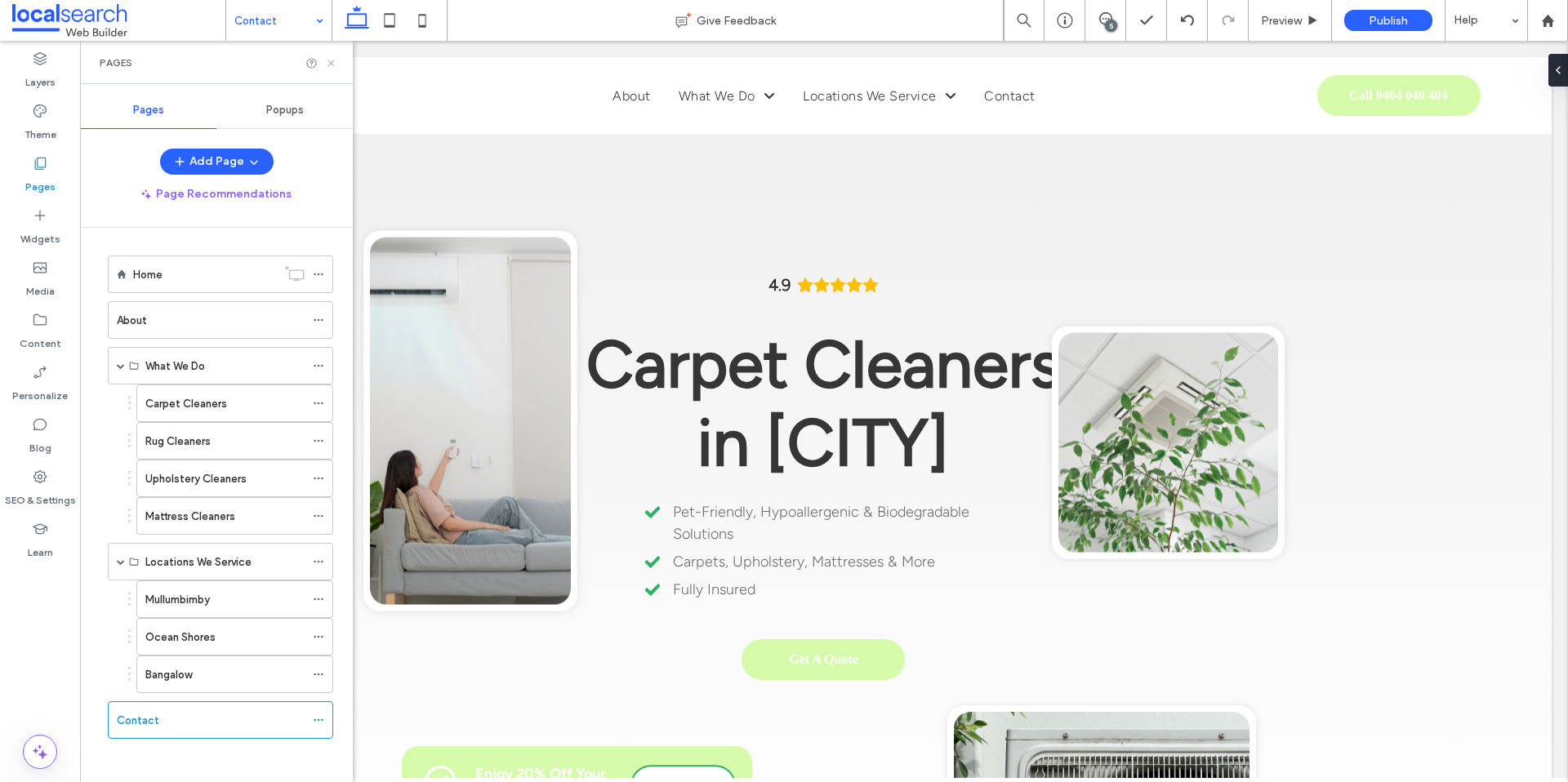 click 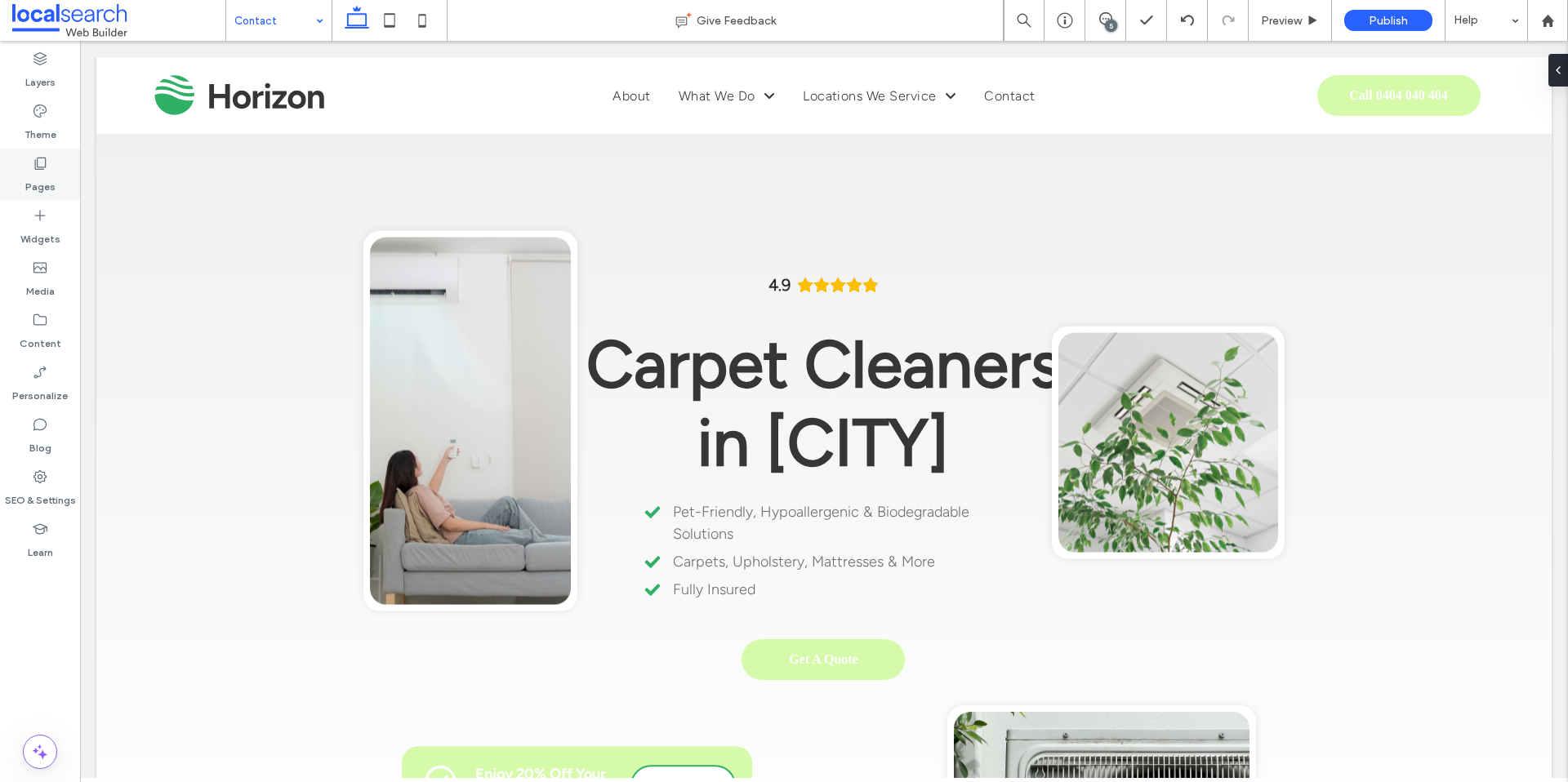 click on "Pages" at bounding box center [40, 183] 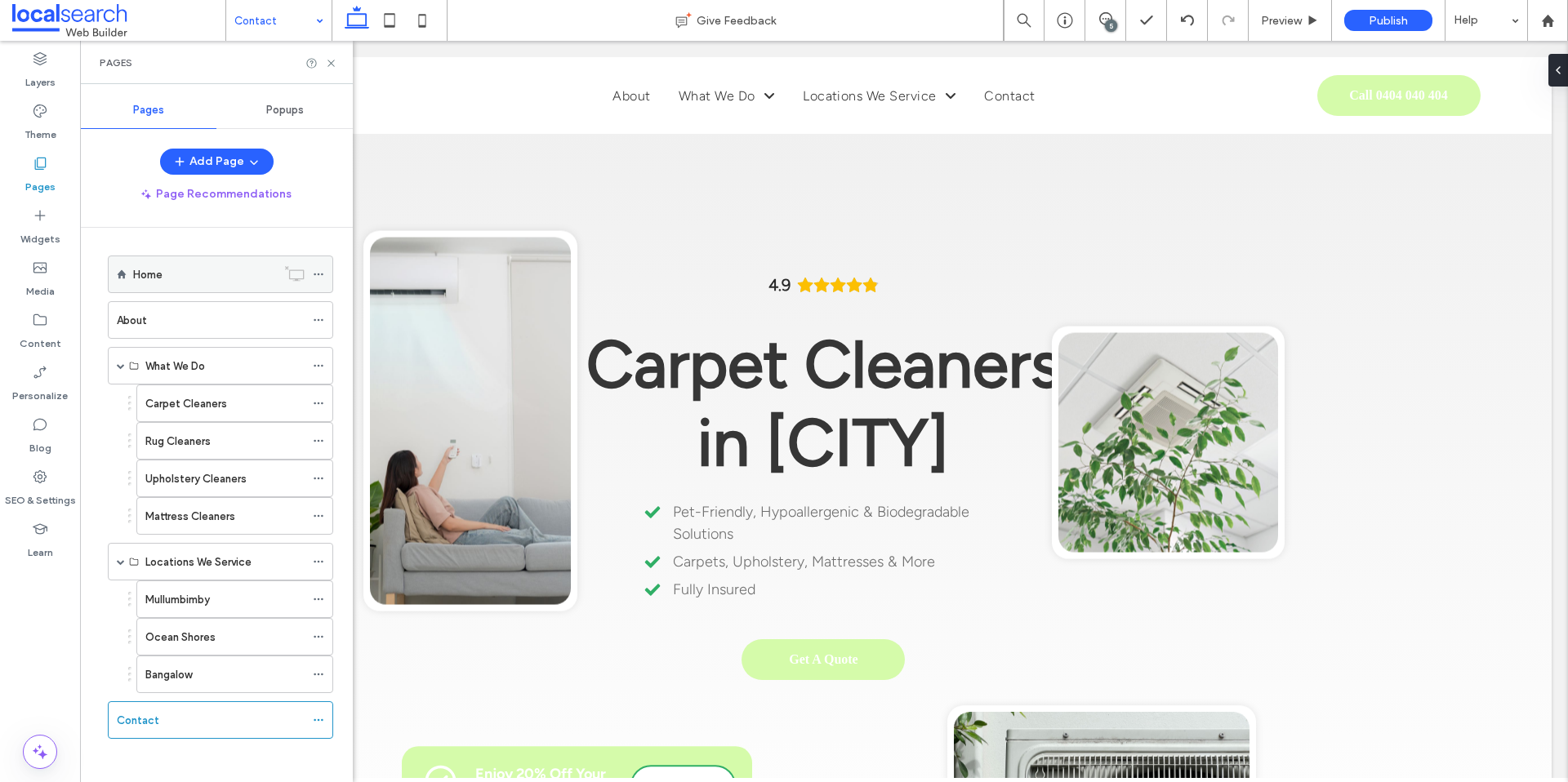 click 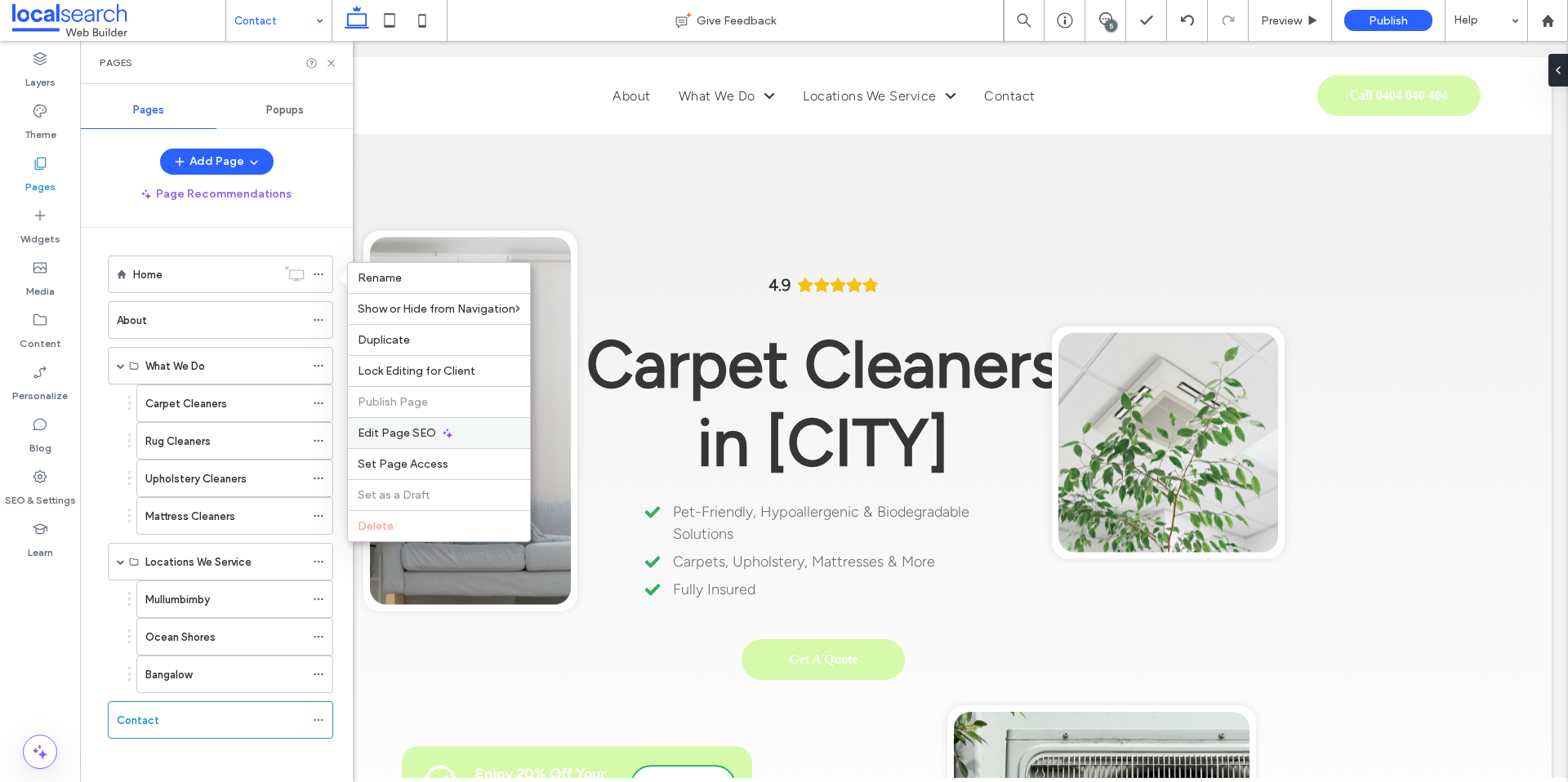 click on "Edit Page SEO" at bounding box center (397, 433) 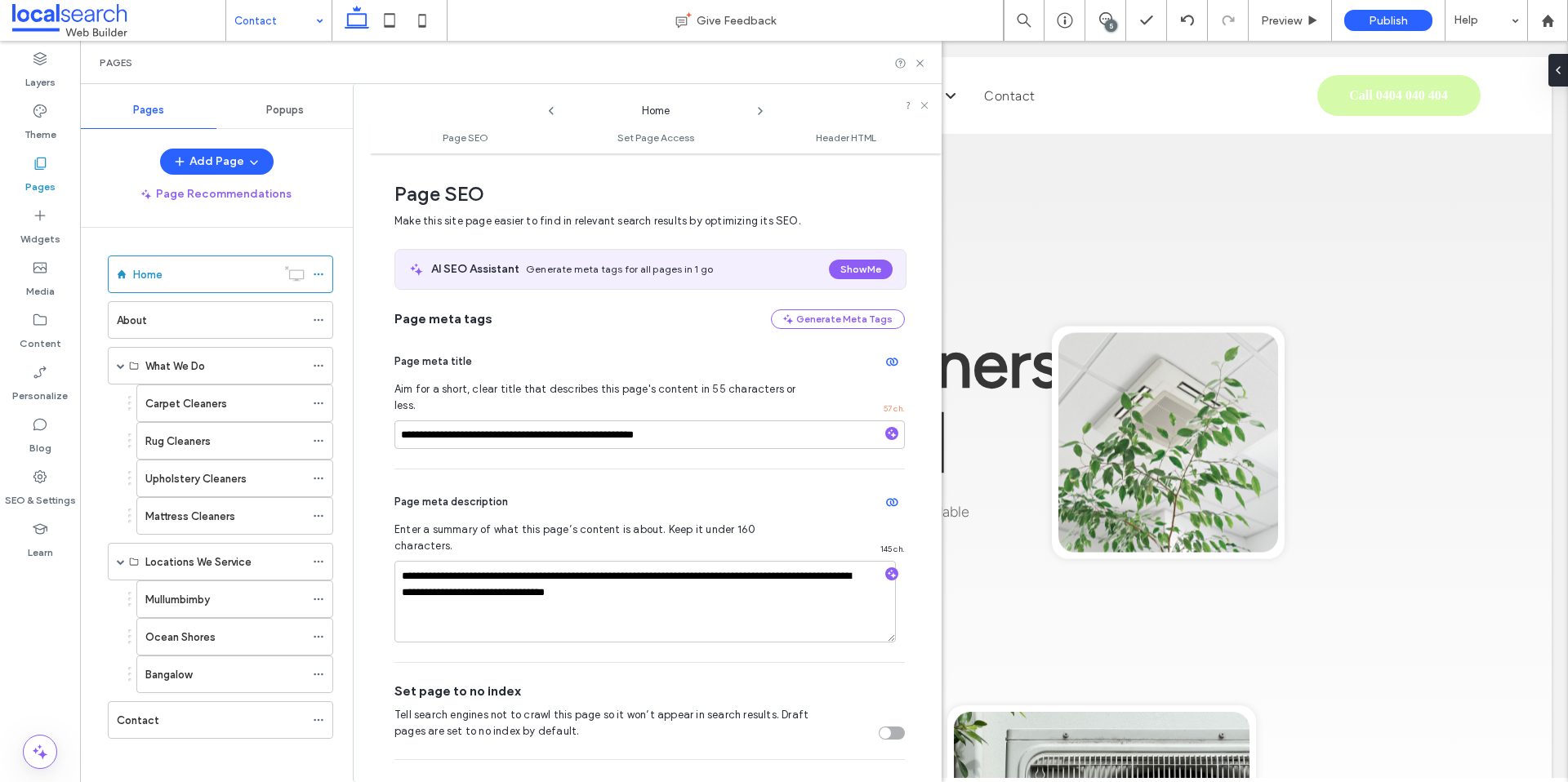 scroll, scrollTop: 8, scrollLeft: 0, axis: vertical 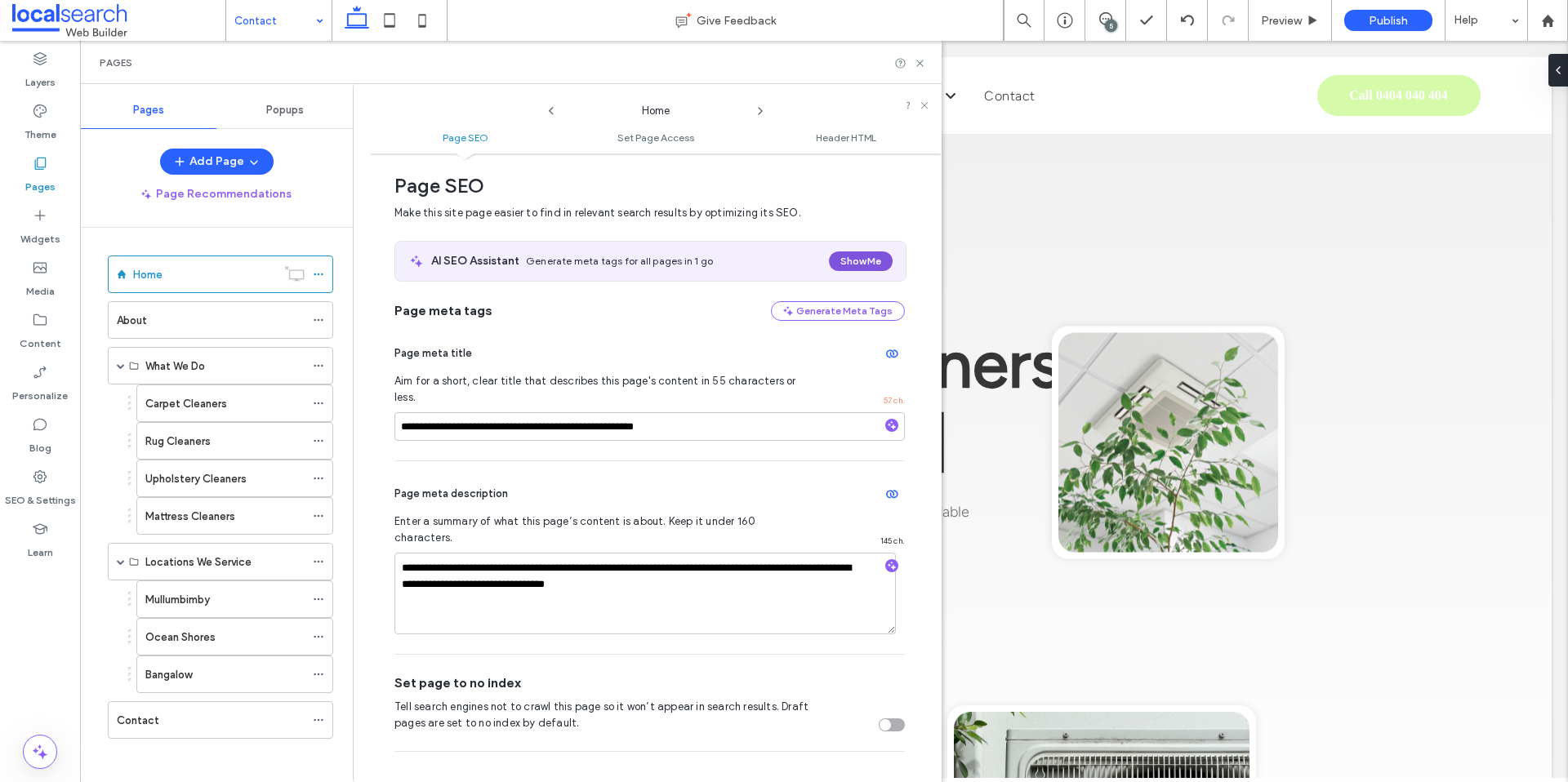 drag, startPoint x: 835, startPoint y: 249, endPoint x: 843, endPoint y: 255, distance: 10 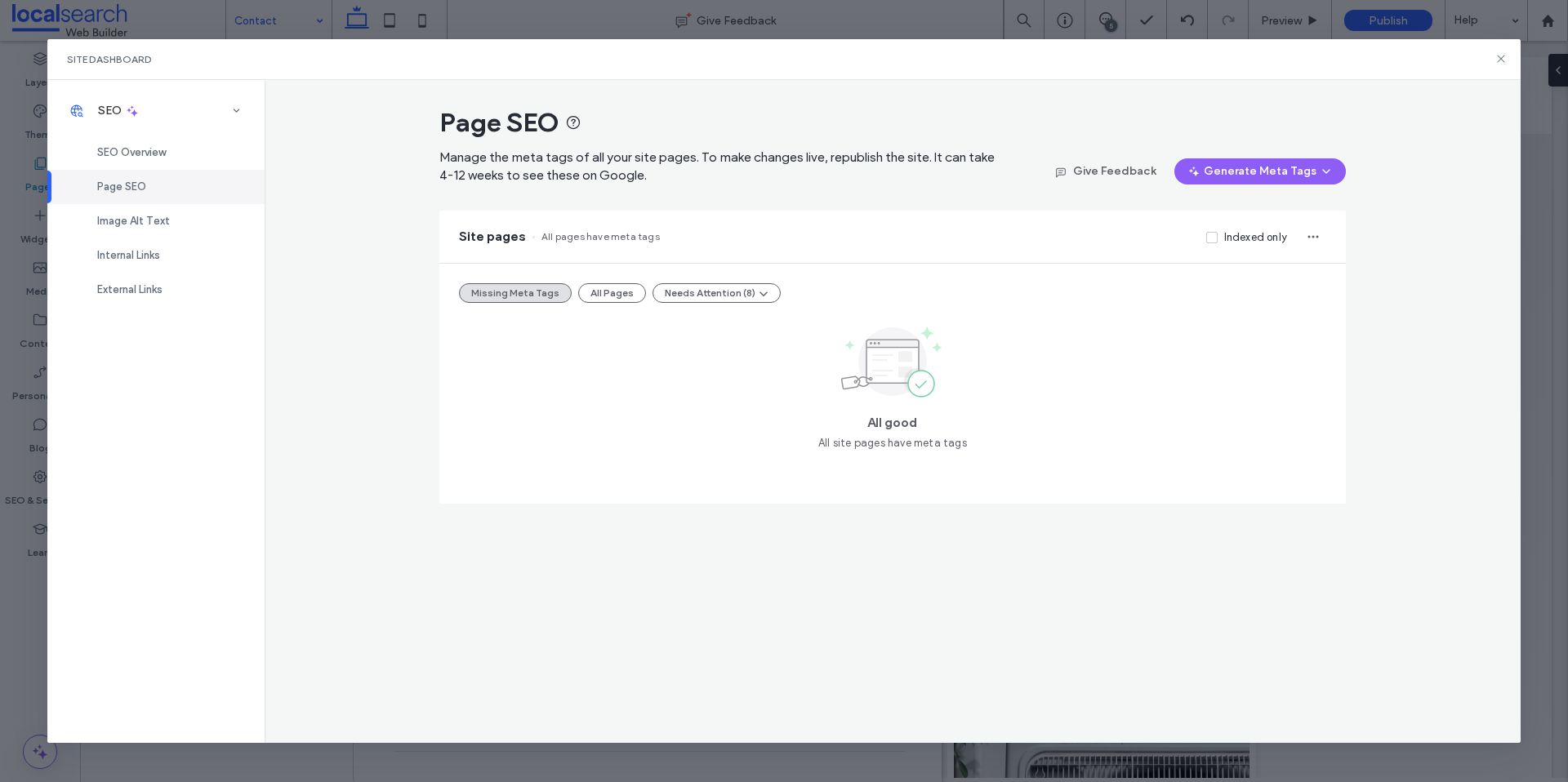 click on "Needs Attention (8)" at bounding box center (716, 293) 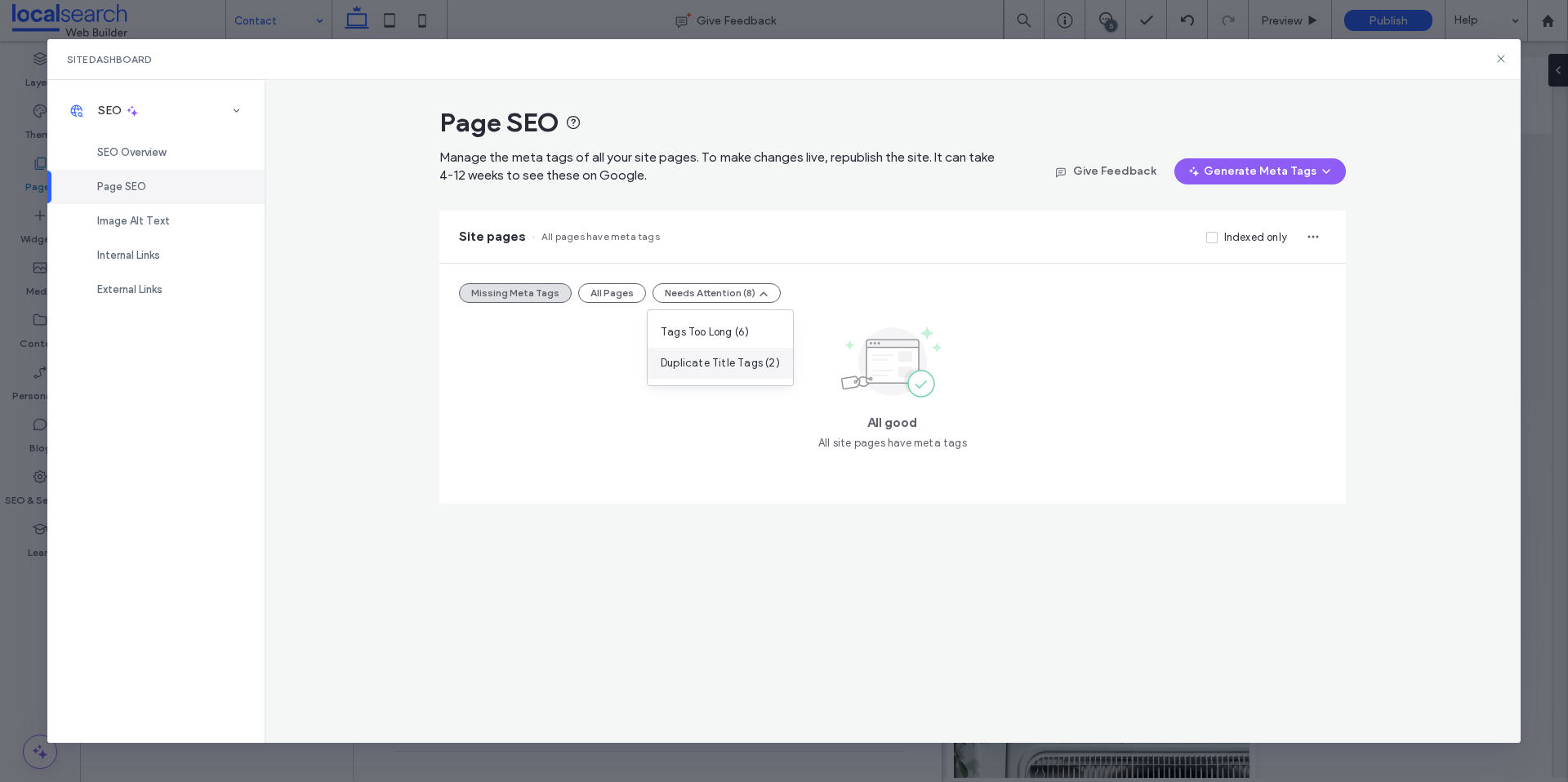 click on "Duplicate Title Tags (2)" at bounding box center [720, 363] 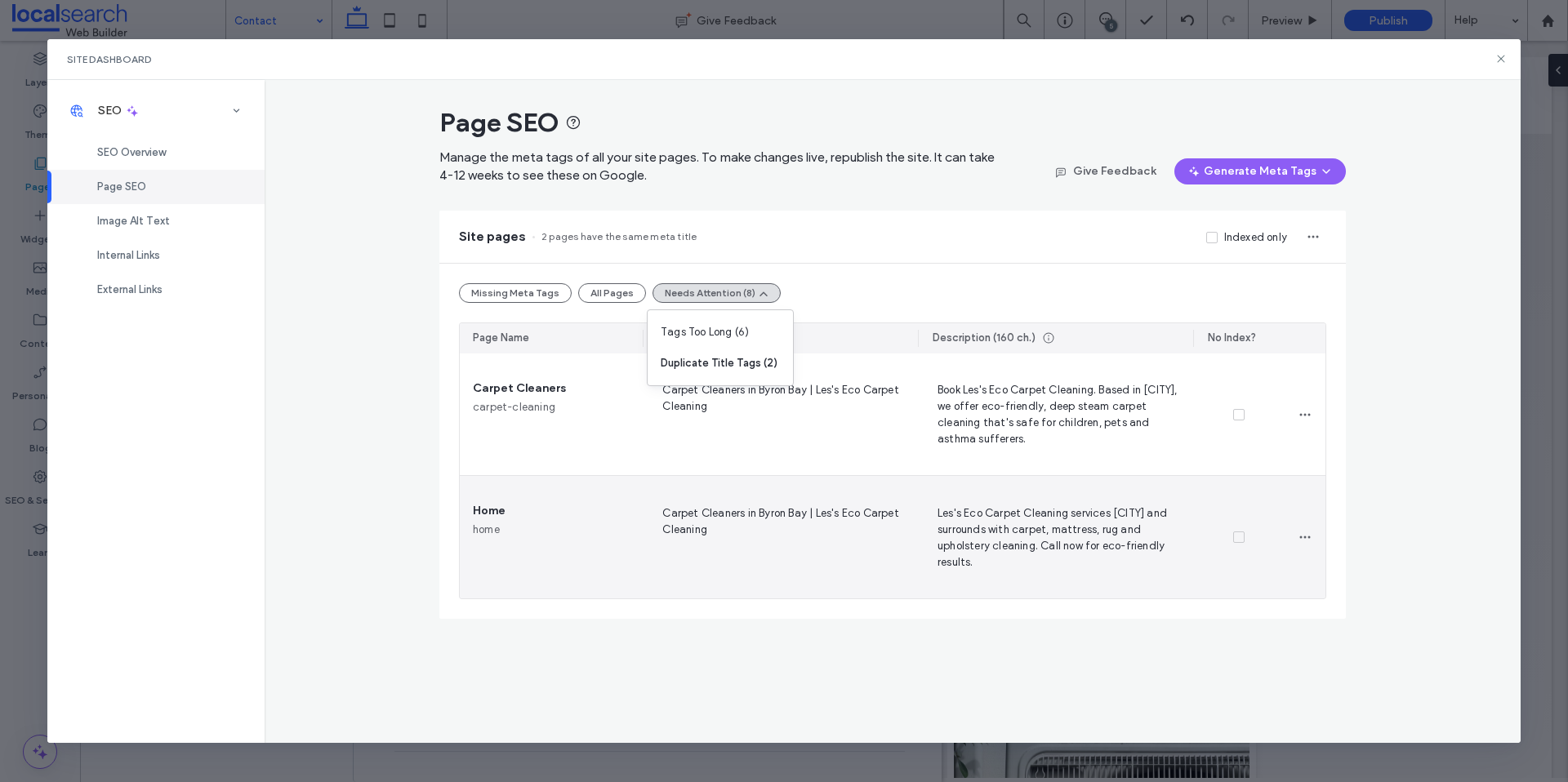 click on "Carpet Cleaners in Byron Bay | Les's Eco Carpet Cleaning" at bounding box center [780, 537] 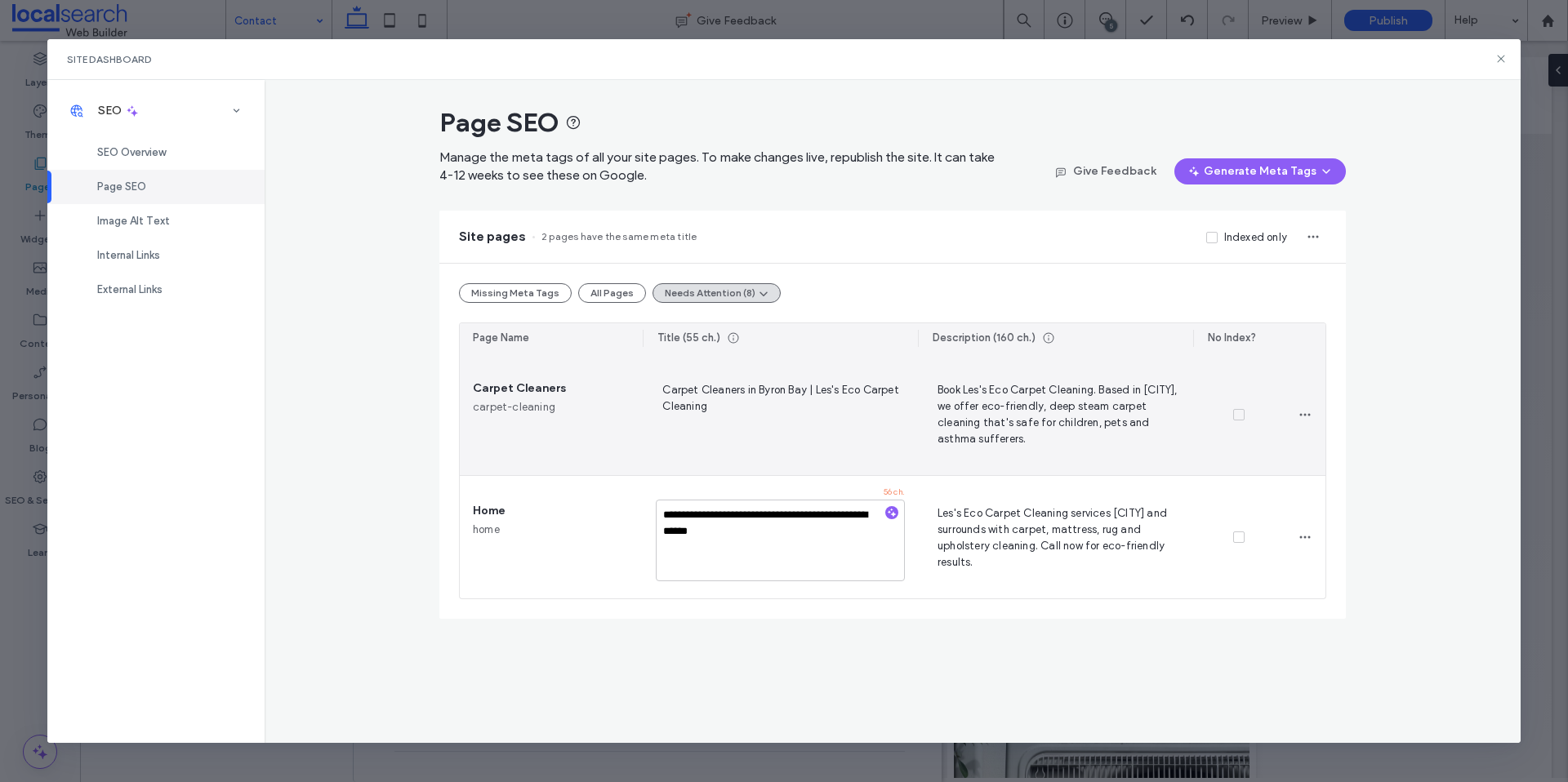 click on "Carpet Cleaners in Byron Bay | Les's Eco Carpet Cleaning" at bounding box center (780, 414) 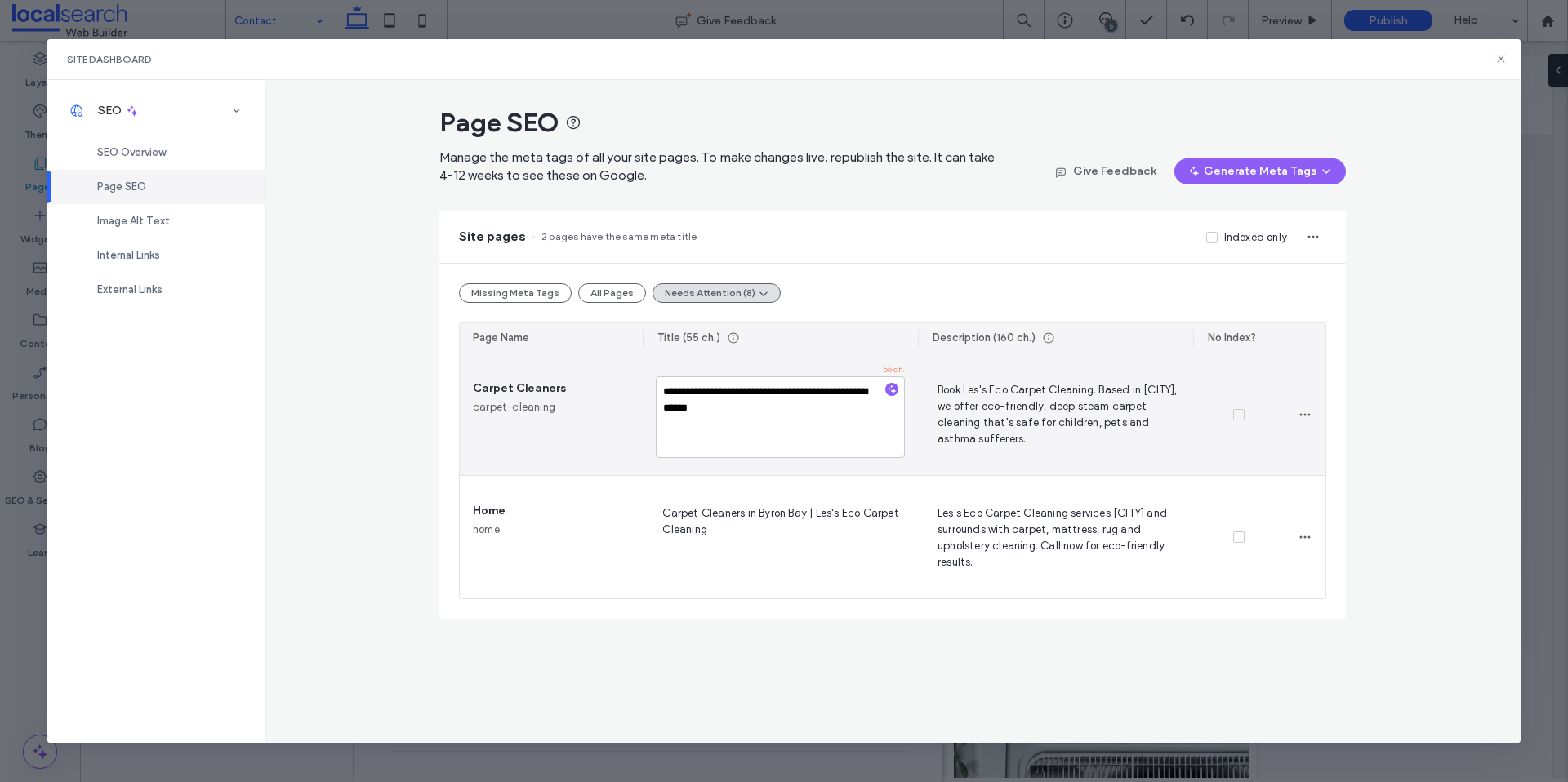 drag, startPoint x: 744, startPoint y: 392, endPoint x: 731, endPoint y: 393, distance: 13.0384 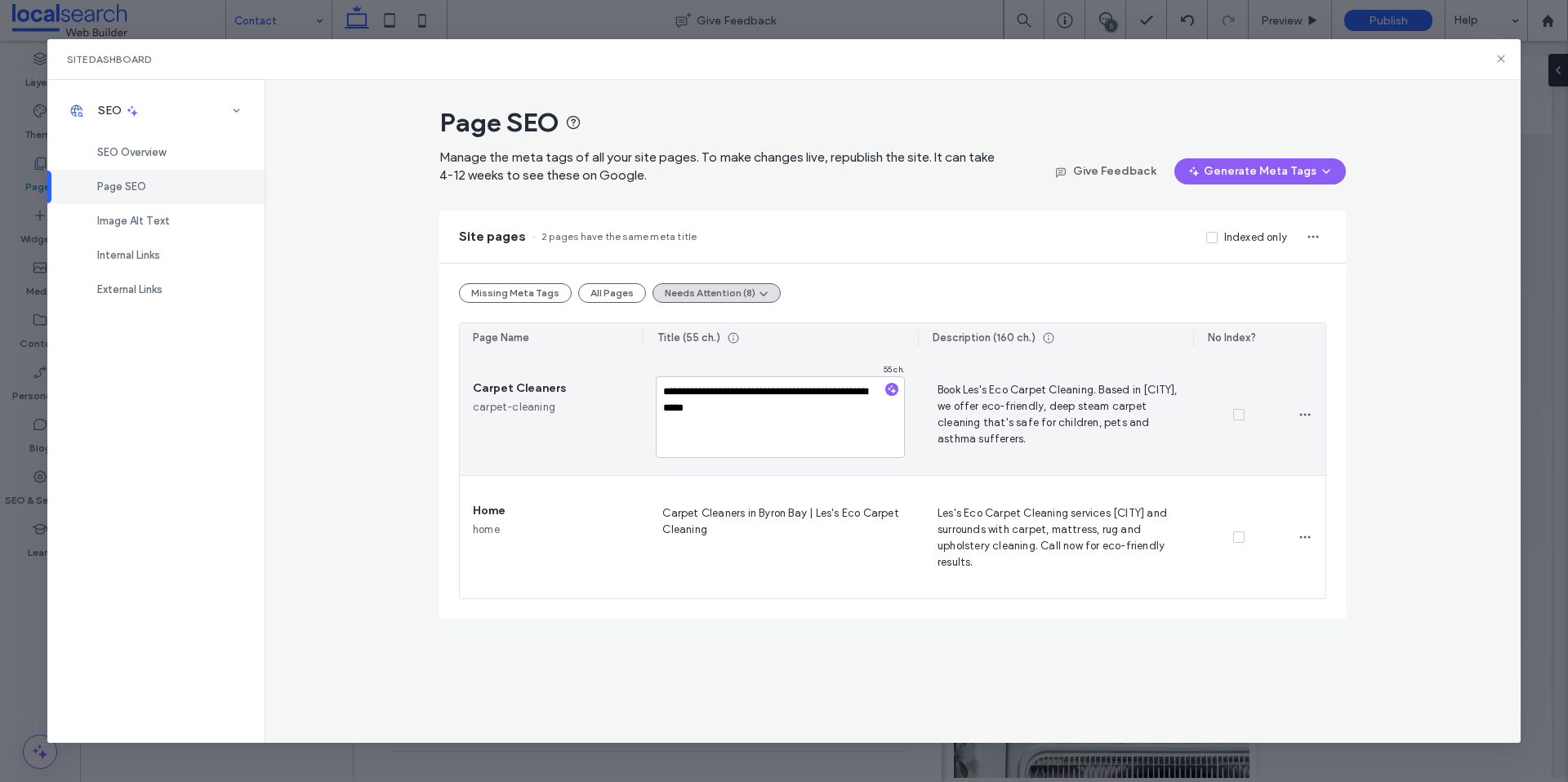 type on "**********" 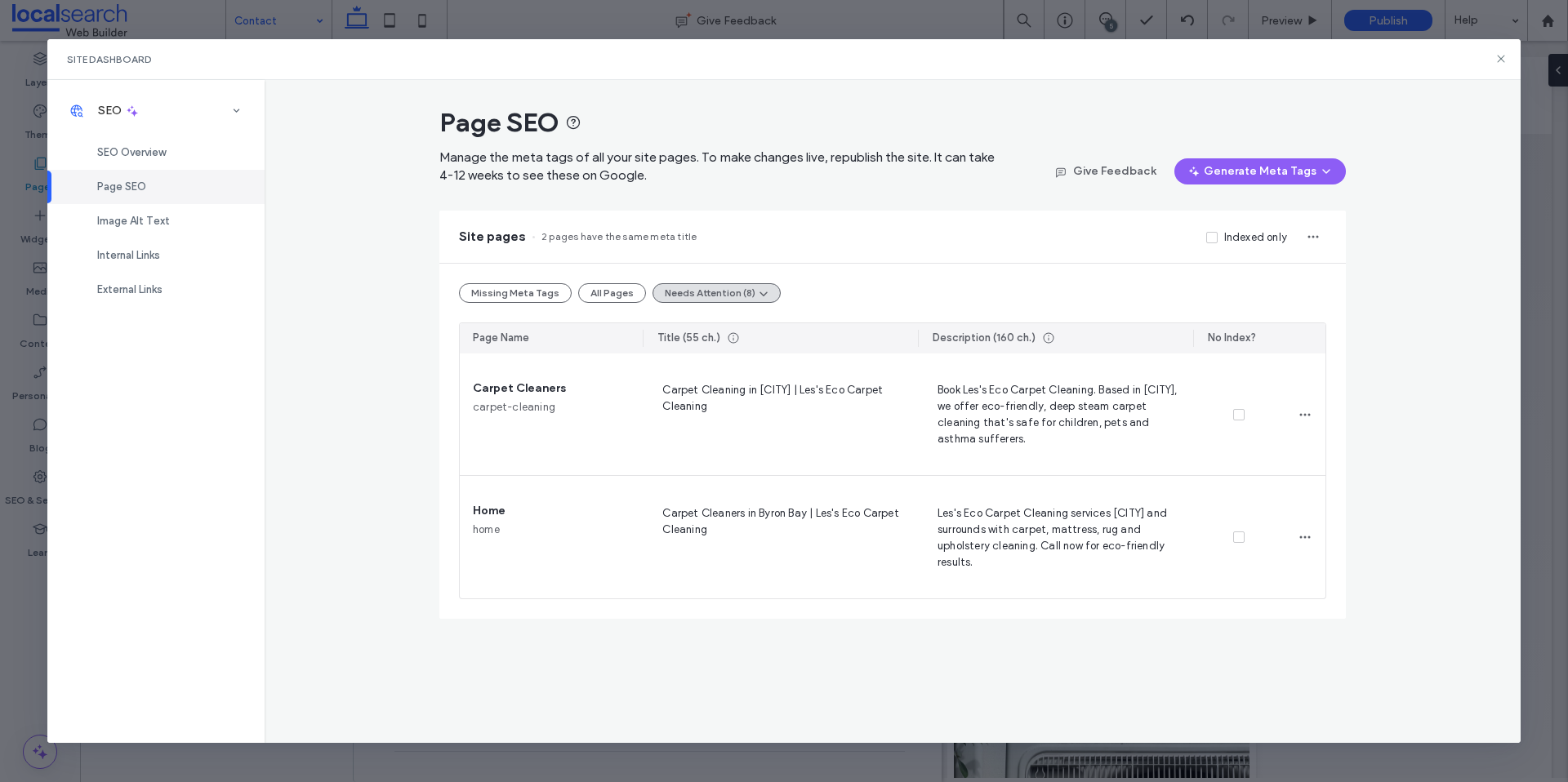 click on "Missing Meta Tags All Pages Needs Attention (8)" at bounding box center [893, 293] 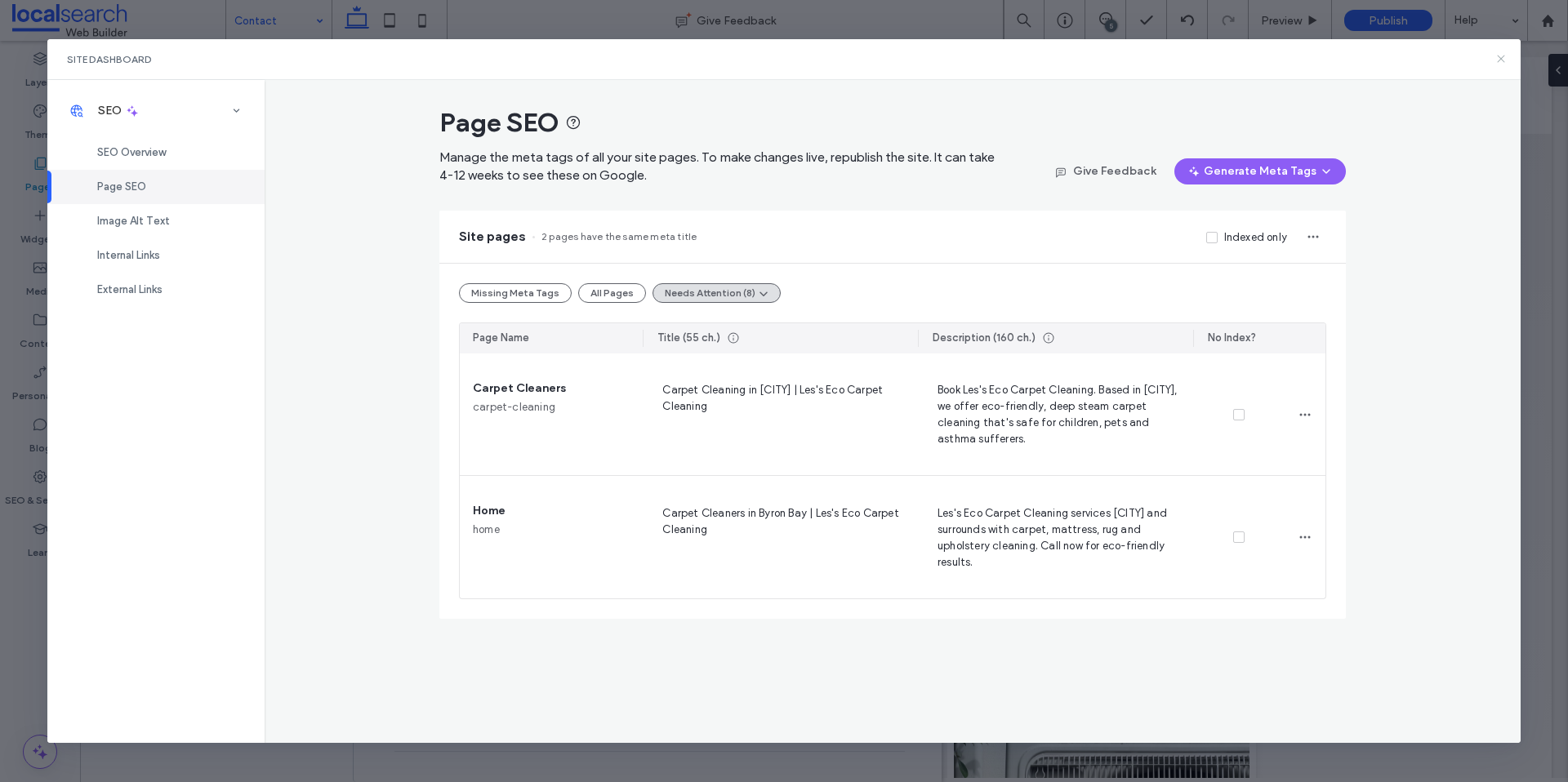 click 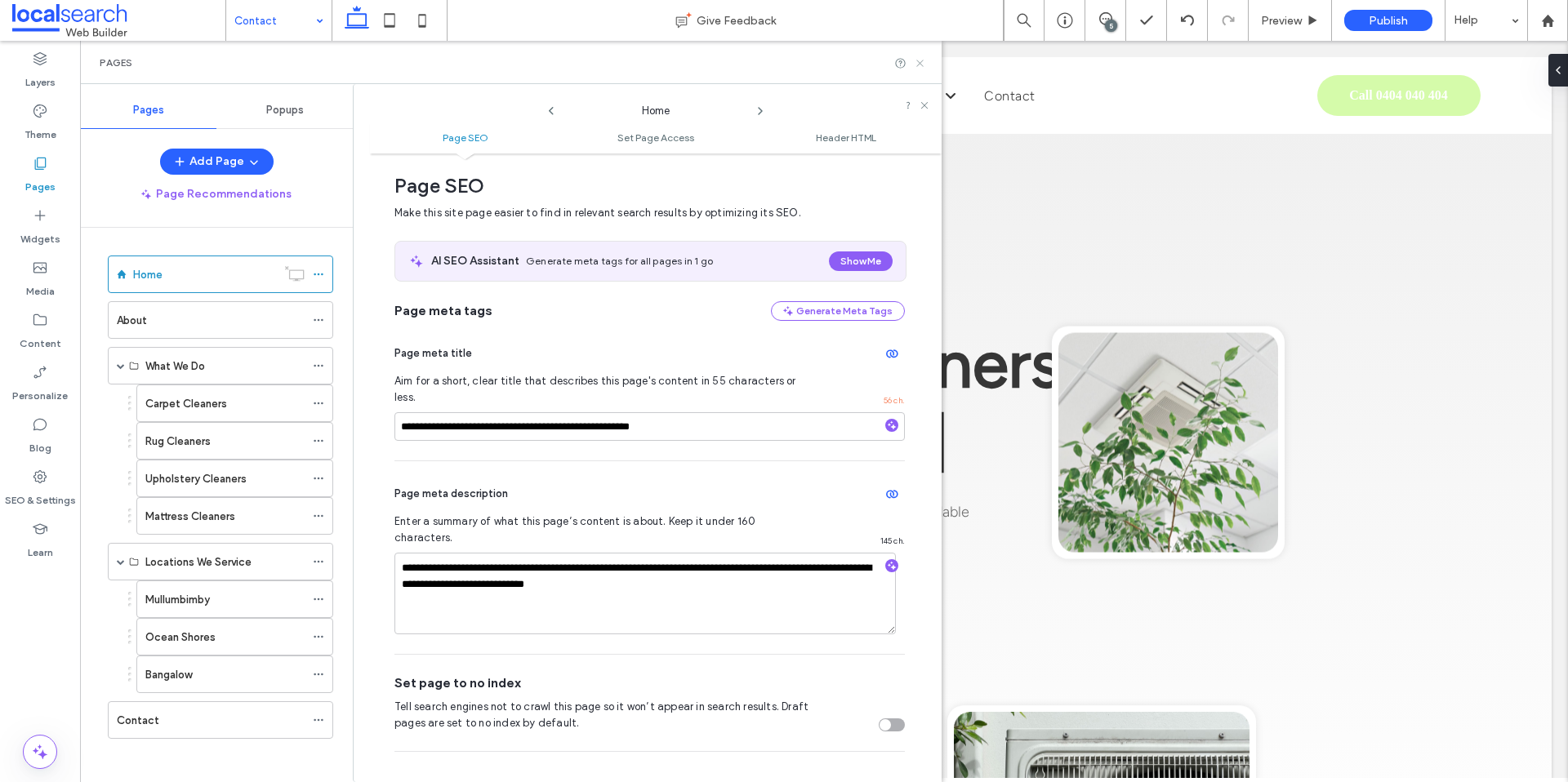 click 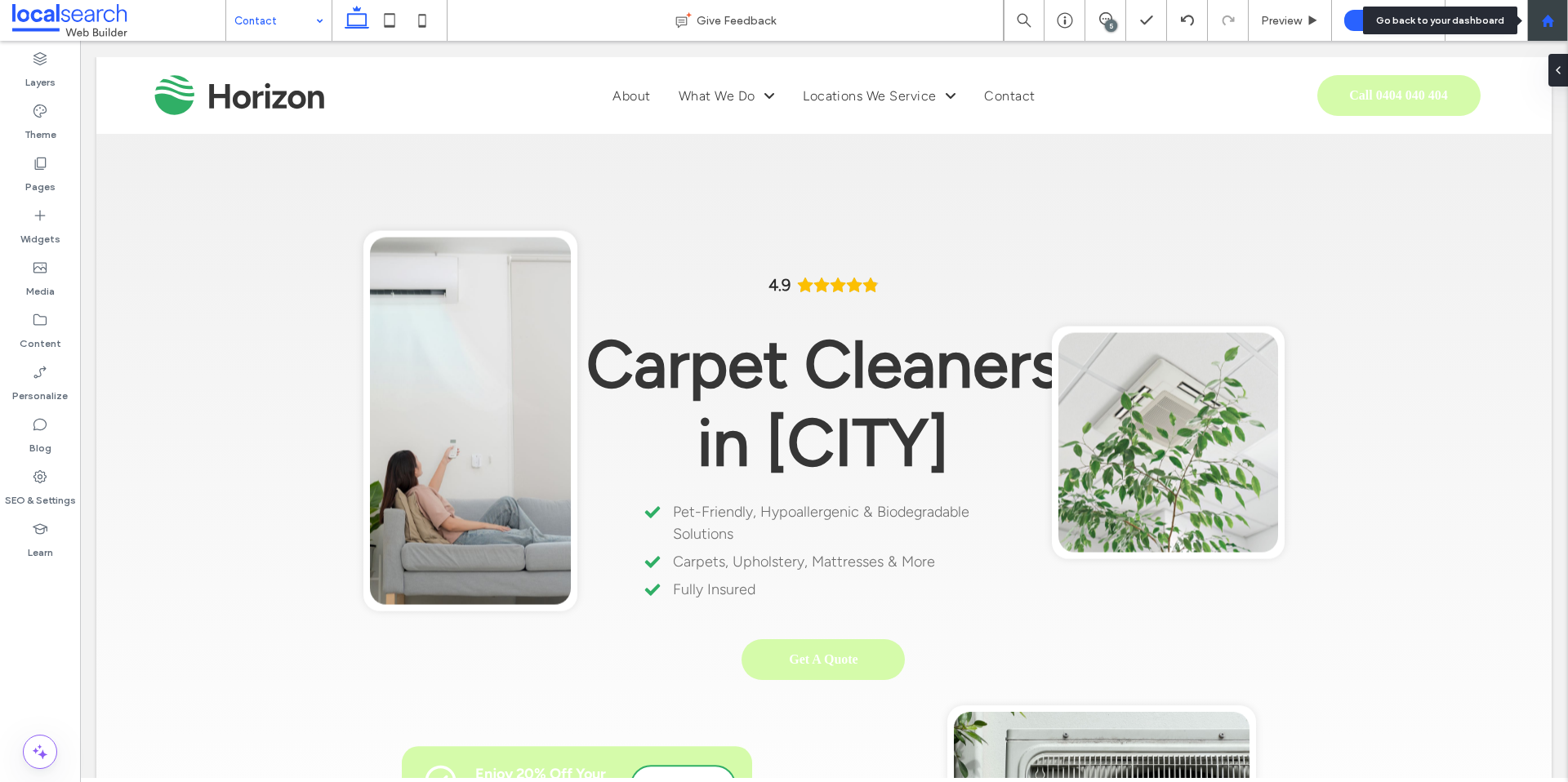 click 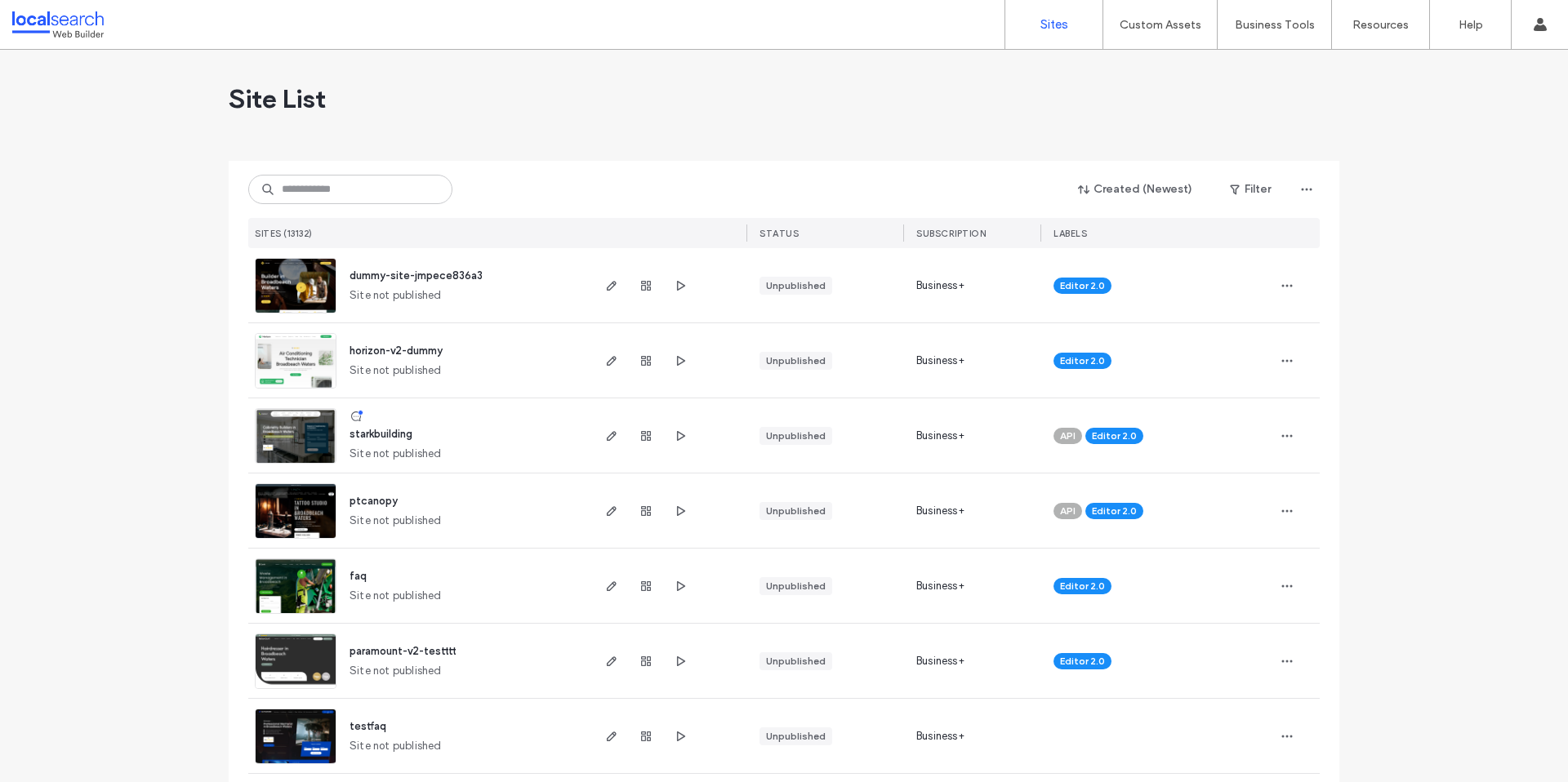 scroll, scrollTop: 0, scrollLeft: 0, axis: both 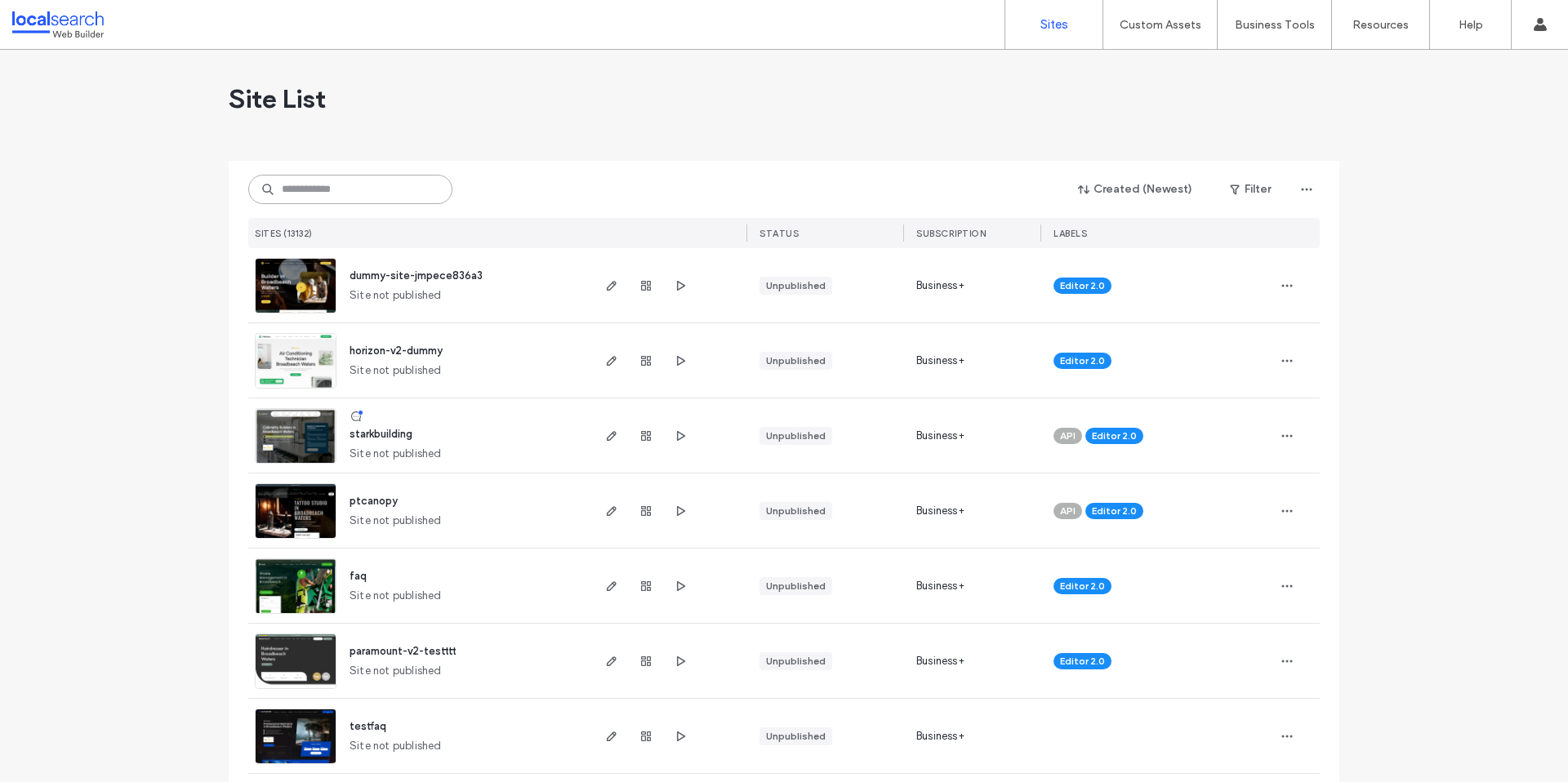 click 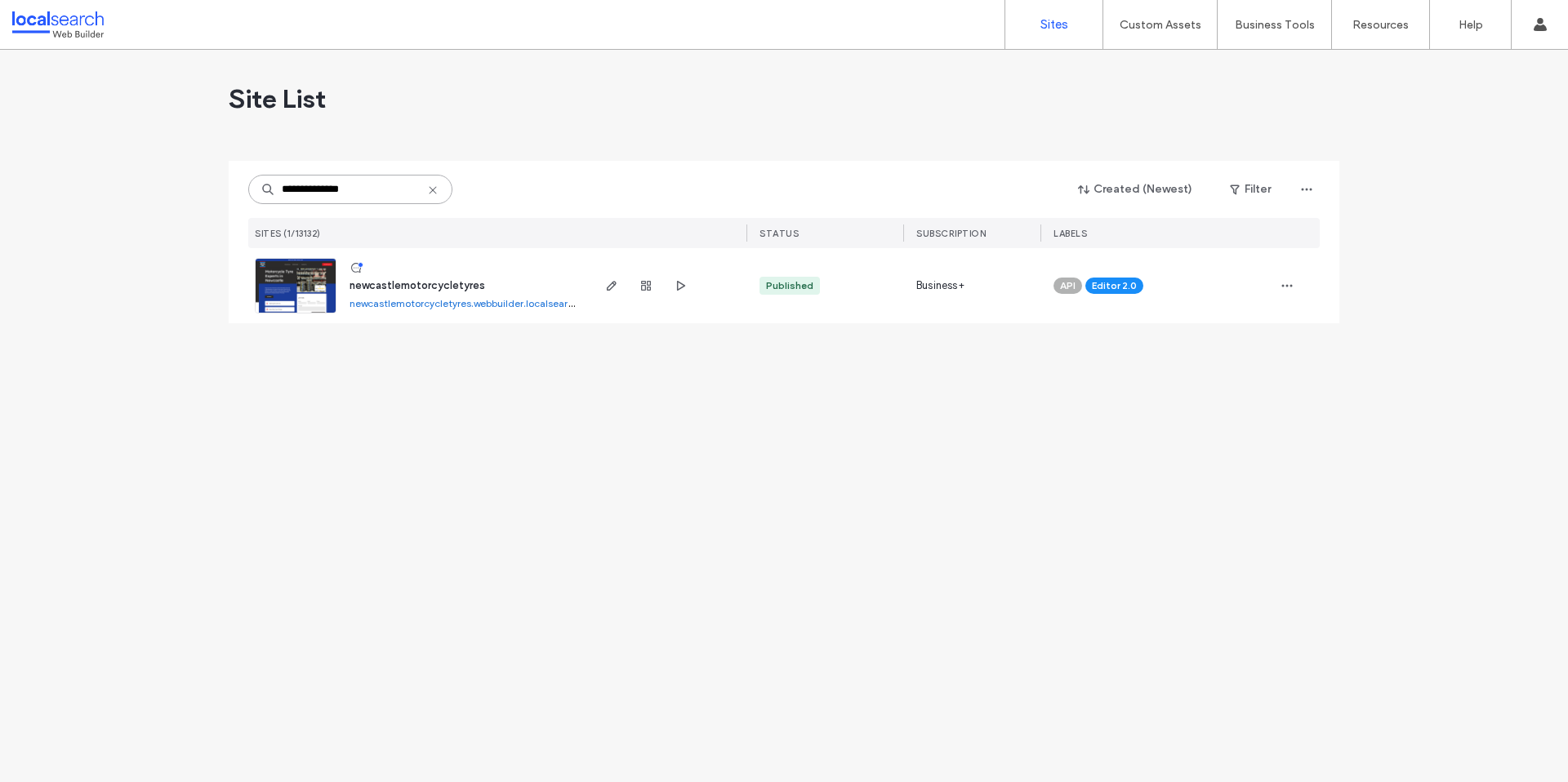 type on "**********" 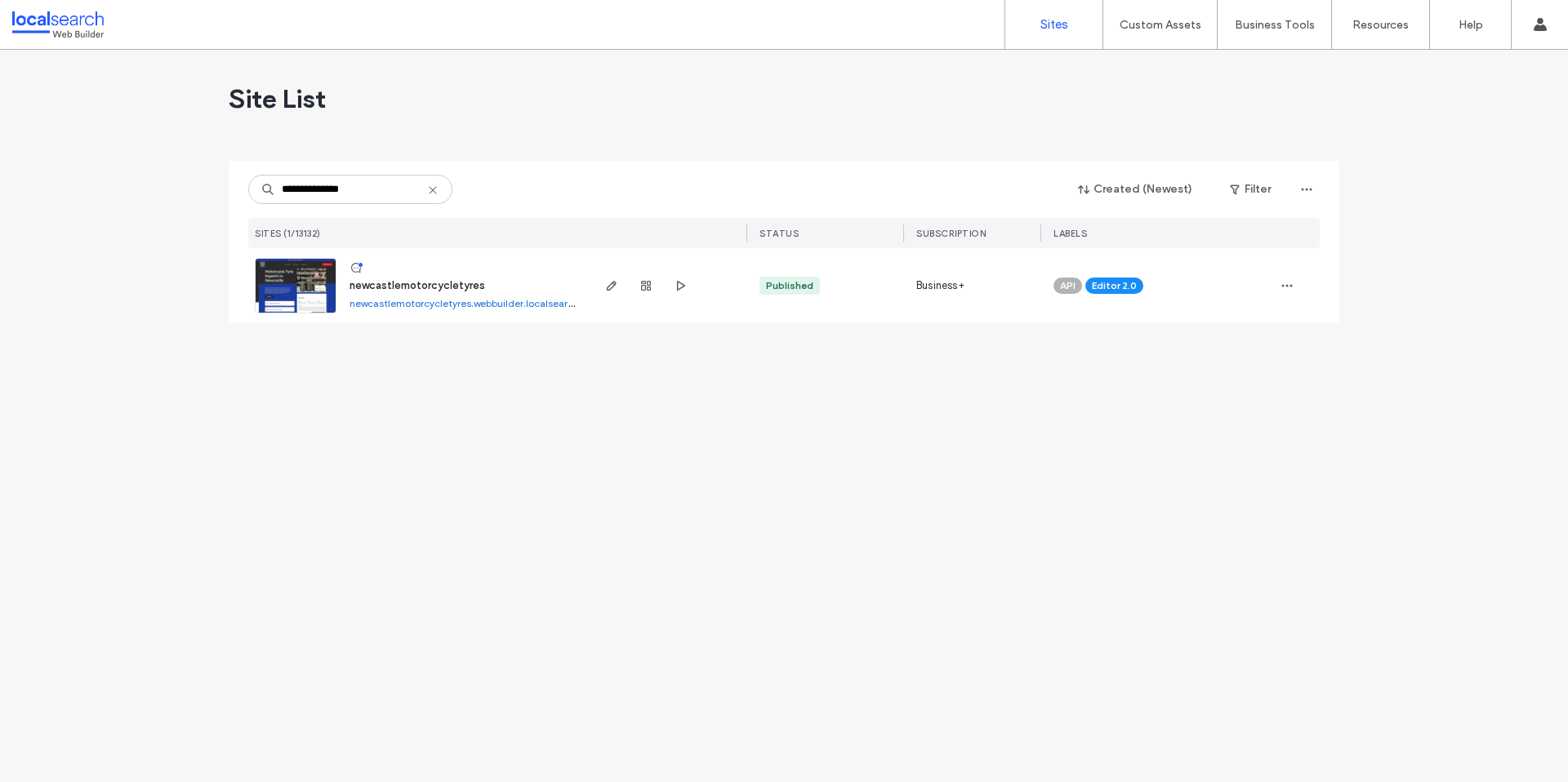 click 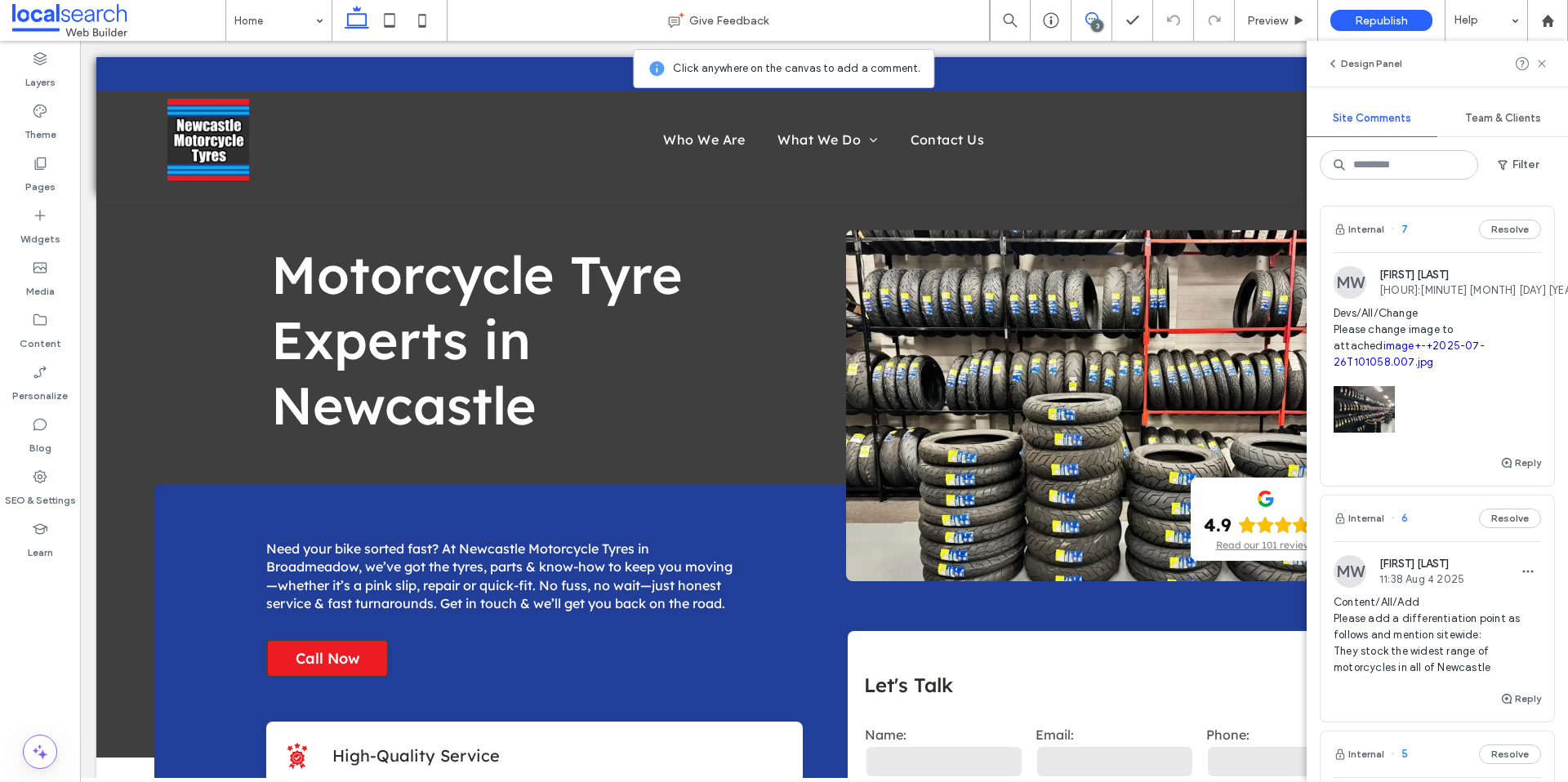 scroll, scrollTop: 0, scrollLeft: 0, axis: both 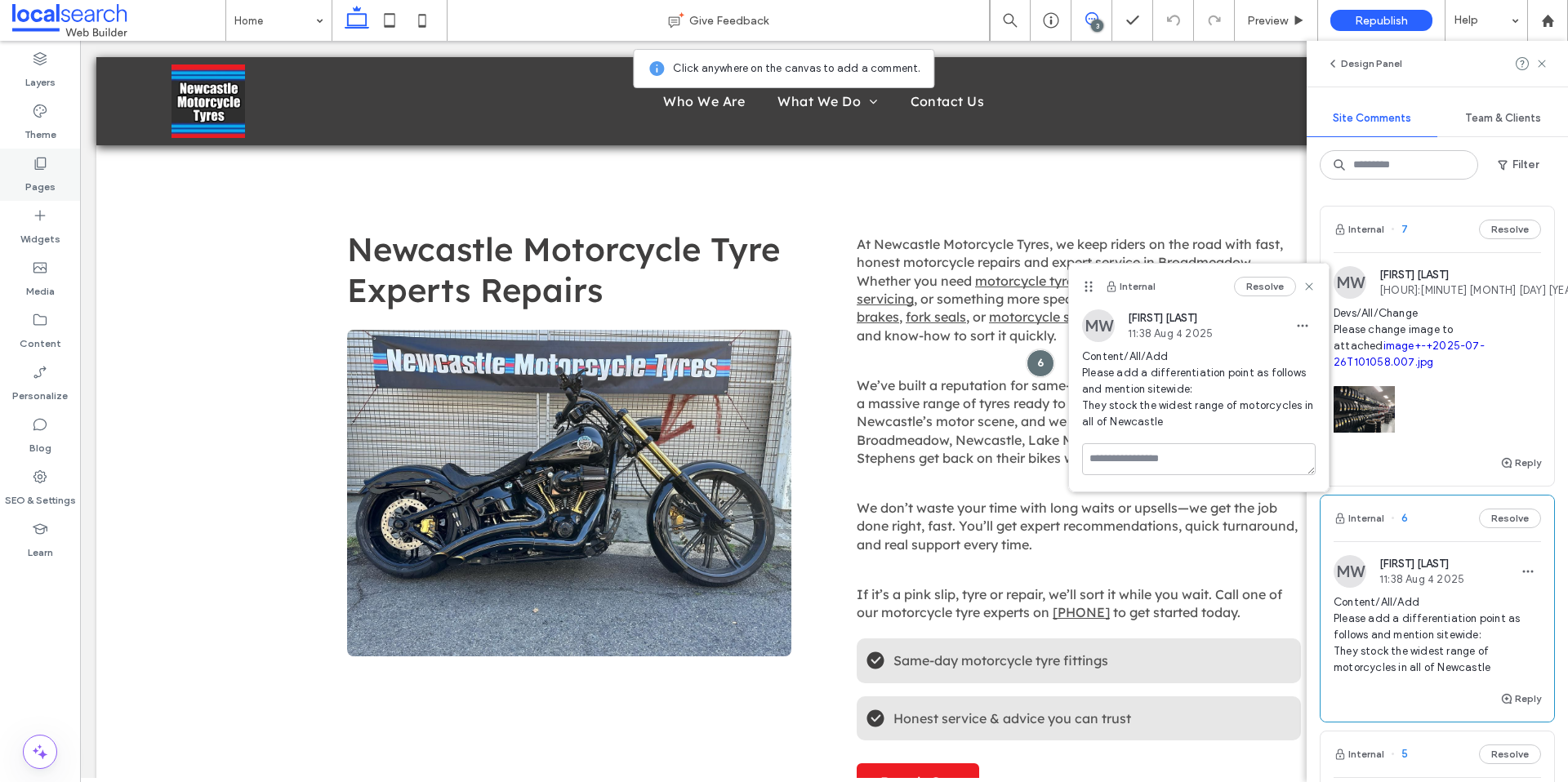 click 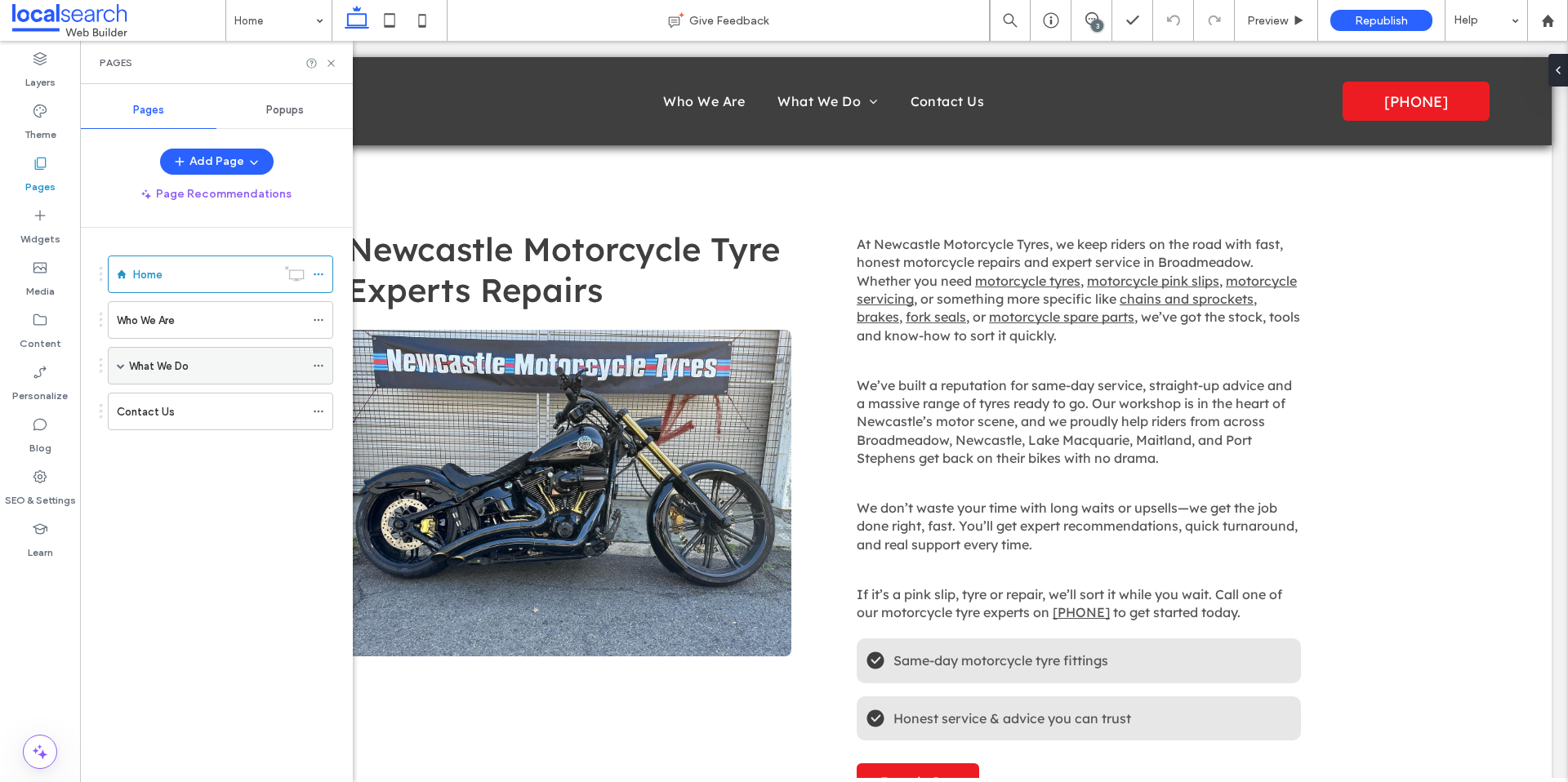 click at bounding box center (121, 366) 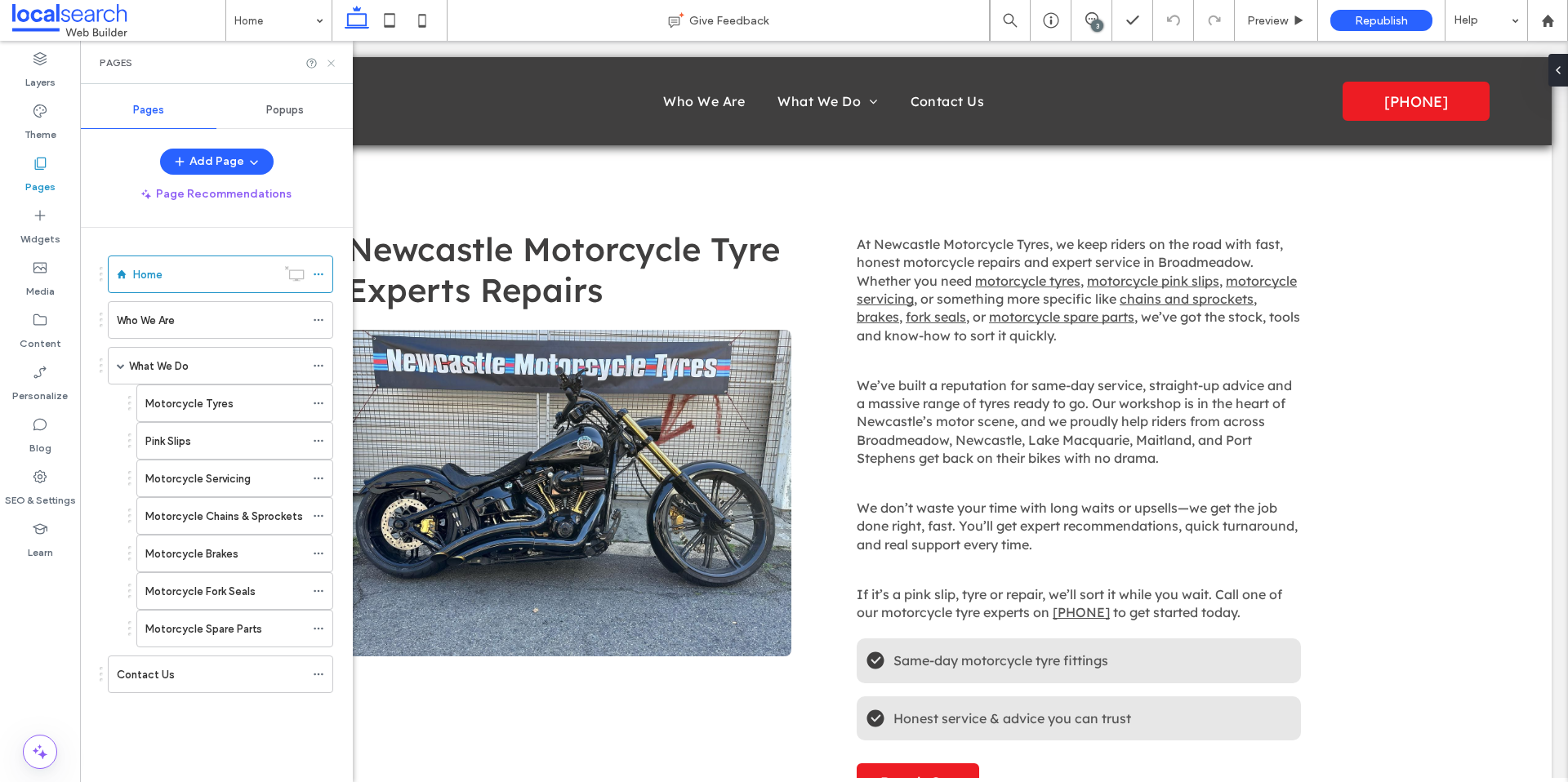 click 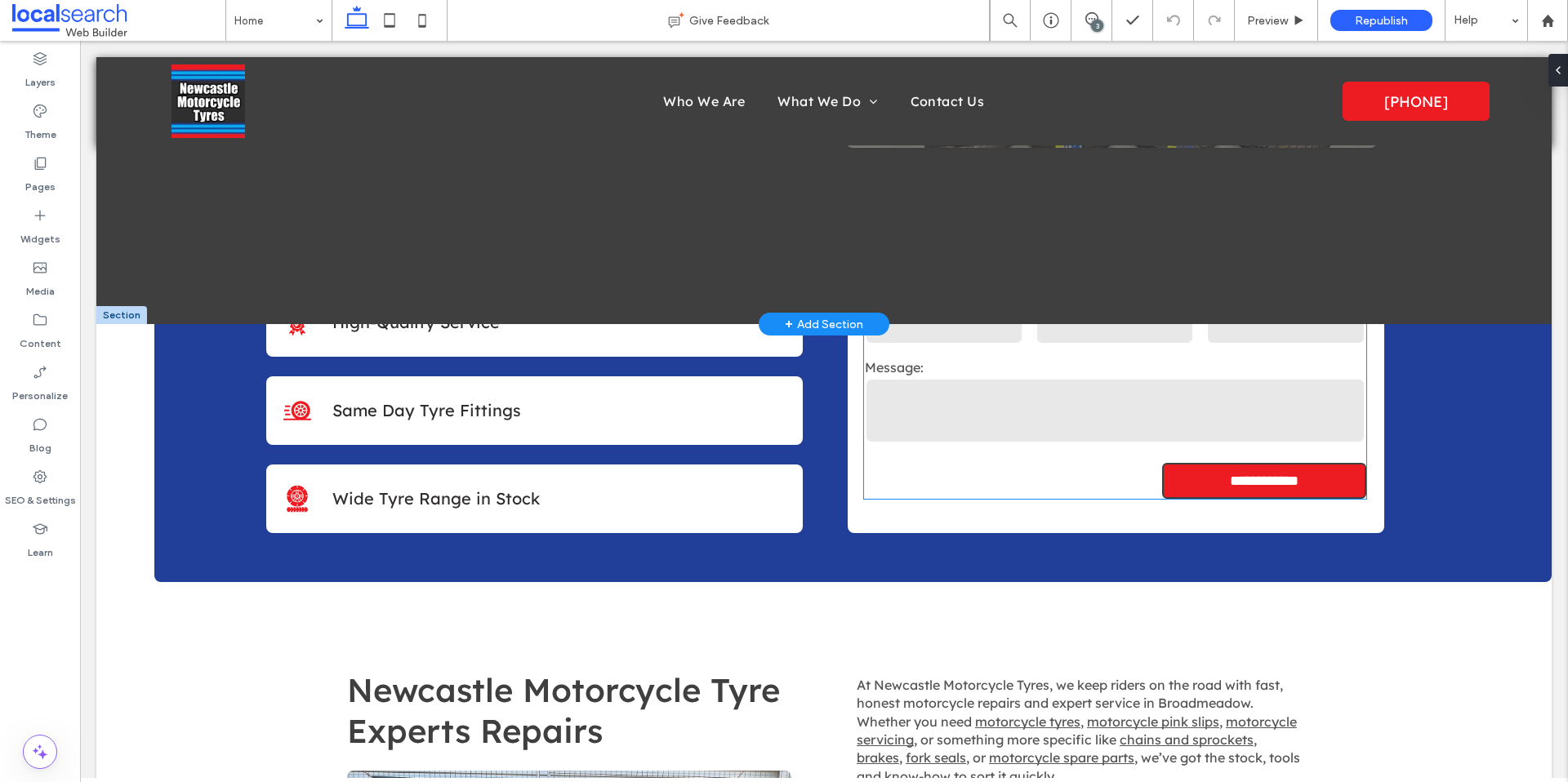 scroll, scrollTop: 0, scrollLeft: 0, axis: both 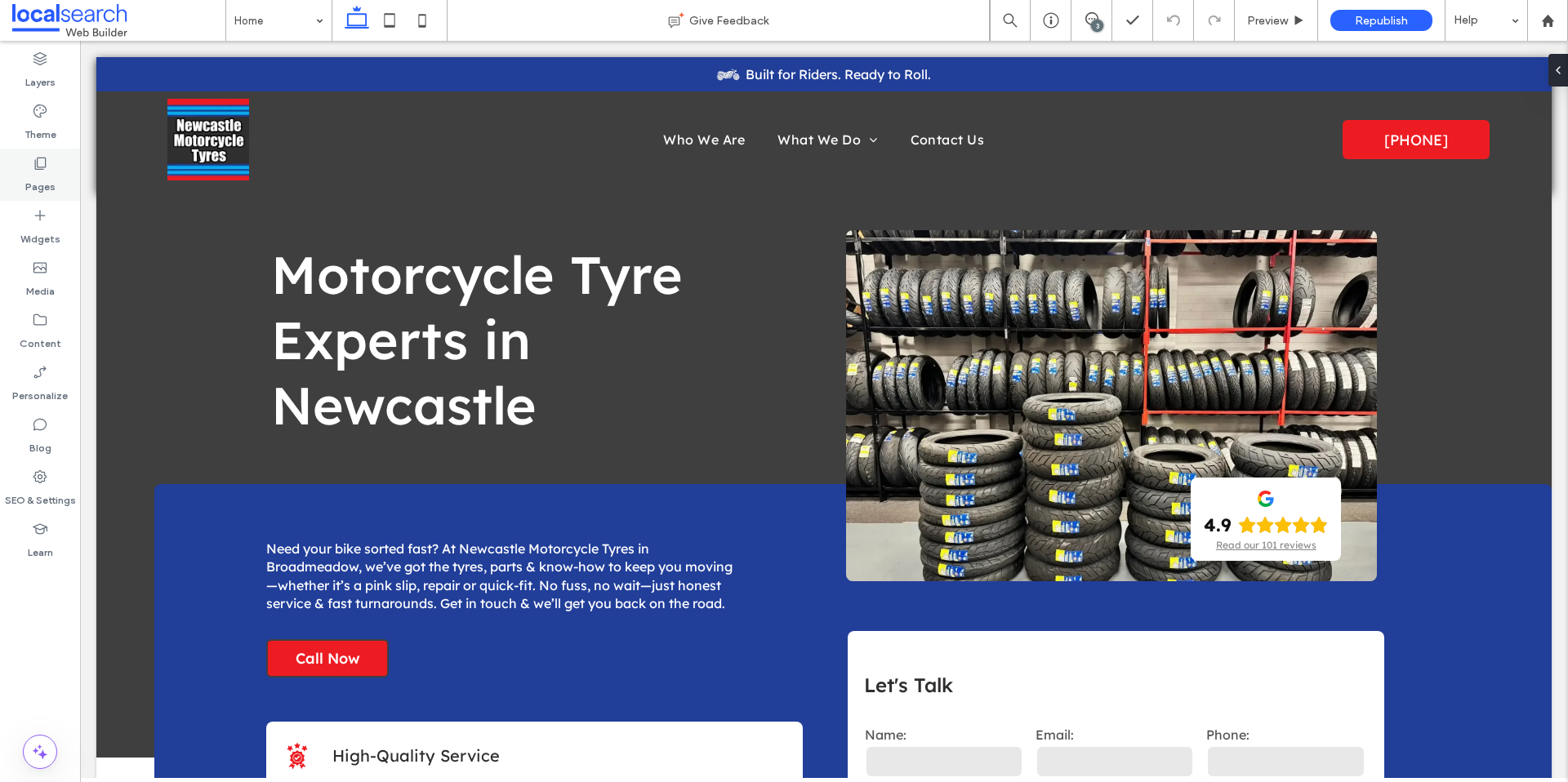 click 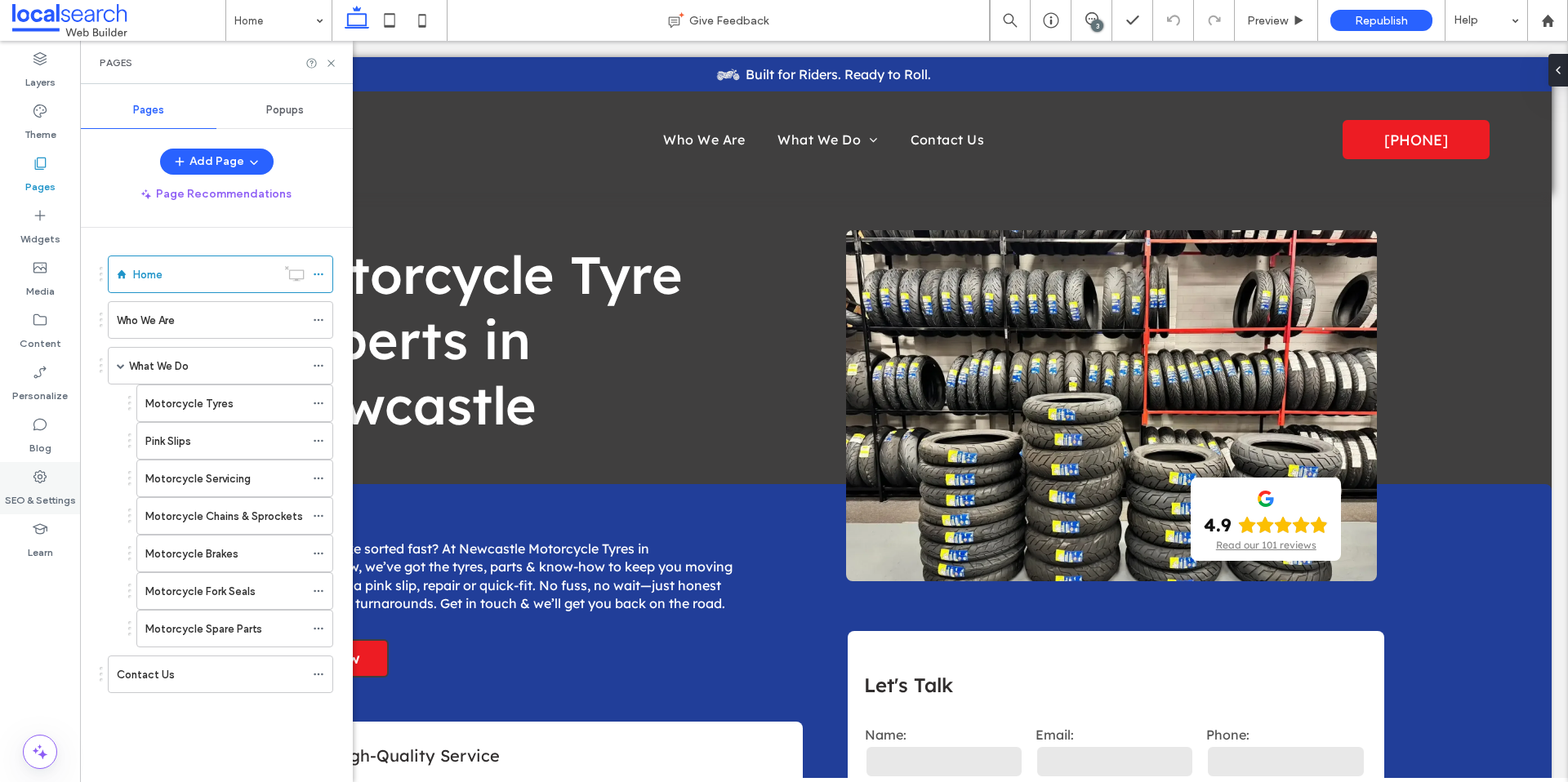 click 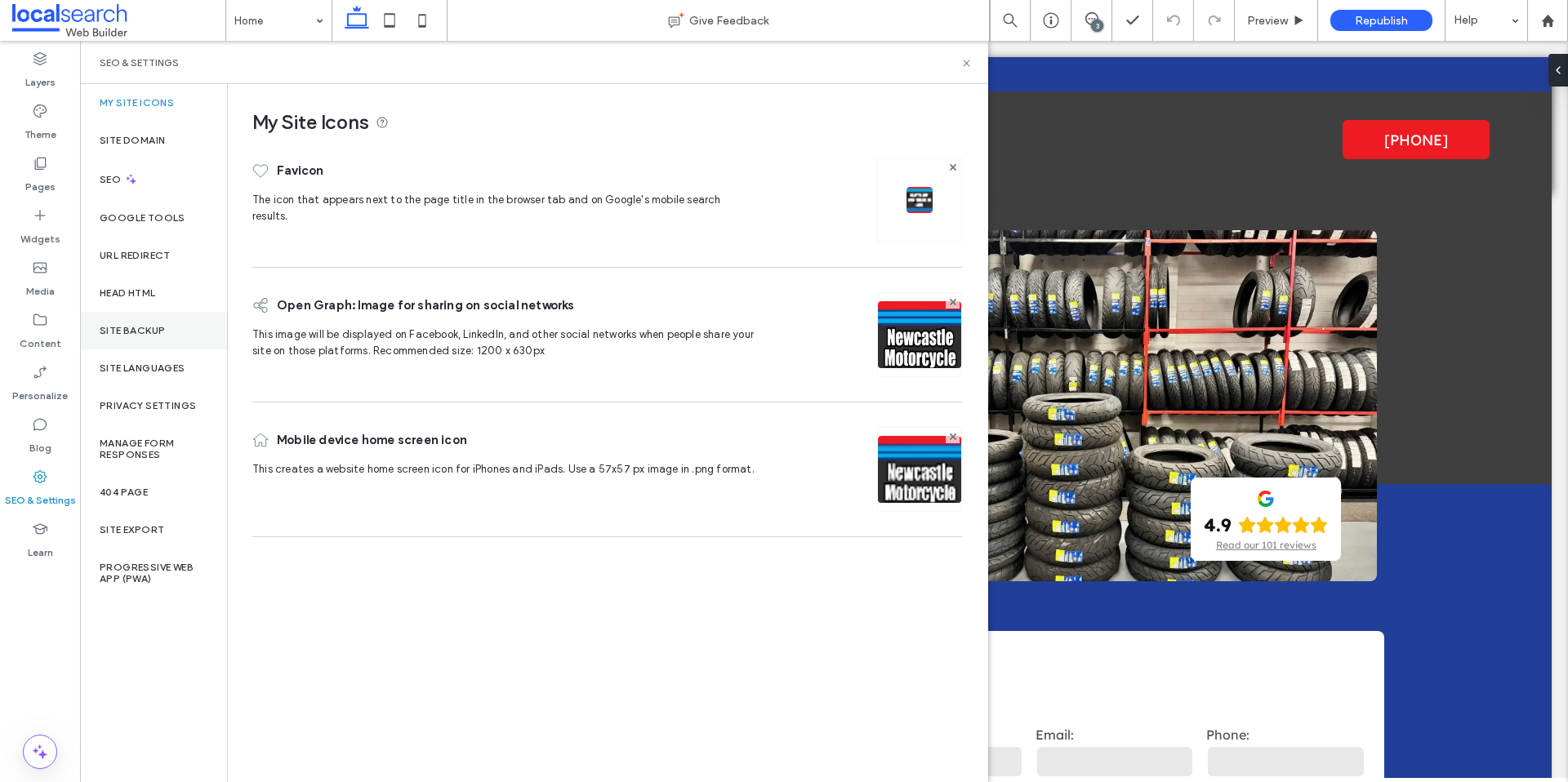 click on "Site Backup" at bounding box center (154, 331) 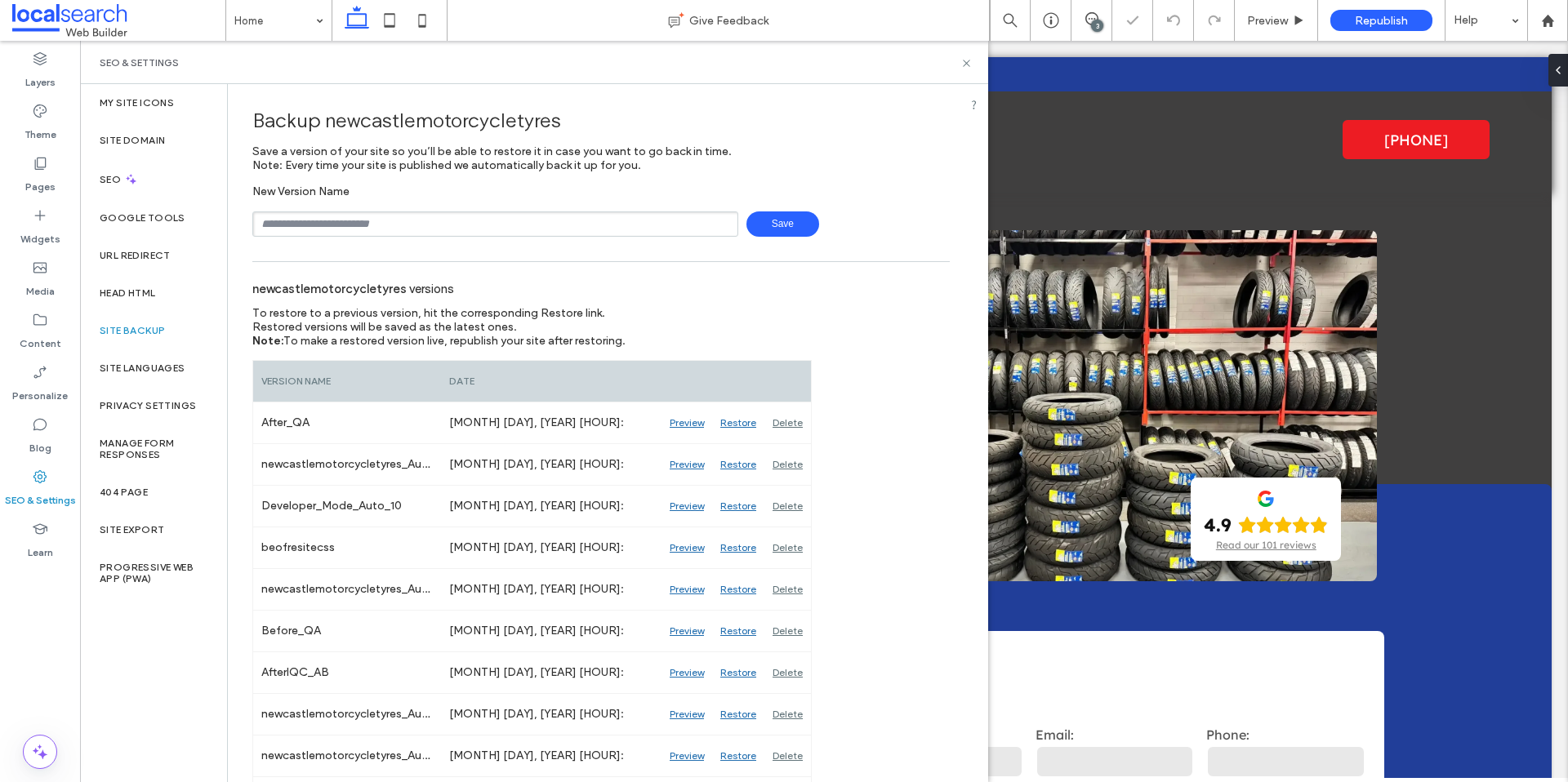 click at bounding box center (495, 224) 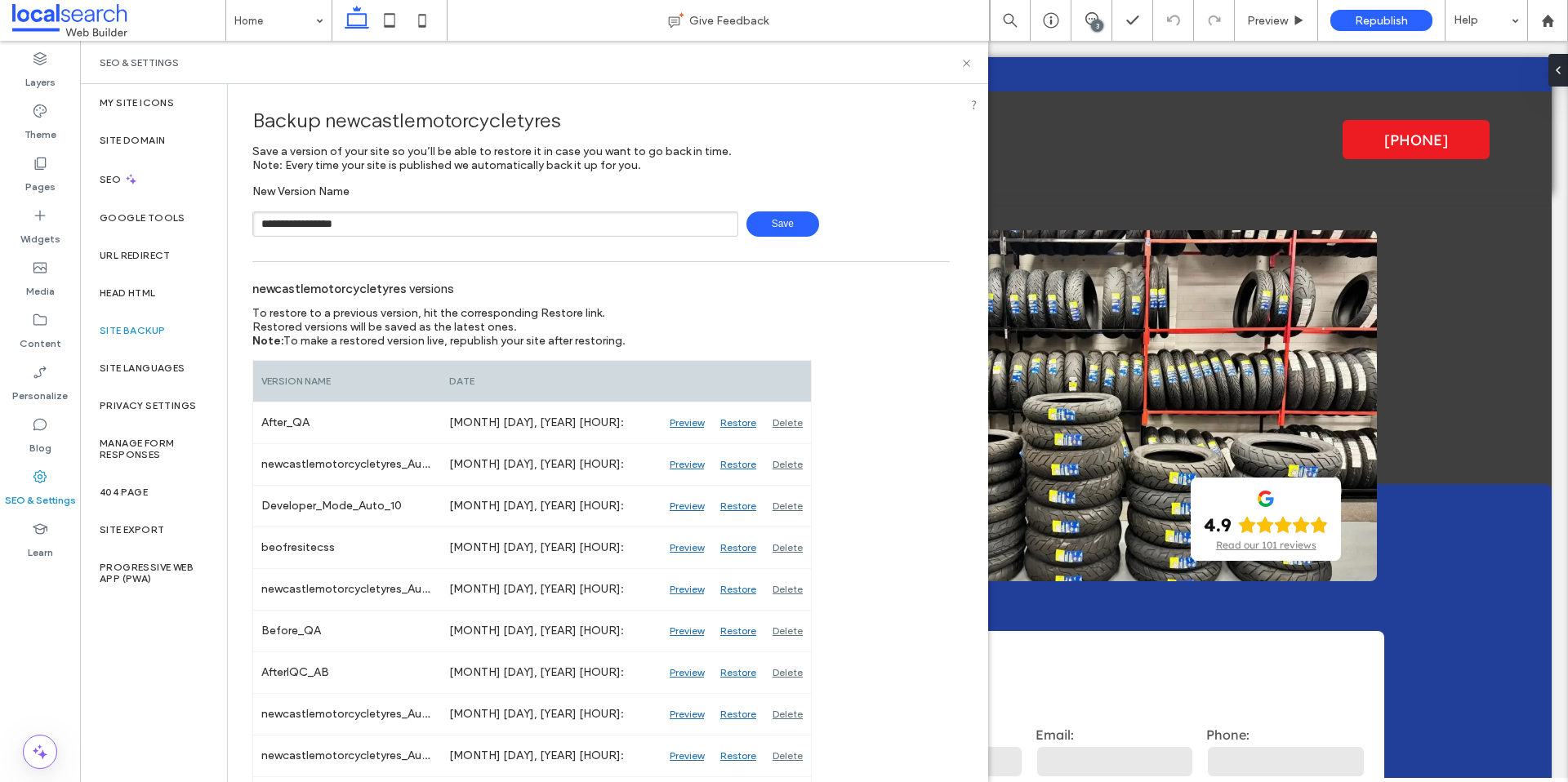 drag, startPoint x: 349, startPoint y: 227, endPoint x: 302, endPoint y: 226, distance: 47.01064 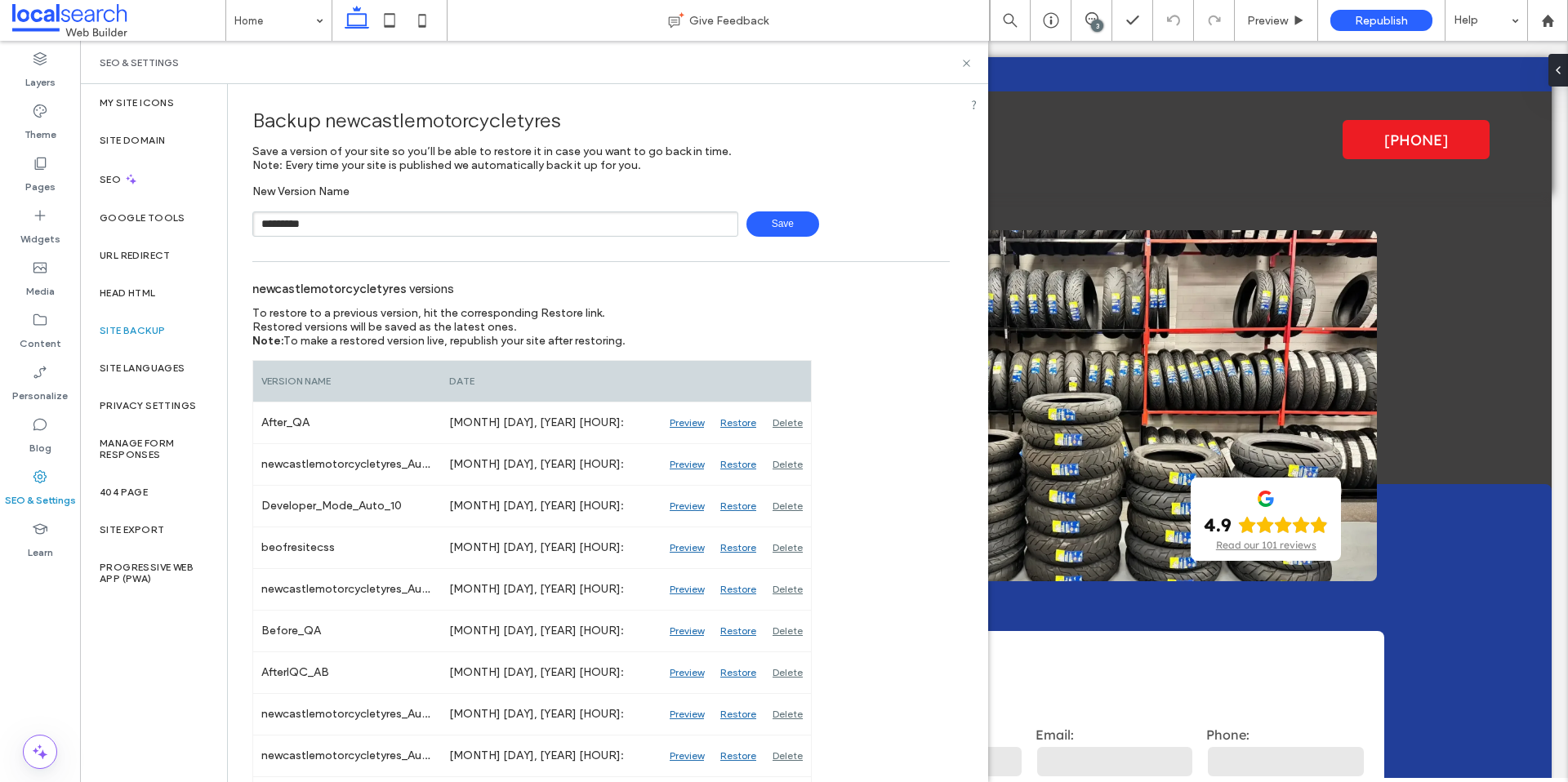 click on "*********" at bounding box center (495, 224) 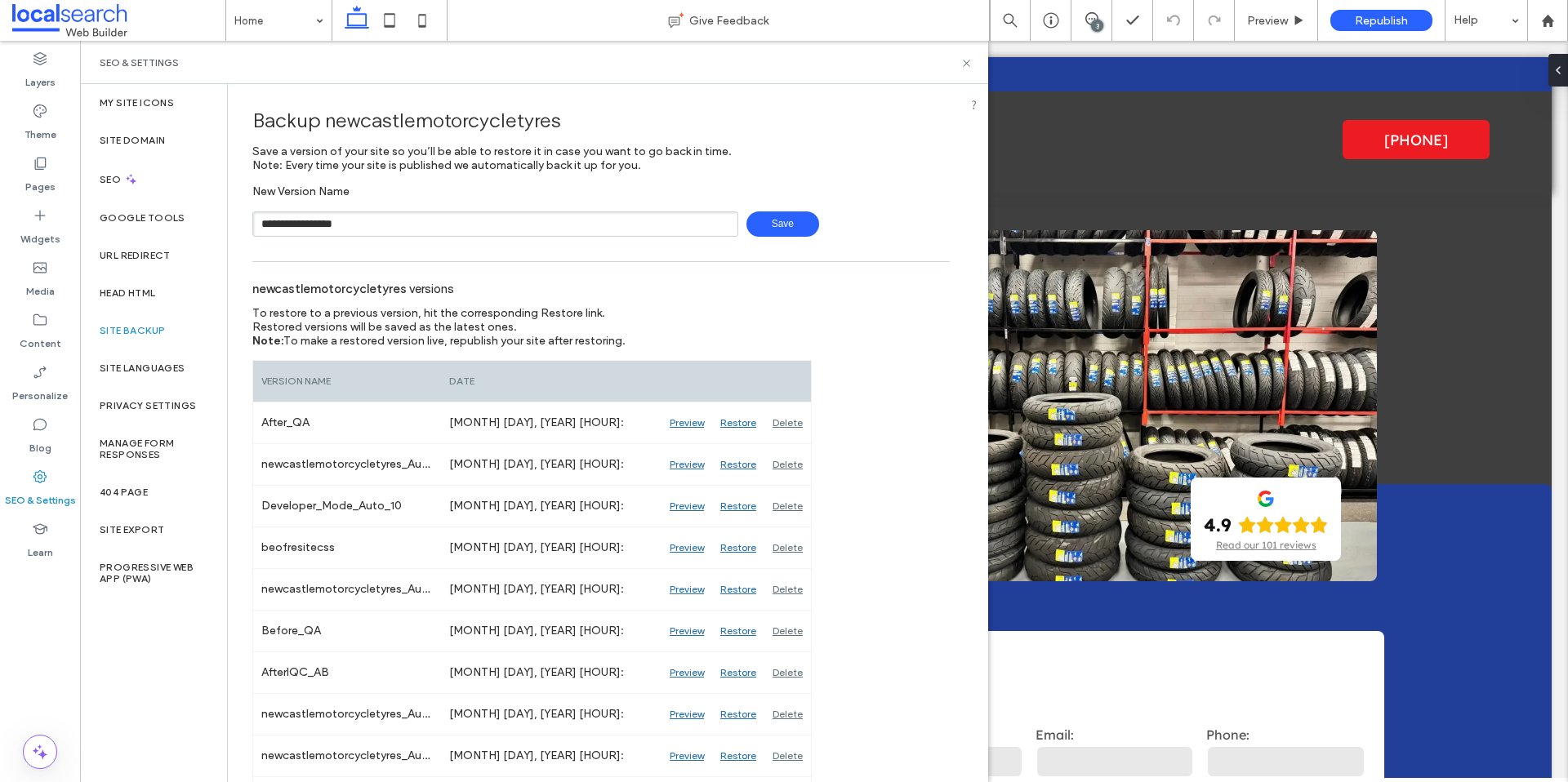 type on "**********" 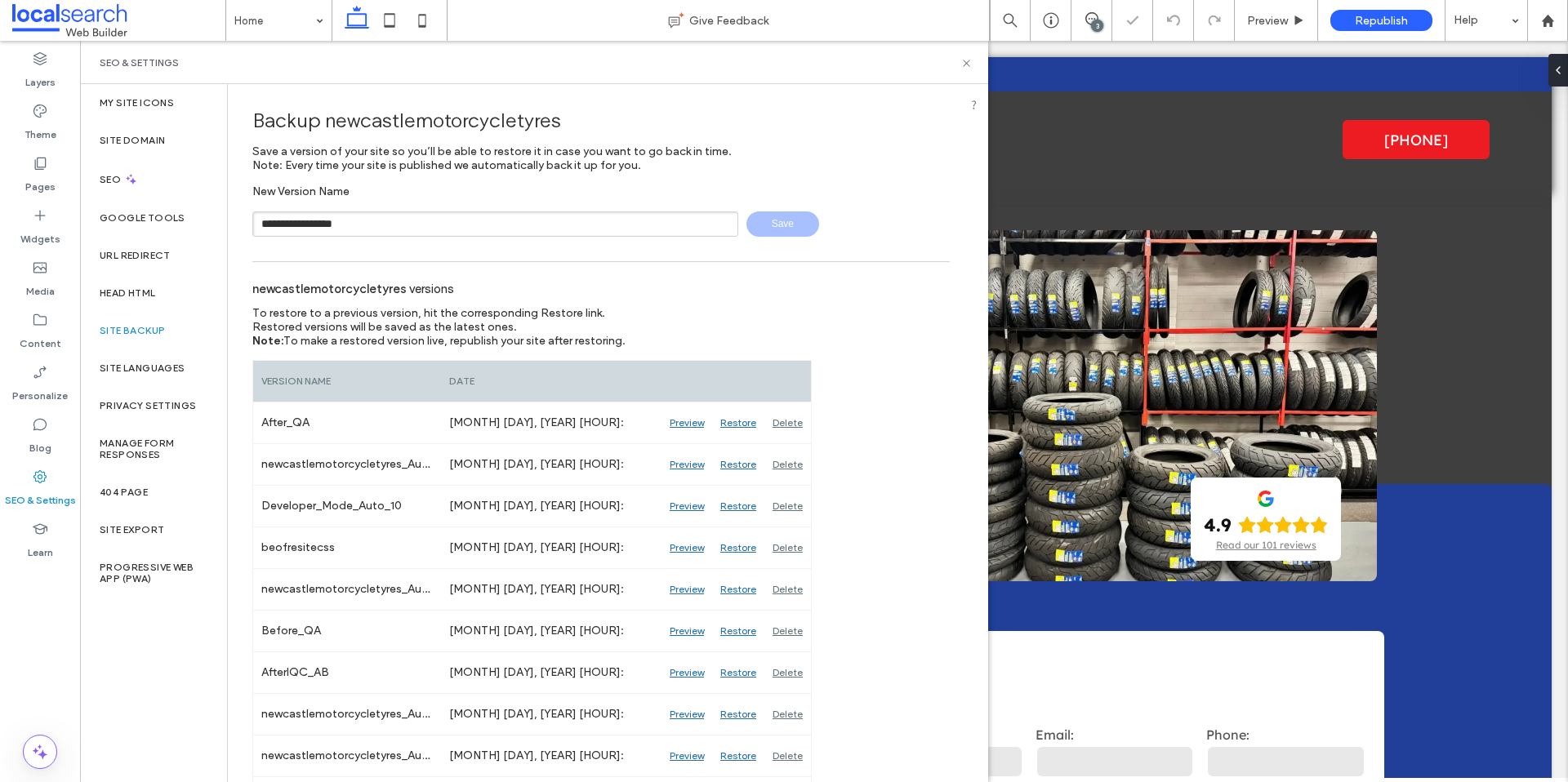 type 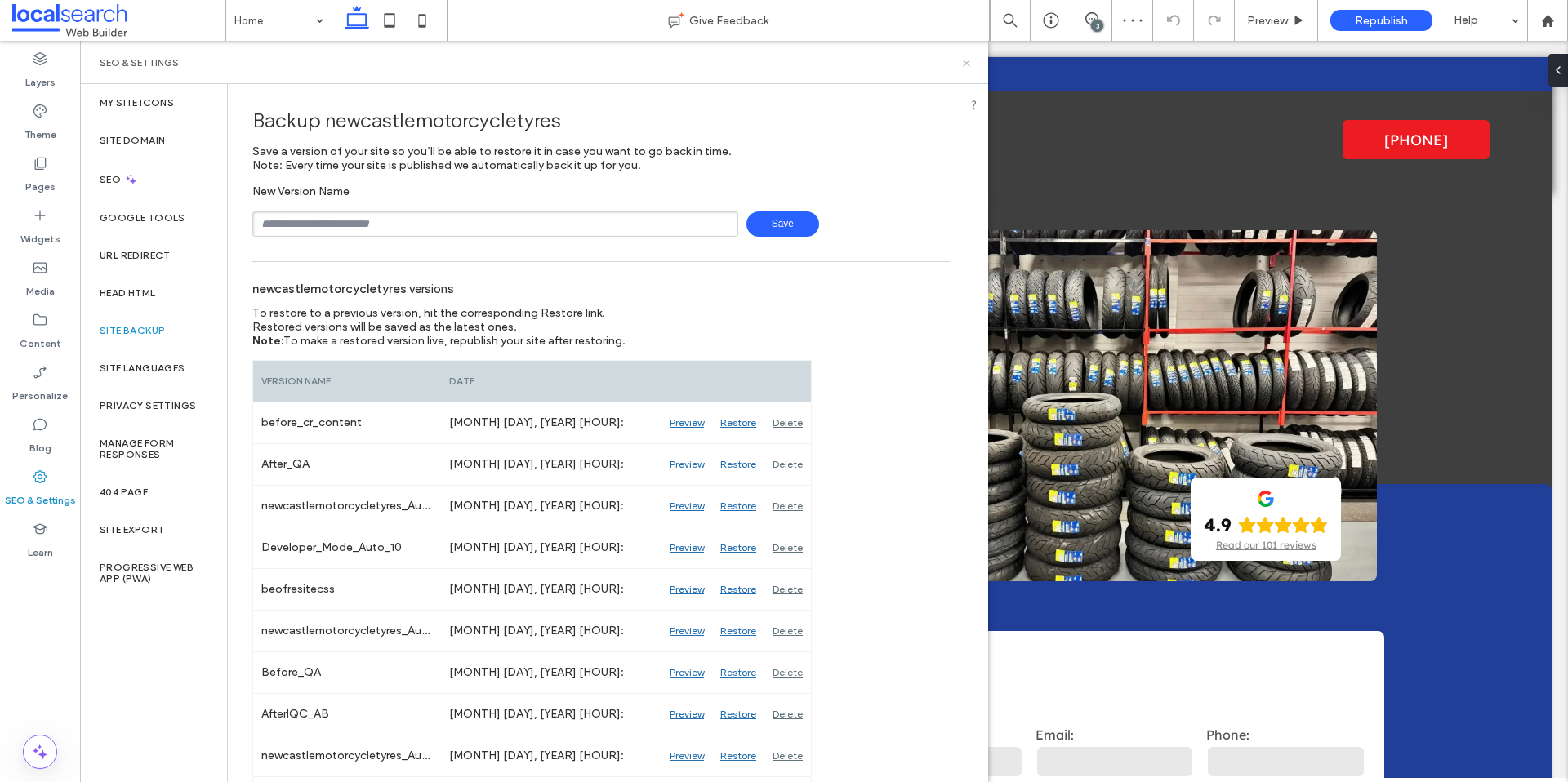 click 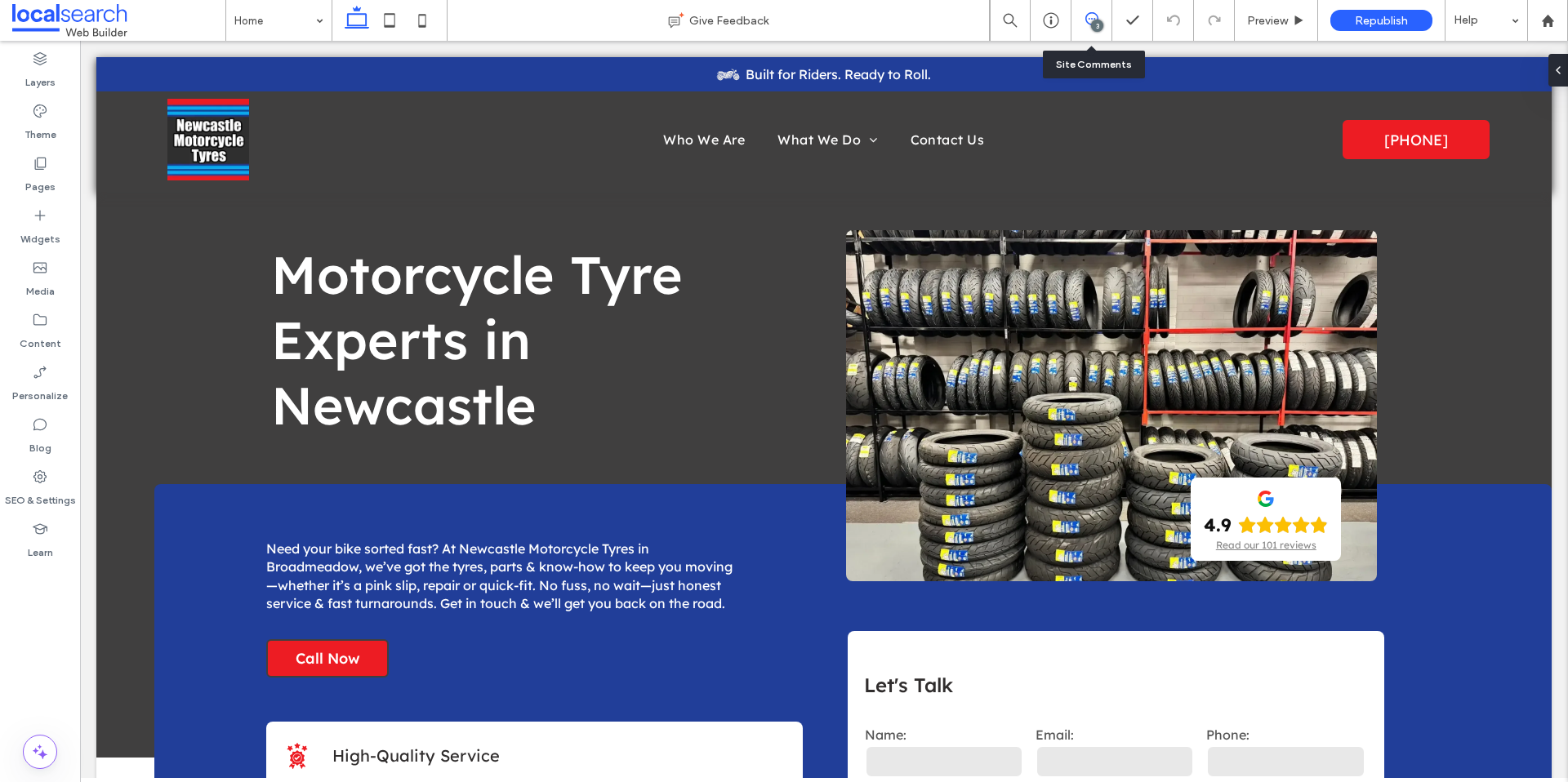 click 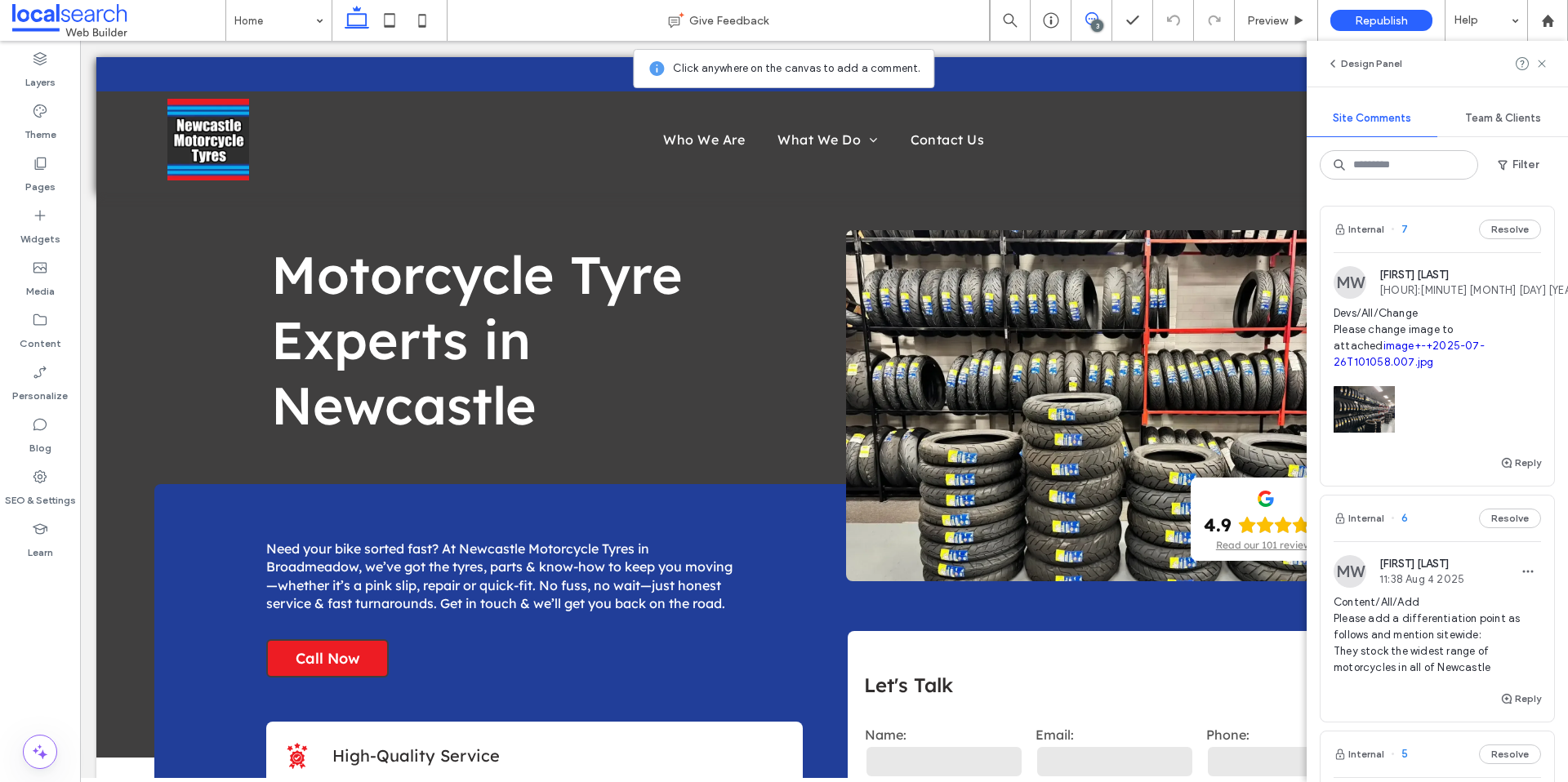 click on "Content/All/Add
Please add a differentiation point as follows and mention sitewide:
They stock the widest range of motorcycles in all of Newcastle" at bounding box center (1437, 635) 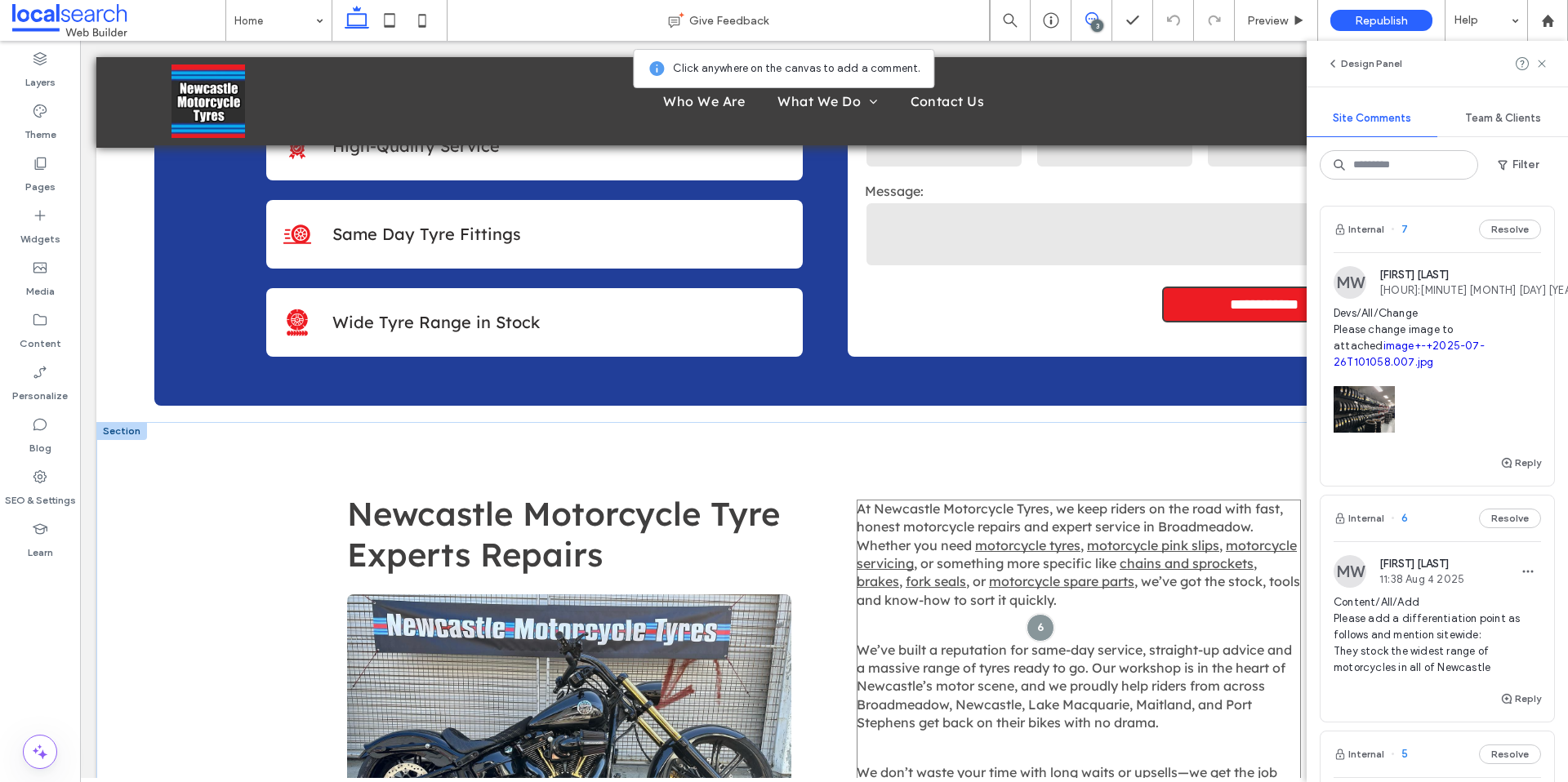 scroll, scrollTop: 906, scrollLeft: 0, axis: vertical 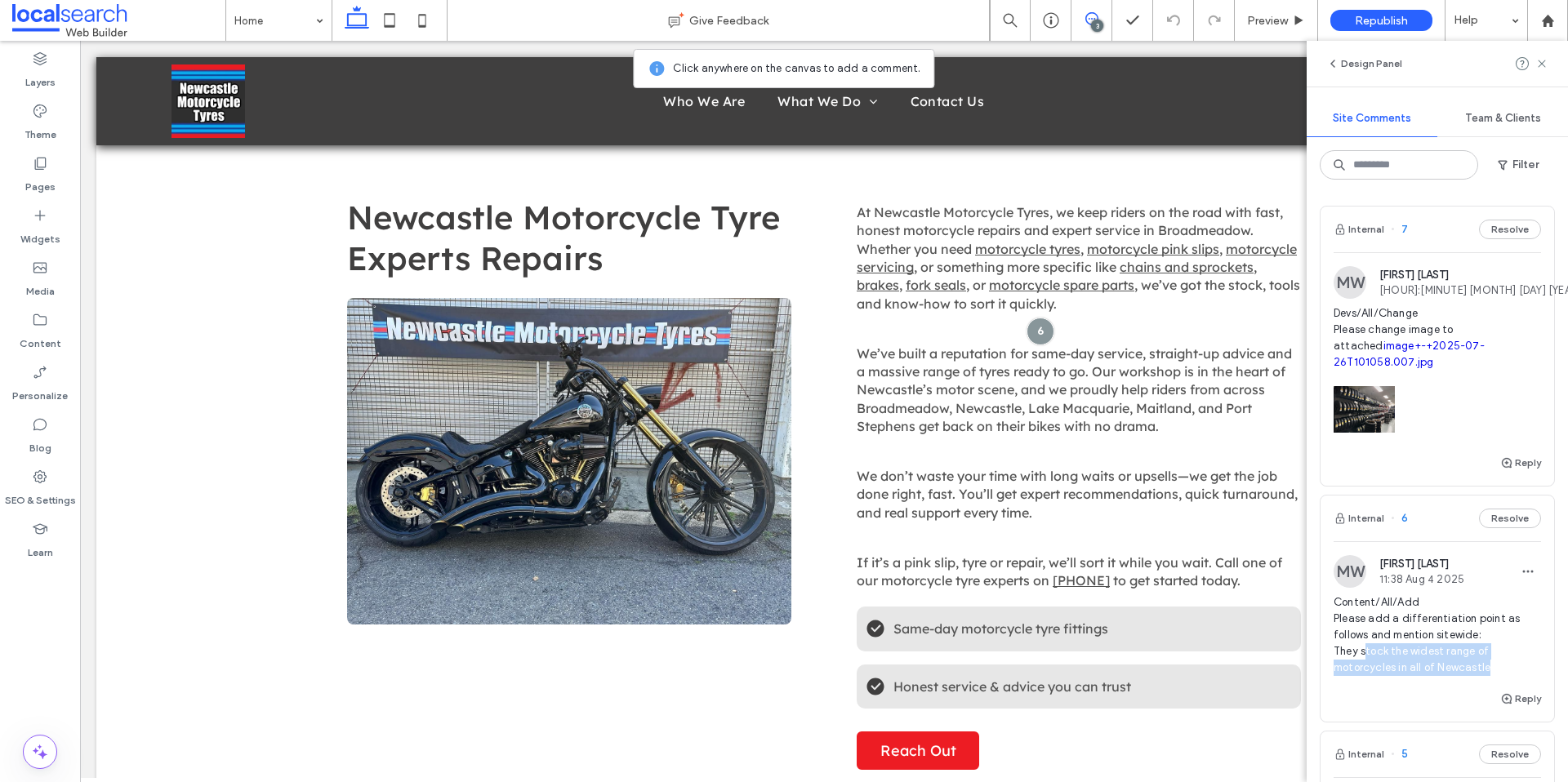 drag, startPoint x: 1362, startPoint y: 635, endPoint x: 1500, endPoint y: 654, distance: 139.3018 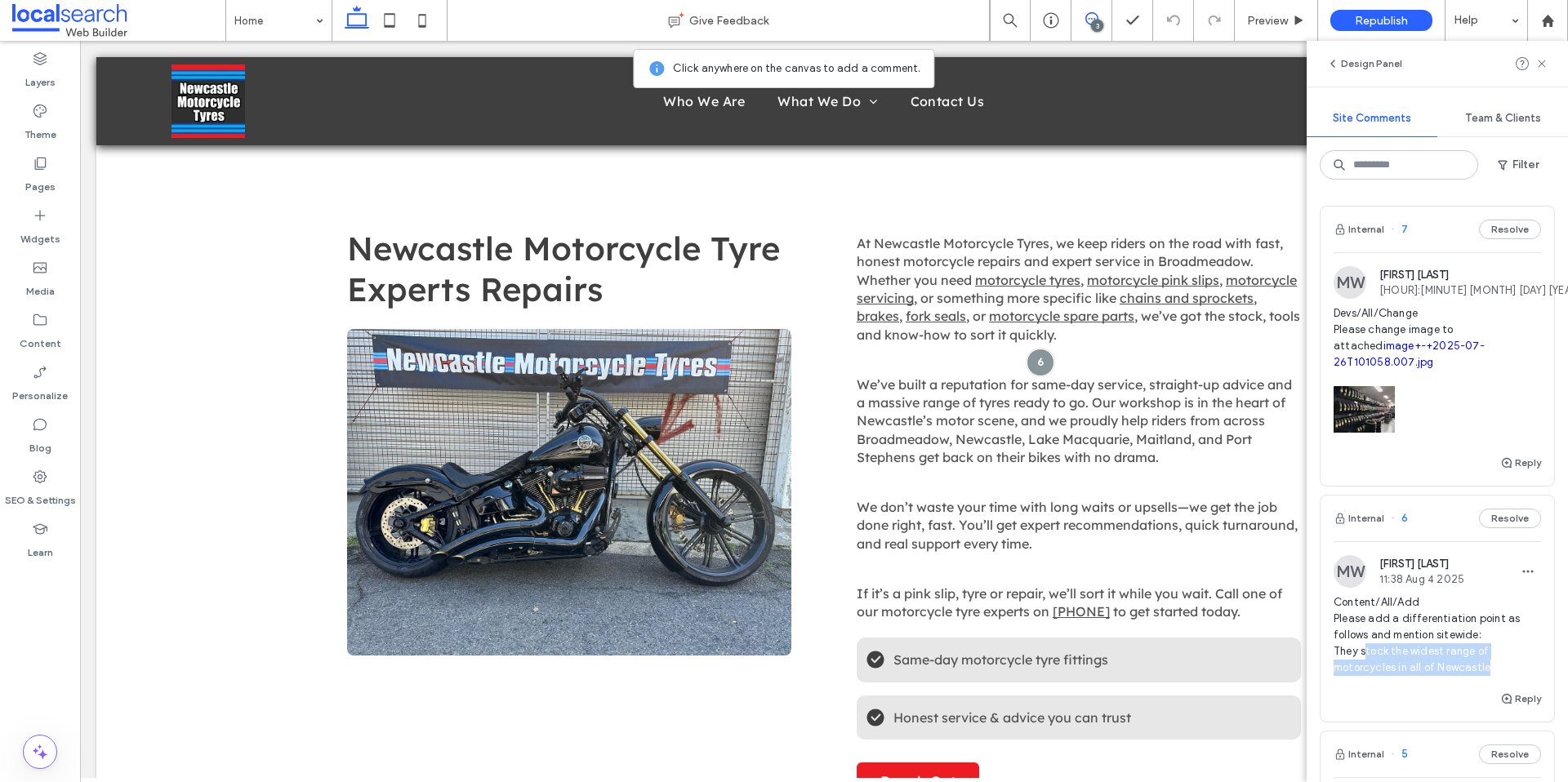 scroll, scrollTop: 874, scrollLeft: 0, axis: vertical 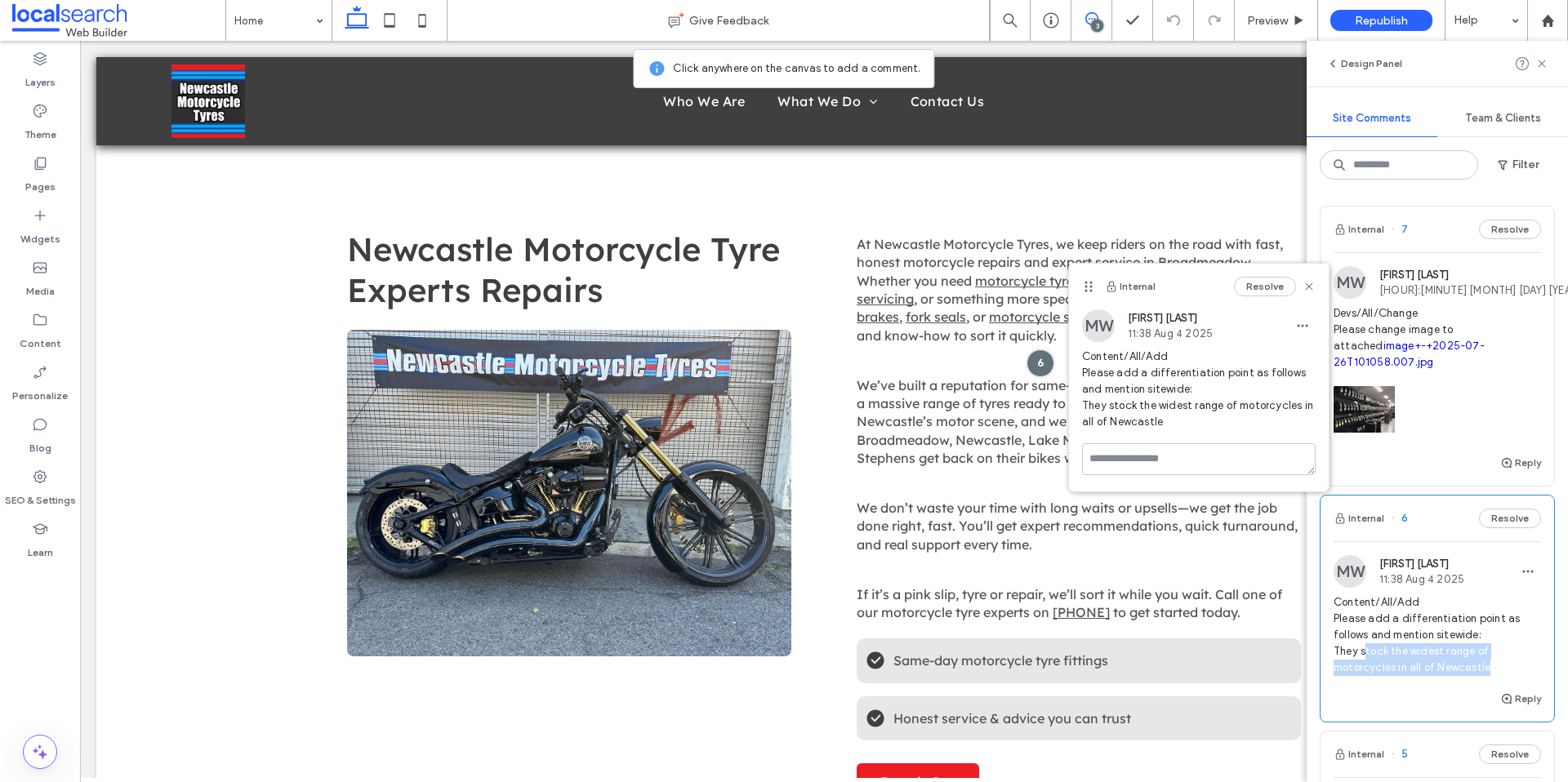 copy on "tock the widest range of motorcycles in all of Newcastle" 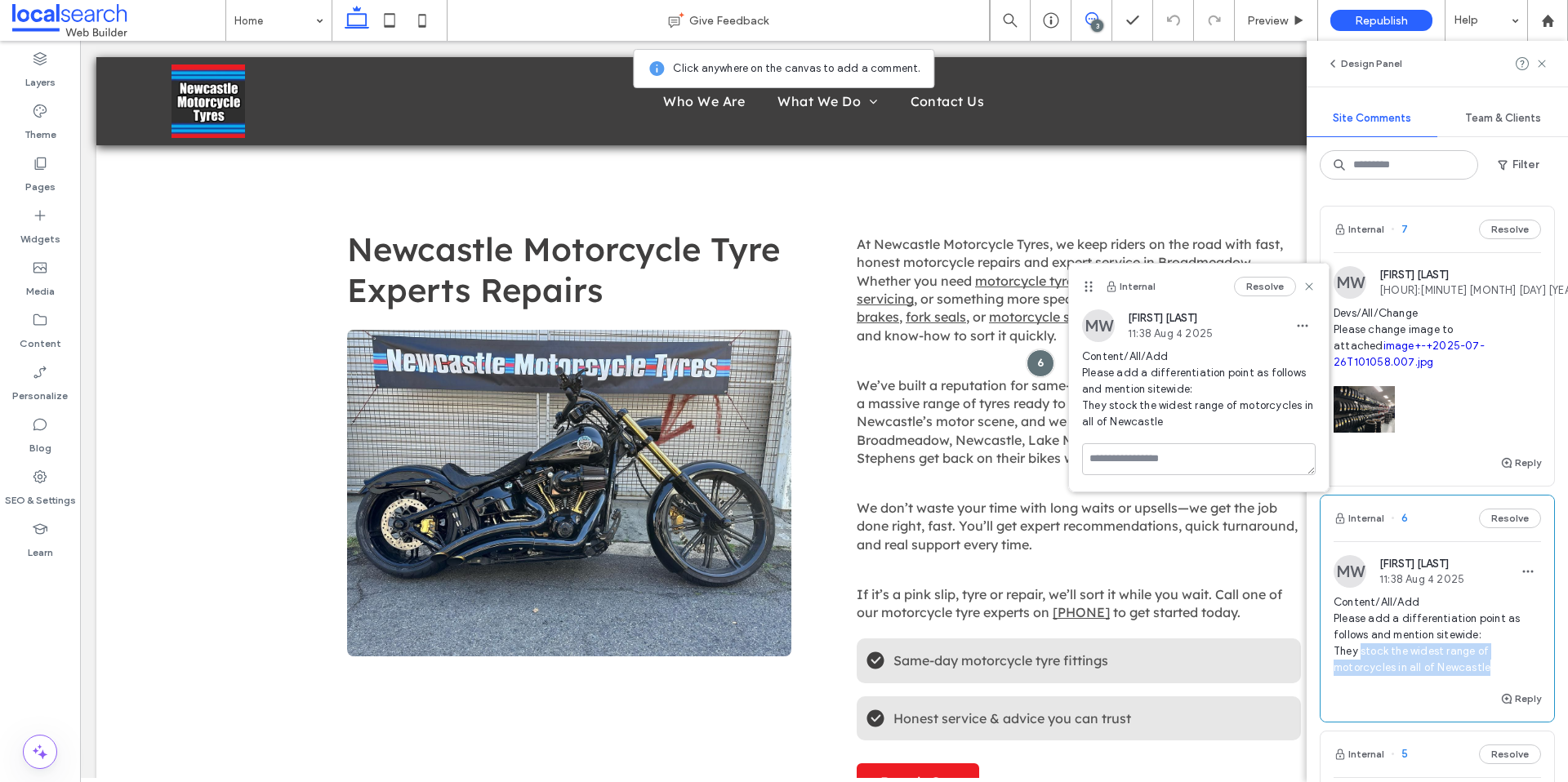 drag, startPoint x: 1359, startPoint y: 635, endPoint x: 1515, endPoint y: 652, distance: 156.92355 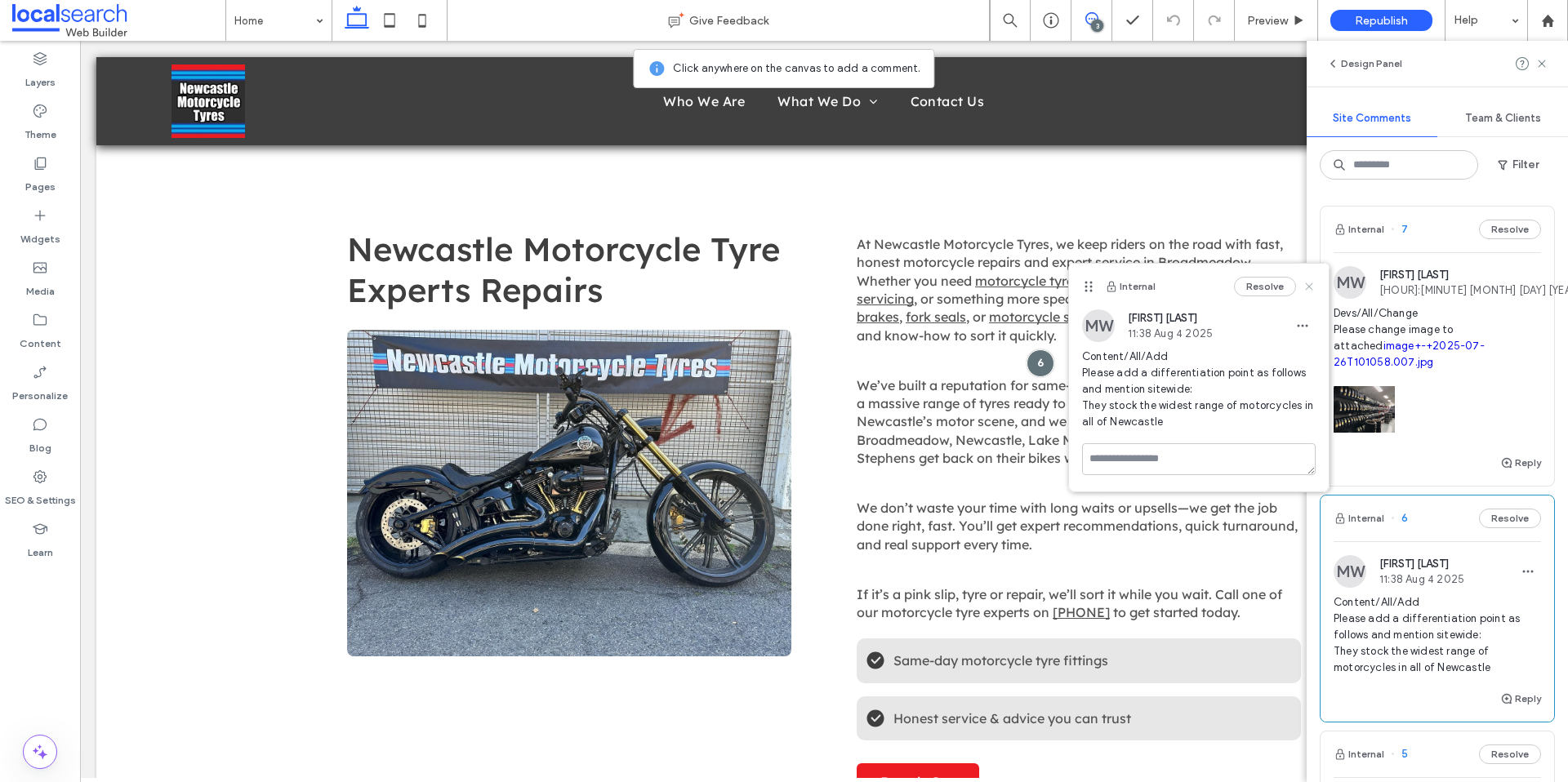 click 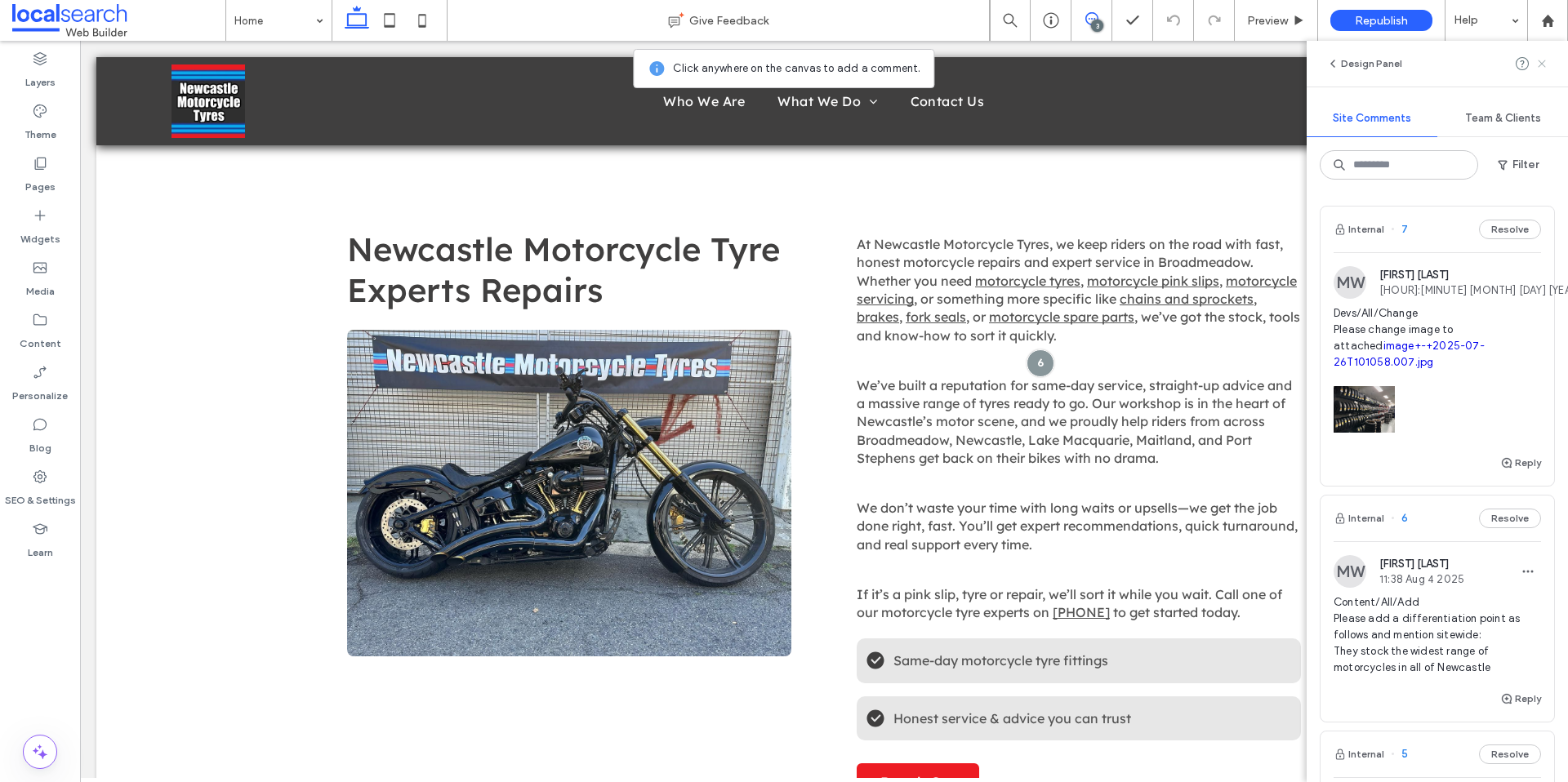 click 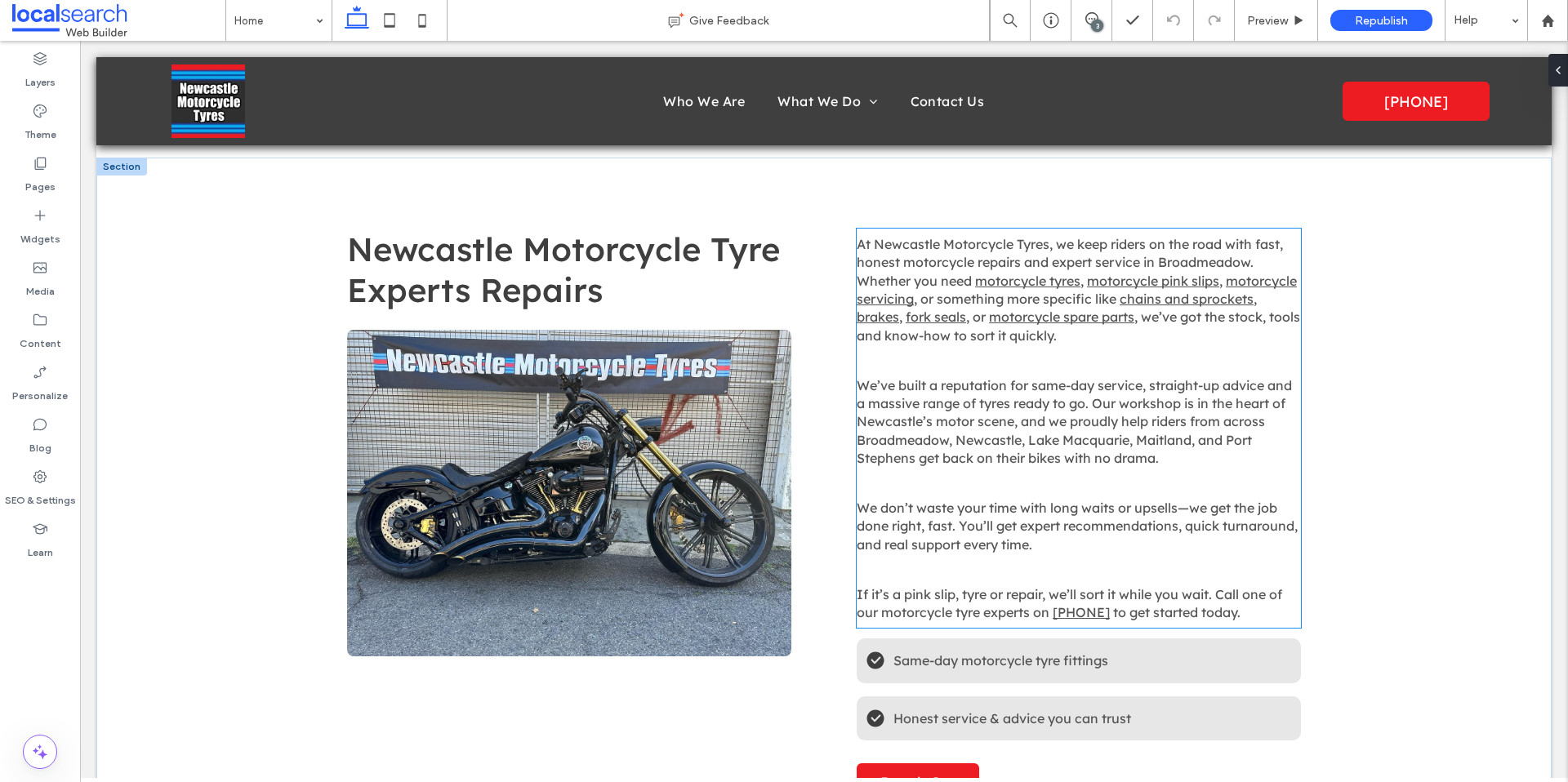 click on "At Newcastle Motorcycle Tyres, we keep riders on the road with fast, honest motorcycle repairs and expert service in Broadmeadow. Whether you need
motorcycle tyres ,
motorcycle pink slips ,
motorcycle servicing , or something more specific like
chains and sprockets ,
brakes ,
fork seals , or
motorcycle spare parts , we’ve got the stock, tools and know-how to sort it quickly.
We’ve built a reputation for same-day service, straight-up advice and a massive range of tyres ready to go. Our workshop is in the heart of Newcastle’s motor scene, and we proudly help riders from across Broadmeadow, Newcastle, Lake Macquarie, Maitland, and Port Stephens get back on their bikes with no drama. We don’t waste your time with long waits or upsells—we get the job done right, fast. You’ll get expert recommendations, quick turnaround, and real support every time.
﻿ If it’s a pink slip, tyre or repair, we’ll sort it while you wait. Call one of our motorcycle tyre experts on" at bounding box center [1079, 434] 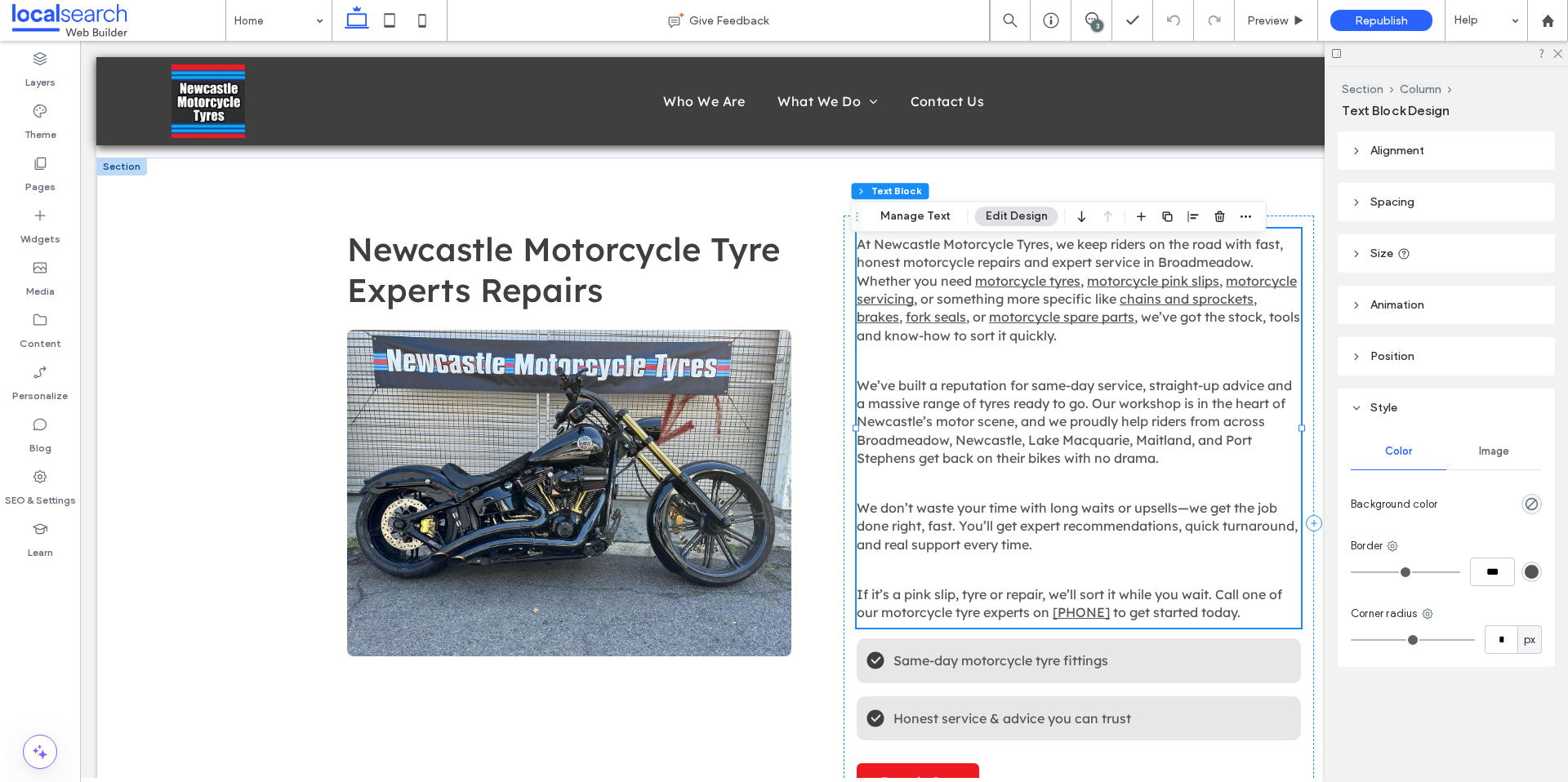 click on "At Newcastle Motorcycle Tyres, we keep riders on the road with fast, honest motorcycle repairs and expert service in Broadmeadow. Whether you need
motorcycle tyres ,
motorcycle pink slips ,
motorcycle servicing , or something more specific like
chains and sprockets ,
brakes ,
fork seals , or
motorcycle spare parts , we’ve got the stock, tools and know-how to sort it quickly.
We’ve built a reputation for same-day service, straight-up advice and a massive range of tyres ready to go. Our workshop is in the heart of Newcastle’s motor scene, and we proudly help riders from across Broadmeadow, Newcastle, Lake Macquarie, Maitland, and Port Stephens get back on their bikes with no drama. We don’t waste your time with long waits or upsells—we get the job done right, fast. You’ll get expert recommendations, quick turnaround, and real support every time.
﻿ If it’s a pink slip, tyre or repair, we’ll sort it while you wait. Call one of our motorcycle tyre experts on" at bounding box center [1079, 428] 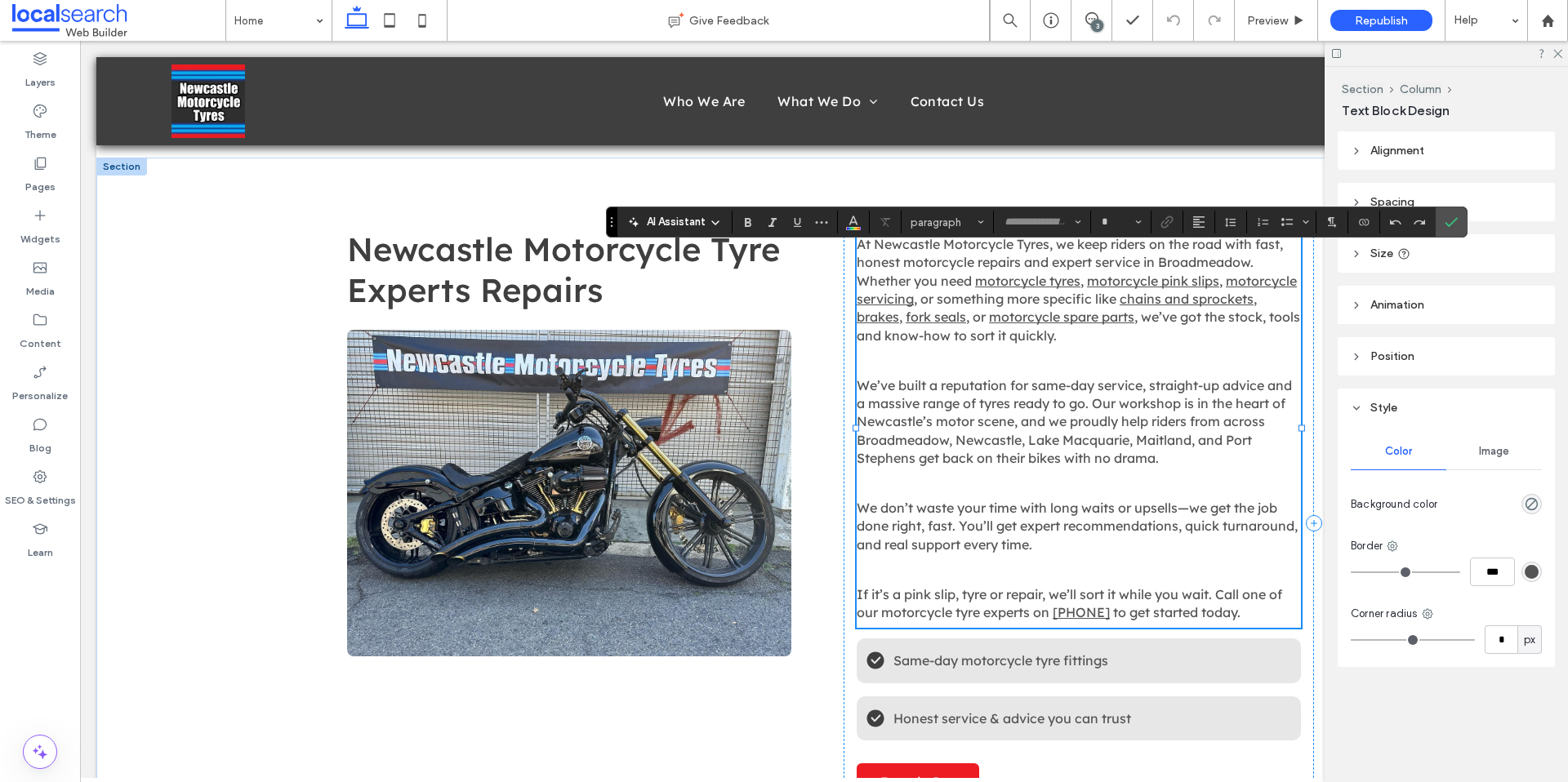 type on "**********" 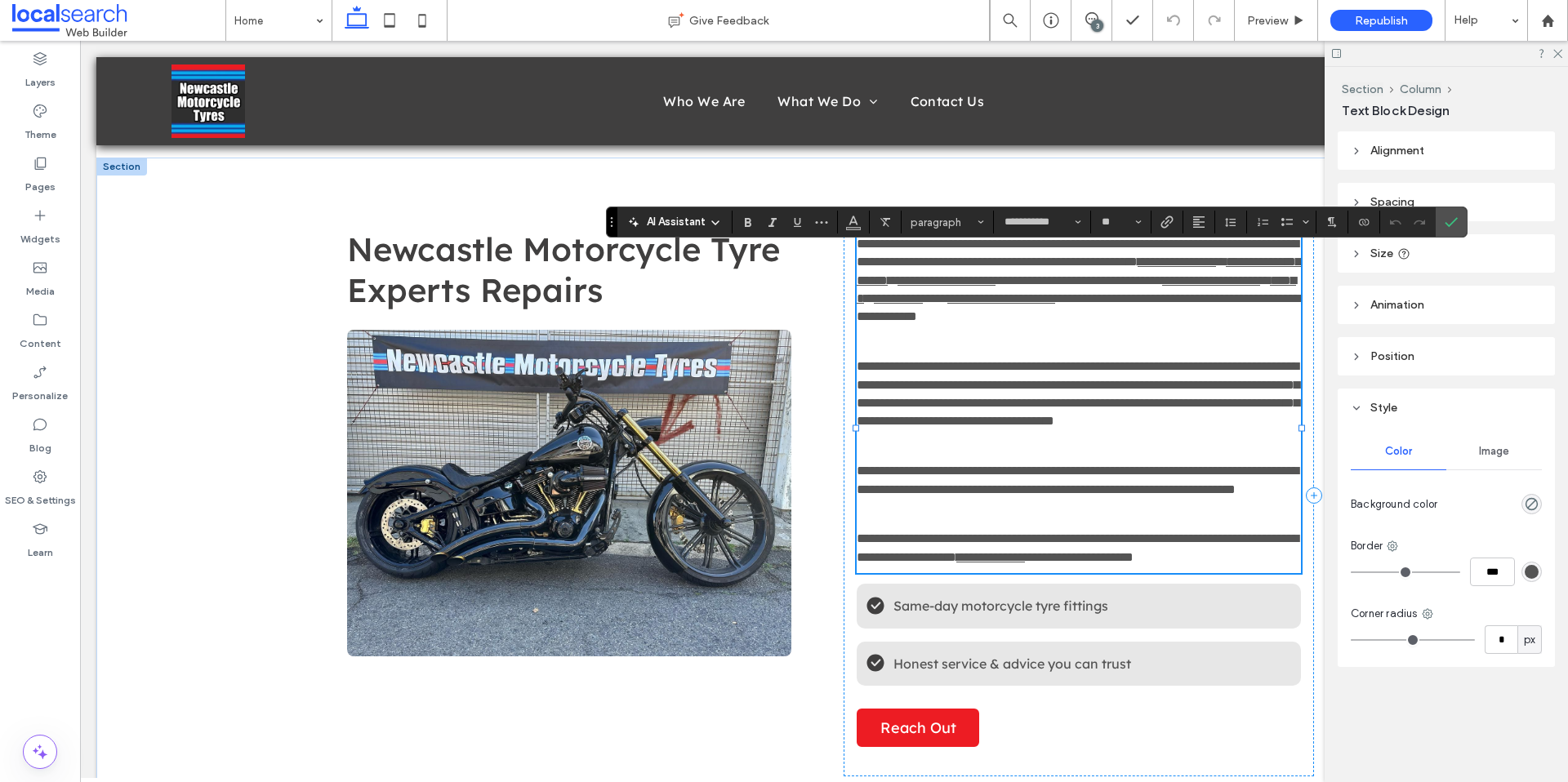 click on "**********" at bounding box center [1079, 281] 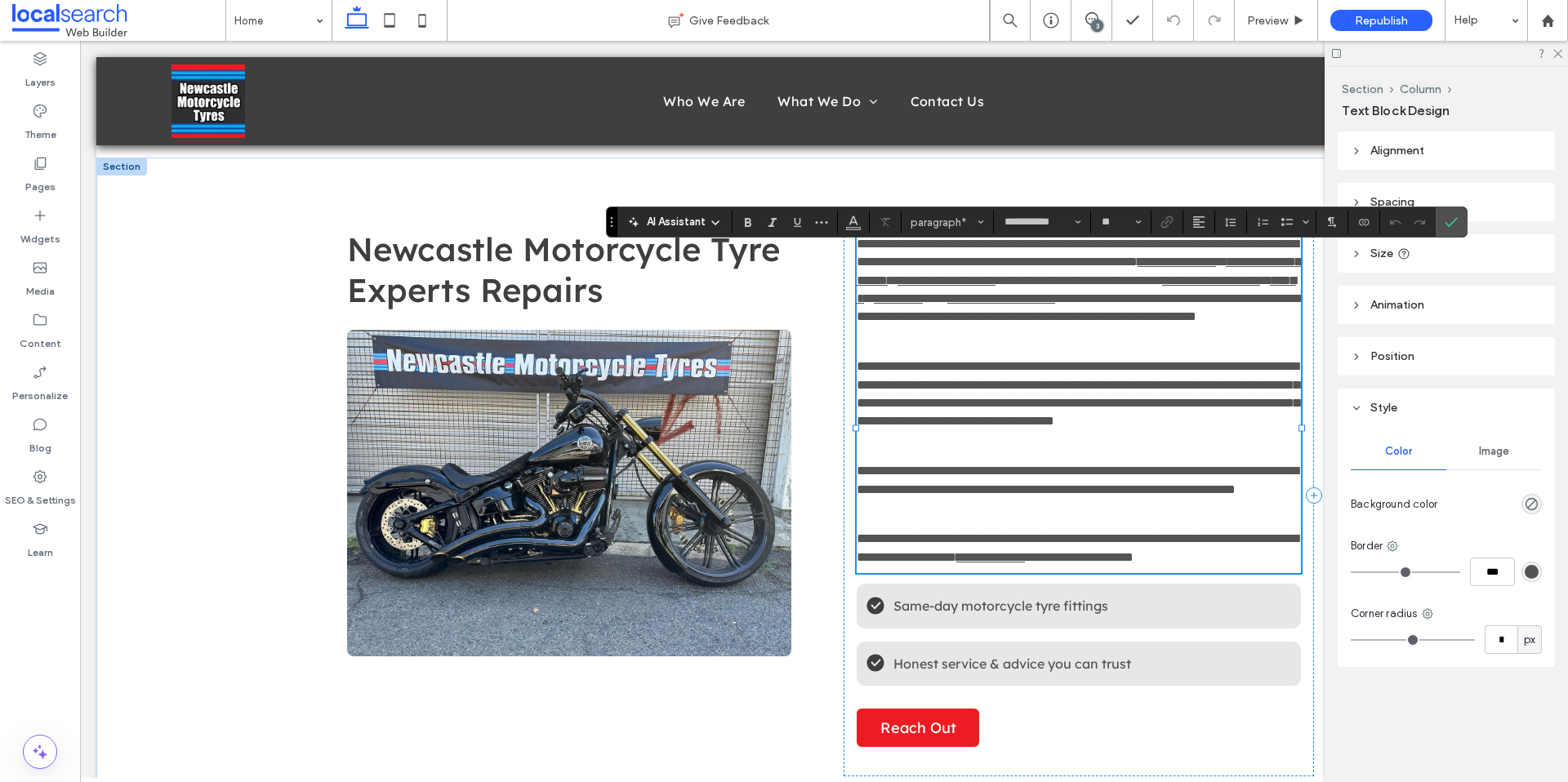 scroll, scrollTop: 0, scrollLeft: 0, axis: both 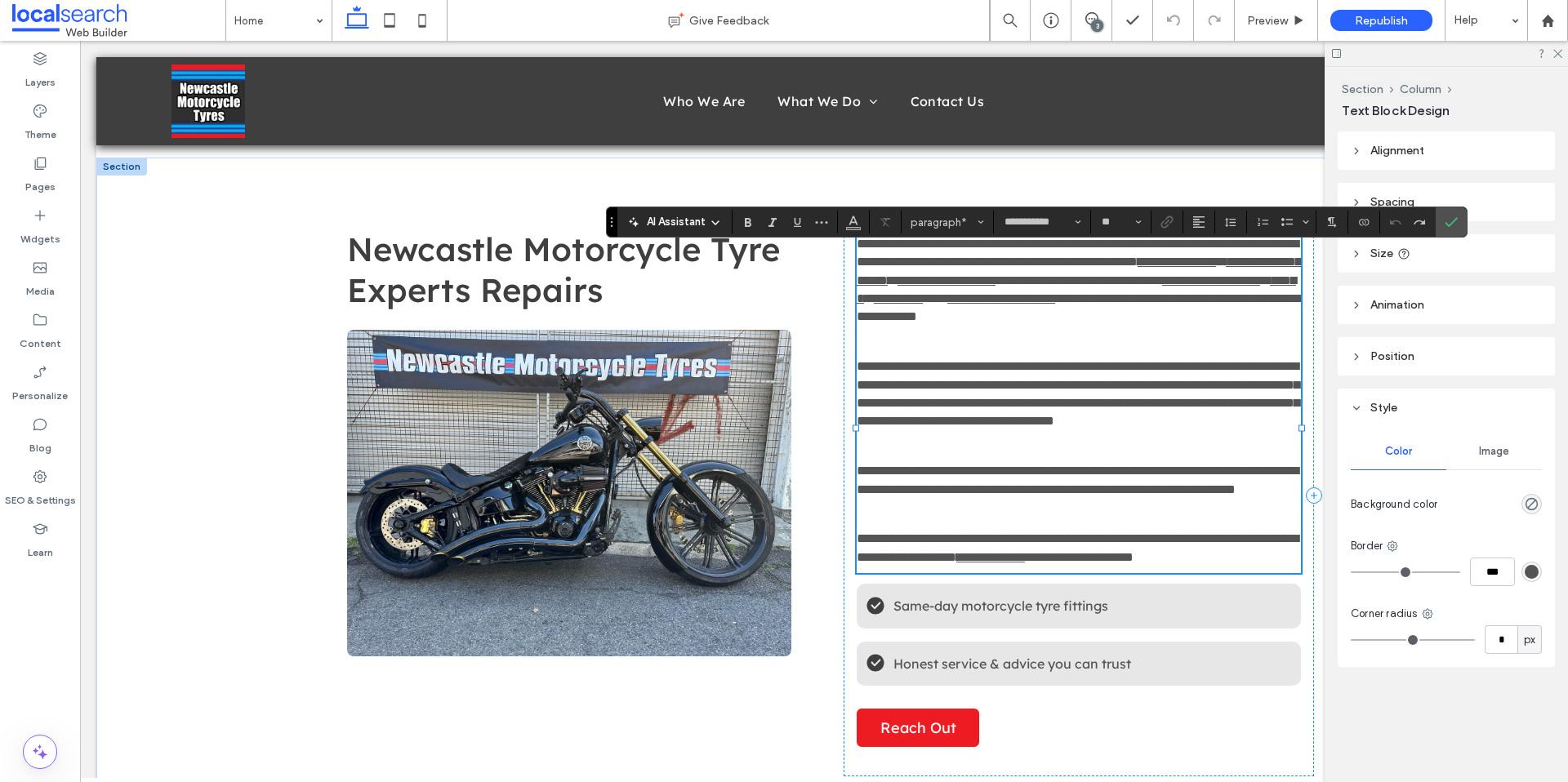 type 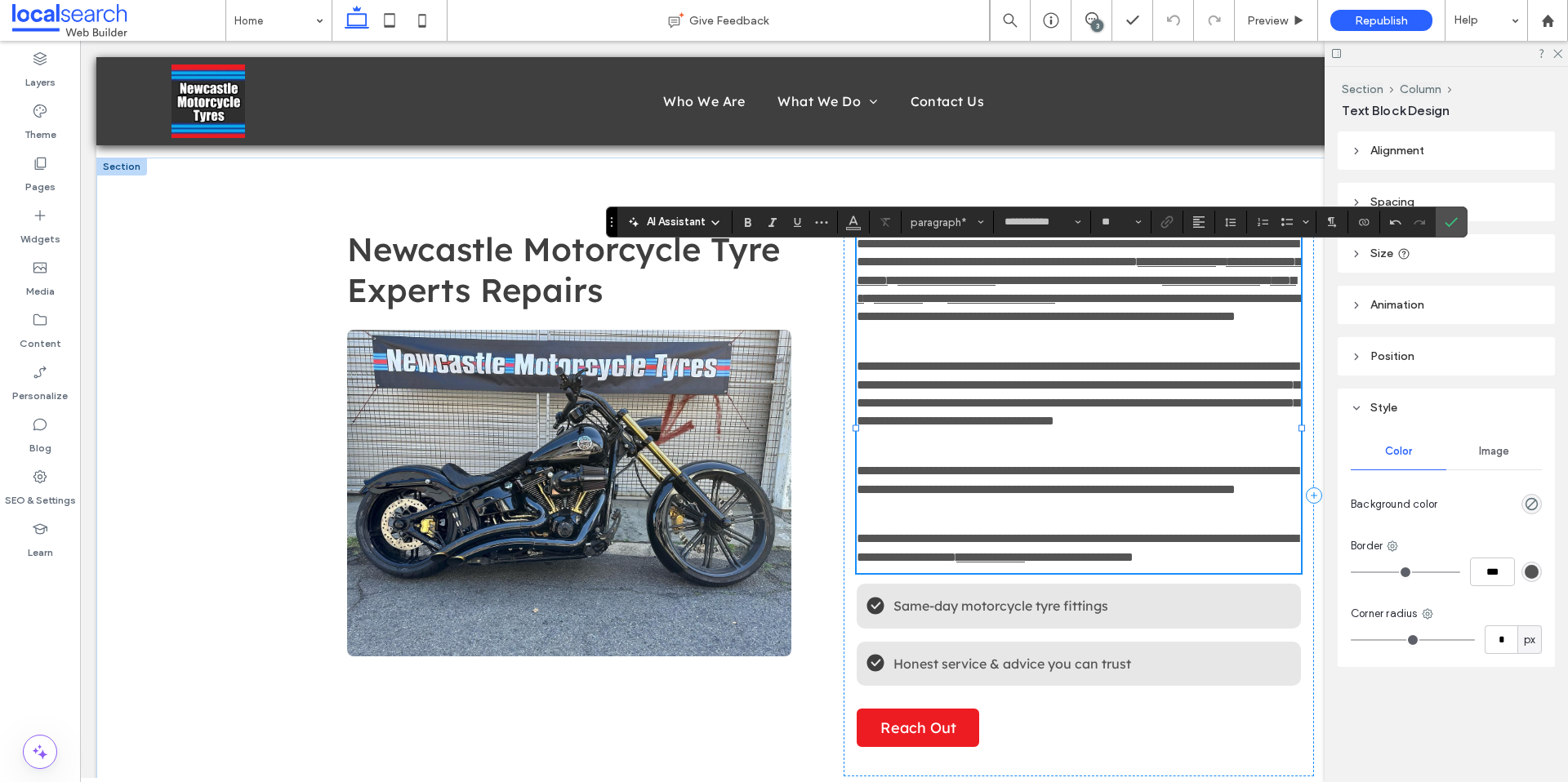 scroll, scrollTop: 0, scrollLeft: 0, axis: both 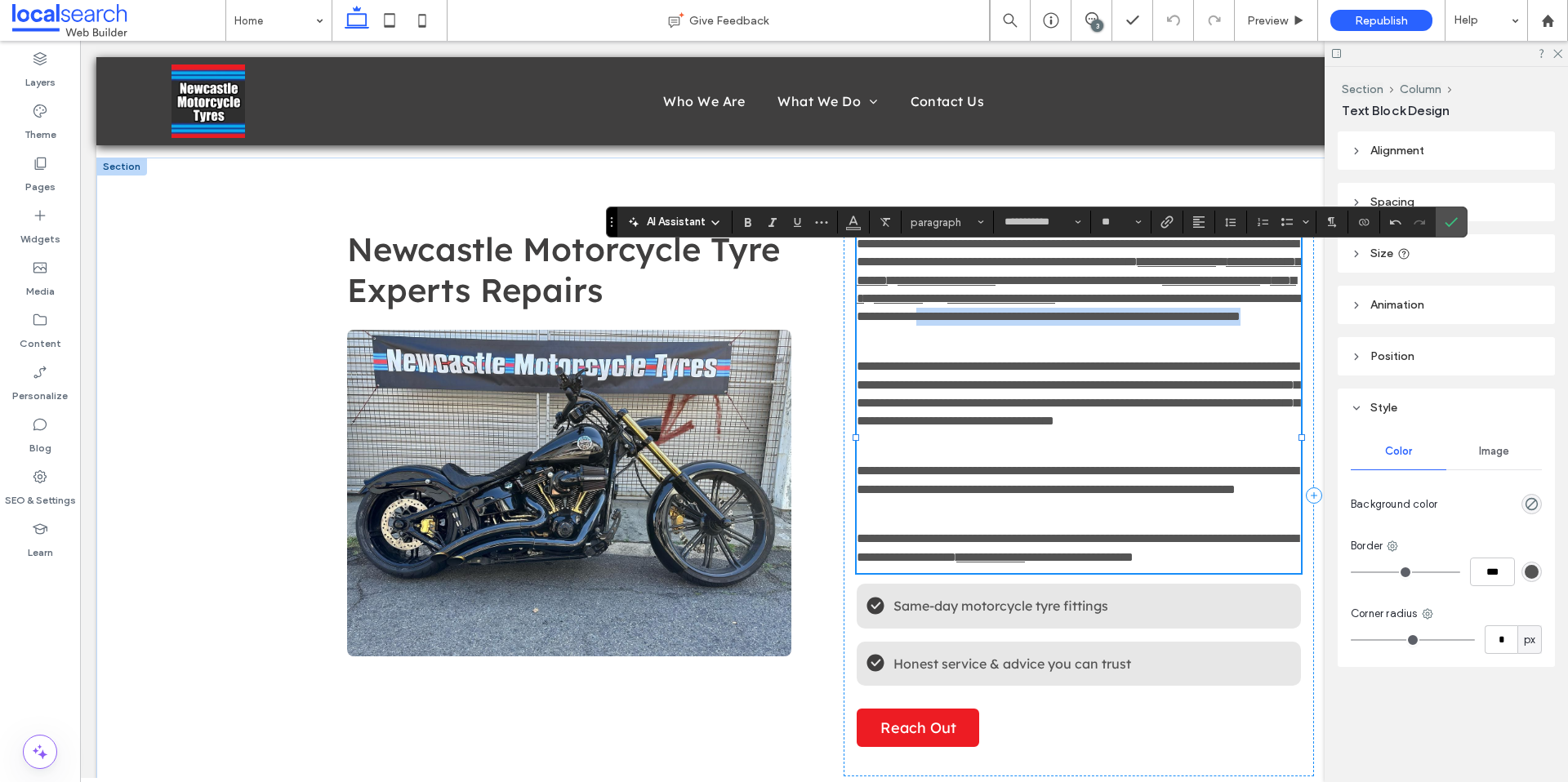 drag, startPoint x: 1112, startPoint y: 375, endPoint x: 1094, endPoint y: 350, distance: 30.805844 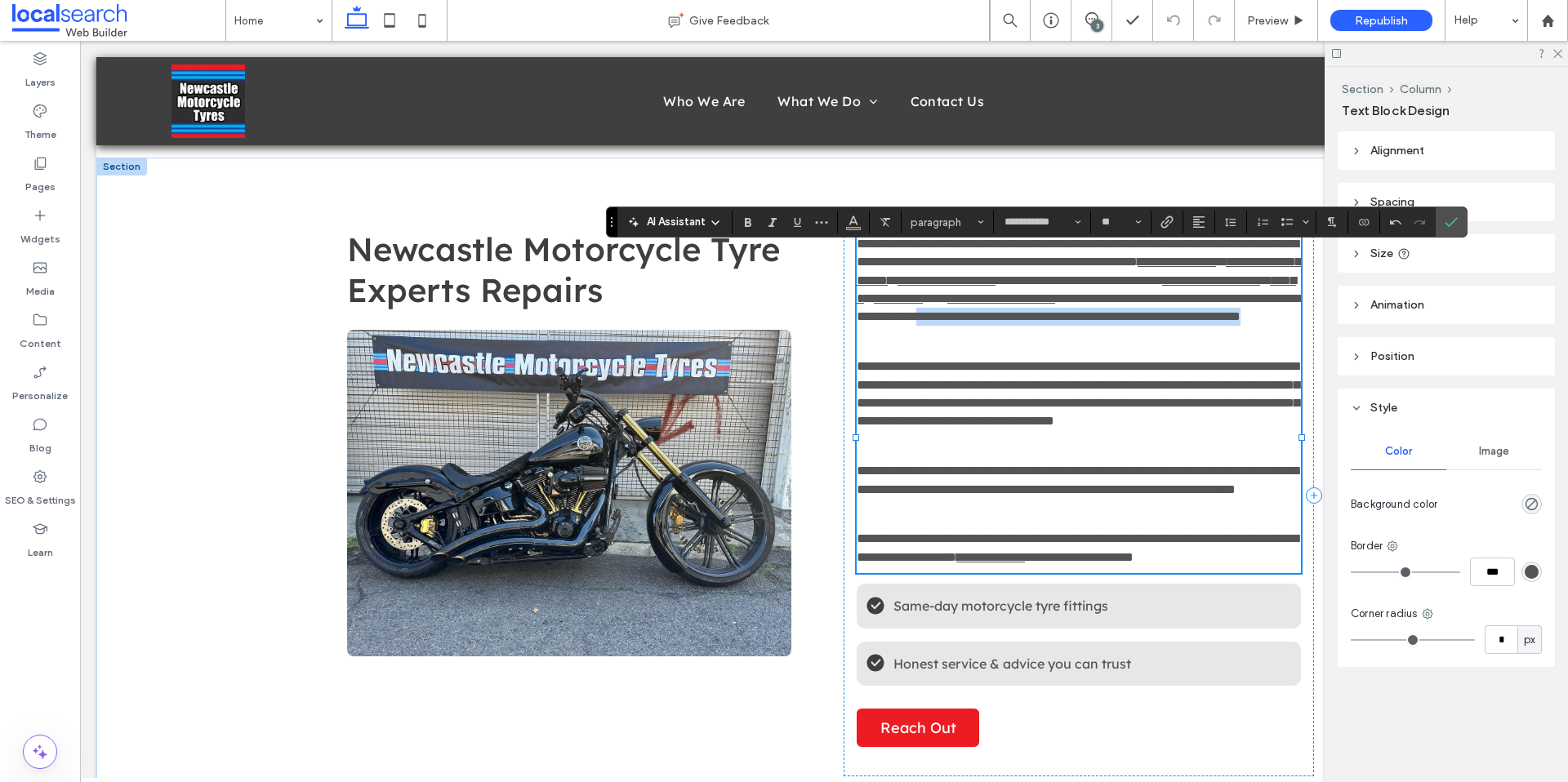 click on "**********" at bounding box center [1079, 281] 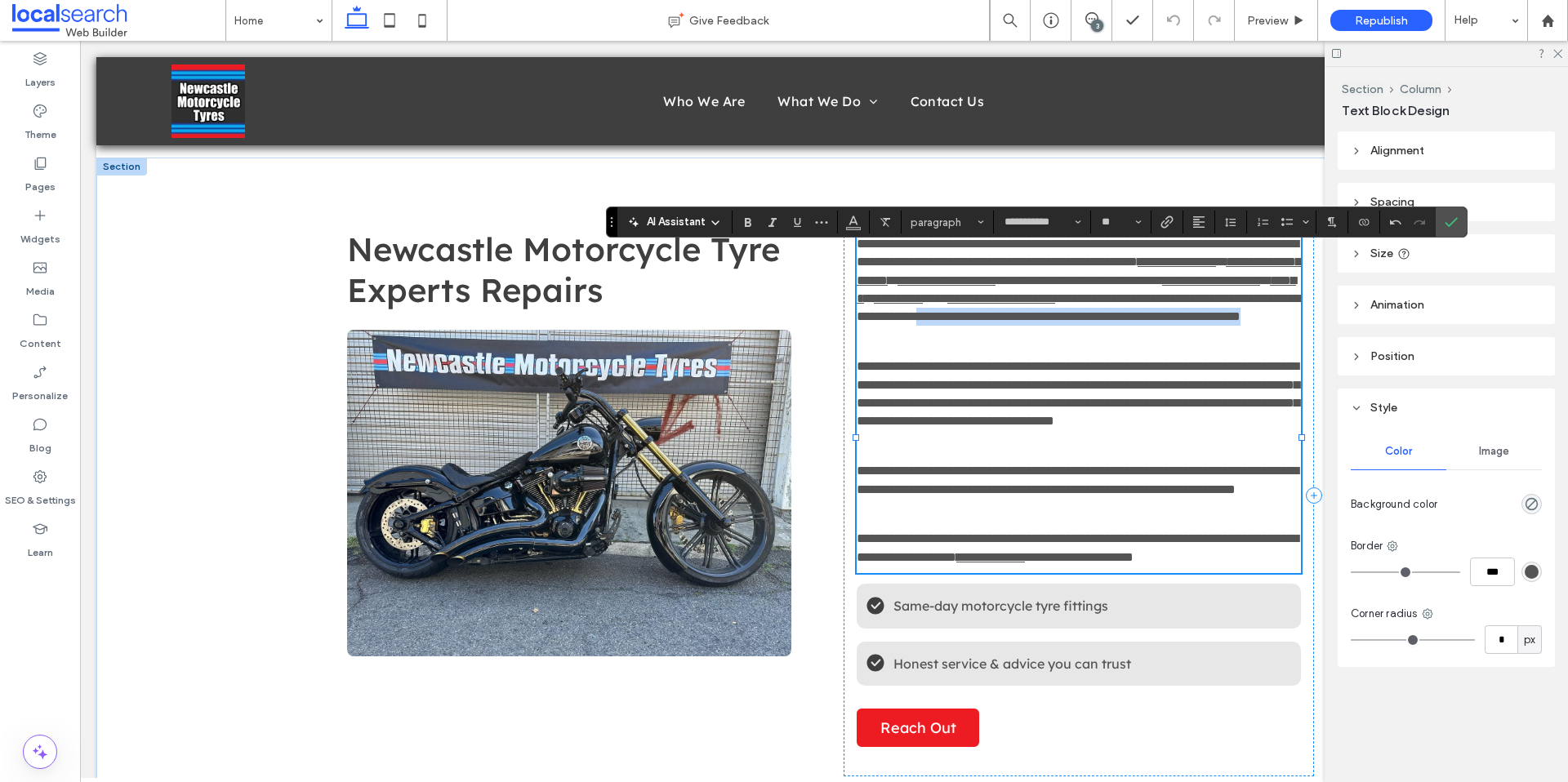 copy on "**********" 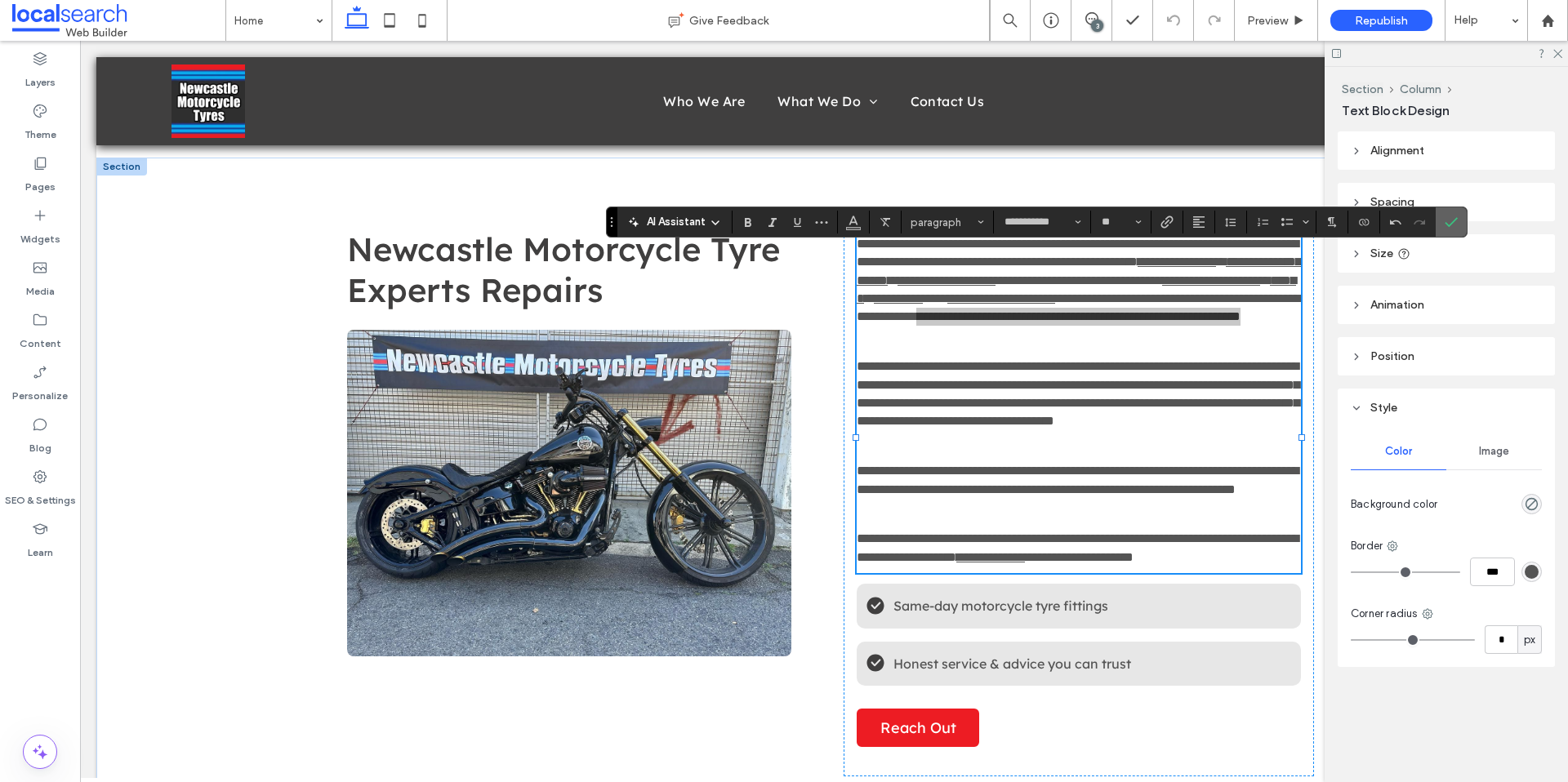 click at bounding box center (1451, 222) 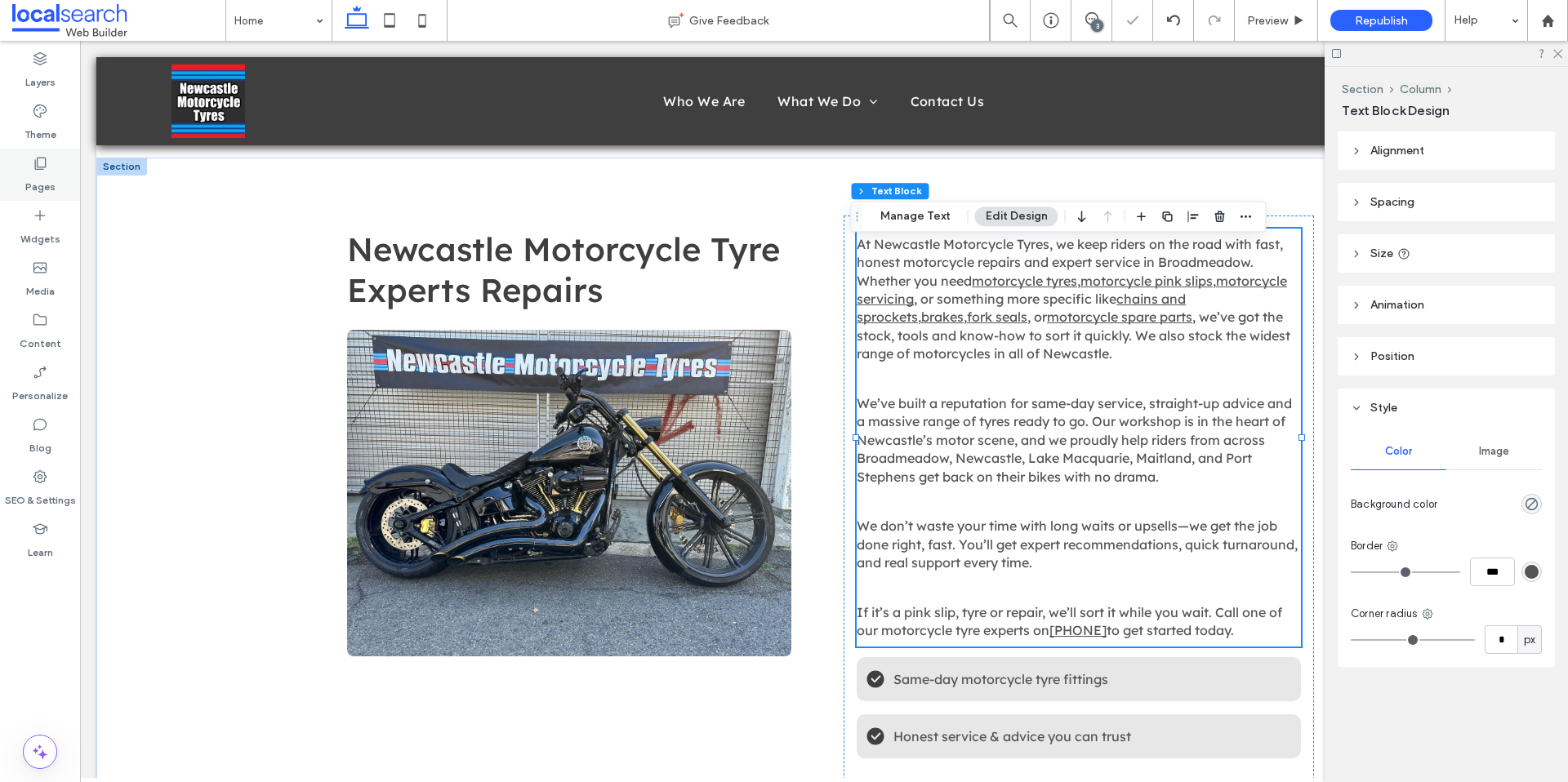 click 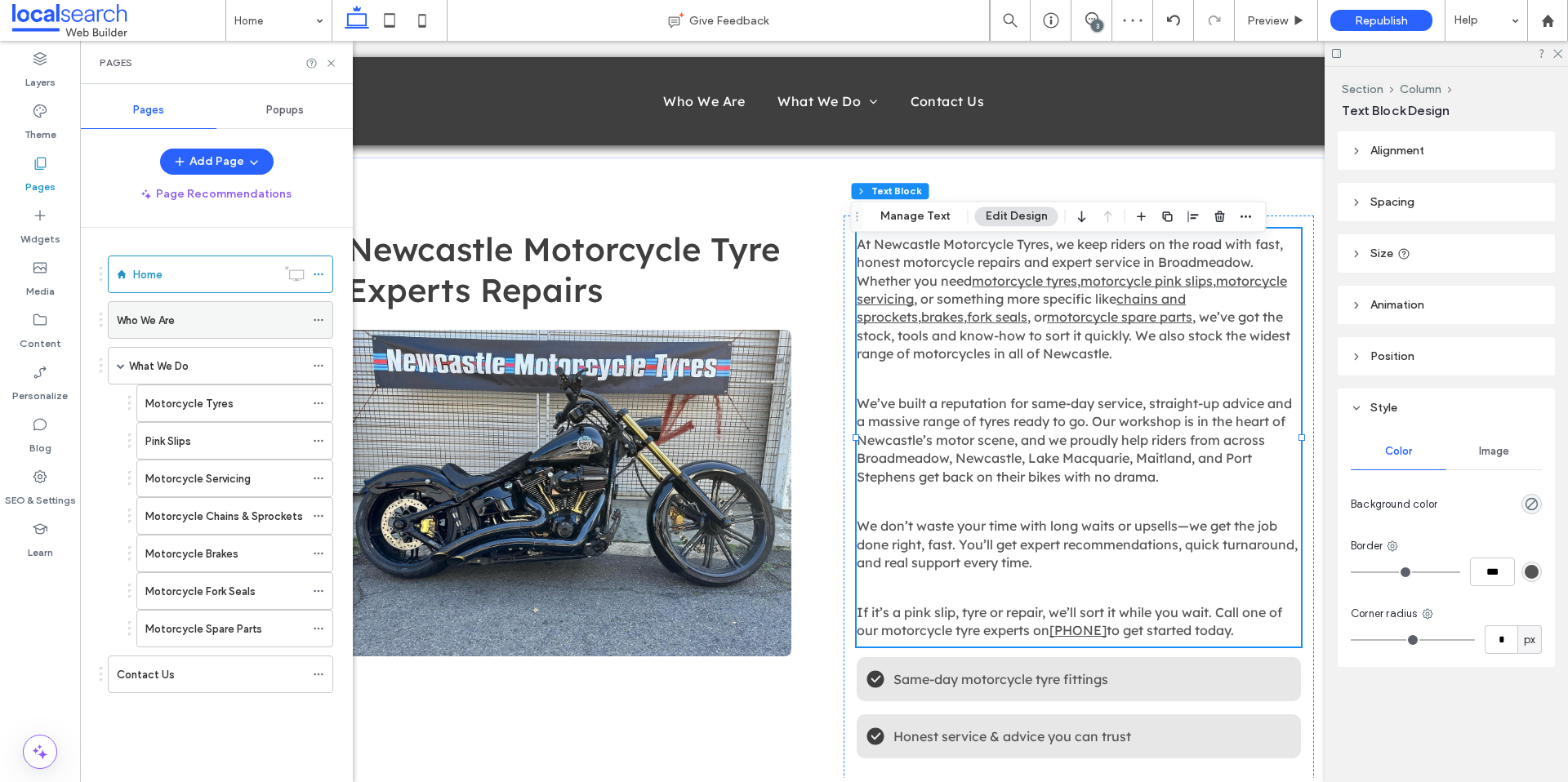 click on "Who We Are" at bounding box center (145, 320) 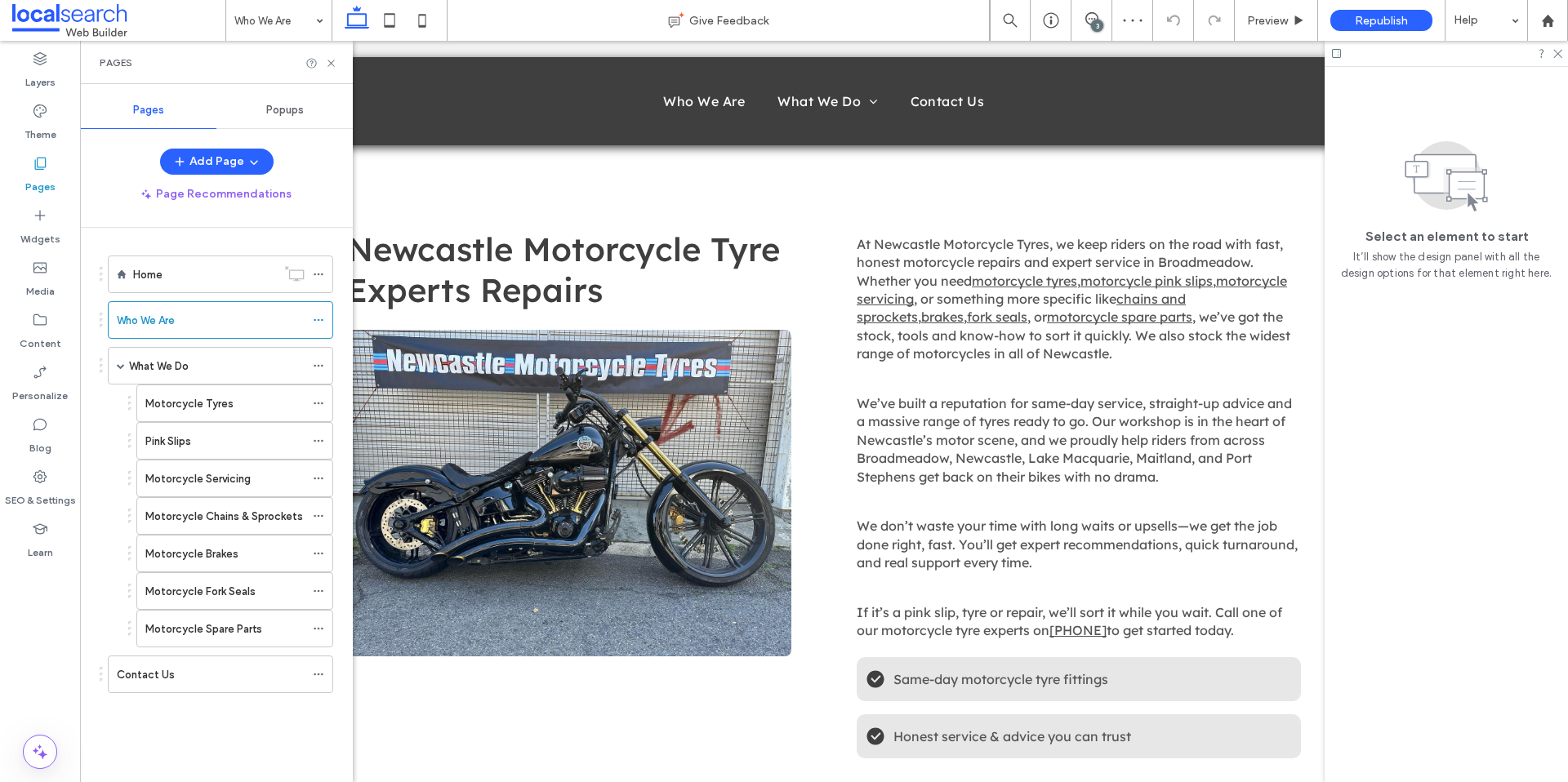 click on "Motorcycle Tyres" at bounding box center [189, 403] 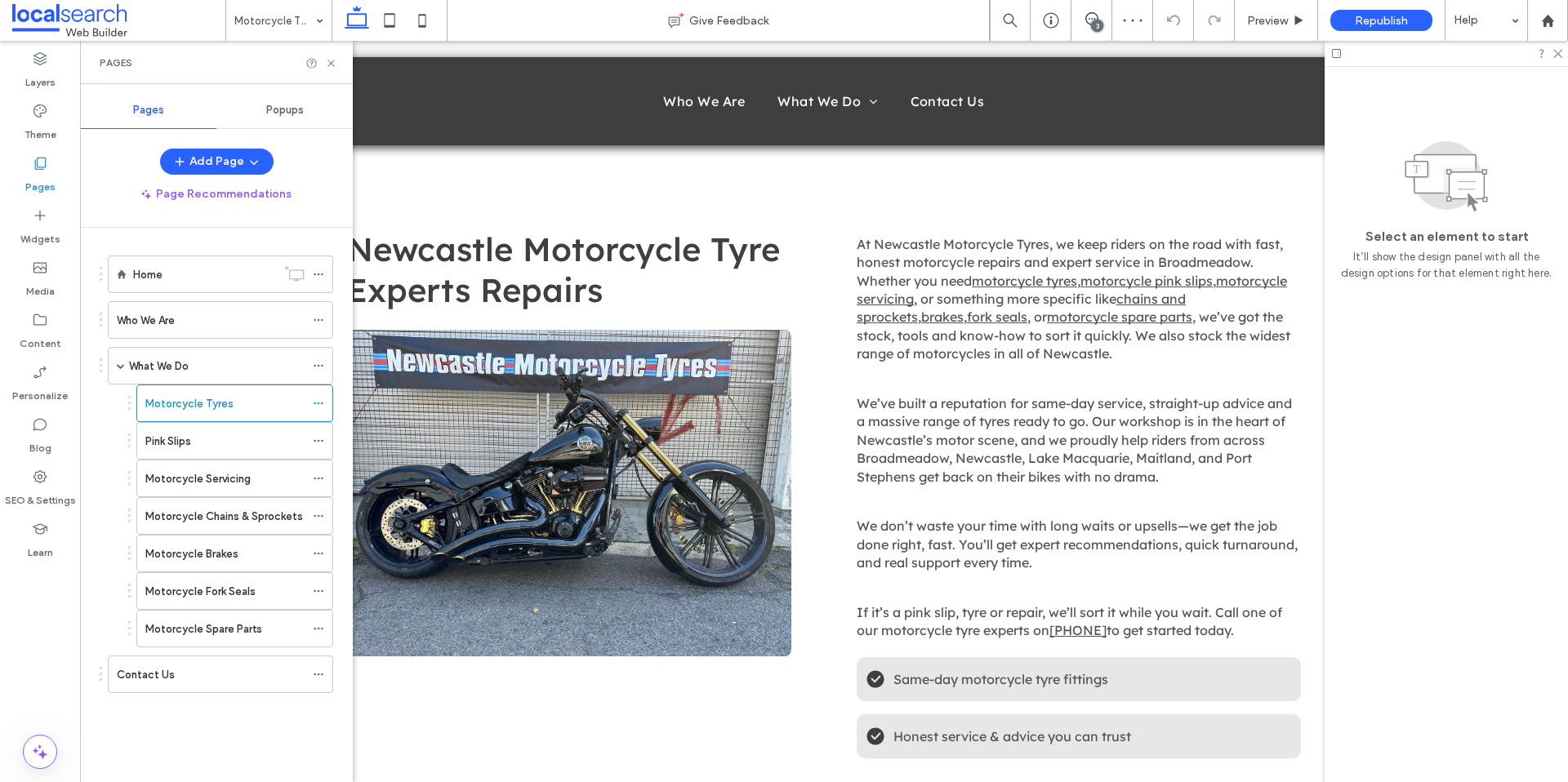 click on "What We Do" at bounding box center (158, 366) 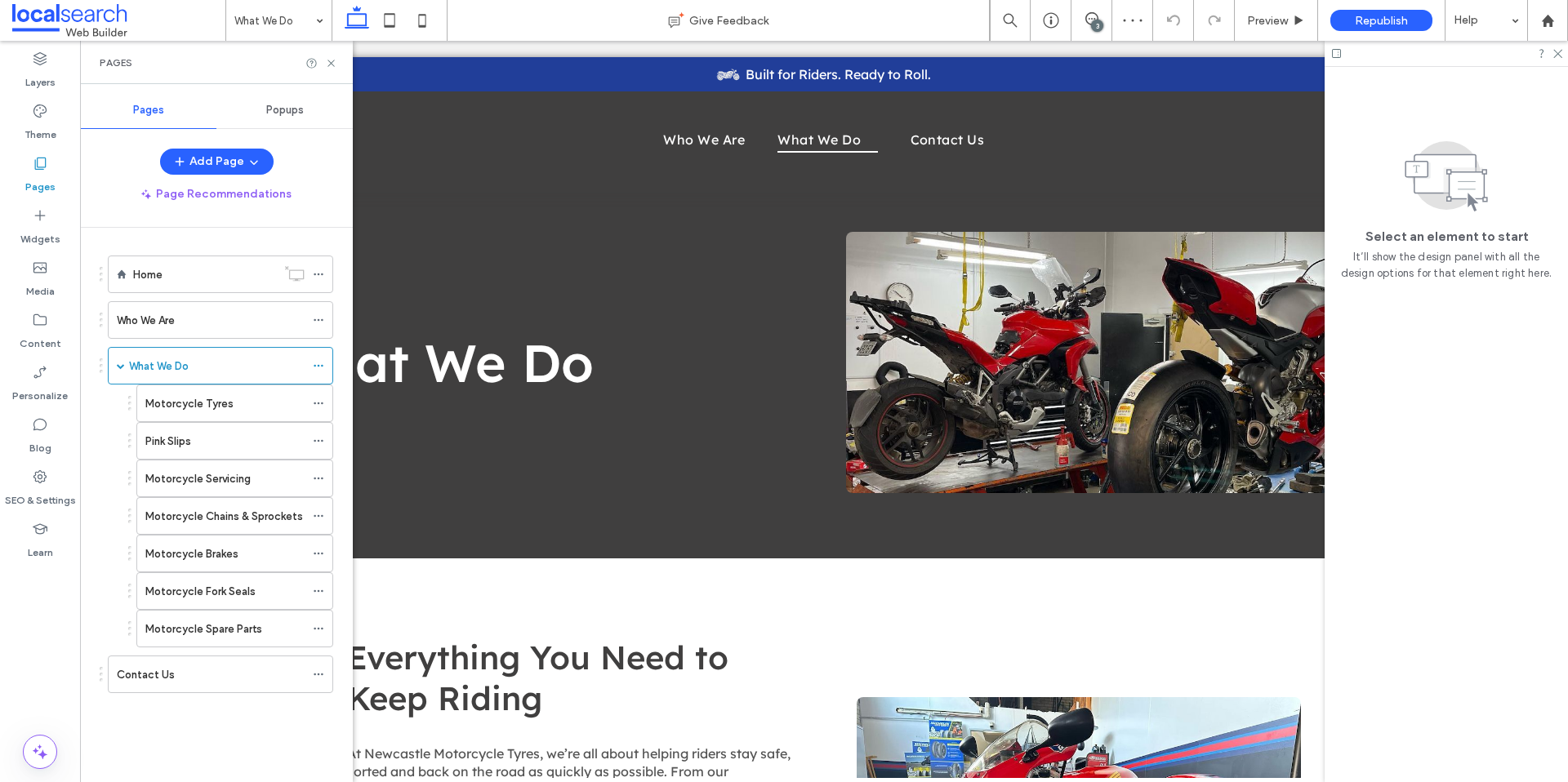 scroll, scrollTop: 0, scrollLeft: 0, axis: both 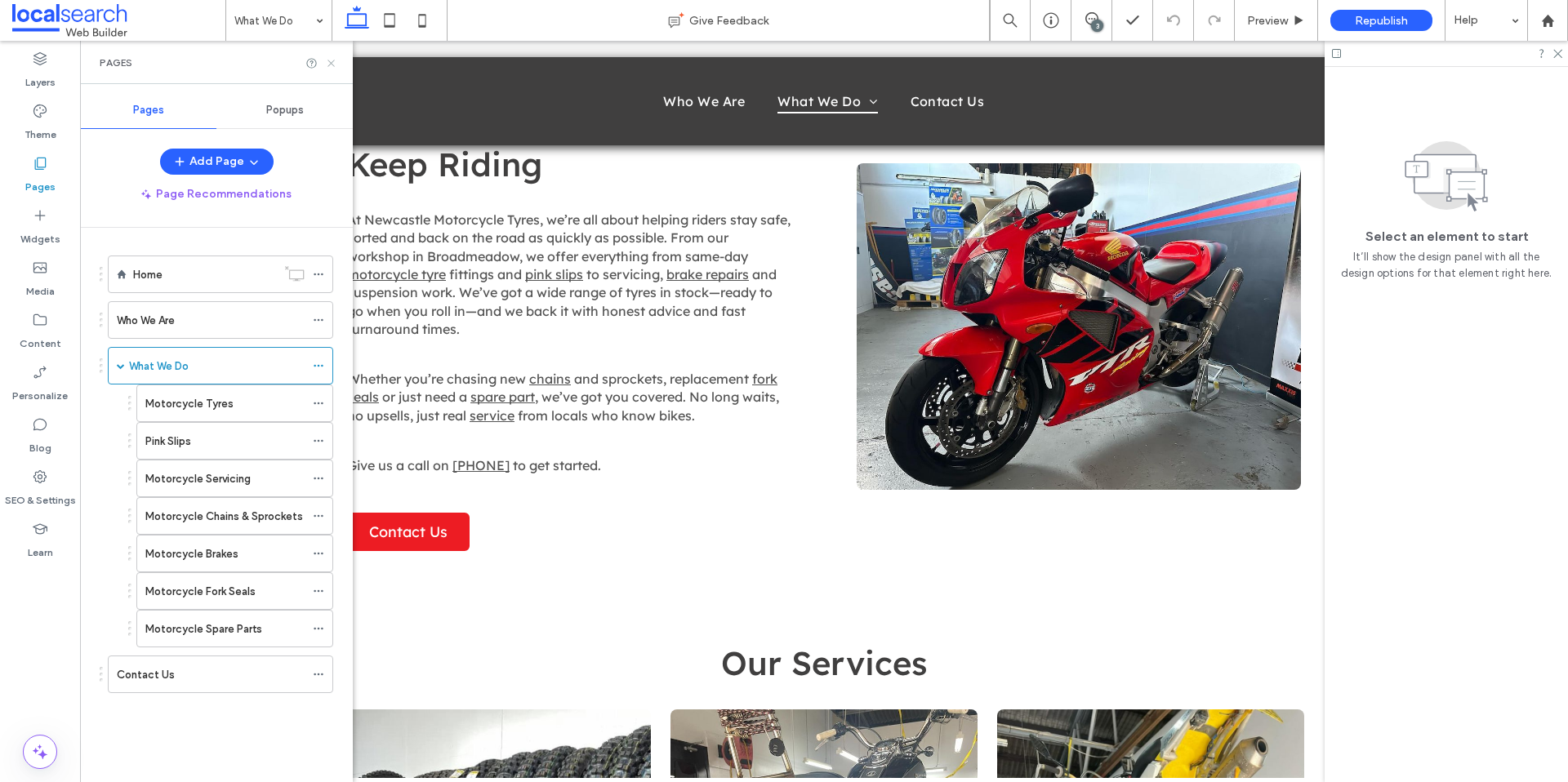 click 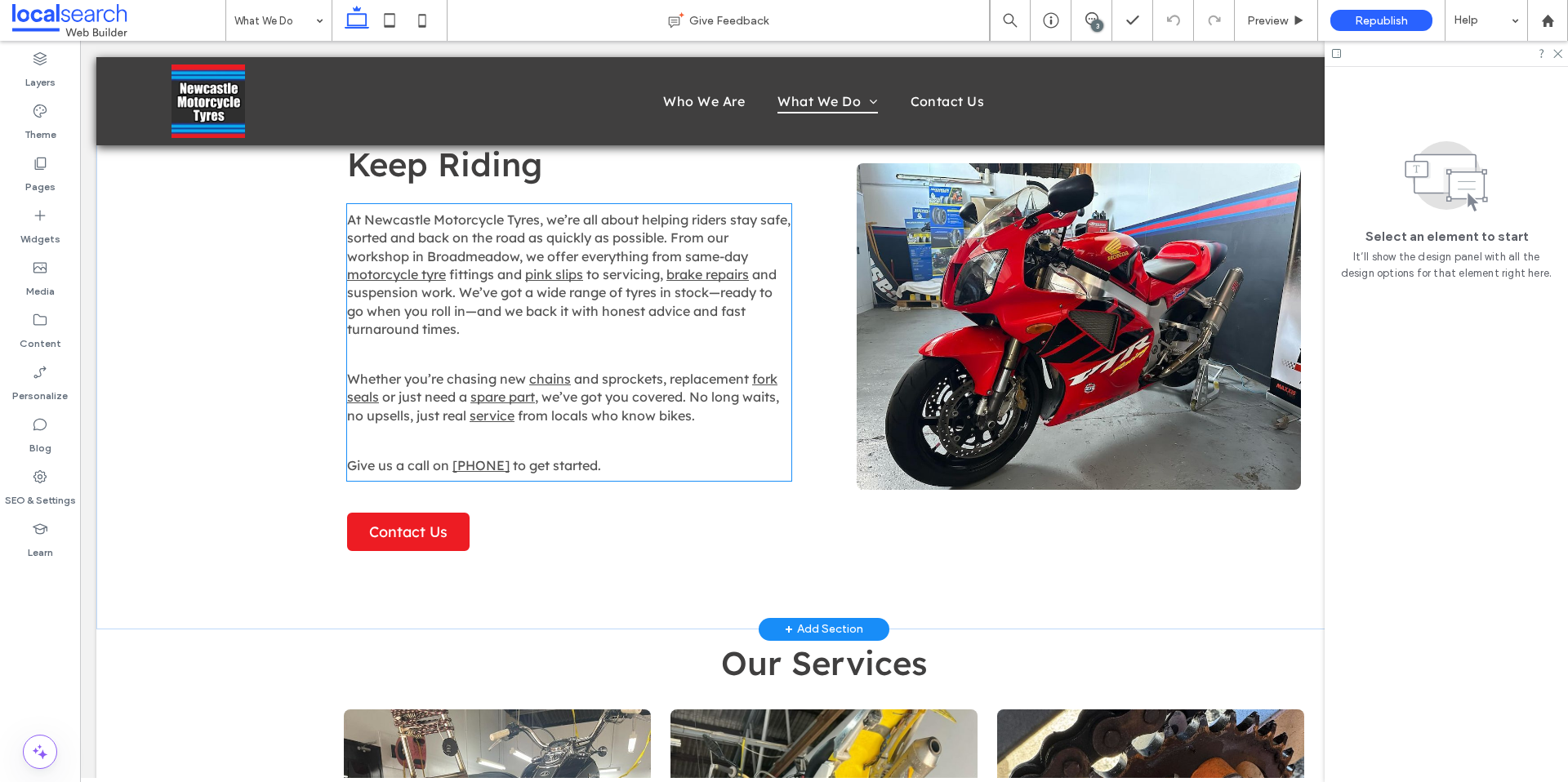 click on "﻿ Whether you’re chasing new
chains   and sprockets, replacement
fork seals   or just need a
spare part , we’ve got you covered. No long waits, no upsells, just real
service   from locals who know bikes." at bounding box center (569, 397) 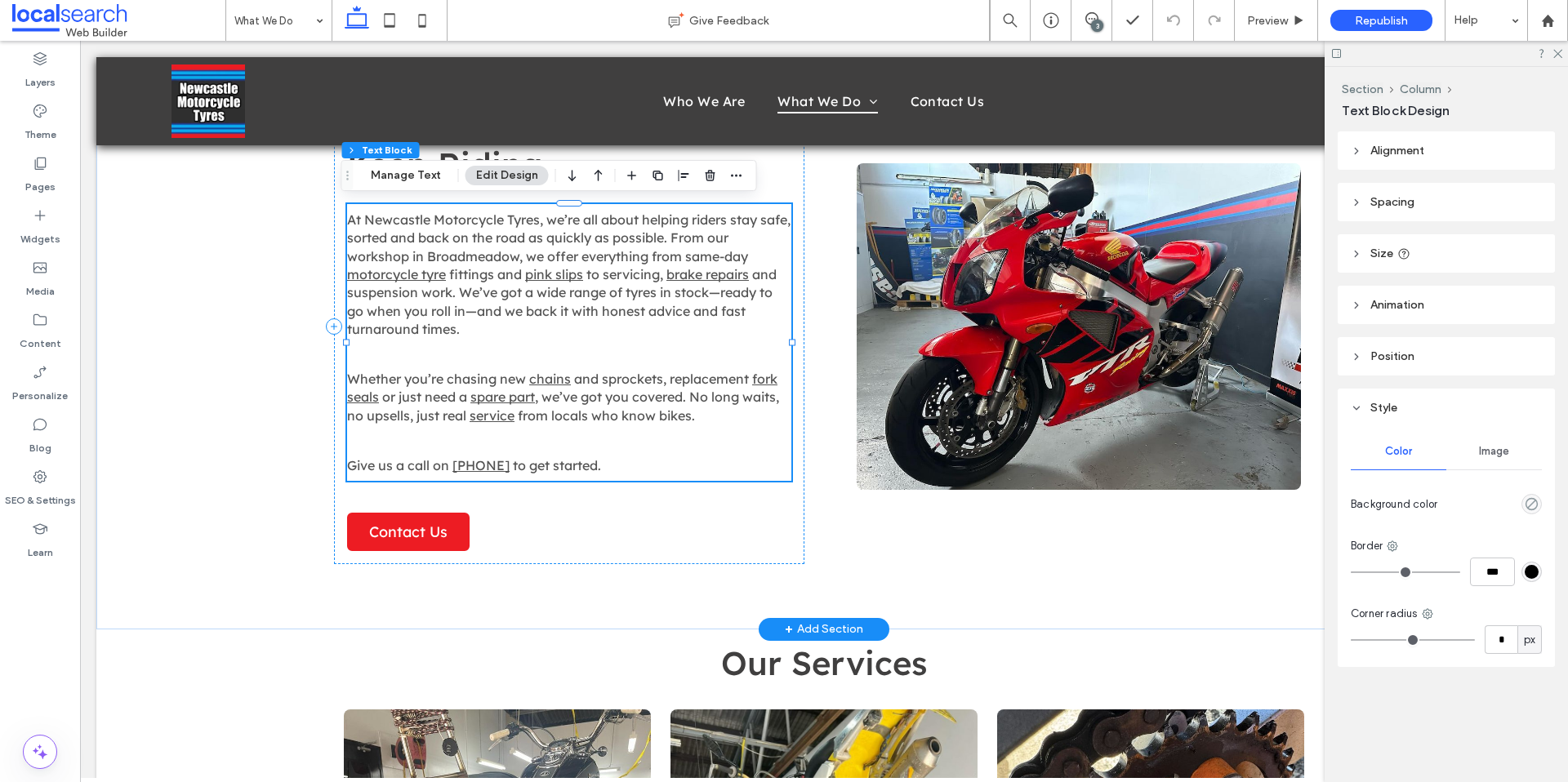 click on "At Newcastle Motorcycle Tyres, we’re all about helping riders stay safe, sorted and back on the road as quickly as possible. From our workshop in Broadmeadow, we offer everything from same-day
motorcycle tyre   fittings and
pink slips   to servicing,
brake repairs   and suspension work. We’ve got a wide range of tyres in stock—ready to go when you roll in—and we back it with honest advice and fast turnaround times.
﻿ Whether you’re chasing new
chains   and sprockets, replacement
fork seals   or just need a
spare part , we’ve got you covered. No long waits, no upsells, just real
service   from locals who know bikes.
Give us a call on
(02) 4957 0674   to get started." at bounding box center (569, 342) 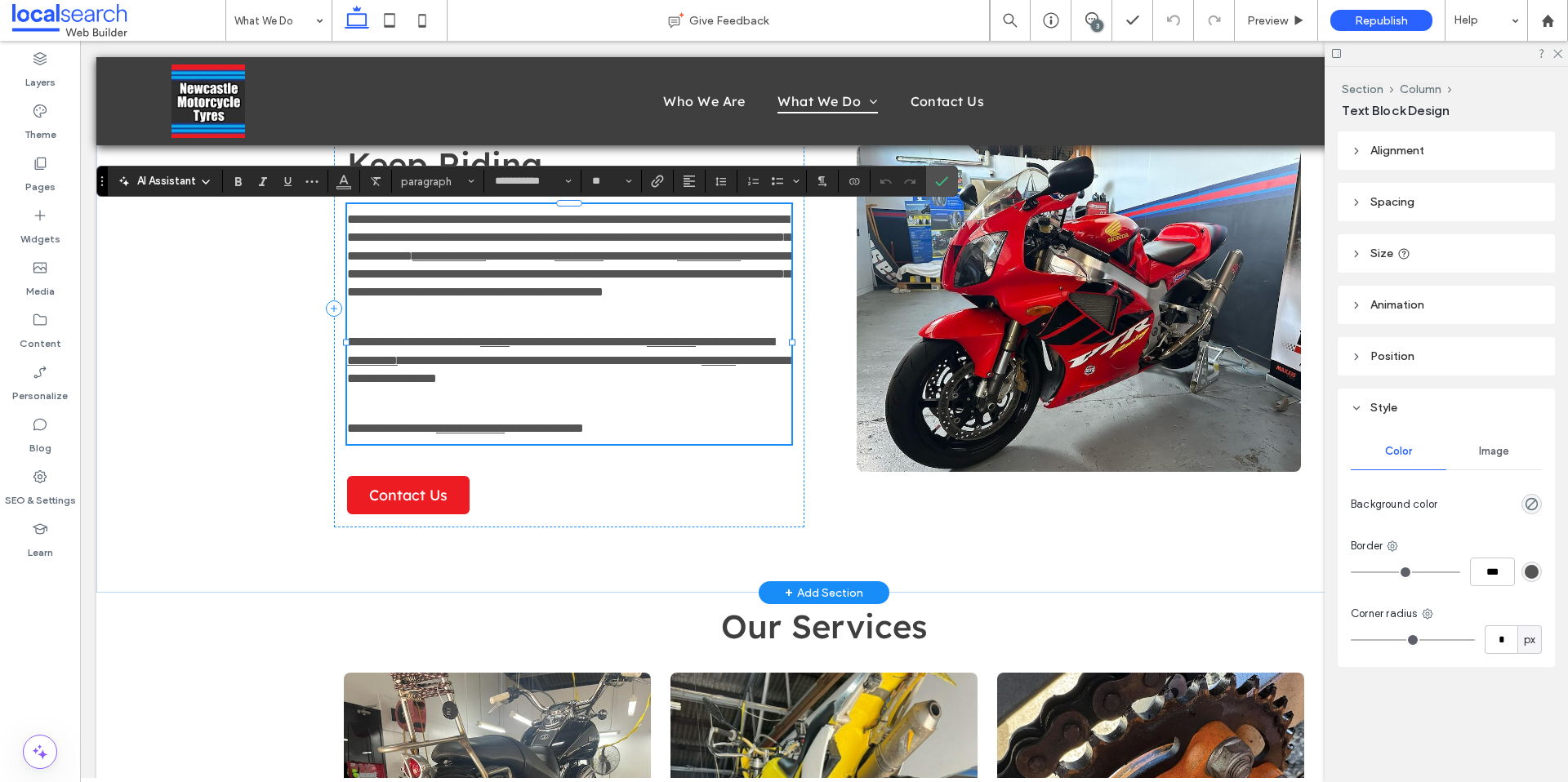click on "**********" at bounding box center [569, 360] 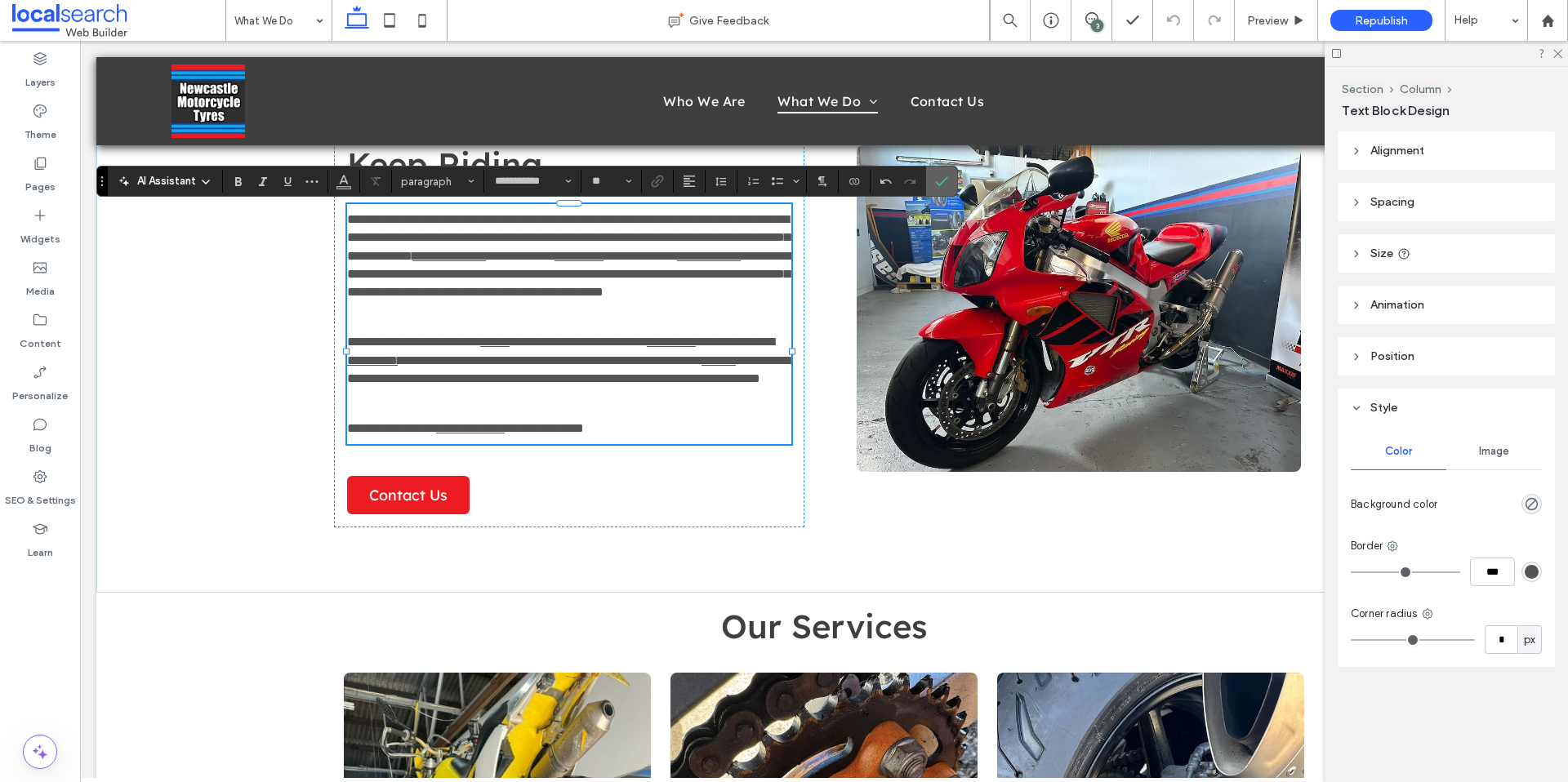 click 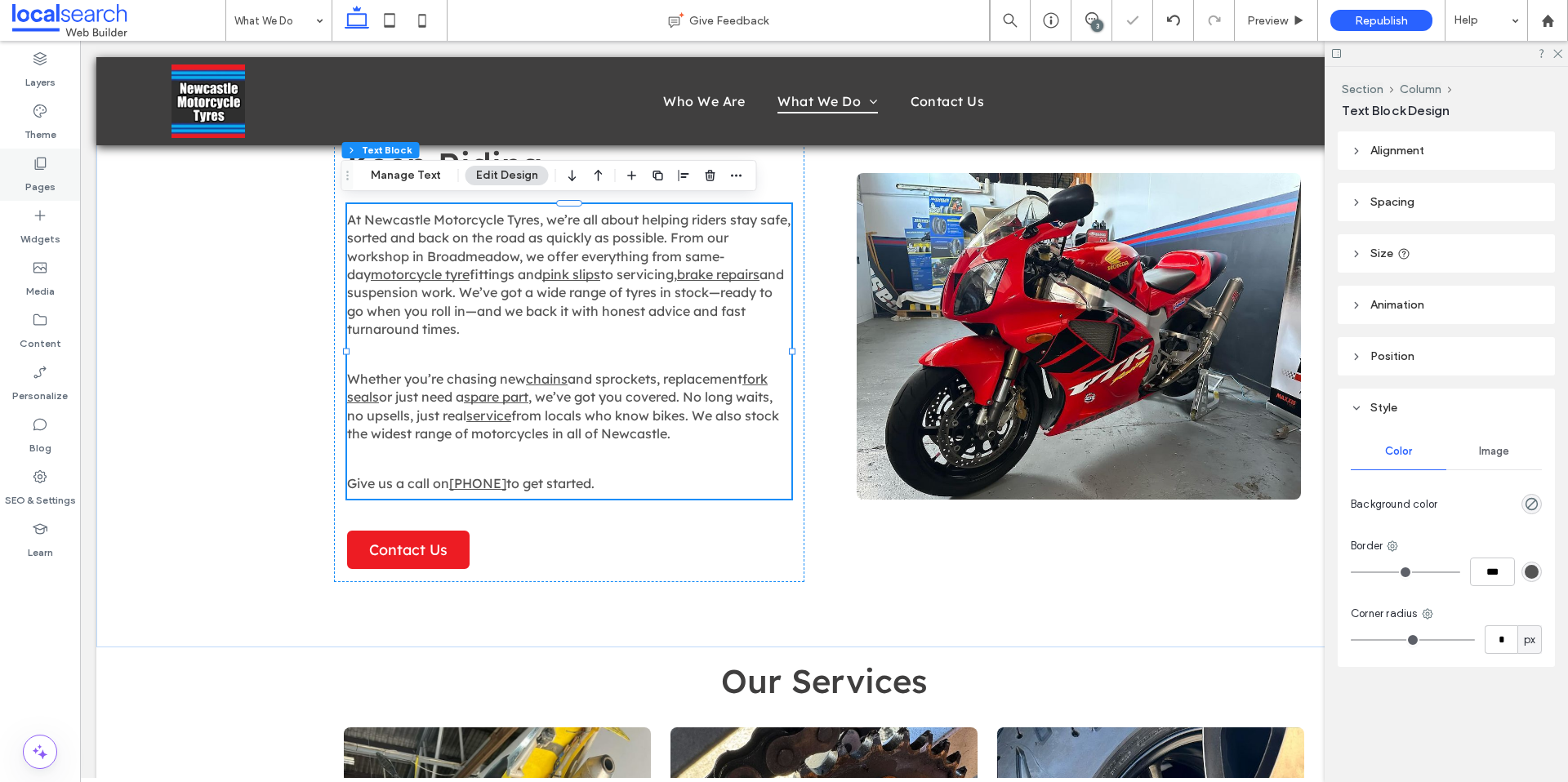 click on "Pages" at bounding box center (40, 175) 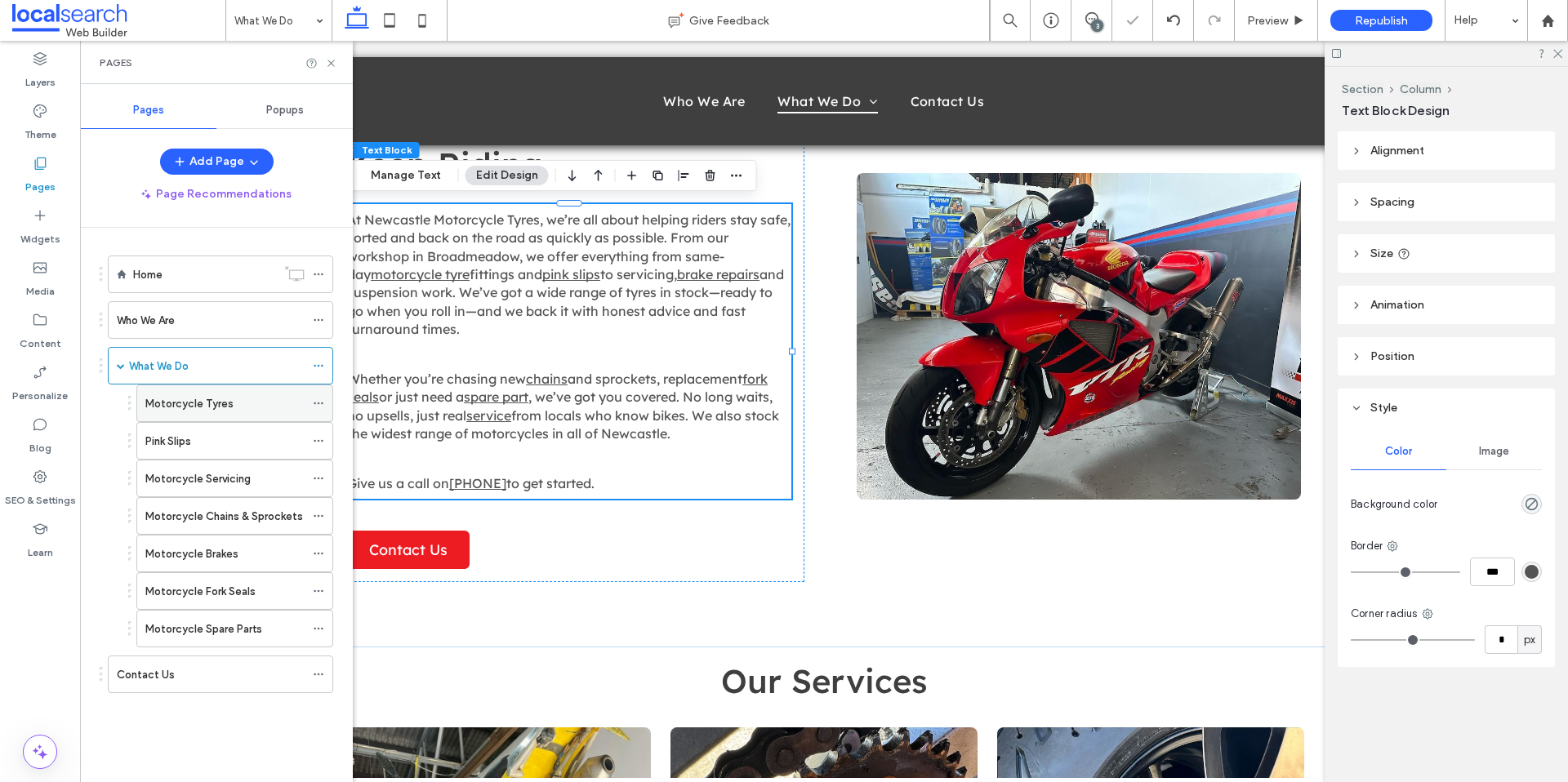 click on "Motorcycle Tyres" at bounding box center (189, 403) 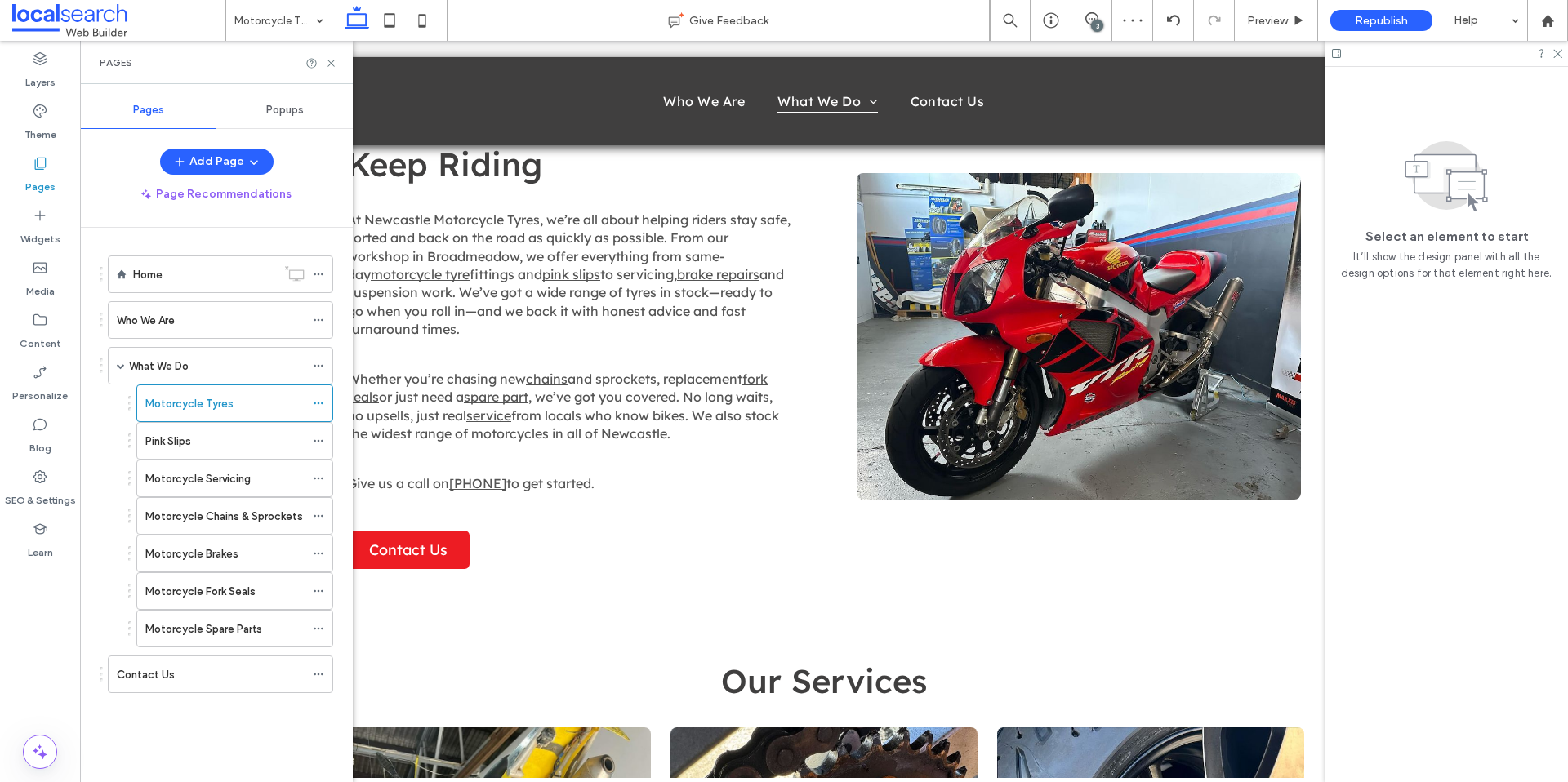 click 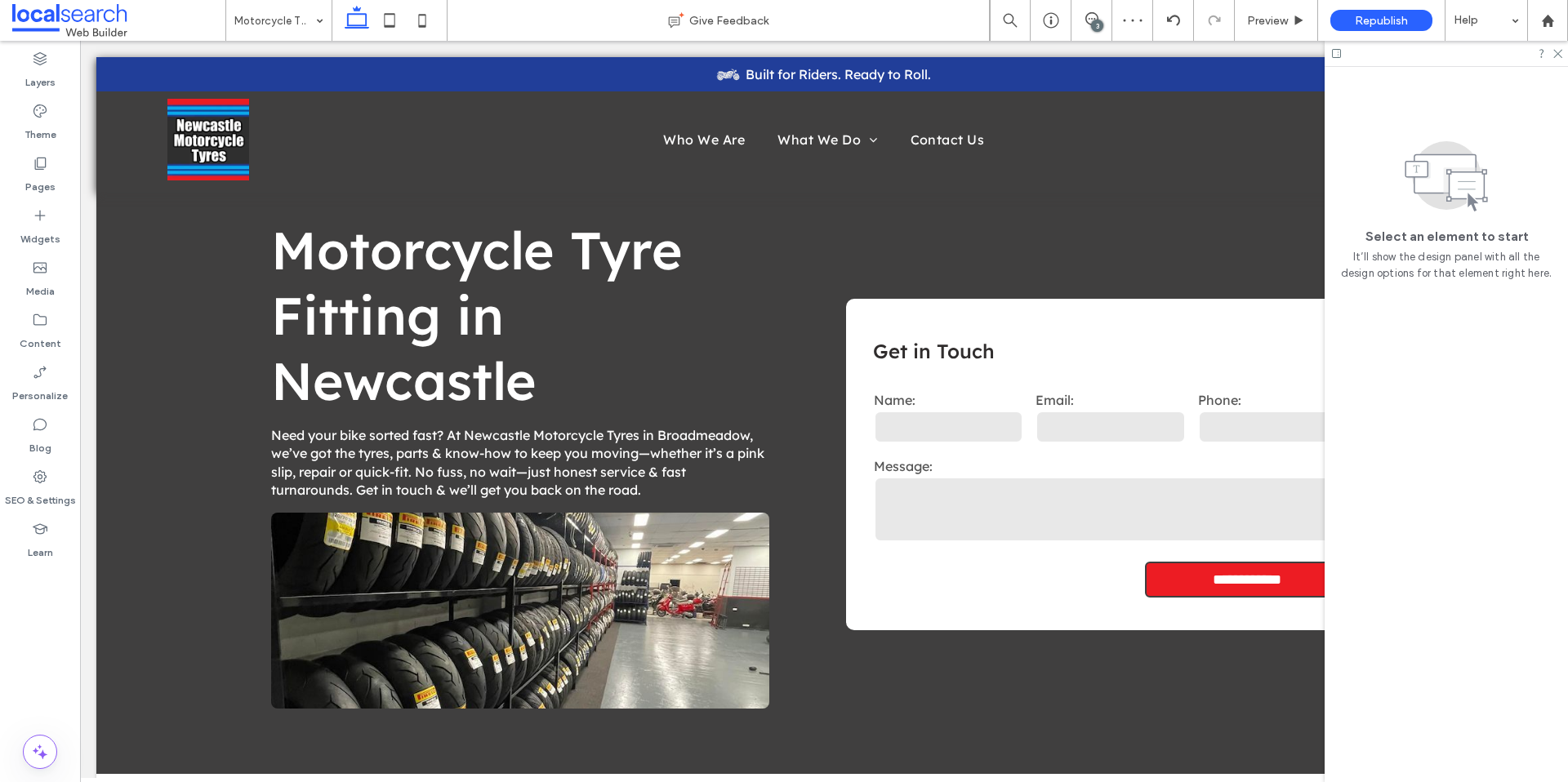 scroll, scrollTop: 0, scrollLeft: 0, axis: both 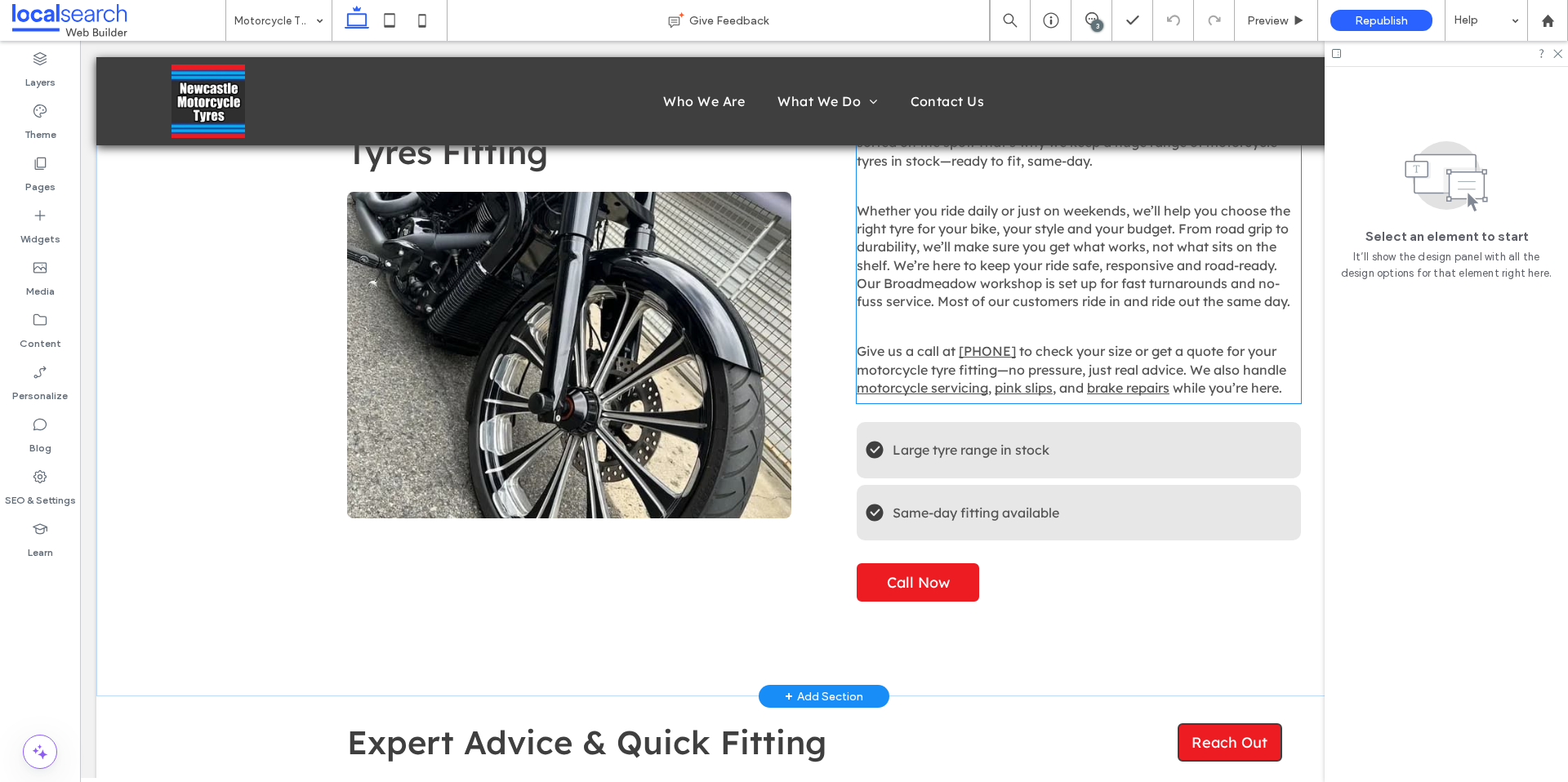 click on "Give us a call at
(02) 4957 0674   to check your size or get a quote for your motorcycle tyre fitting—no pressure, just real advice. We also handle
motorcycle servicing ,
pink slips , and
brake repairs   while you’re here." at bounding box center [1079, 369] 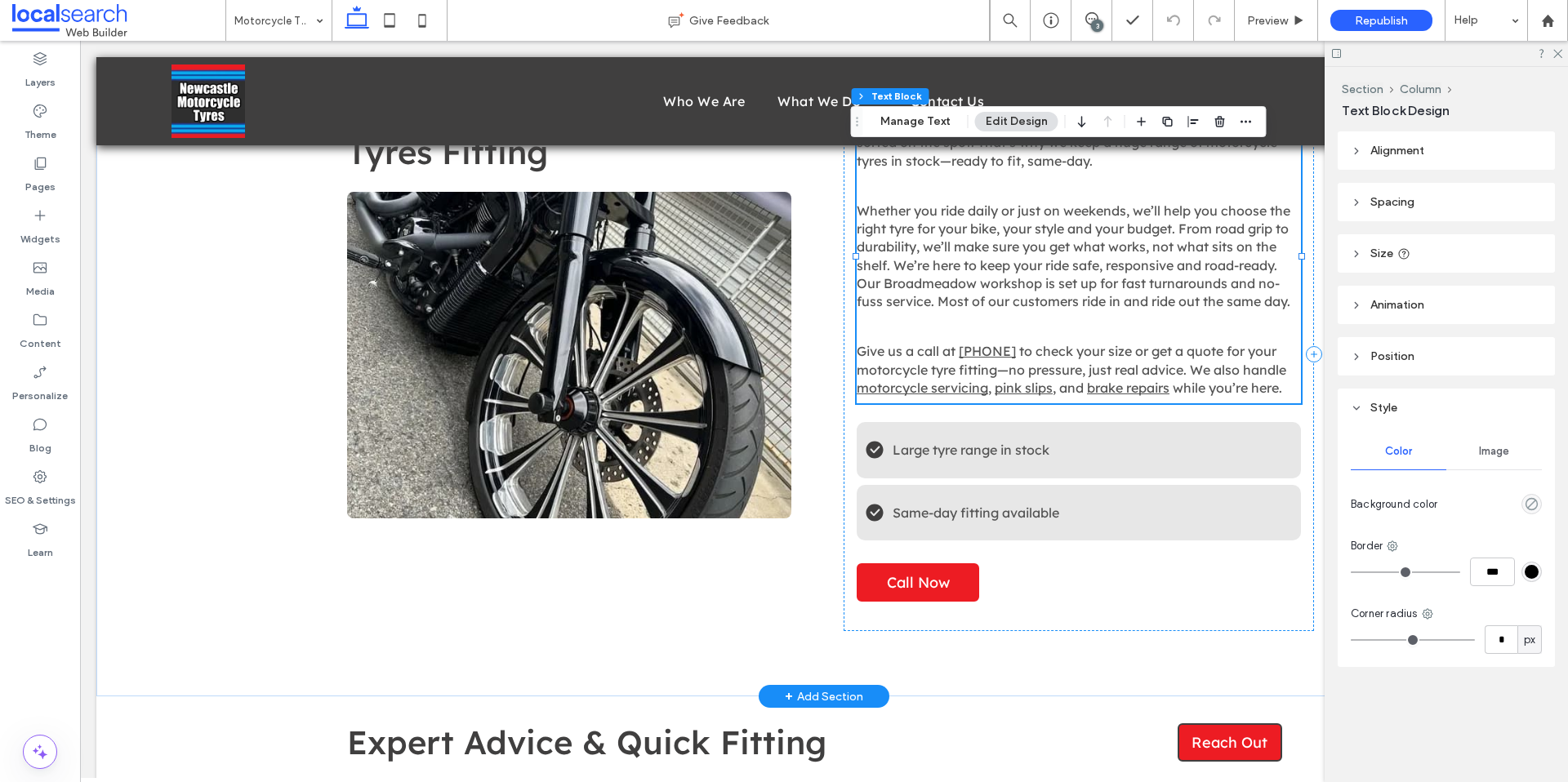 click on "At Newcastle Motorcycle Tyres in Newcastle, we know there’s nothing more frustrating than waiting weeks for a tyre that should’ve been sorted on the spot. That’s why we keep a huge range of motorcycle tyres in stock—ready to fit, same-day.
Whether you ride daily or just on weekends, we’ll help you choose the right tyre for your bike, your style and your budget. From road grip to durability, we’ll make sure you get what works, not what sits on the shelf. We’re here to keep your ride safe, responsive and road-ready. Our Broadmeadow workshop is set up for fast turnarounds and no-fuss service. Most of our customers ride in and ride out the same day.
Give us a call at
(02) 4957 0674   to check your size or get a quote for your motorcycle tyre fitting—no pressure, just real advice. We also handle
motorcycle servicing ,
pink slips , and
brake repairs   while you’re here." at bounding box center (1079, 247) 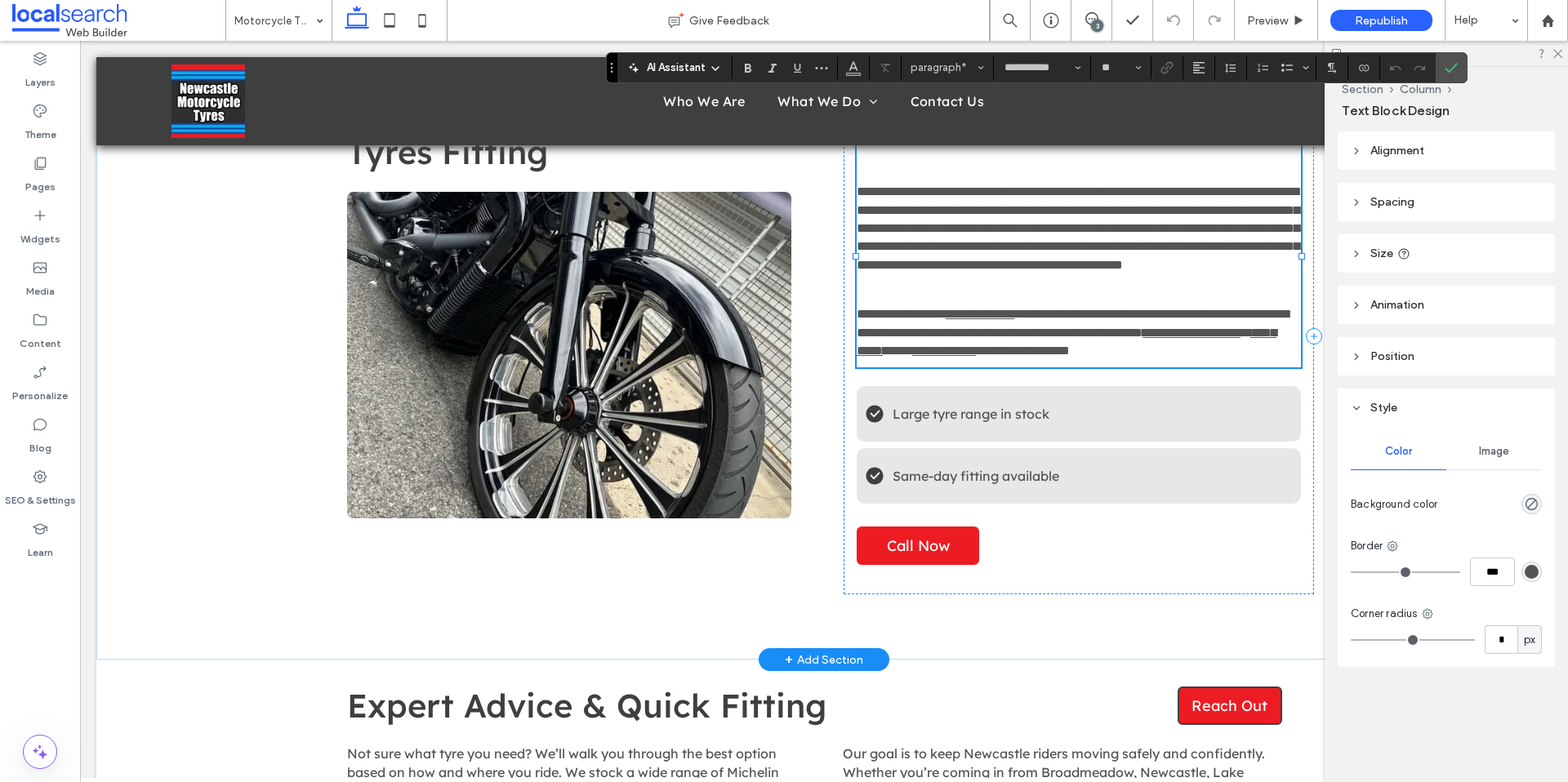 click on "*****" at bounding box center [898, 350] 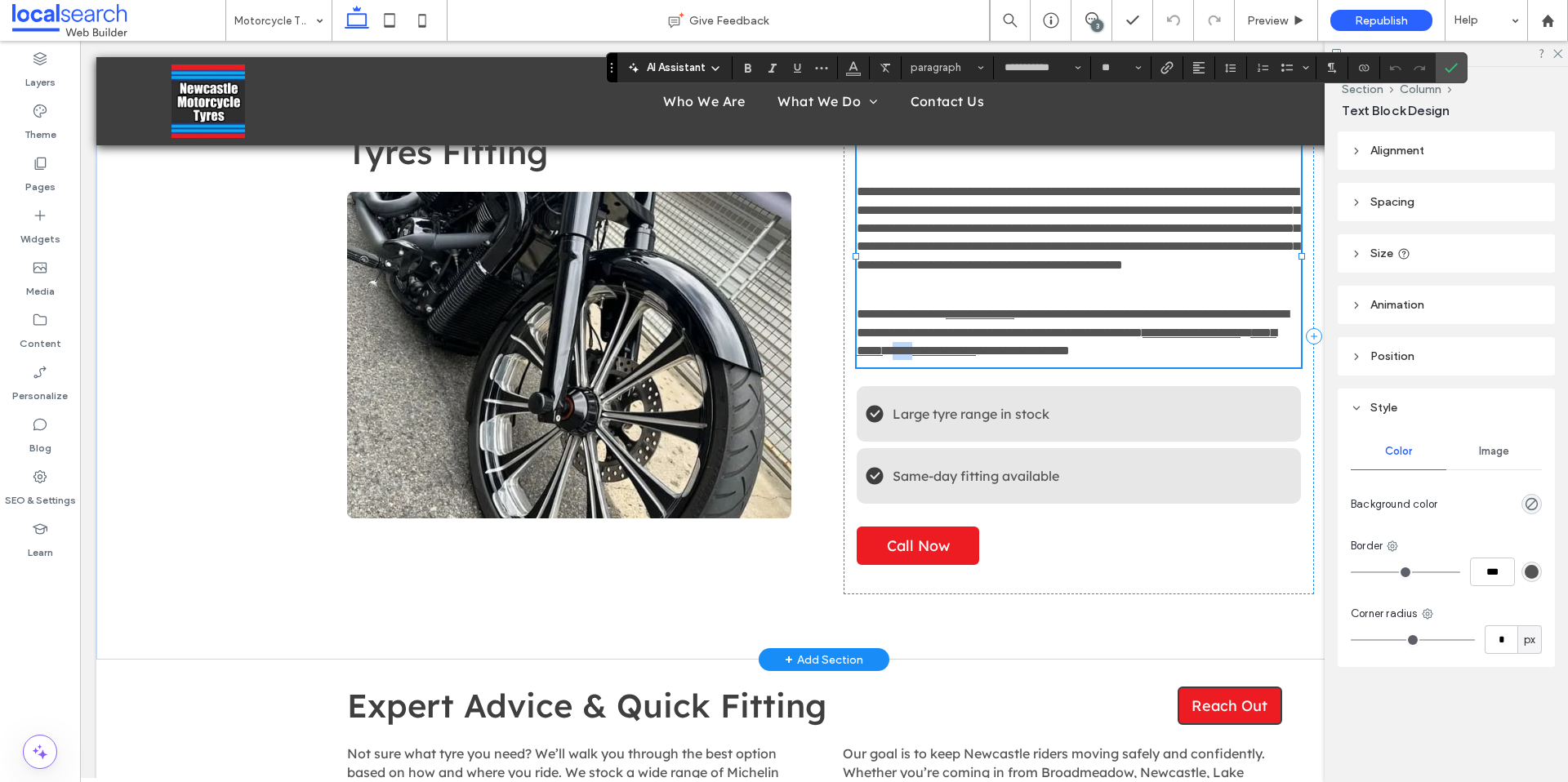 drag, startPoint x: 1128, startPoint y: 388, endPoint x: 1101, endPoint y: 389, distance: 27.01851 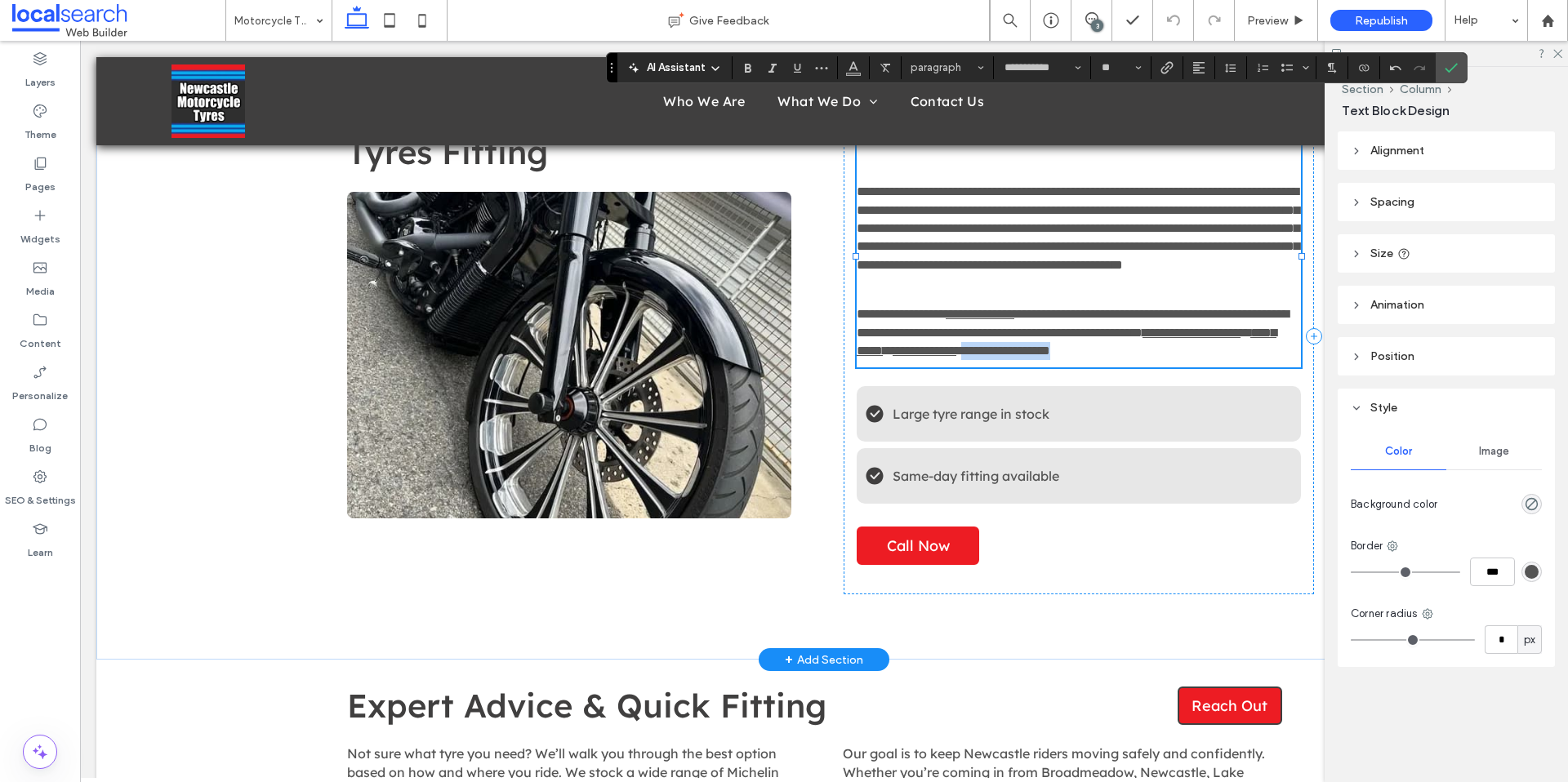 drag, startPoint x: 1192, startPoint y: 384, endPoint x: 1197, endPoint y: 398, distance: 14.866069 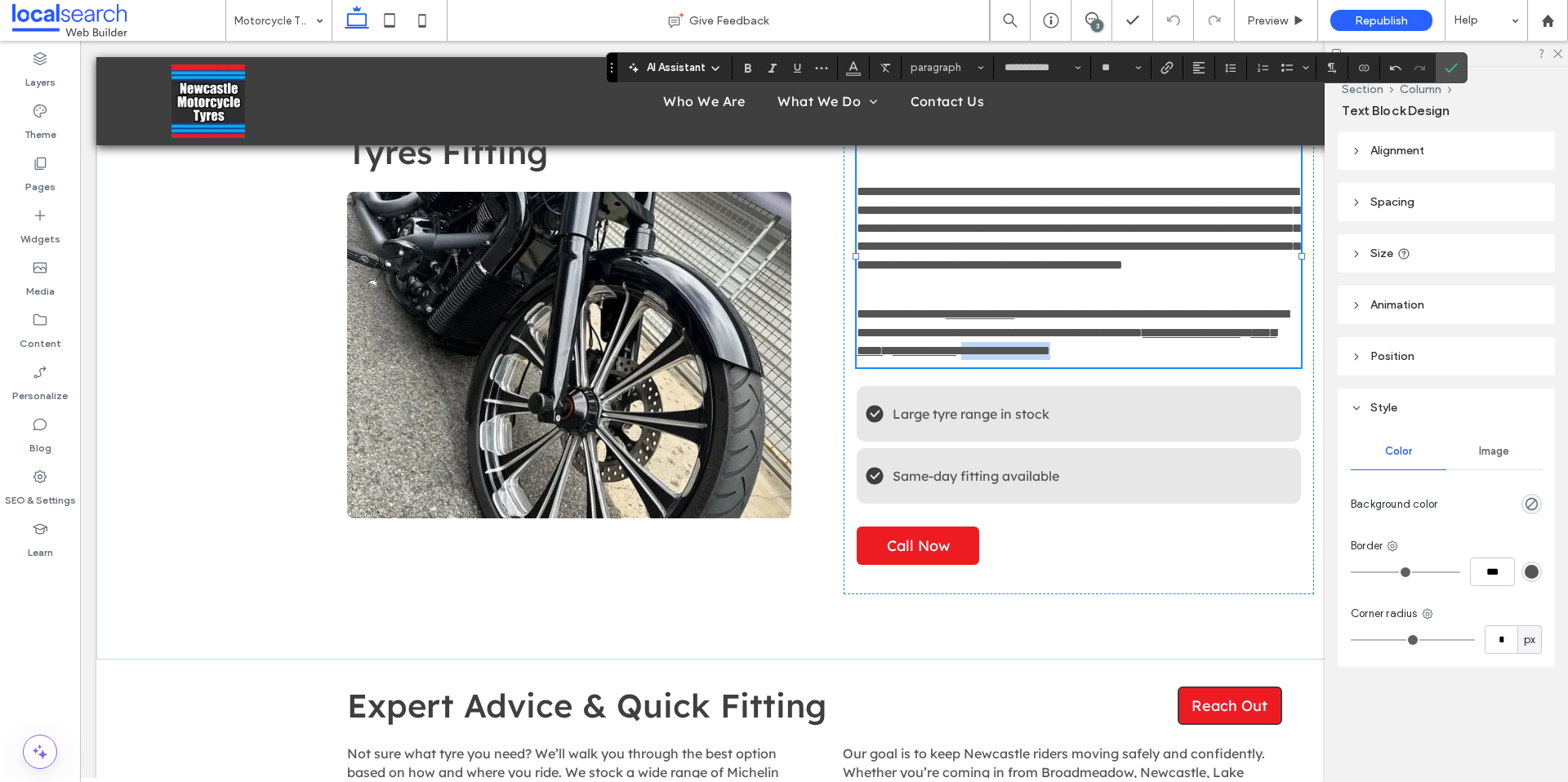 type 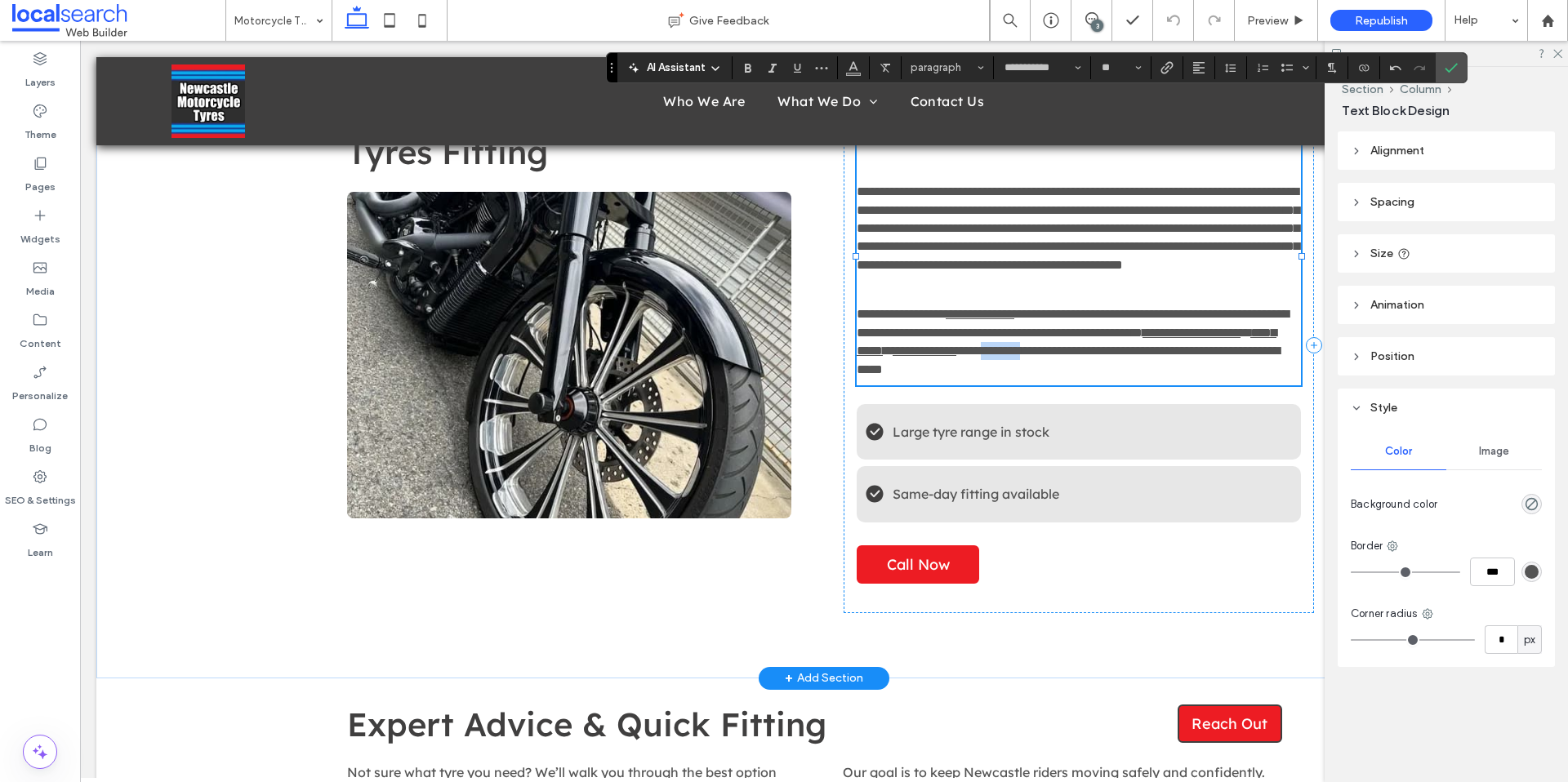 drag, startPoint x: 1218, startPoint y: 389, endPoint x: 1272, endPoint y: 391, distance: 54.037024 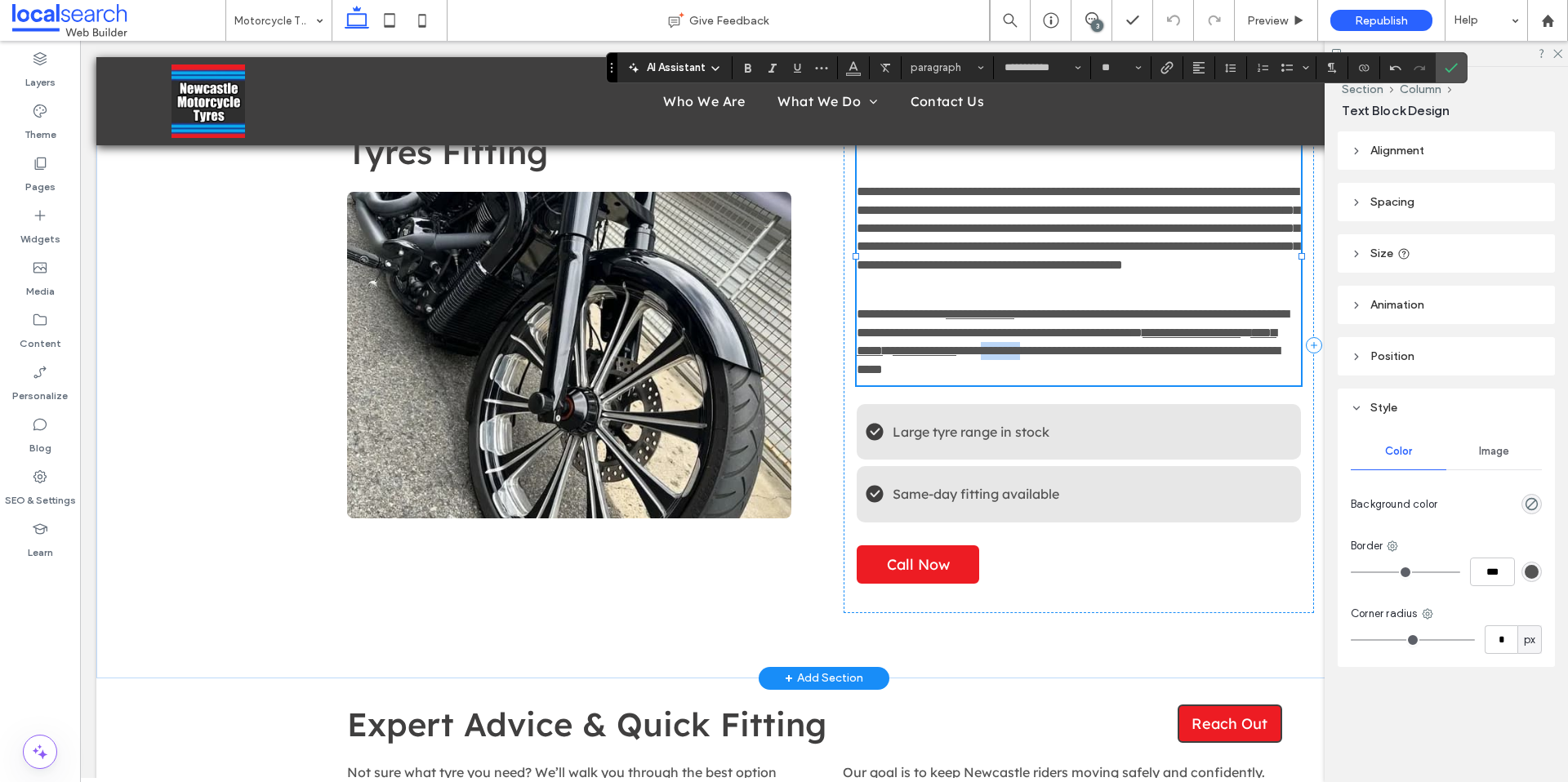 click on "**********" at bounding box center [1079, 342] 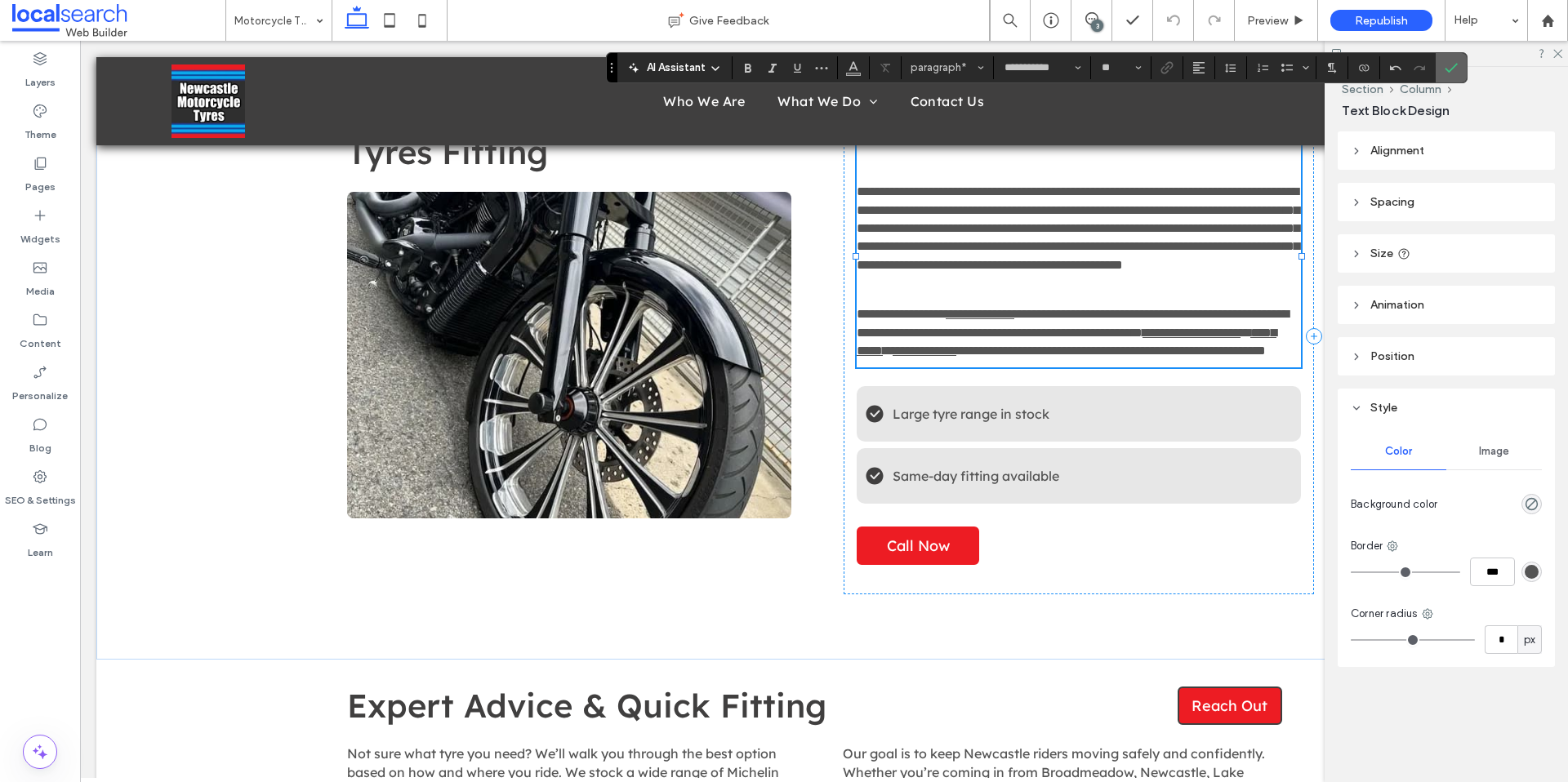 drag, startPoint x: 1453, startPoint y: 64, endPoint x: 1430, endPoint y: 64, distance: 23 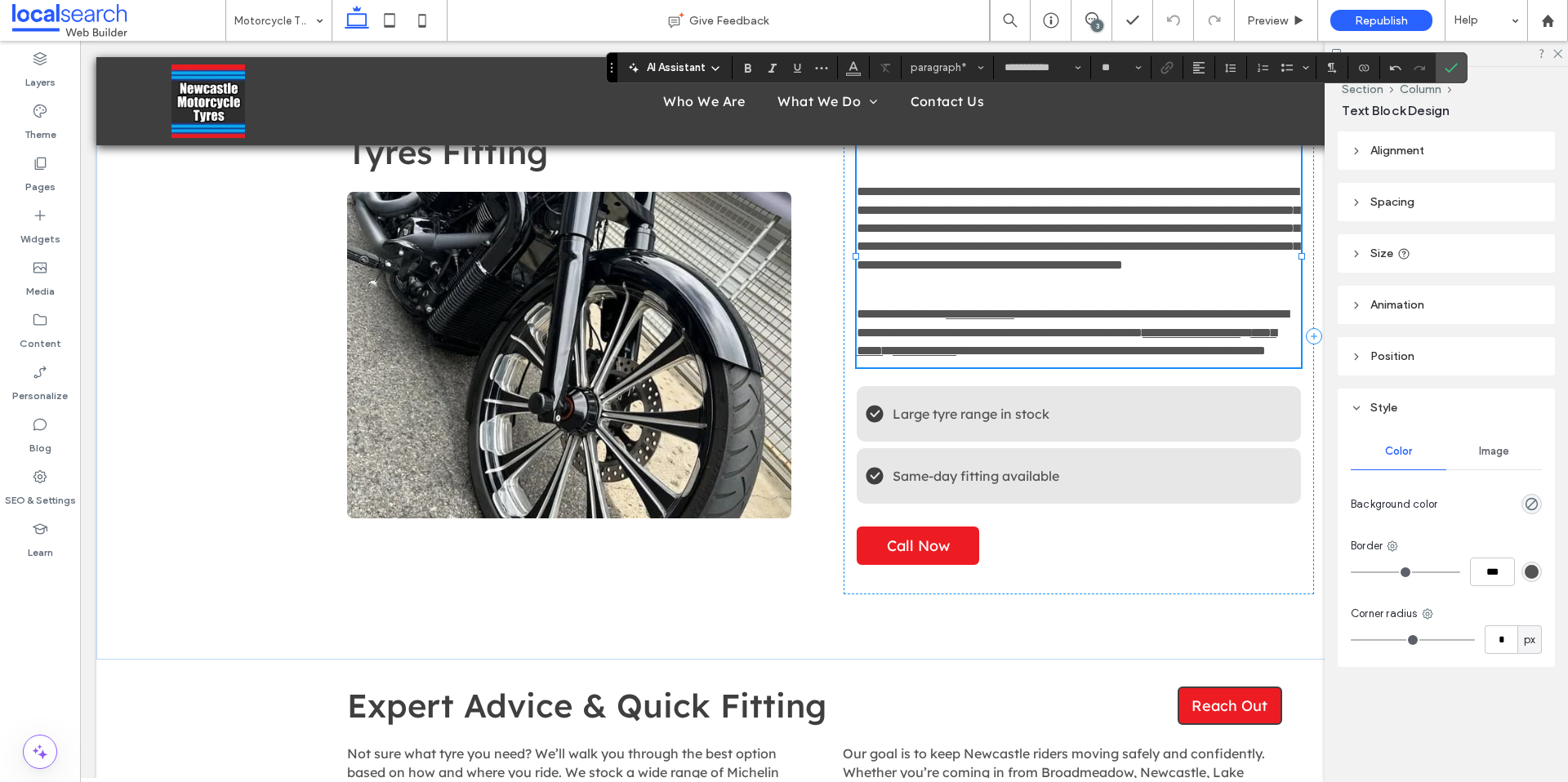 click 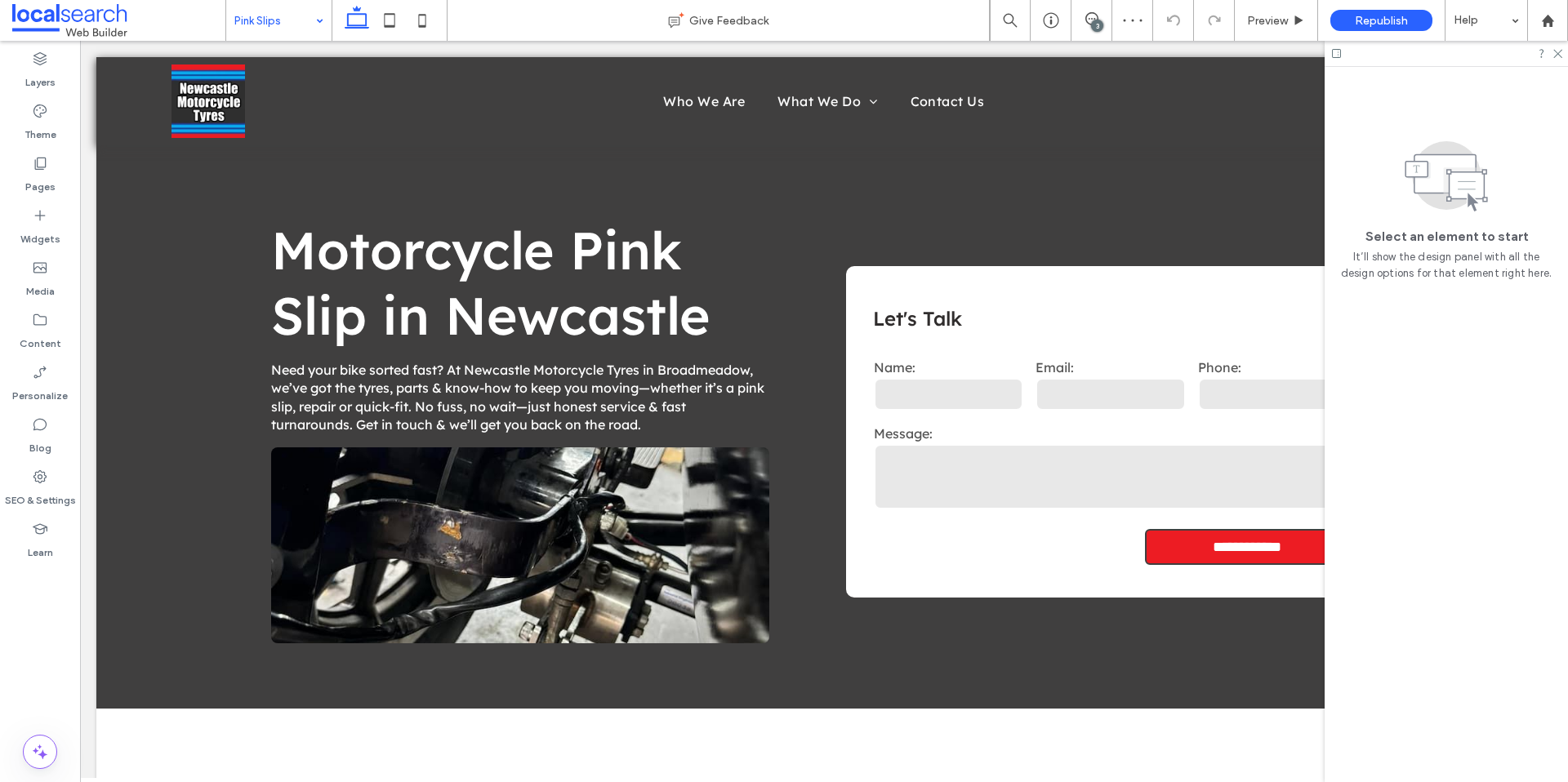 scroll, scrollTop: 771, scrollLeft: 0, axis: vertical 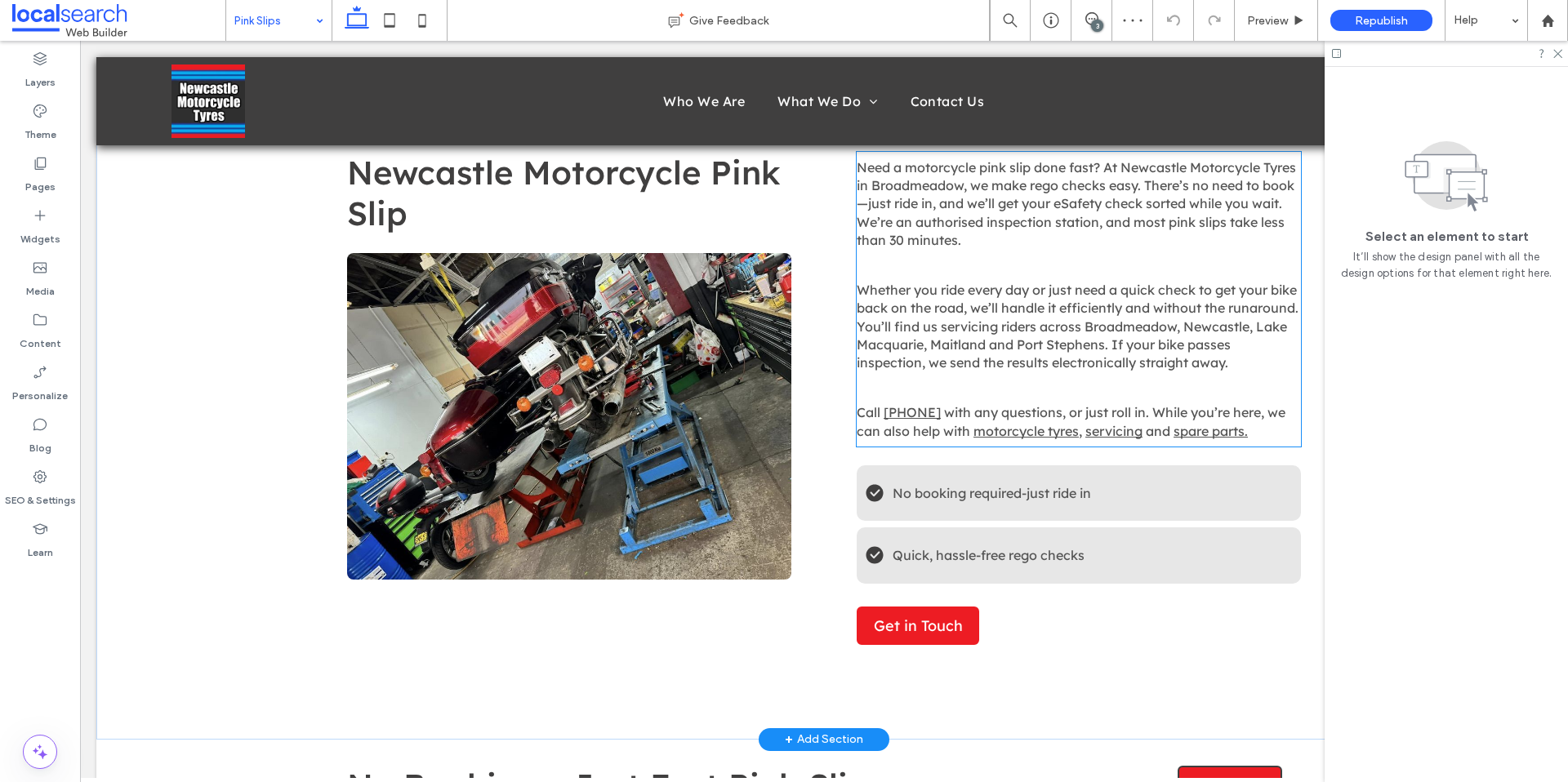 click on "Need a motorcycle pink slip done fast? At Newcastle Motorcycle Tyres in Broadmeadow, we make rego checks easy. There’s no need to book—just ride in, and we’ll get your eSafety check sorted while you wait. We’re an authorised inspection station, and most pink slips take less than 30 minutes.
Whether you ride every day or just need a quick check to get your bike back on the road, we’ll handle it efficiently and without the runaround. You’ll find us servicing riders across Broadmeadow, Newcastle, Lake Macquarie, Maitland and Port Stephens. If your bike passes inspection, we send the results electronically straight away.
Call
(02) 4957 0674   with any questions, or just roll in. While you’re here, we can also help with
motorcycle tyres ,
servicing   and
spare parts." at bounding box center (1079, 305) 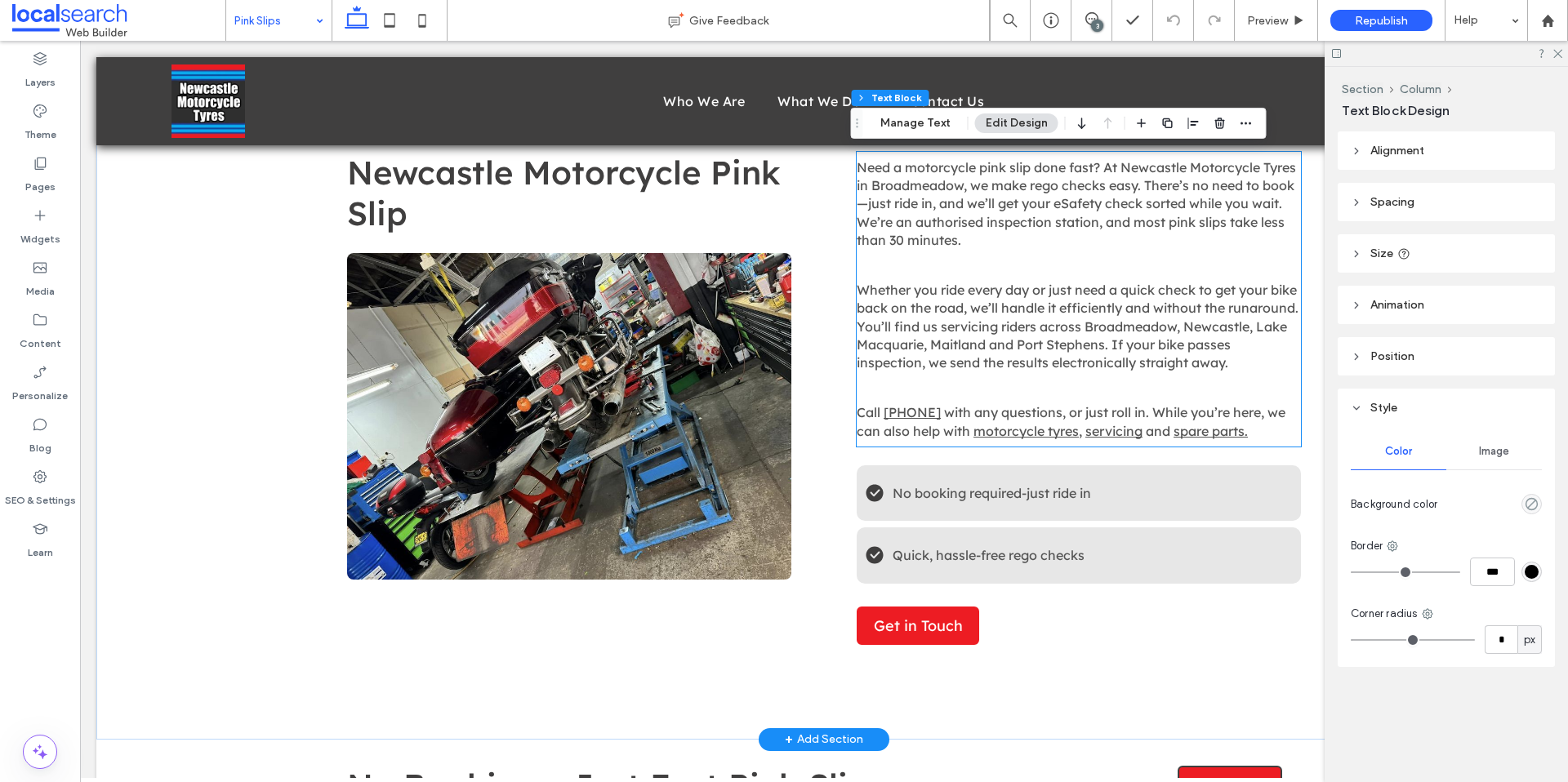 click on "Need a motorcycle pink slip done fast? At Newcastle Motorcycle Tyres in Broadmeadow, we make rego checks easy. There’s no need to book—just ride in, and we’ll get your eSafety check sorted while you wait. We’re an authorised inspection station, and most pink slips take less than 30 minutes.
Whether you ride every day or just need a quick check to get your bike back on the road, we’ll handle it efficiently and without the runaround. You’ll find us servicing riders across Broadmeadow, Newcastle, Lake Macquarie, Maitland and Port Stephens. If your bike passes inspection, we send the results electronically straight away.
Call
(02) 4957 0674   with any questions, or just roll in. While you’re here, we can also help with
motorcycle tyres ,
servicing   and
spare parts." at bounding box center (1079, 299) 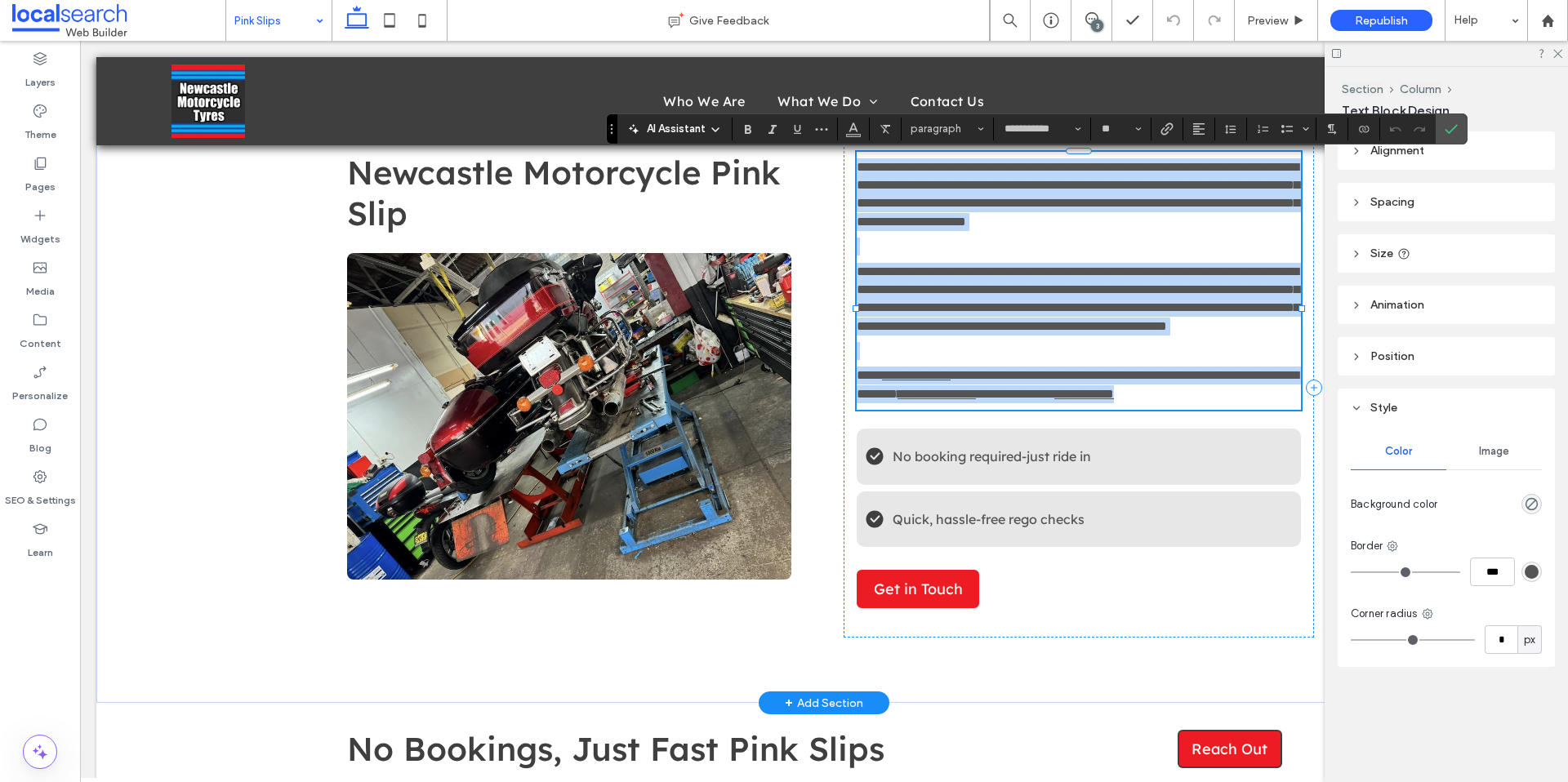 click on "*********" at bounding box center (1008, 393) 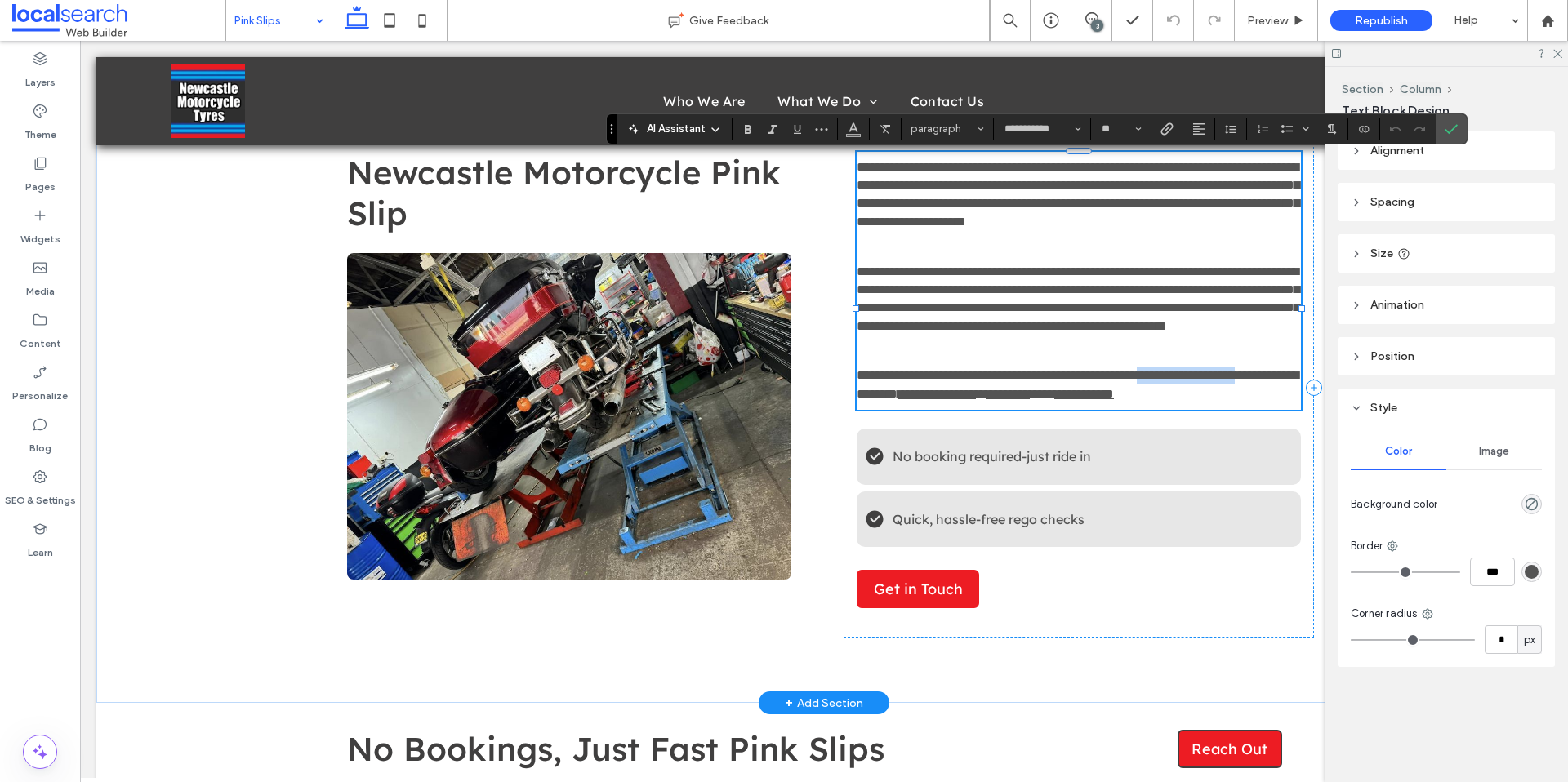 drag, startPoint x: 1184, startPoint y: 409, endPoint x: 894, endPoint y: 431, distance: 290.83329 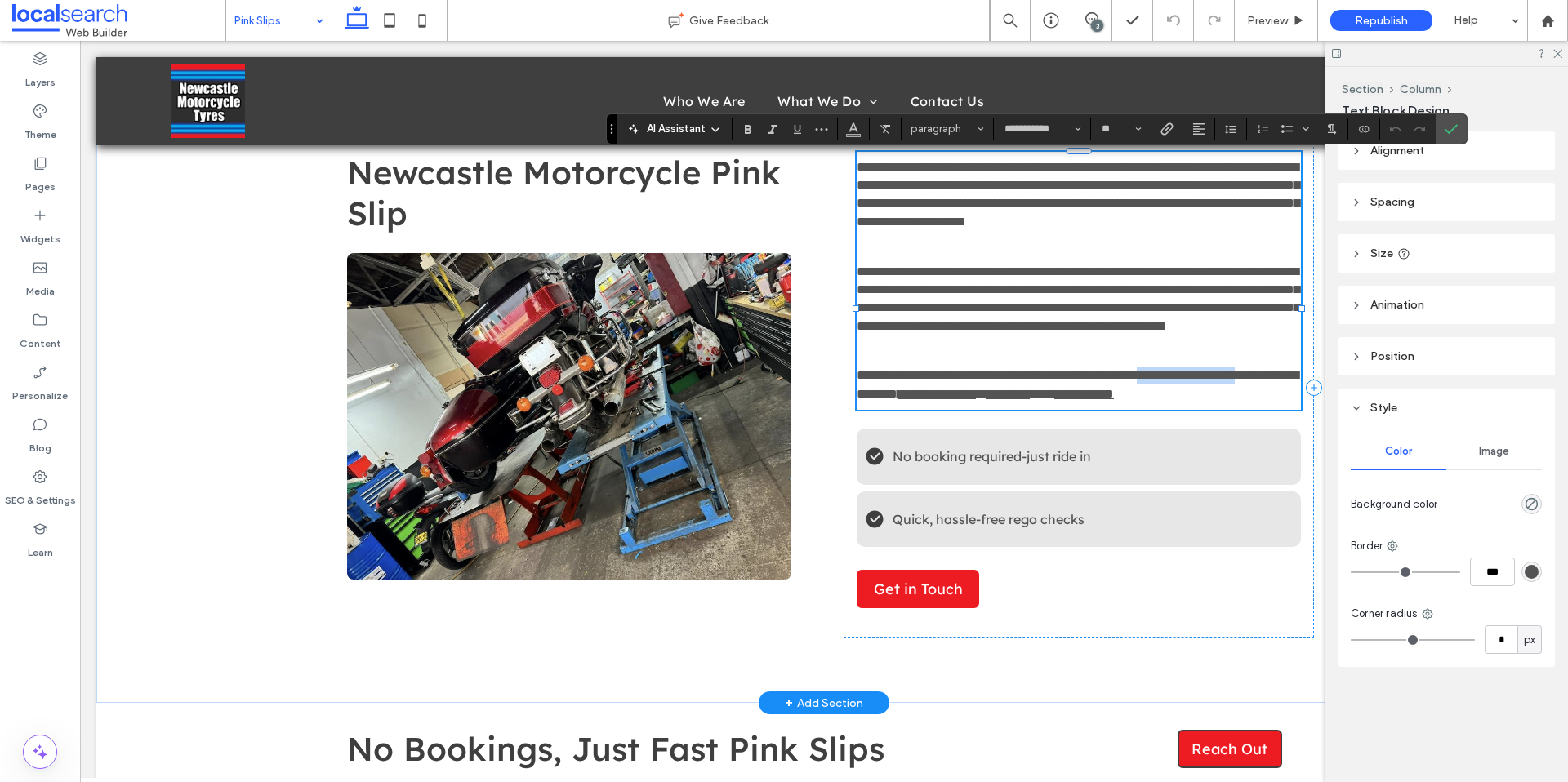 click on "**********" at bounding box center (1077, 384) 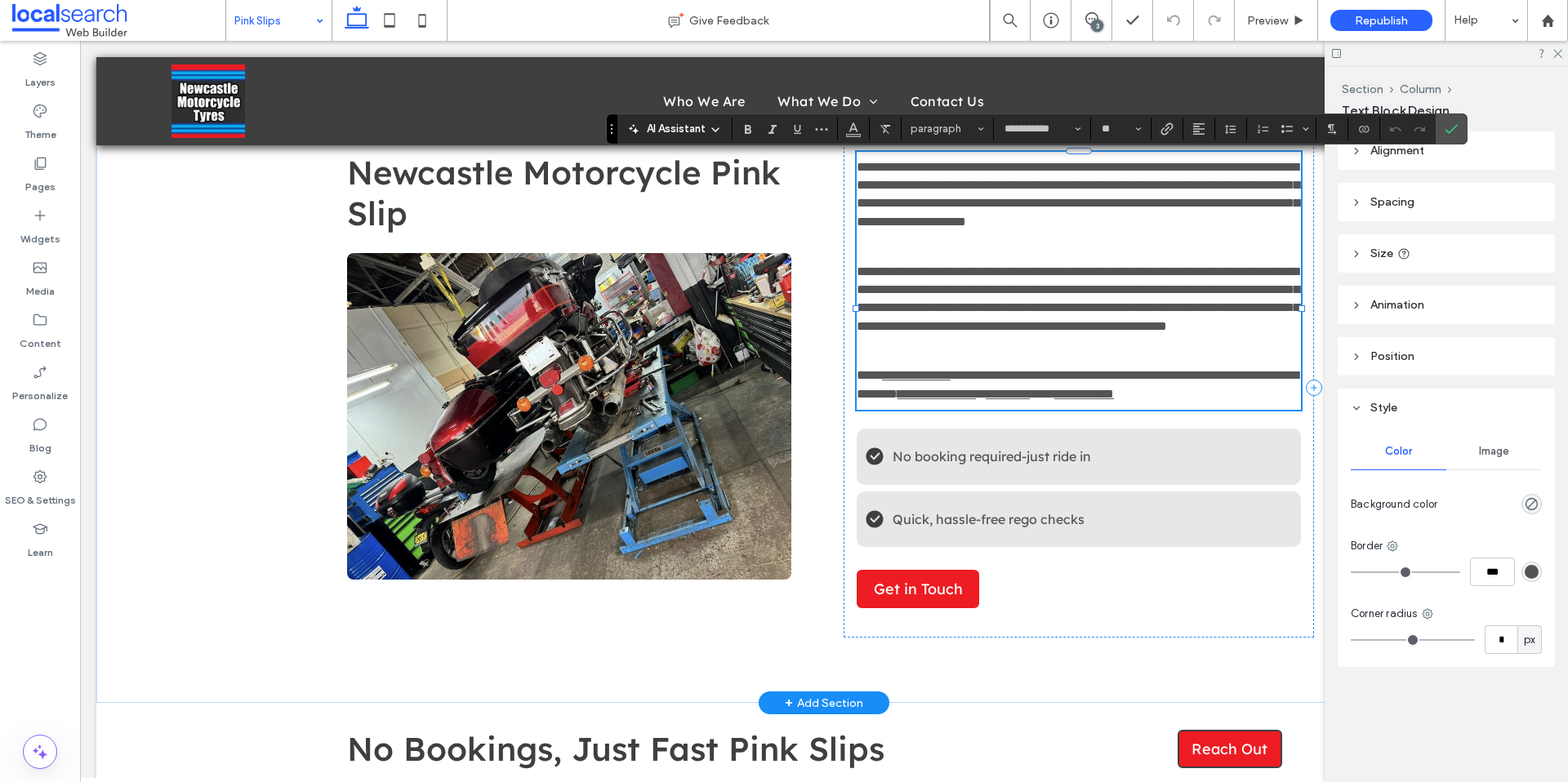 click on "**********" at bounding box center (1079, 384) 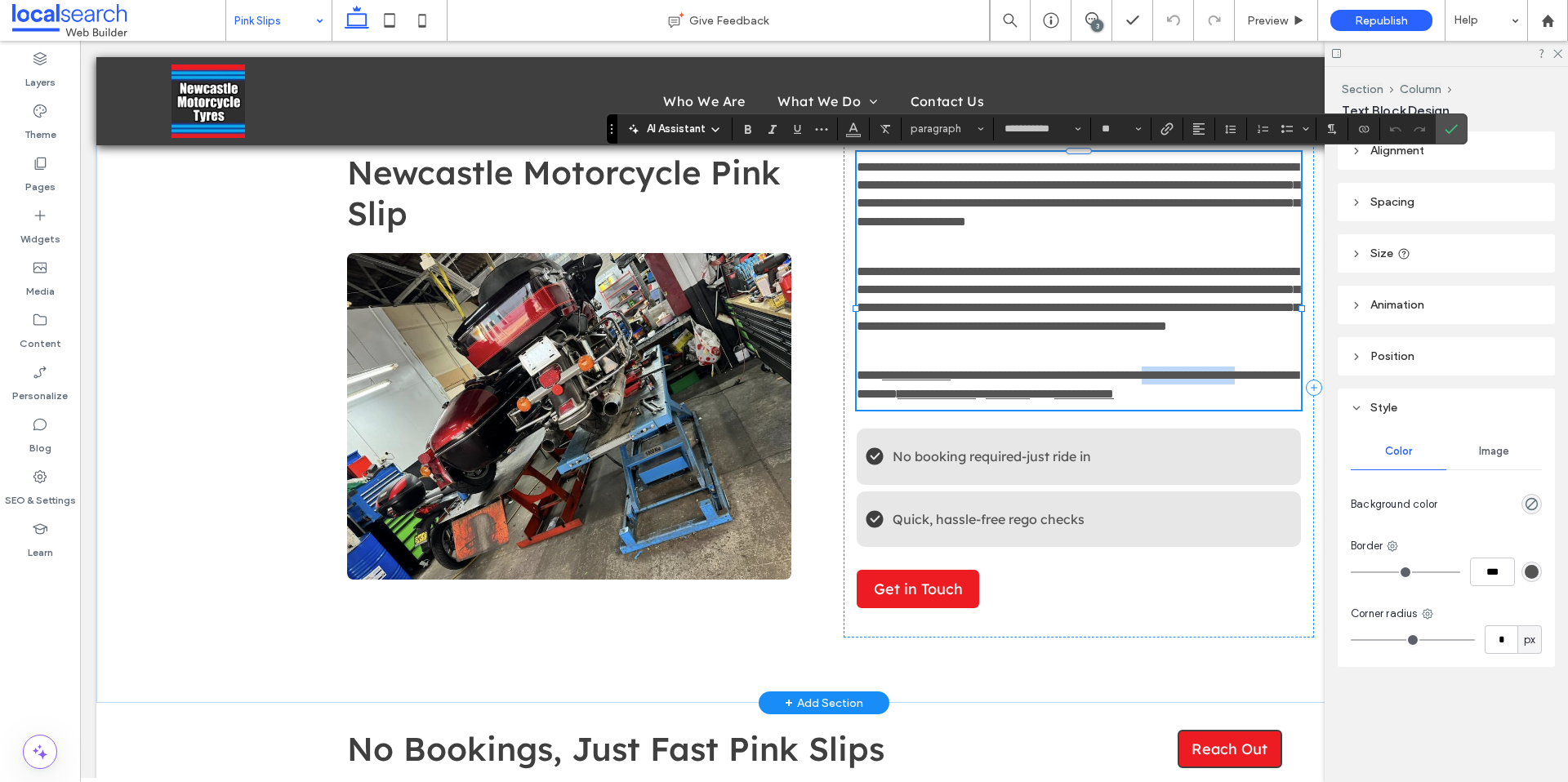 drag, startPoint x: 1196, startPoint y: 409, endPoint x: 892, endPoint y: 434, distance: 305.02623 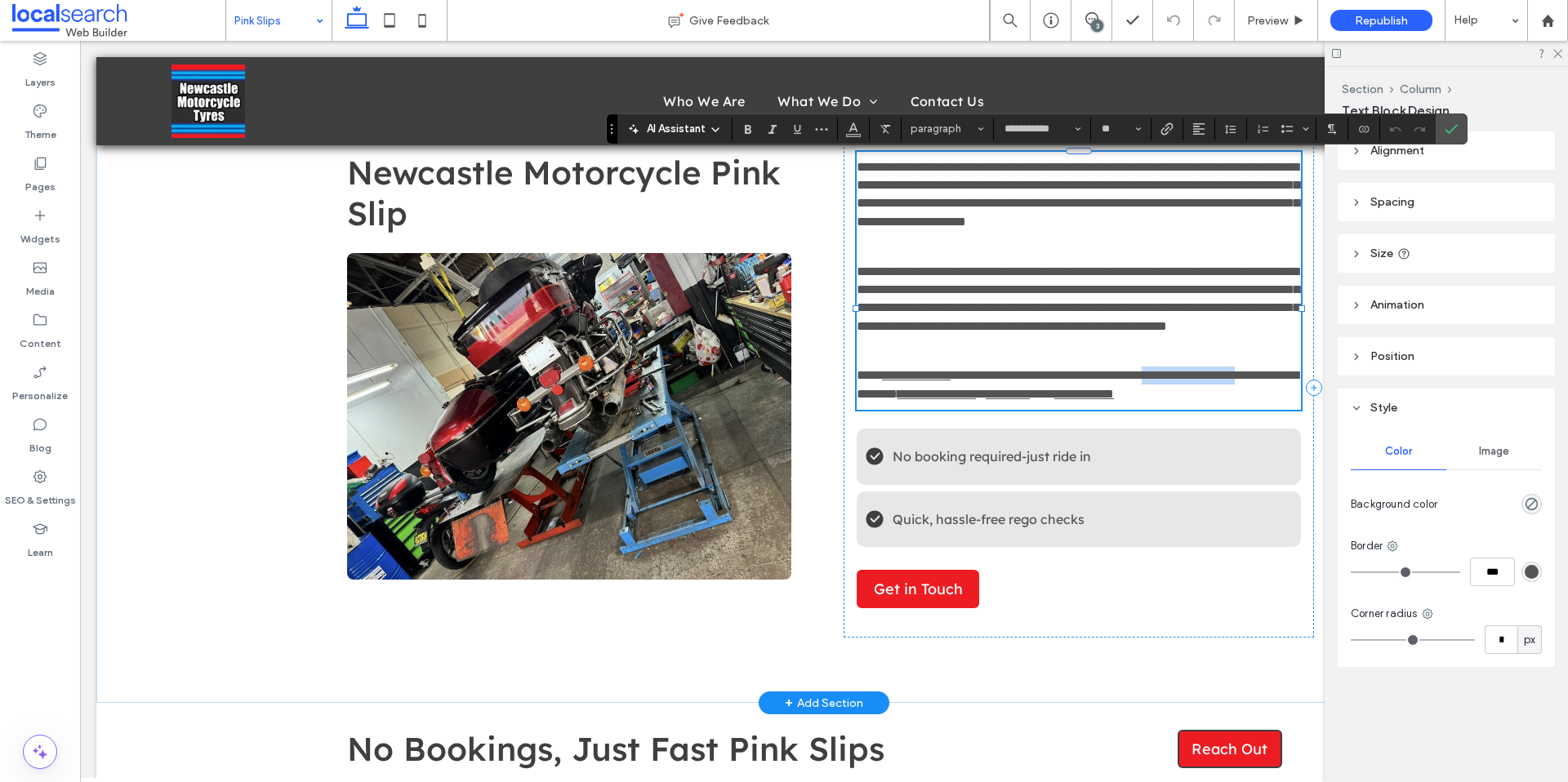 click on "**********" at bounding box center [1077, 384] 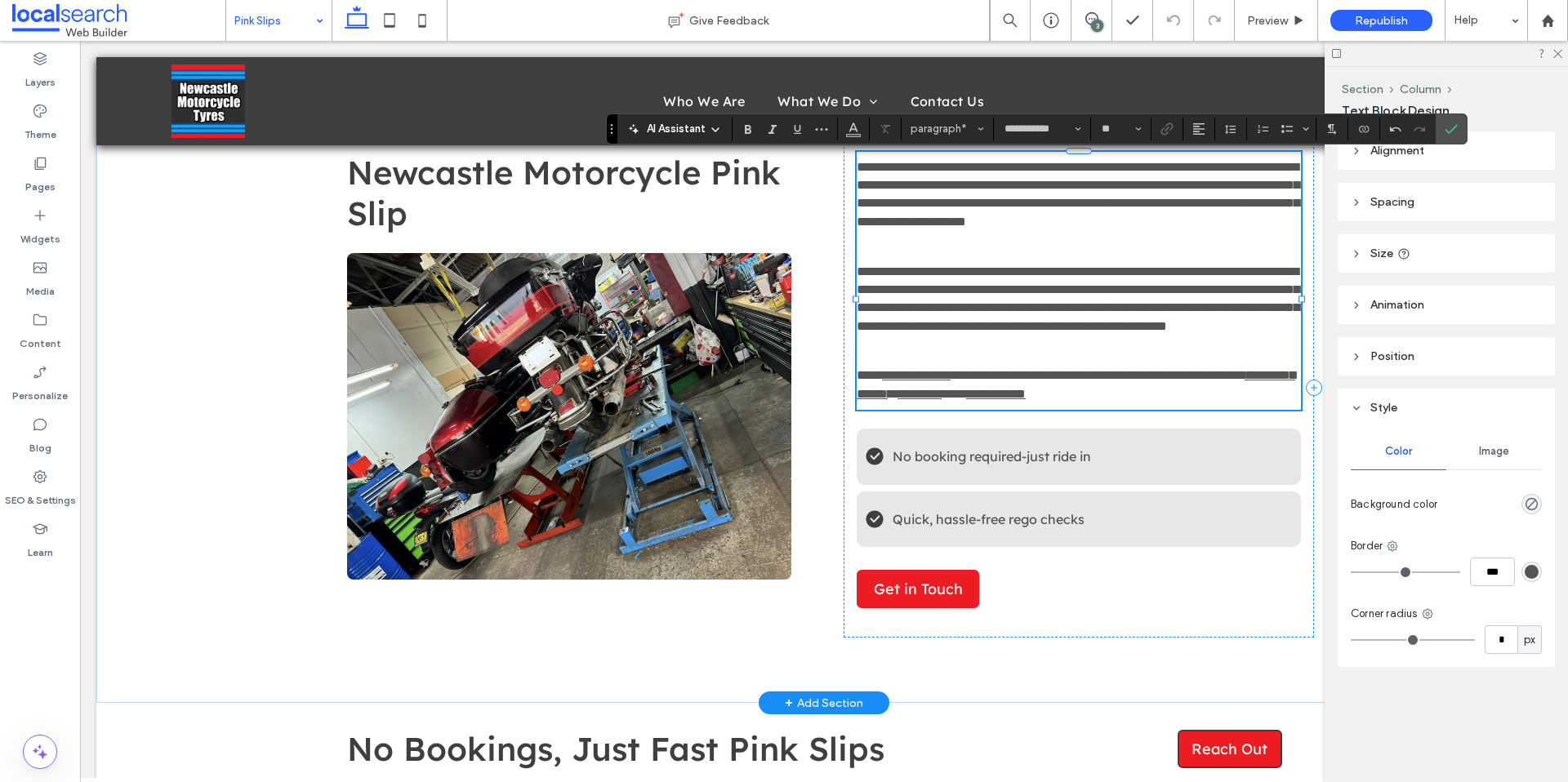 click on "**********" at bounding box center (1098, 375) 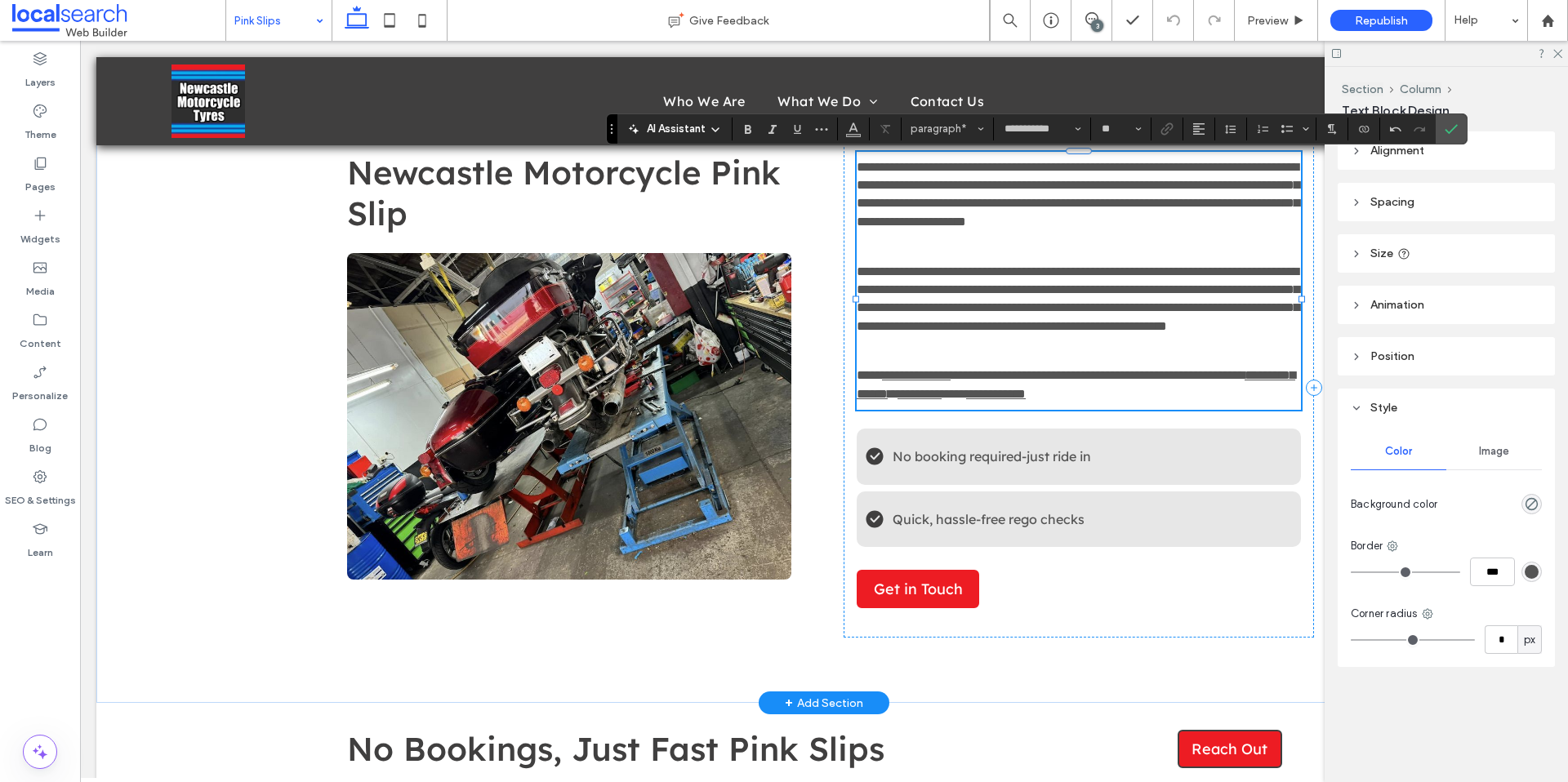 click on "**********" at bounding box center (1098, 375) 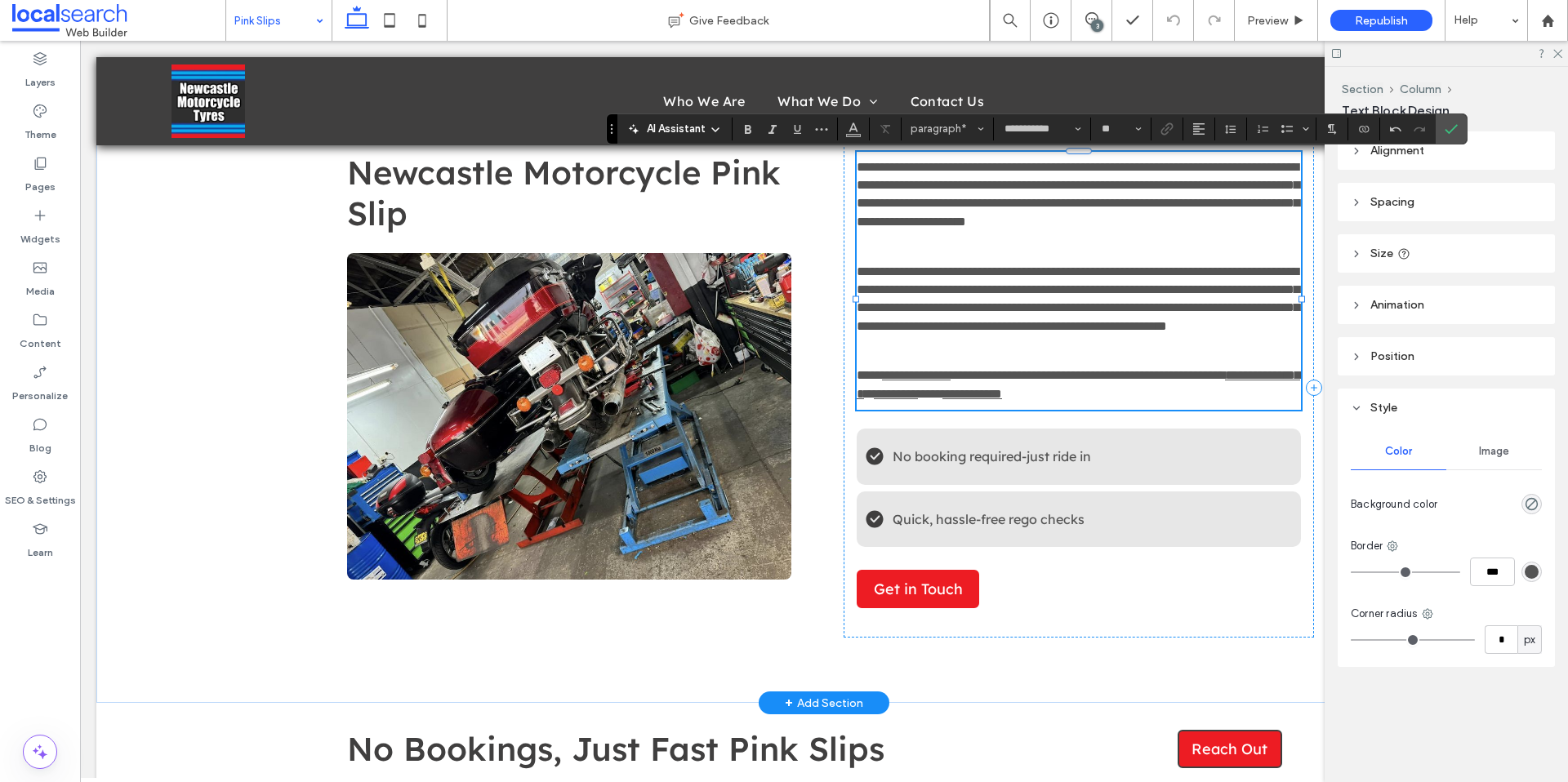 click on "***" at bounding box center [930, 393] 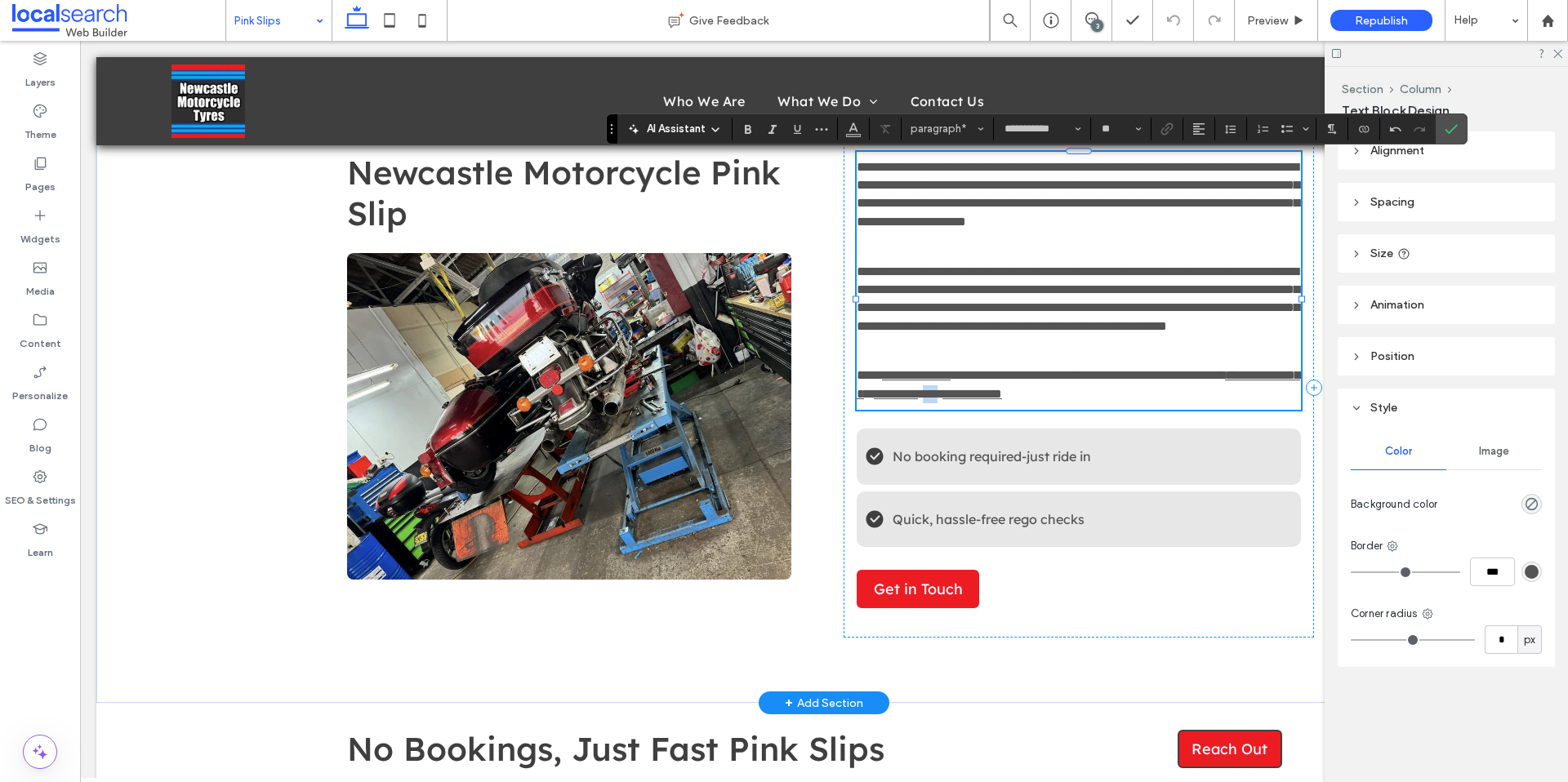click on "***" at bounding box center [930, 393] 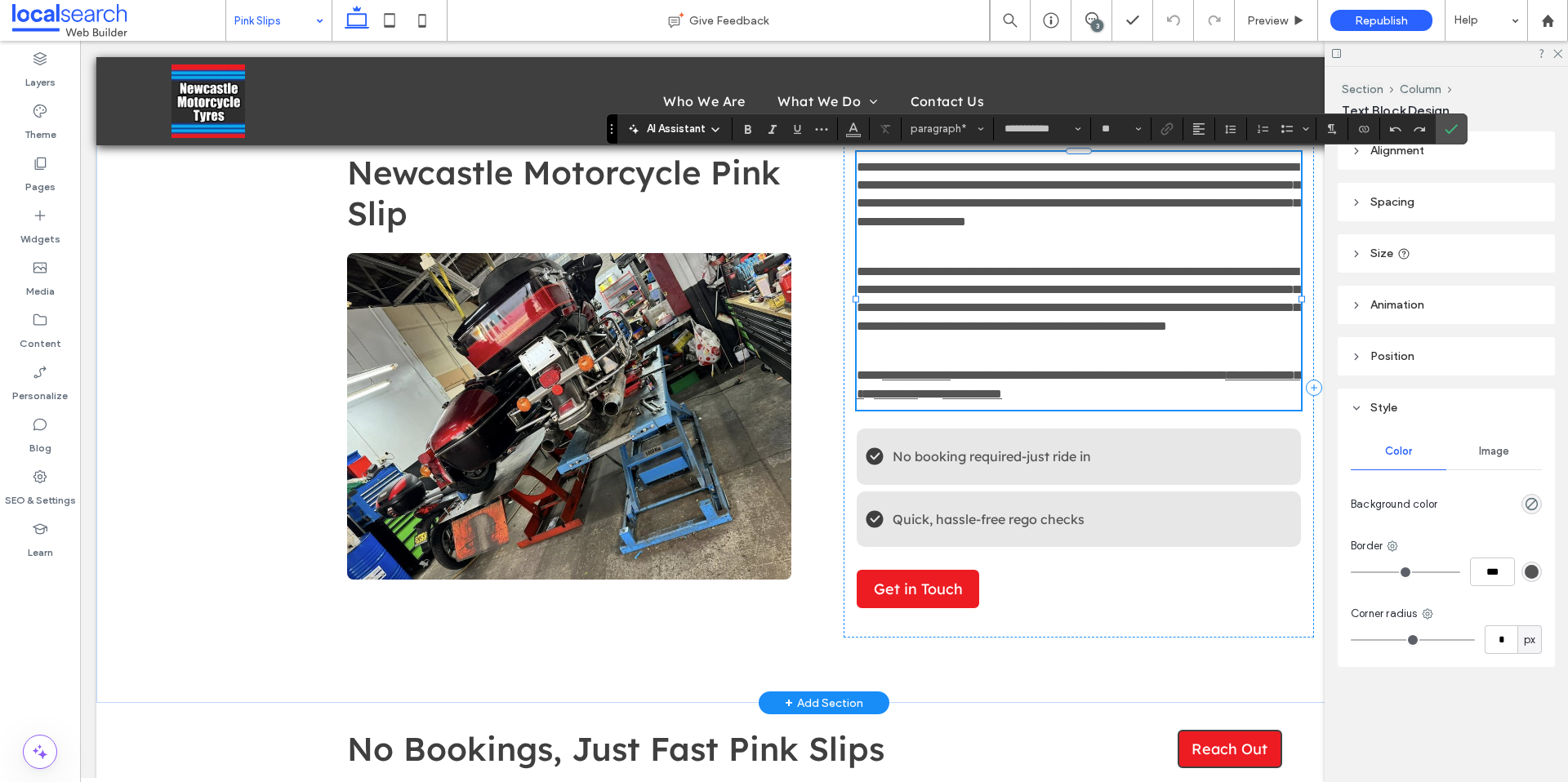 click on "**********" at bounding box center [1079, 384] 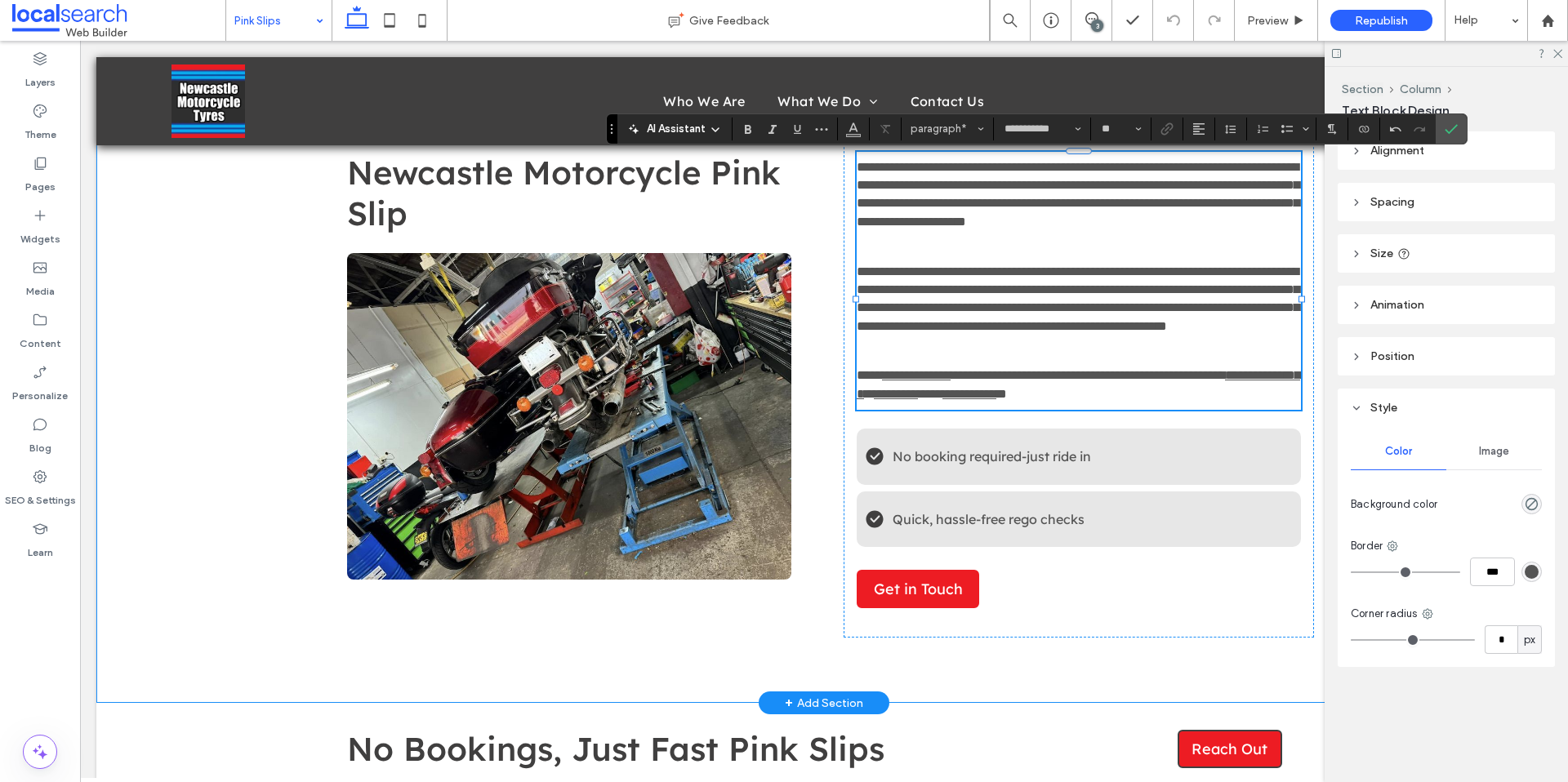 paste 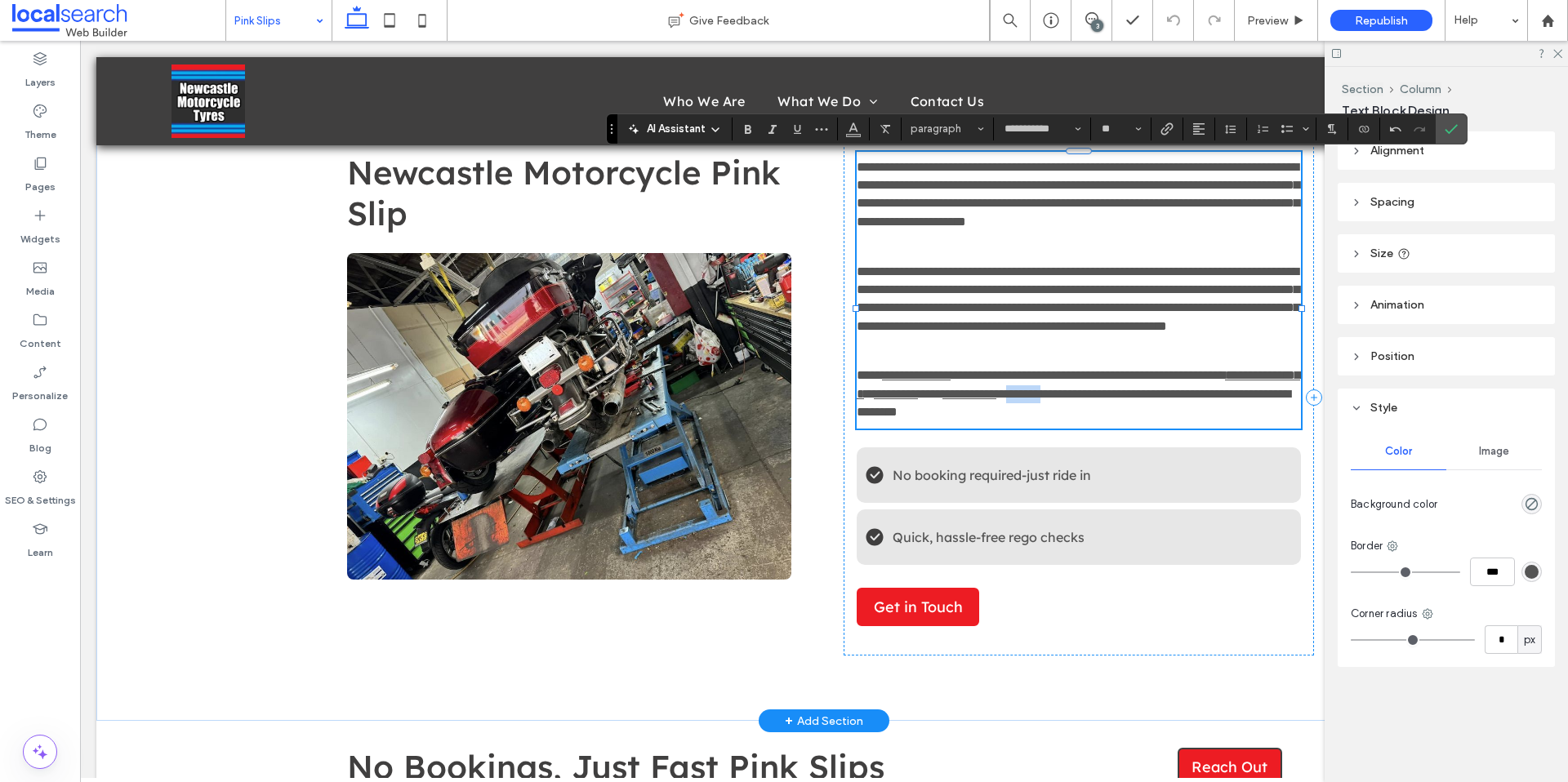 drag, startPoint x: 1134, startPoint y: 426, endPoint x: 1178, endPoint y: 426, distance: 44 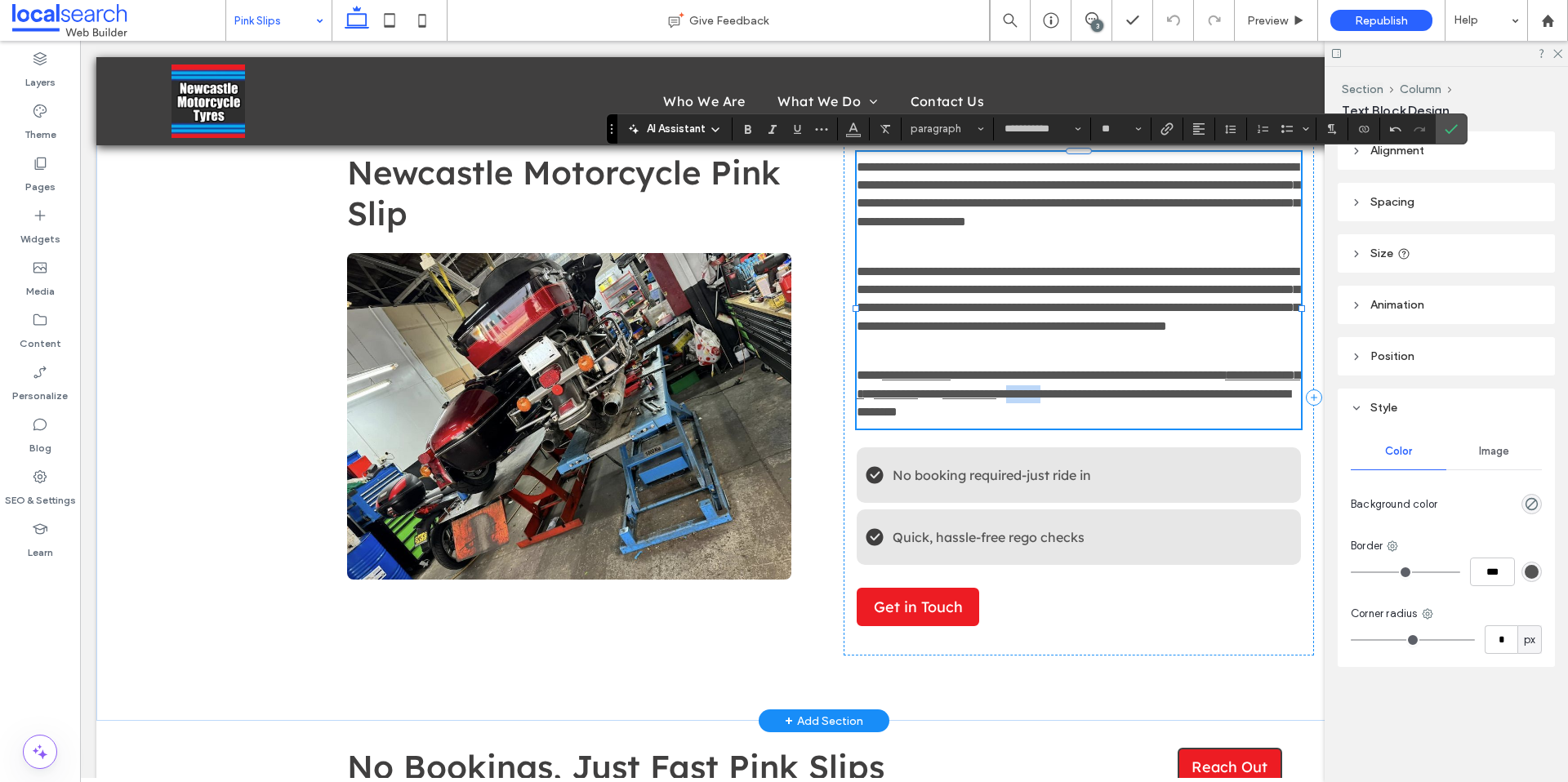 click on "**********" at bounding box center (1073, 402) 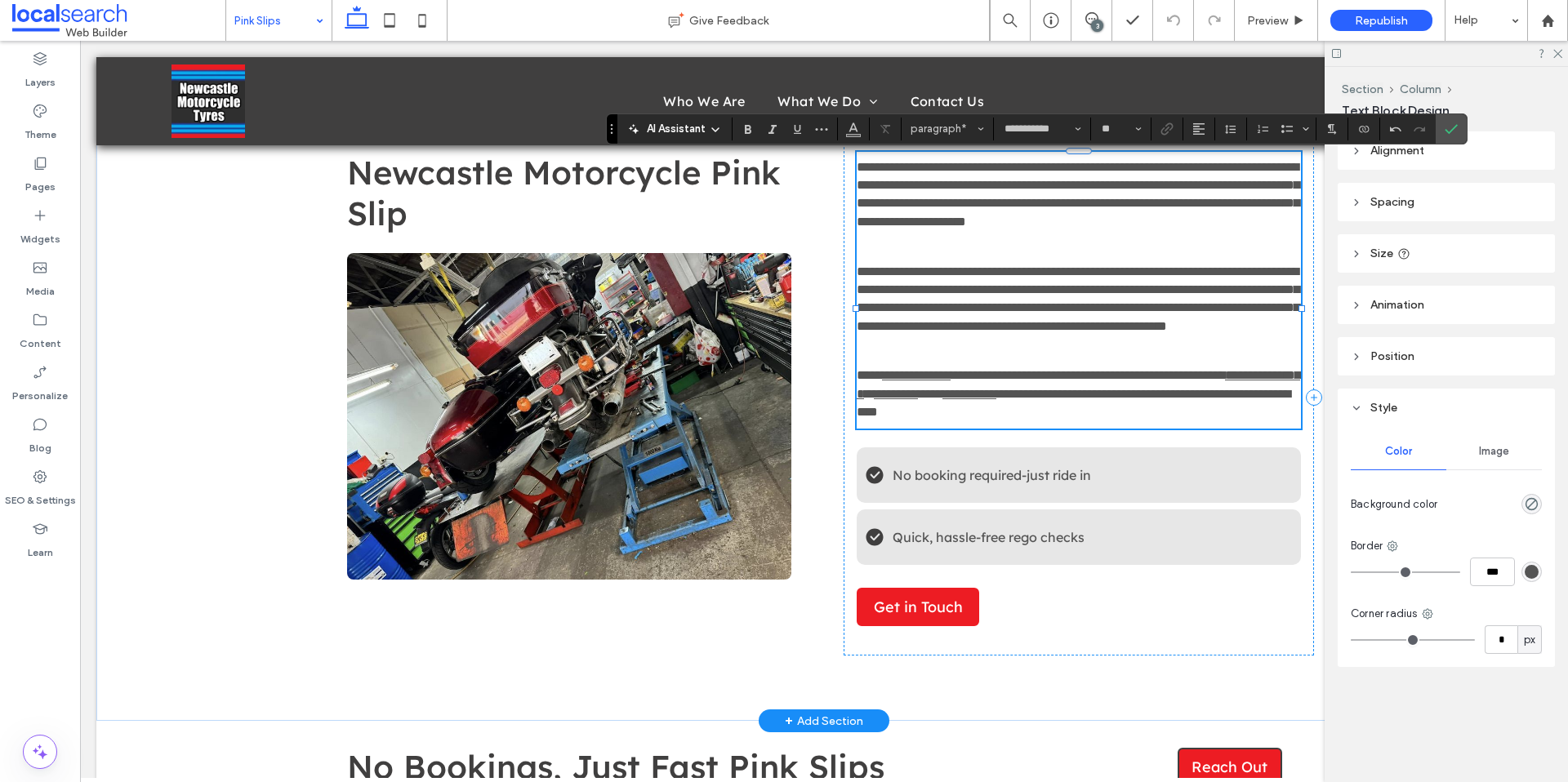 click on "**********" at bounding box center [1073, 402] 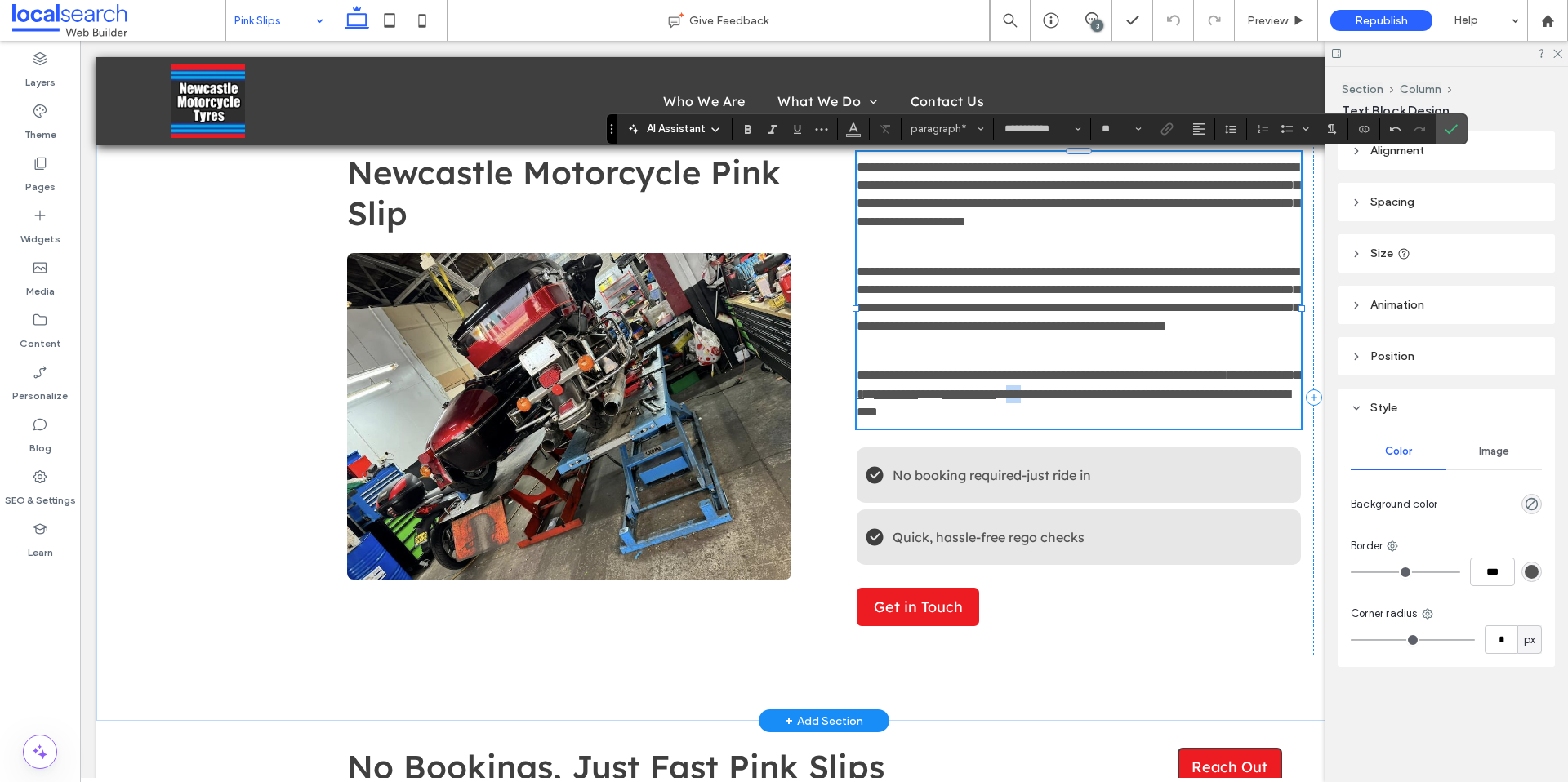 click on "**********" at bounding box center [1073, 402] 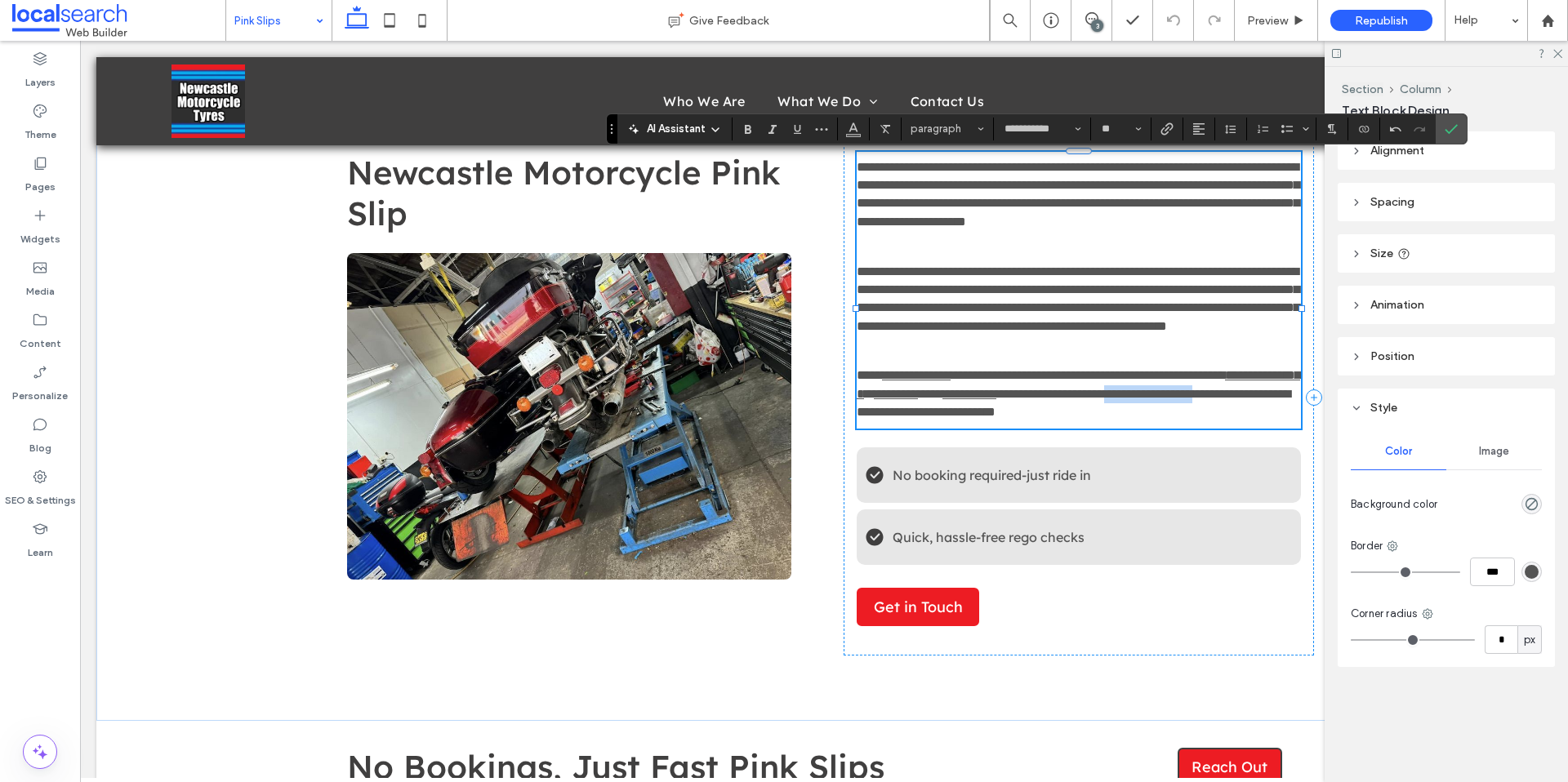 drag, startPoint x: 1255, startPoint y: 426, endPoint x: 945, endPoint y: 451, distance: 311.00643 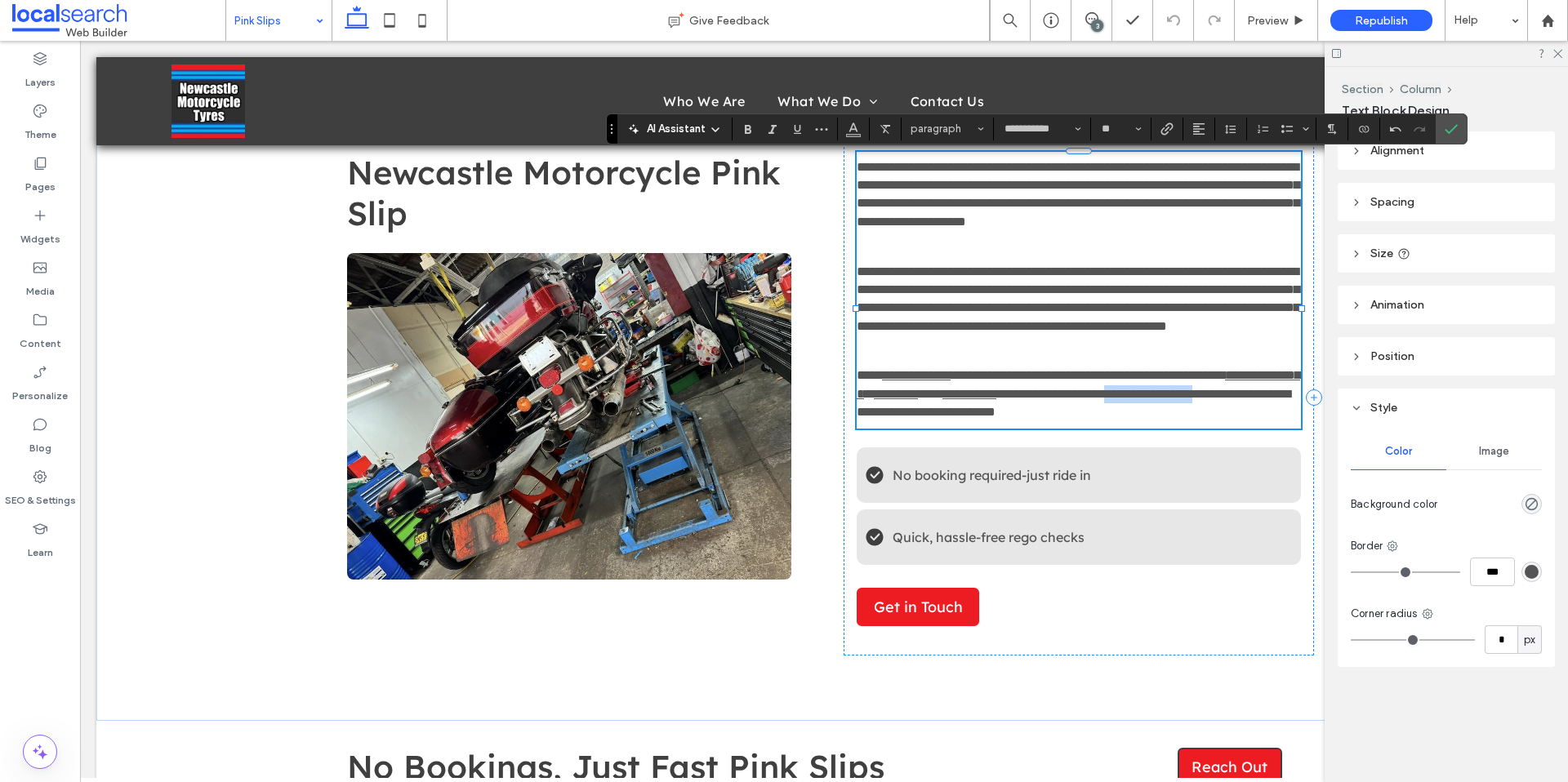 click on "**********" at bounding box center [1073, 402] 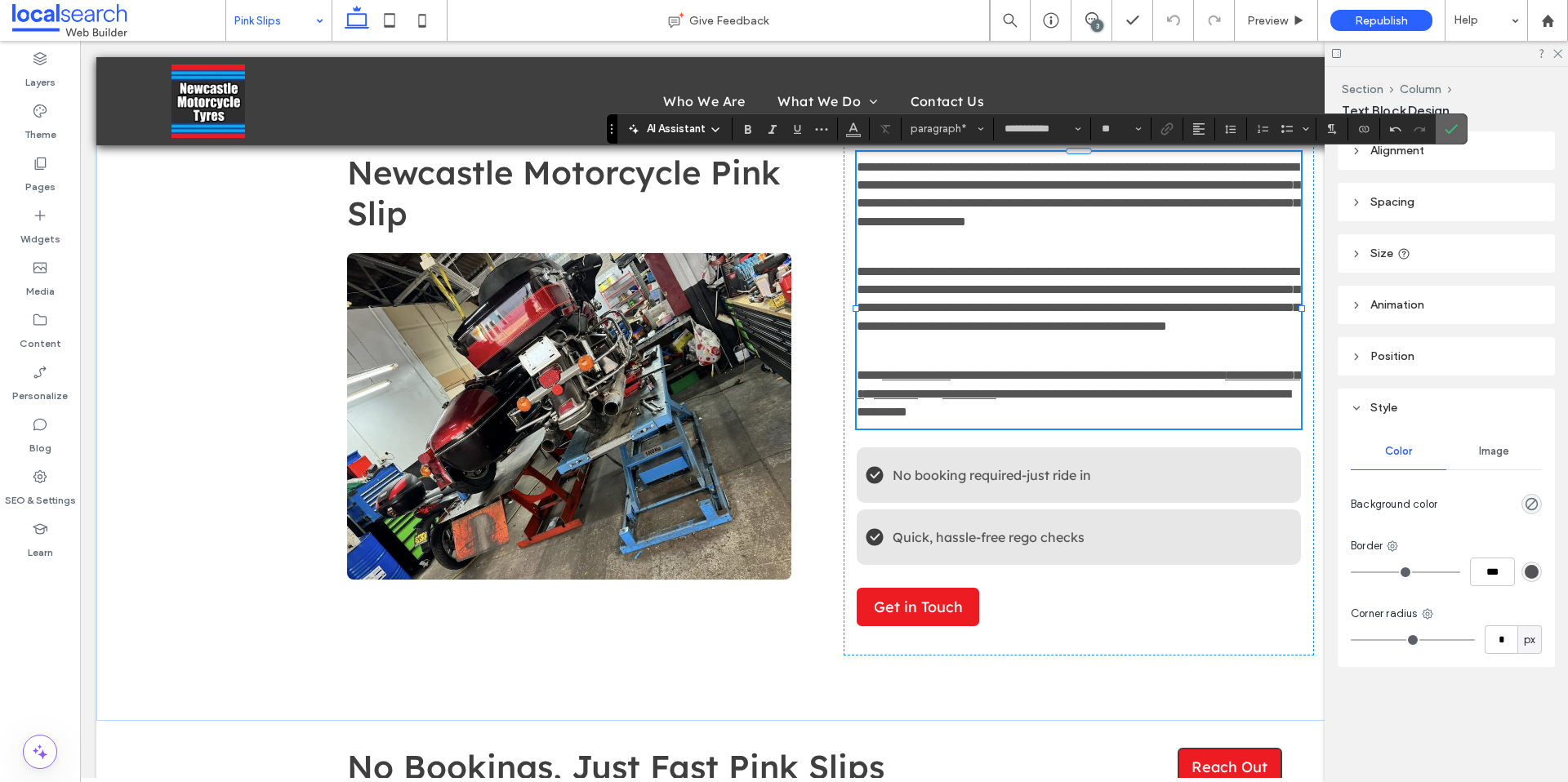 drag, startPoint x: 1453, startPoint y: 123, endPoint x: 1233, endPoint y: 120, distance: 220.02045 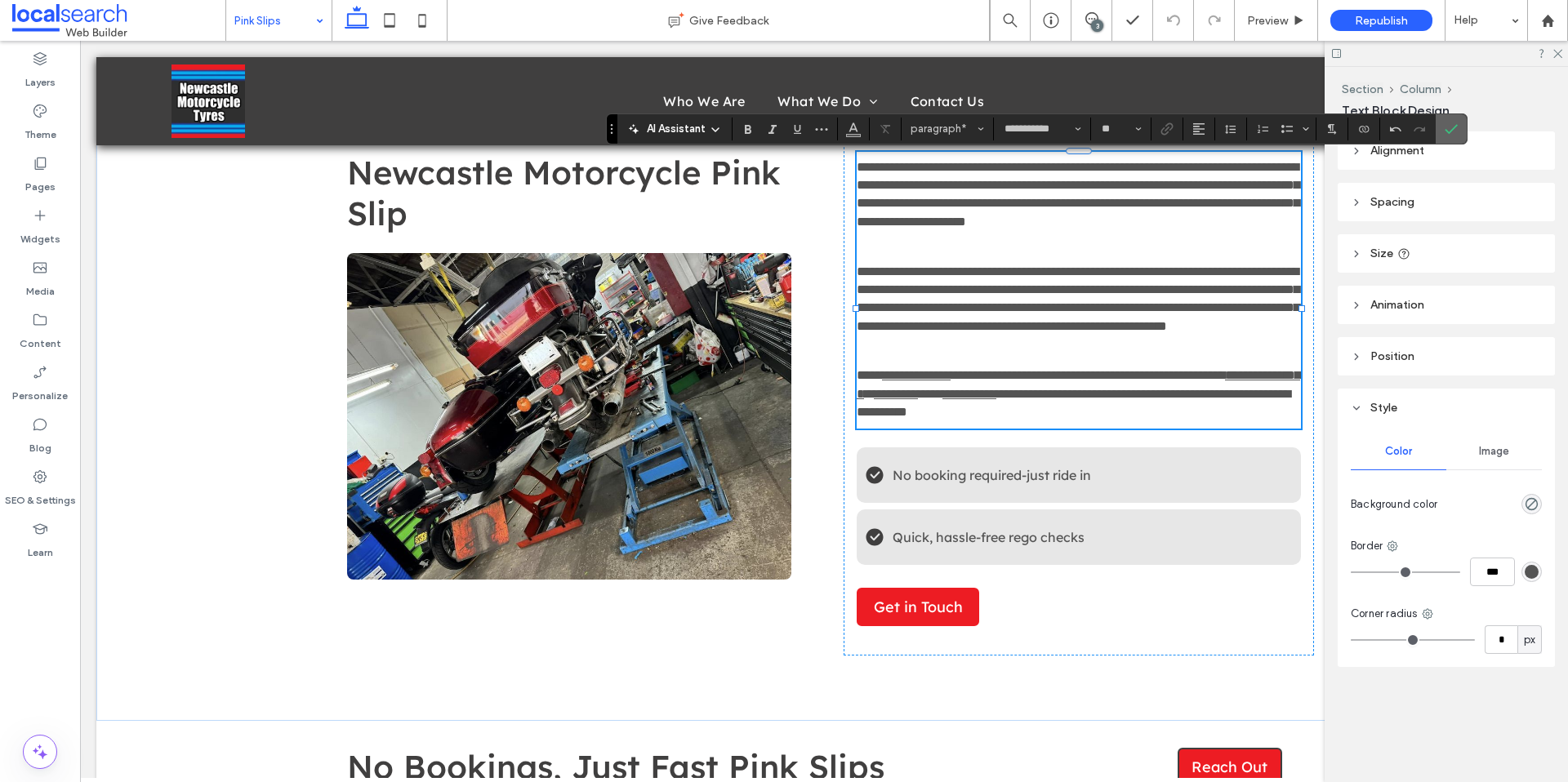 click 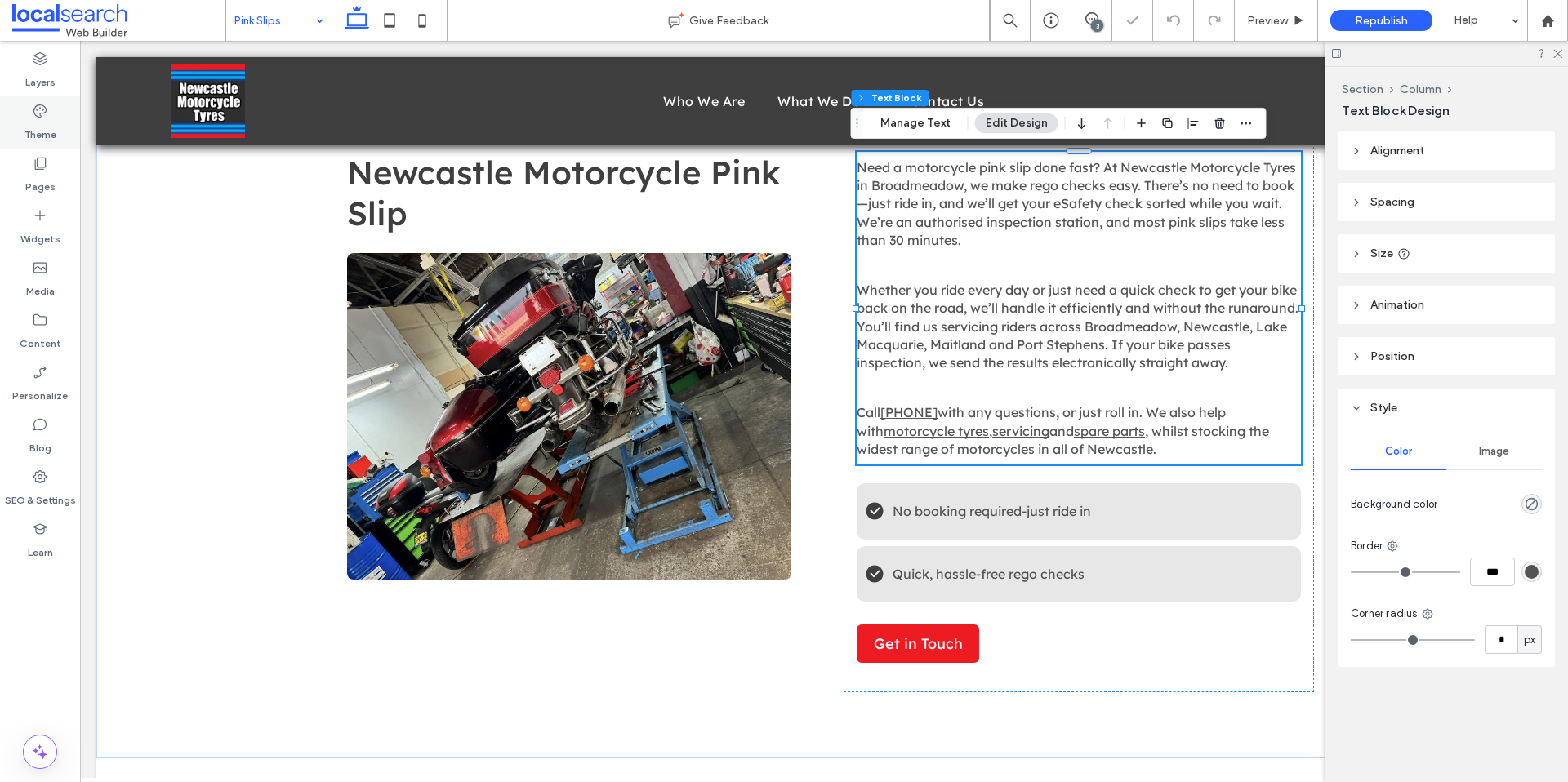 click on "Theme" at bounding box center [40, 122] 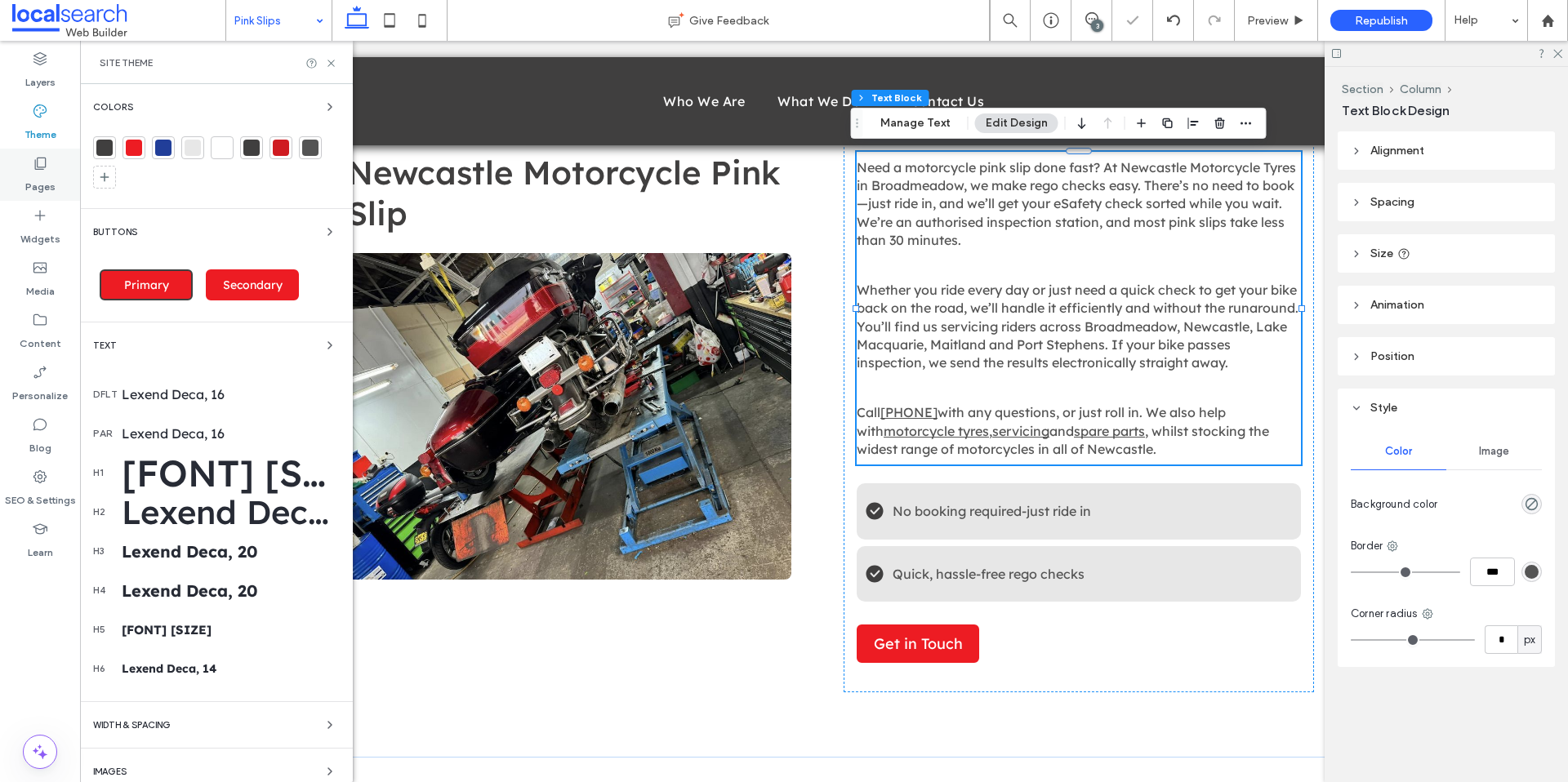click on "Pages" at bounding box center [40, 175] 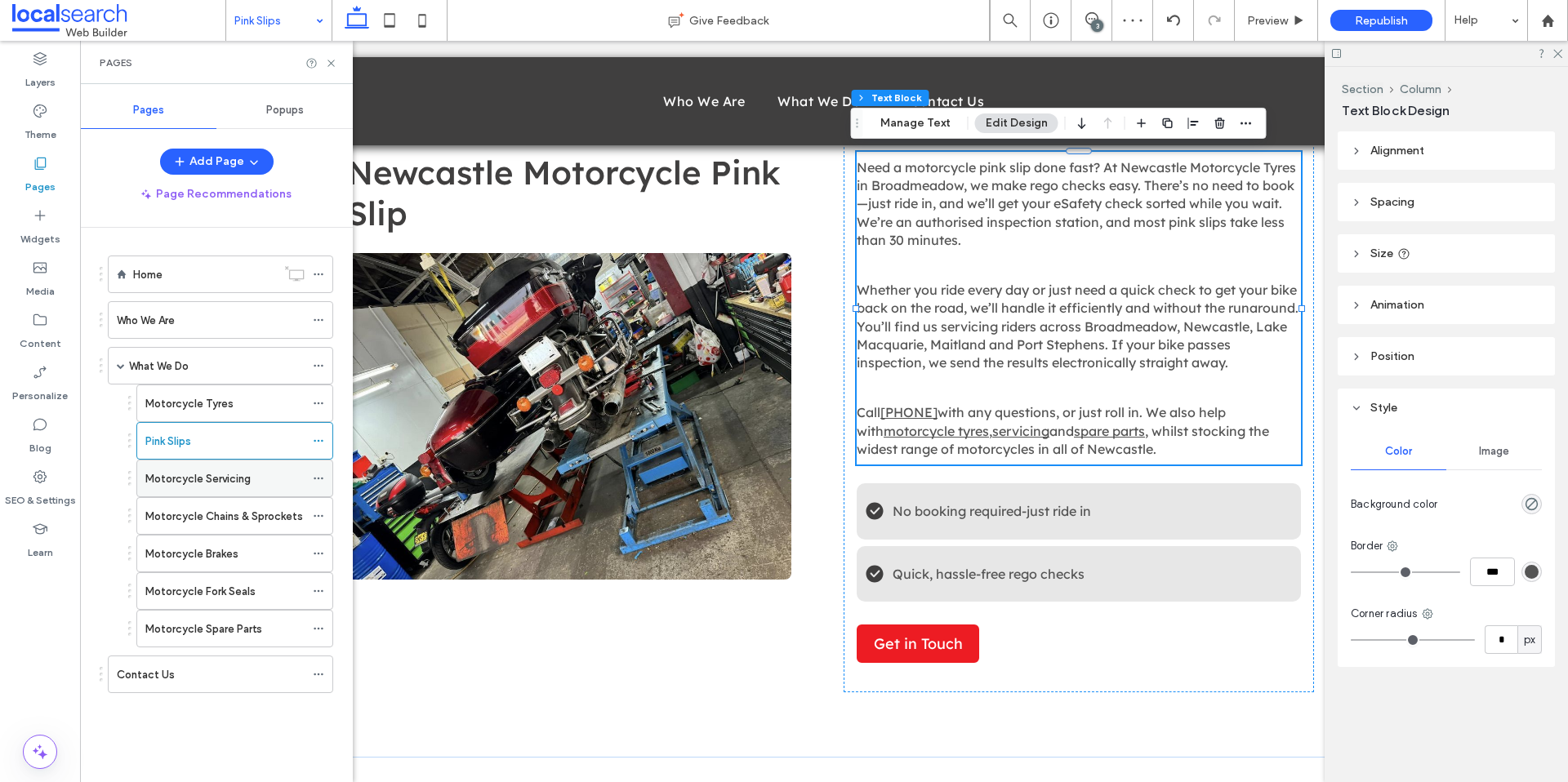 click on "Motorcycle Servicing" at bounding box center (198, 478) 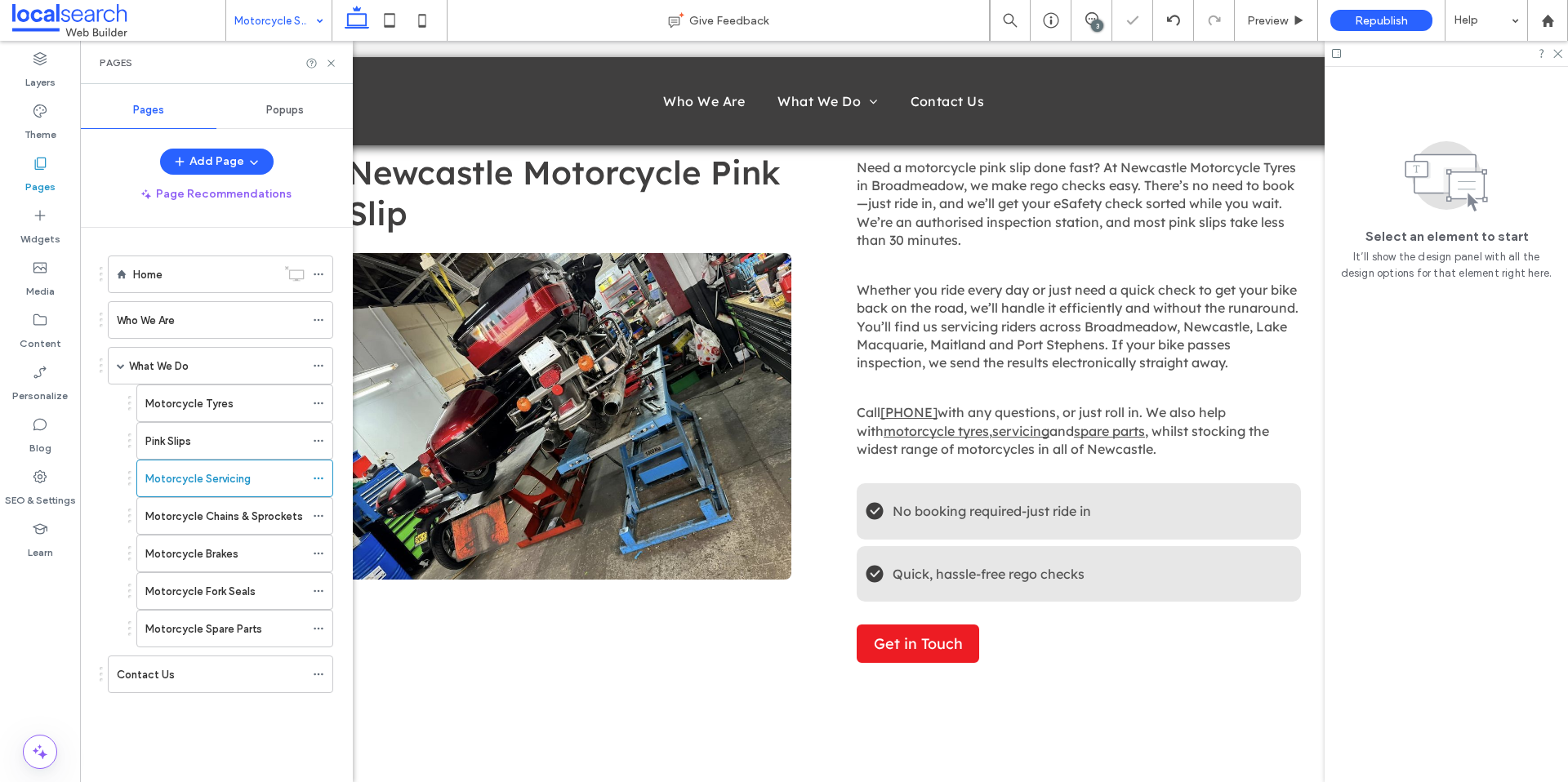 click 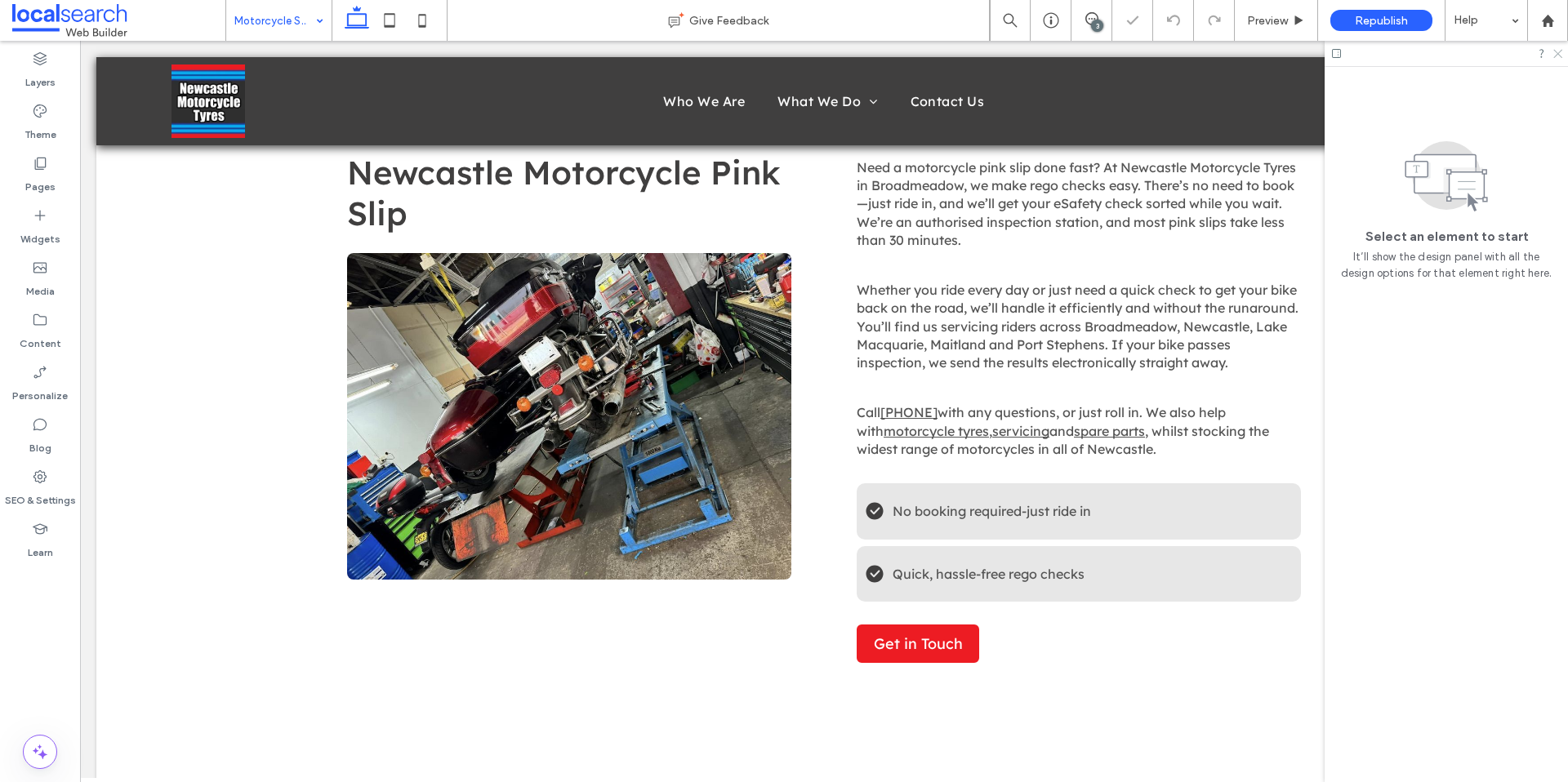 click 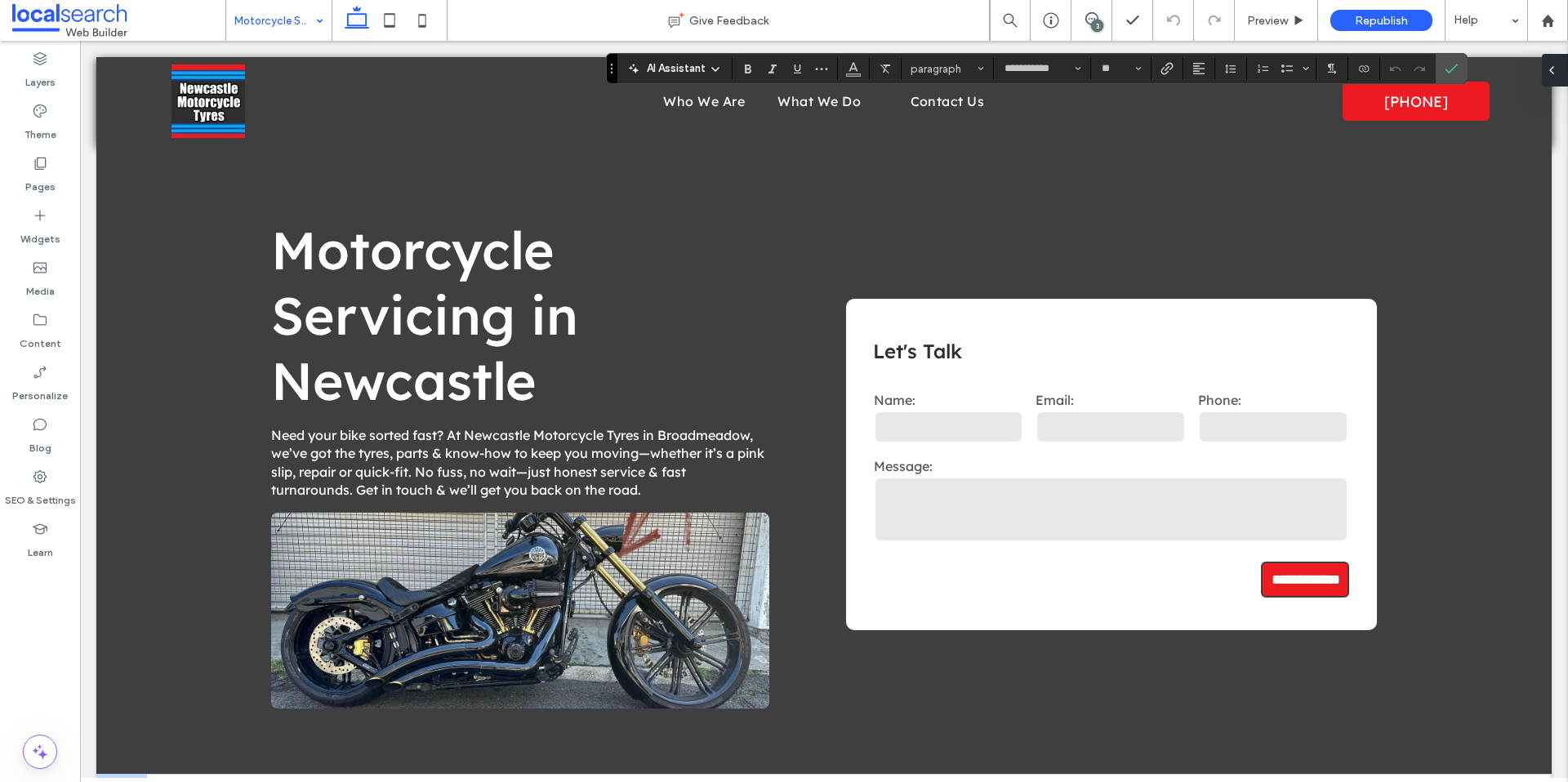 scroll, scrollTop: 798, scrollLeft: 0, axis: vertical 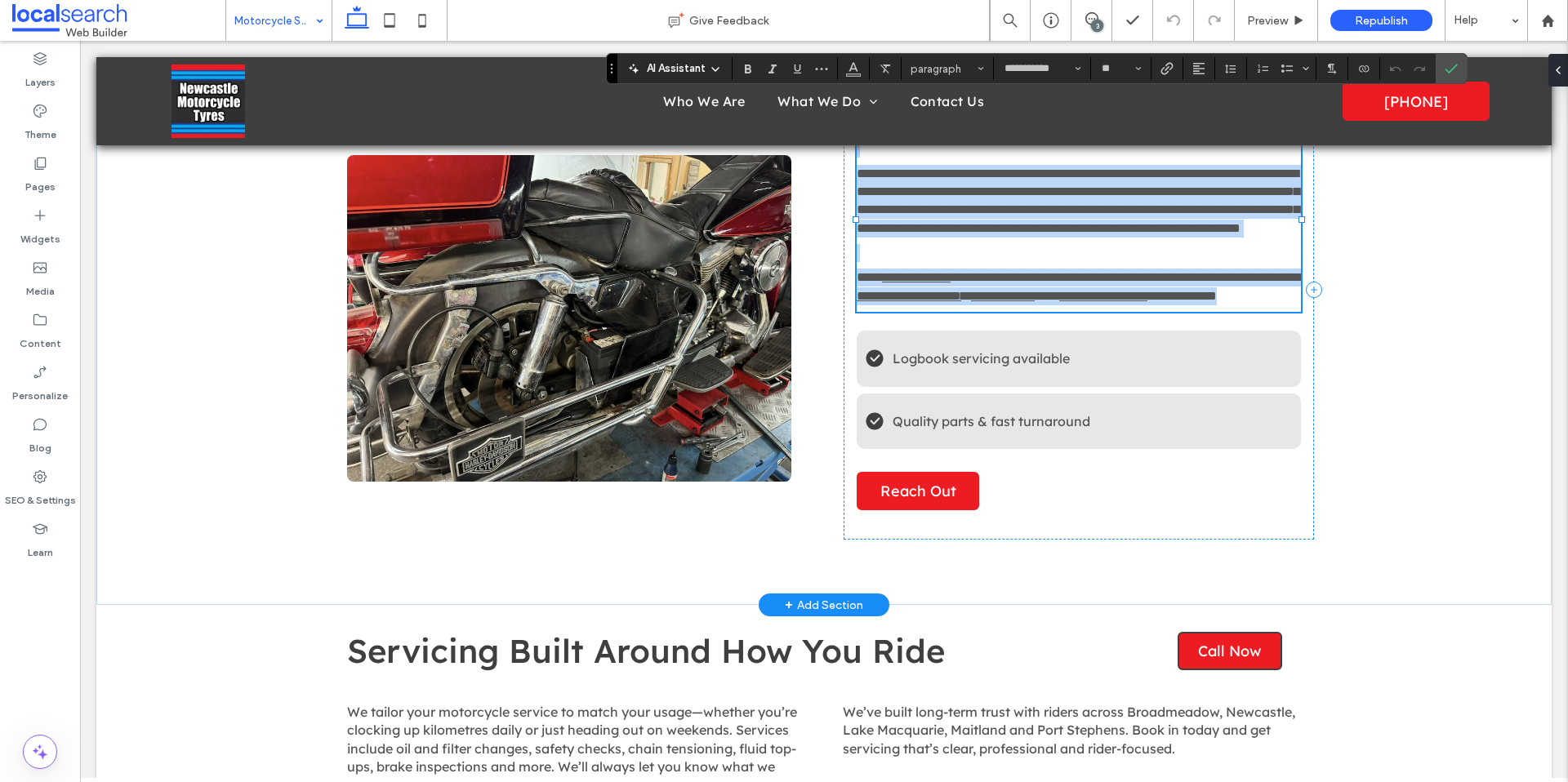 click on "**********" at bounding box center (1079, 183) 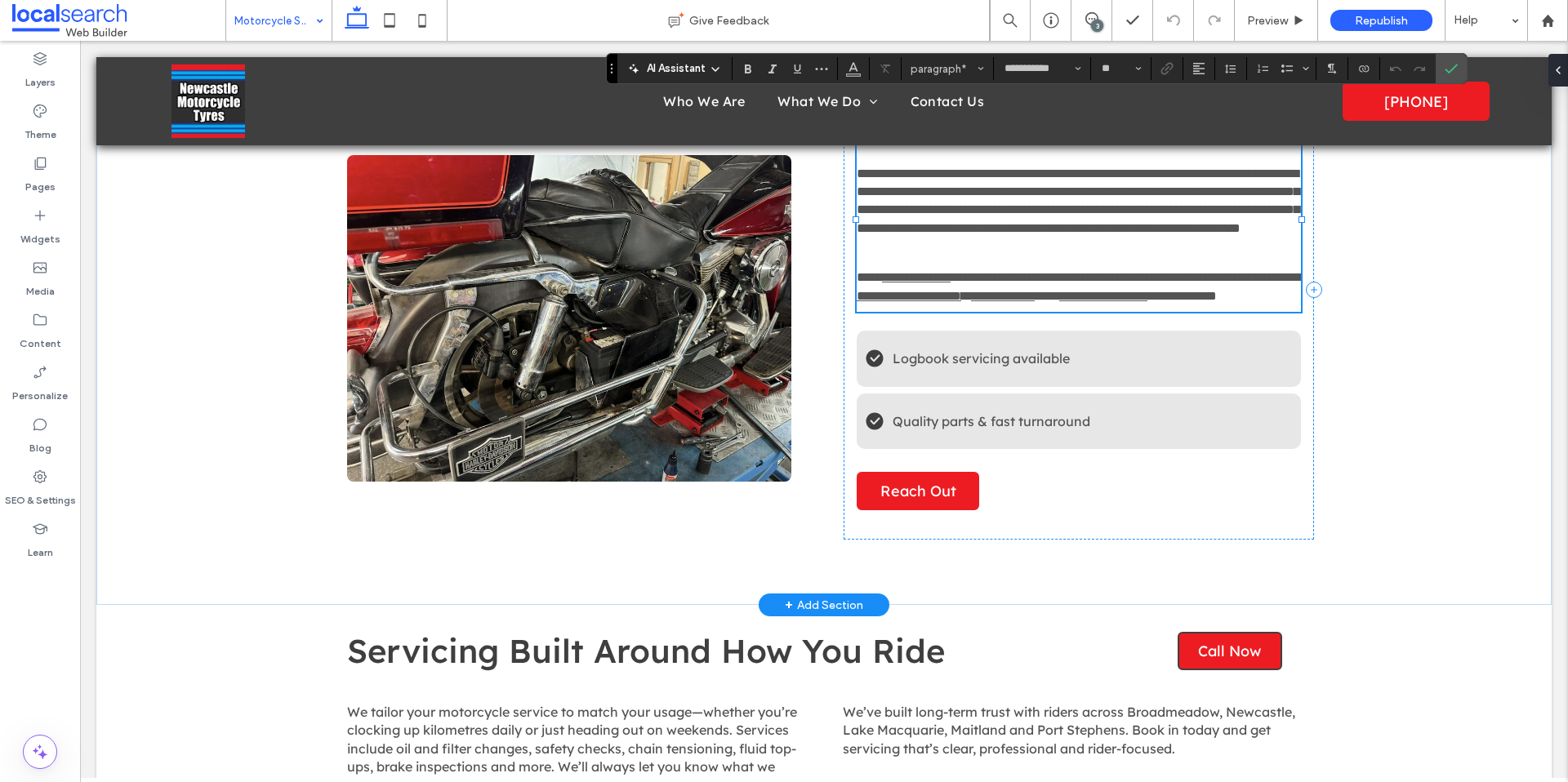 type 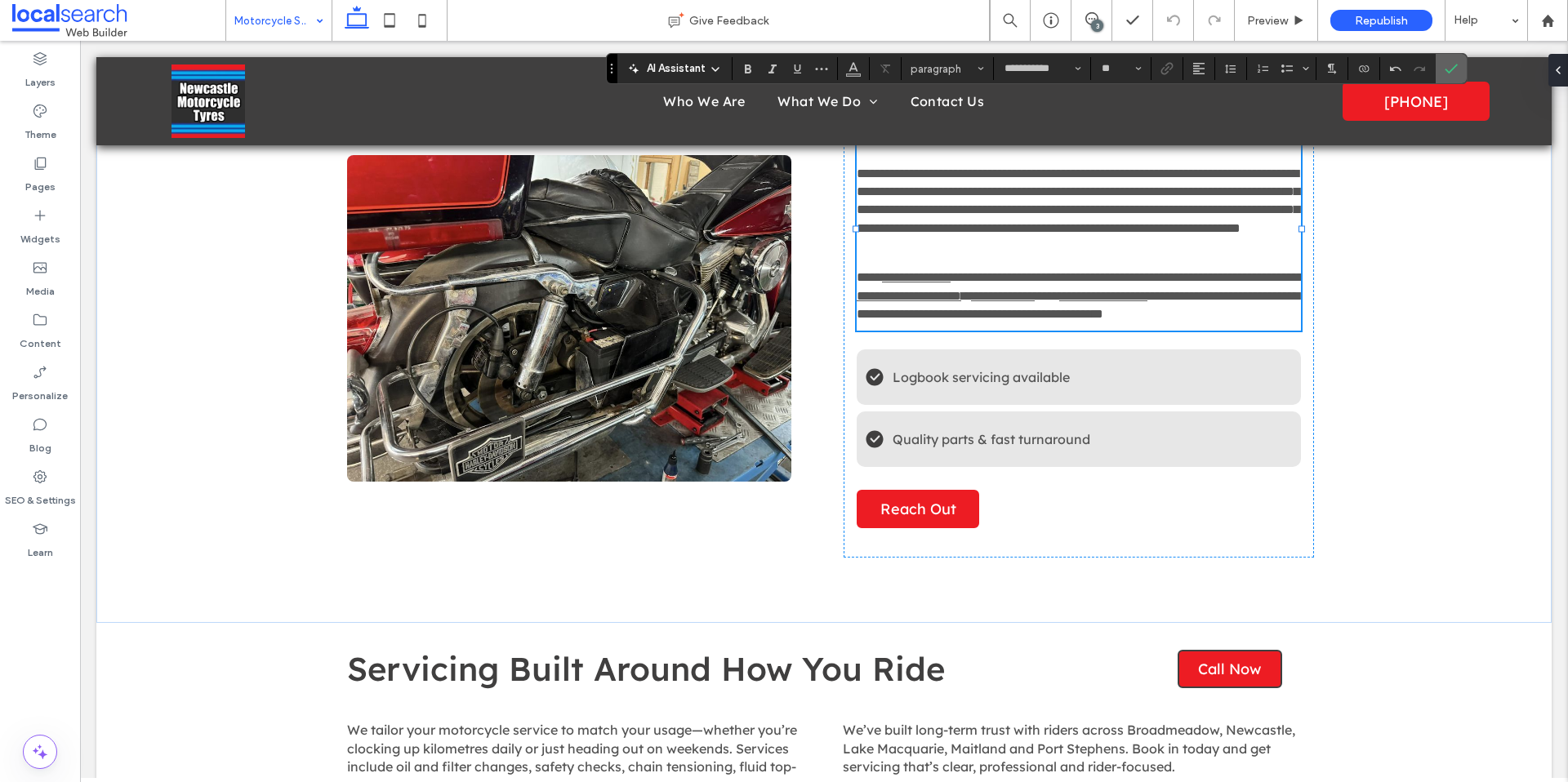 drag, startPoint x: 1446, startPoint y: 63, endPoint x: 1360, endPoint y: 24, distance: 94.42987 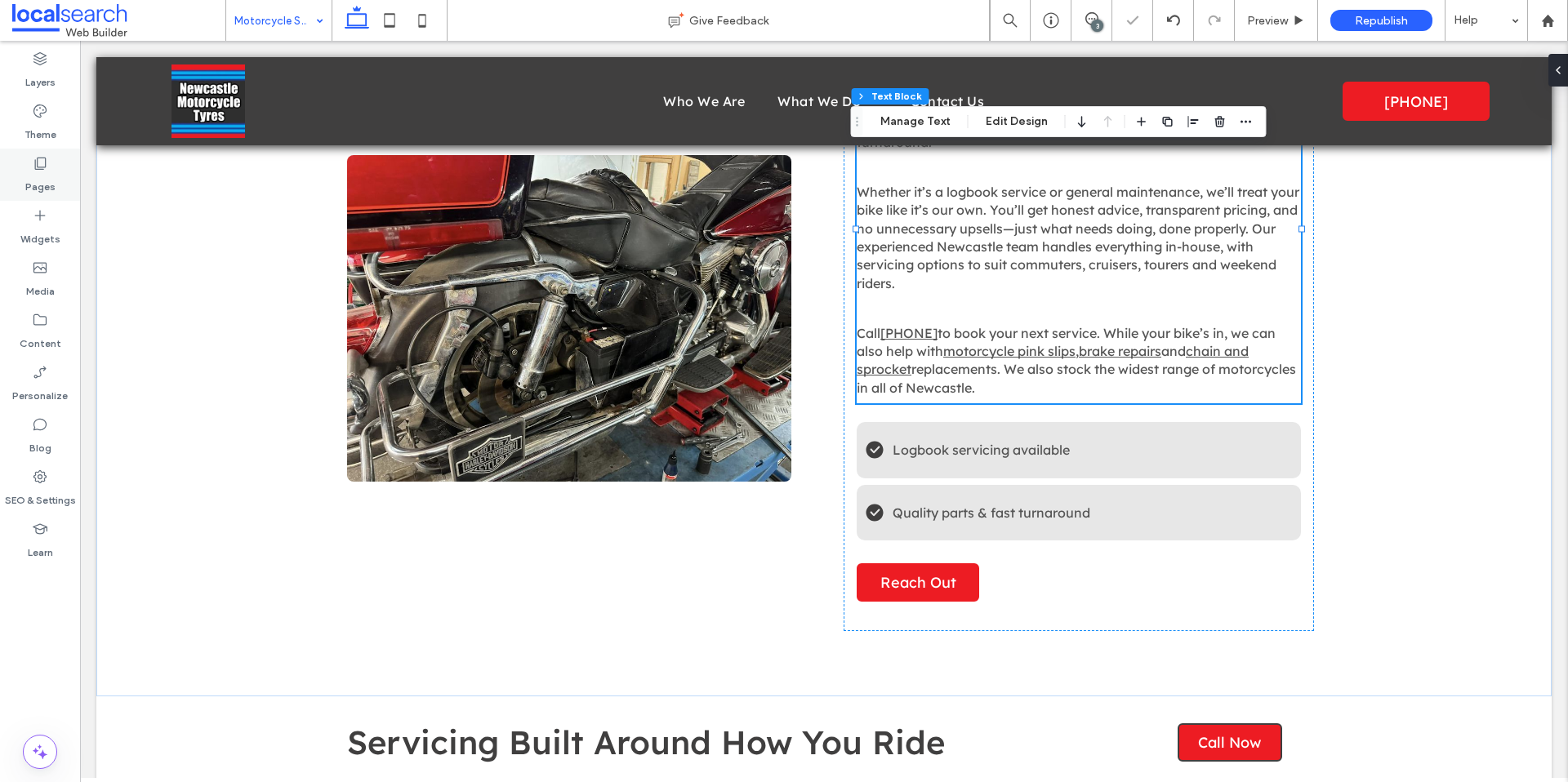 click 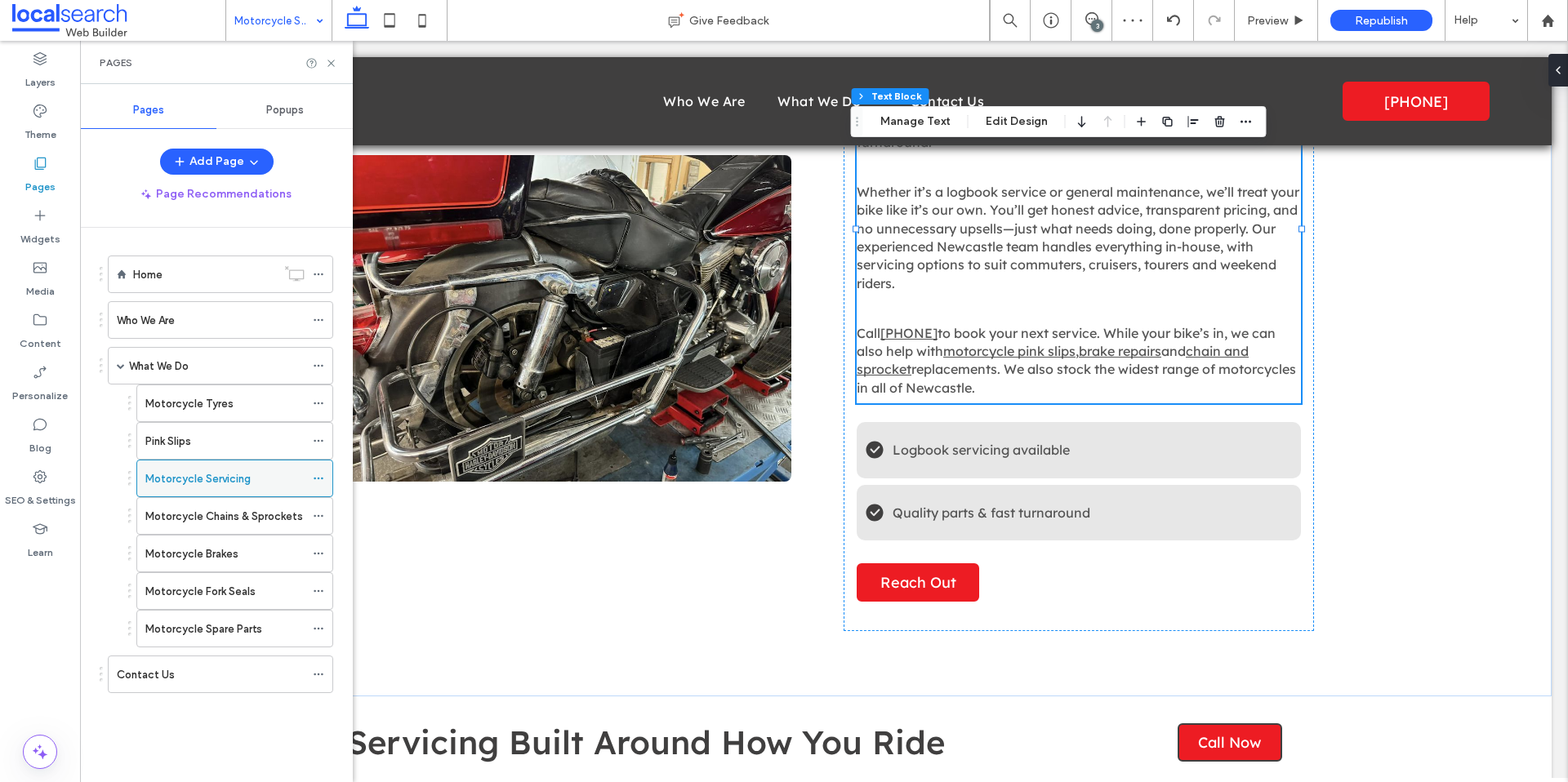 click on "Motorcycle Servicing" at bounding box center (225, 478) 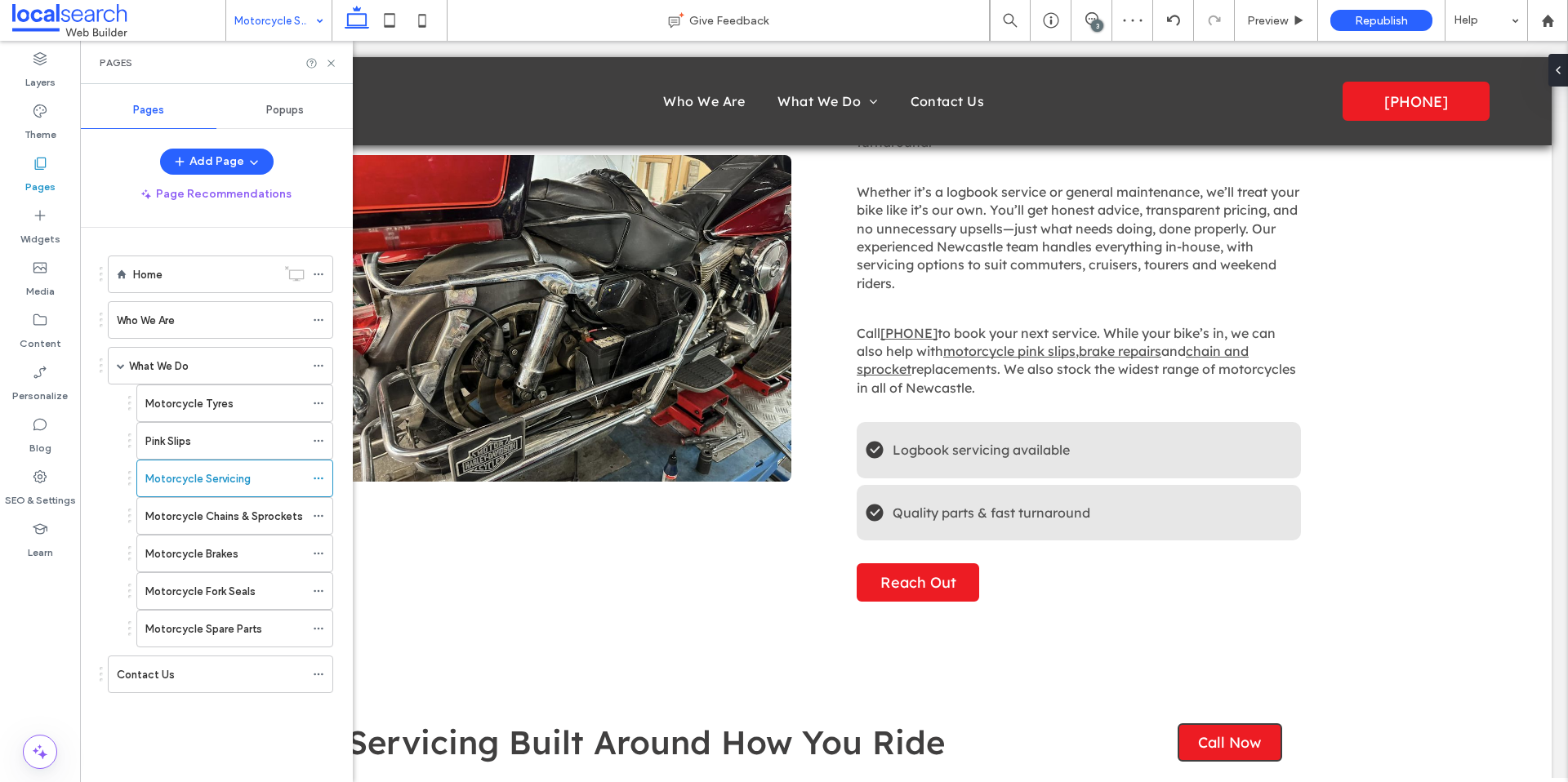 click on "Motorcycle Servicing Give Feedback 3 Preview Republish Help
Design Panel Site Comments Team & Clients Automate new comments Instantly notify your team when someone adds or updates a comment on a site. See Zap Examples
Layers Theme Pages Widgets Media Content Personalize Blog SEO & Settings Learn Pages Pages Popups Add Page Page Recommendations Home Who We Are What We Do Motorcycle Tyres Pink Slips Motorcycle Servicing Motorcycle Chains & Sprockets Motorcycle Brakes Motorcycle Fork Seals Motorcycle Spare Parts Contact Us" at bounding box center (784, 391) 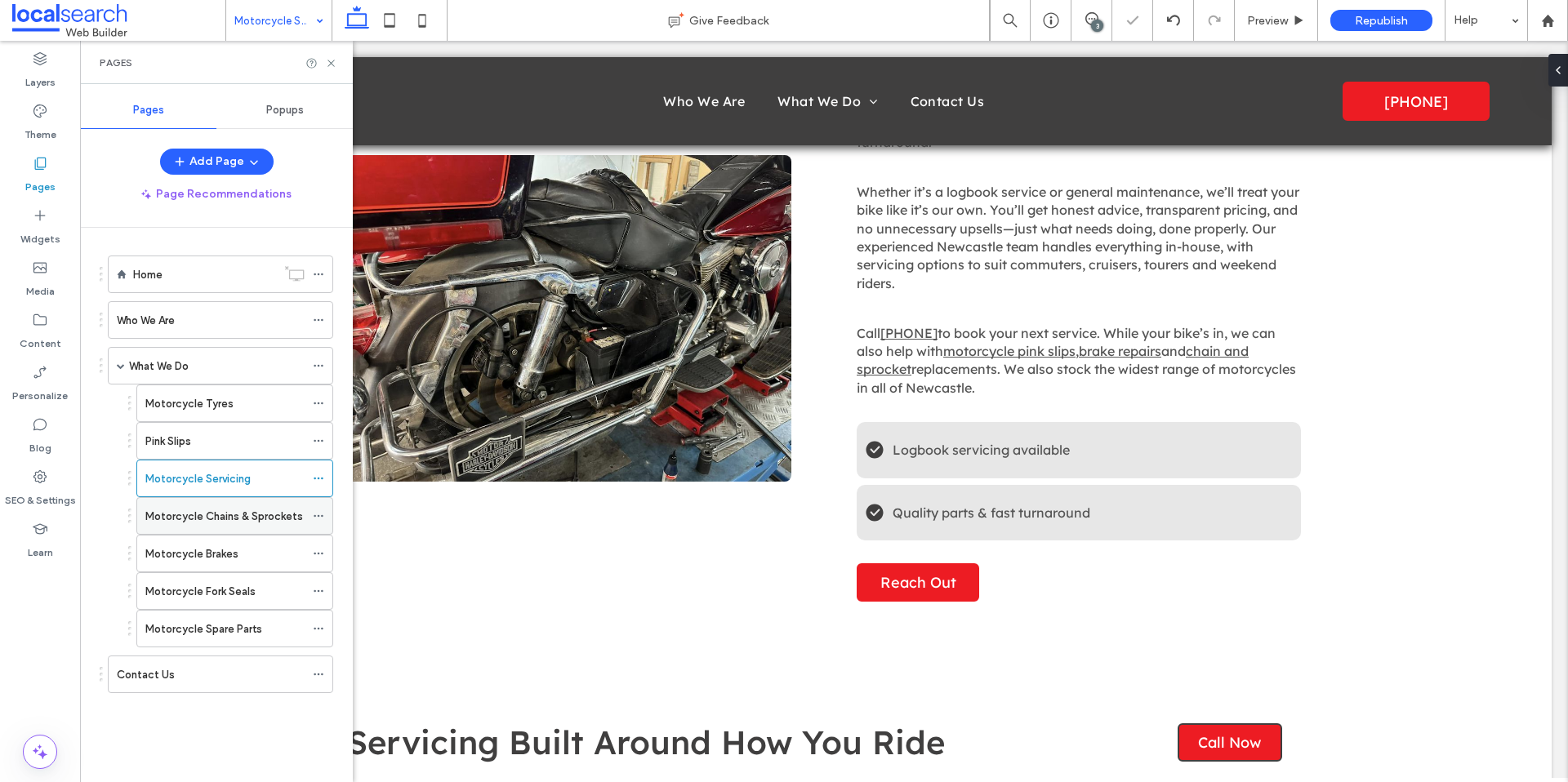 click on "Motorcycle Chains & Sprockets" at bounding box center [224, 516] 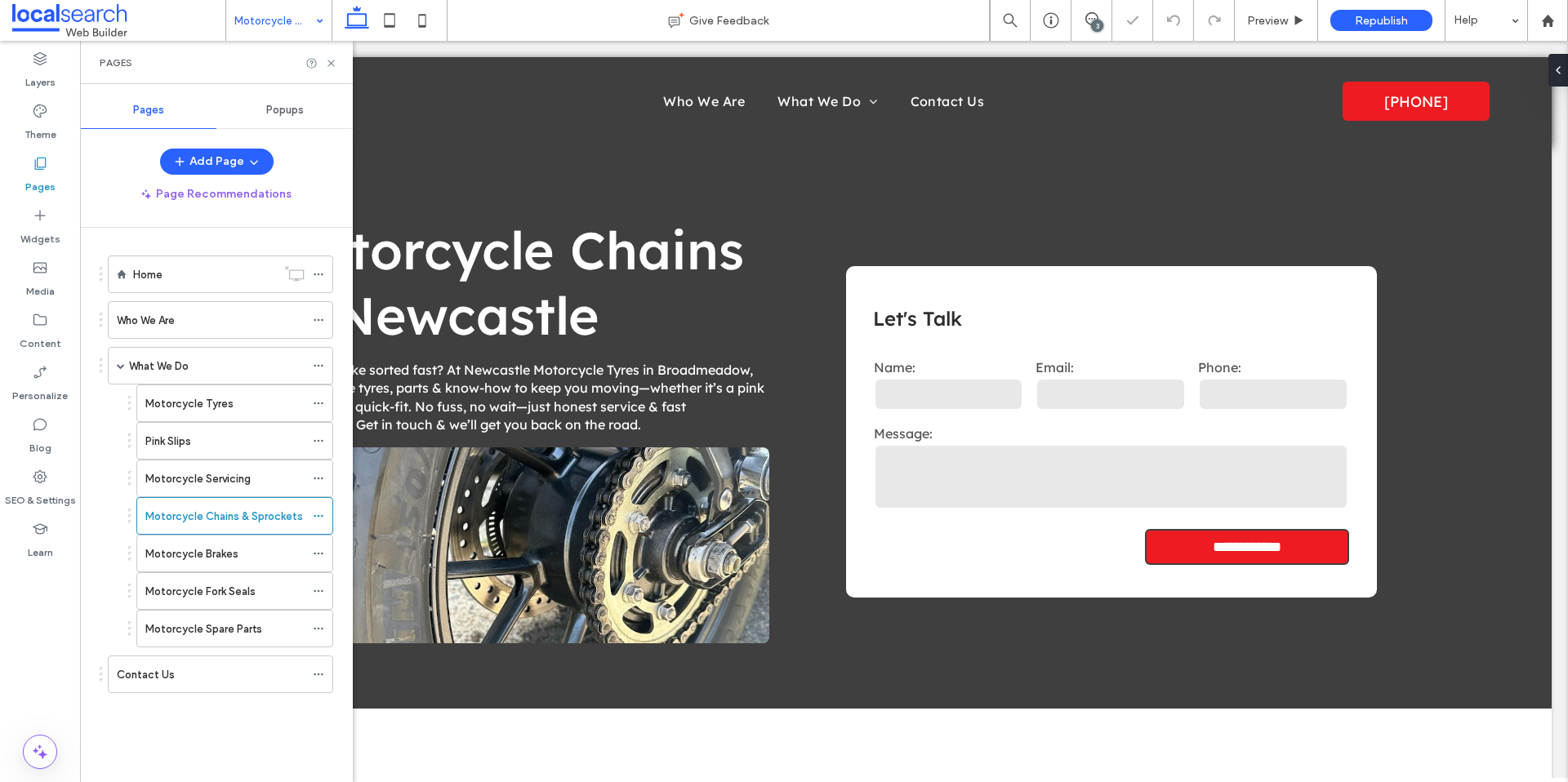 scroll, scrollTop: 613, scrollLeft: 0, axis: vertical 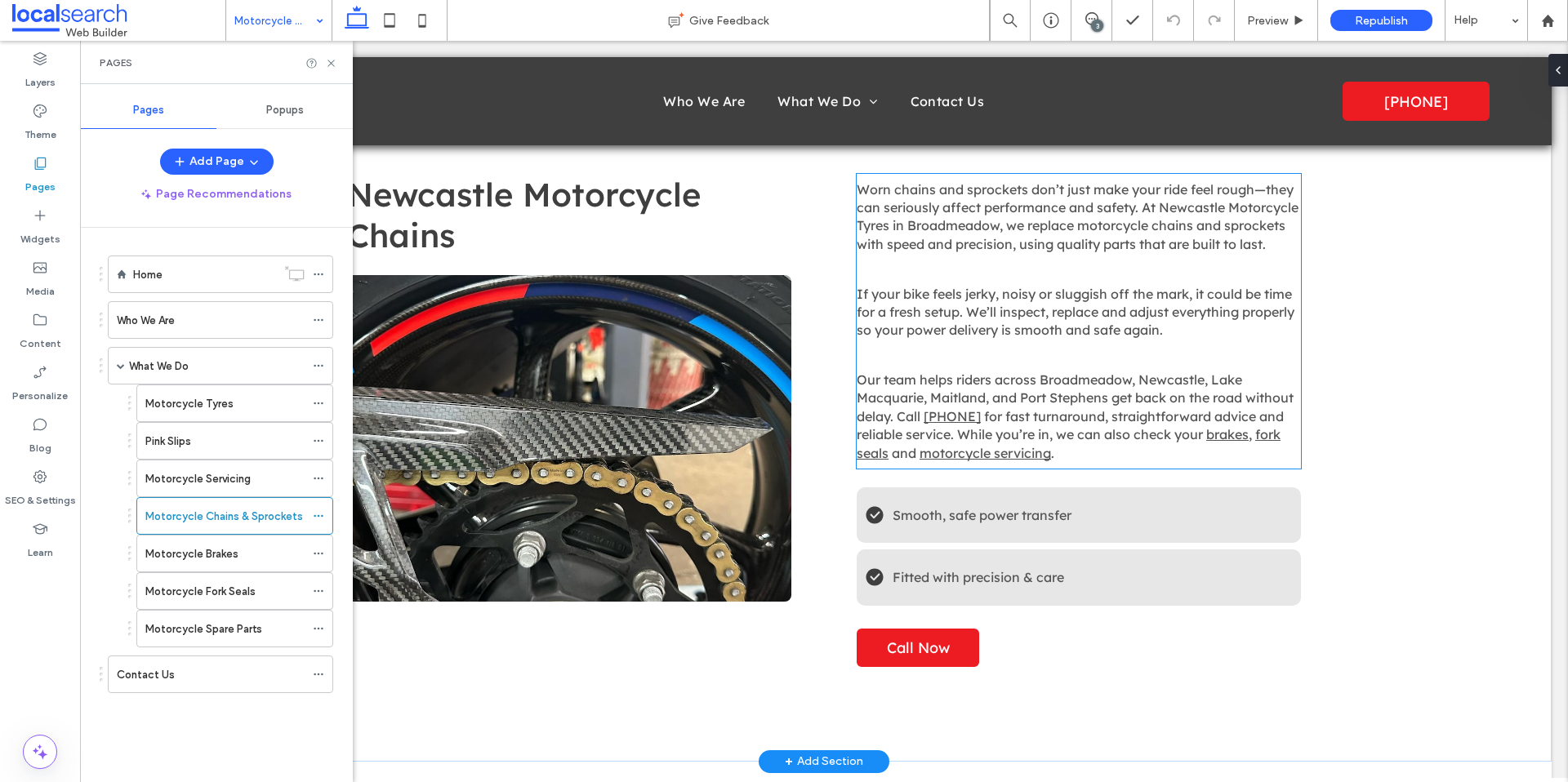 click at bounding box center [1079, 355] 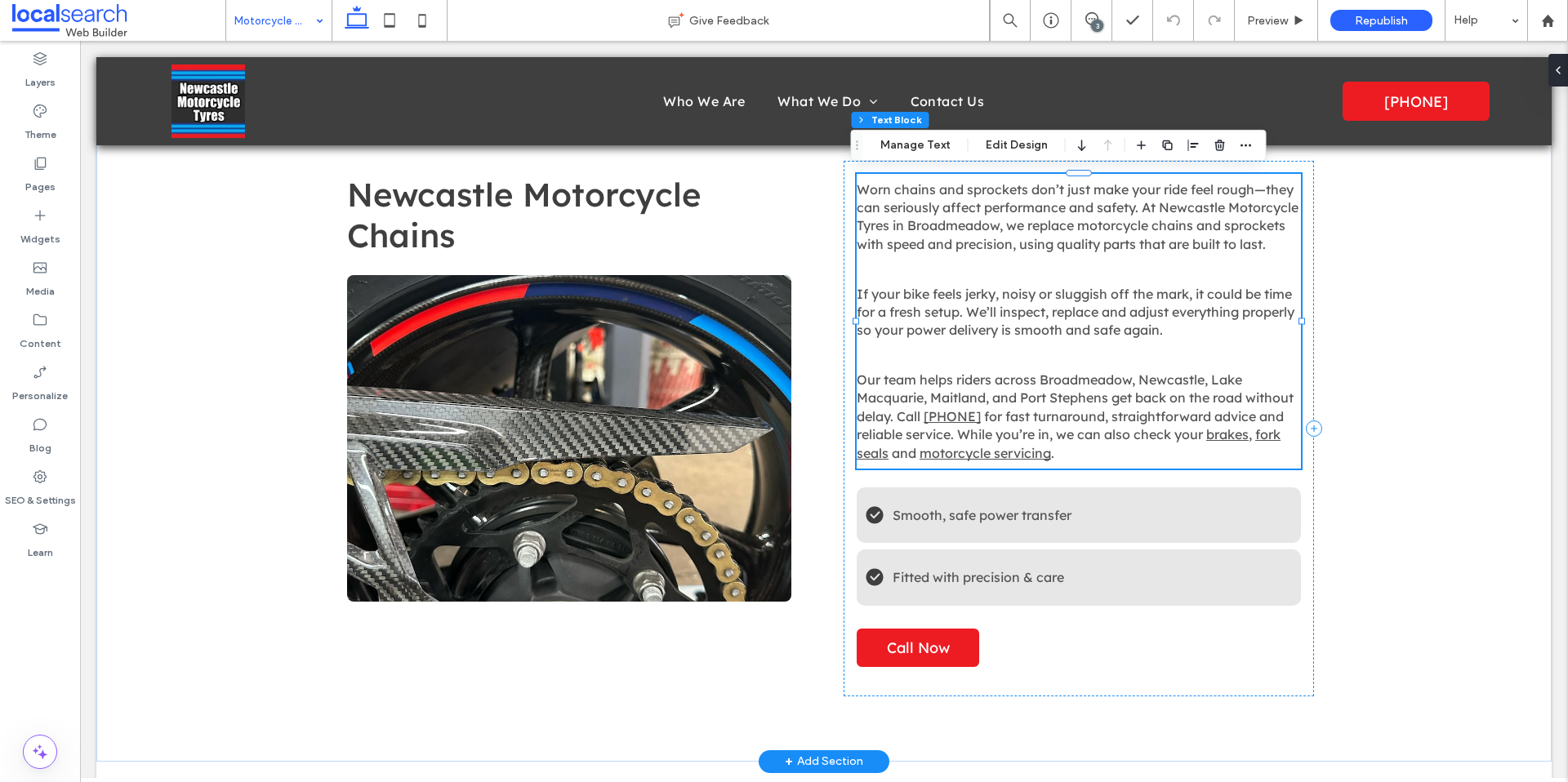 click at bounding box center [1079, 355] 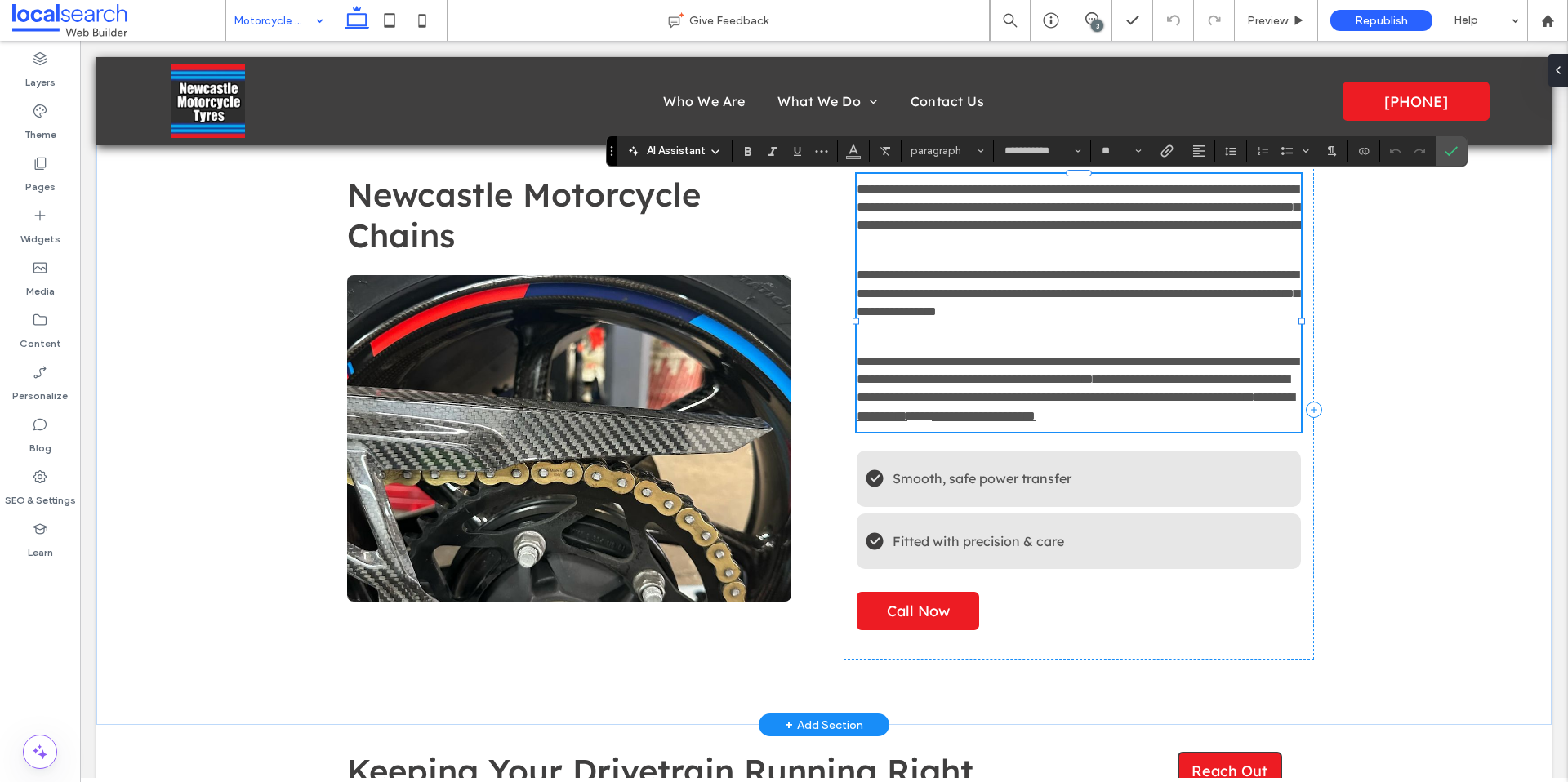 click on "**********" at bounding box center [1077, 370] 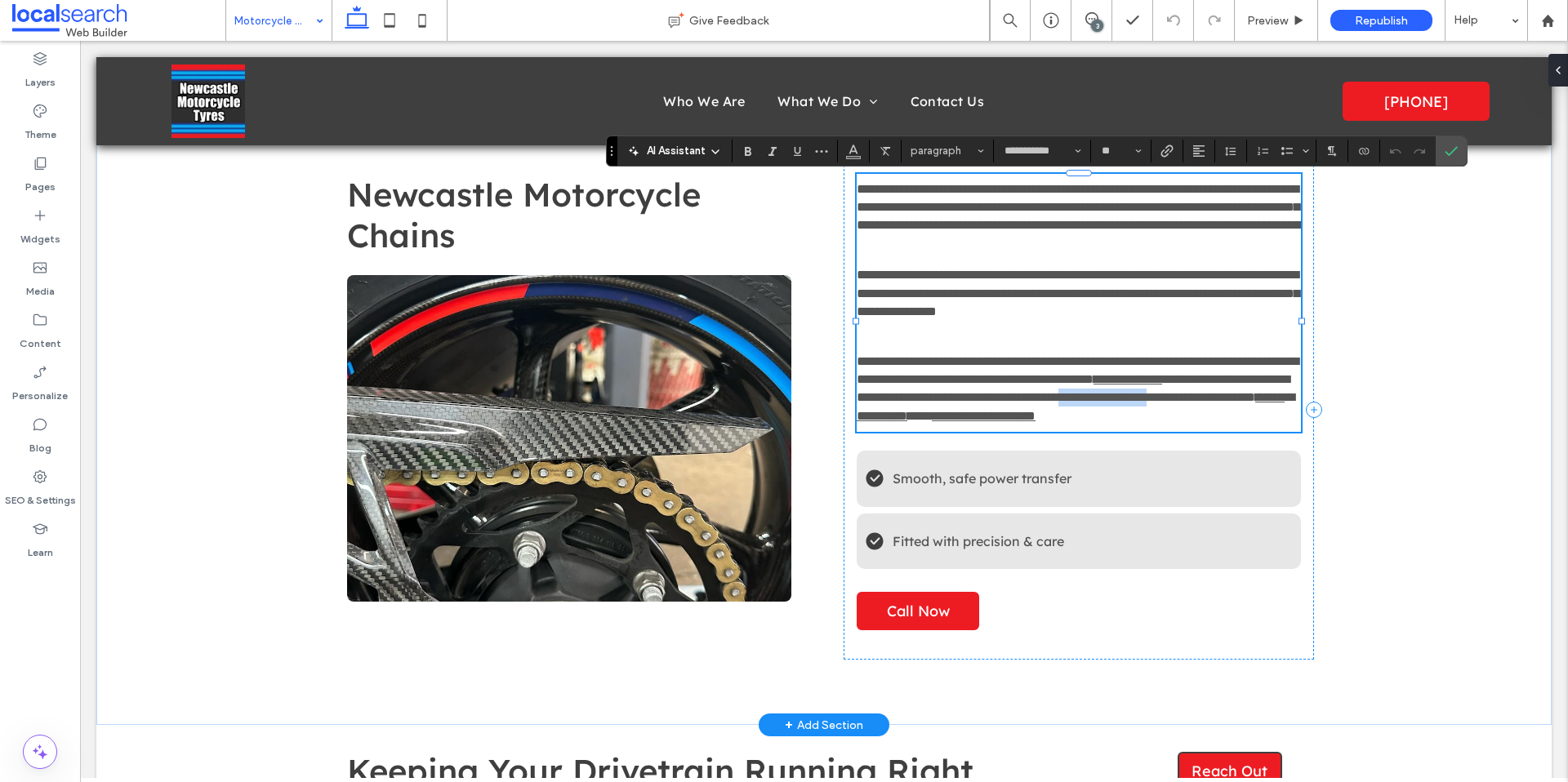 drag, startPoint x: 1089, startPoint y: 435, endPoint x: 986, endPoint y: 433, distance: 103.019416 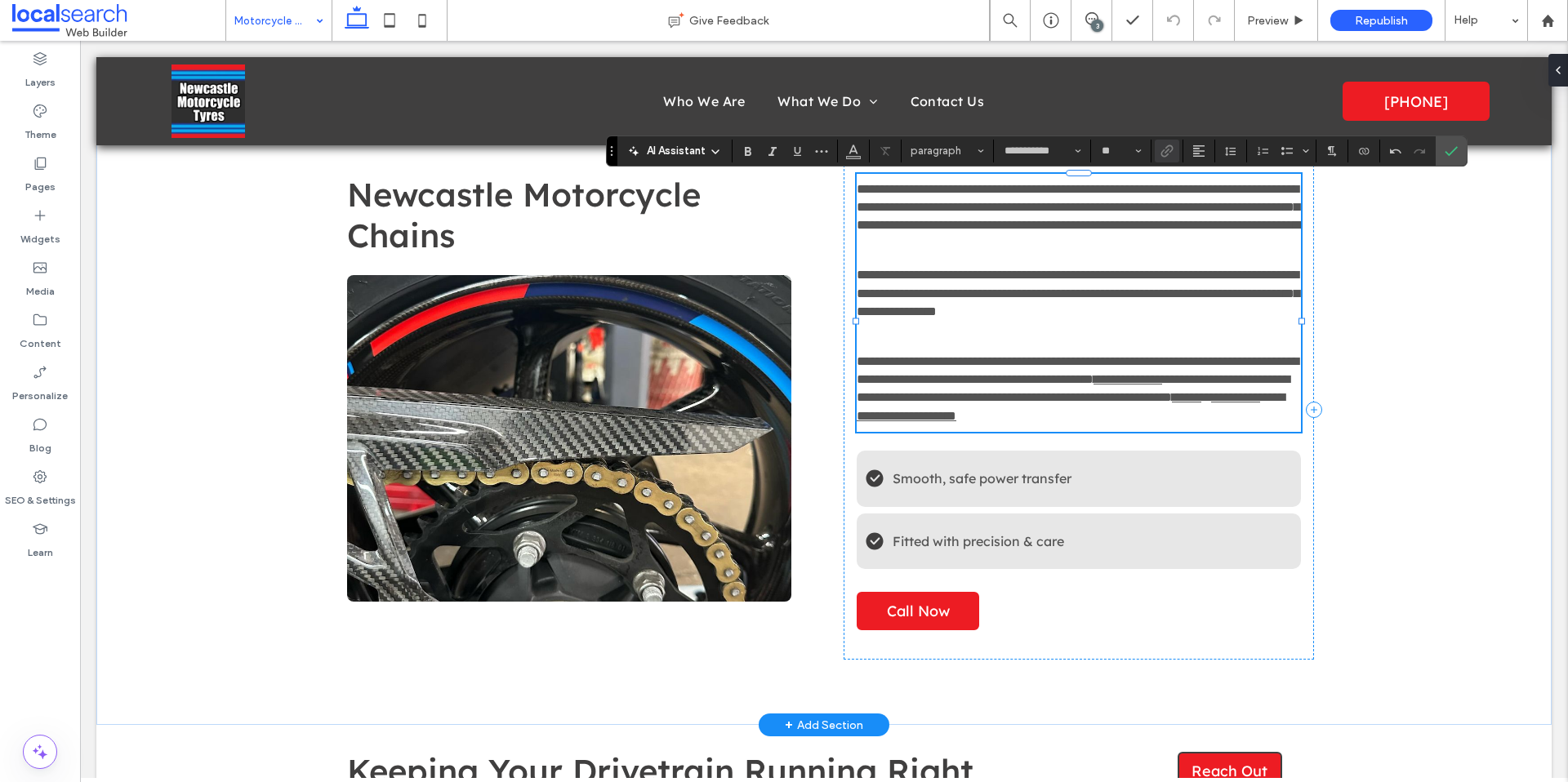 click on "*" at bounding box center [956, 415] 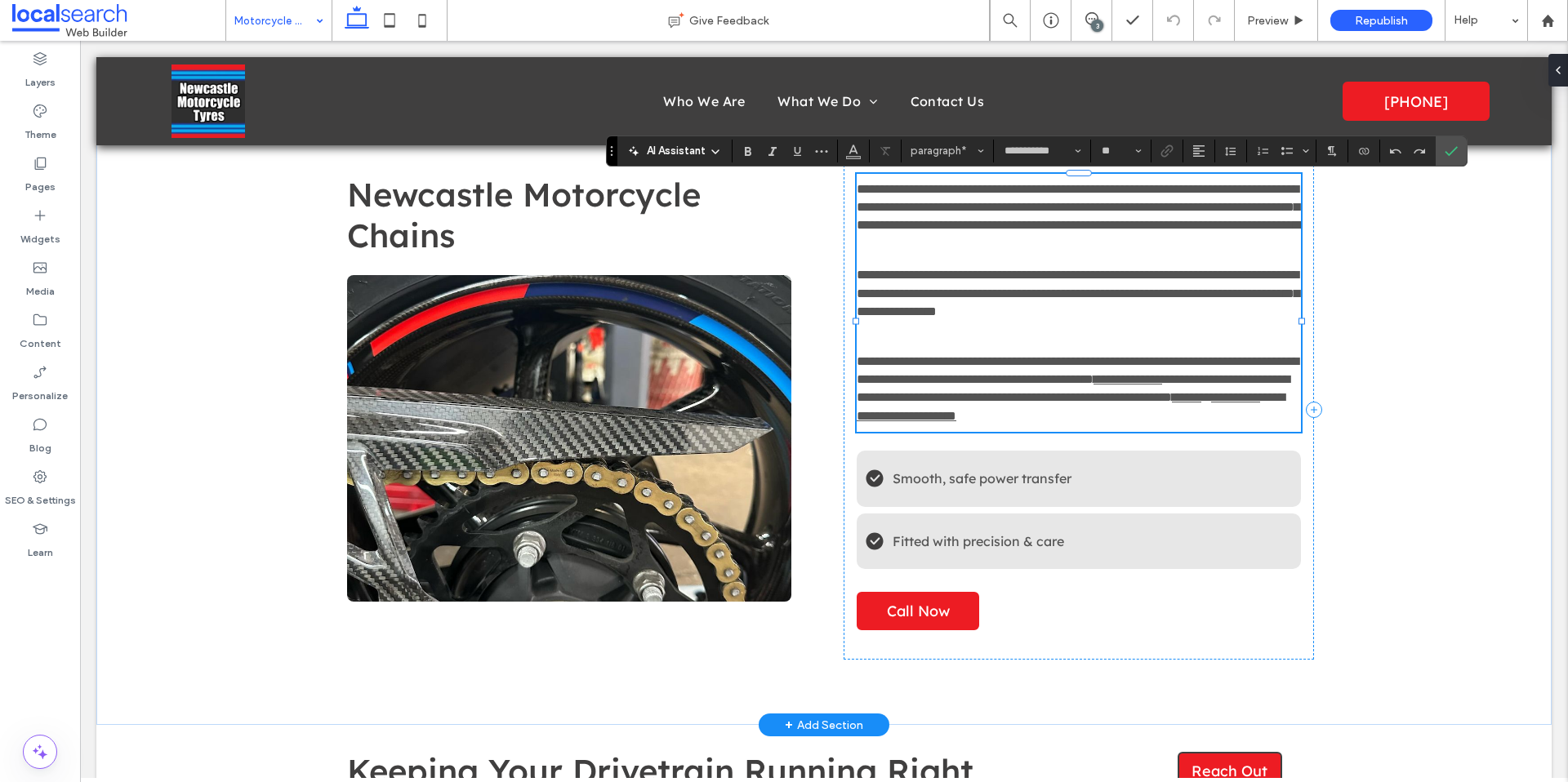 click on "**********" at bounding box center [1077, 370] 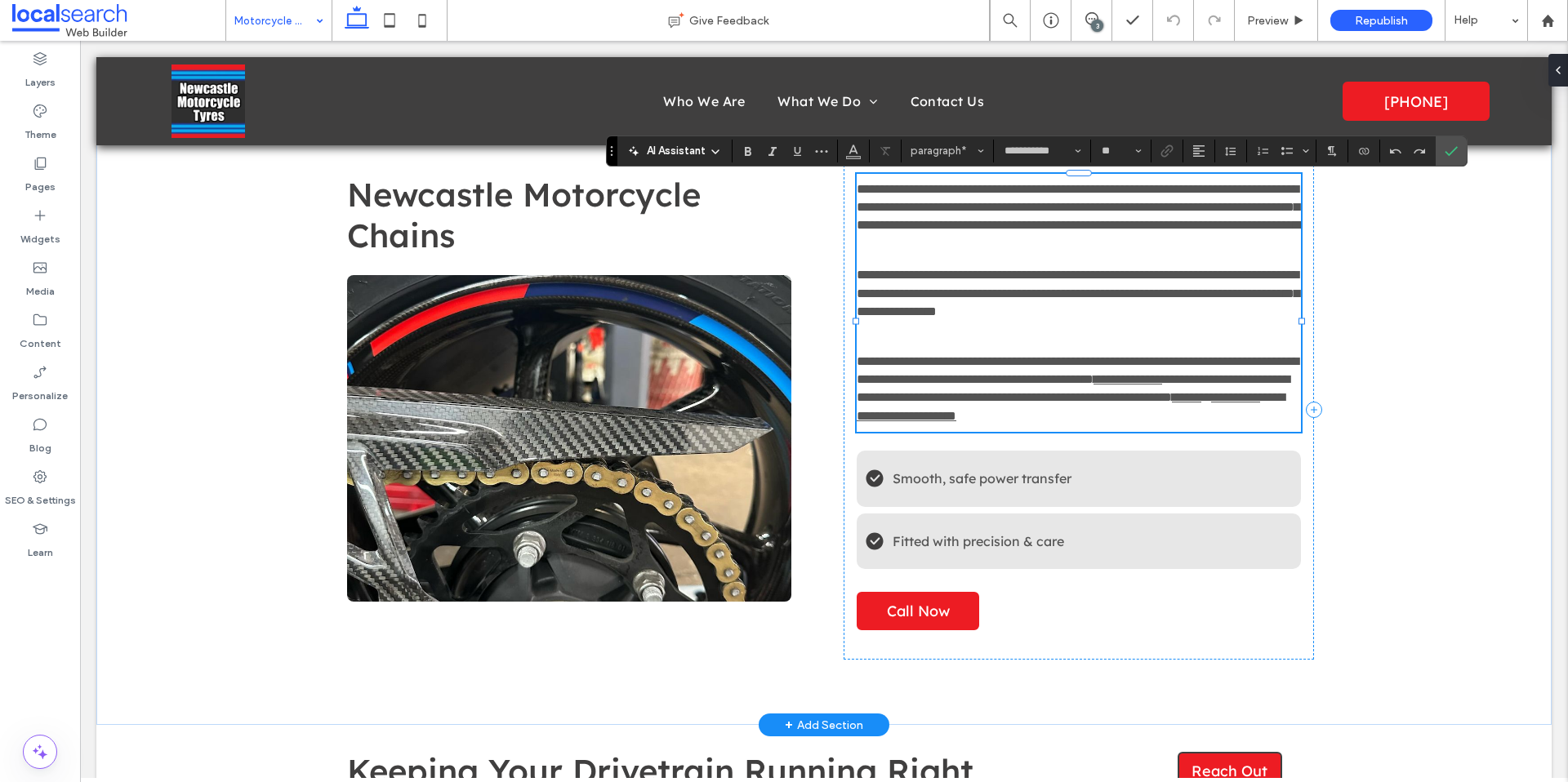 click on "**********" at bounding box center [1079, 389] 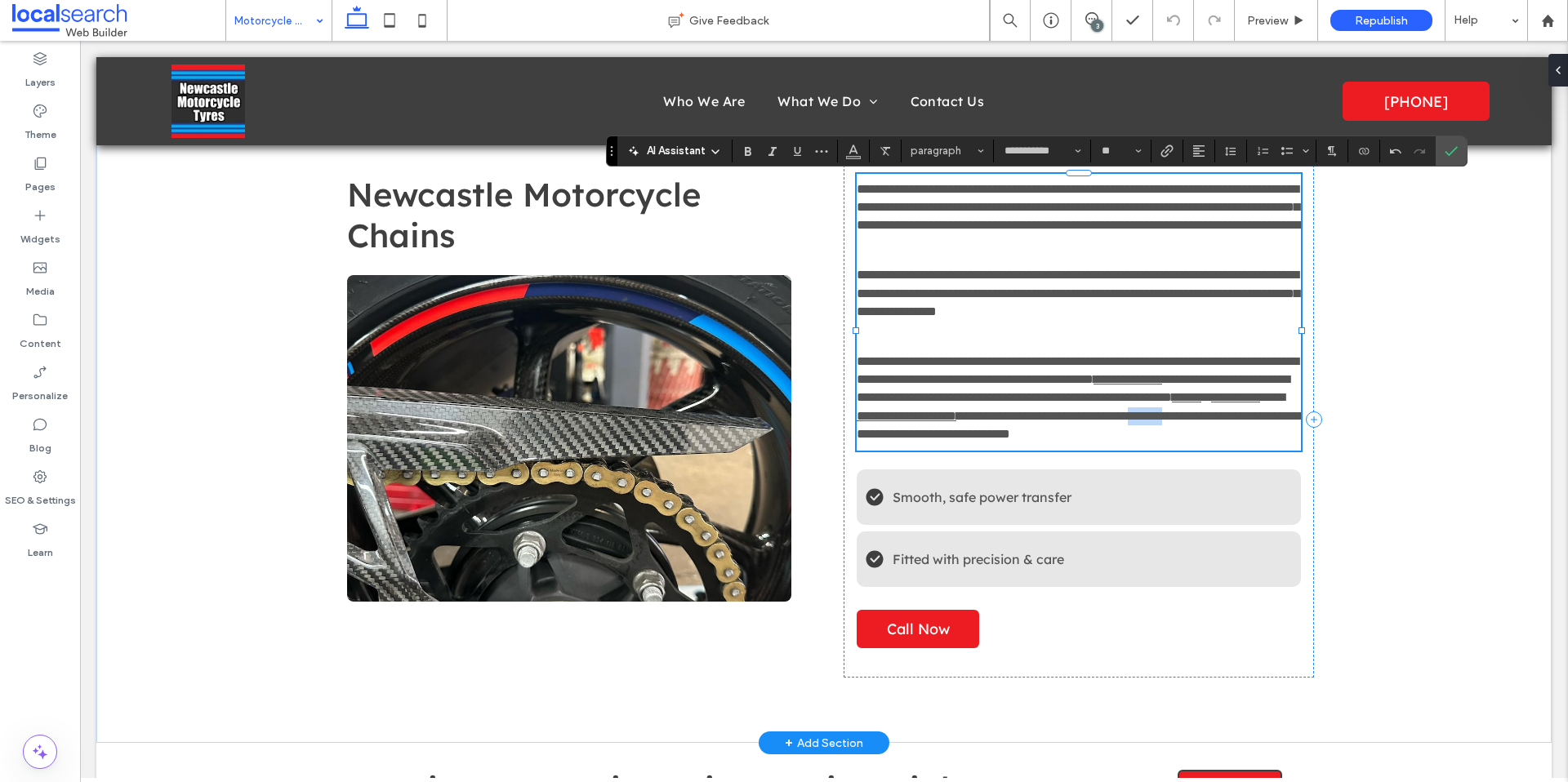 drag, startPoint x: 1200, startPoint y: 451, endPoint x: 1249, endPoint y: 455, distance: 49.162994 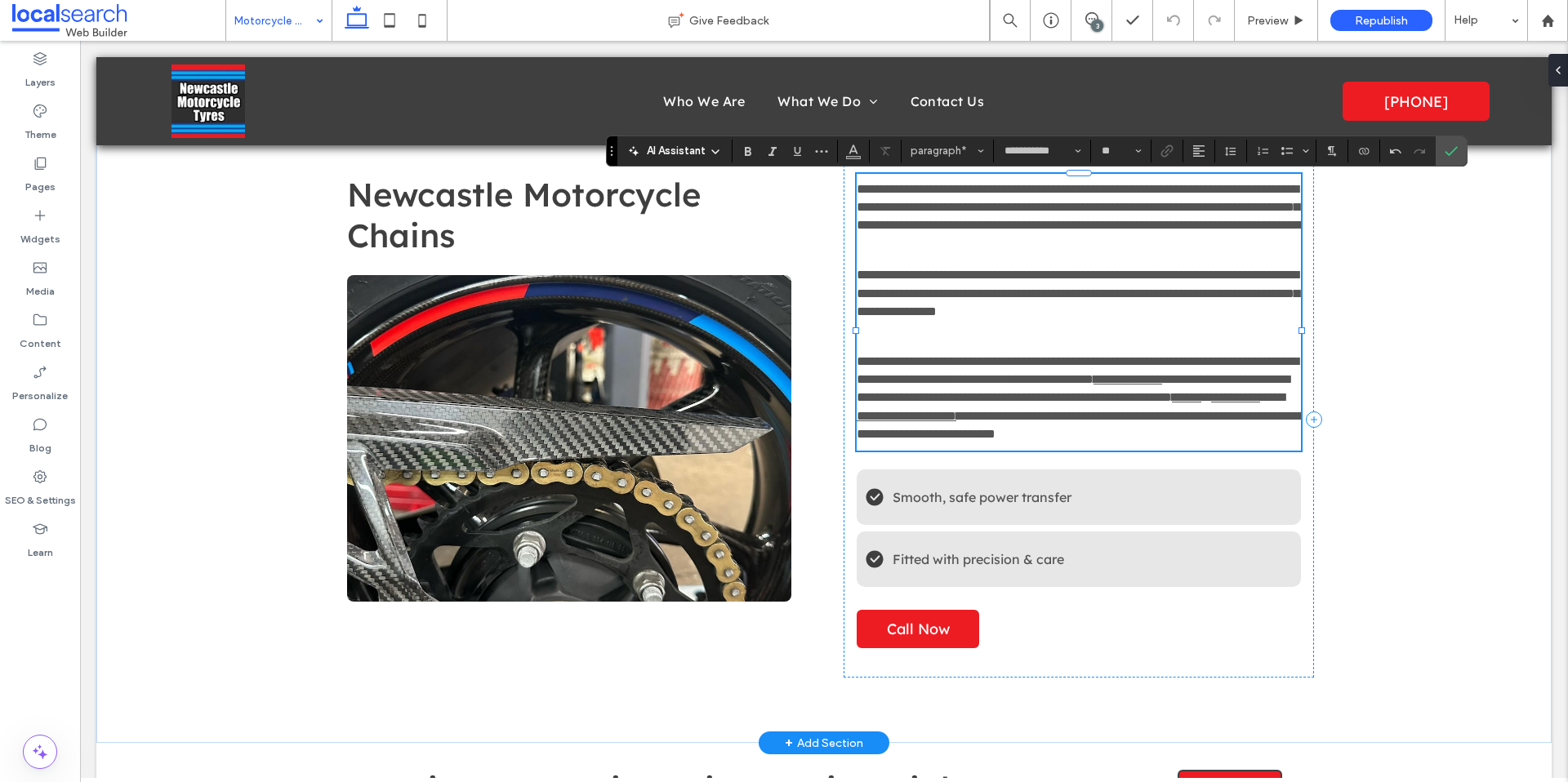 click on "**********" at bounding box center [1080, 424] 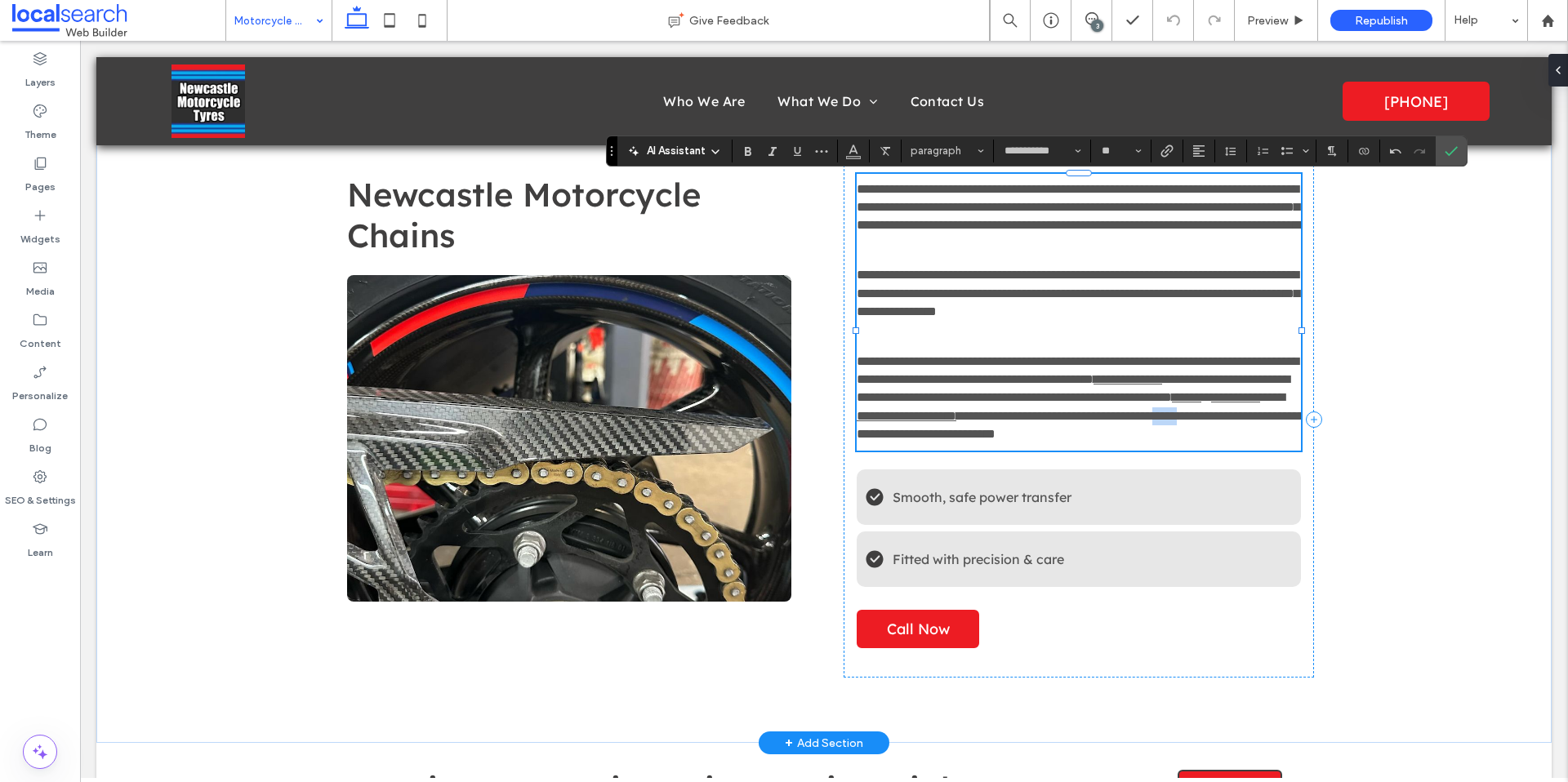 click on "**********" at bounding box center [1080, 424] 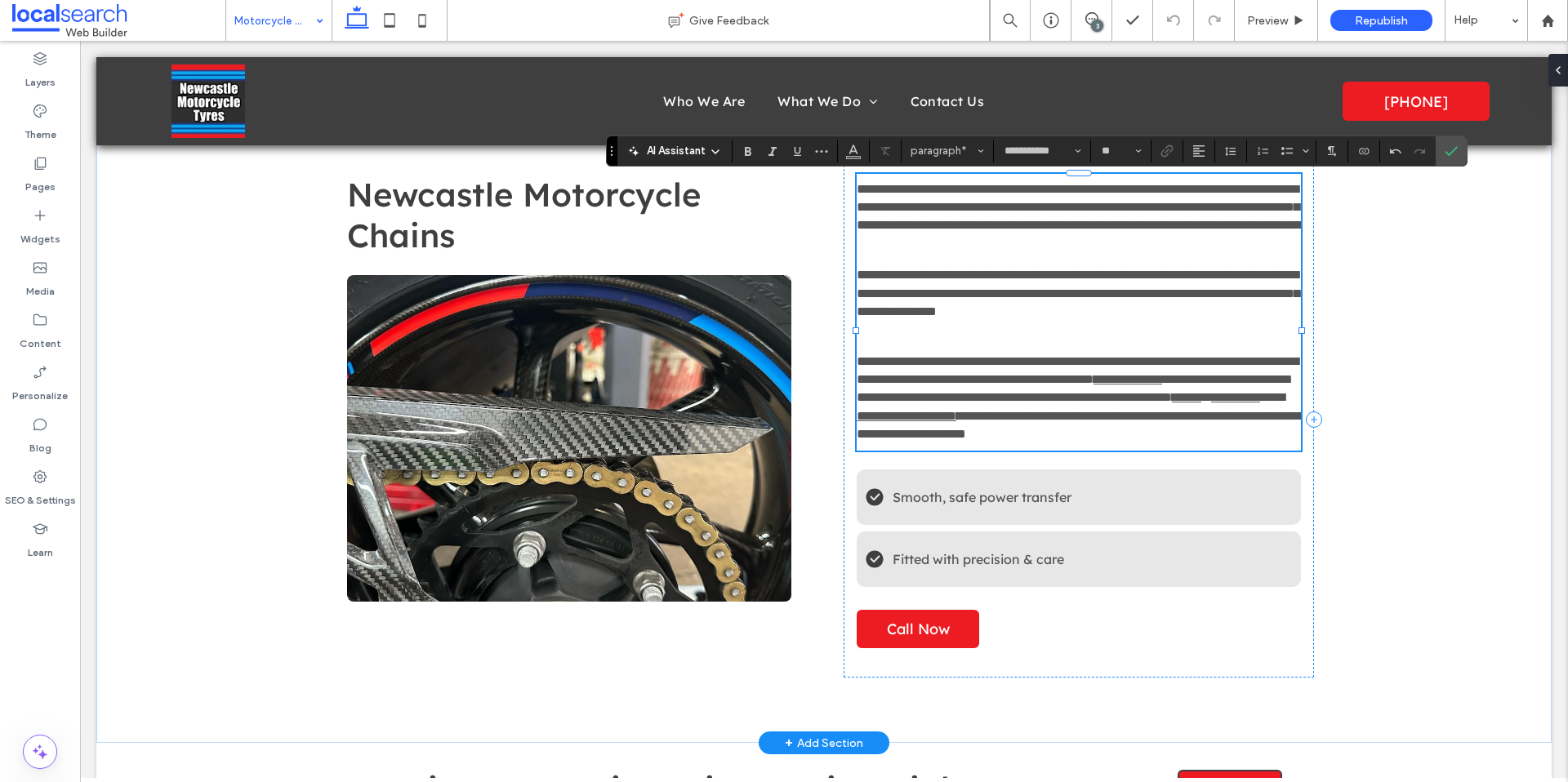 click on "**********" at bounding box center [1080, 424] 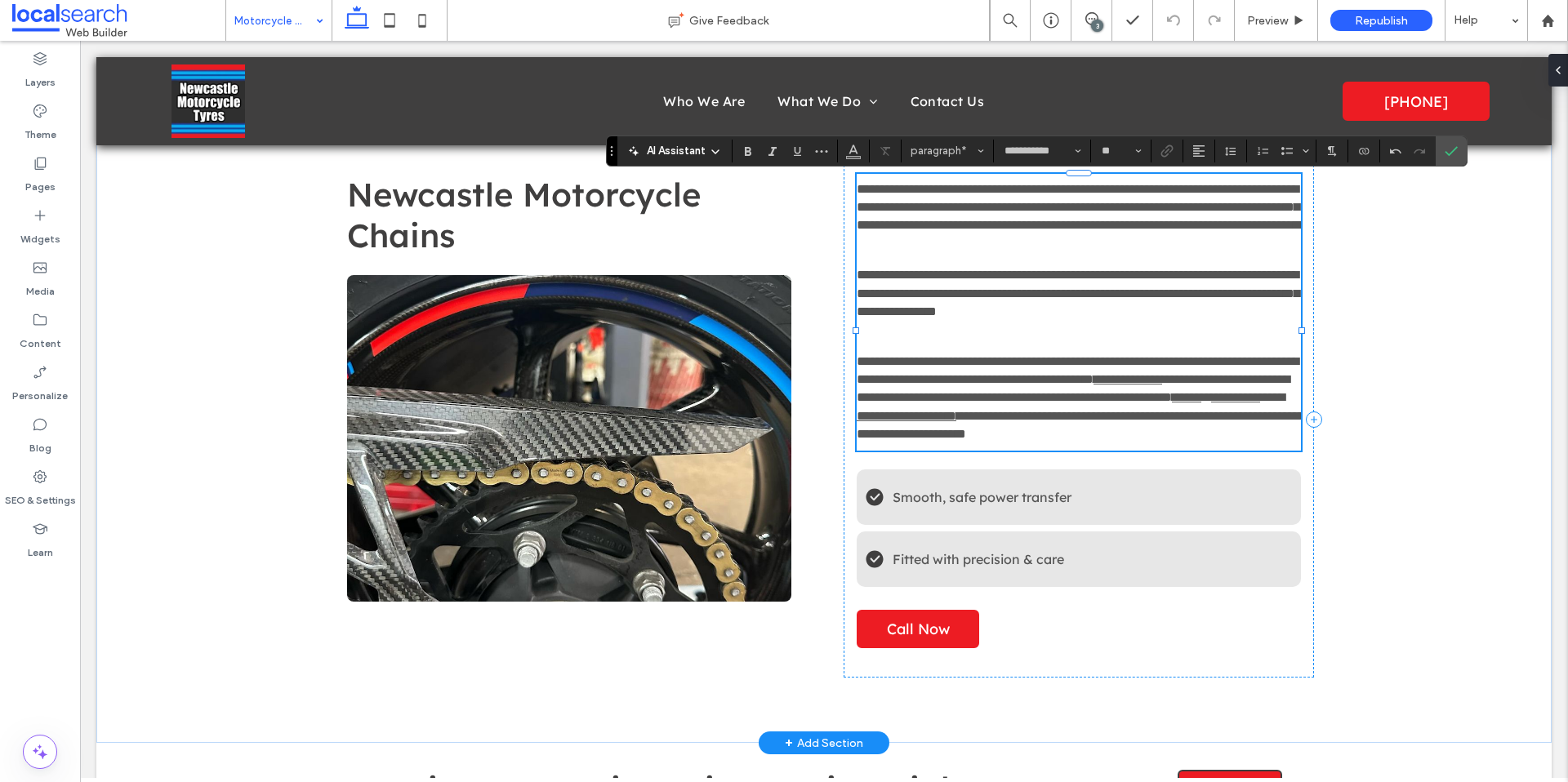click on "**********" at bounding box center (1080, 424) 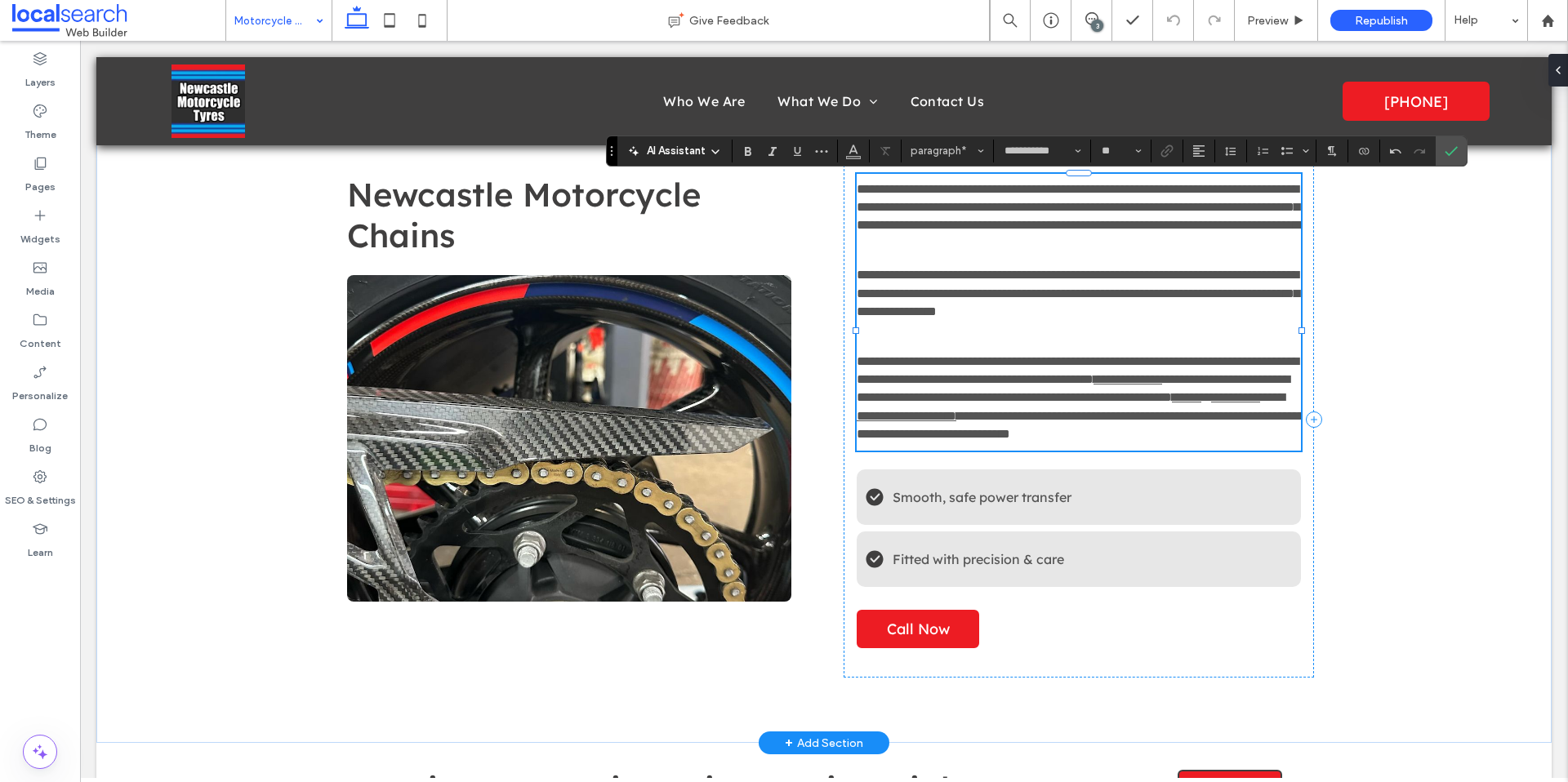 click on "**********" at bounding box center (1080, 424) 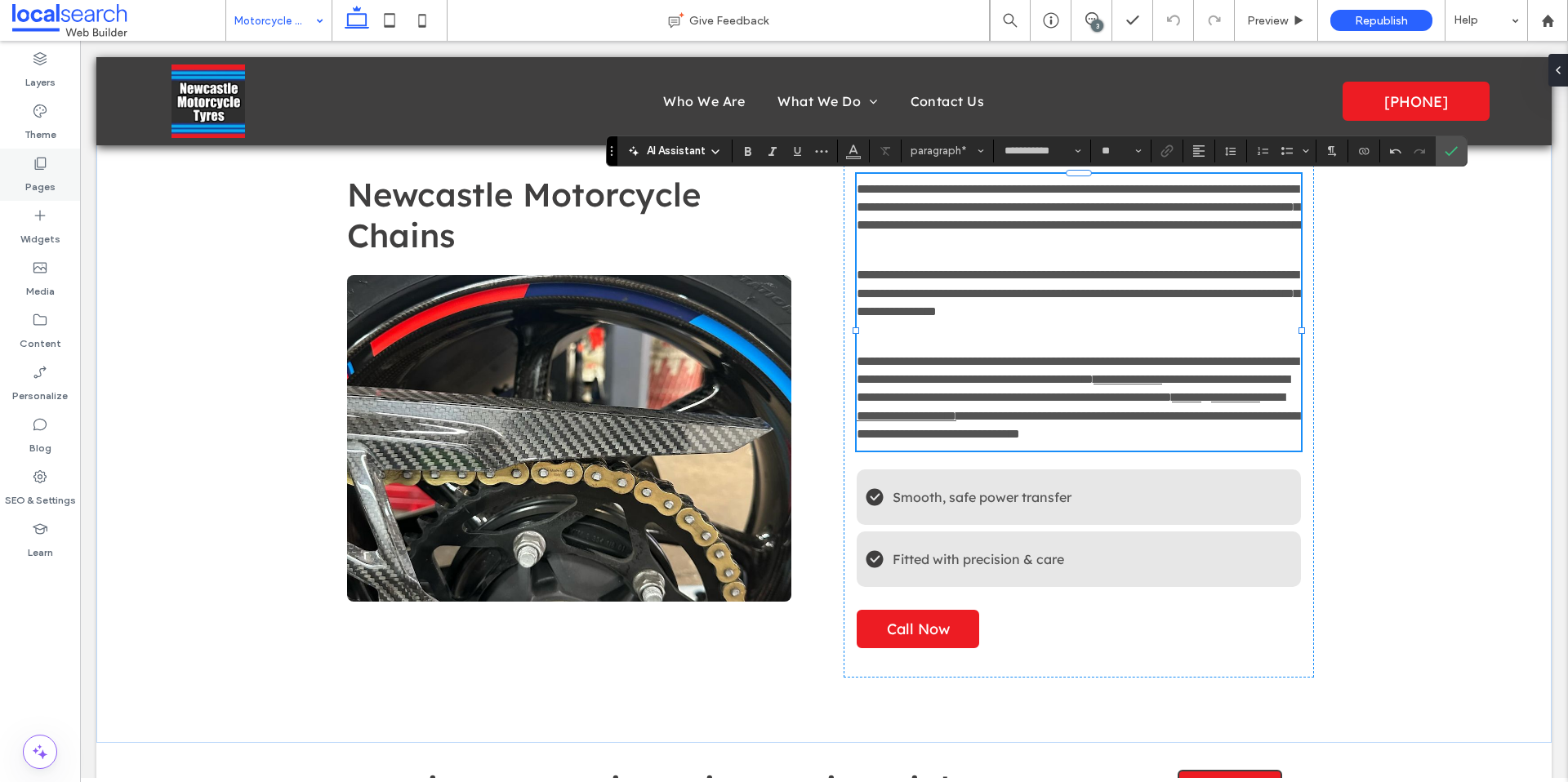 click on "Pages" at bounding box center [40, 175] 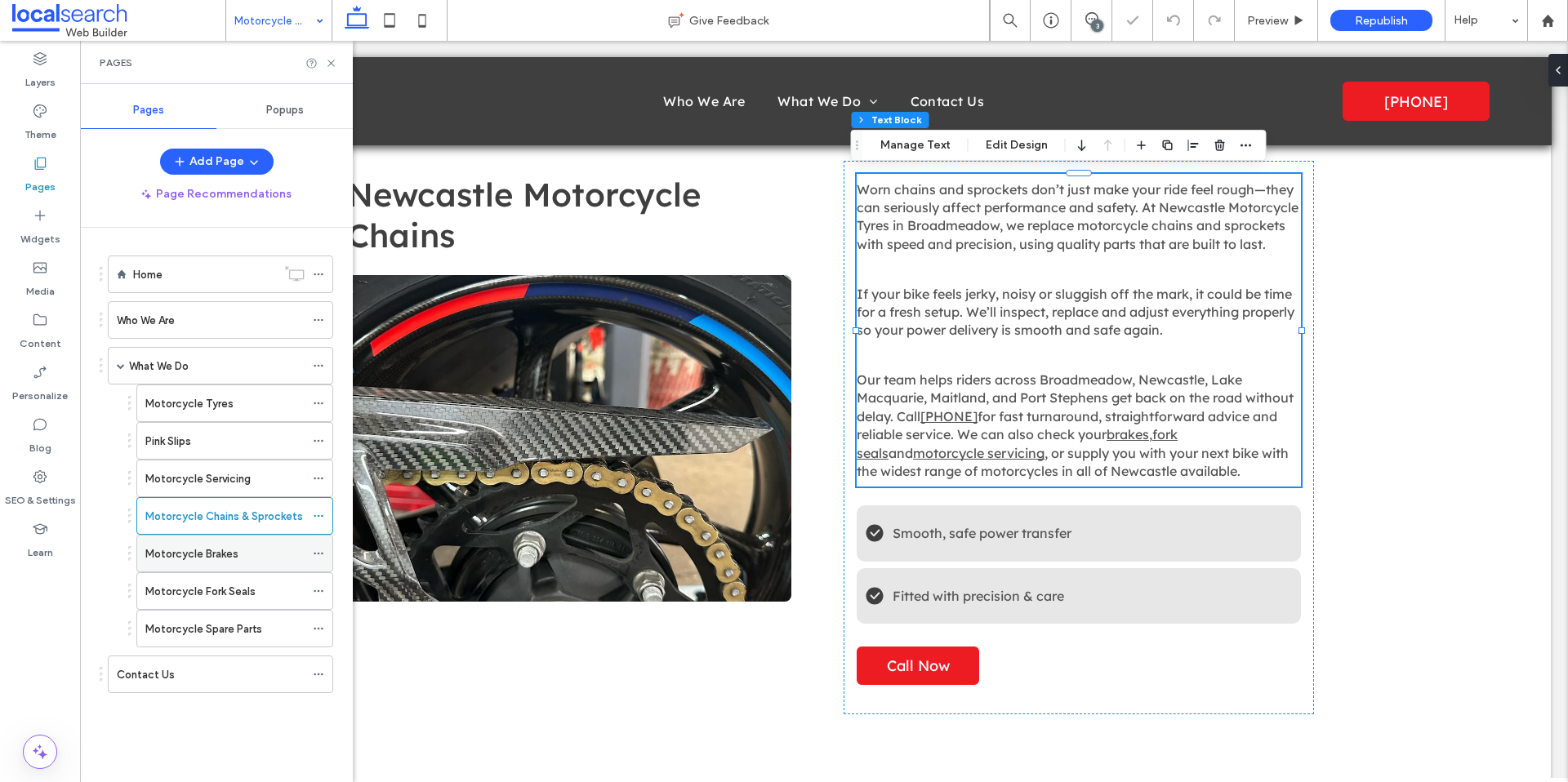 click on "Motorcycle Brakes" at bounding box center (192, 553) 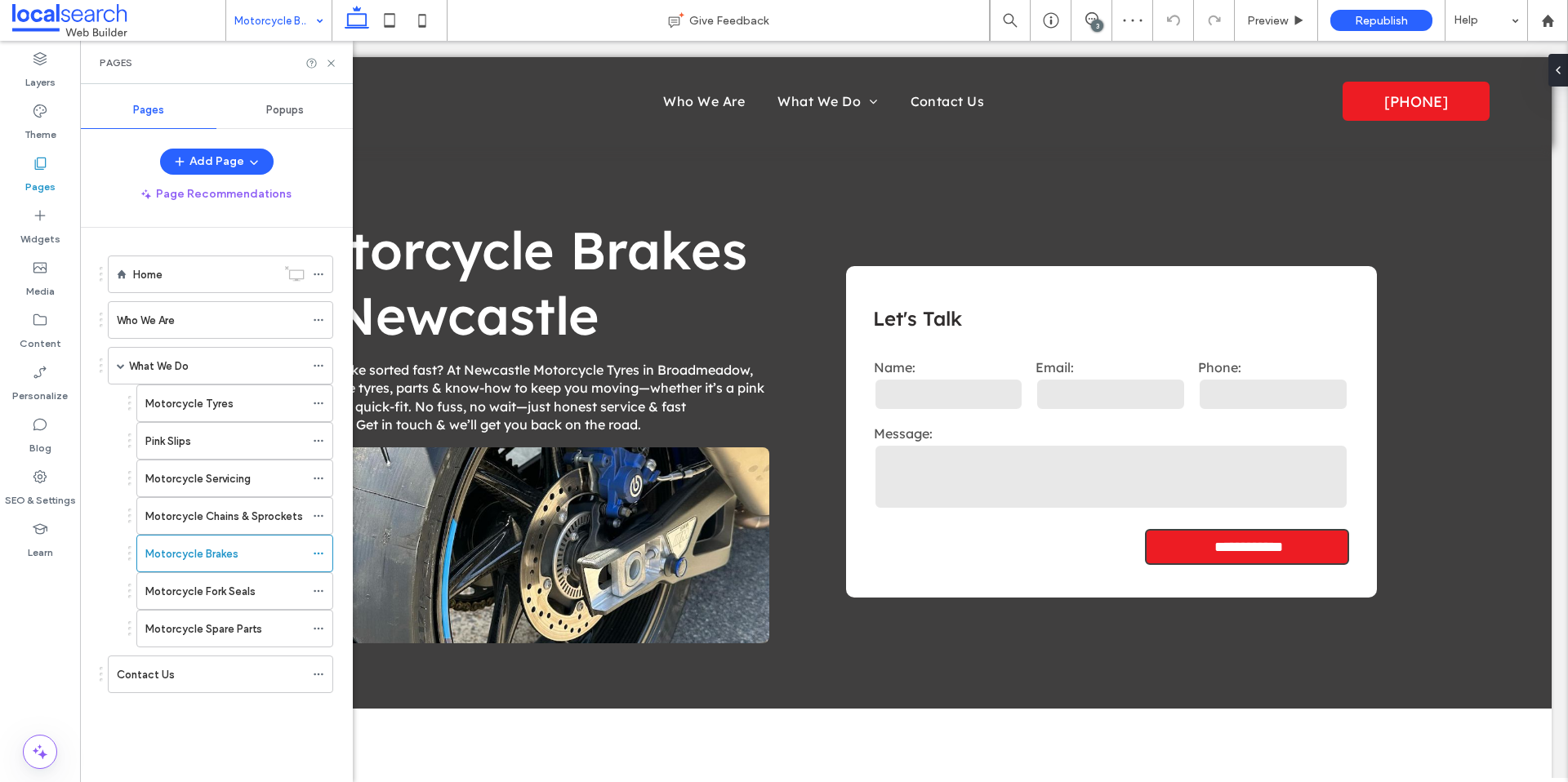 scroll, scrollTop: 558, scrollLeft: 0, axis: vertical 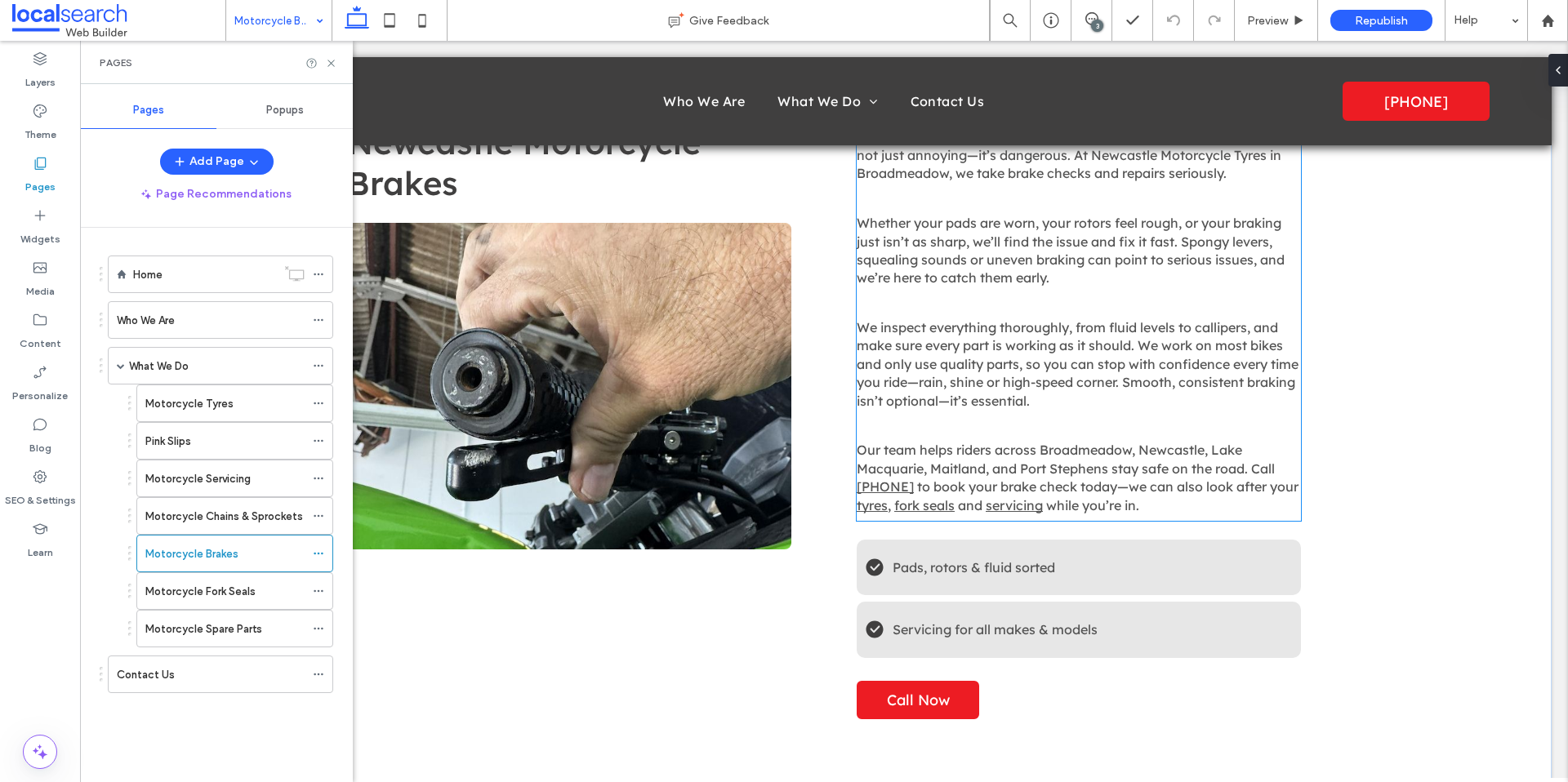 click on "to book your brake check today—we can also look after your" at bounding box center (1107, 487) 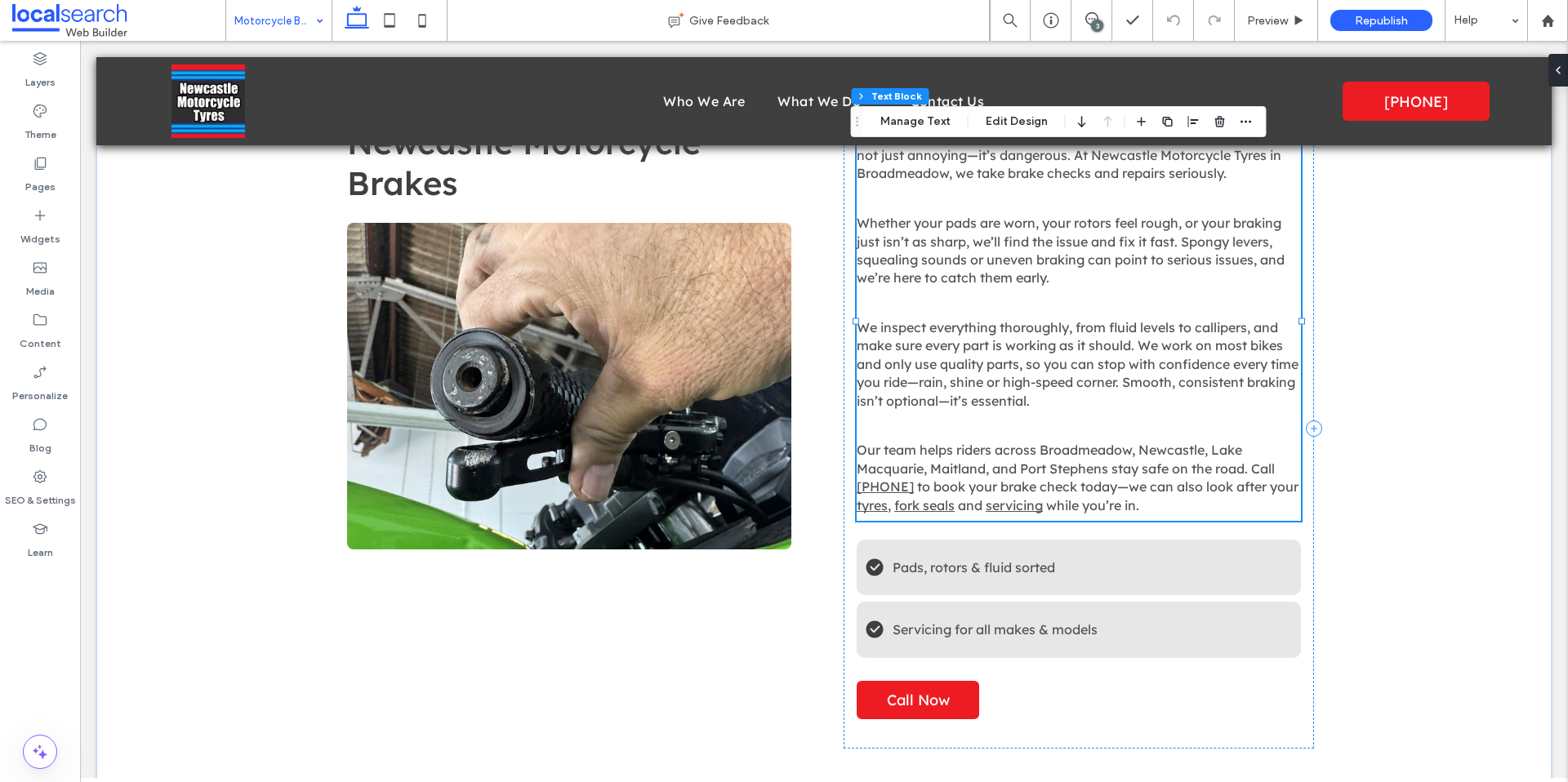 click on "When your motorcycle brakes aren’t performing like they should, it’s not just annoying—it’s dangerous. At Newcastle Motorcycle Tyres in Broadmeadow, we take brake checks and repairs seriously. Whether your pads are worn, your rotors feel rough, or your braking just isn’t as sharp, we’ll find the issue and fix it fast. Spongy levers, squealing sounds or uneven braking can point to serious issues, and we’re here to catch them early.
We inspect everything thoroughly, from fluid levels to callipers, and make sure every part is working as it should. We work on most bikes and only use quality parts, so you can stop with confidence every time you ride—rain, shine or high-speed corner. Smooth, consistent braking isn’t optional—it’s essential. Our team helps riders across Broadmeadow, Newcastle, Lake Macquarie, Maitland, and Port Stephens stay safe on the road. Call
(02) 4957 0674   to book your brake check today—we can also look after your
tyres ,
fork seals   and
servicing" at bounding box center (1079, 321) 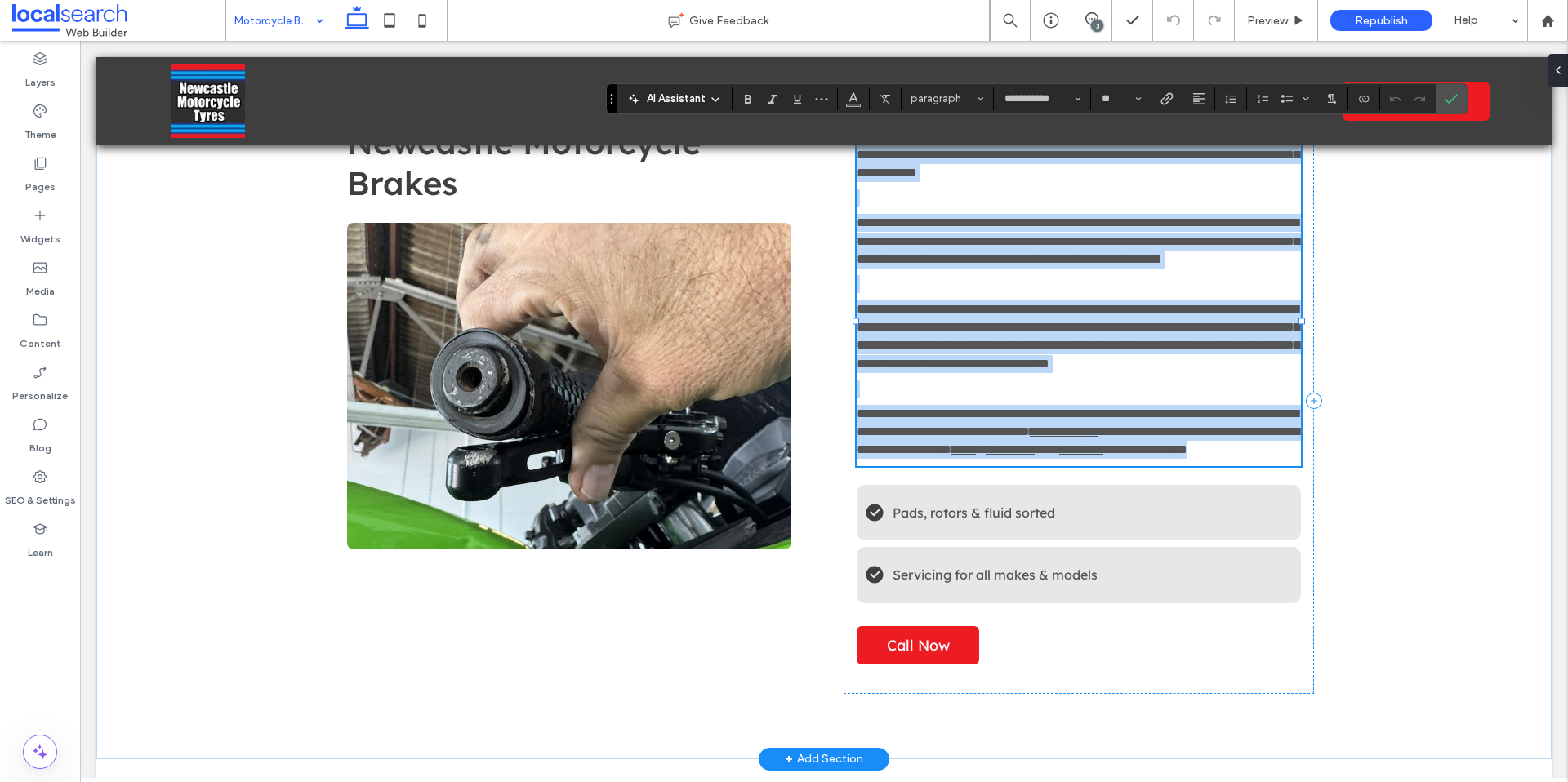 click on "**********" at bounding box center (1078, 440) 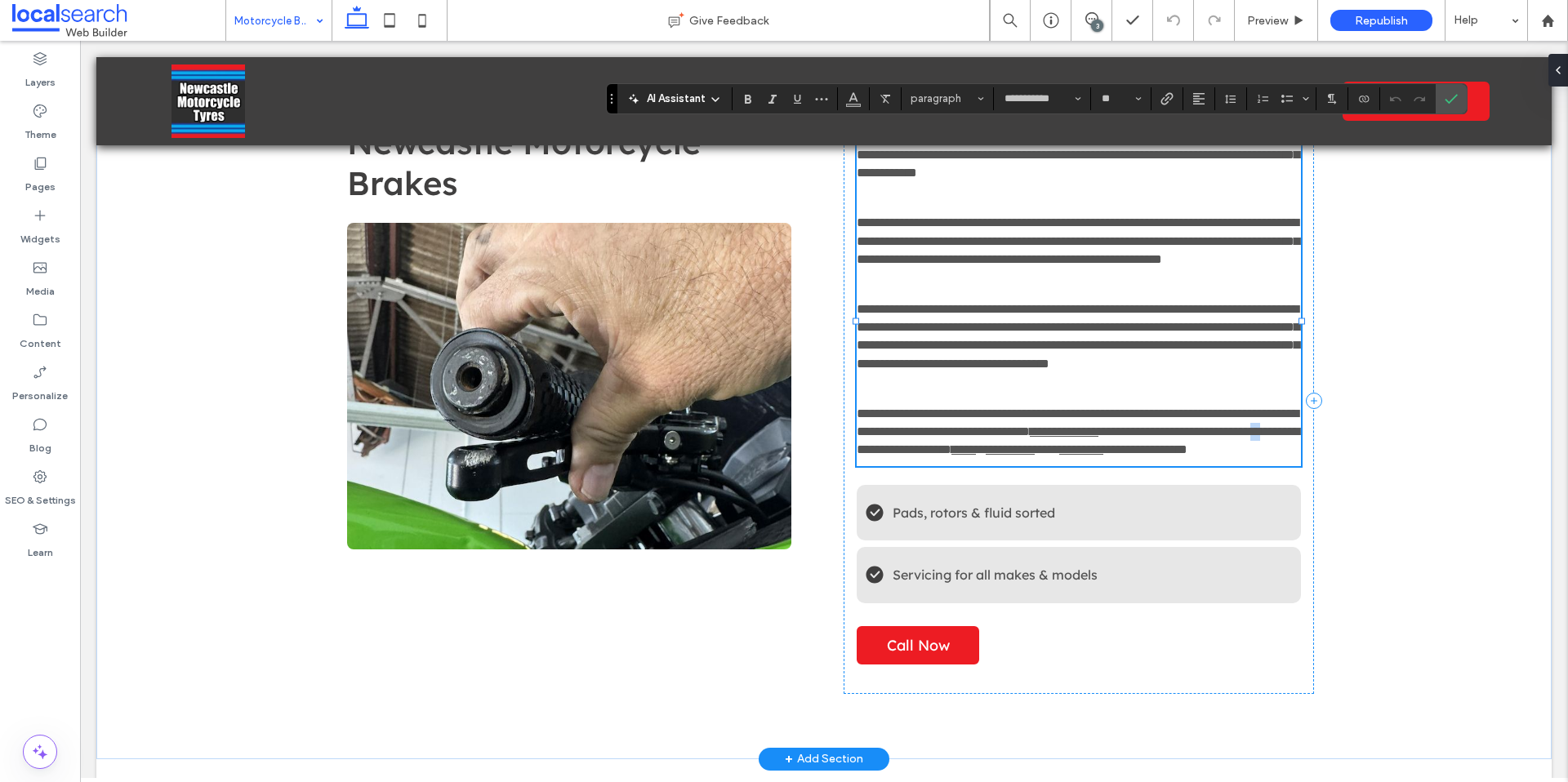 drag, startPoint x: 1167, startPoint y: 487, endPoint x: 1151, endPoint y: 486, distance: 16.03122 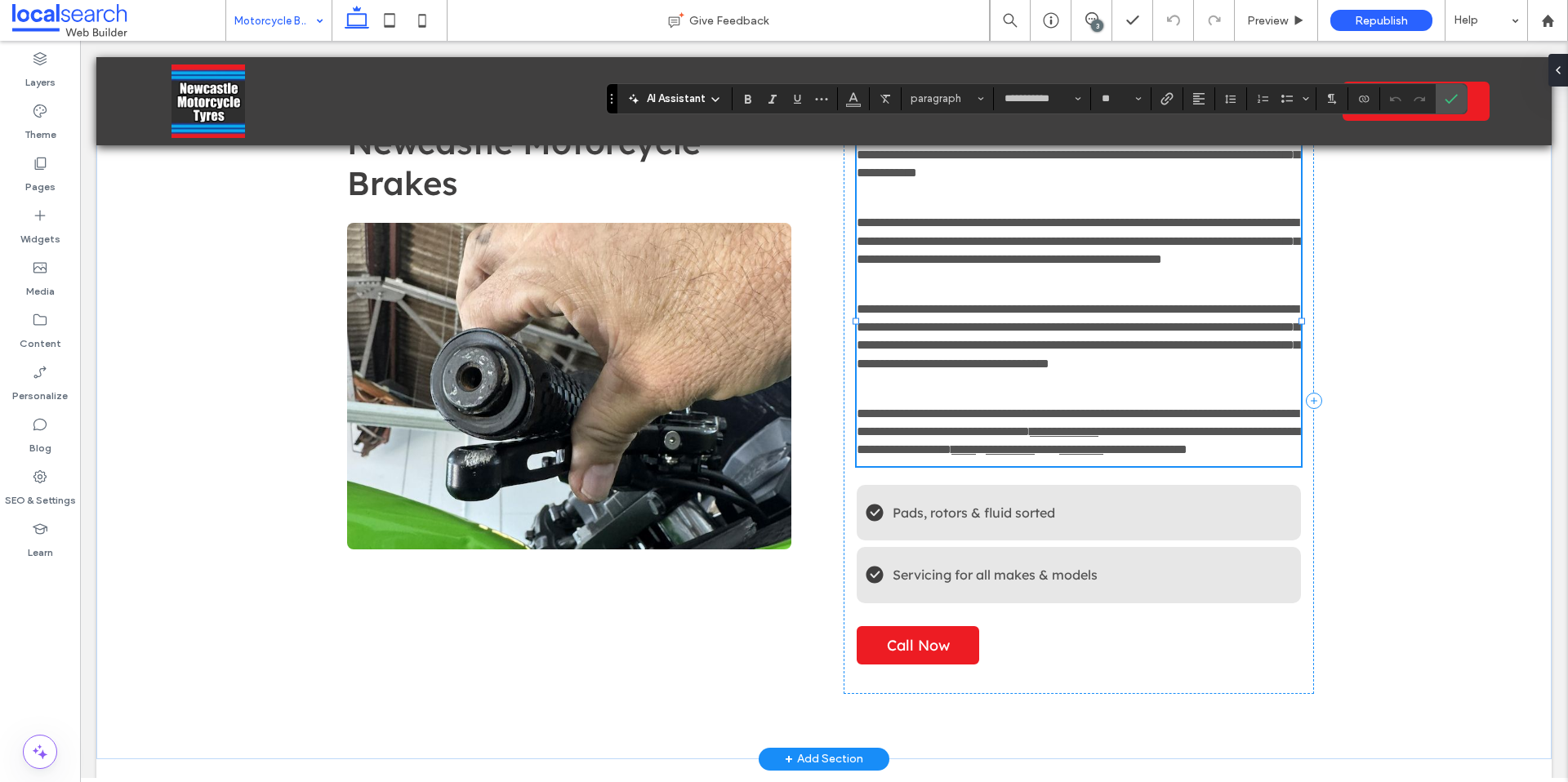 click on "**********" at bounding box center [1079, 432] 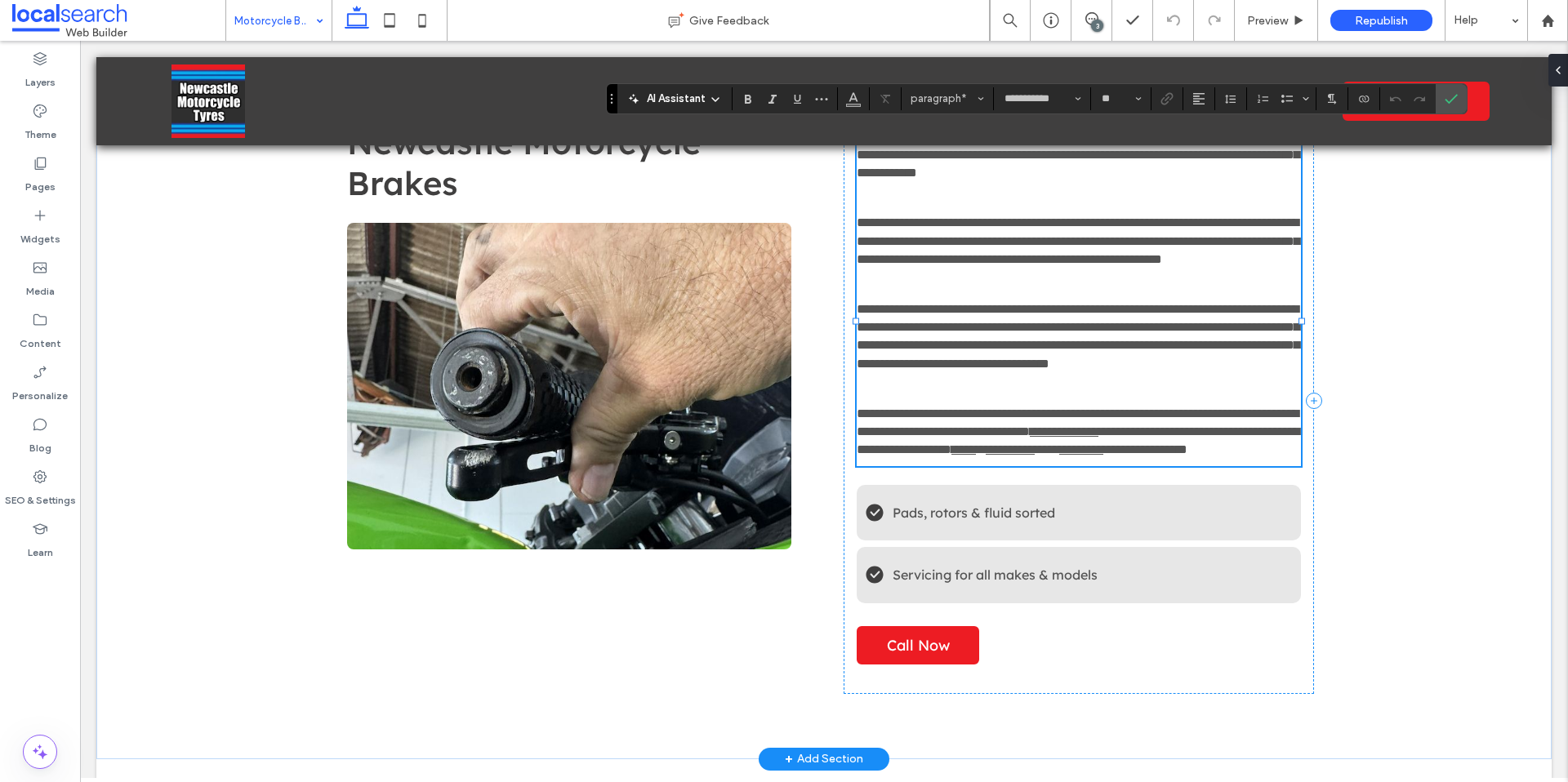 type 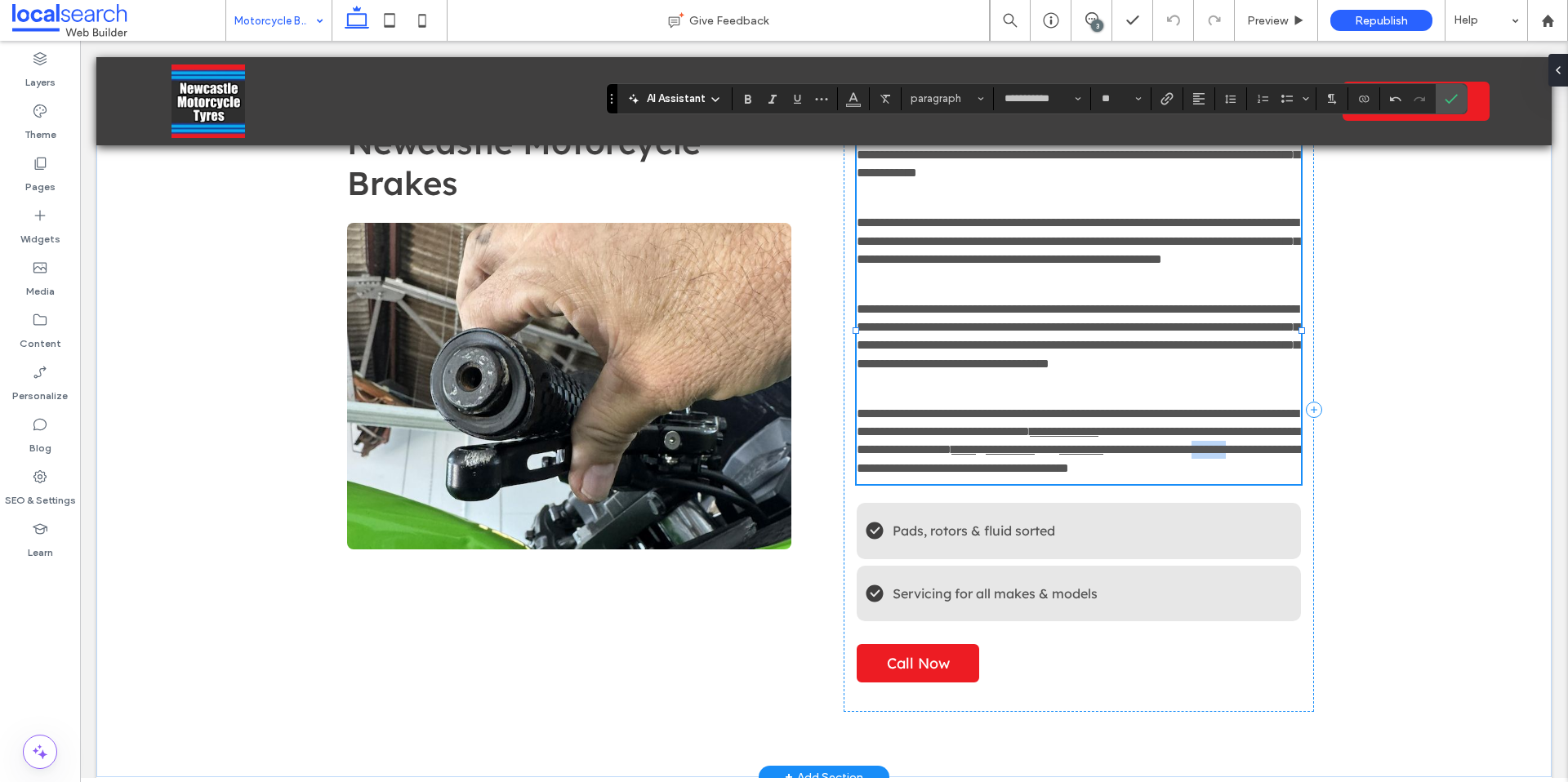 drag, startPoint x: 1211, startPoint y: 502, endPoint x: 1256, endPoint y: 504, distance: 45.044423 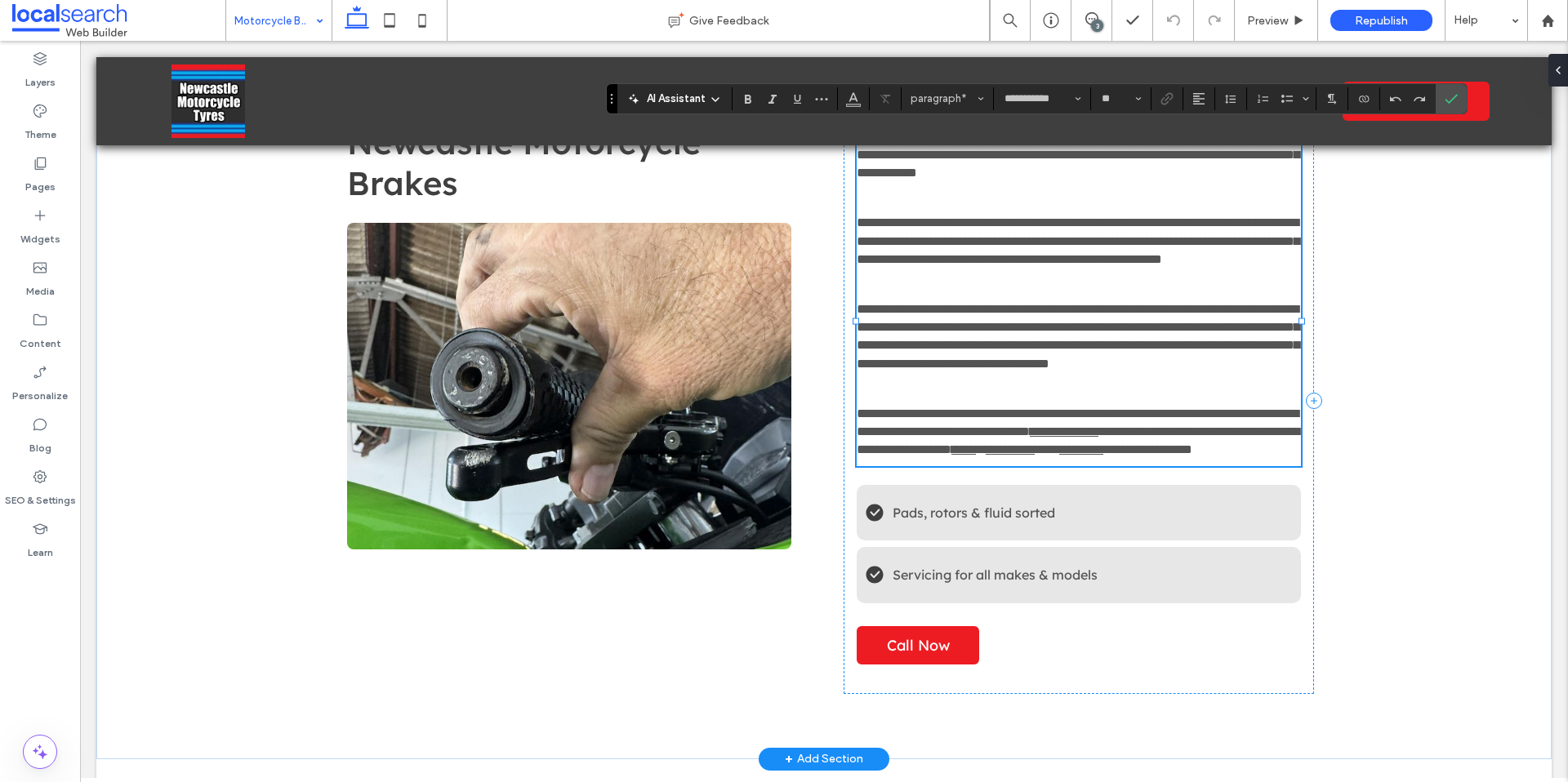 click on "**********" at bounding box center [1078, 440] 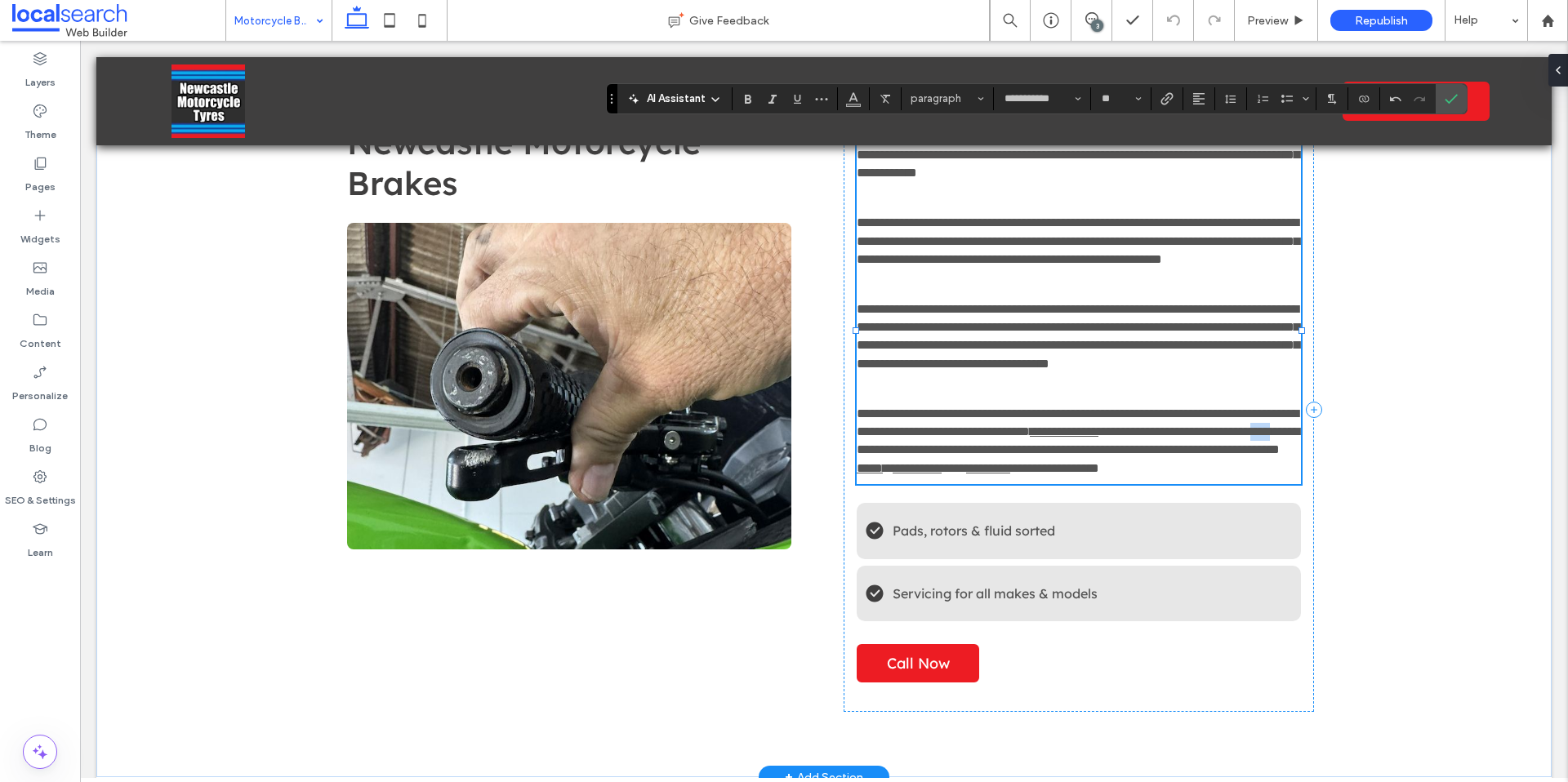 drag, startPoint x: 1182, startPoint y: 486, endPoint x: 1147, endPoint y: 484, distance: 35.057096 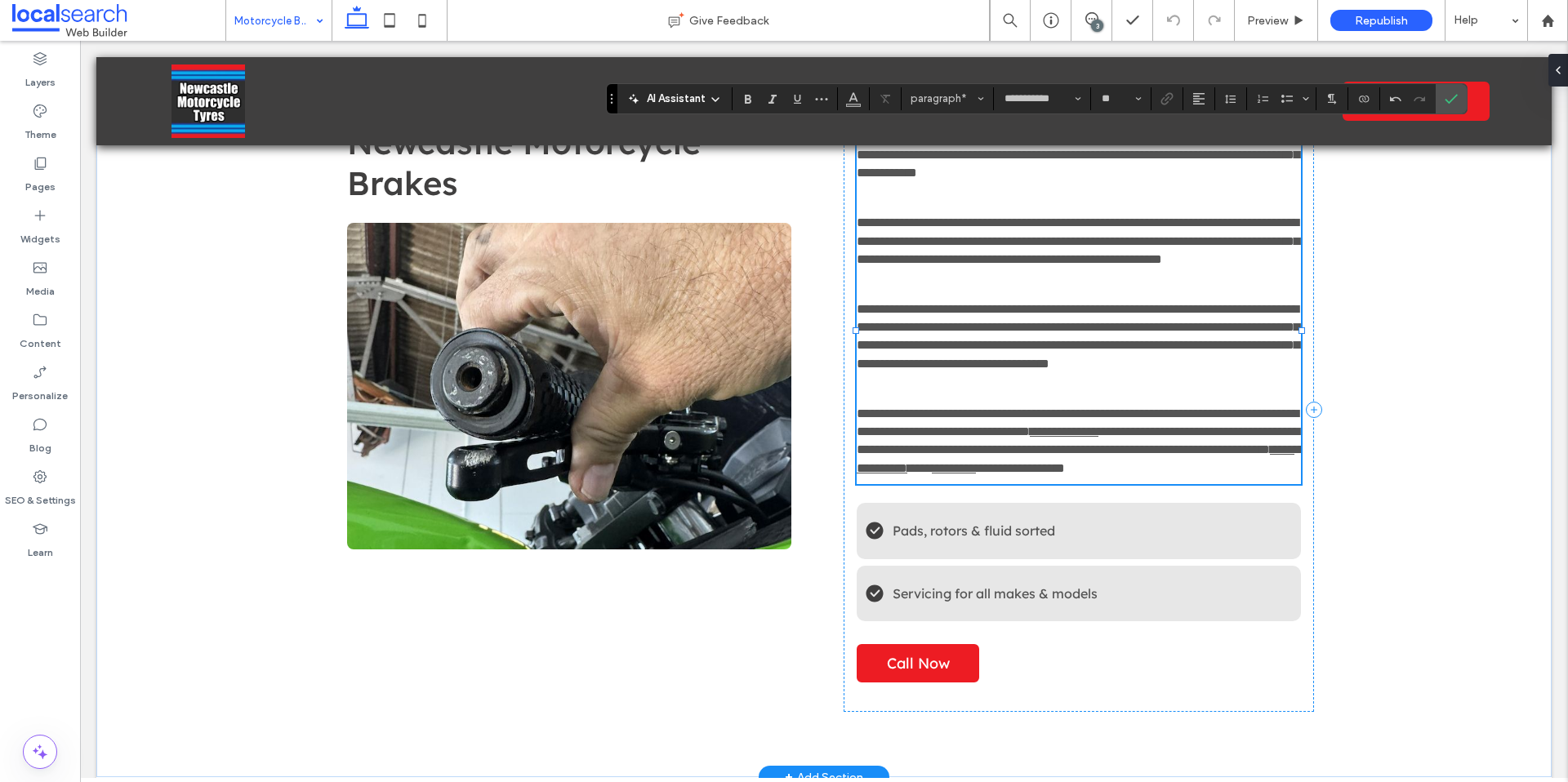 click on "**********" at bounding box center (1078, 440) 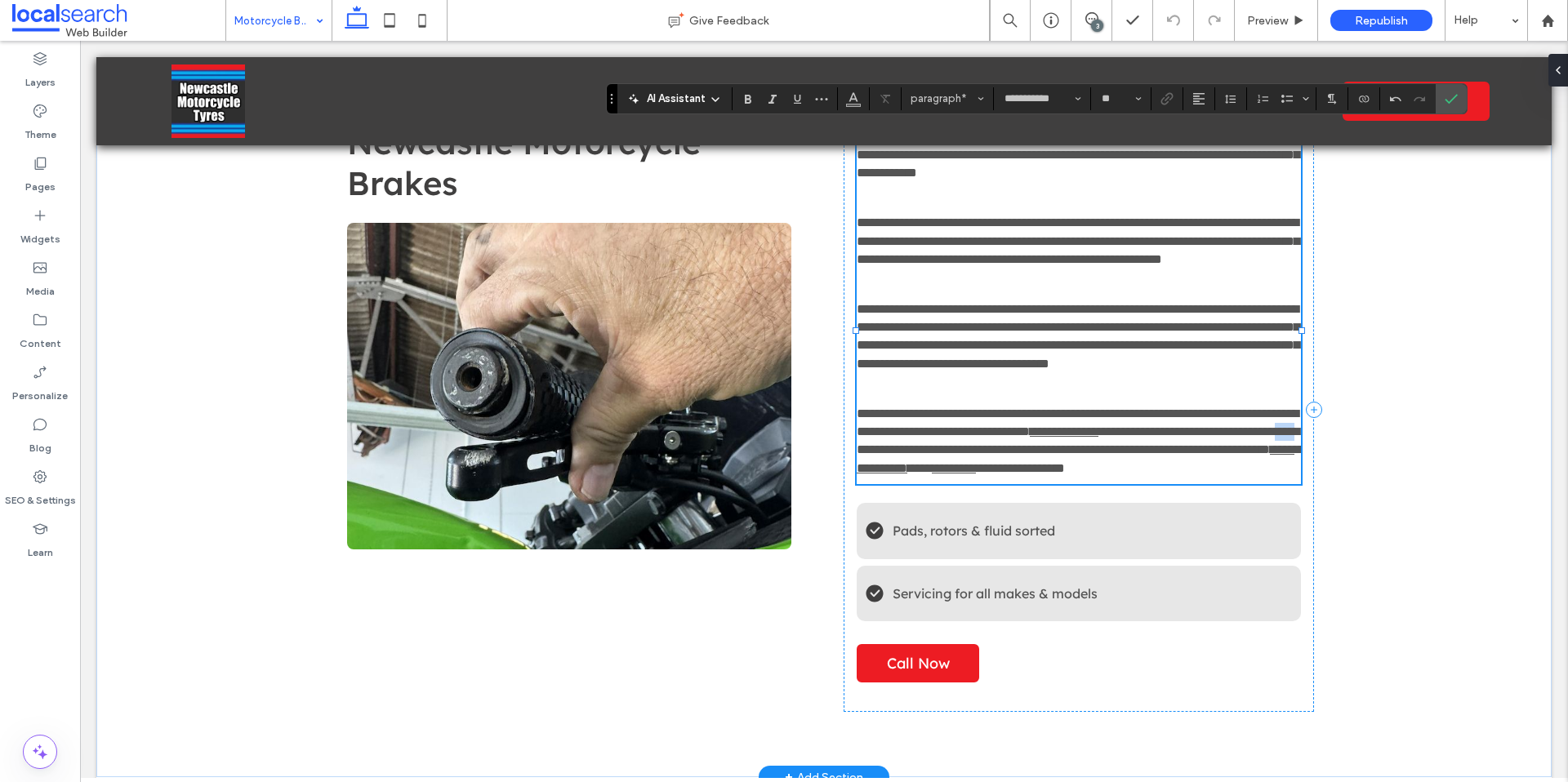 click on "**********" at bounding box center [1078, 440] 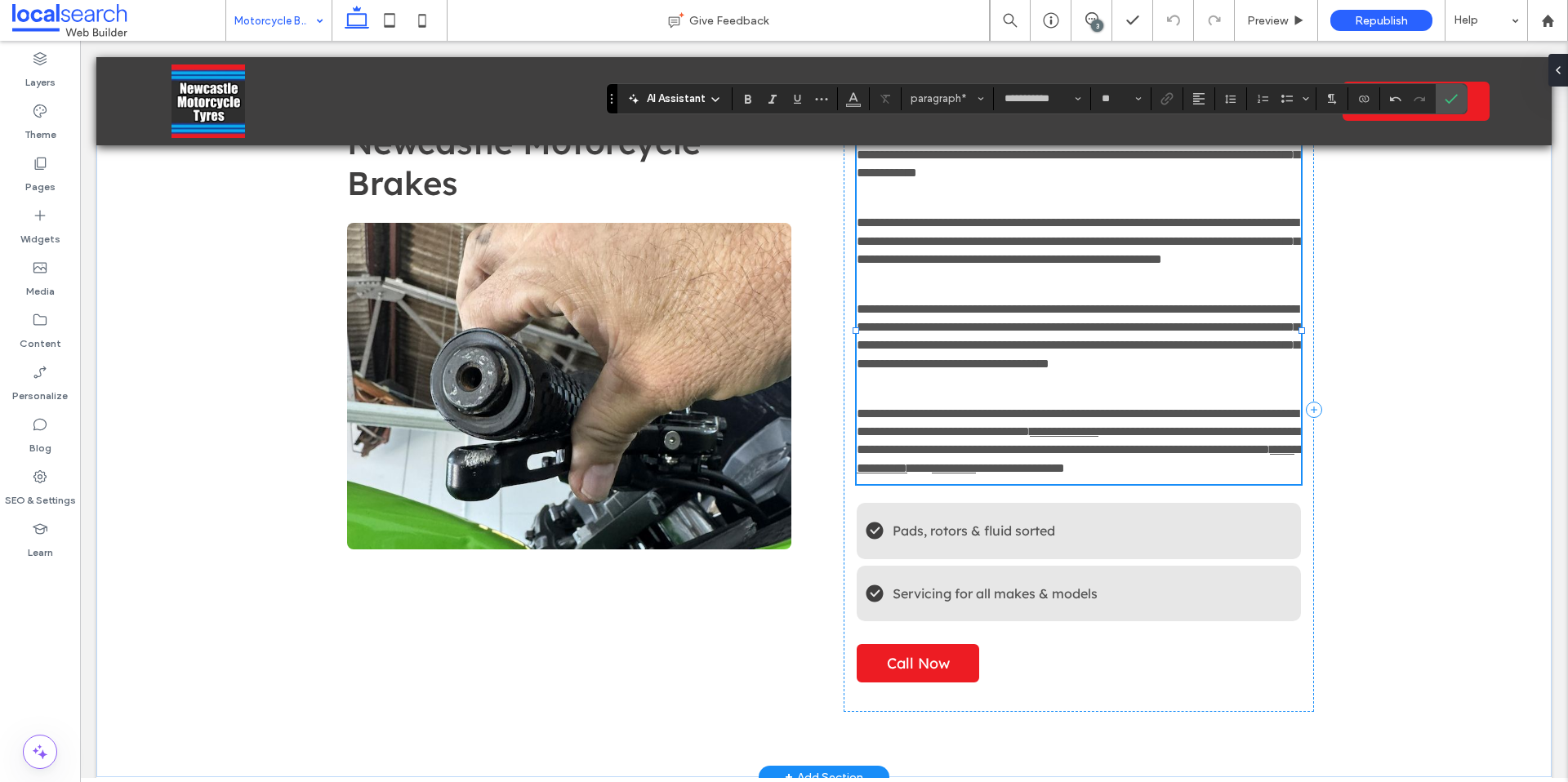 click on "**********" at bounding box center [1078, 440] 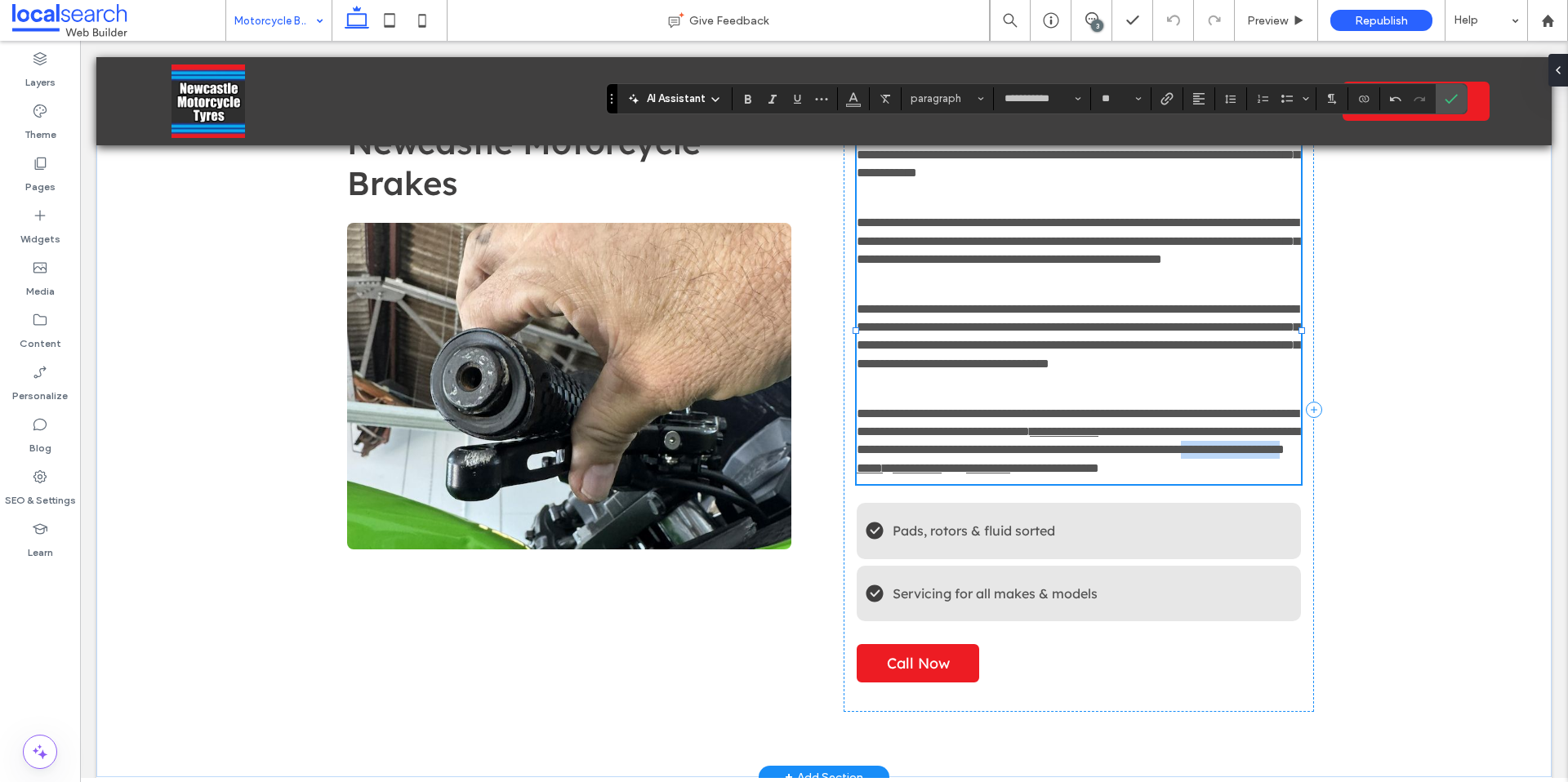drag, startPoint x: 1209, startPoint y: 503, endPoint x: 915, endPoint y: 521, distance: 294.55051 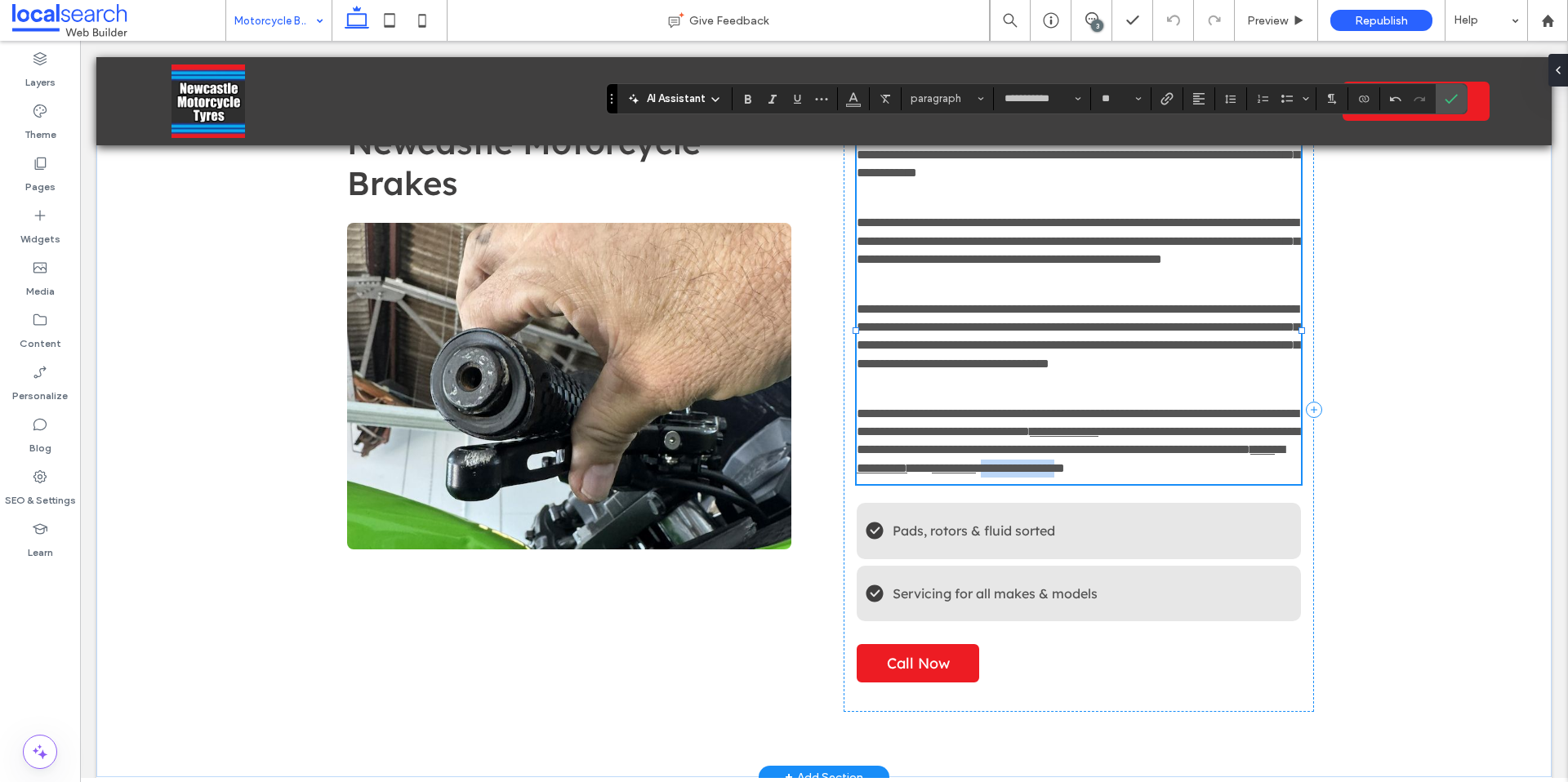 drag, startPoint x: 1045, startPoint y: 520, endPoint x: 1131, endPoint y: 520, distance: 86 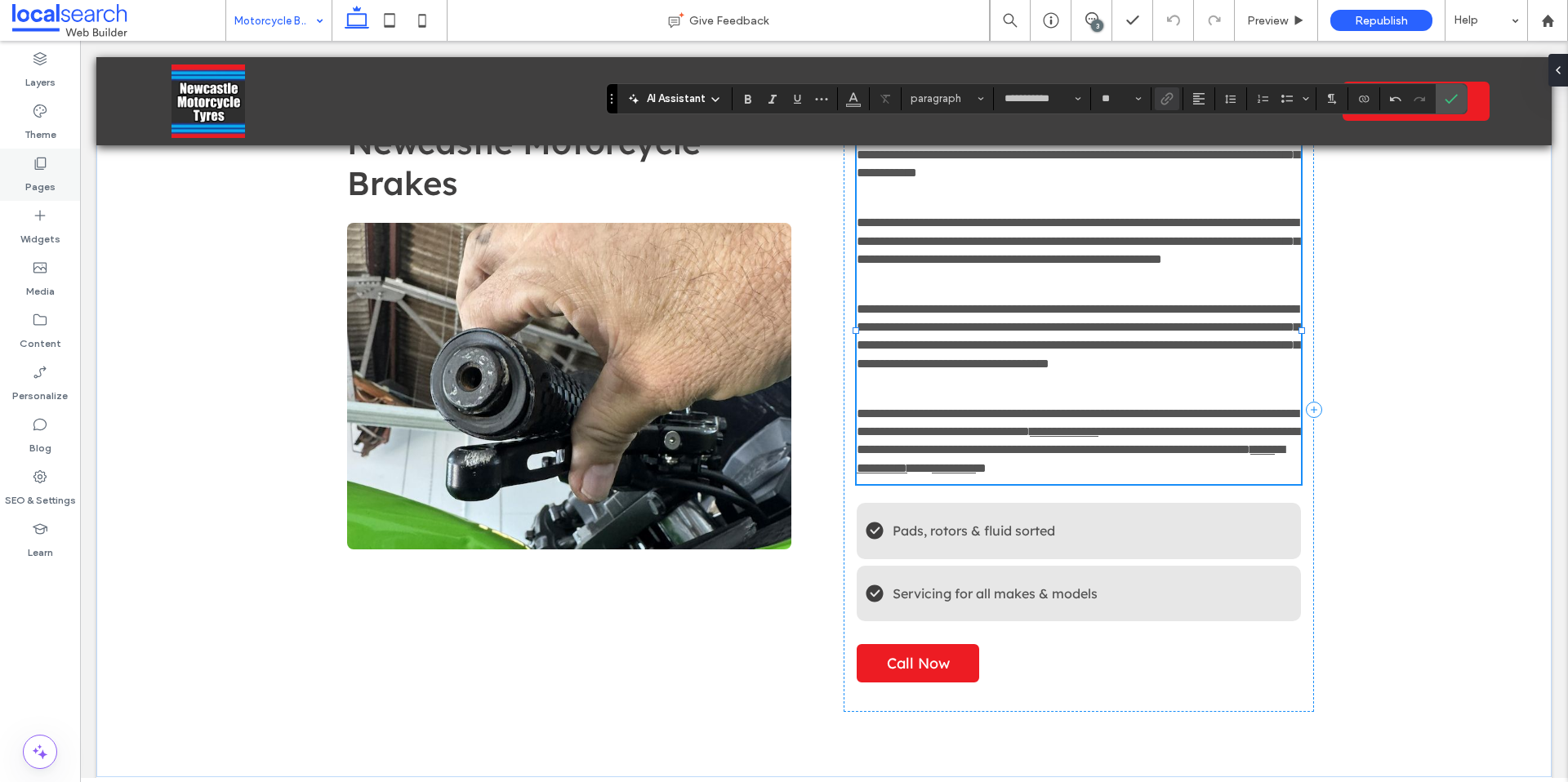 click on "Pages" at bounding box center (40, 183) 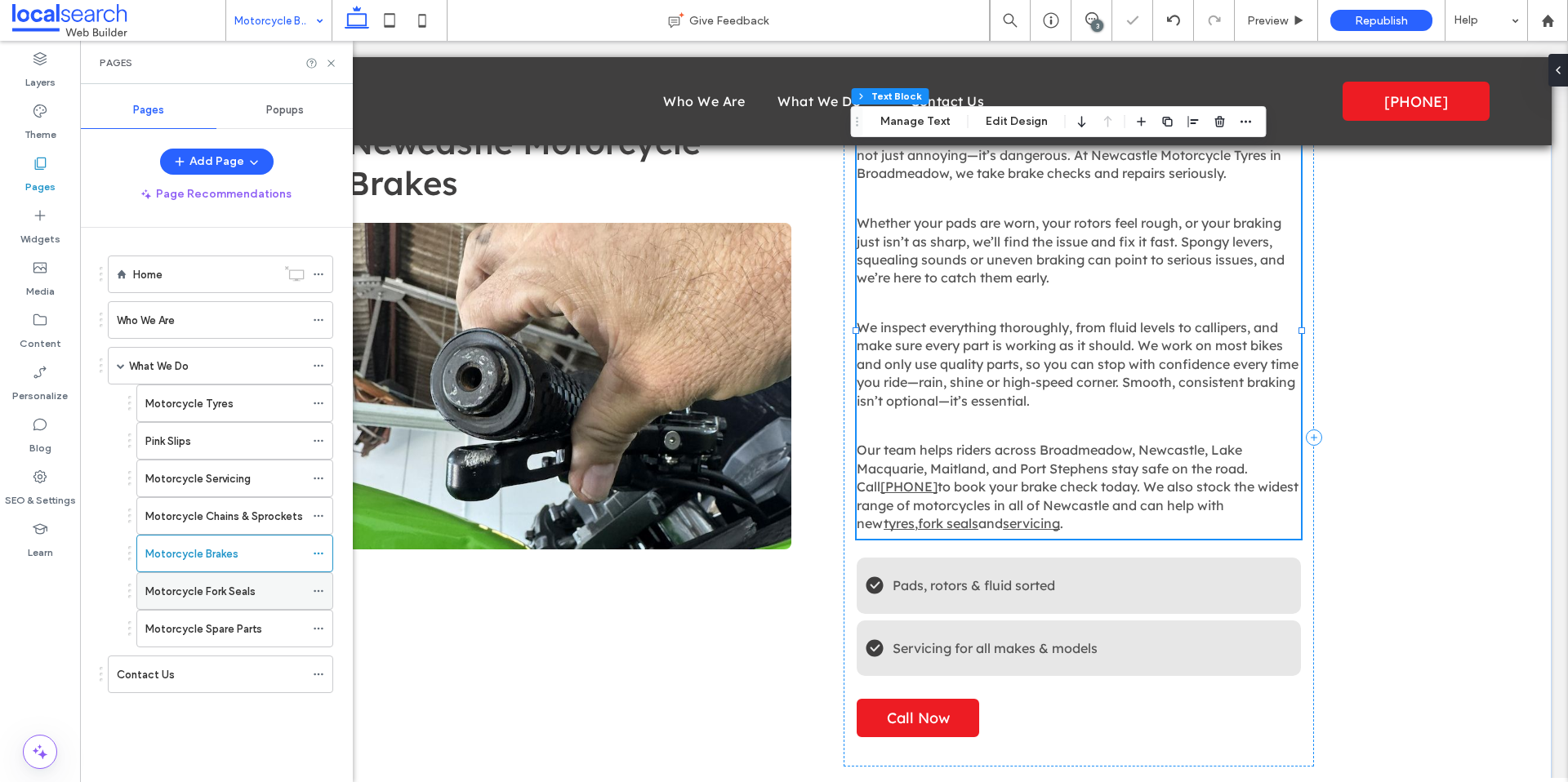 click on "Motorcycle Fork Seals" at bounding box center [200, 591] 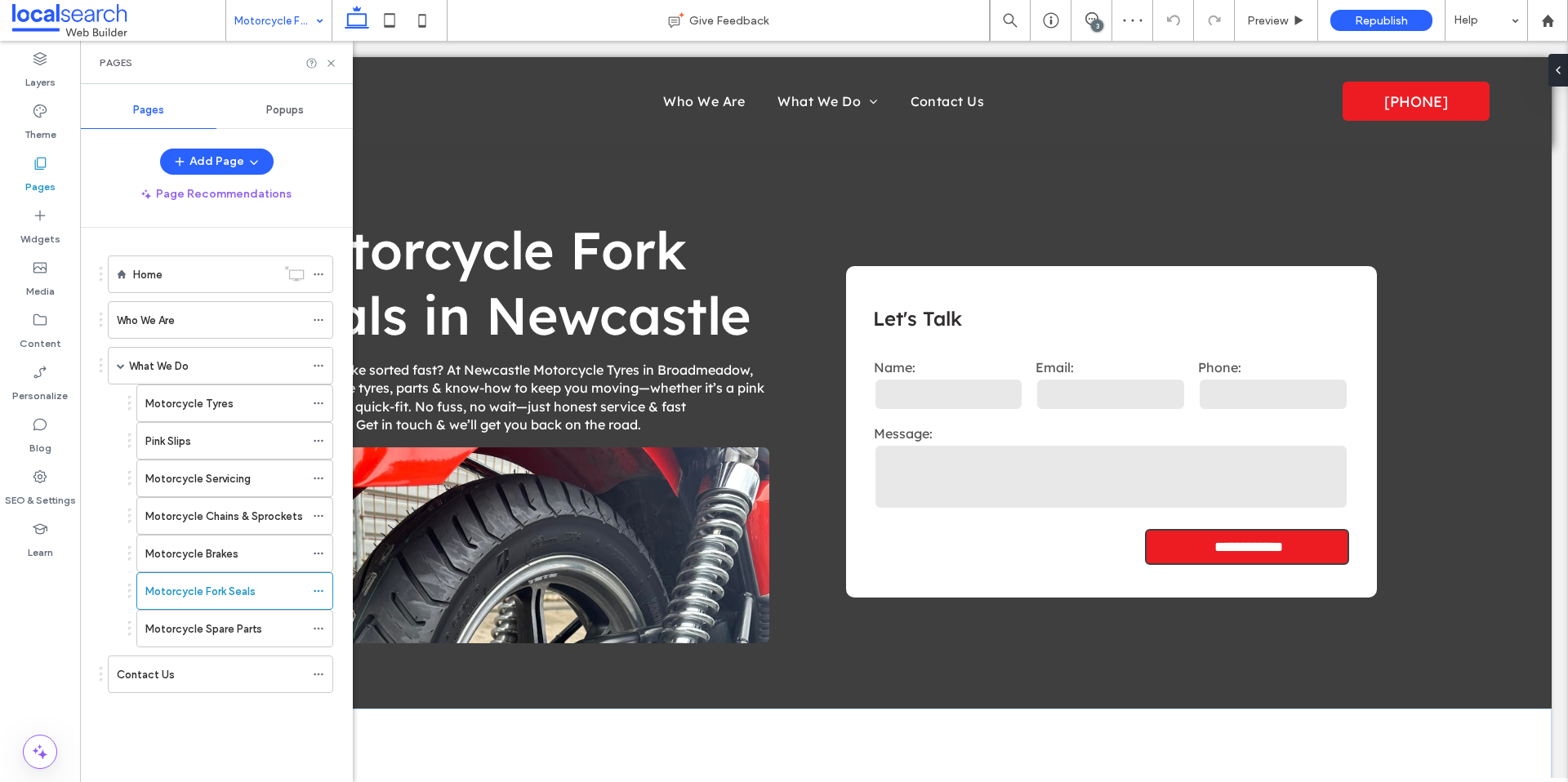 scroll, scrollTop: 563, scrollLeft: 0, axis: vertical 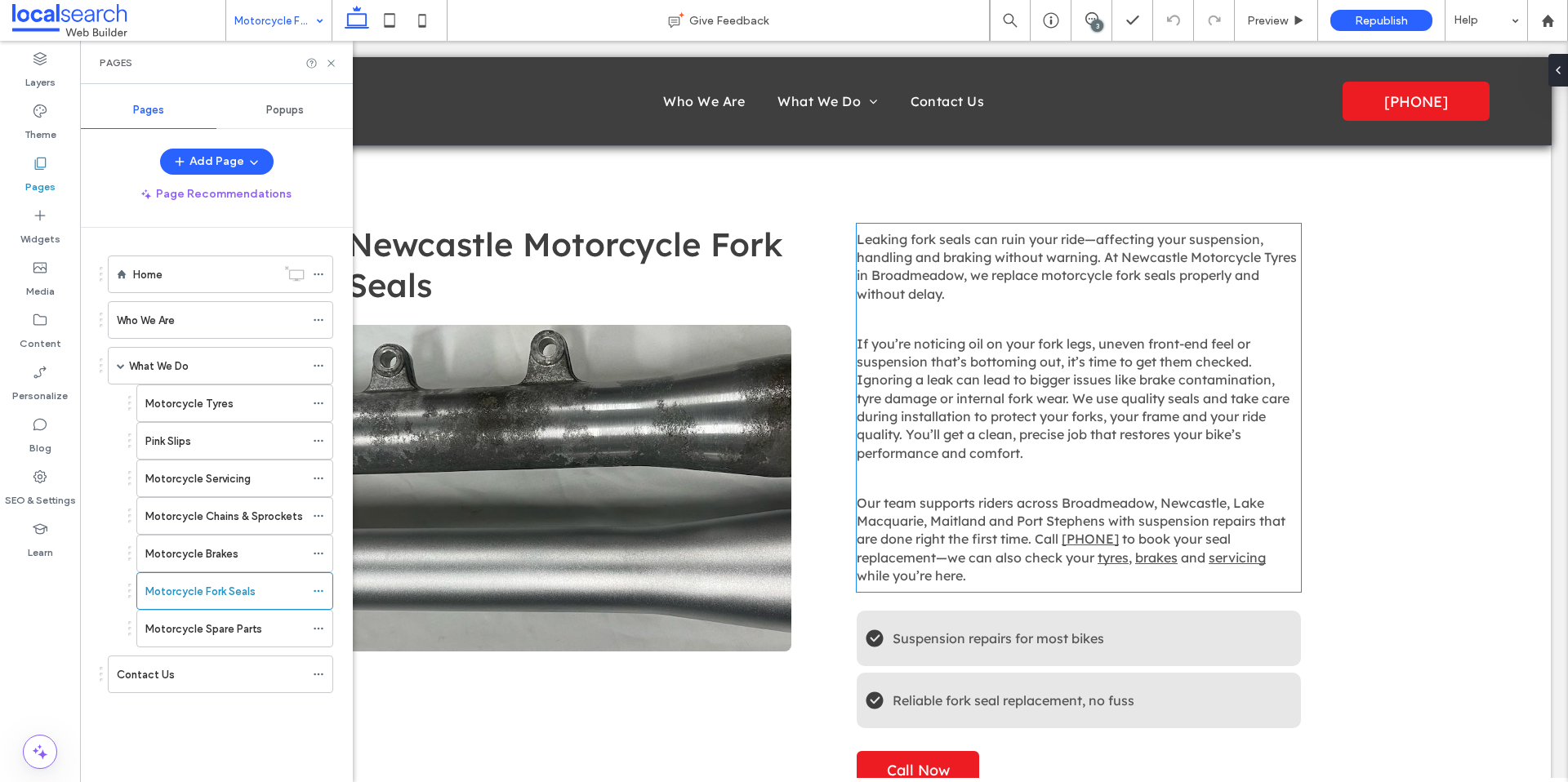 click on "to book your seal replacement—we can also check your" at bounding box center [1044, 548] 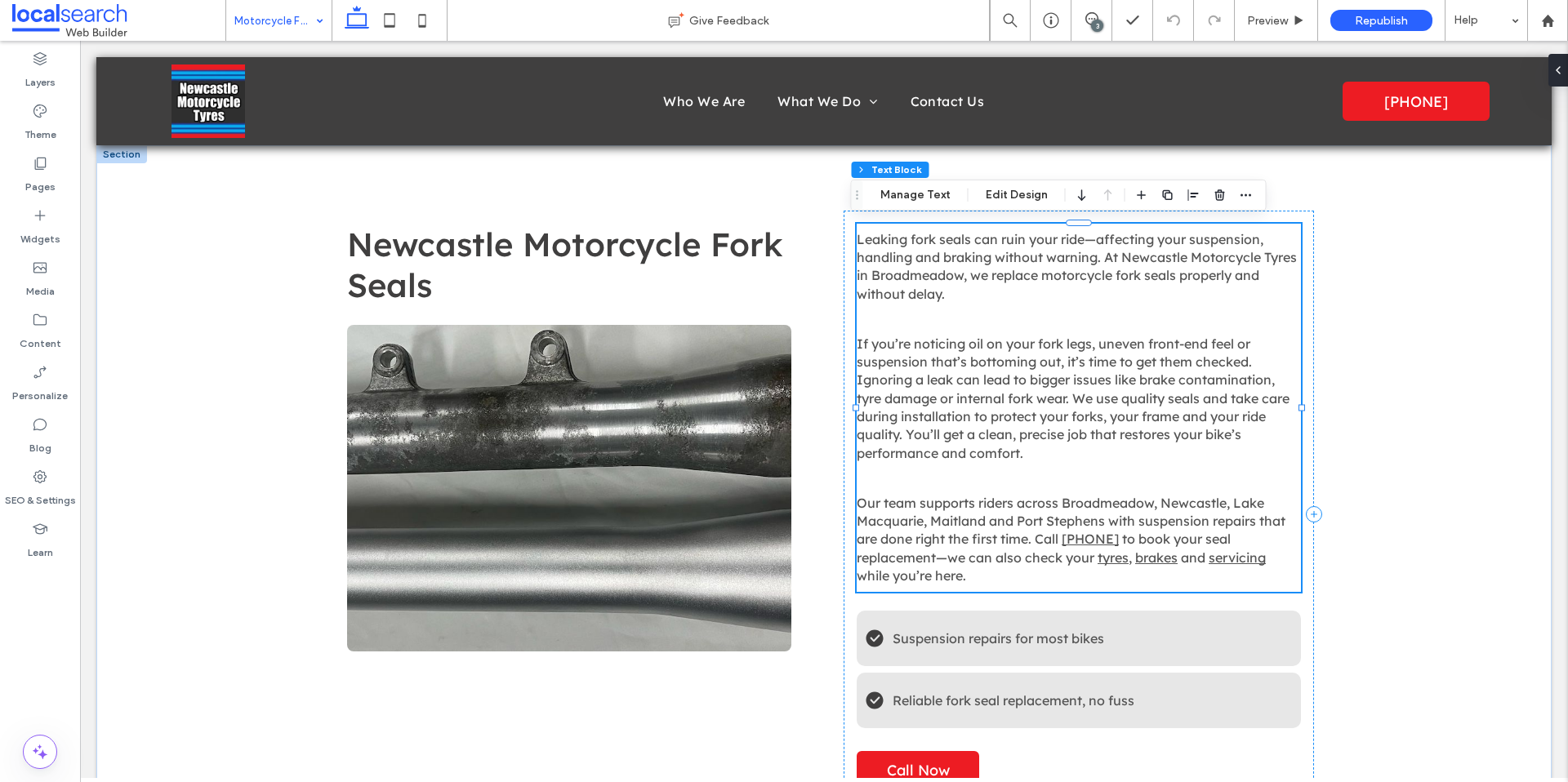 click on "Leaking fork seals can ruin your ride—affecting your suspension, handling and braking without warning. At Newcastle Motorcycle Tyres in Broadmeadow, we replace motorcycle fork seals properly and without delay.
If you’re noticing oil on your fork legs, uneven front-end feel or suspension that’s bottoming out, it’s time to get them checked. Ignoring a leak can lead to bigger issues like brake contamination, tyre damage or internal fork wear. We use quality seals and take care during installation to protect your forks, your frame and your ride quality. You’ll get a clean, precise job that restores your bike’s performance and comfort. Our team supports riders across Broadmeadow, Newcastle, Lake Macquarie, Maitland and Port Stephens with suspension repairs that are done right the first time. Call
(02) 4957 0674   to book your seal replacement—we can also check your
tyres ,
brakes   and
servicing   while you’re here." at bounding box center [1079, 407] 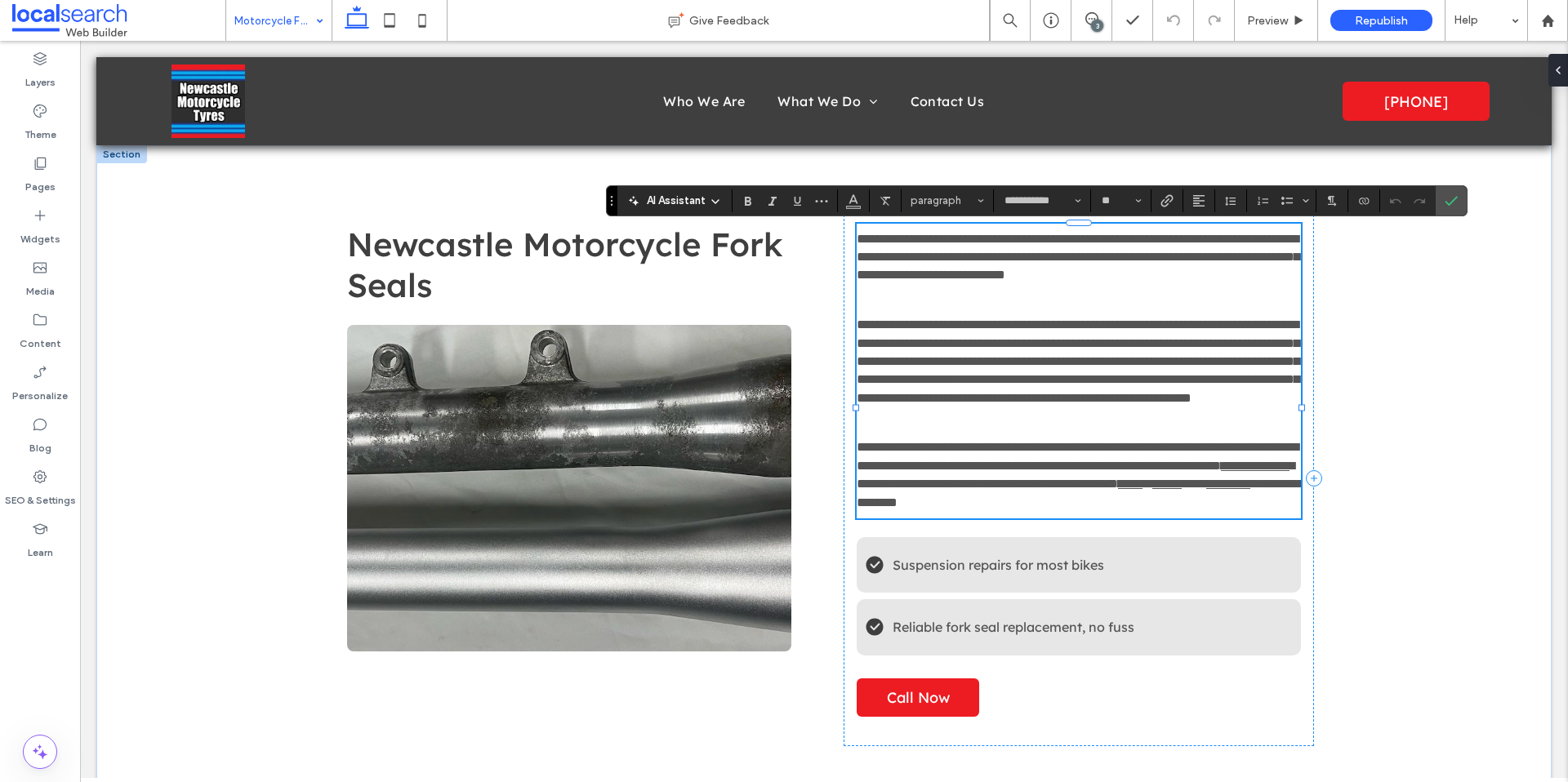 click on "**********" at bounding box center [1079, 475] 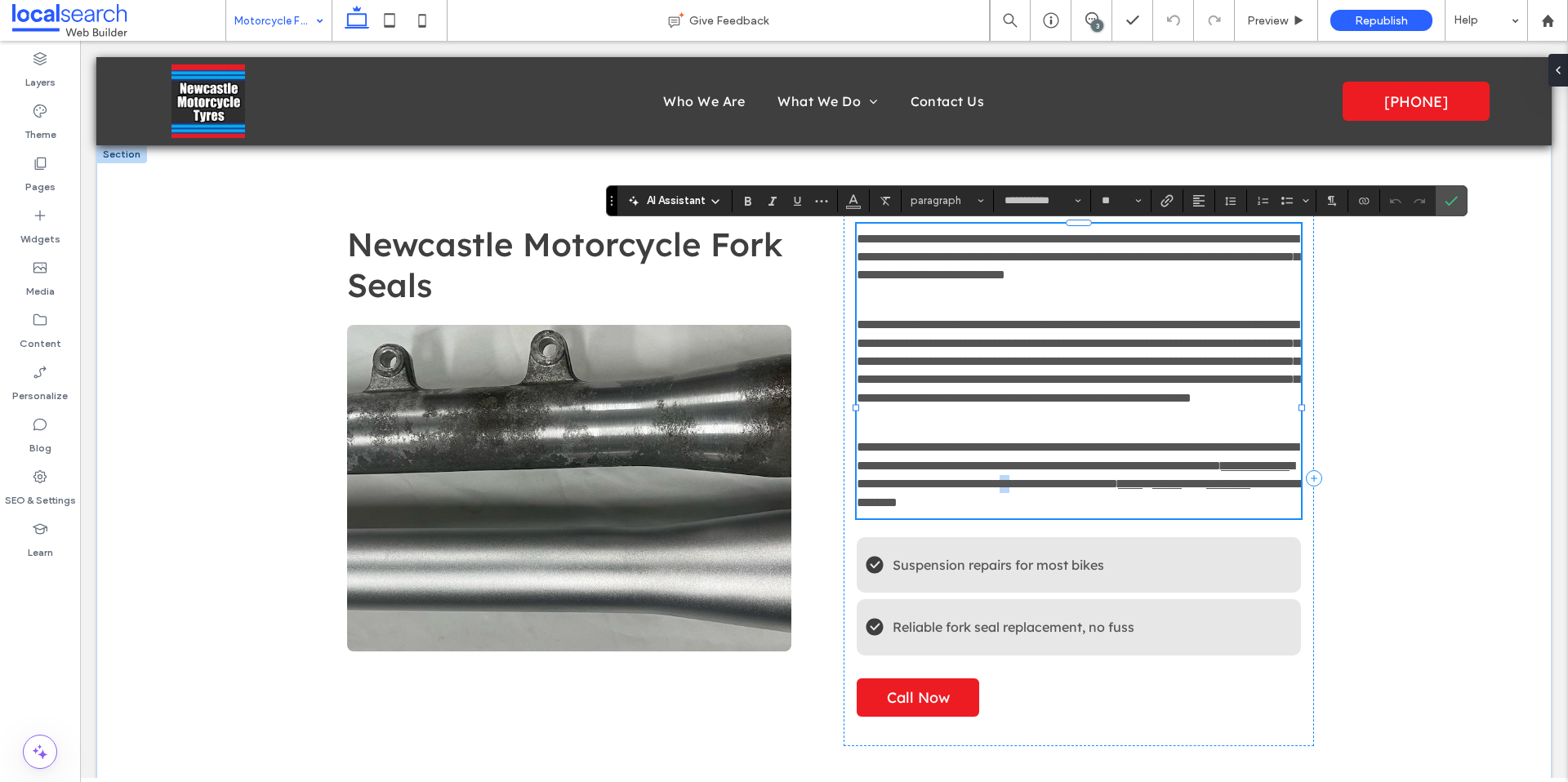 drag, startPoint x: 949, startPoint y: 558, endPoint x: 933, endPoint y: 555, distance: 16.278821 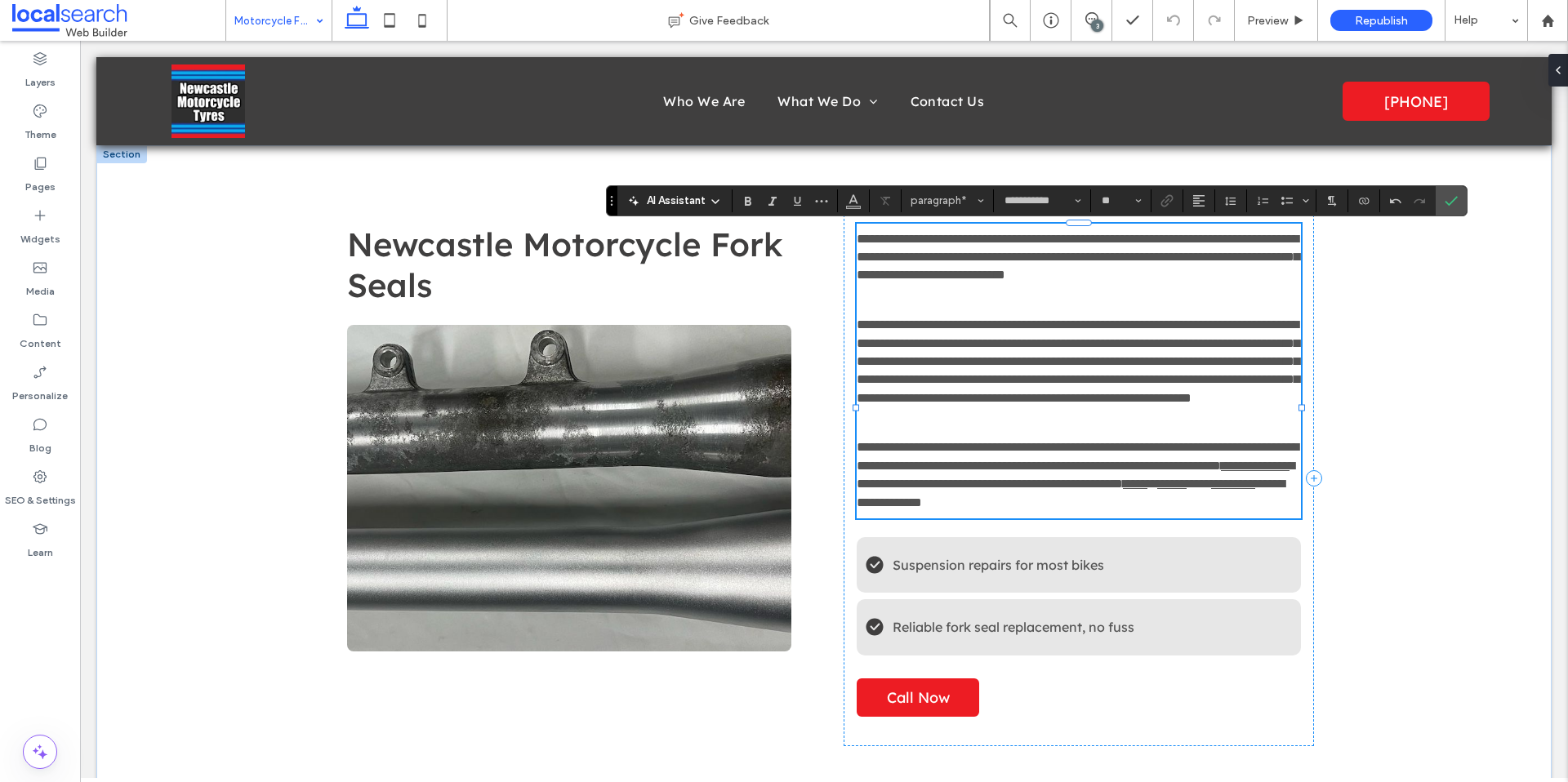 click on "**********" at bounding box center (1076, 474) 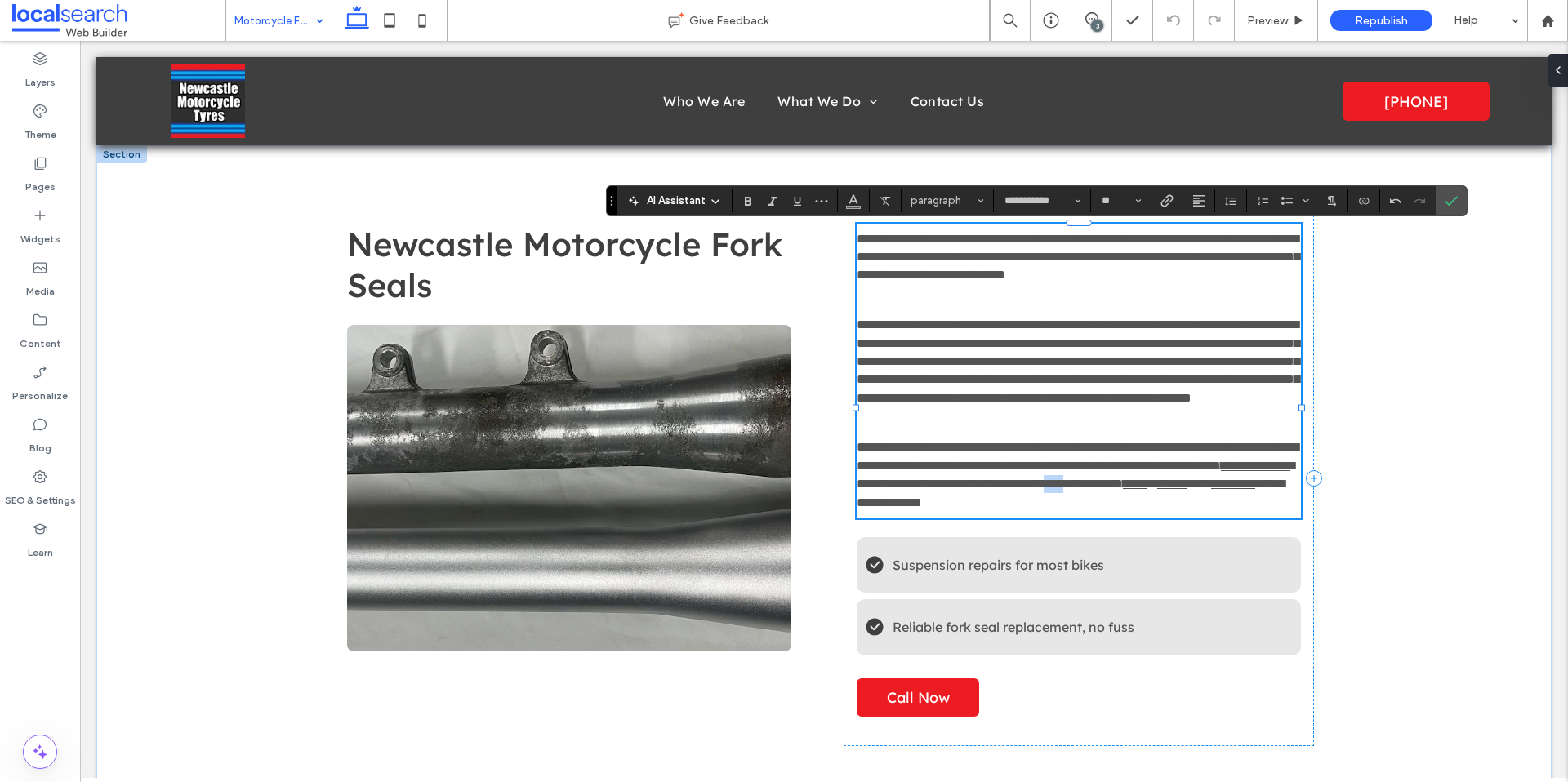 click on "**********" at bounding box center [1076, 474] 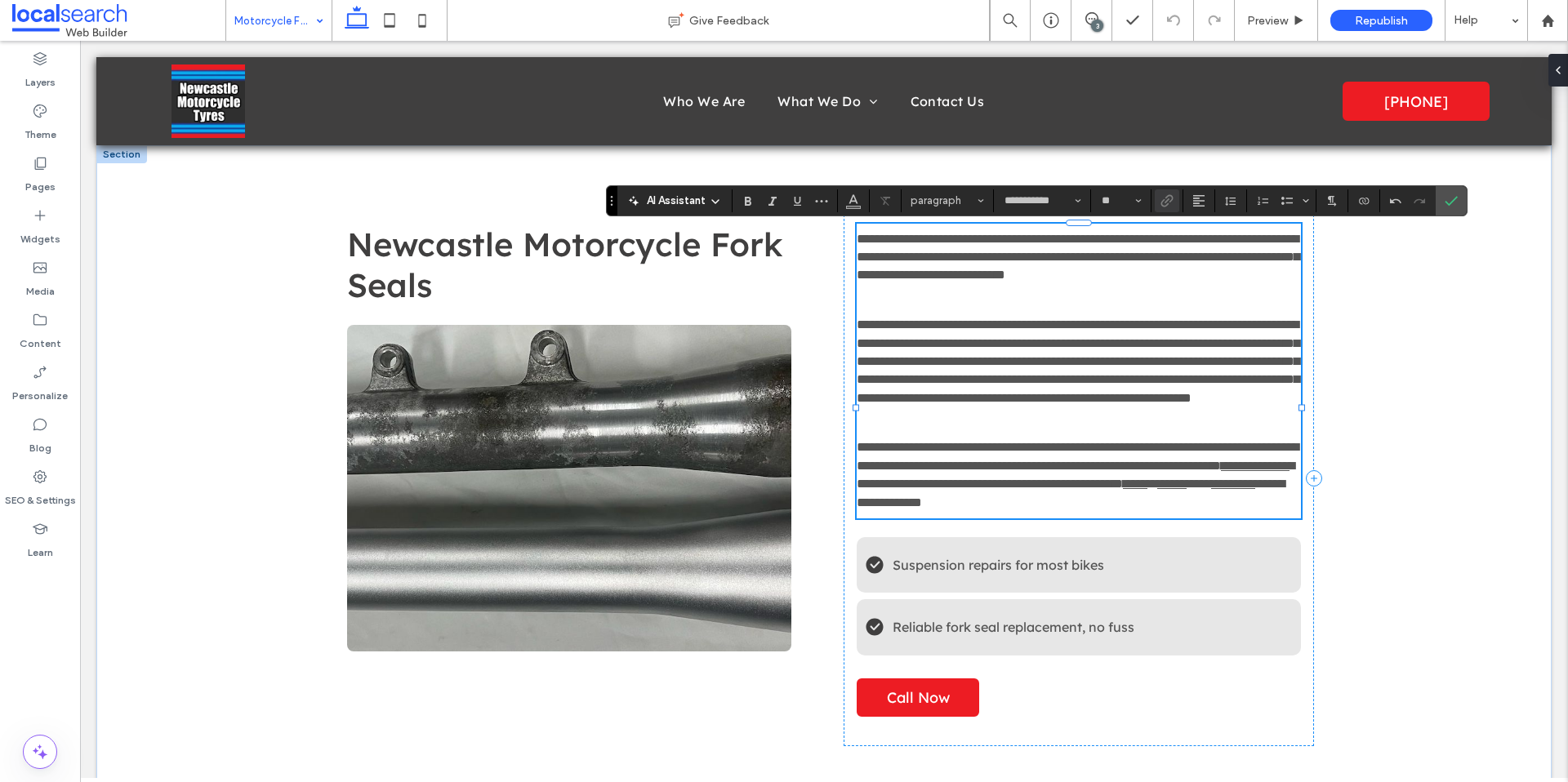 click on "**********" at bounding box center [1071, 492] 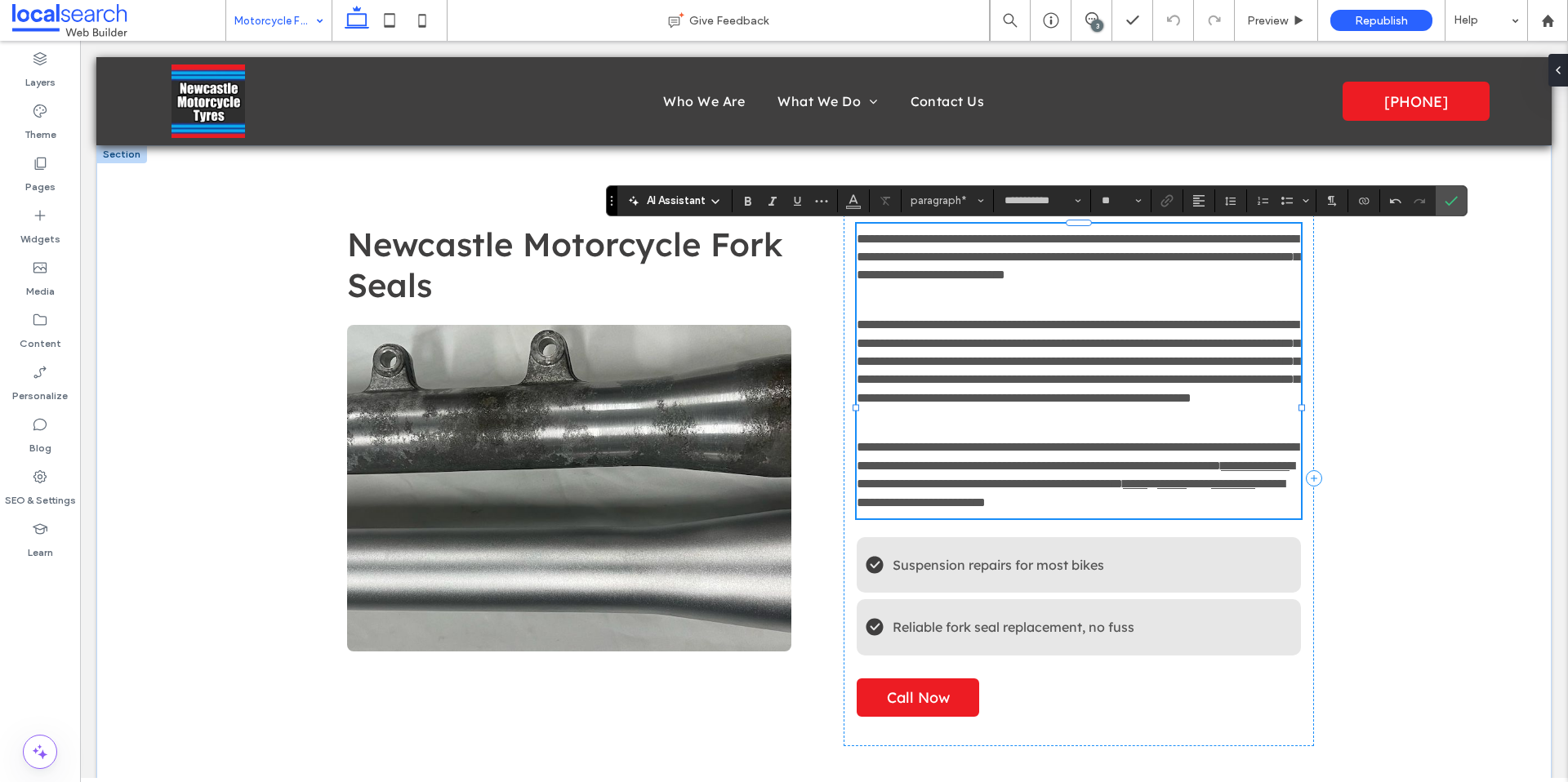 click on "**********" at bounding box center [1071, 492] 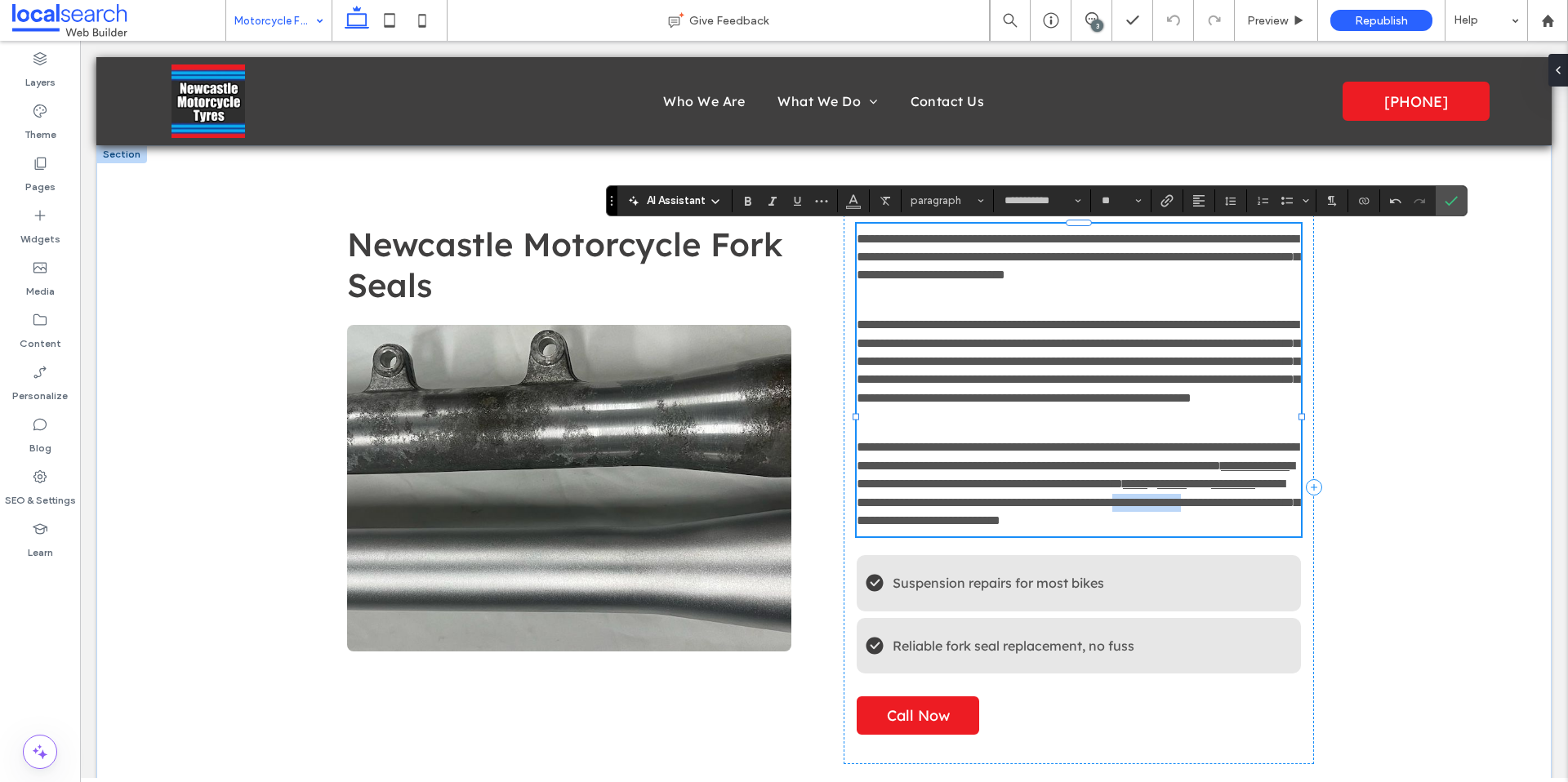 drag, startPoint x: 1263, startPoint y: 572, endPoint x: 917, endPoint y: 595, distance: 346.7636 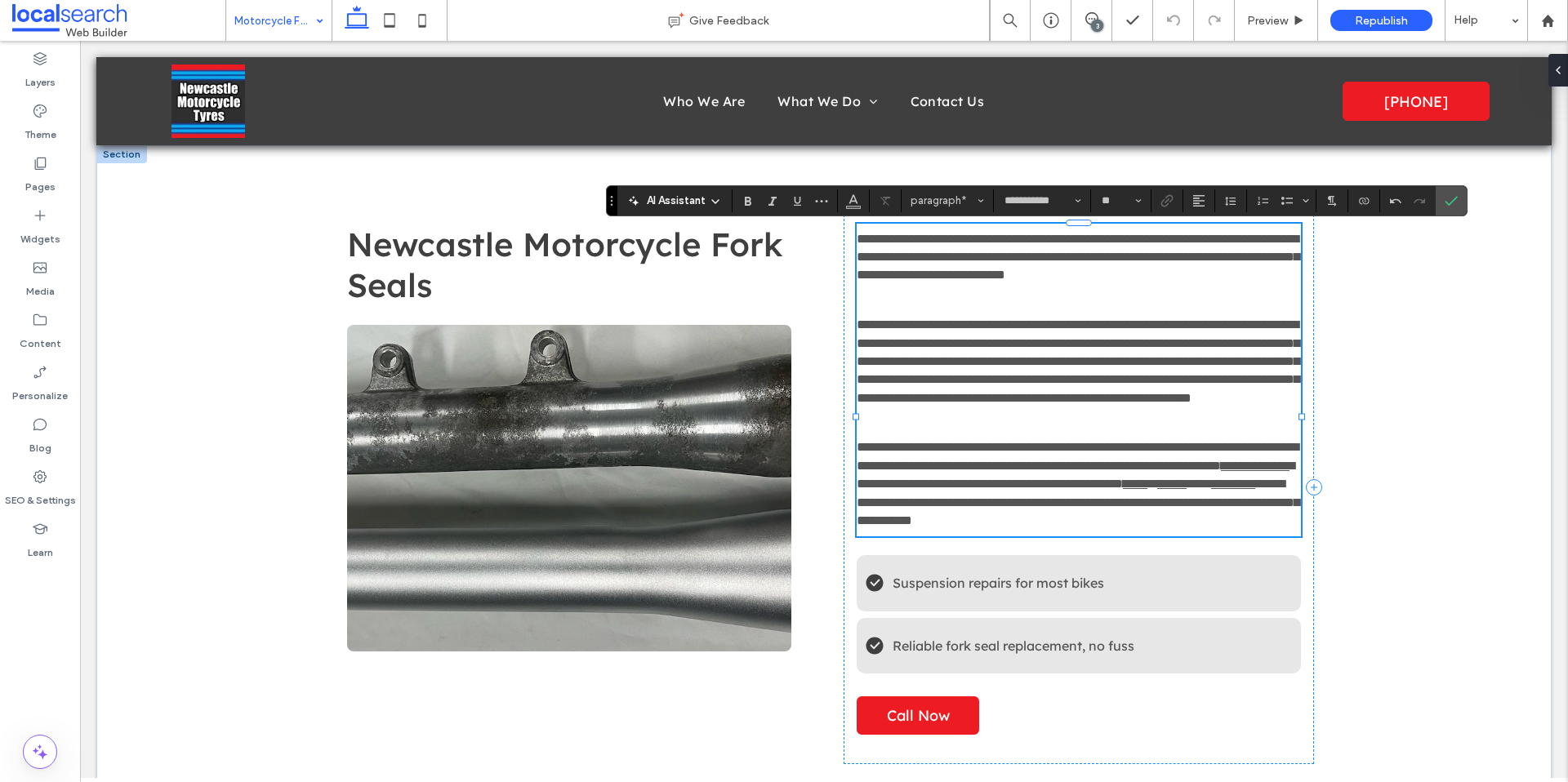 click on "**********" at bounding box center [1079, 484] 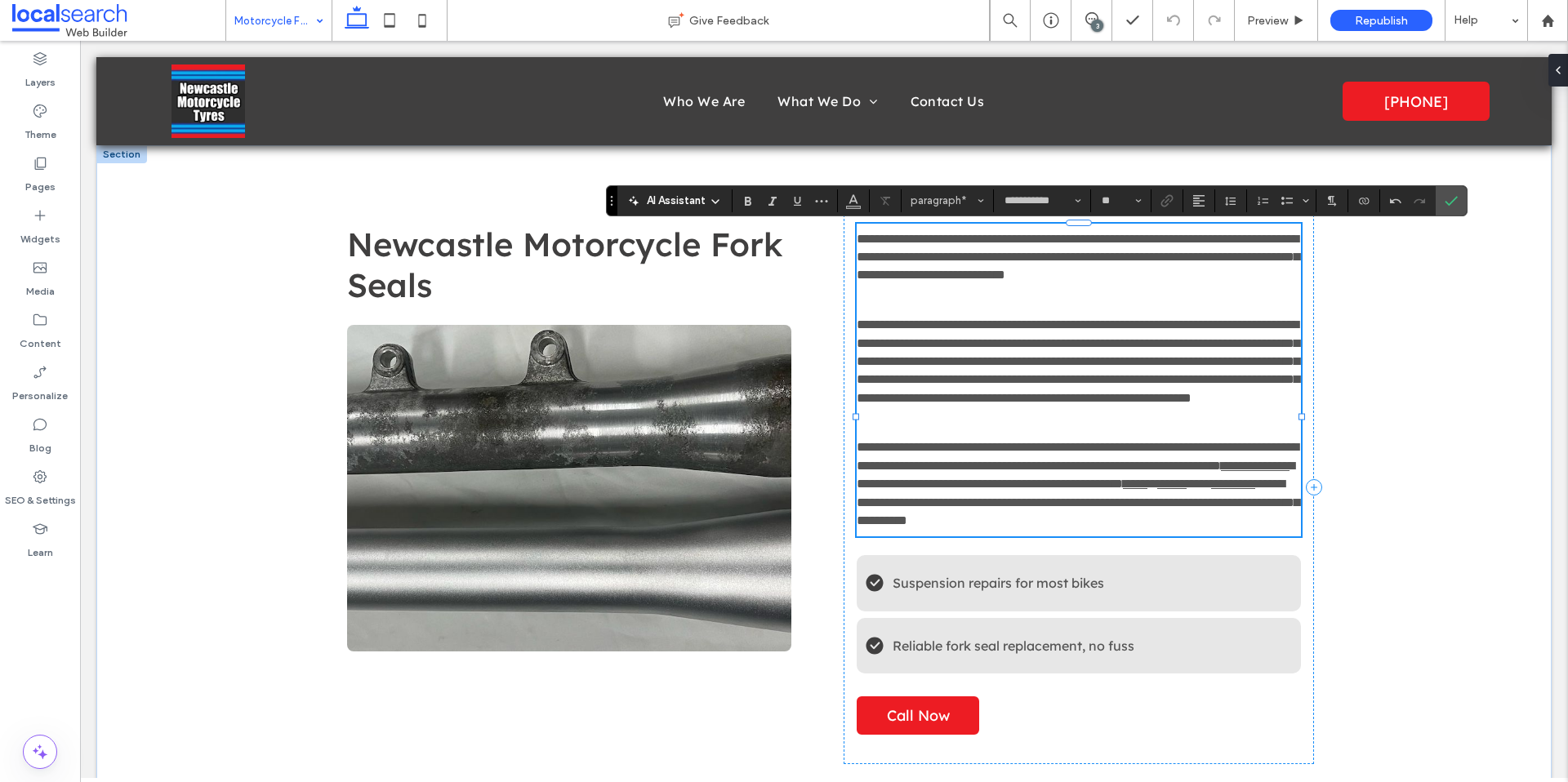 click on "**********" at bounding box center (1078, 502) 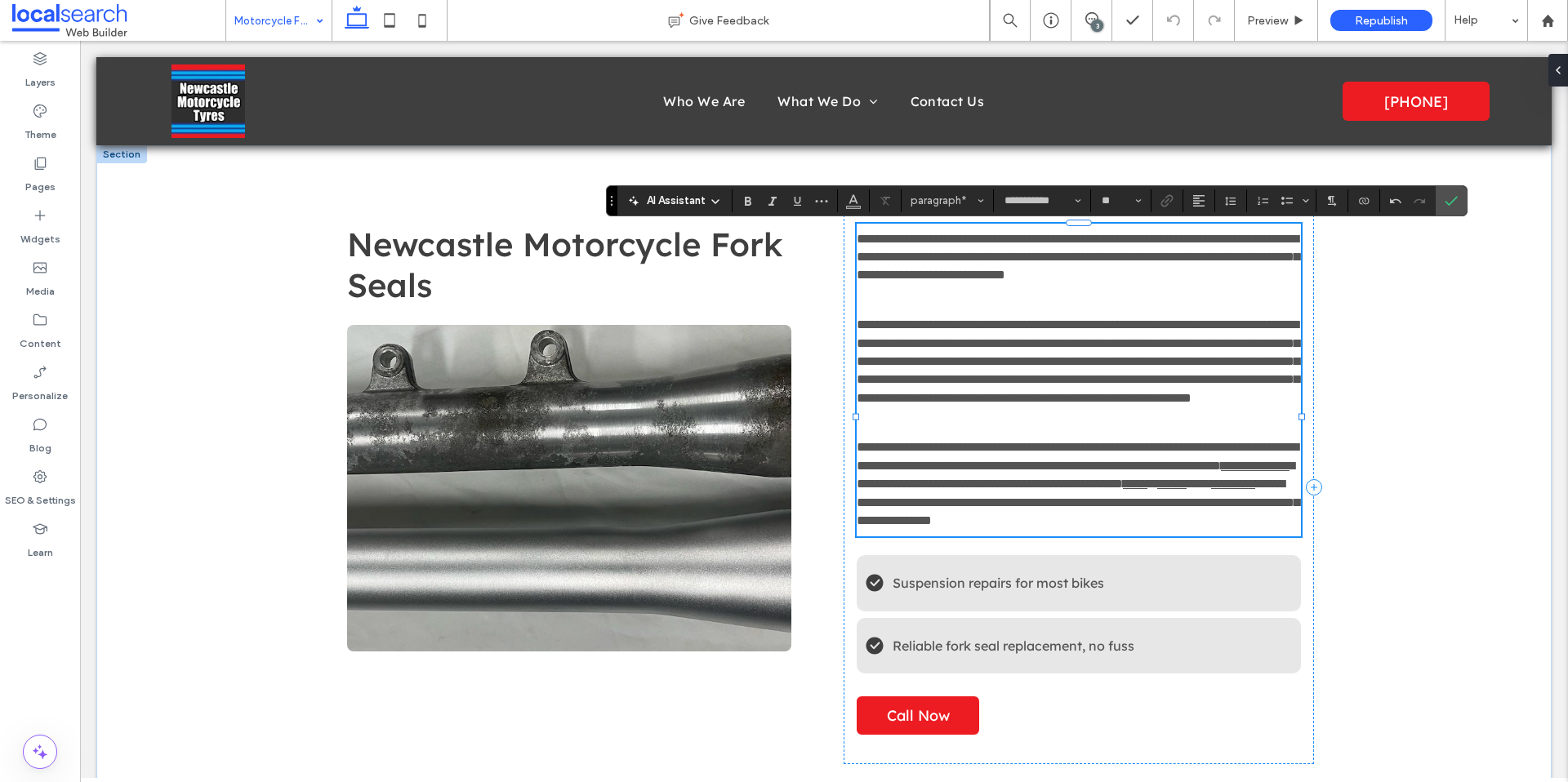 click on "**********" at bounding box center [1078, 502] 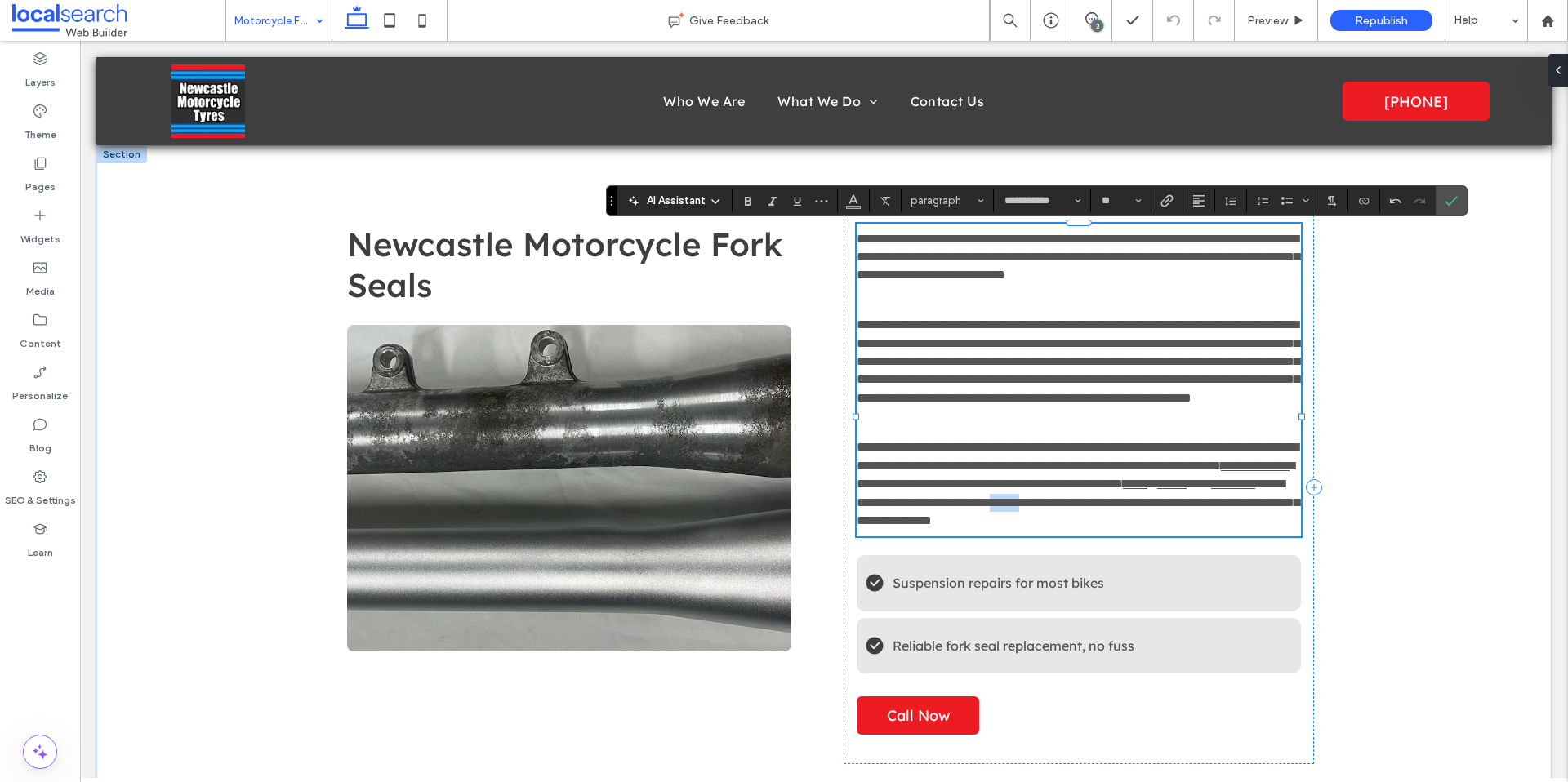 click on "**********" at bounding box center [1078, 502] 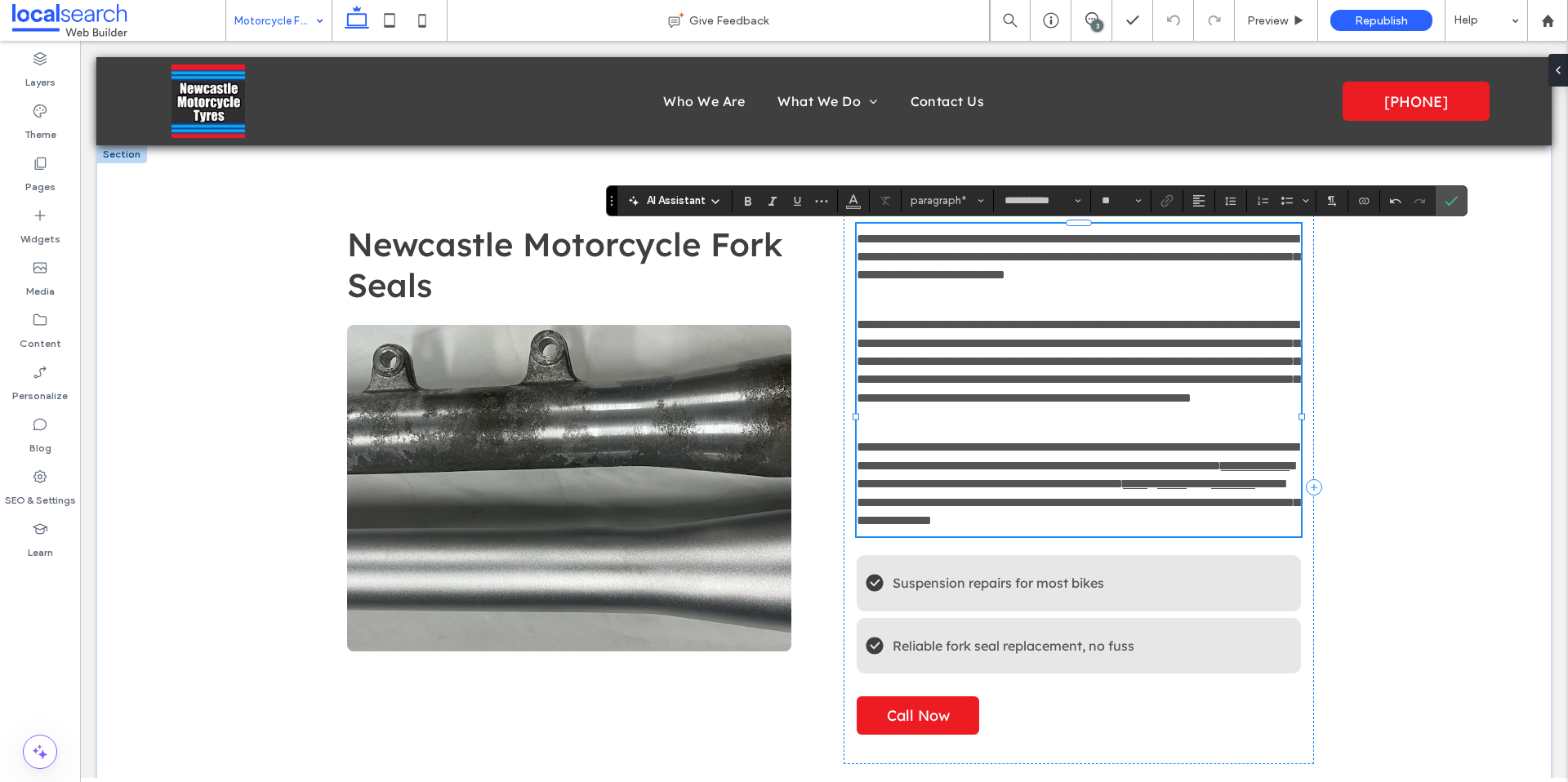 click on "**********" at bounding box center (1078, 502) 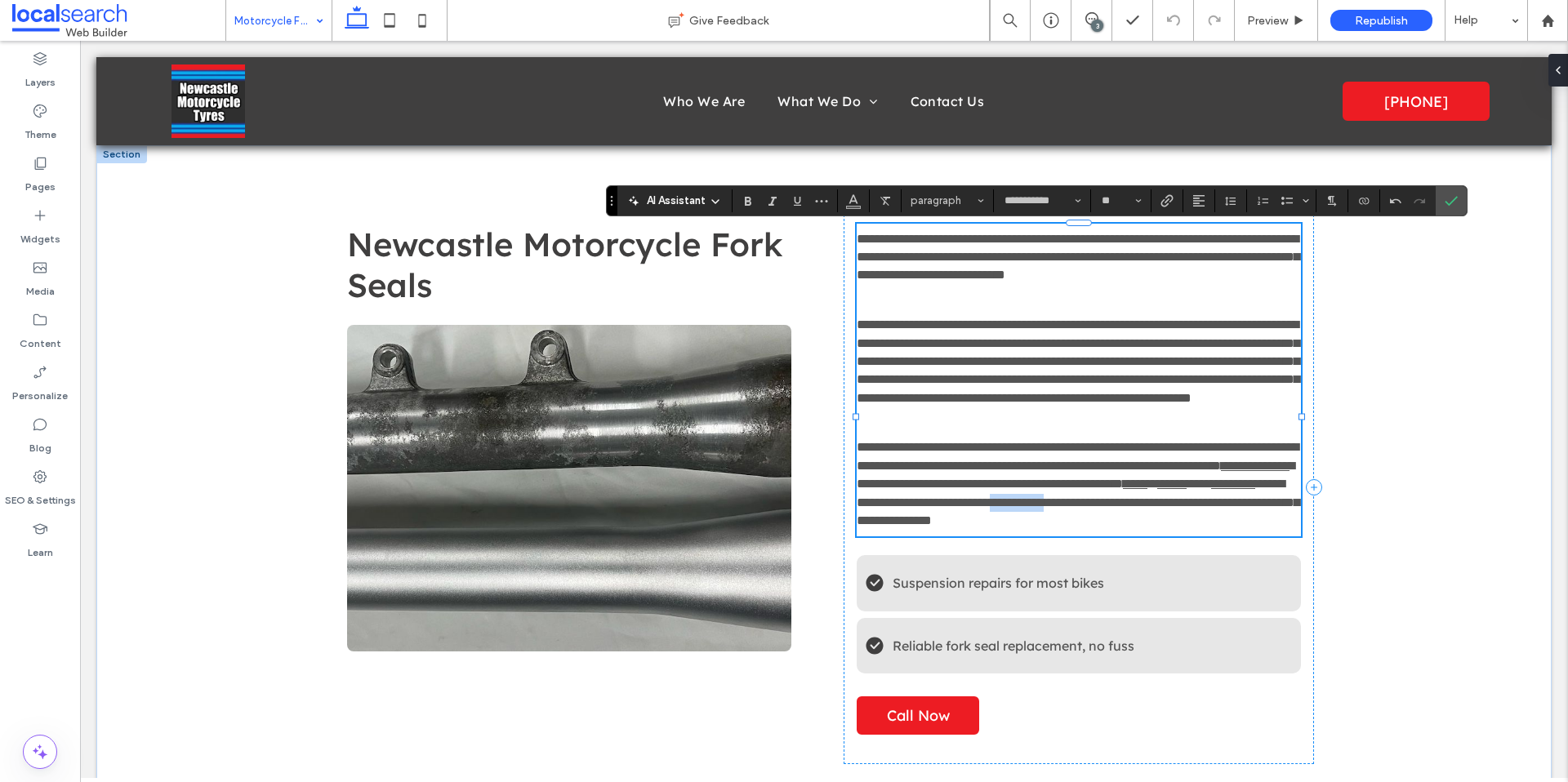 drag, startPoint x: 1177, startPoint y: 575, endPoint x: 1118, endPoint y: 574, distance: 59.00847 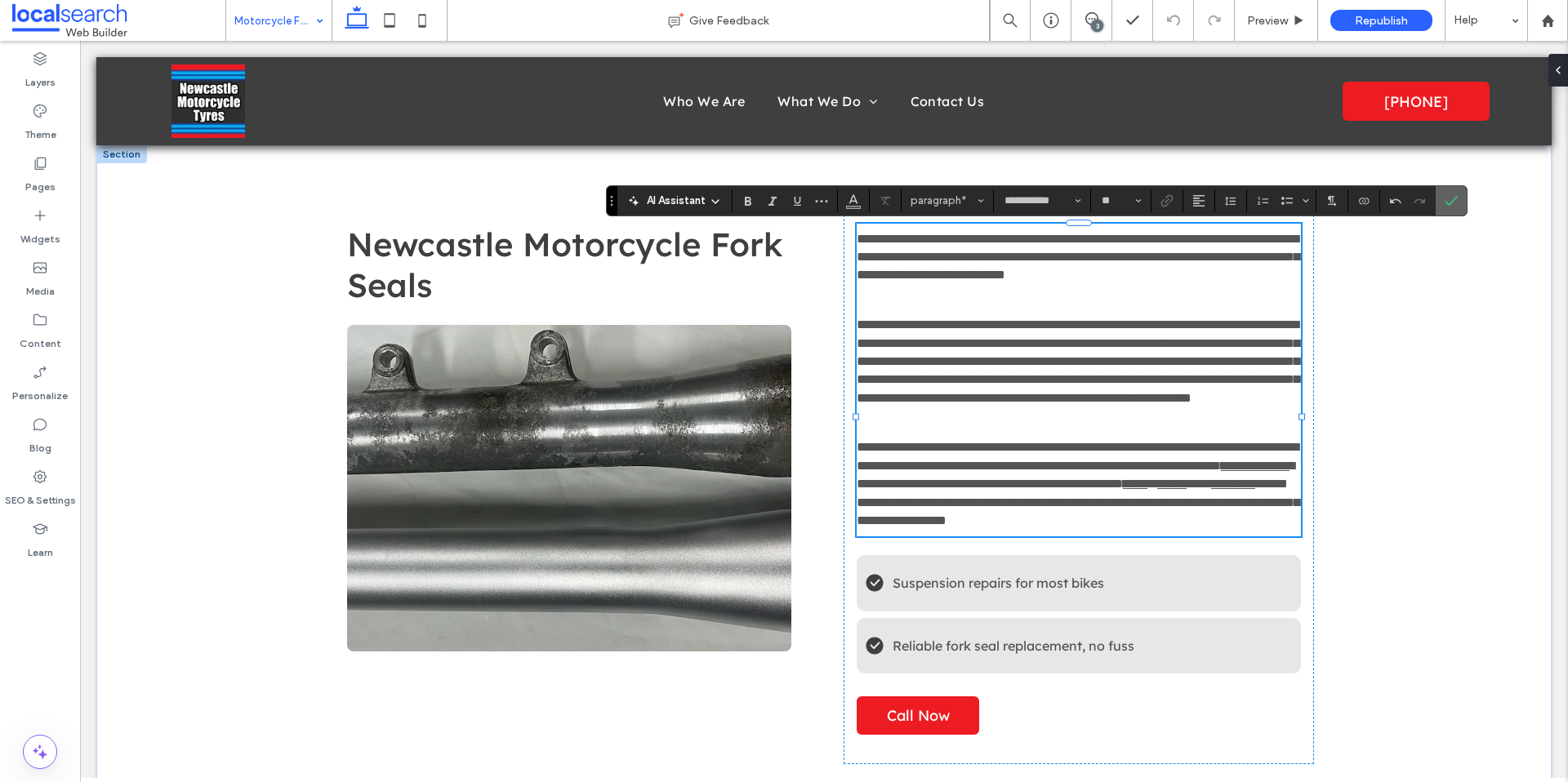 click 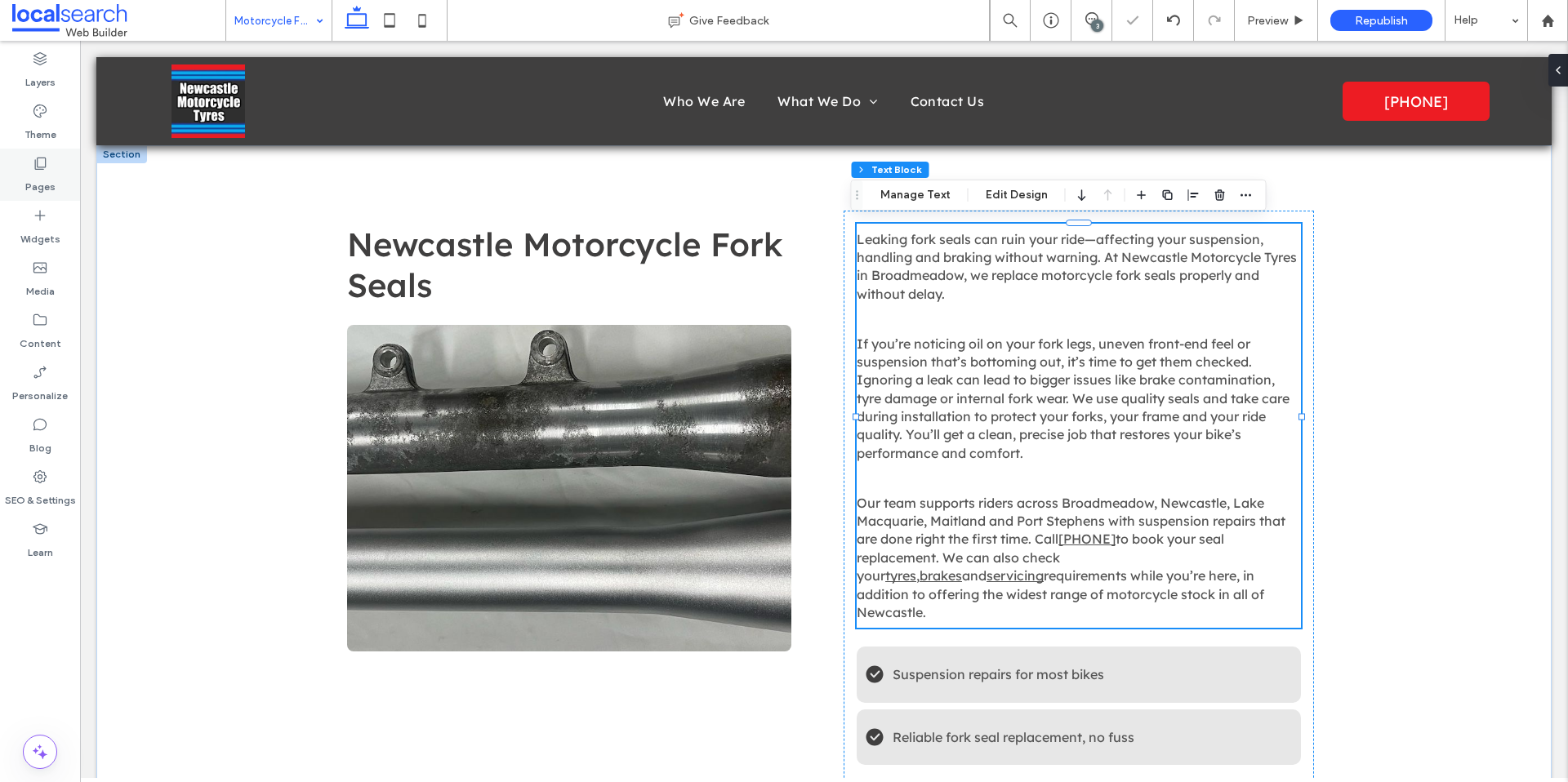 click on "Pages" at bounding box center [40, 183] 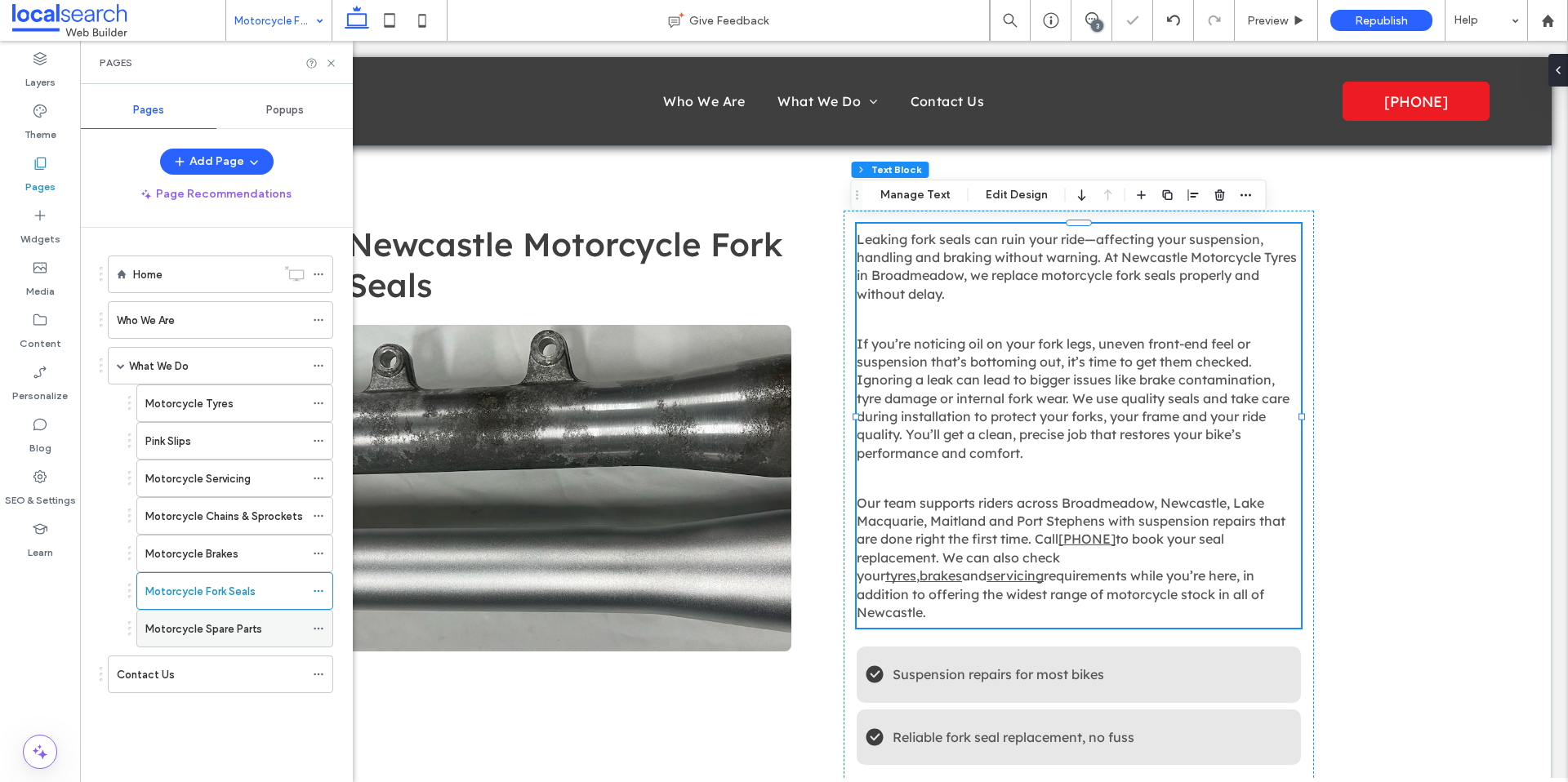 click on "Motorcycle Spare Parts" at bounding box center [225, 629] 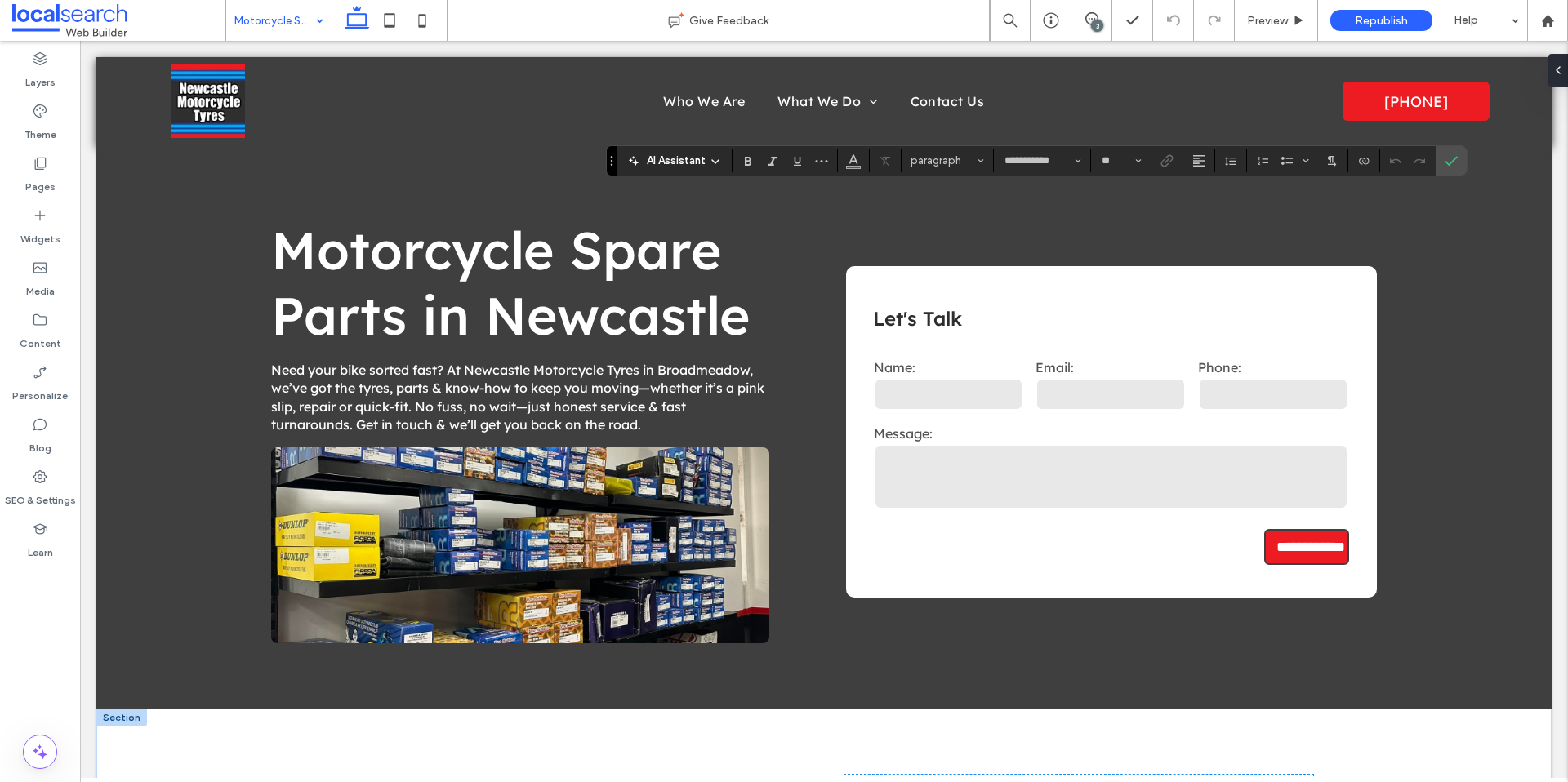 scroll, scrollTop: 603, scrollLeft: 0, axis: vertical 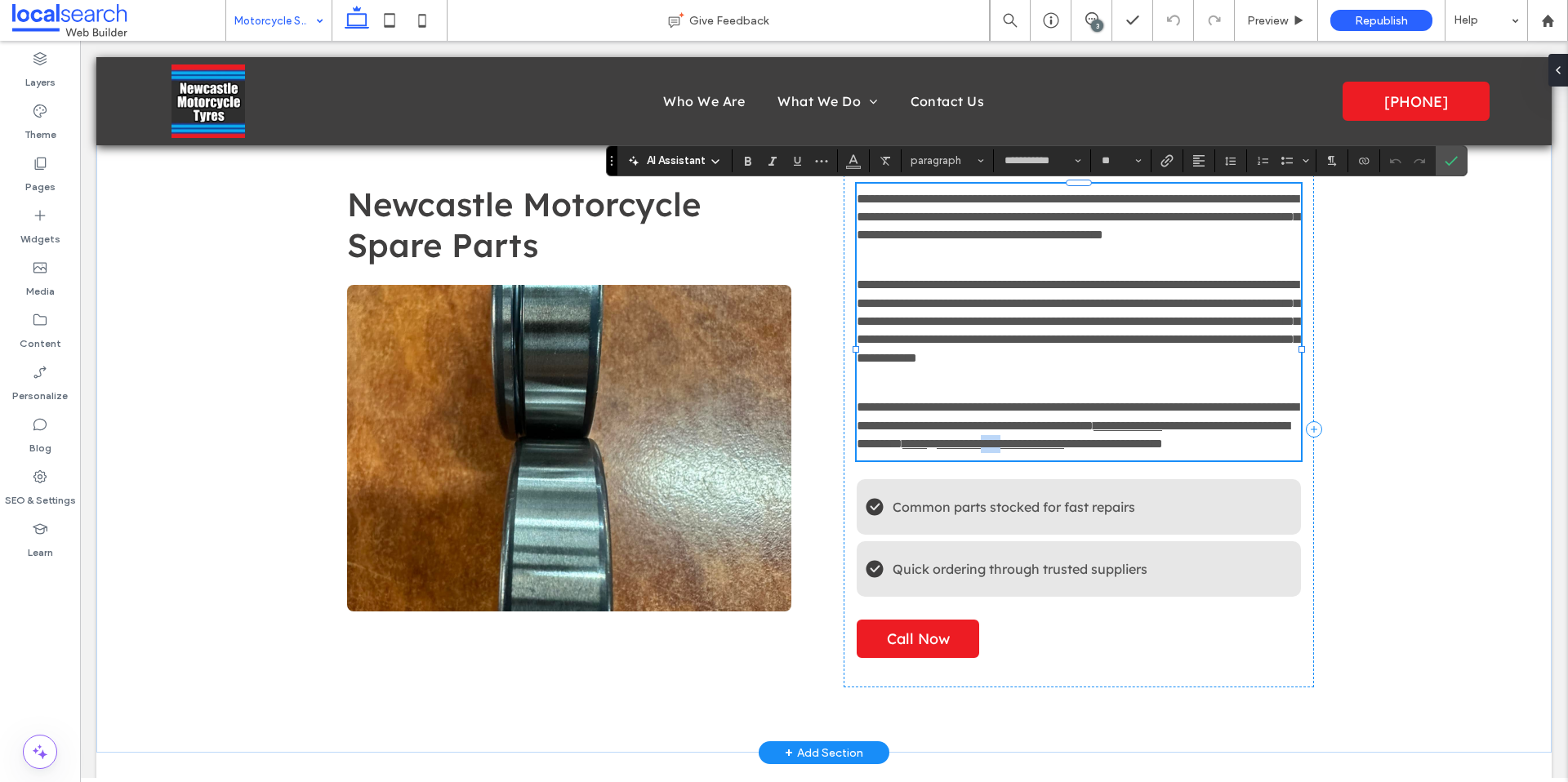 drag, startPoint x: 930, startPoint y: 499, endPoint x: 909, endPoint y: 499, distance: 21 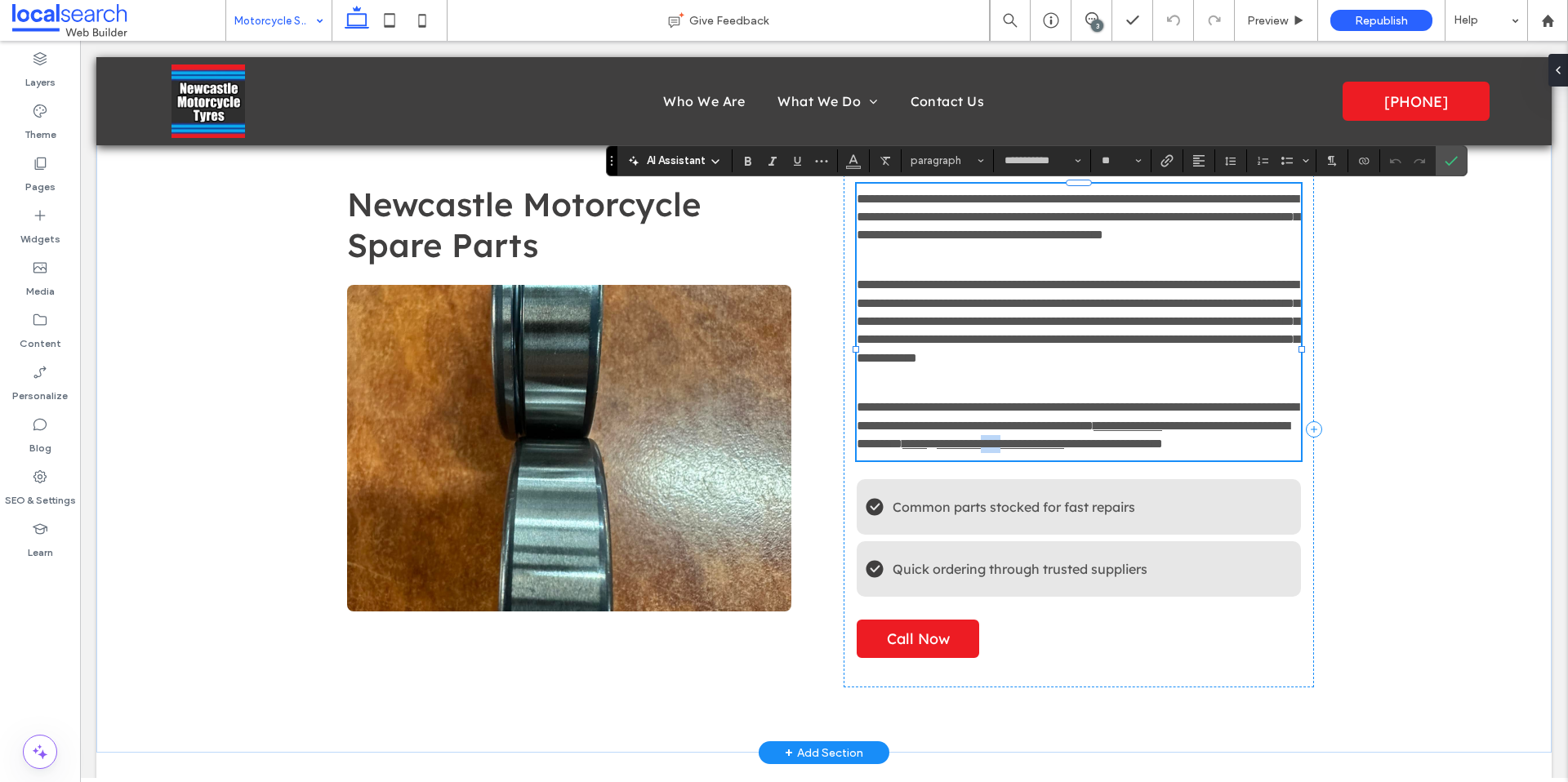type 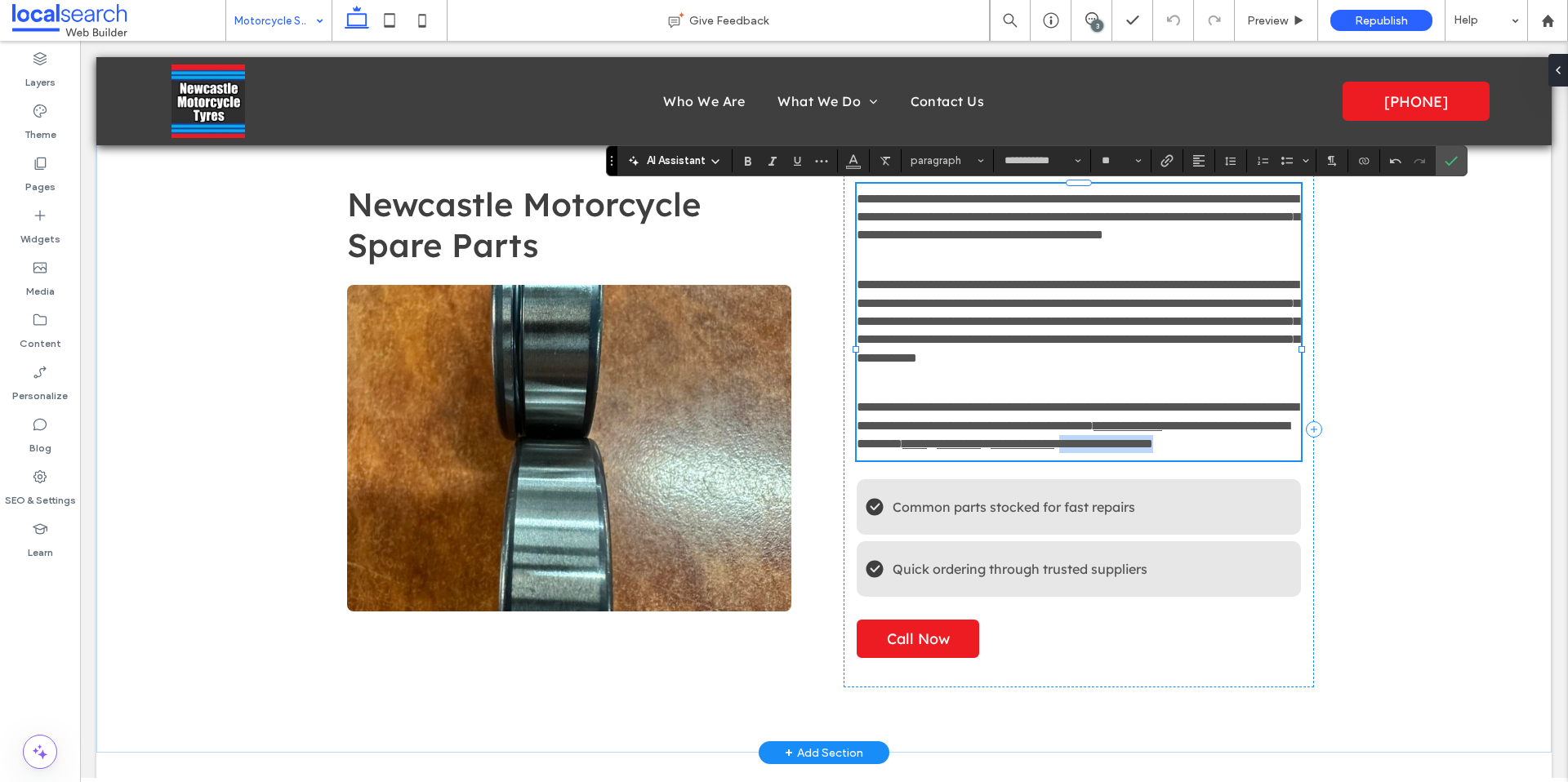drag, startPoint x: 1006, startPoint y: 500, endPoint x: 1124, endPoint y: 500, distance: 118 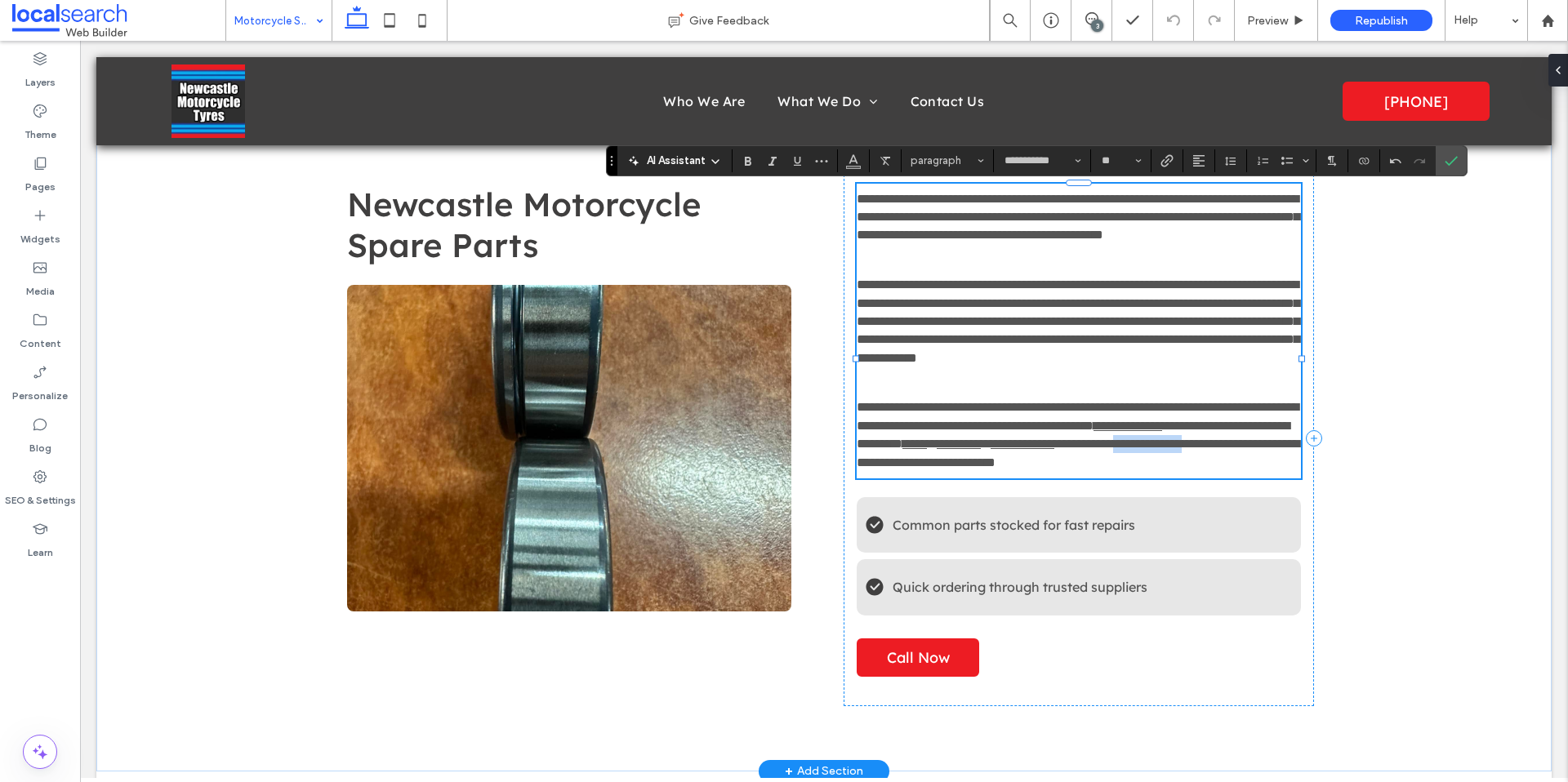 drag, startPoint x: 1071, startPoint y: 500, endPoint x: 1156, endPoint y: 504, distance: 85.09407 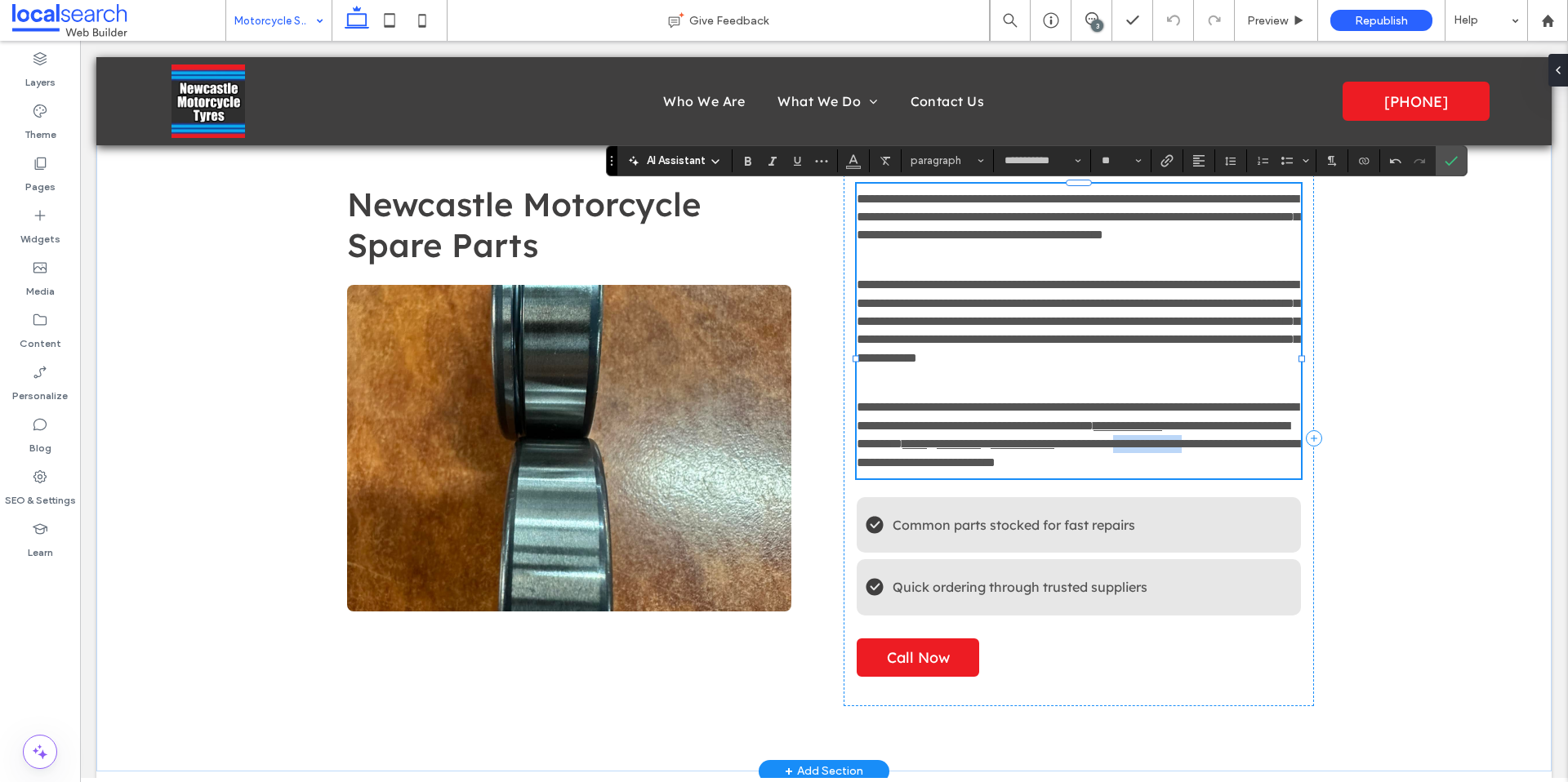 click on "**********" at bounding box center (1078, 452) 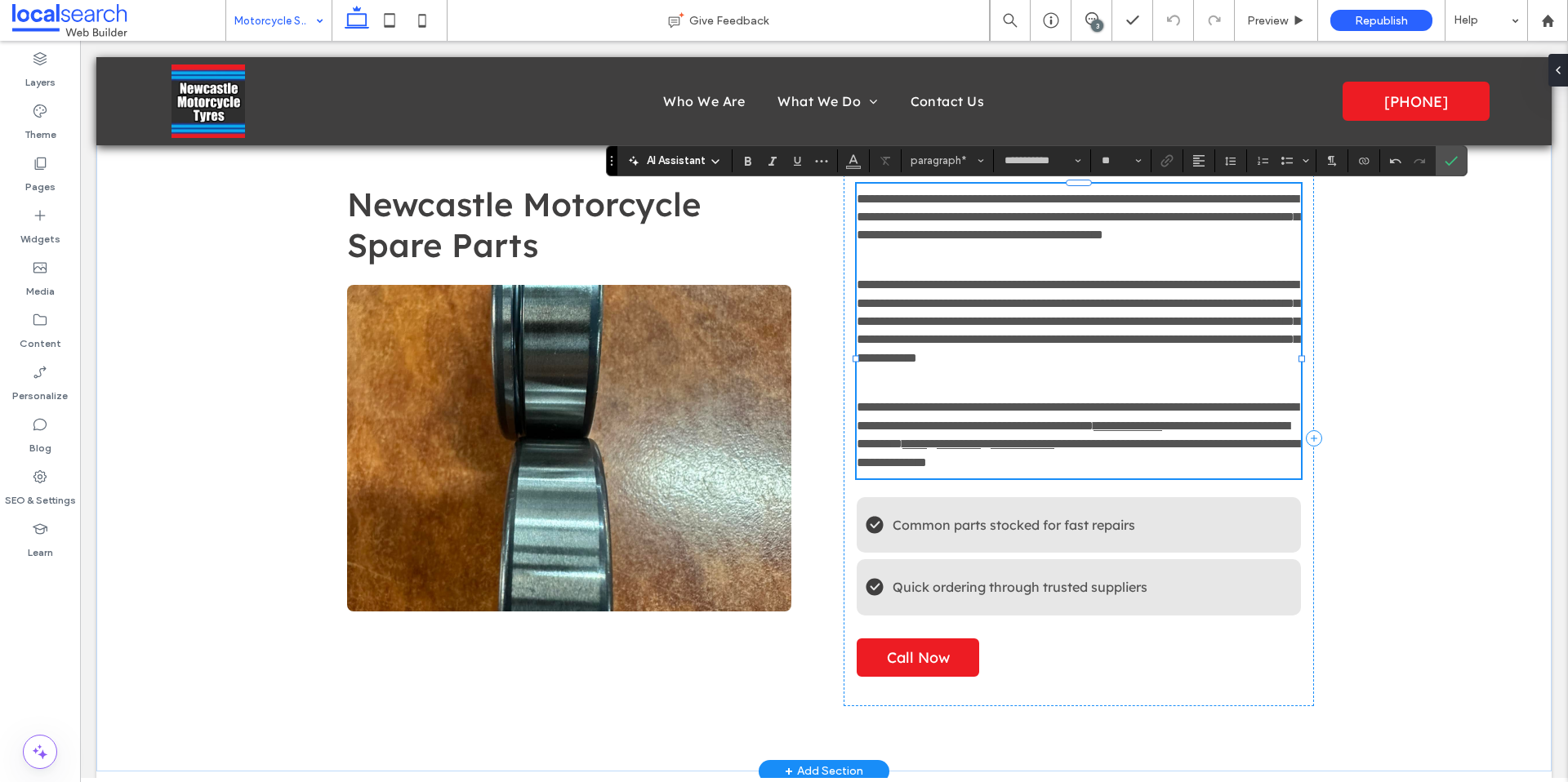 click on "**********" at bounding box center (1078, 452) 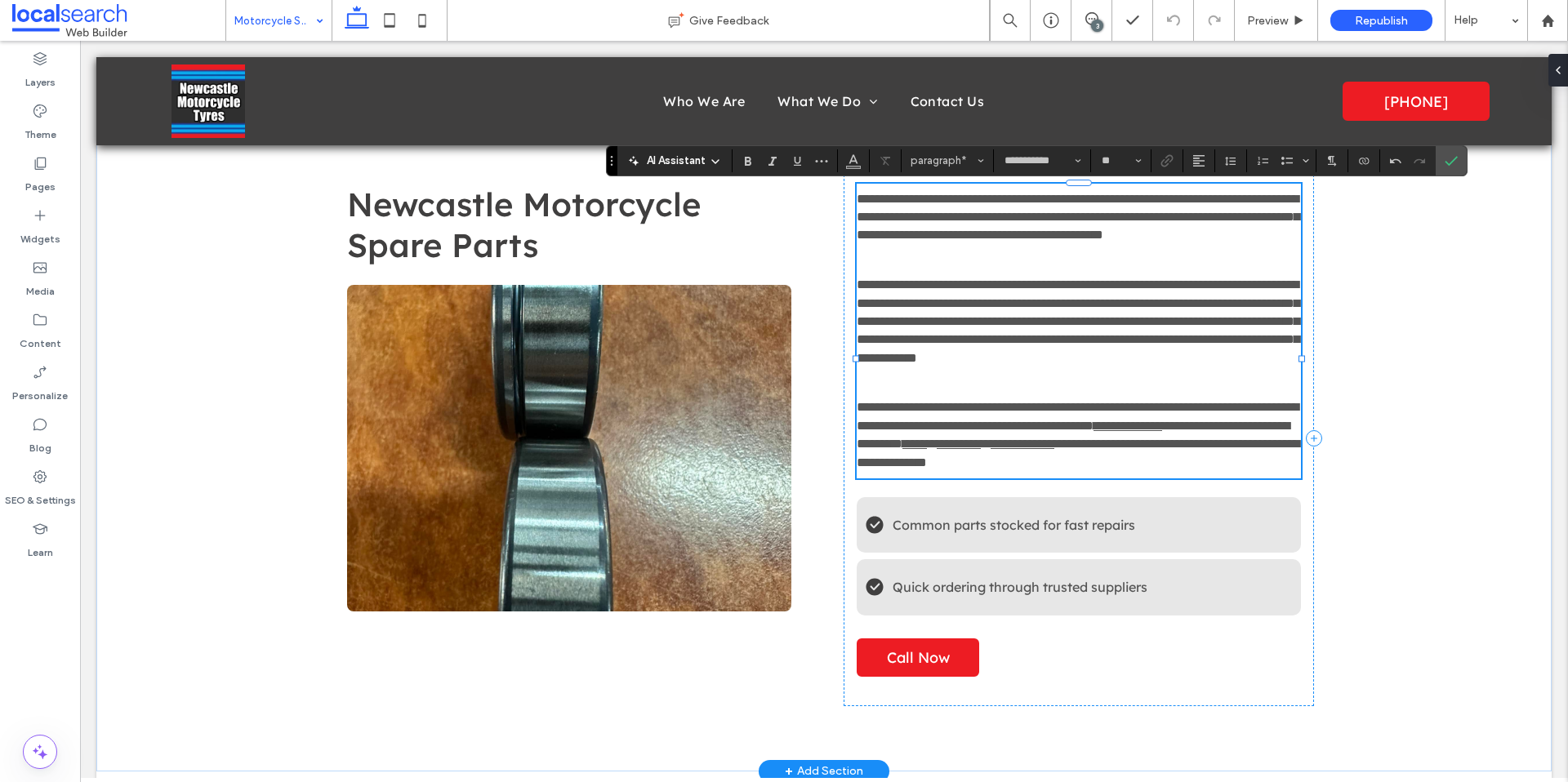 click on "**********" at bounding box center [1073, 434] 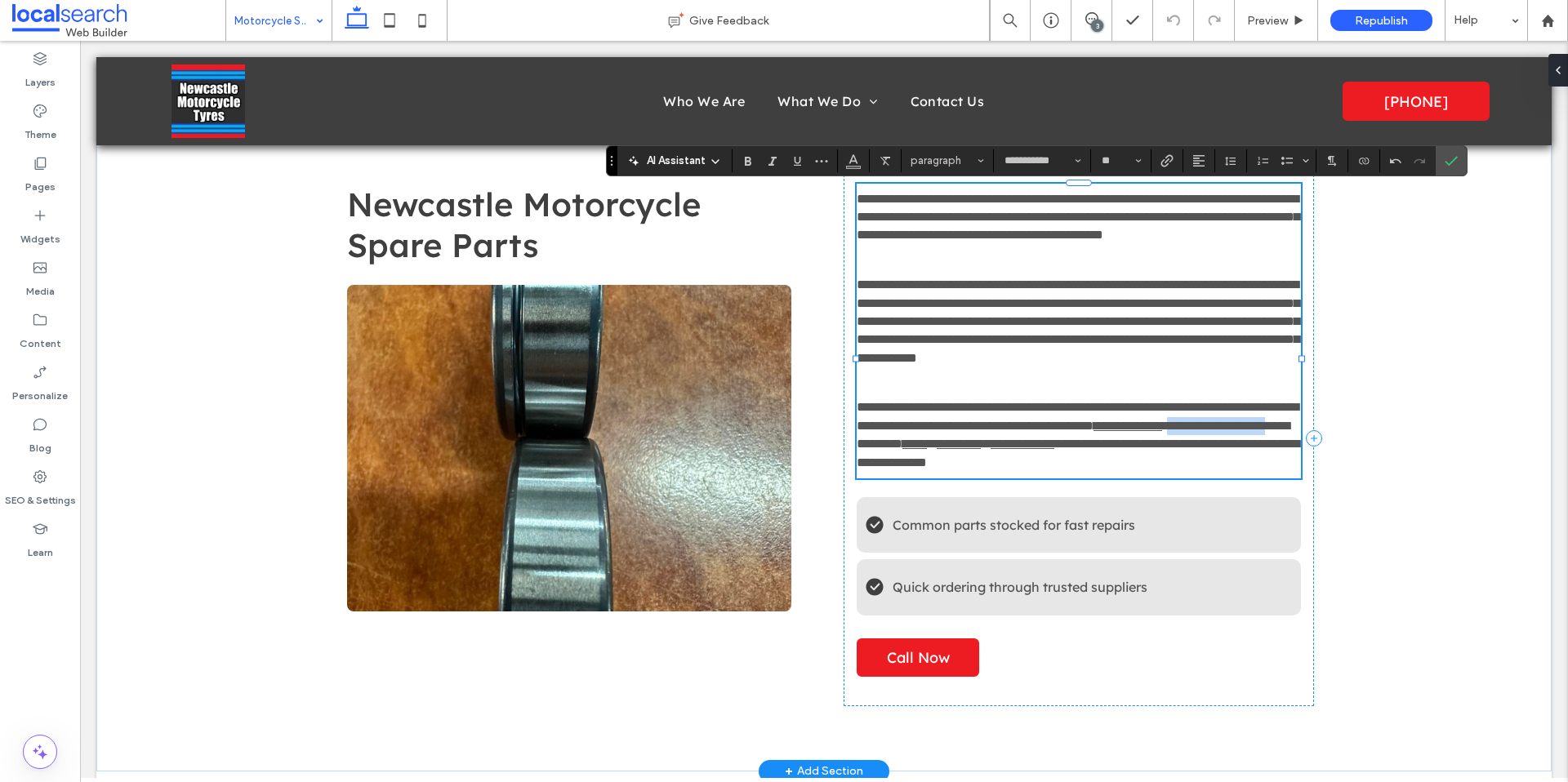 drag, startPoint x: 1043, startPoint y: 479, endPoint x: 1167, endPoint y: 478, distance: 124.00403 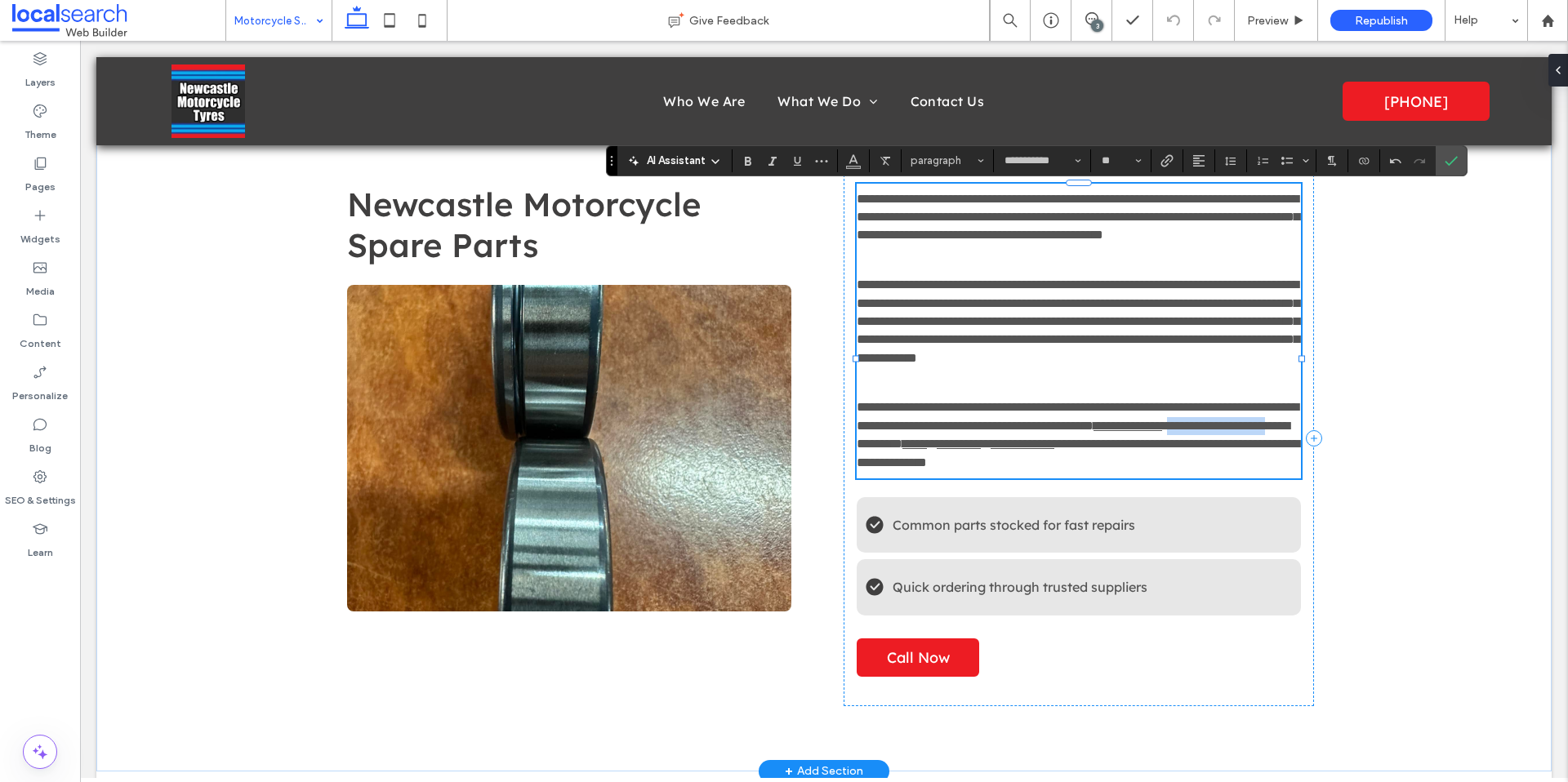 click on "**********" at bounding box center (1073, 434) 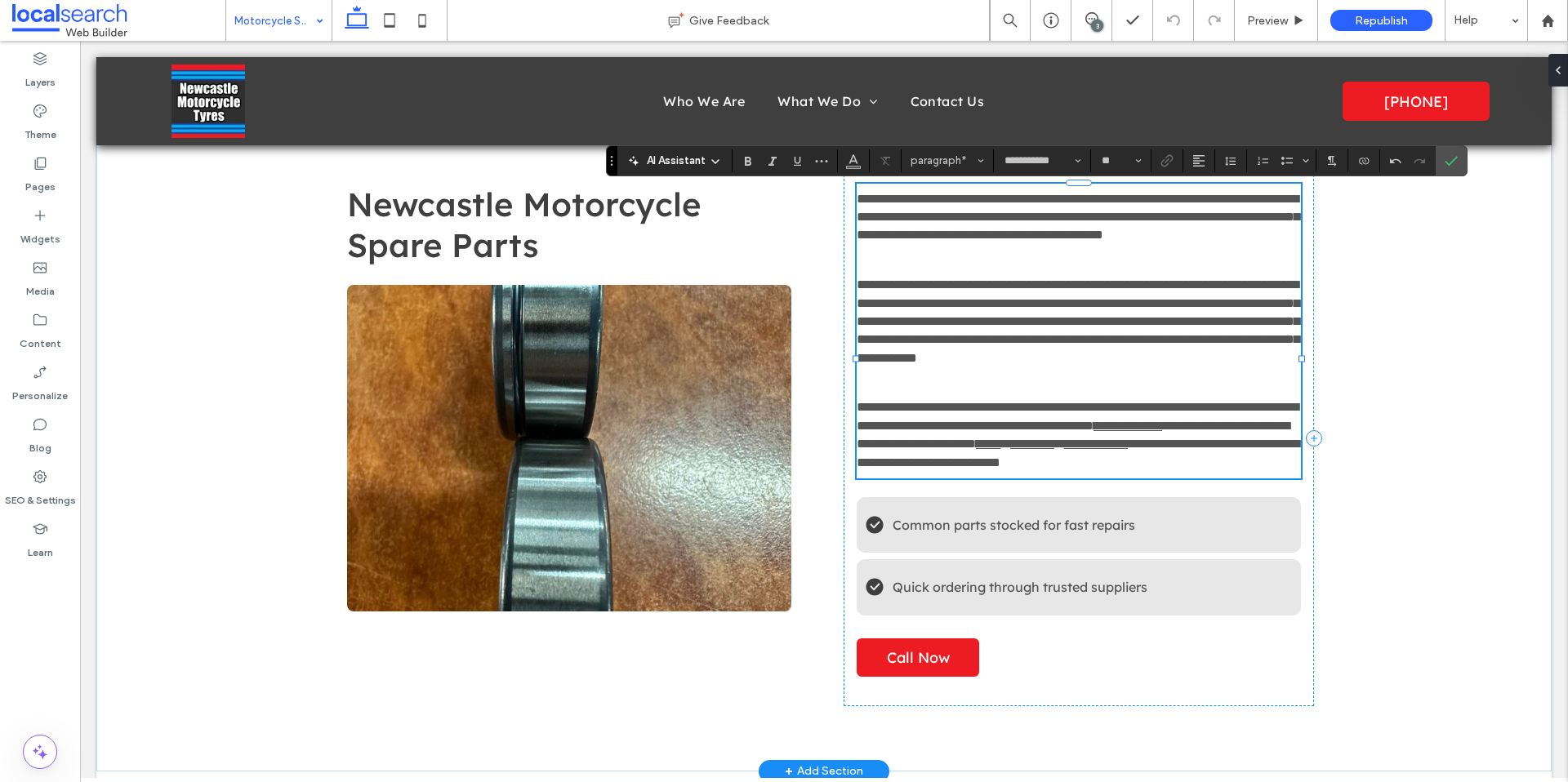 click on "**********" at bounding box center (1073, 434) 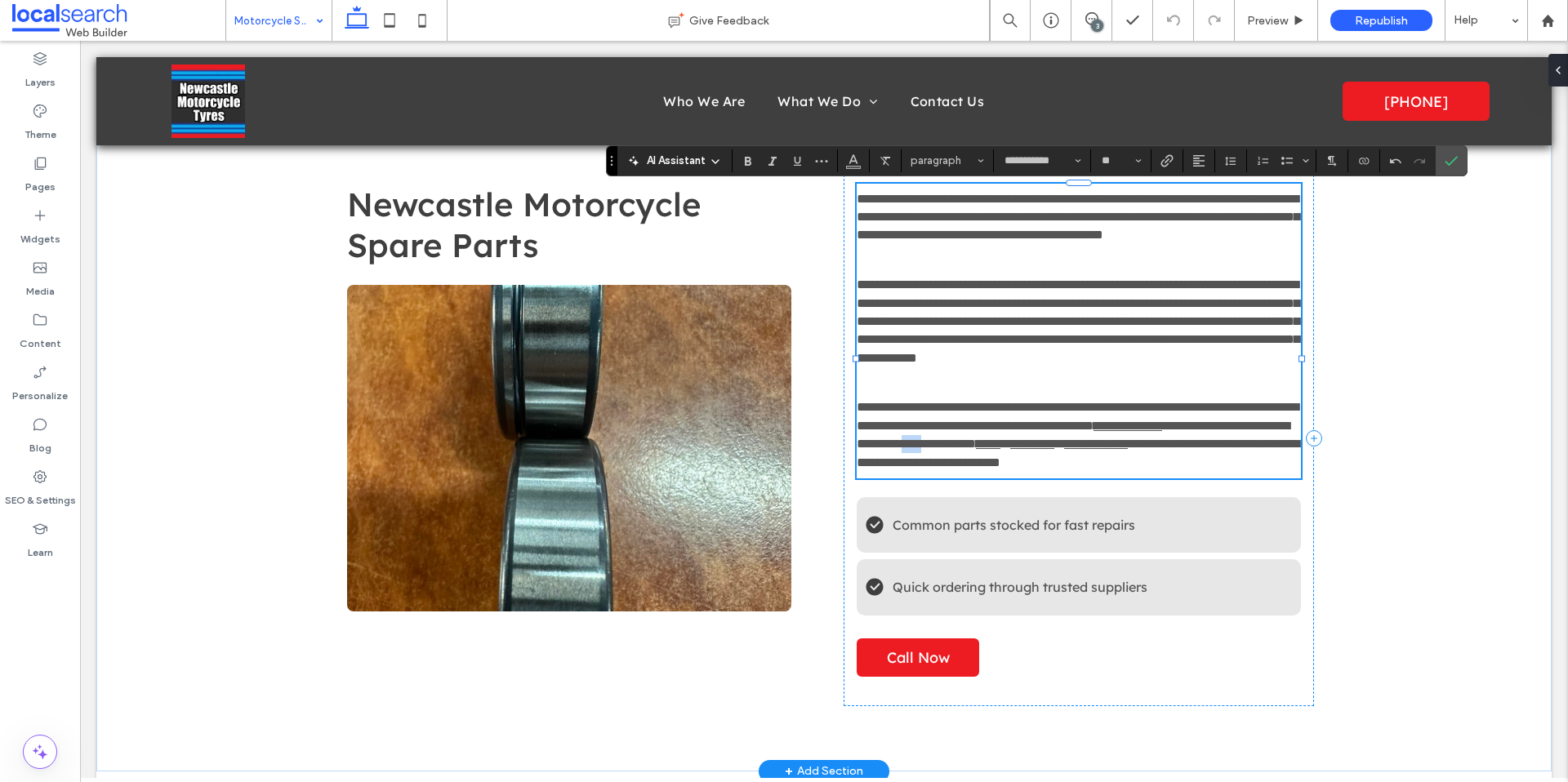drag, startPoint x: 1254, startPoint y: 482, endPoint x: 1274, endPoint y: 483, distance: 20.024984 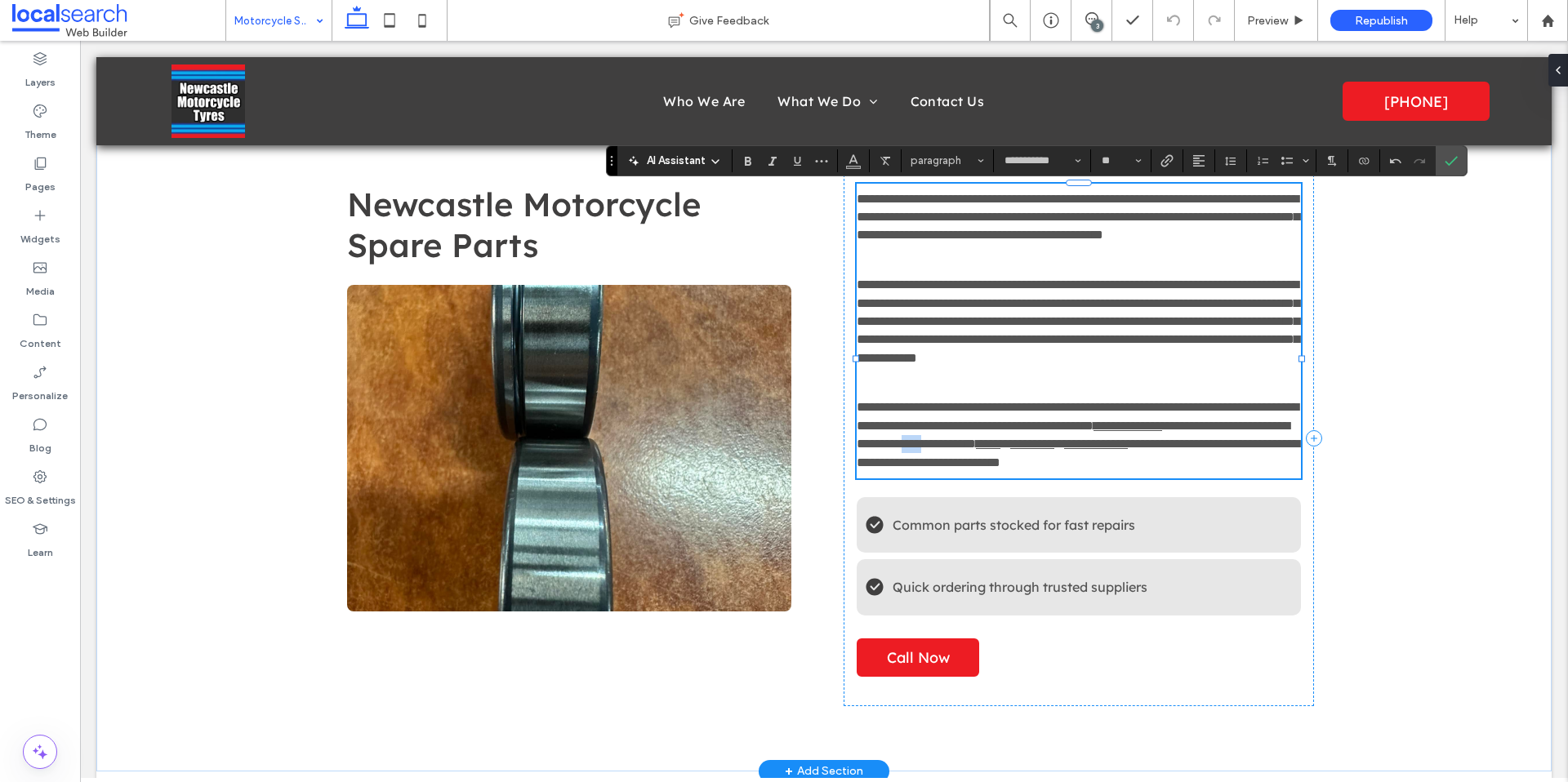 click on "**********" at bounding box center (1073, 434) 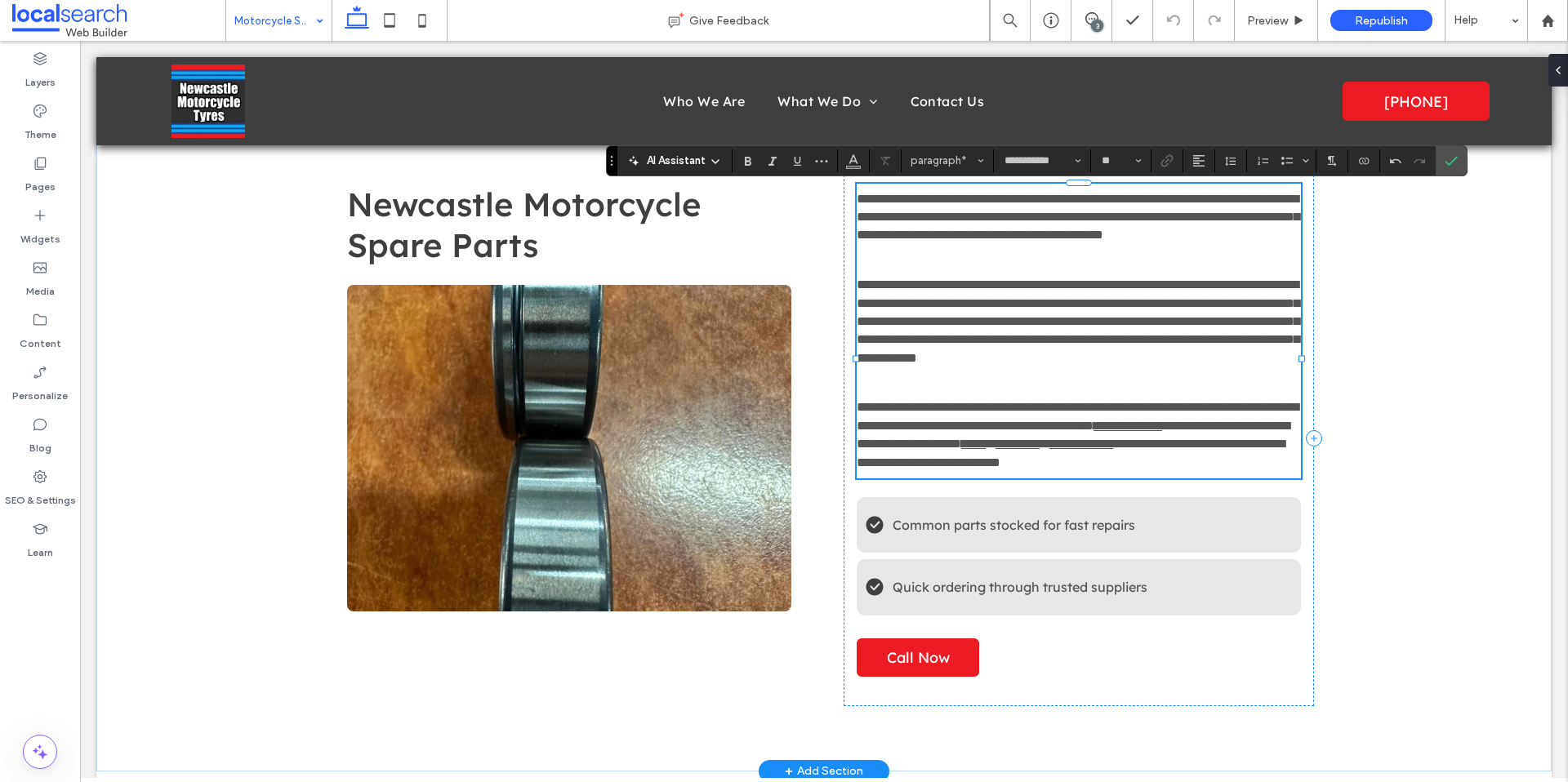 click on "**********" at bounding box center (1077, 415) 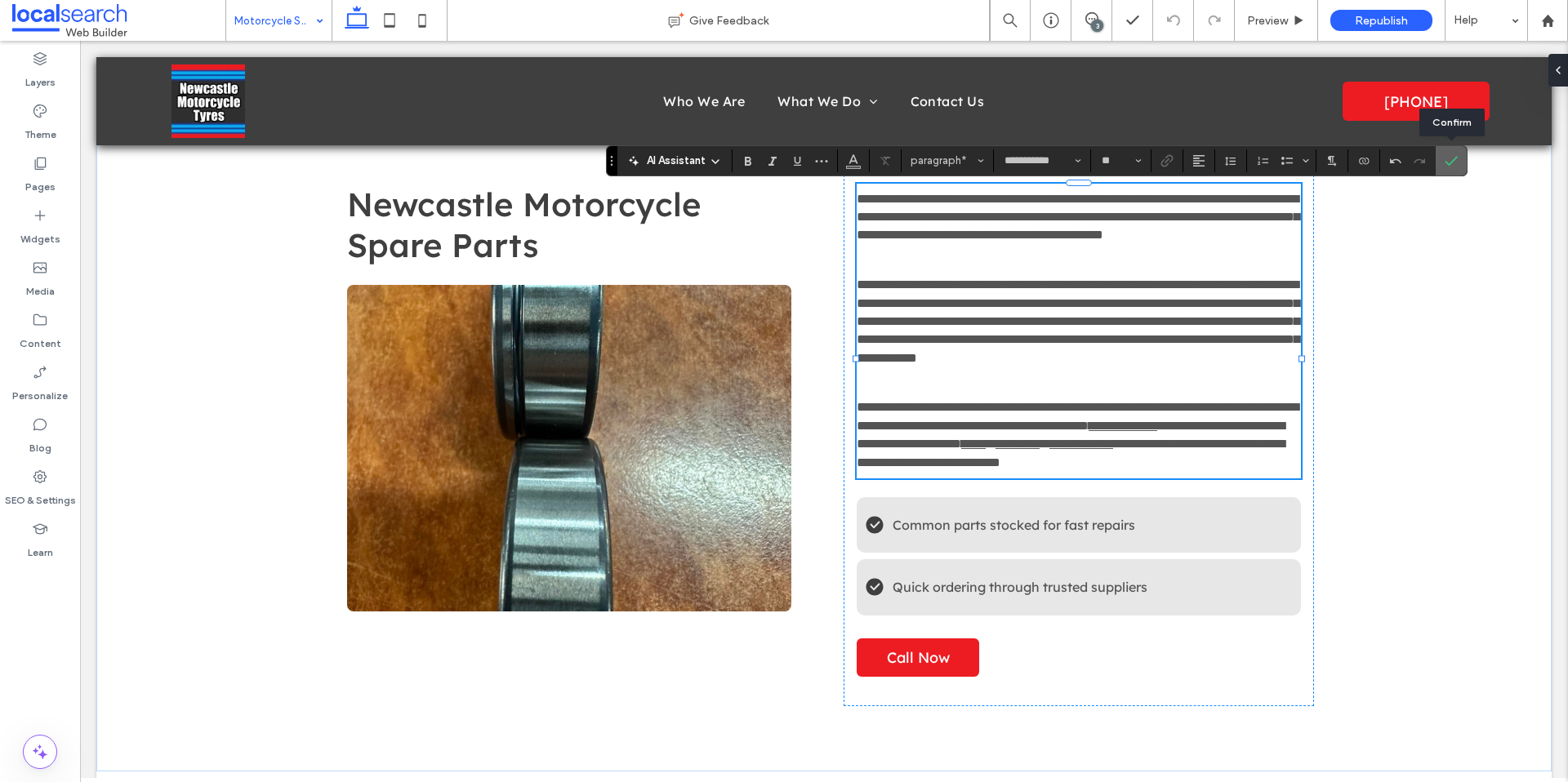 click at bounding box center [1451, 161] 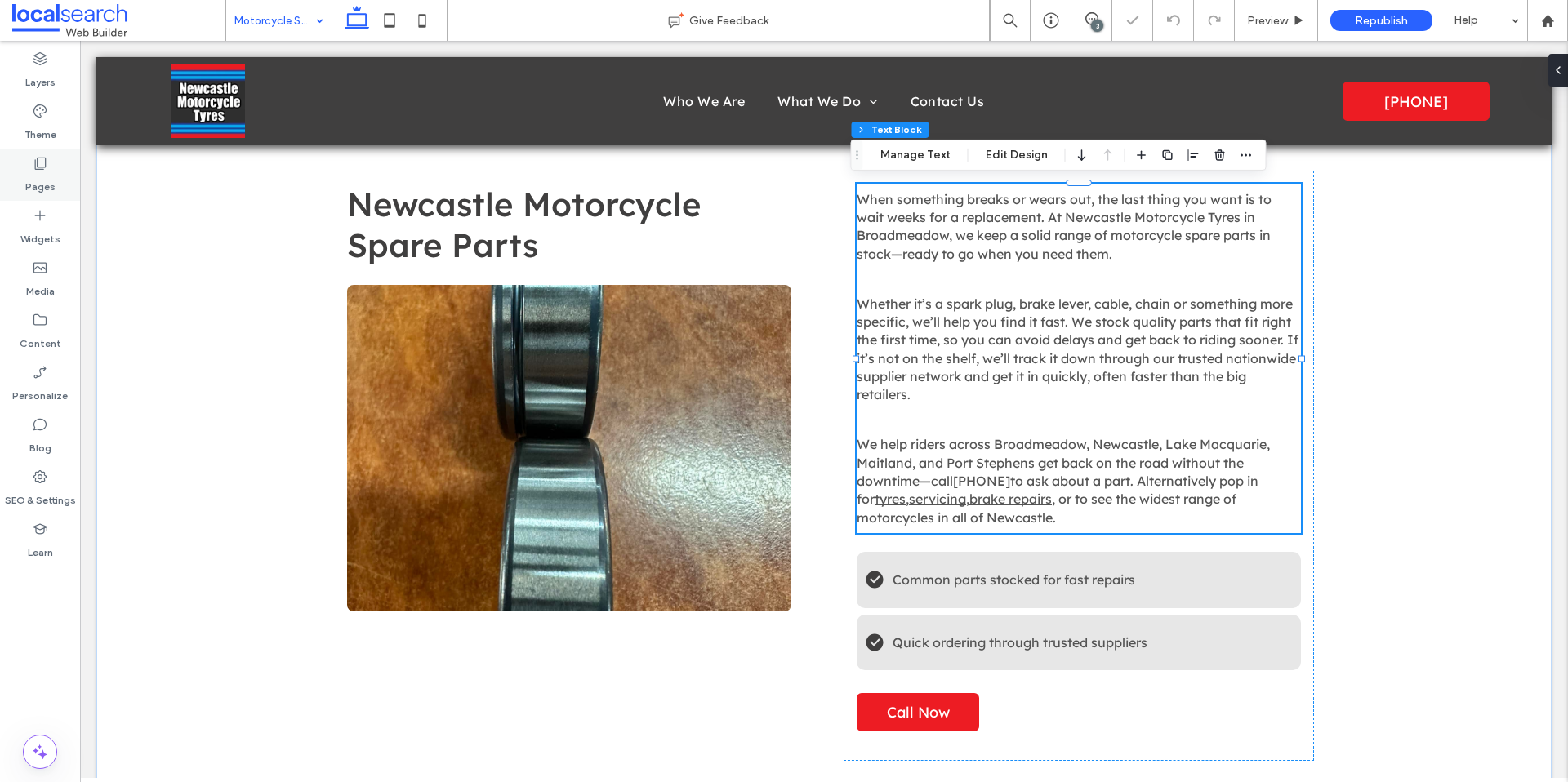 click on "Pages" at bounding box center [40, 175] 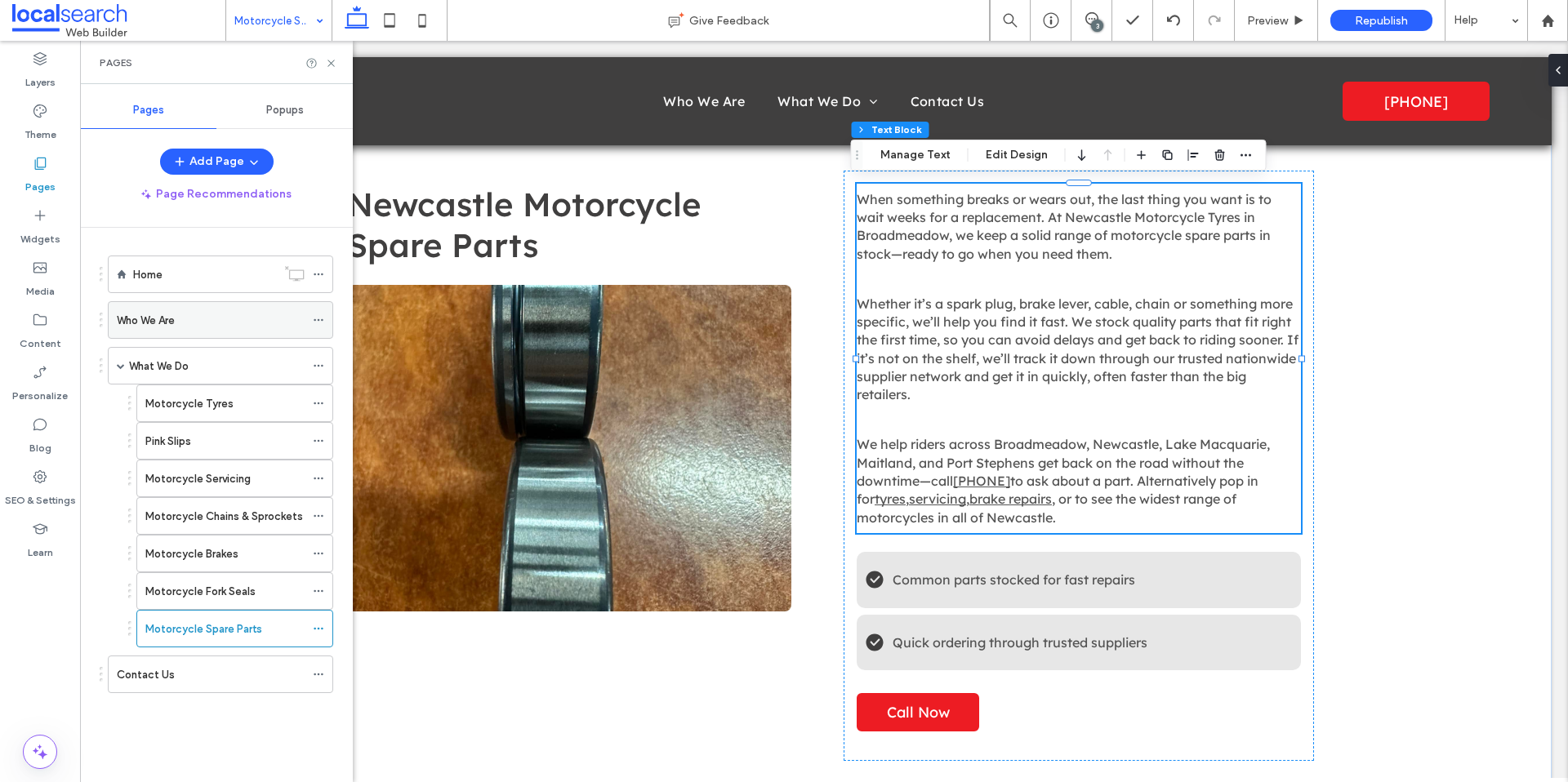 click on "Who We Are" at bounding box center [211, 320] 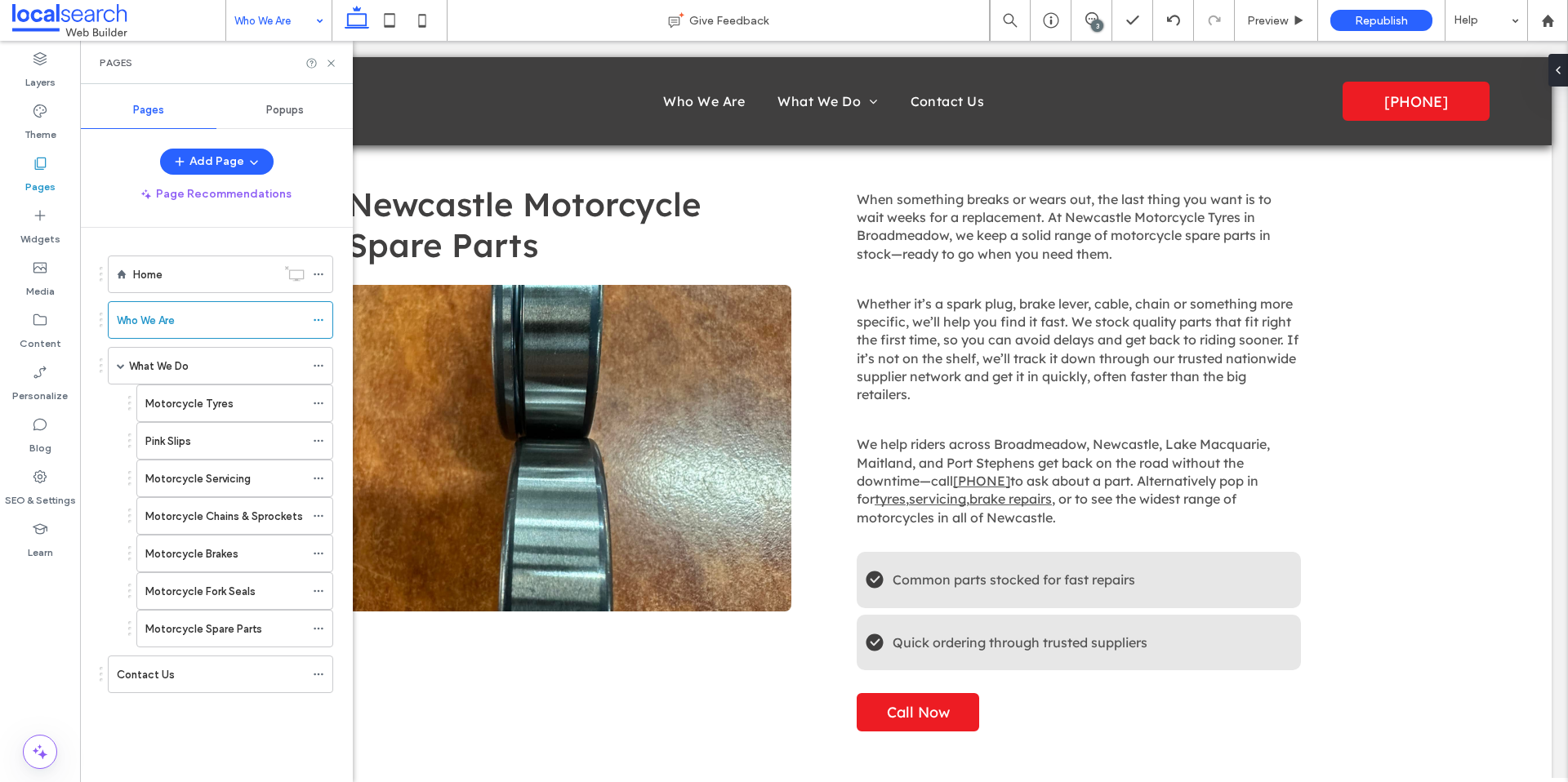 click 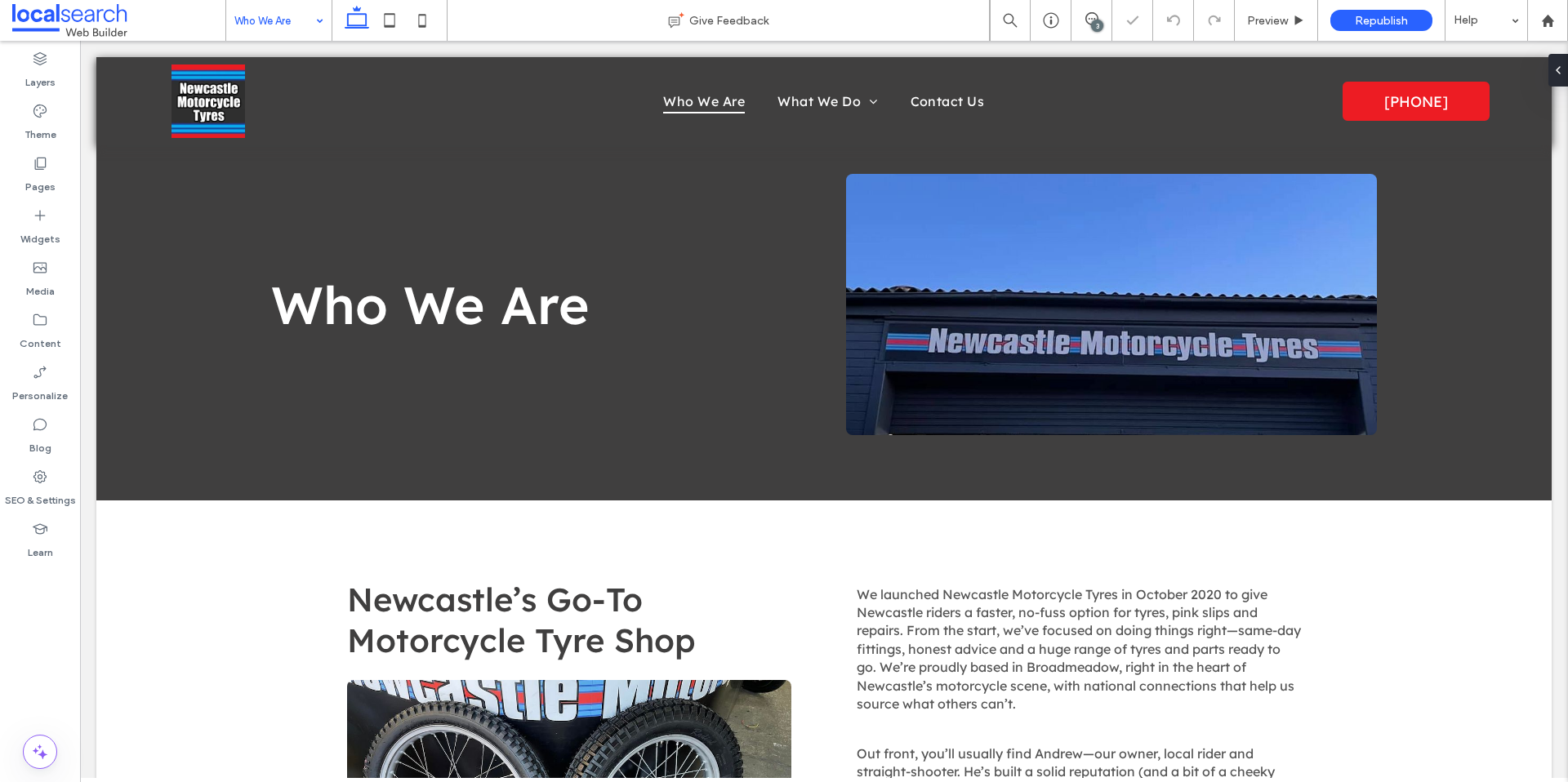 scroll, scrollTop: 761, scrollLeft: 0, axis: vertical 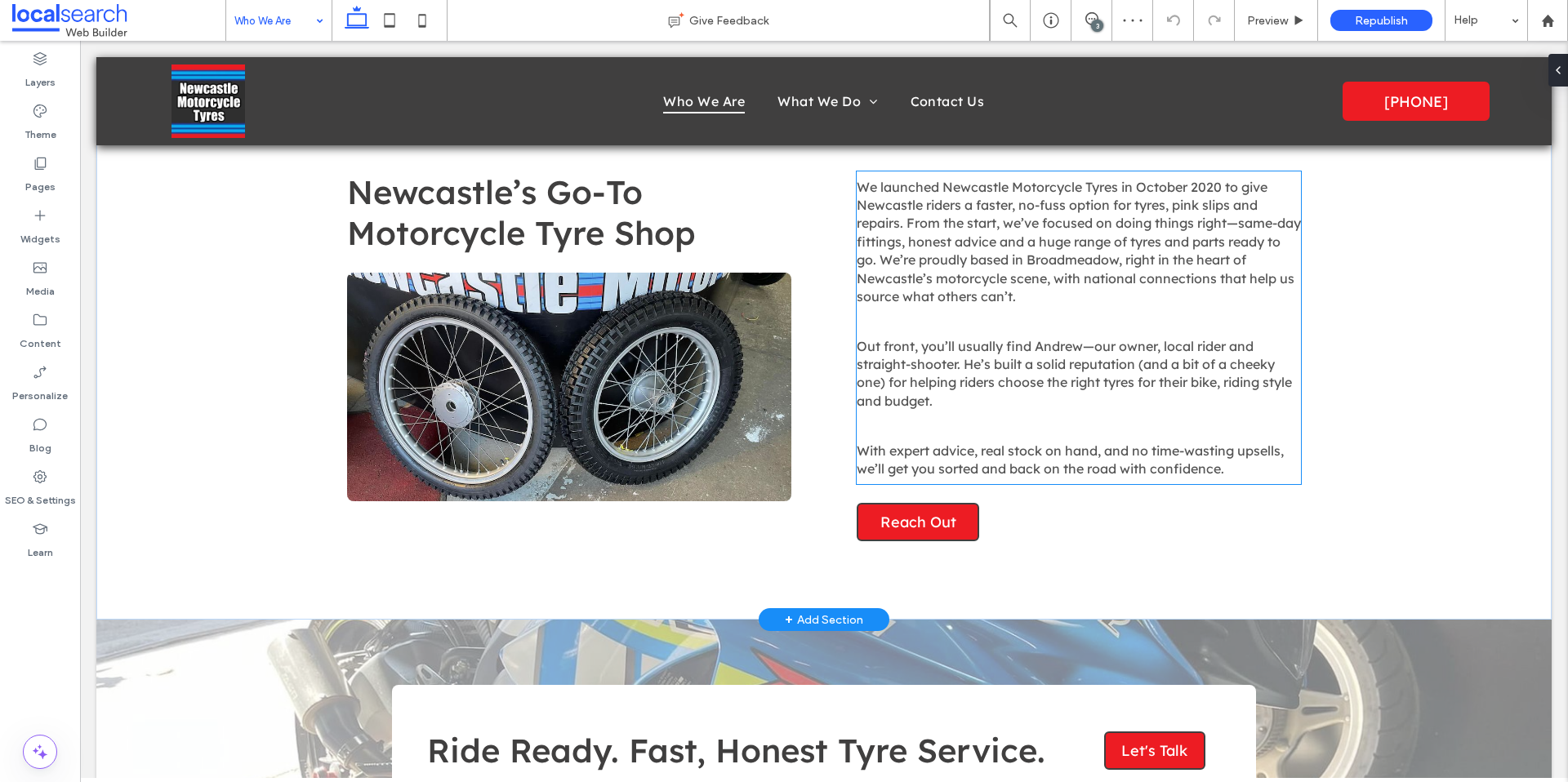 click on "We launched Newcastle Motorcycle Tyres in October 2020 to give Newcastle riders a faster, no-fuss option for tyres, pink slips and repairs. From the start, we’ve focused on doing things right—same-day fittings, honest advice and a huge range of tyres and parts ready to go. We’re proudly based in Broadmeadow, right in the heart of Newcastle’s motorcycle scene, with national connections that help us source what others can’t." at bounding box center (1079, 242) 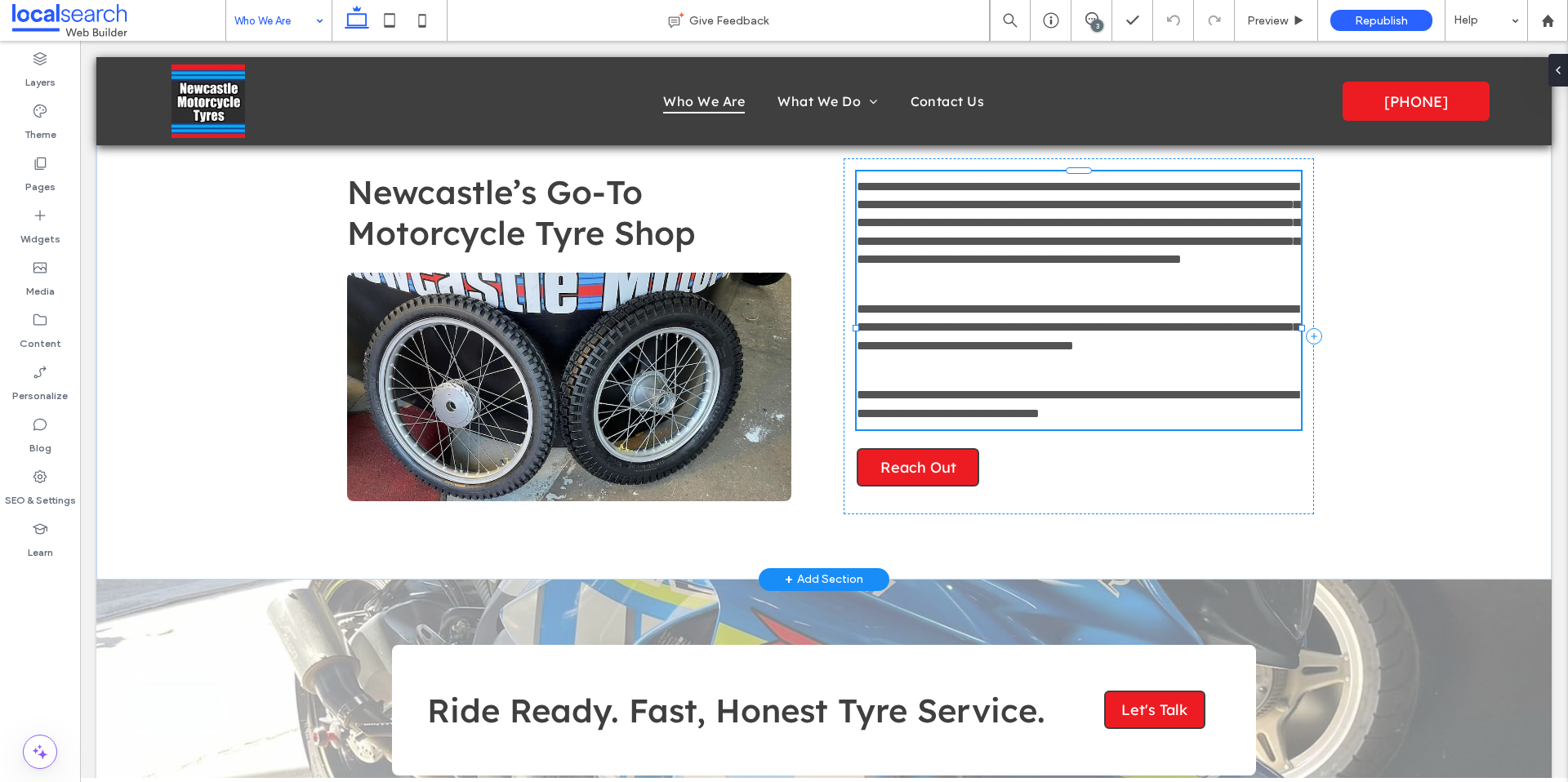 type on "**********" 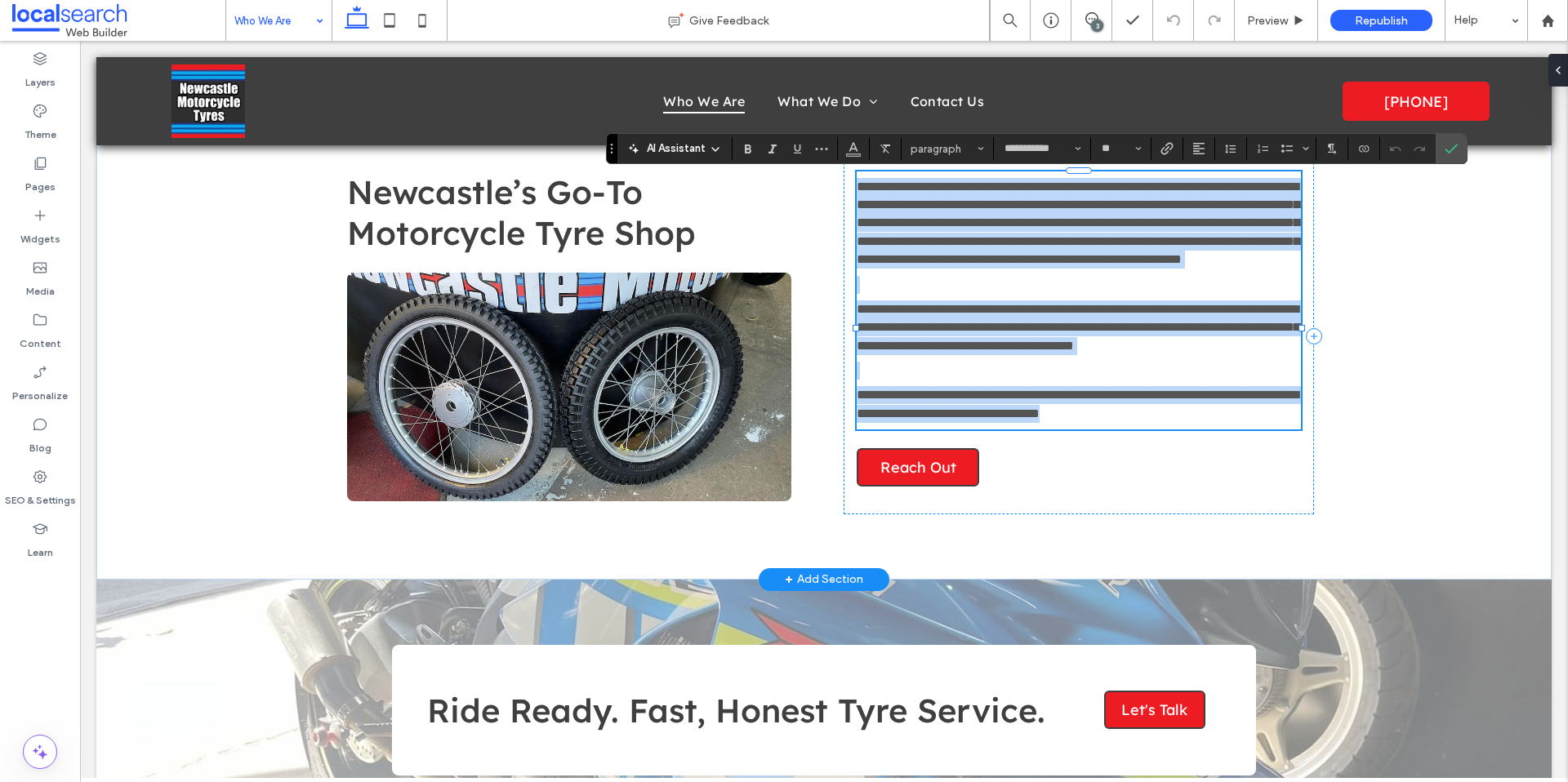 click on "**********" at bounding box center (1078, 223) 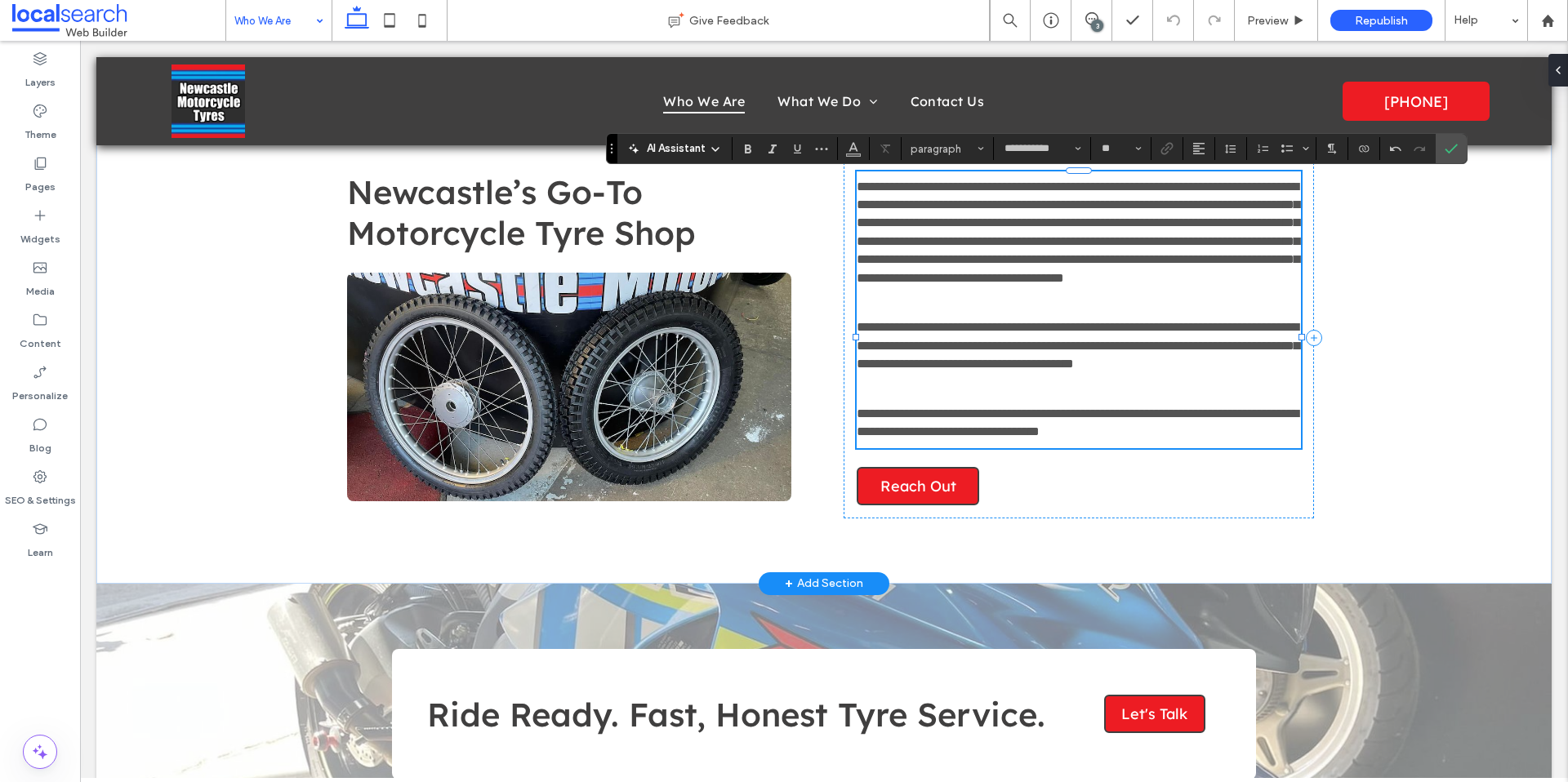 click on "**********" at bounding box center (1078, 232) 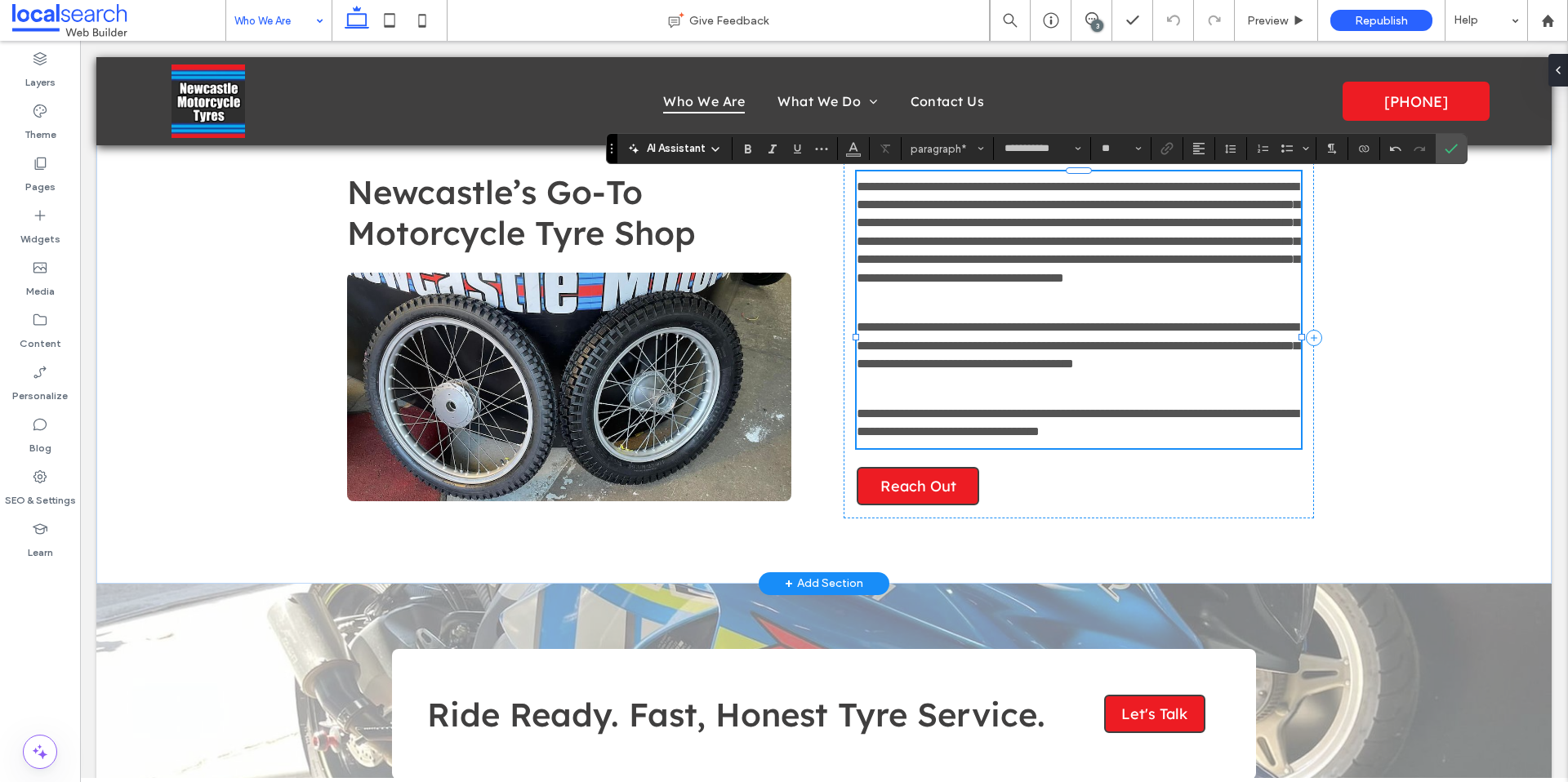 type 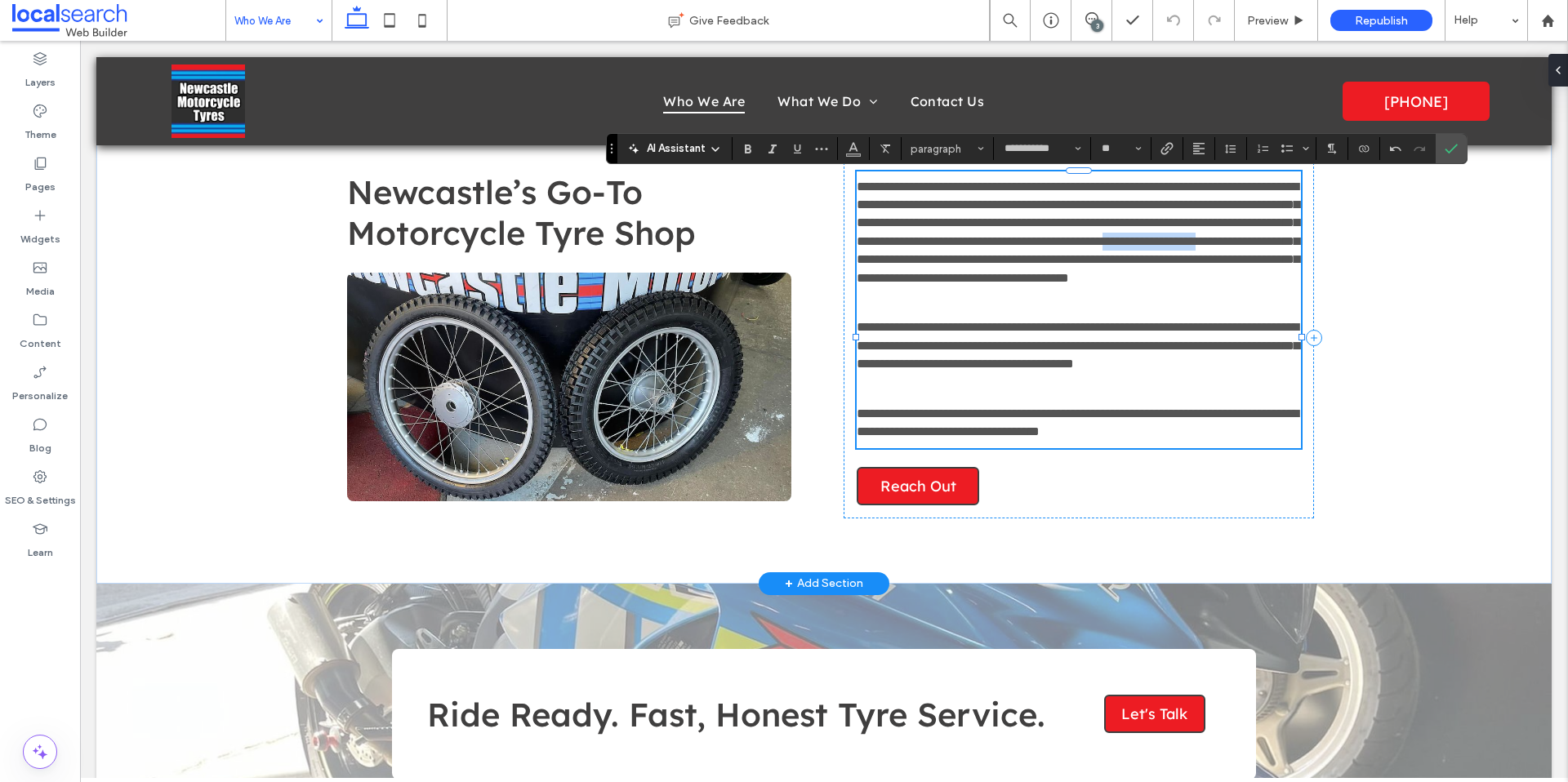 drag, startPoint x: 1187, startPoint y: 260, endPoint x: 911, endPoint y: 275, distance: 276.40731 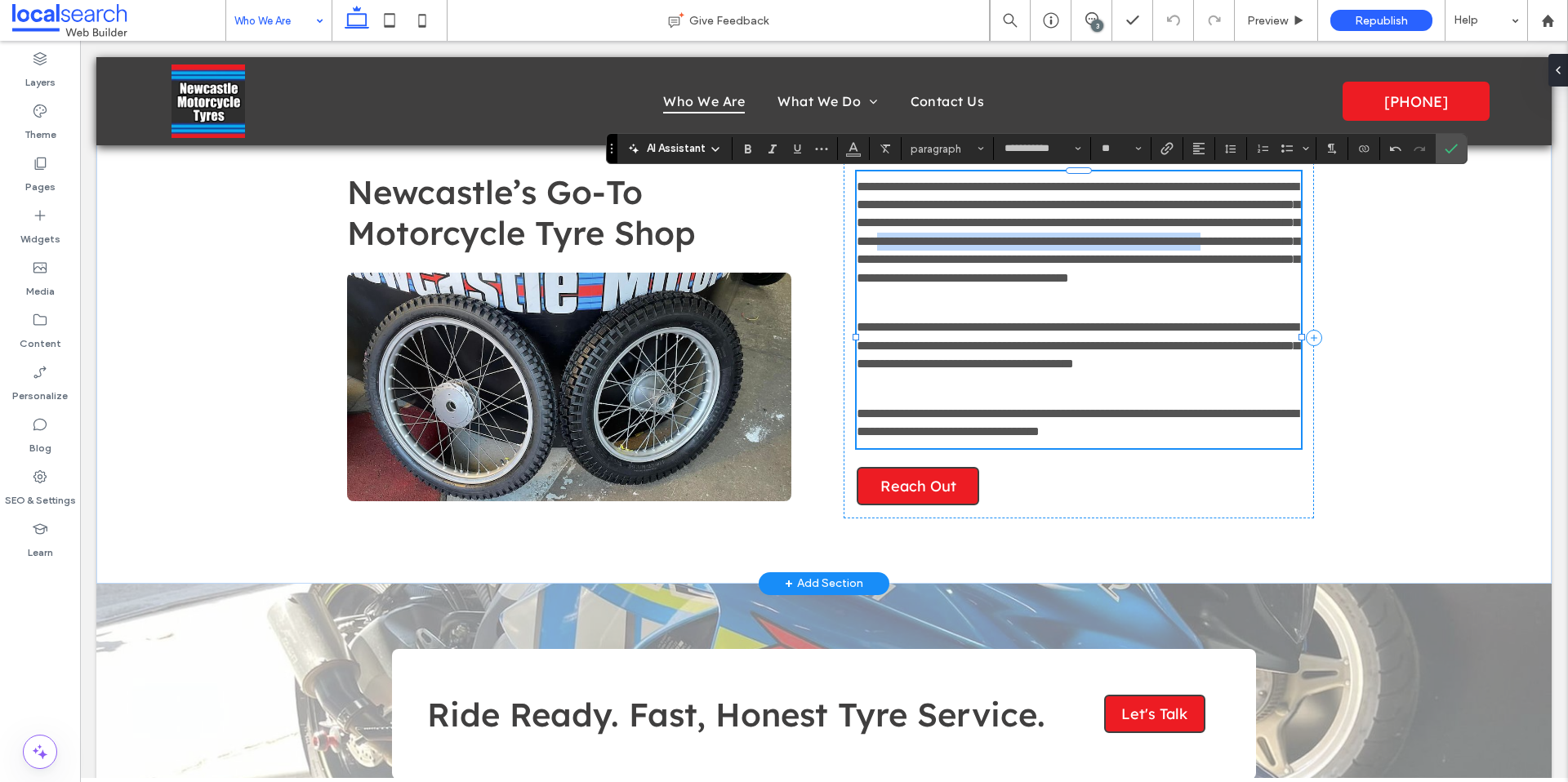 drag, startPoint x: 893, startPoint y: 262, endPoint x: 918, endPoint y: 276, distance: 28.6531 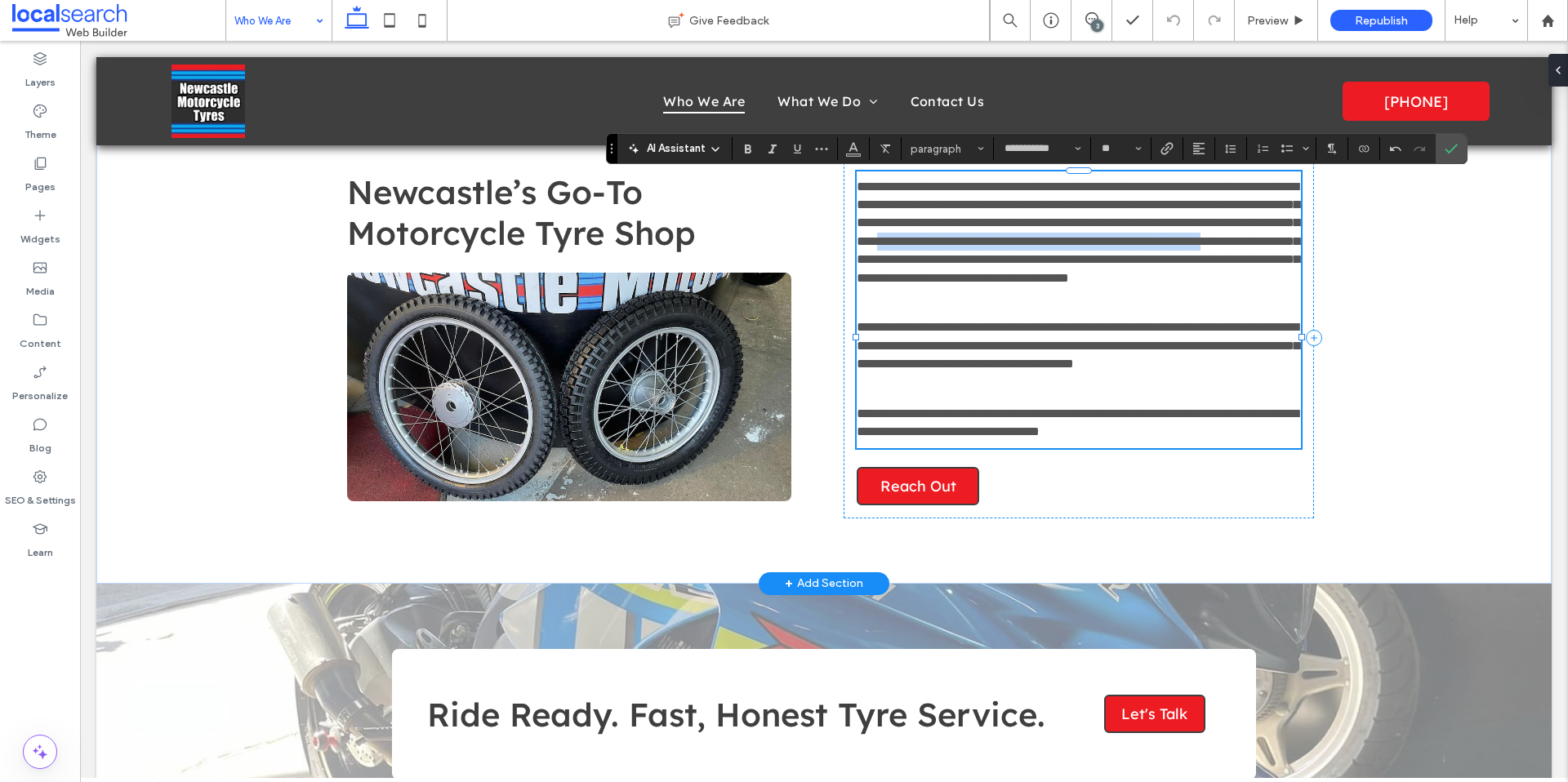 click on "**********" at bounding box center [1078, 232] 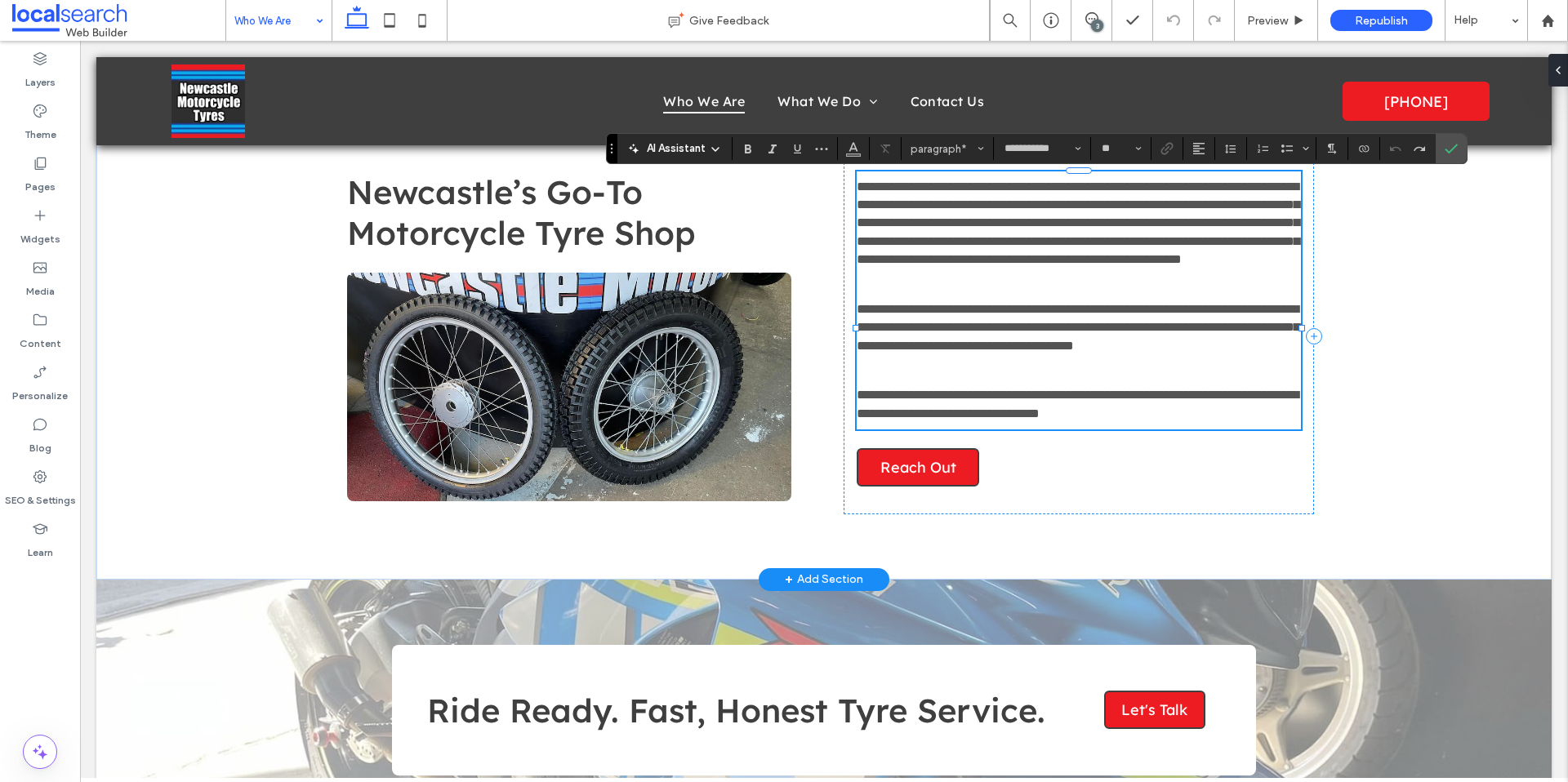 click on "**********" at bounding box center (1079, 404) 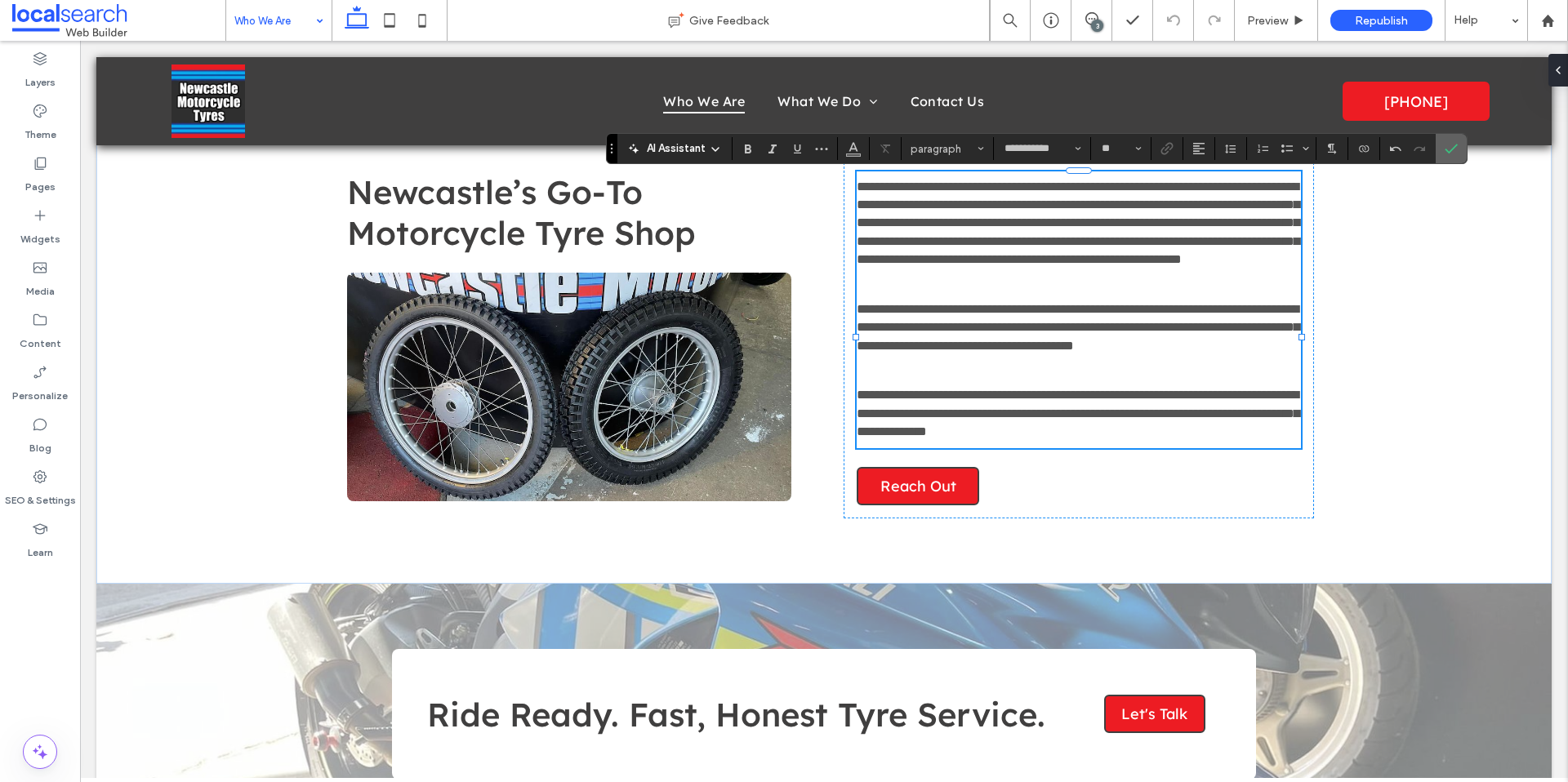 click 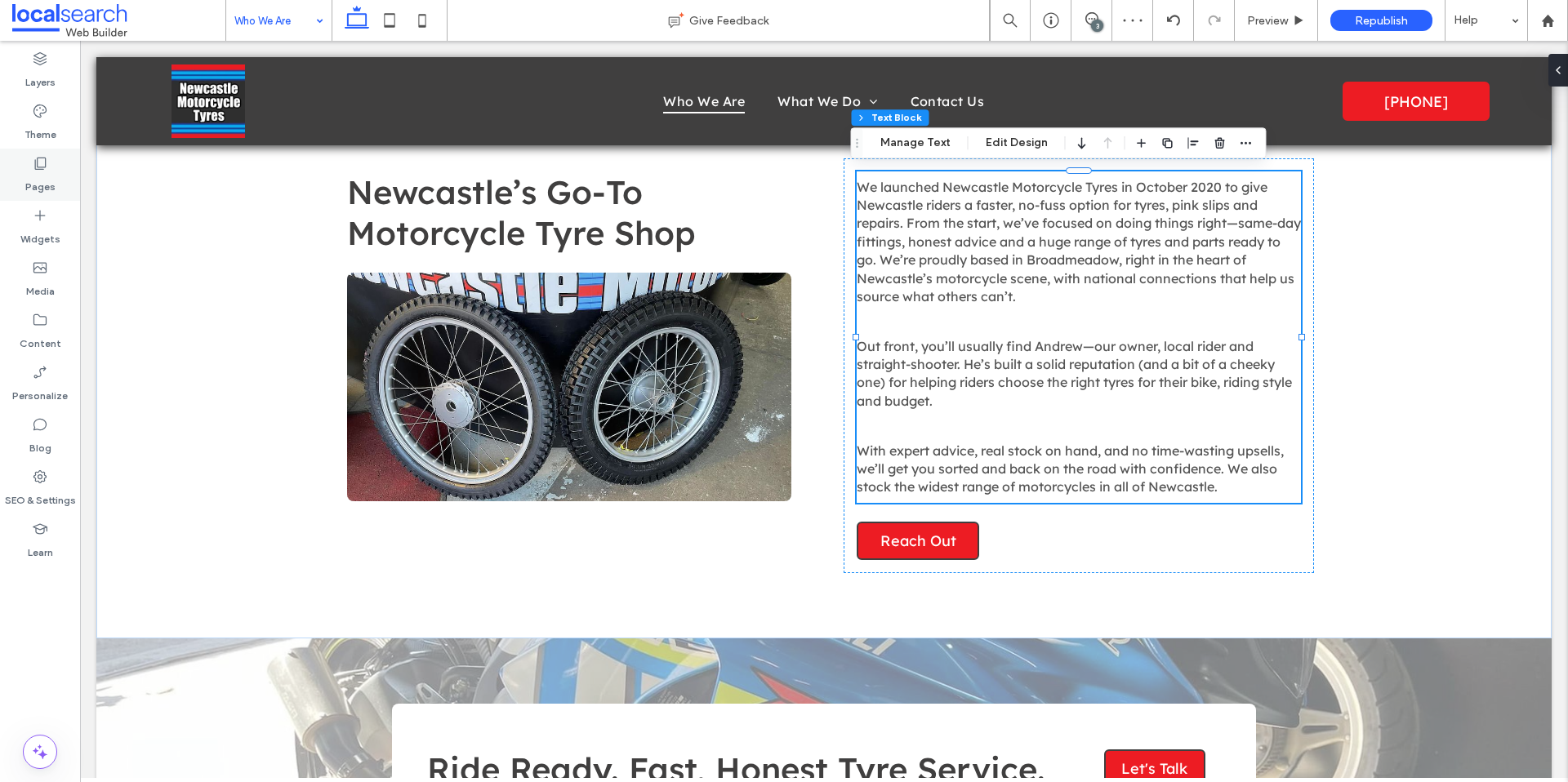 click 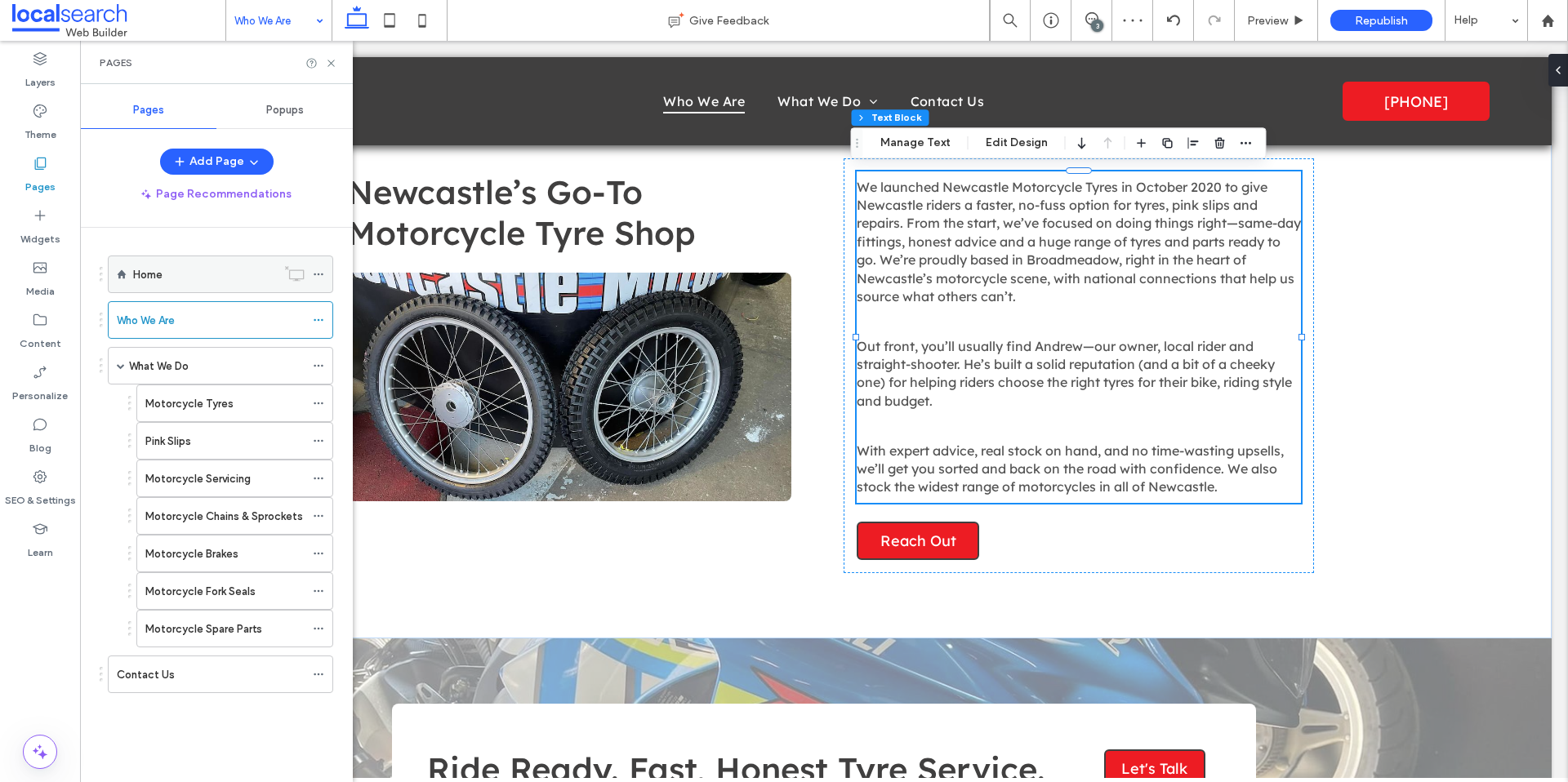 click on "Home" at bounding box center (204, 274) 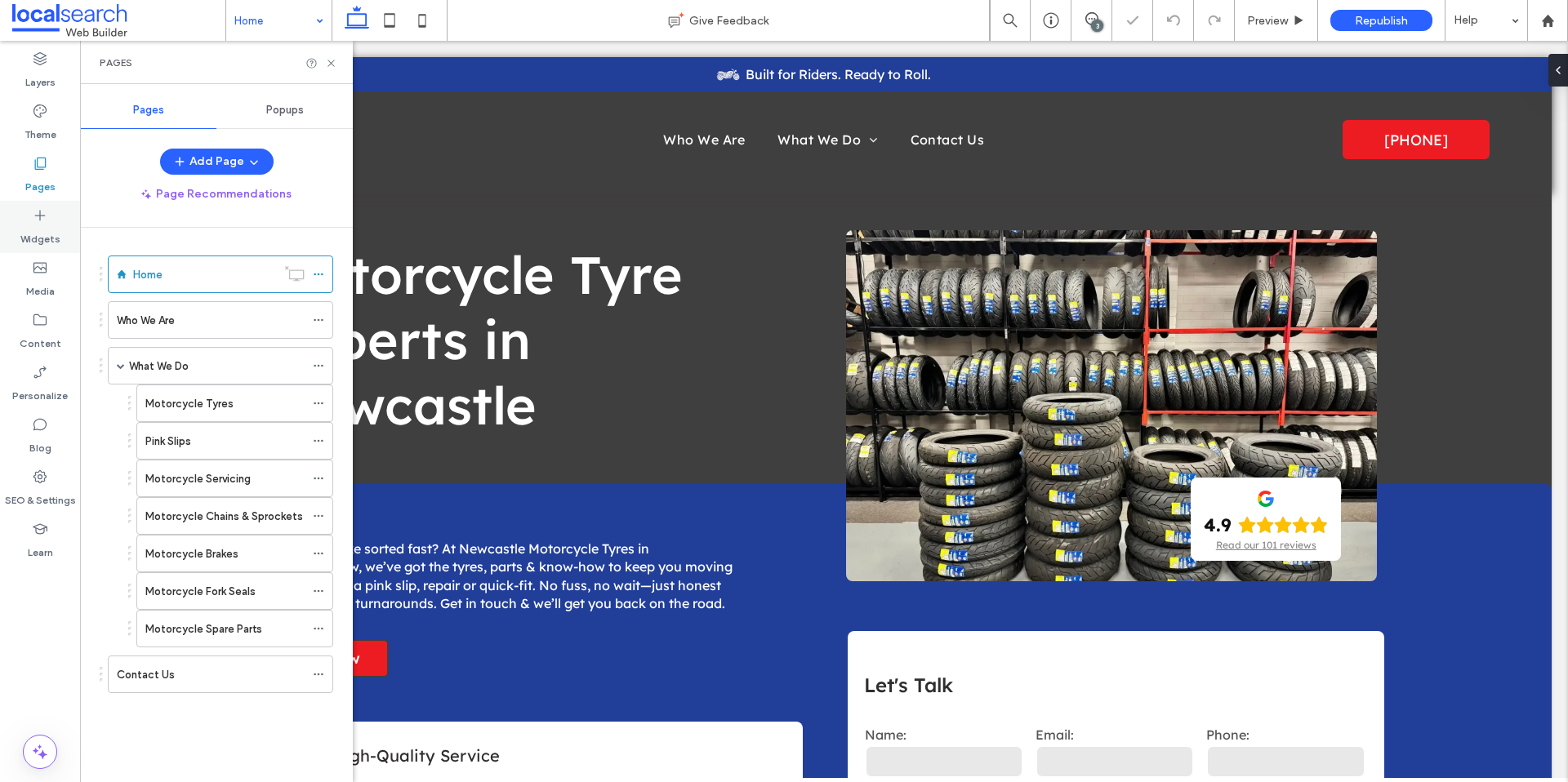 scroll, scrollTop: 0, scrollLeft: 0, axis: both 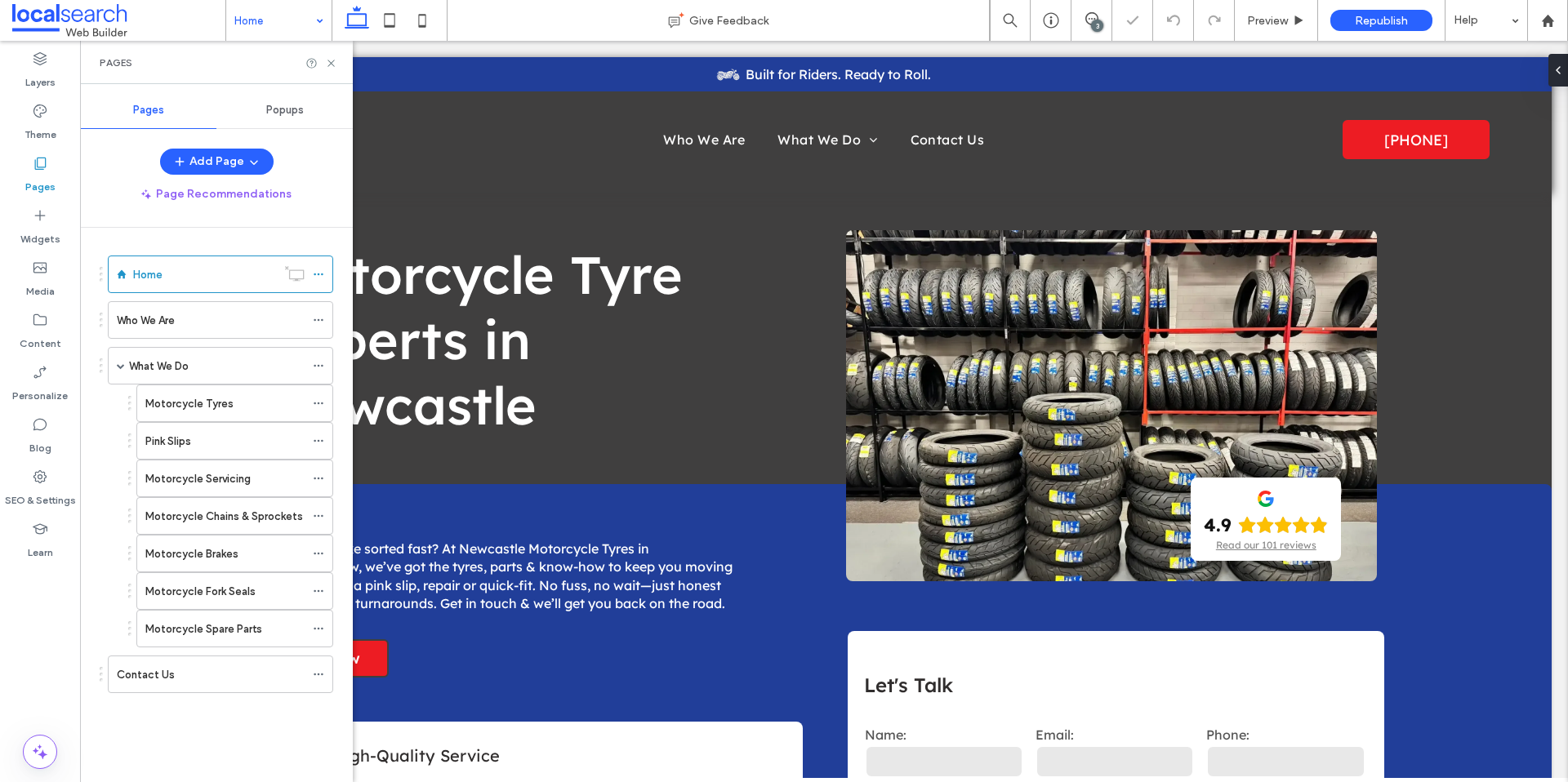 click 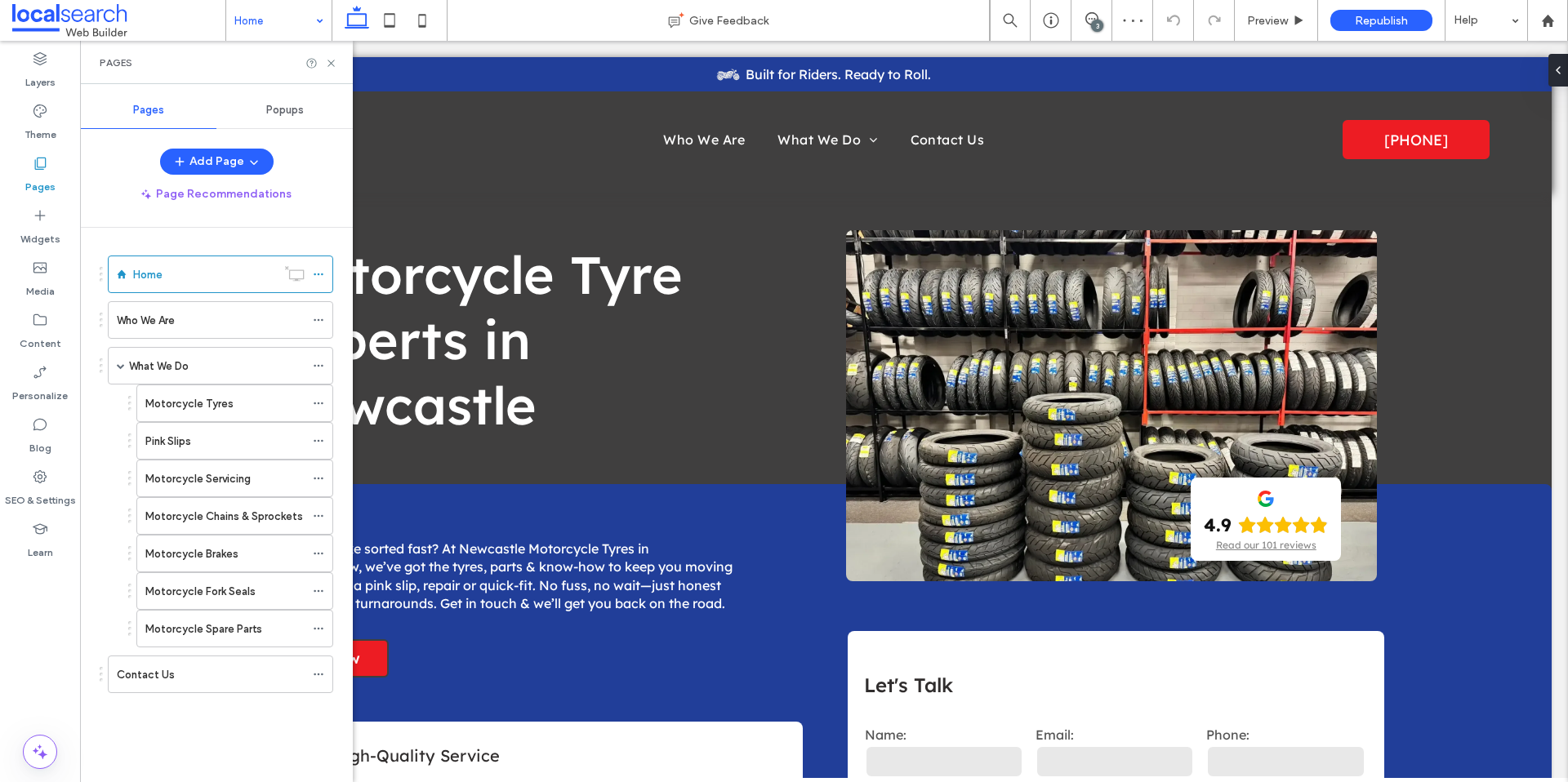click on "Pages" at bounding box center (40, 183) 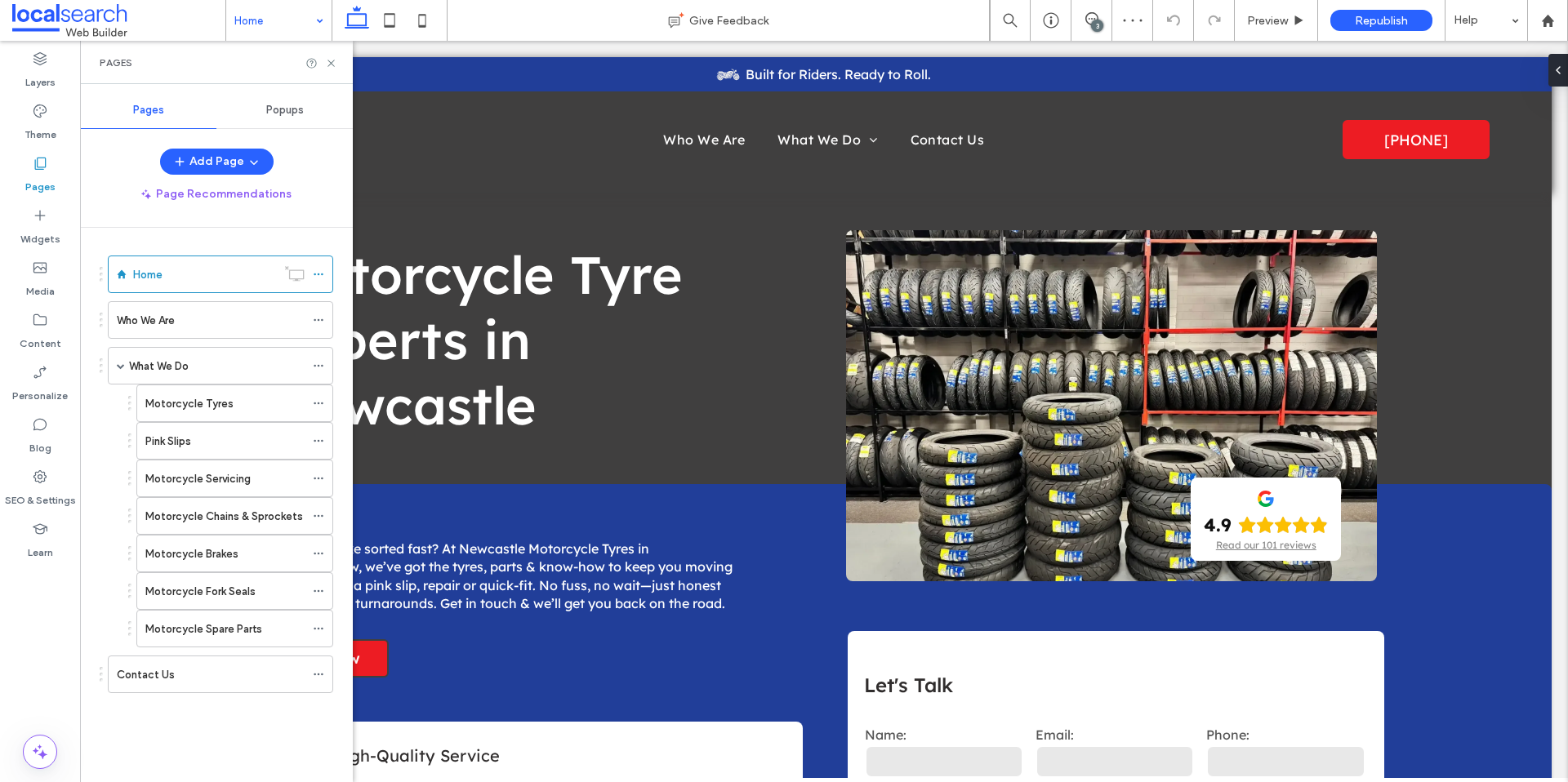 click on "Pages" at bounding box center [40, 183] 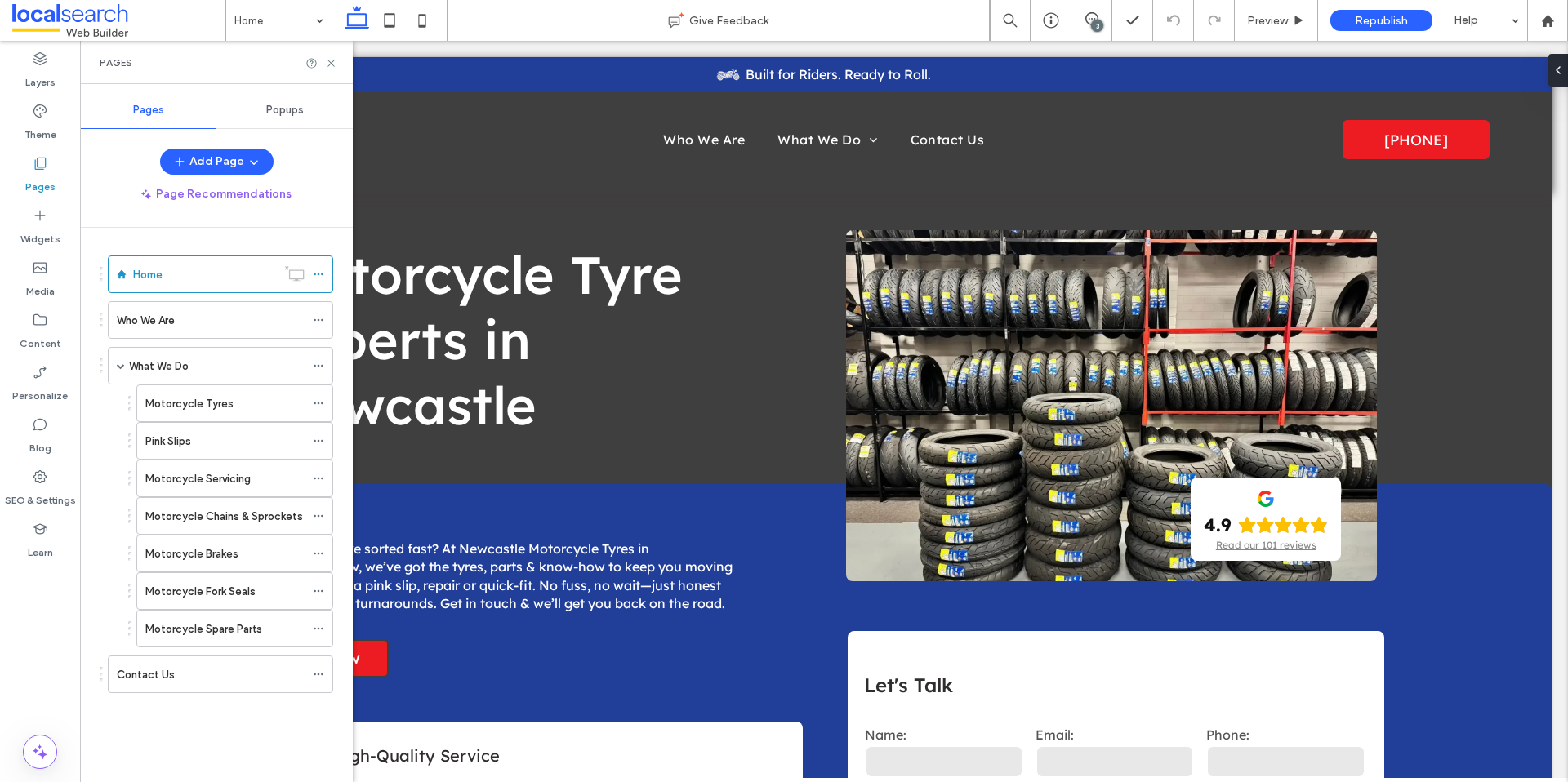 scroll, scrollTop: 0, scrollLeft: 0, axis: both 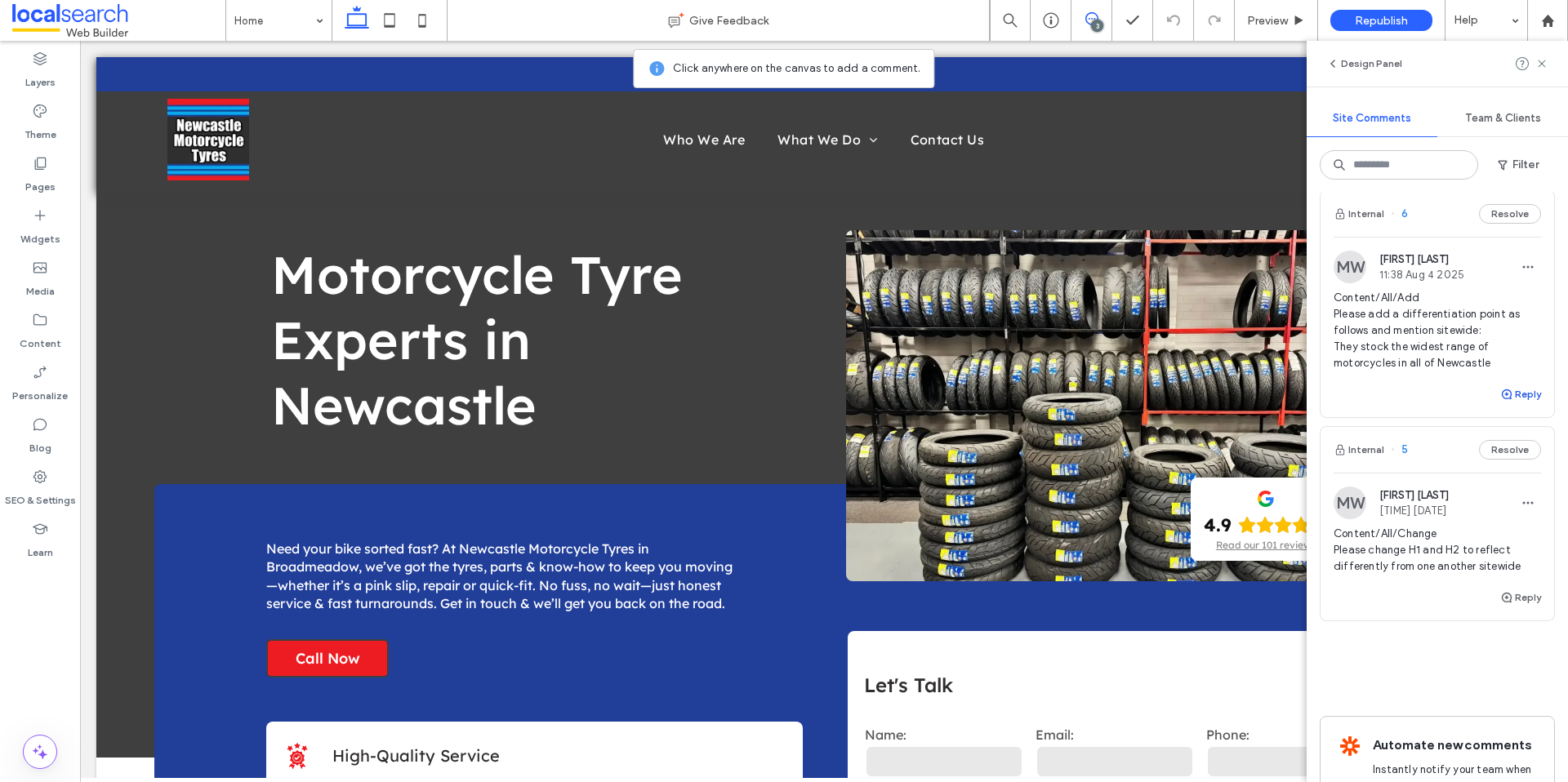 click on "Reply" at bounding box center [1521, 394] 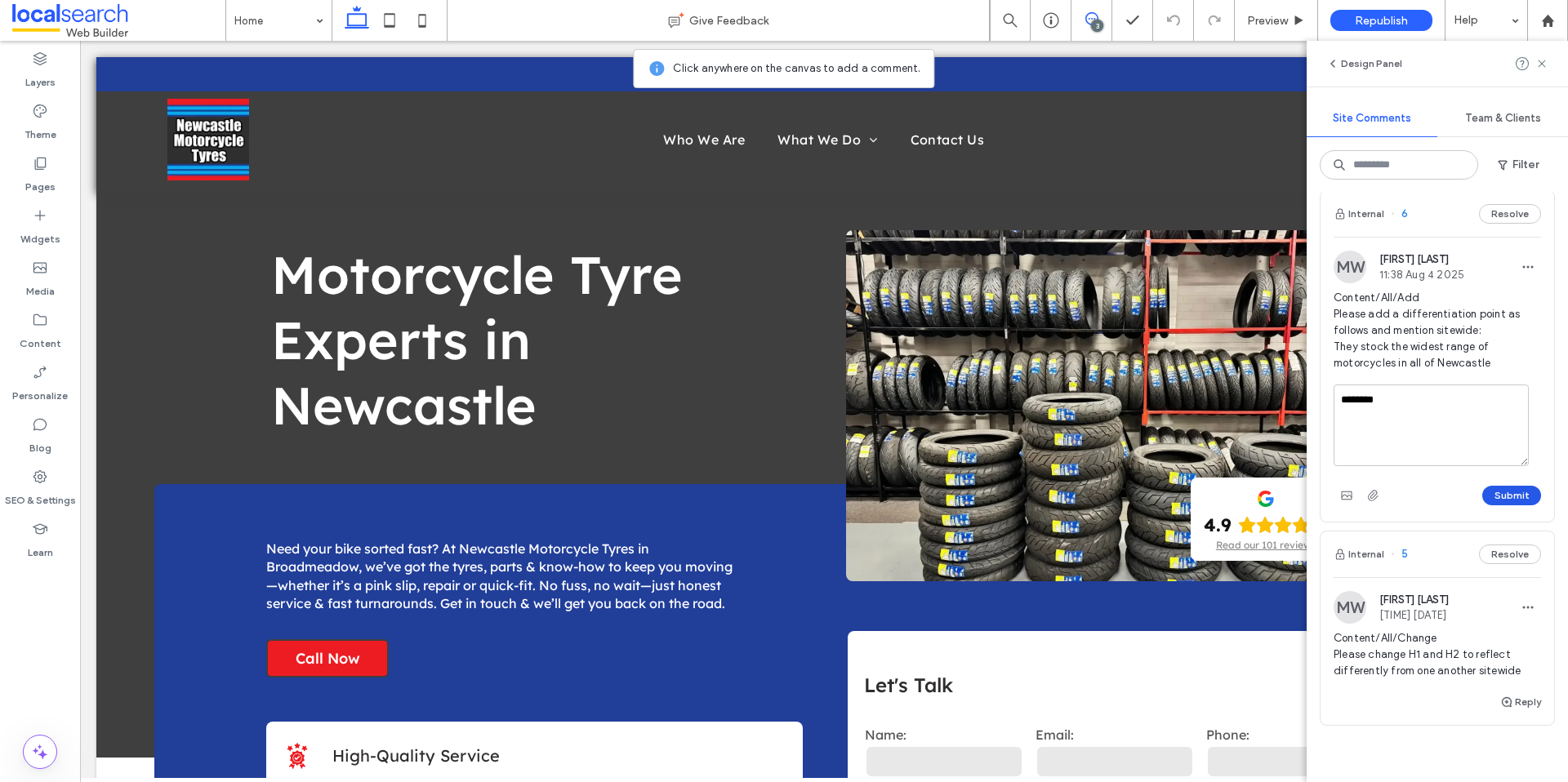 type on "********" 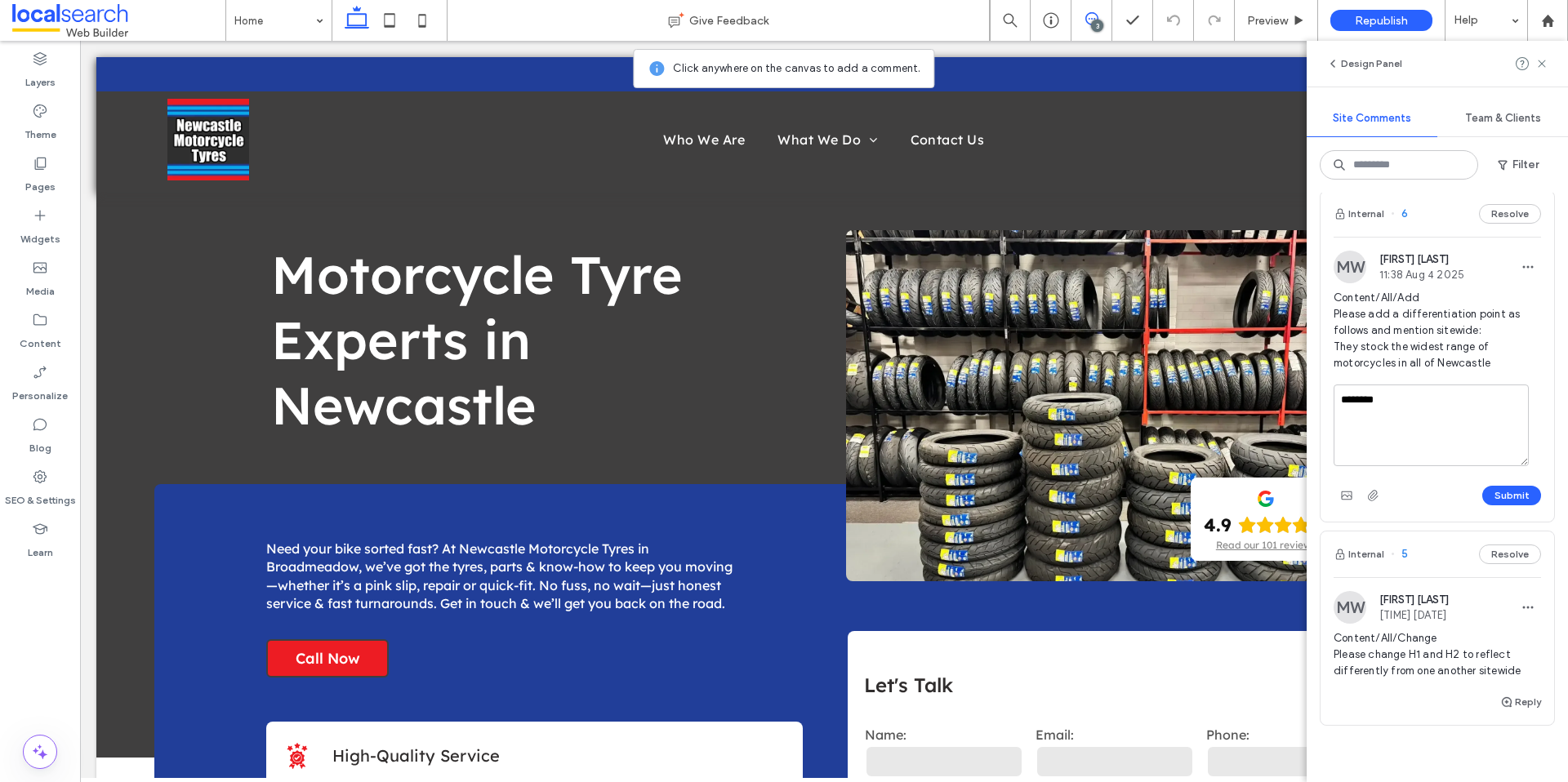 click on "Submit" at bounding box center [1512, 495] 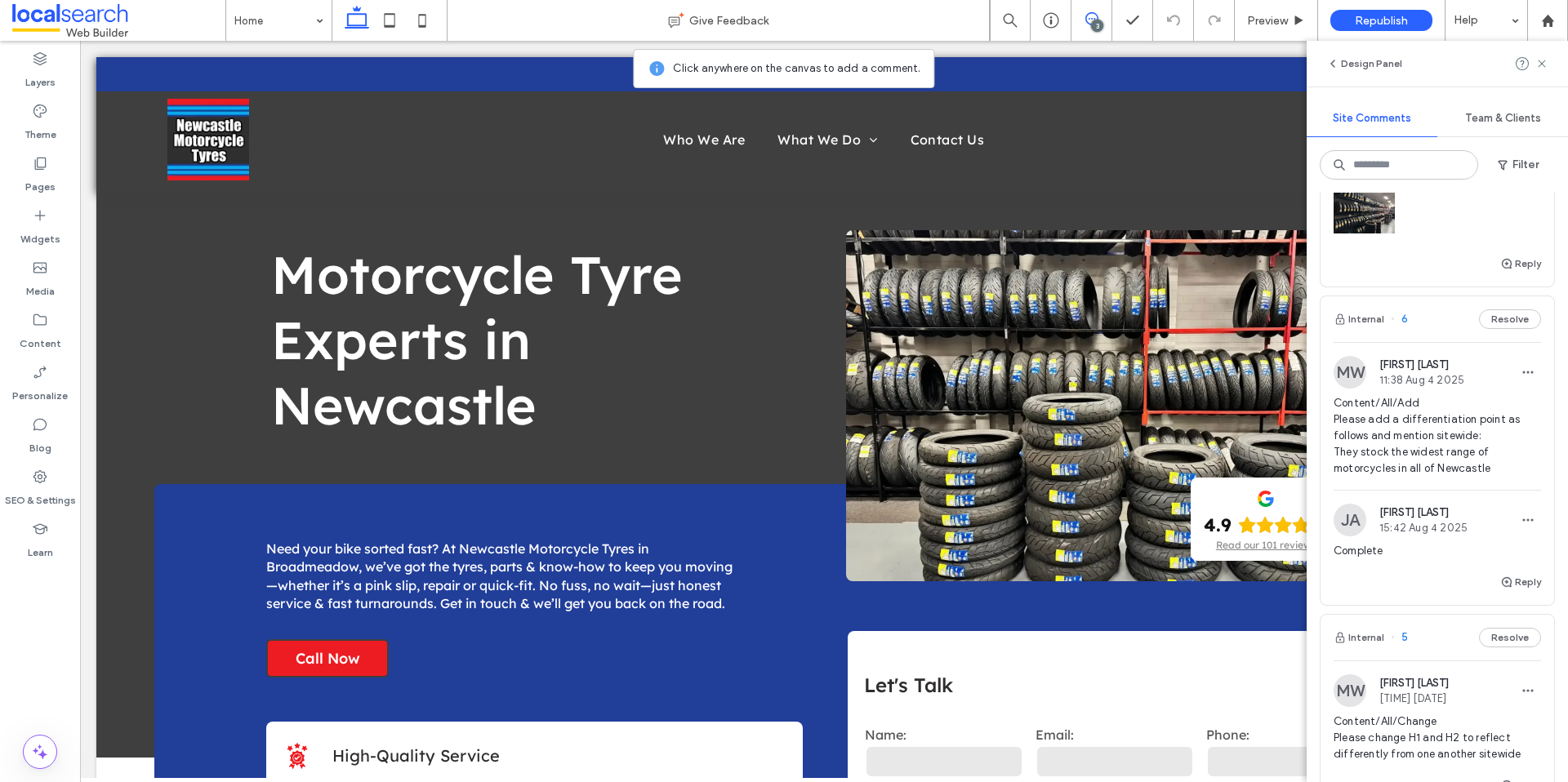 scroll, scrollTop: 338, scrollLeft: 0, axis: vertical 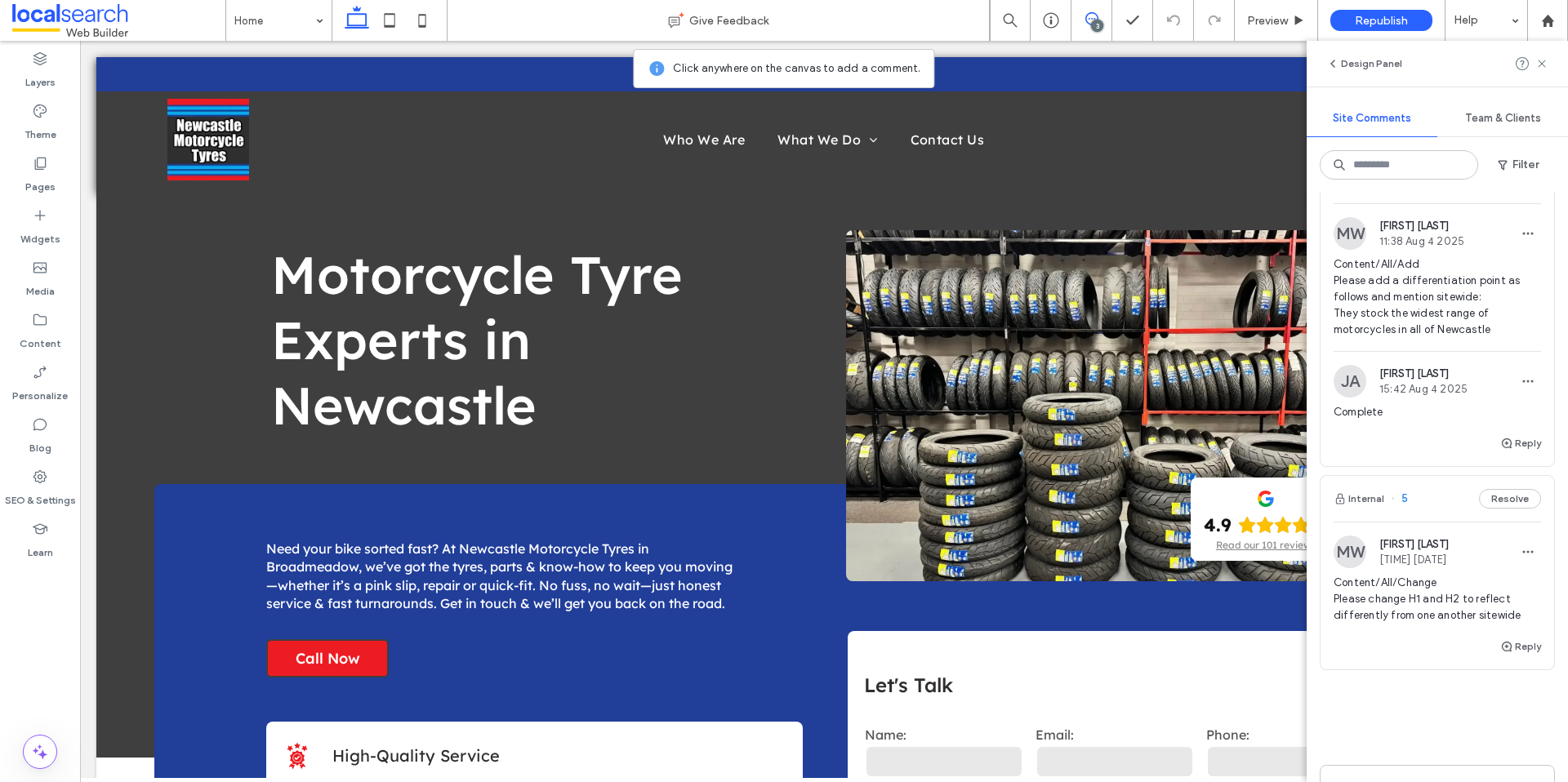 click on "[HOUR]:[MINUTE] [MONTH] [DAY] [YEAR]" at bounding box center [1414, 559] 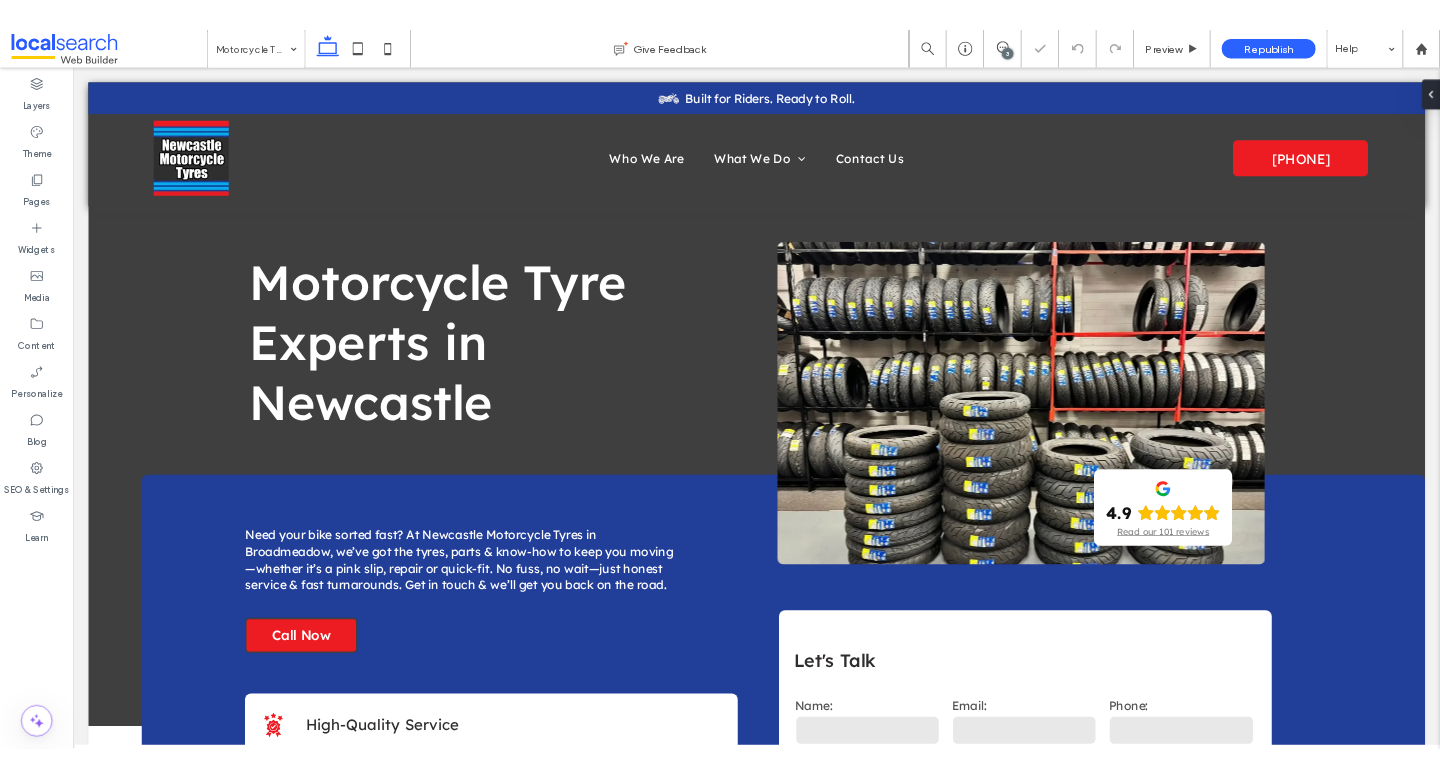 scroll, scrollTop: 0, scrollLeft: 0, axis: both 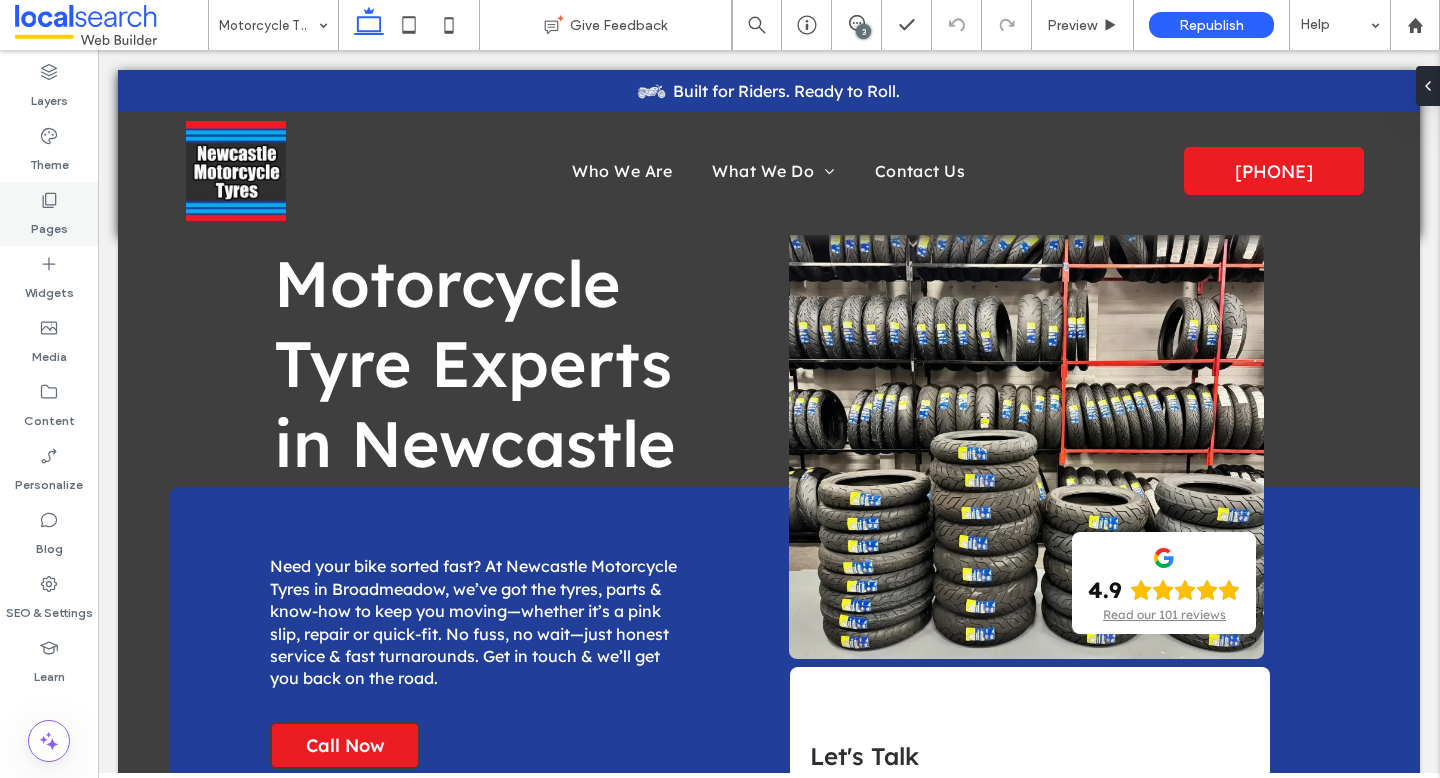 click on "Pages" at bounding box center [49, 214] 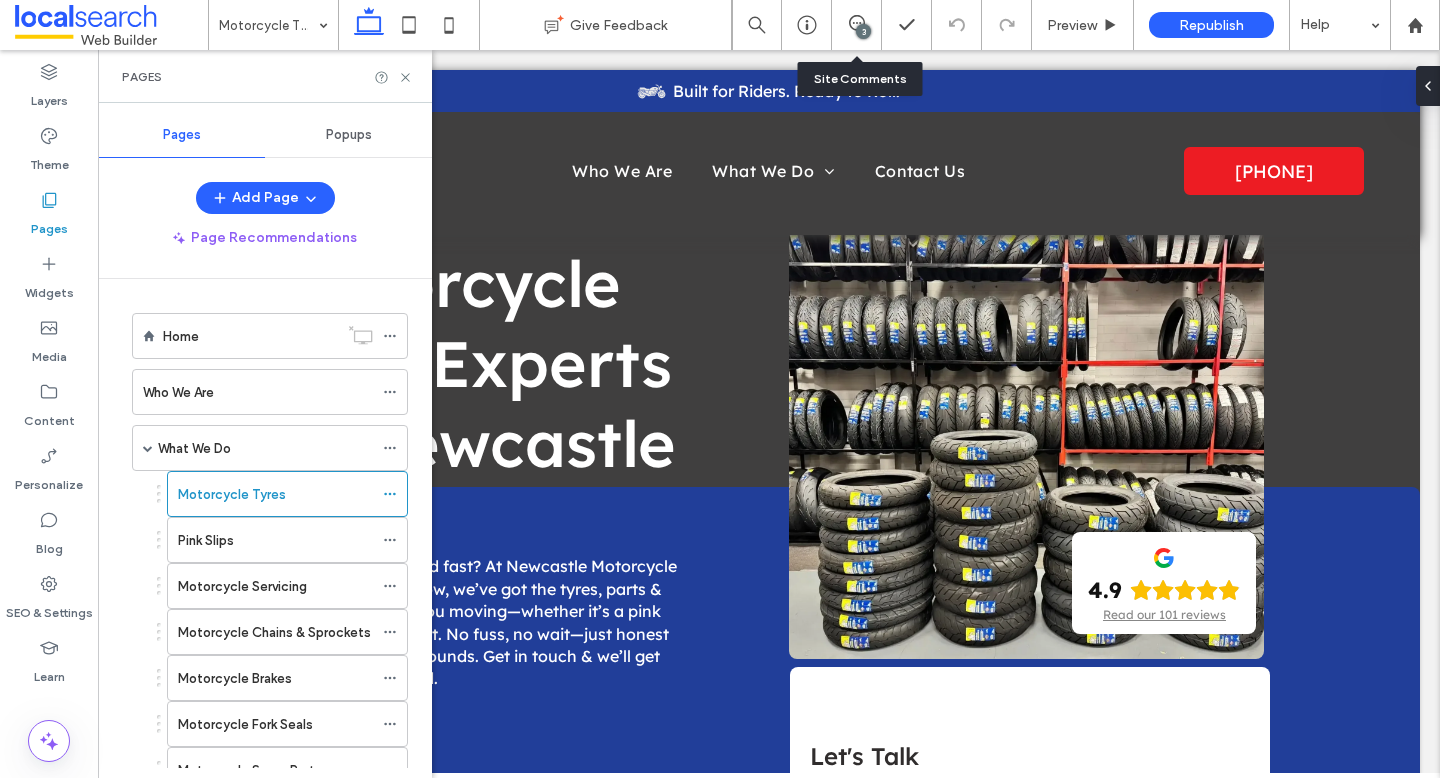click on "3" at bounding box center (857, 25) 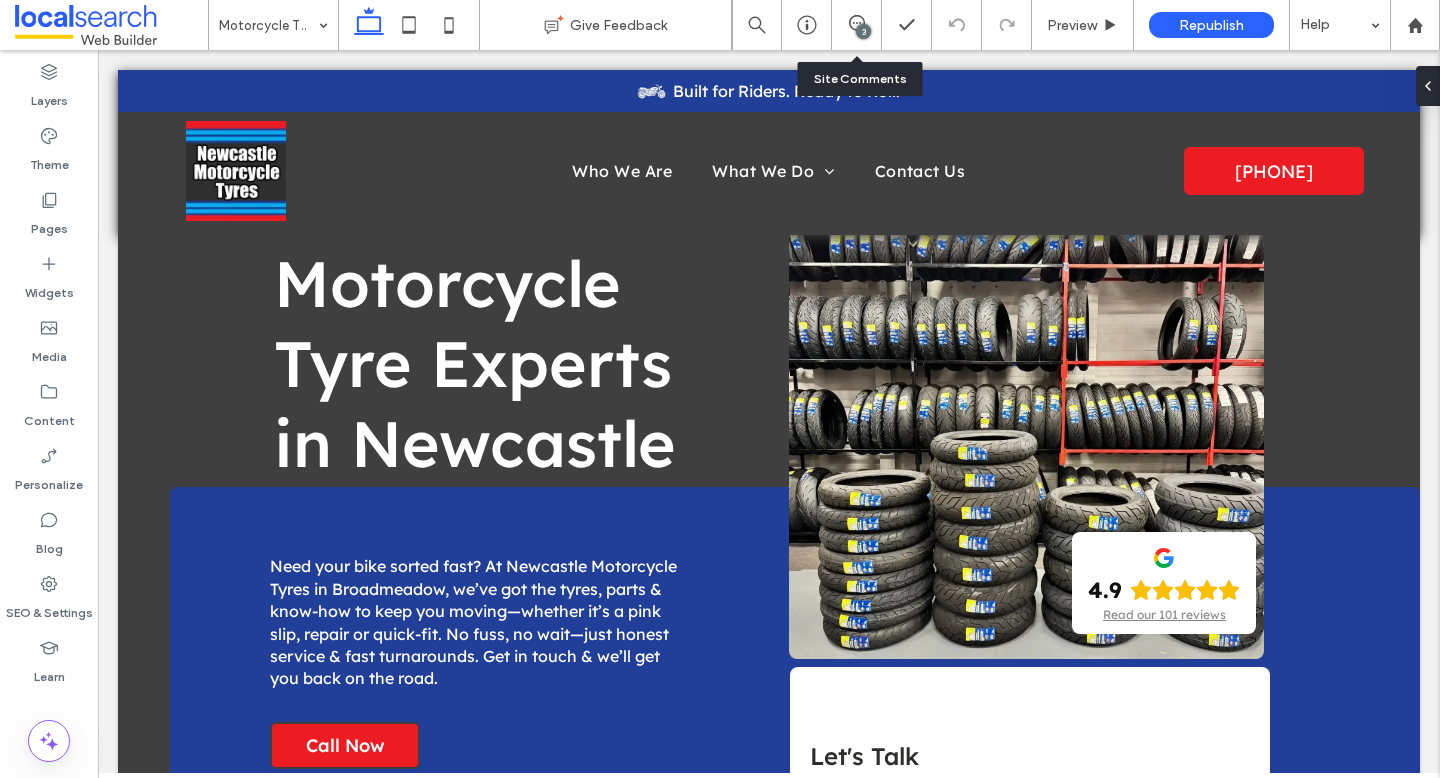 click on "3" at bounding box center [857, 25] 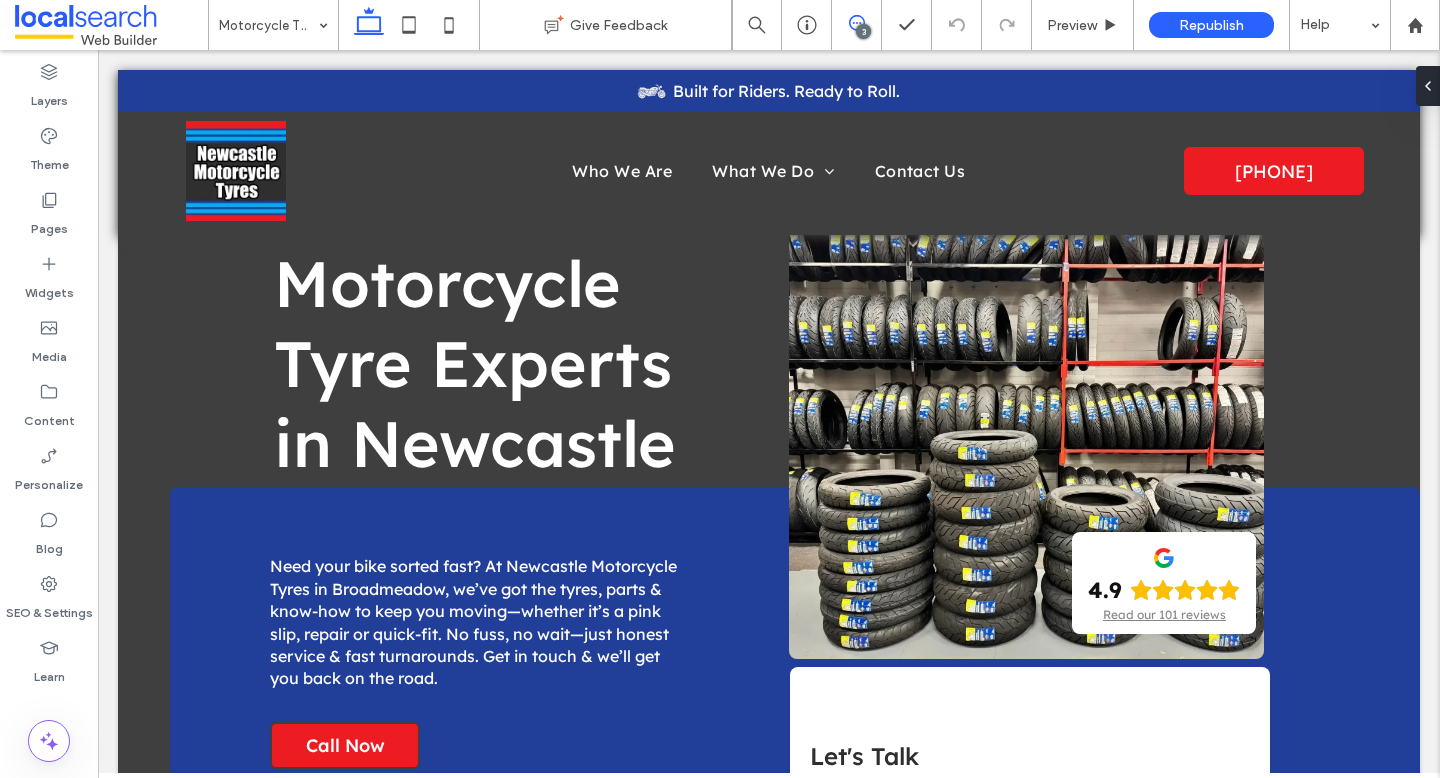 click at bounding box center [856, 23] 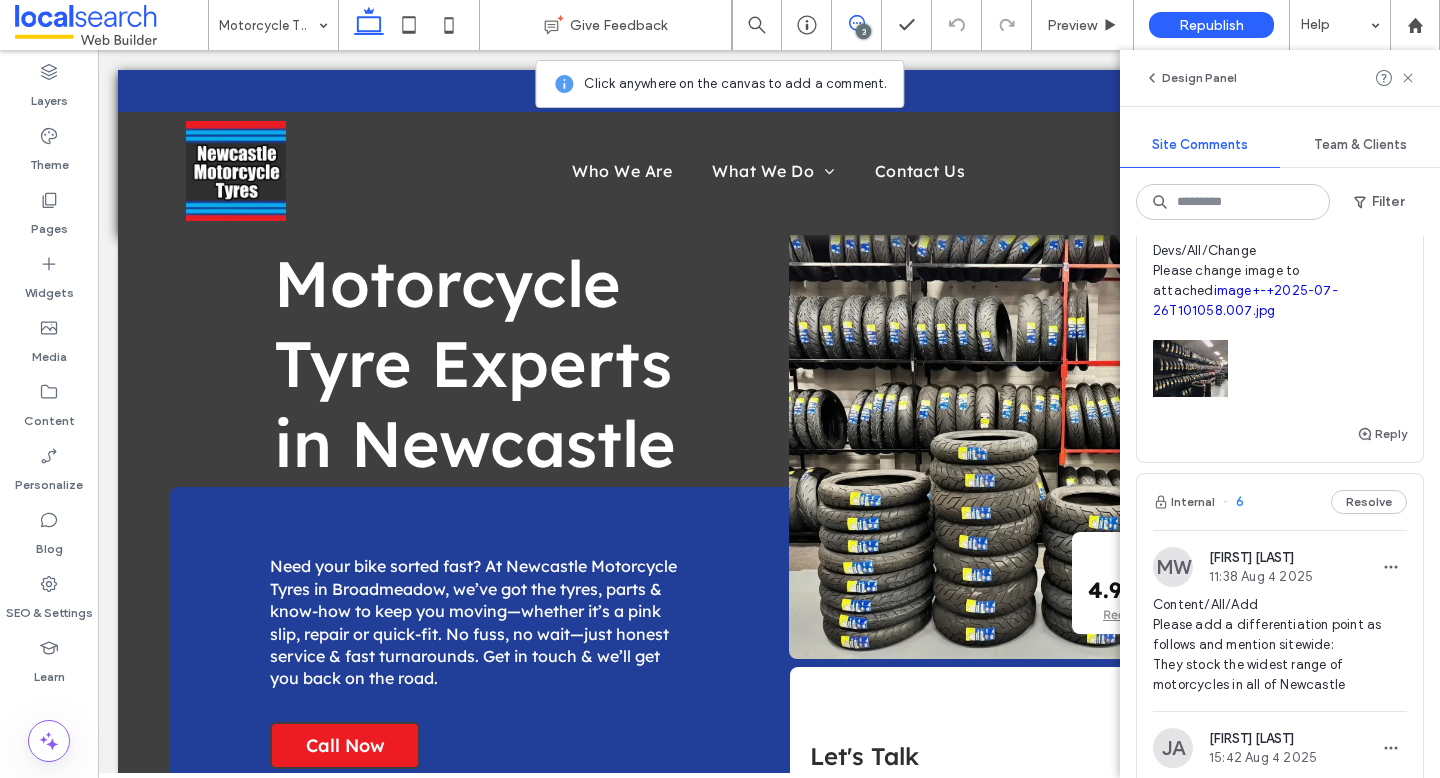 scroll, scrollTop: 250, scrollLeft: 0, axis: vertical 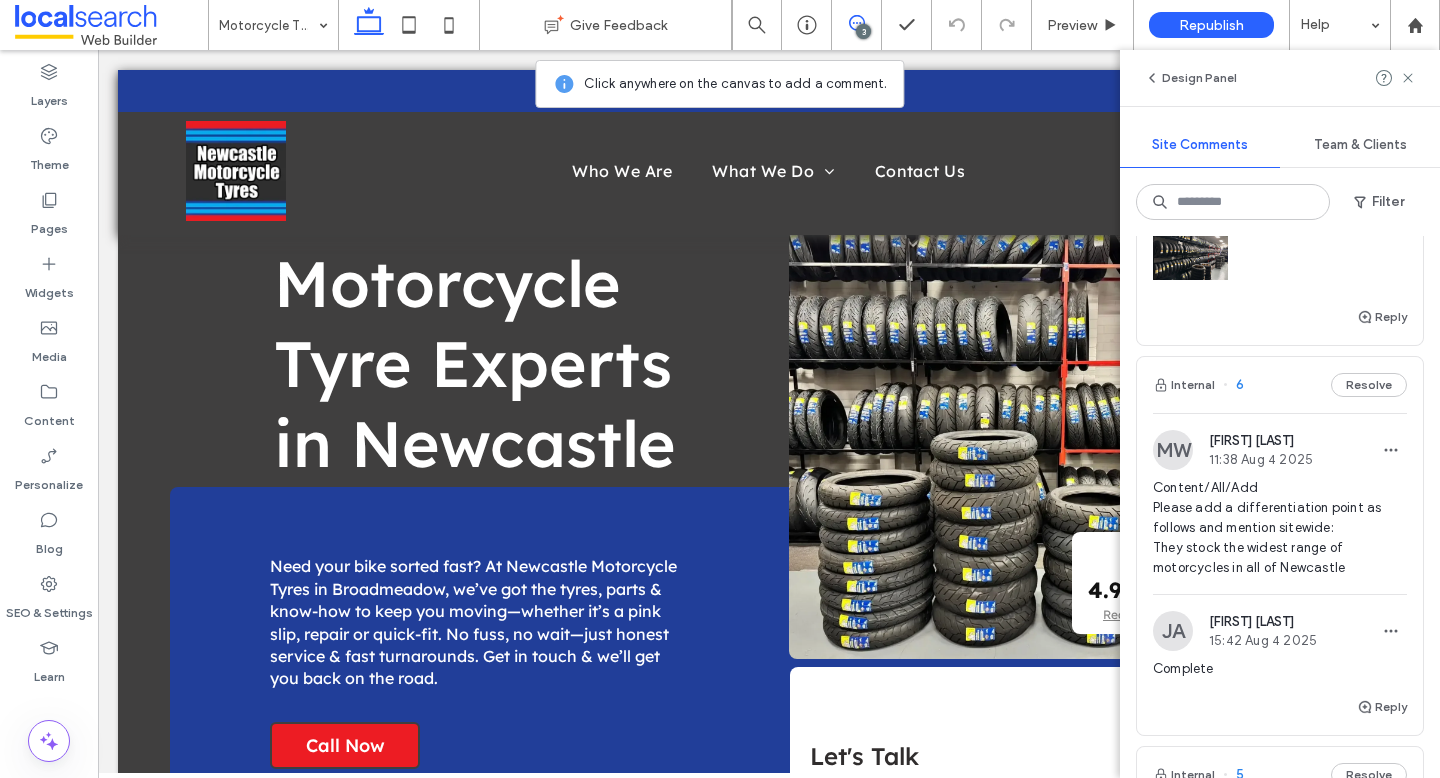 click on "Content/All/Add
Please add a differentiation point as follows and mention sitewide:
They stock the widest range of motorcycles in all of Newcastle" at bounding box center (1280, 528) 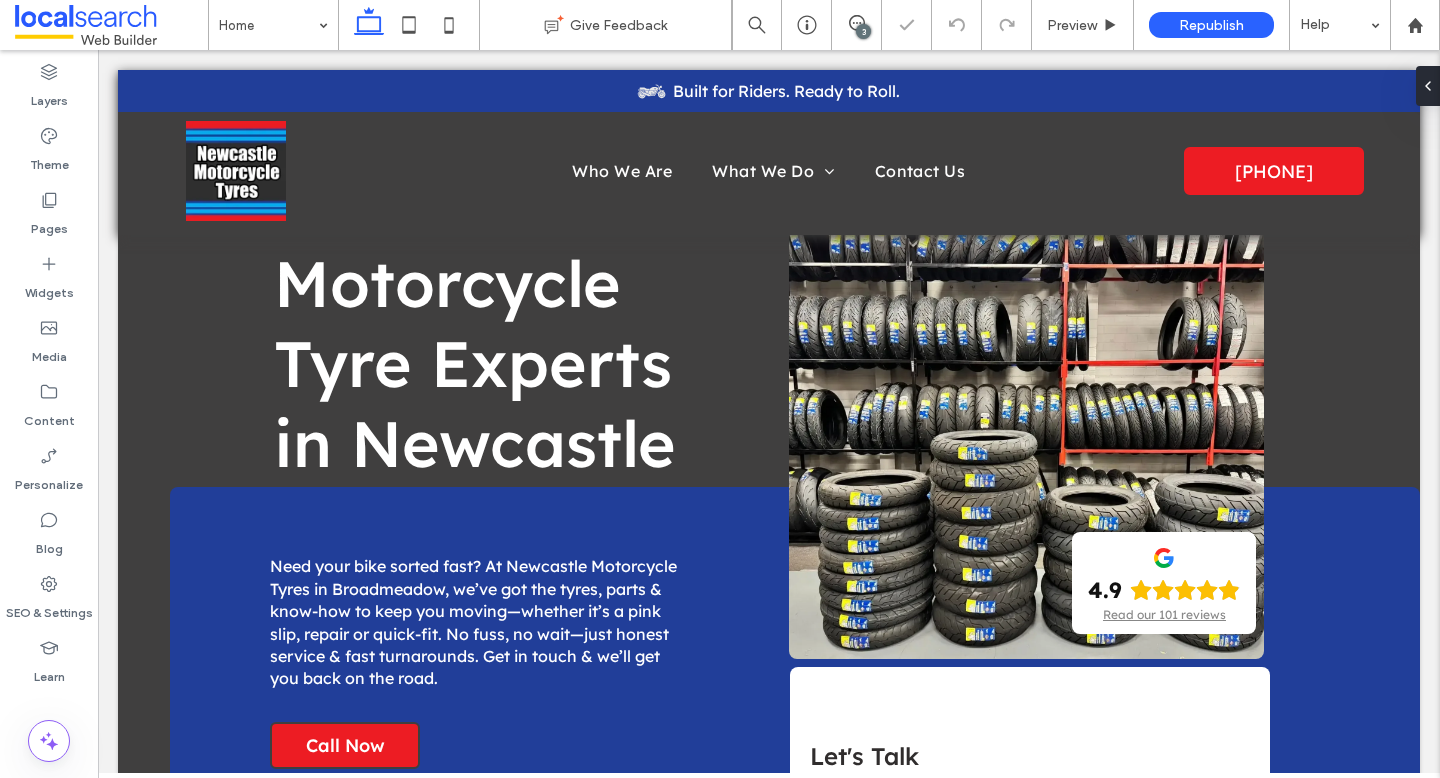 scroll, scrollTop: 0, scrollLeft: 0, axis: both 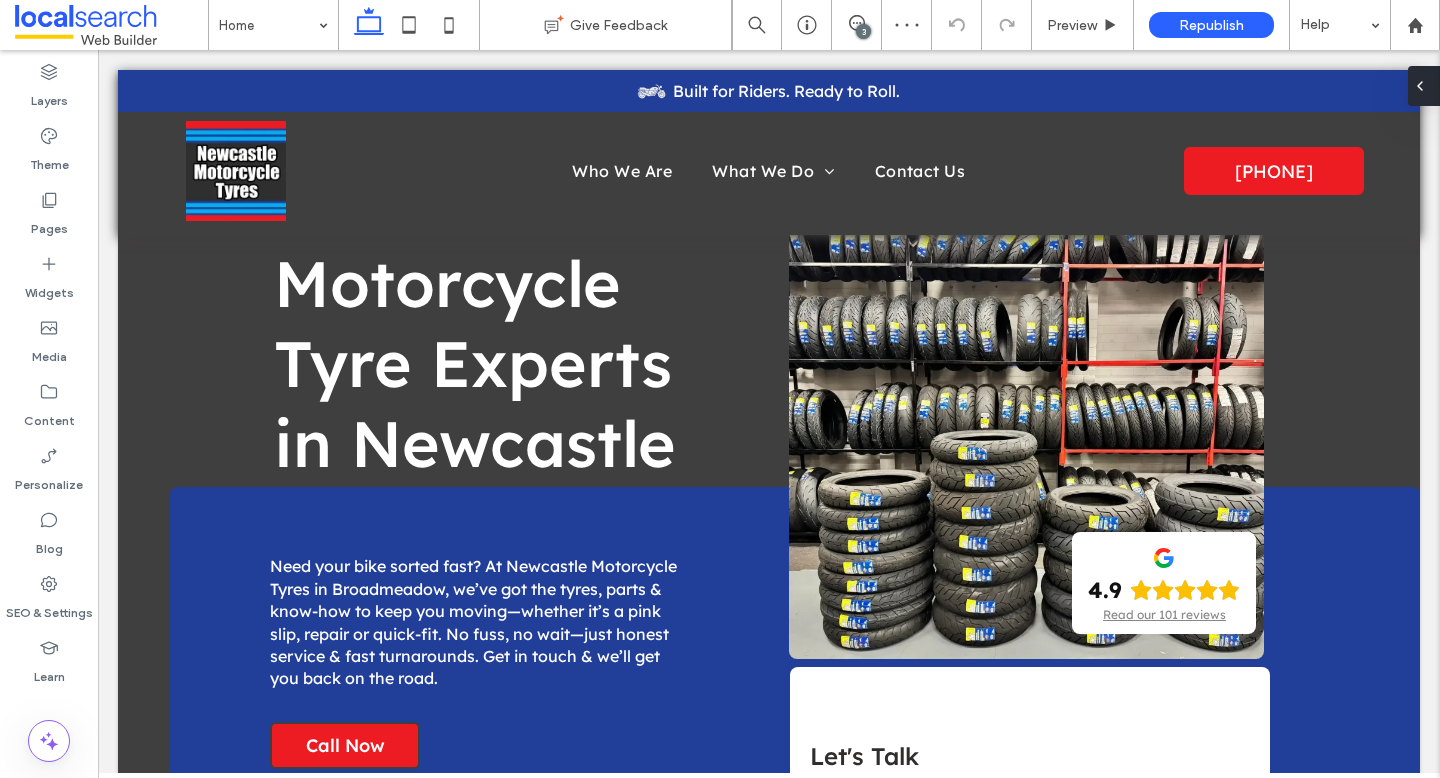 click at bounding box center (1424, 86) 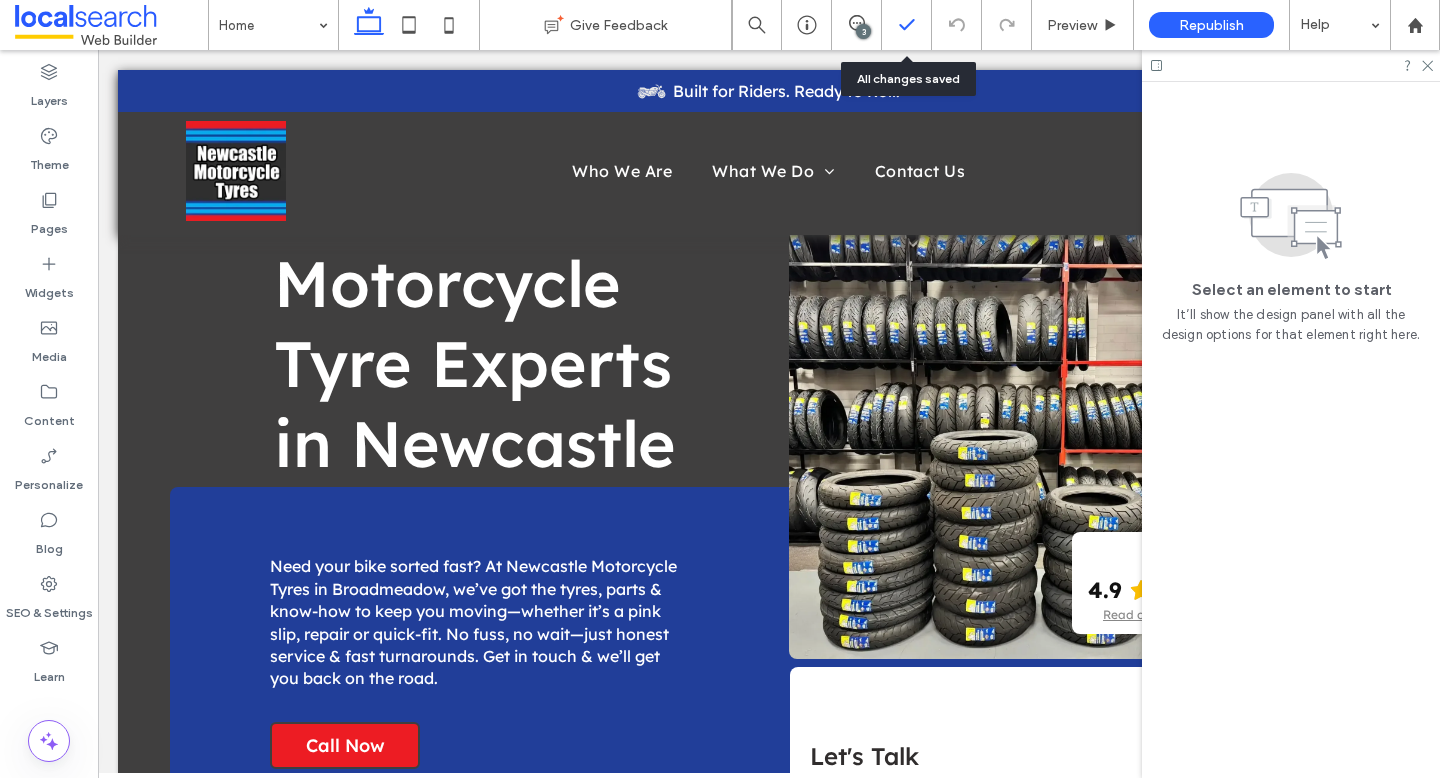 click 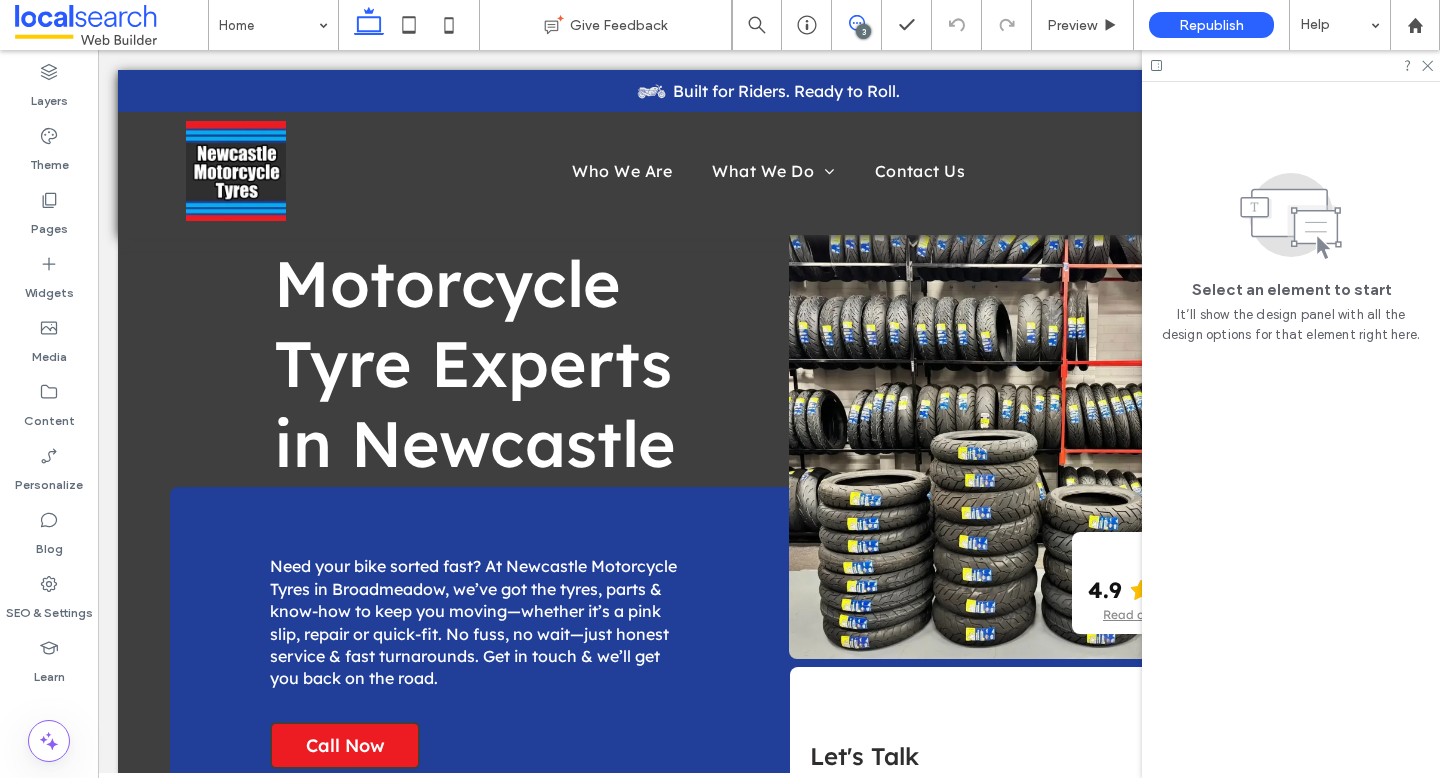 click 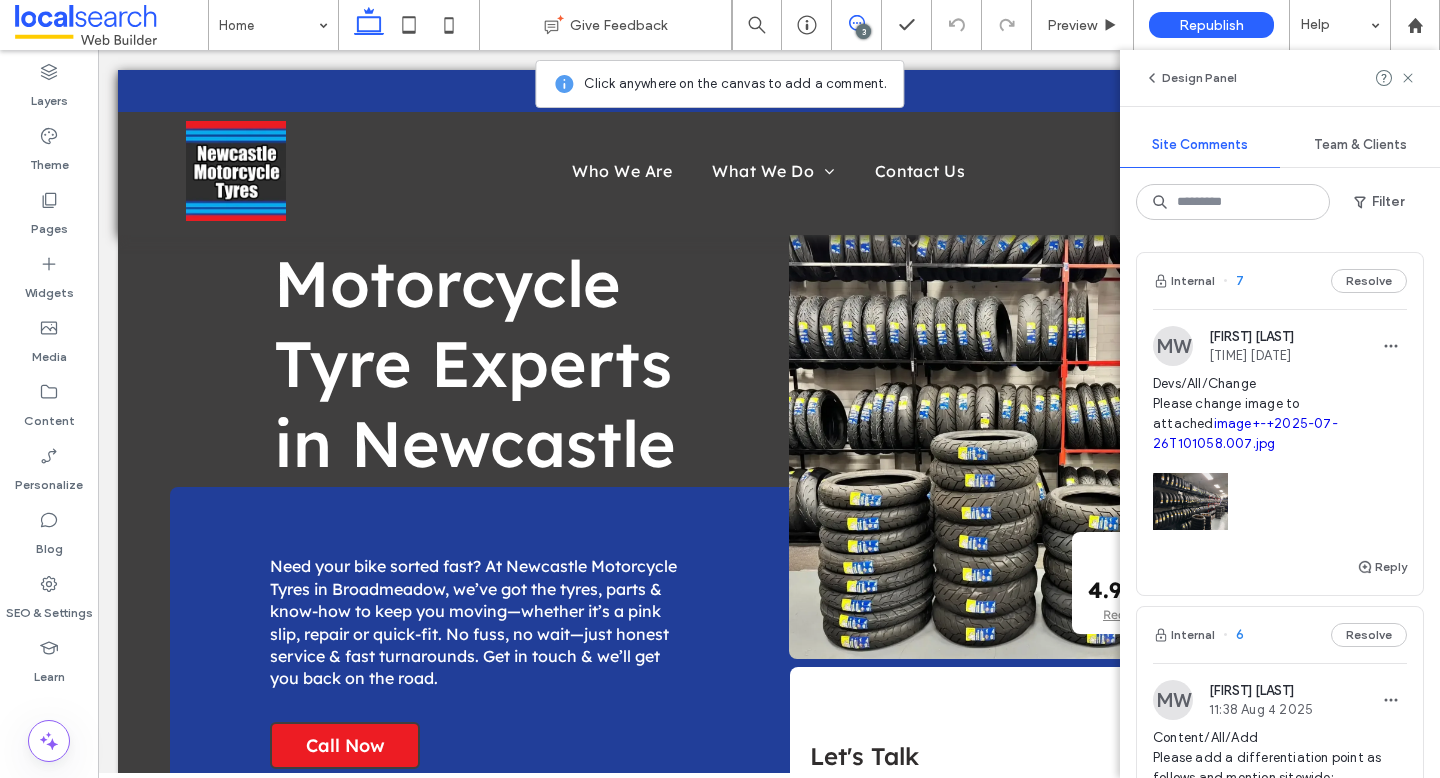 click on "MW Monique Windust 11:39 Aug 4 2025" at bounding box center (1280, 346) 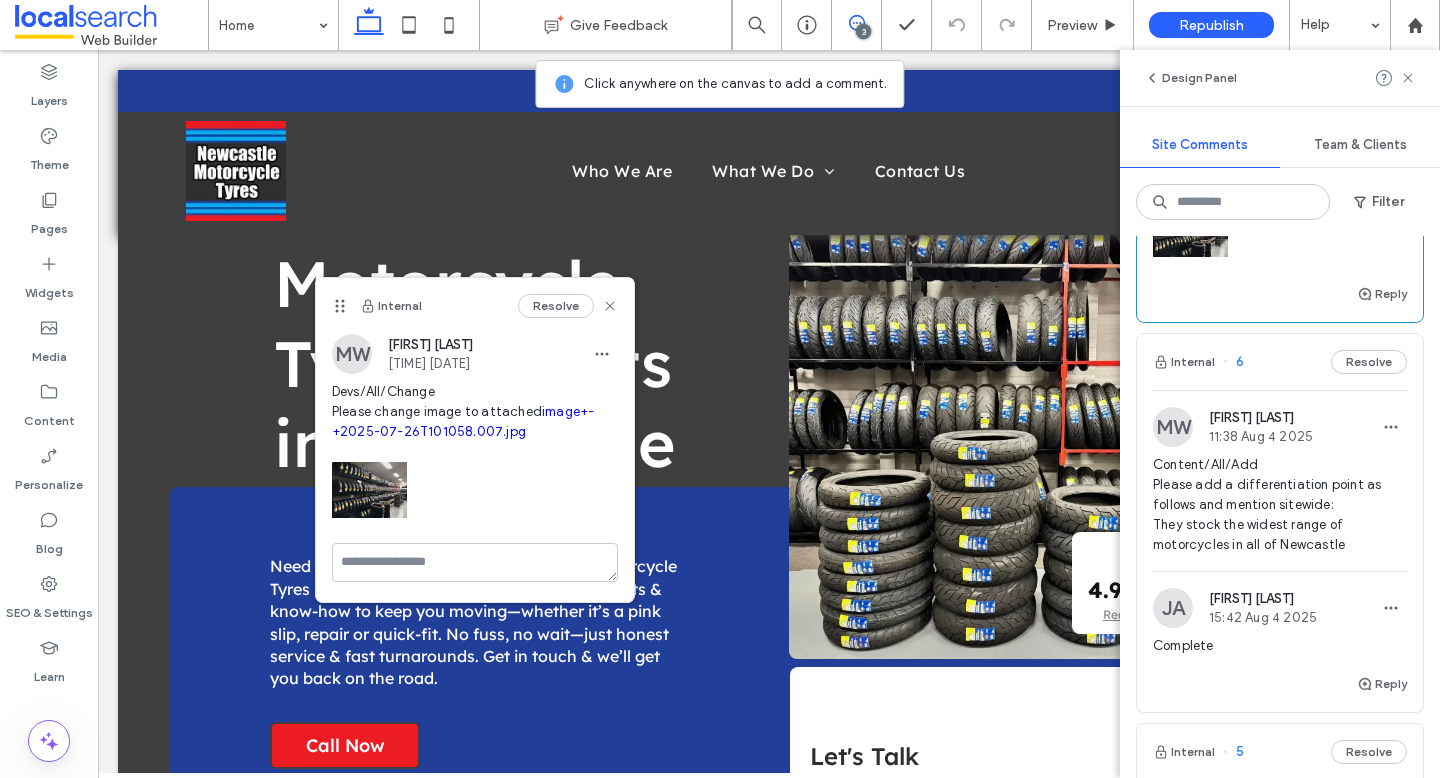 scroll, scrollTop: 396, scrollLeft: 0, axis: vertical 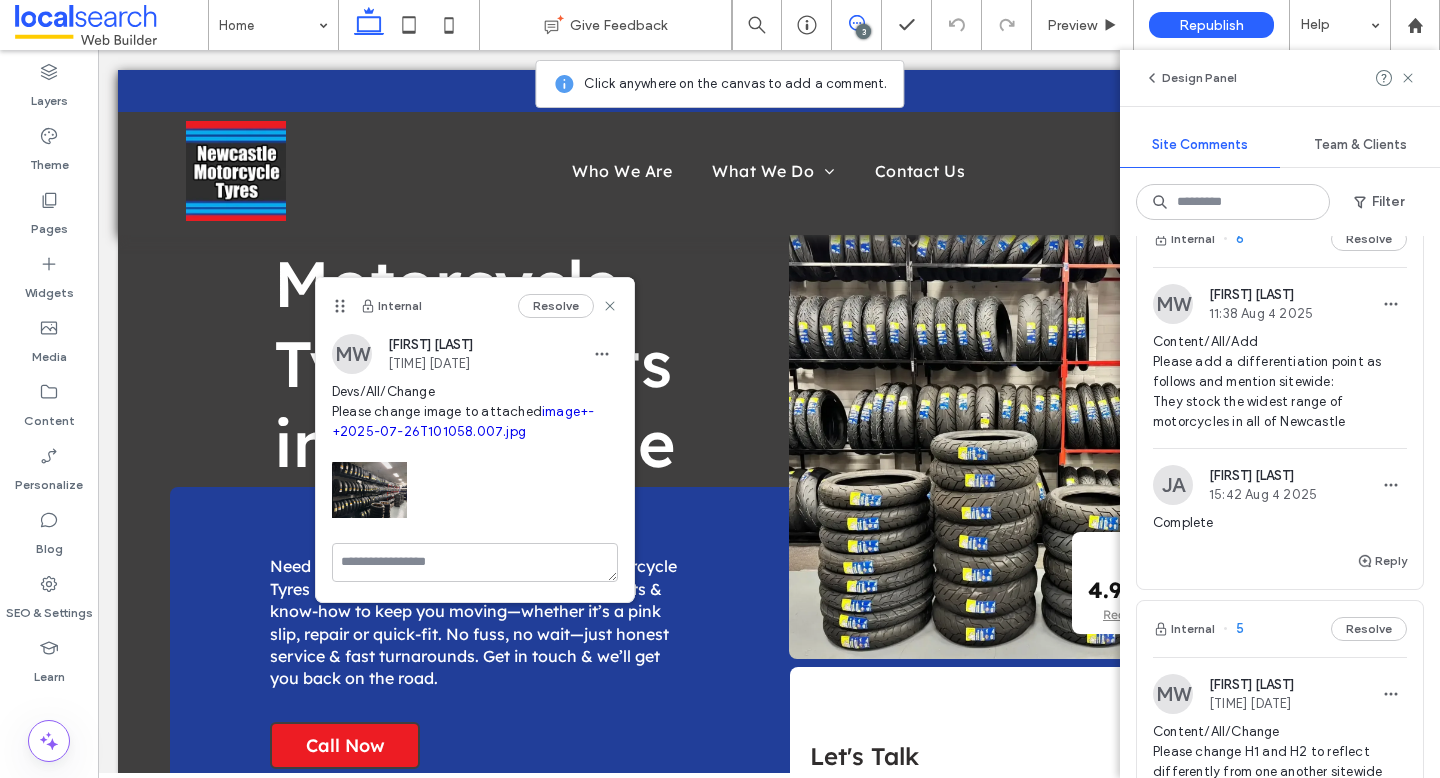 click on "Content/All/Add
Please add a differentiation point as follows and mention sitewide:
They stock the widest range of motorcycles in all of Newcastle" at bounding box center (1280, 382) 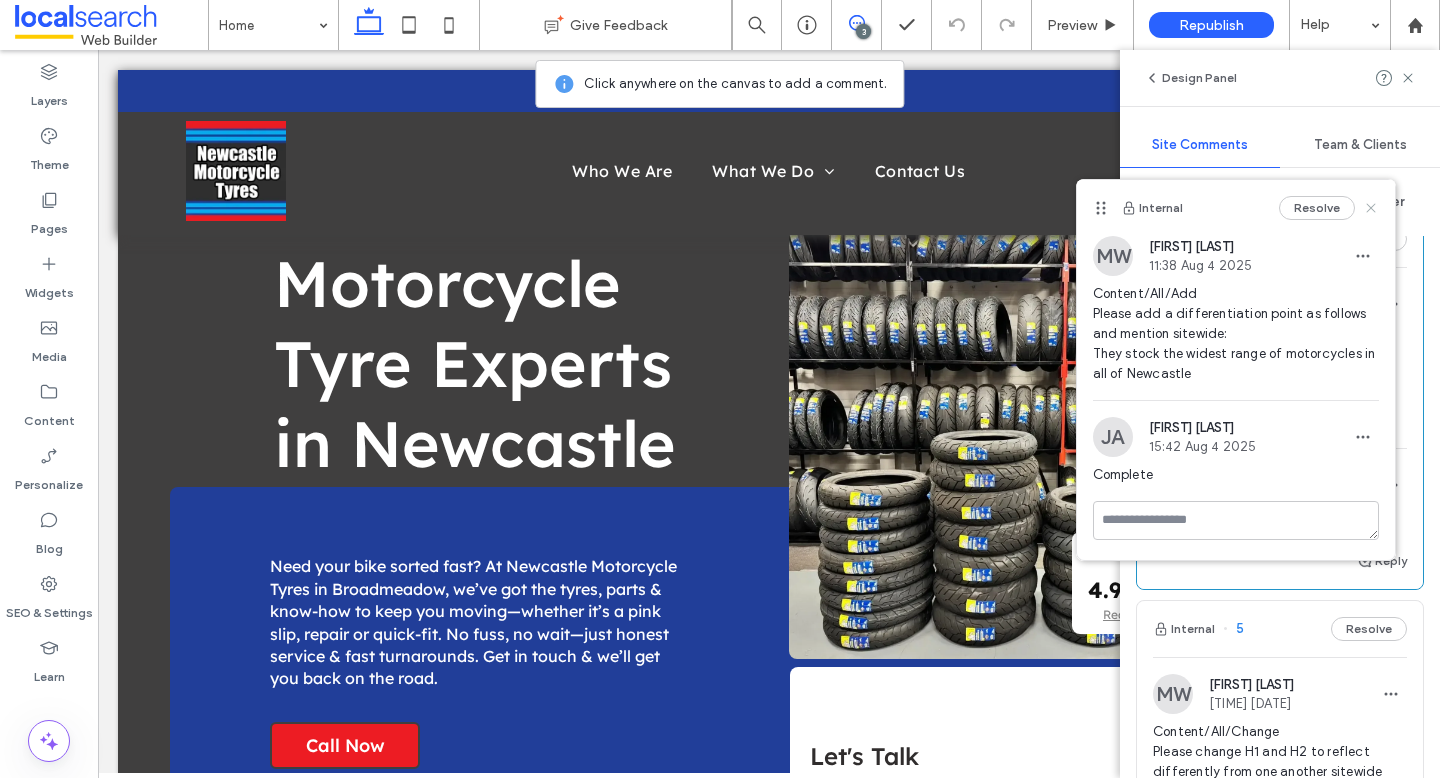 click 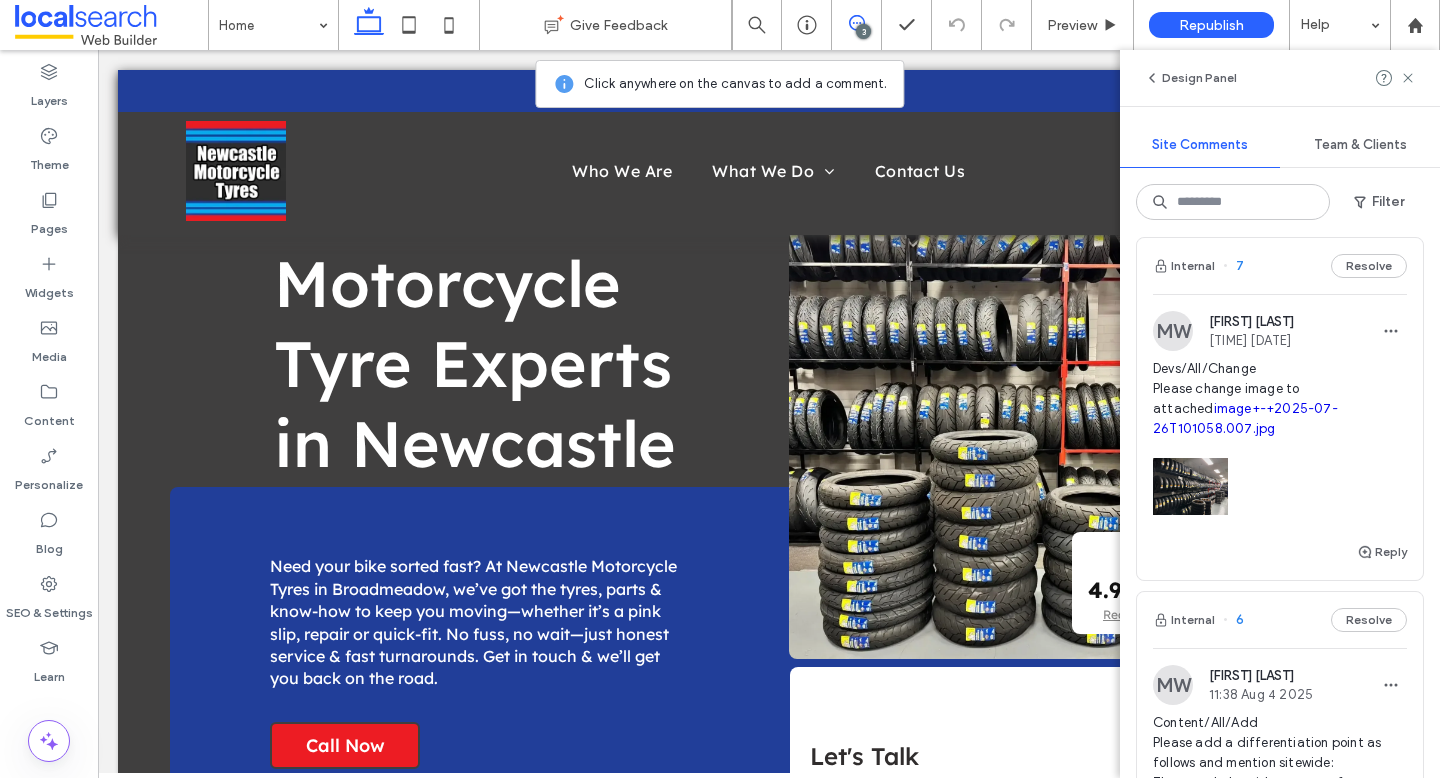 scroll, scrollTop: 0, scrollLeft: 0, axis: both 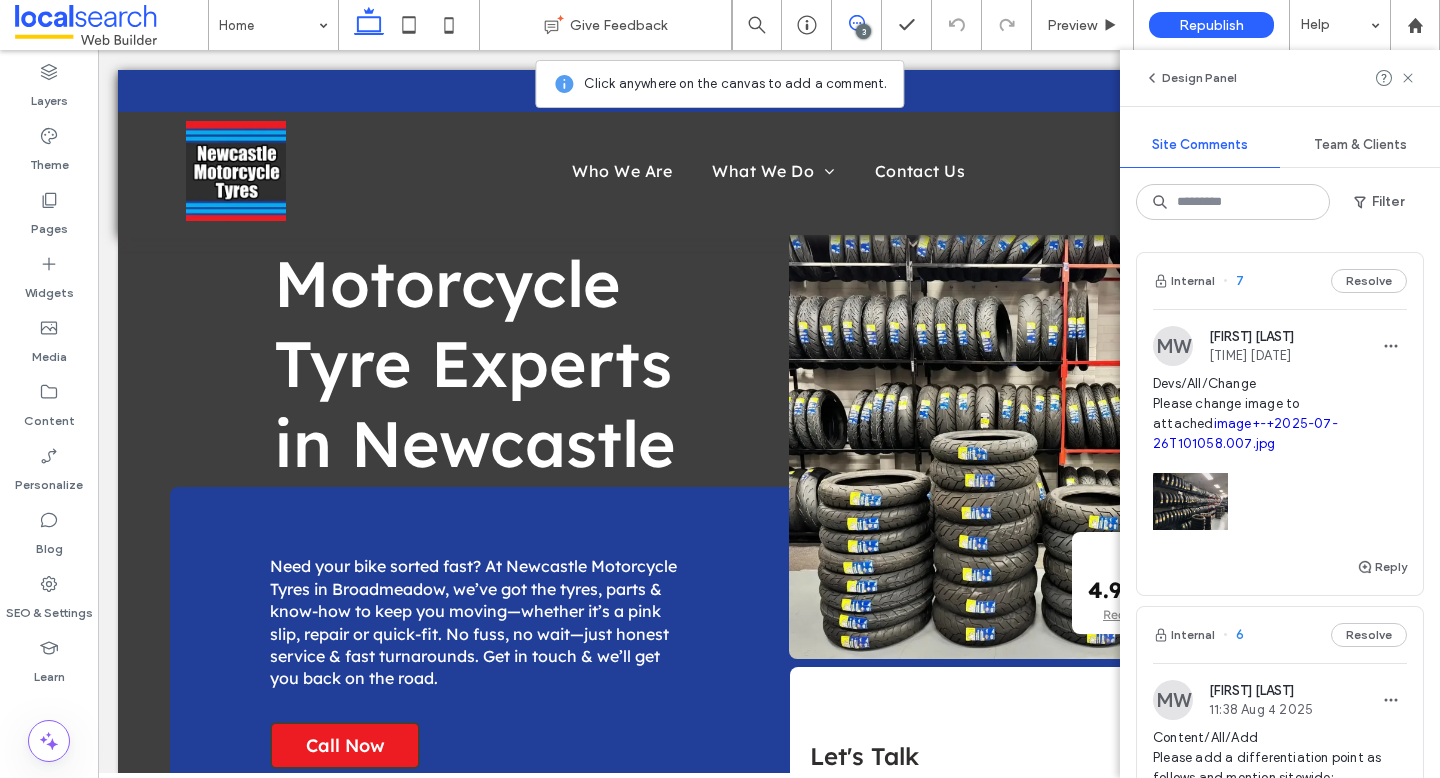 click on "Devs/All/Change
Please change image to attached   image+-+2025-07-26T101058.007.jpg" at bounding box center (1280, 414) 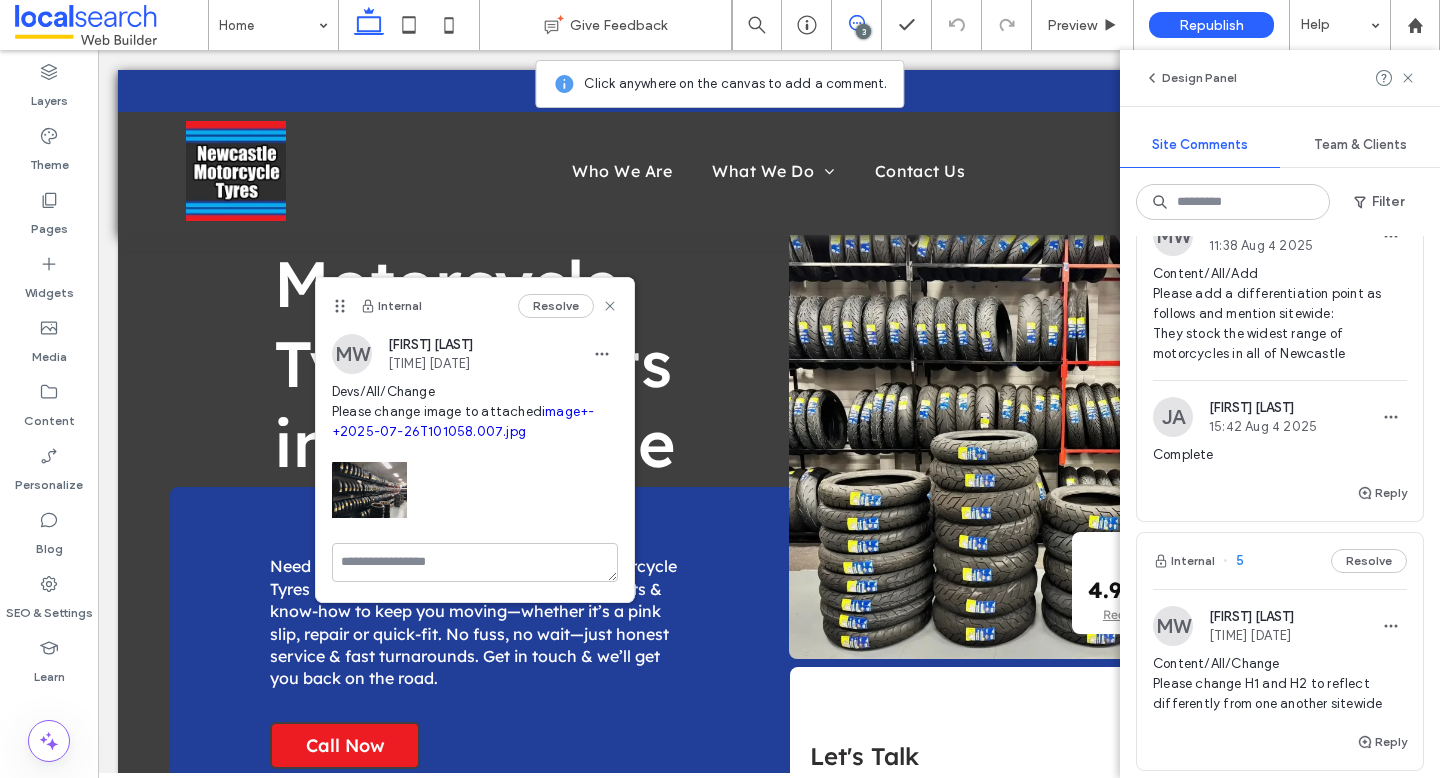 scroll, scrollTop: 722, scrollLeft: 0, axis: vertical 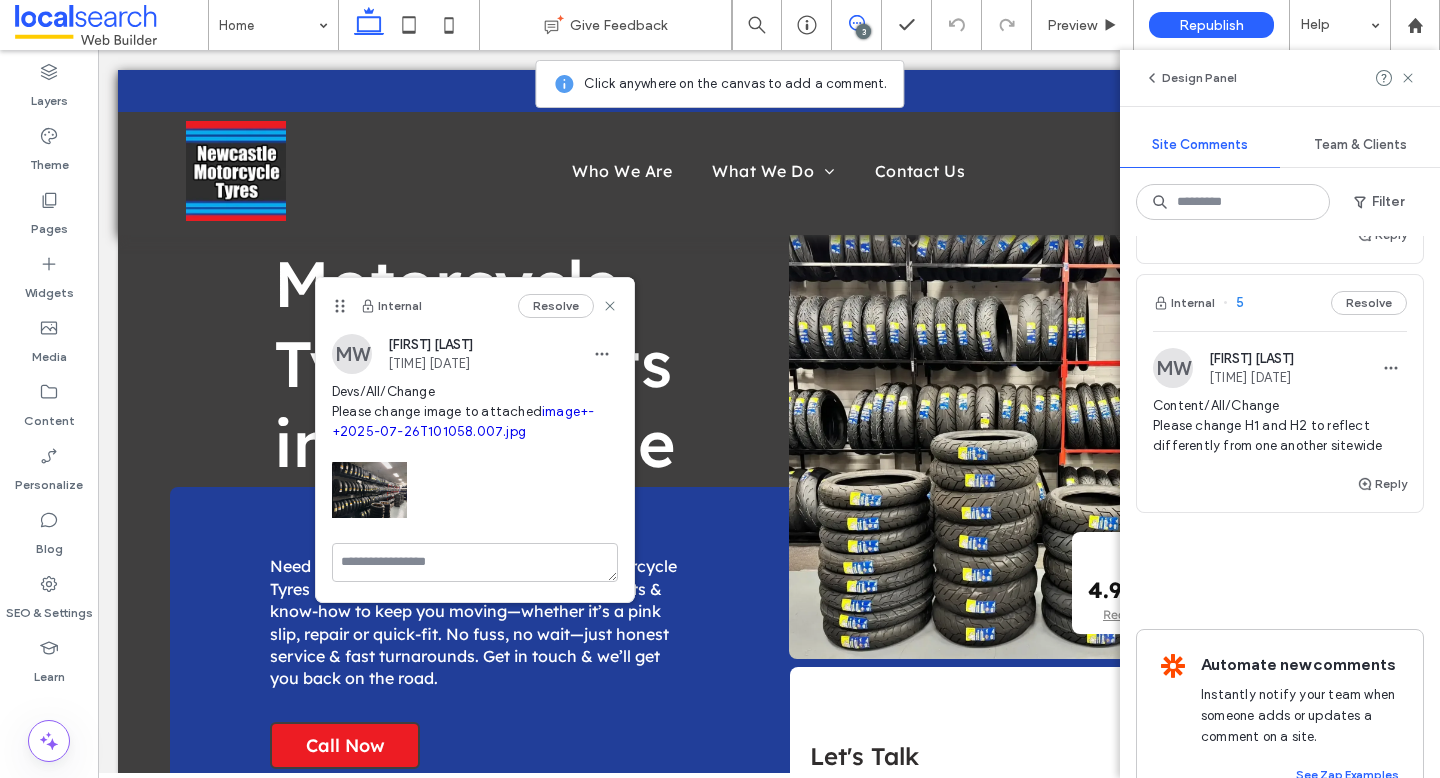 click on "Content/All/Change
Please change H1 and H2 to reflect differently from one another sitewide" at bounding box center (1280, 426) 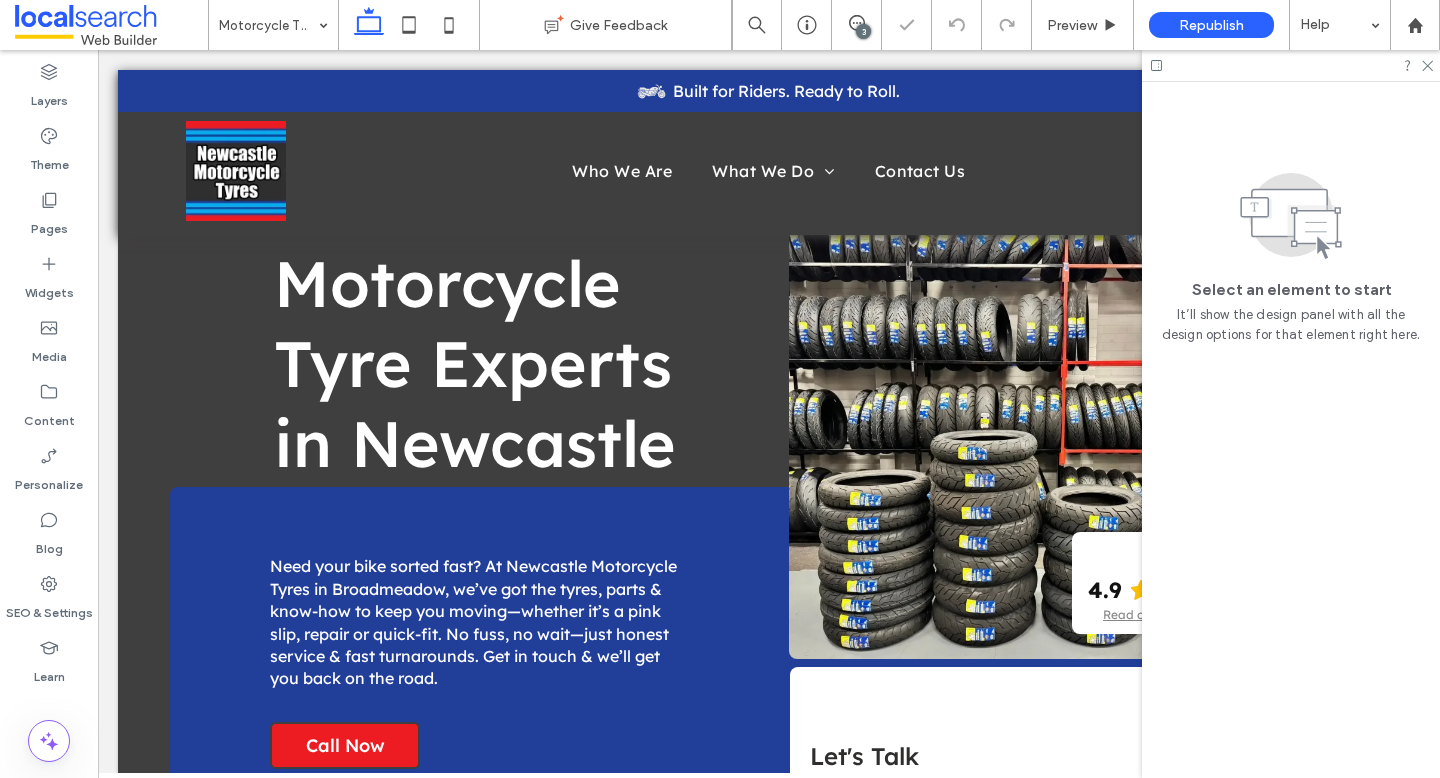 scroll, scrollTop: 0, scrollLeft: 0, axis: both 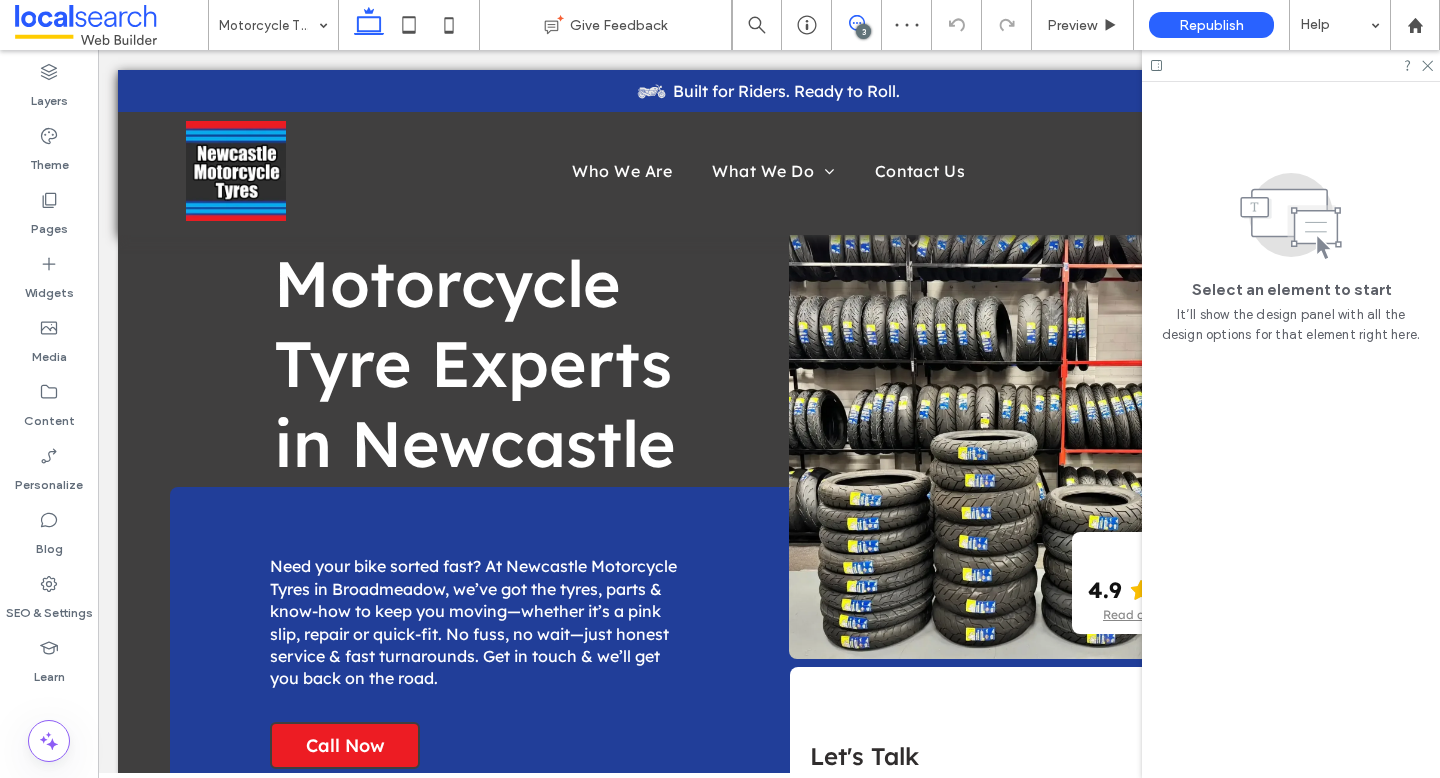 click at bounding box center (856, 23) 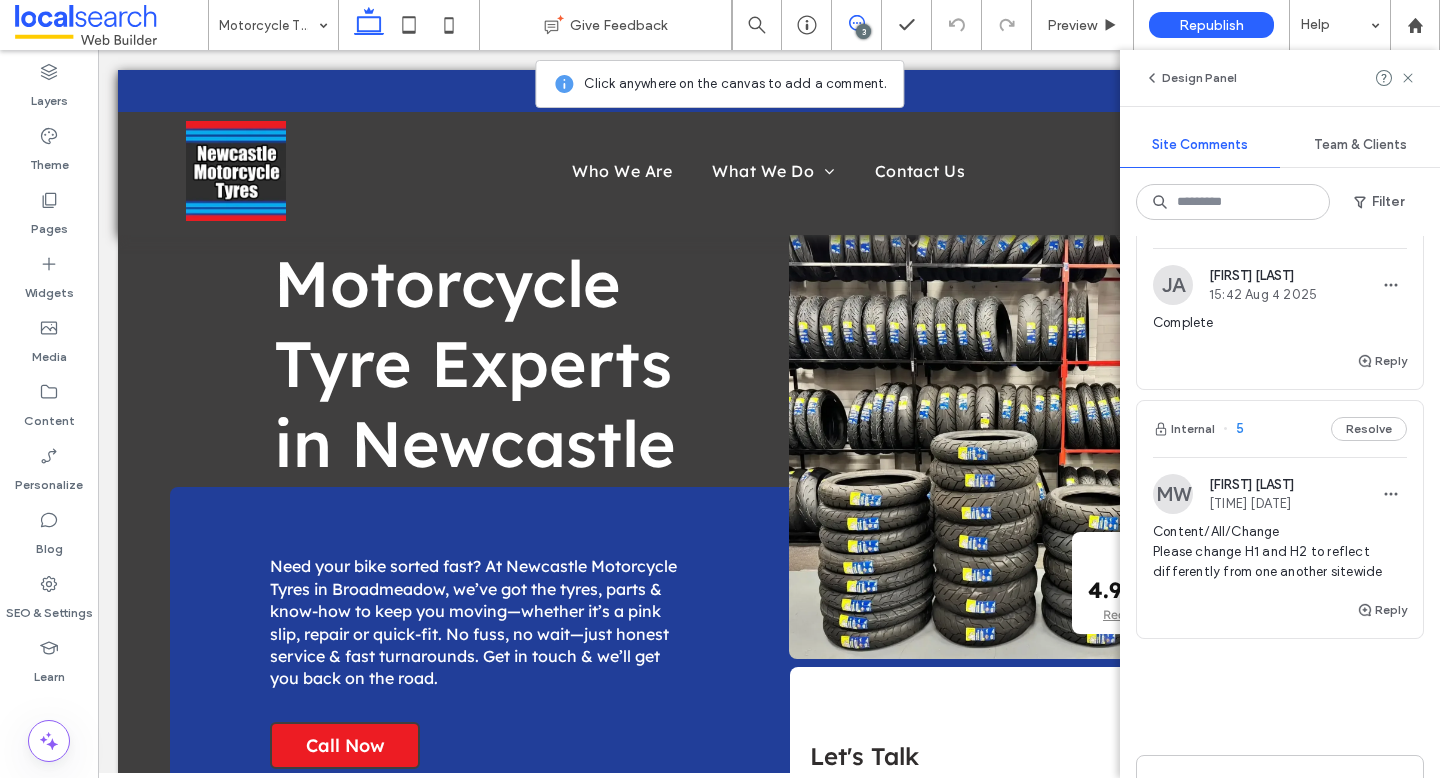 scroll, scrollTop: 690, scrollLeft: 0, axis: vertical 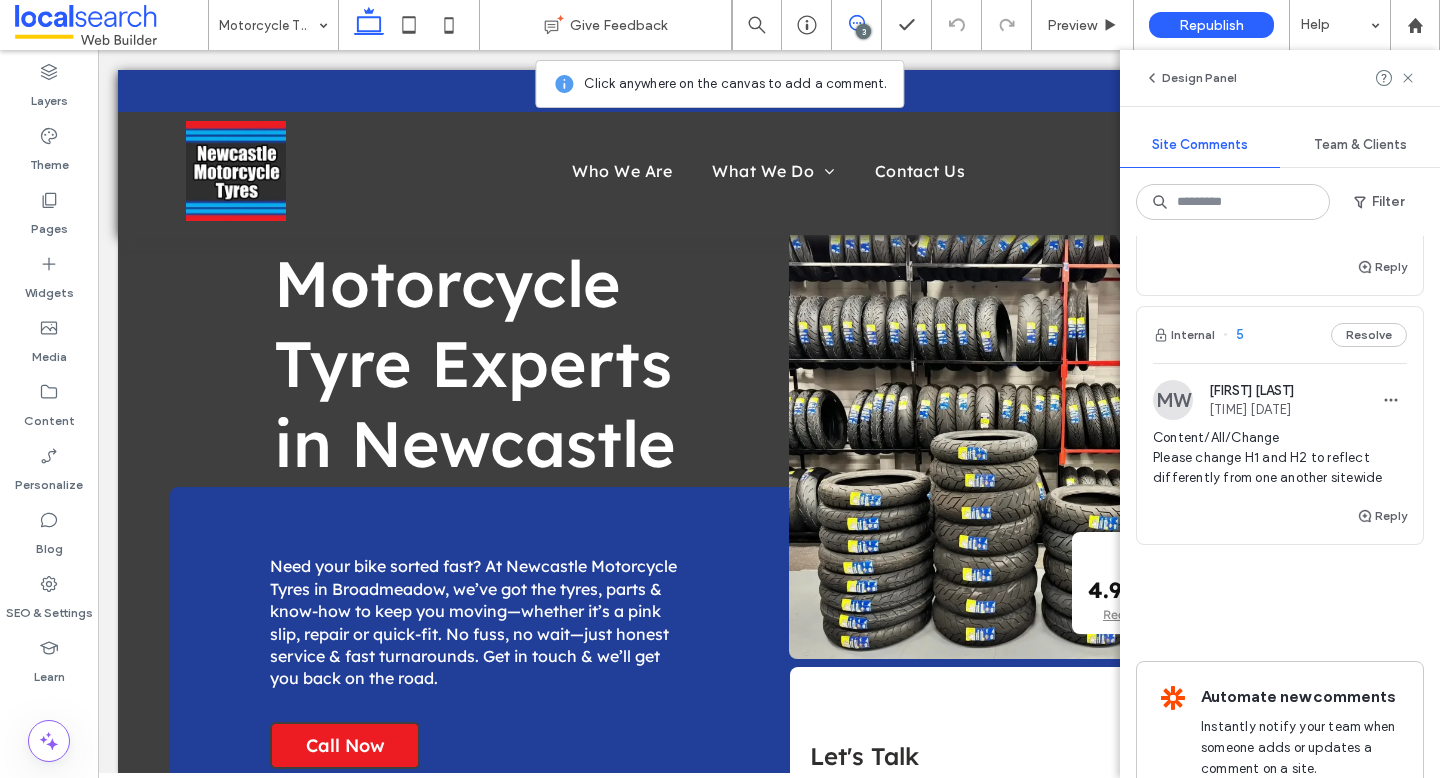 click on "Content/All/Change
Please change H1 and H2 to reflect differently from one another sitewide" at bounding box center (1280, 458) 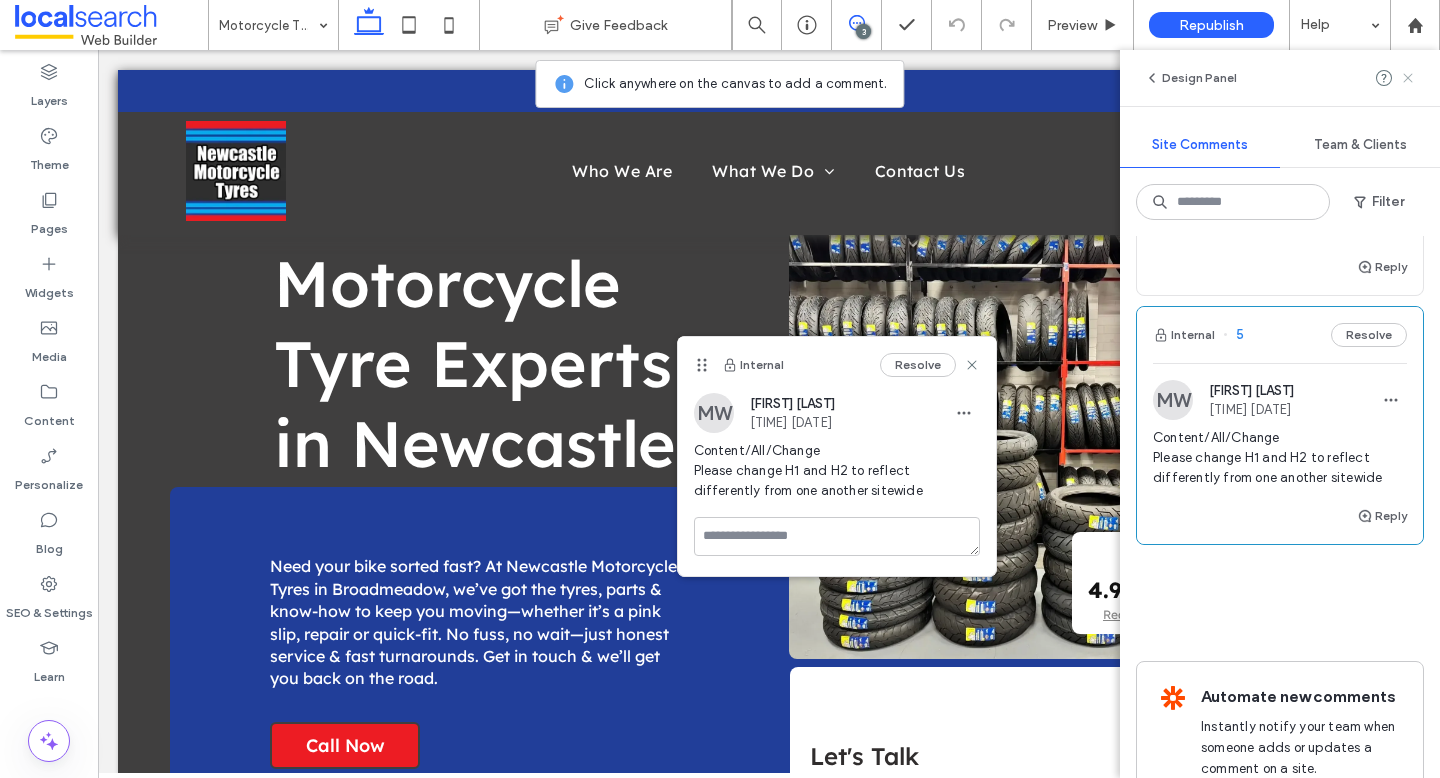 click at bounding box center [1408, 78] 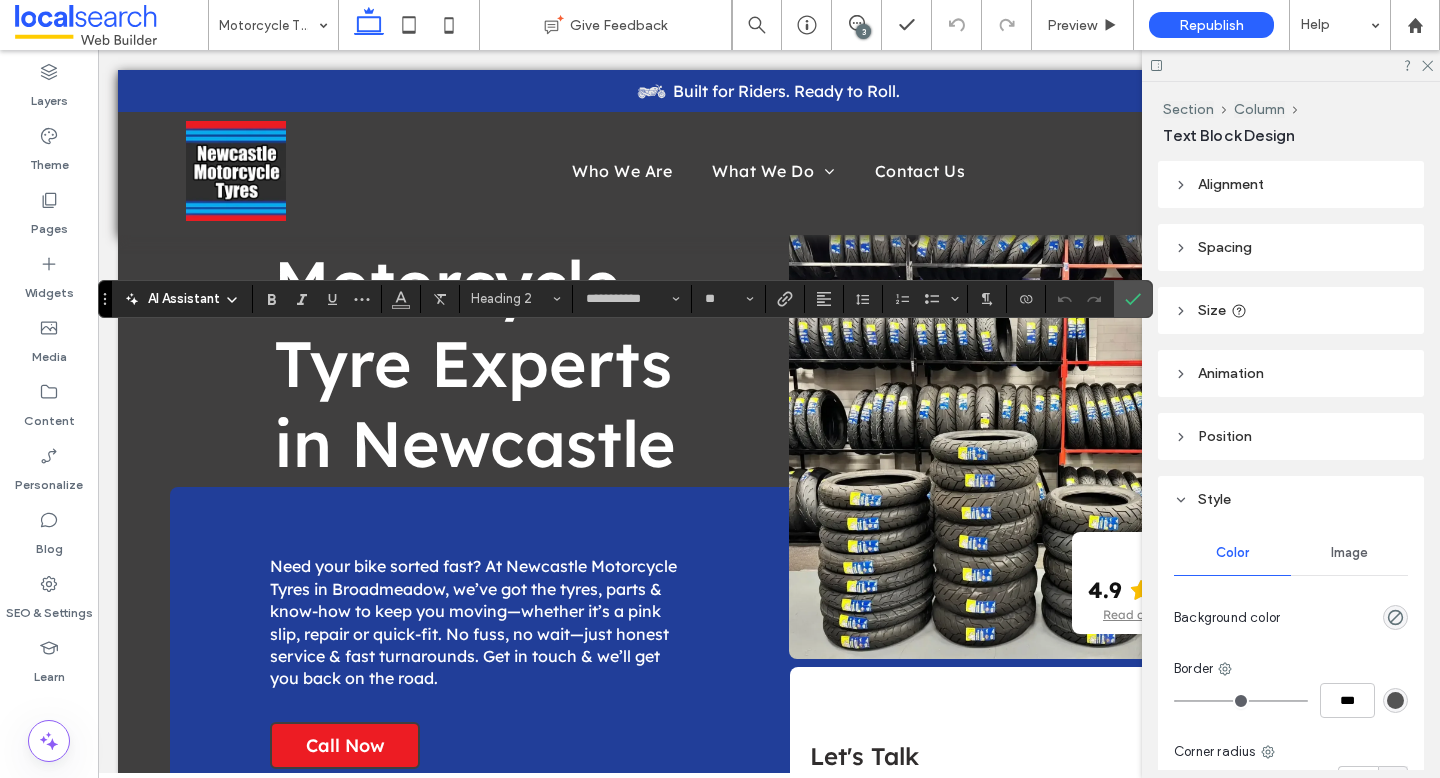 click at bounding box center (1291, 65) 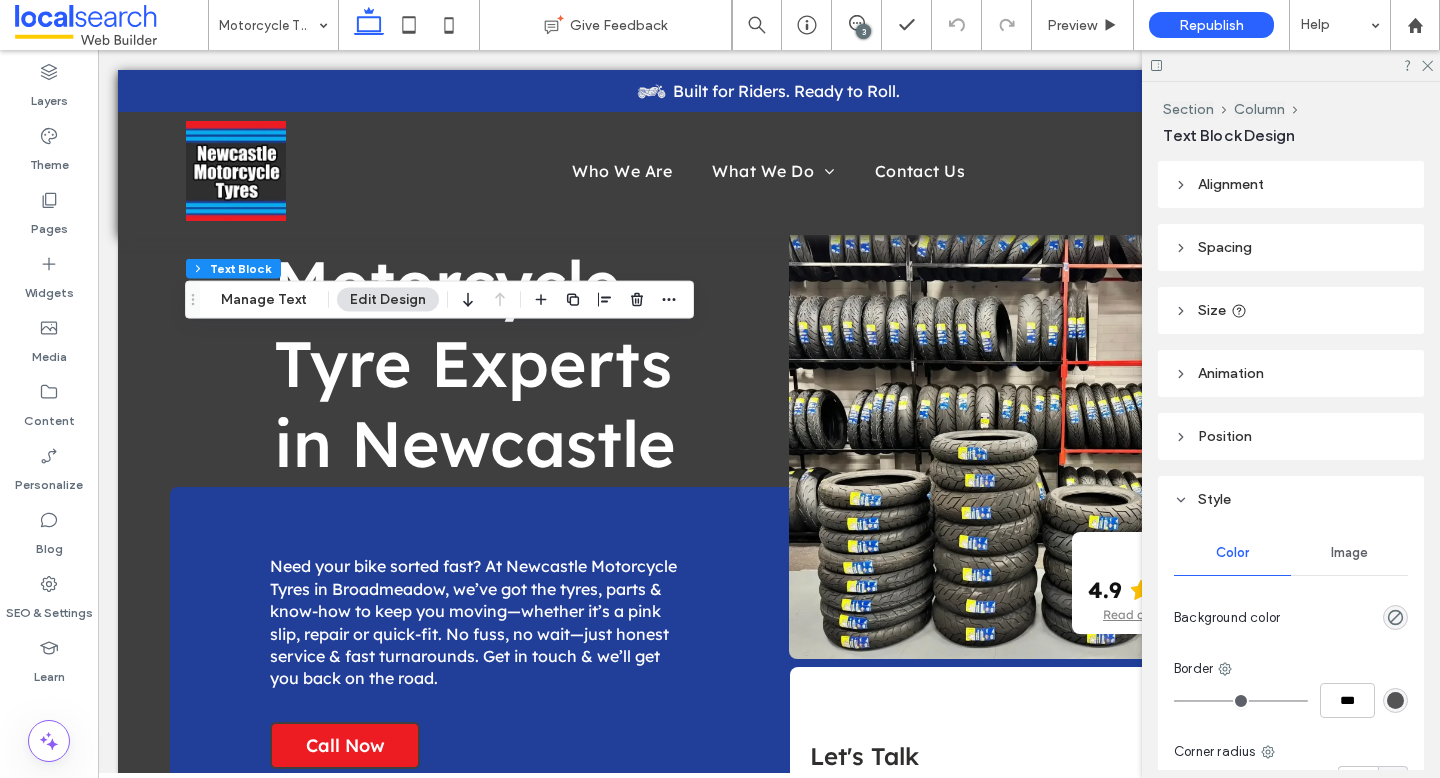 click at bounding box center (1291, 65) 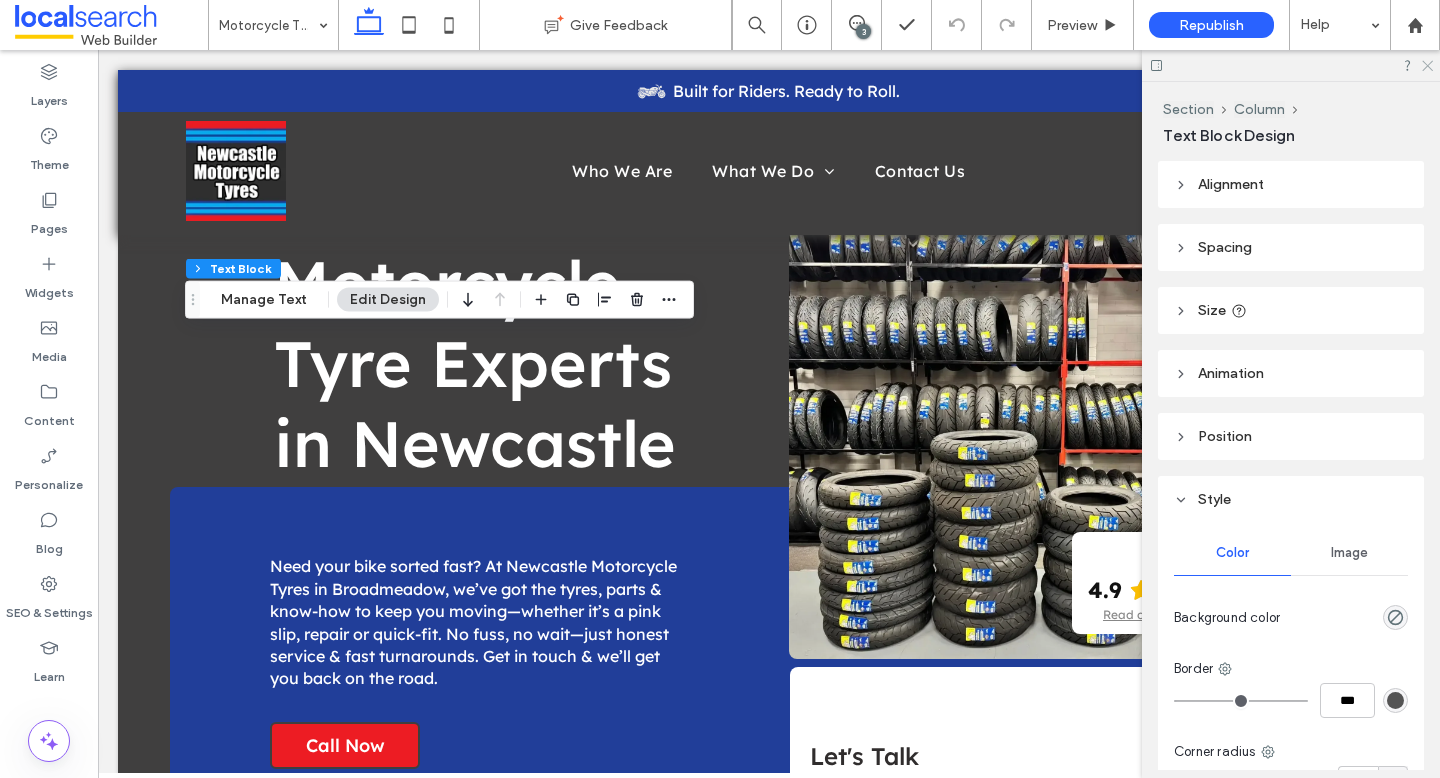click 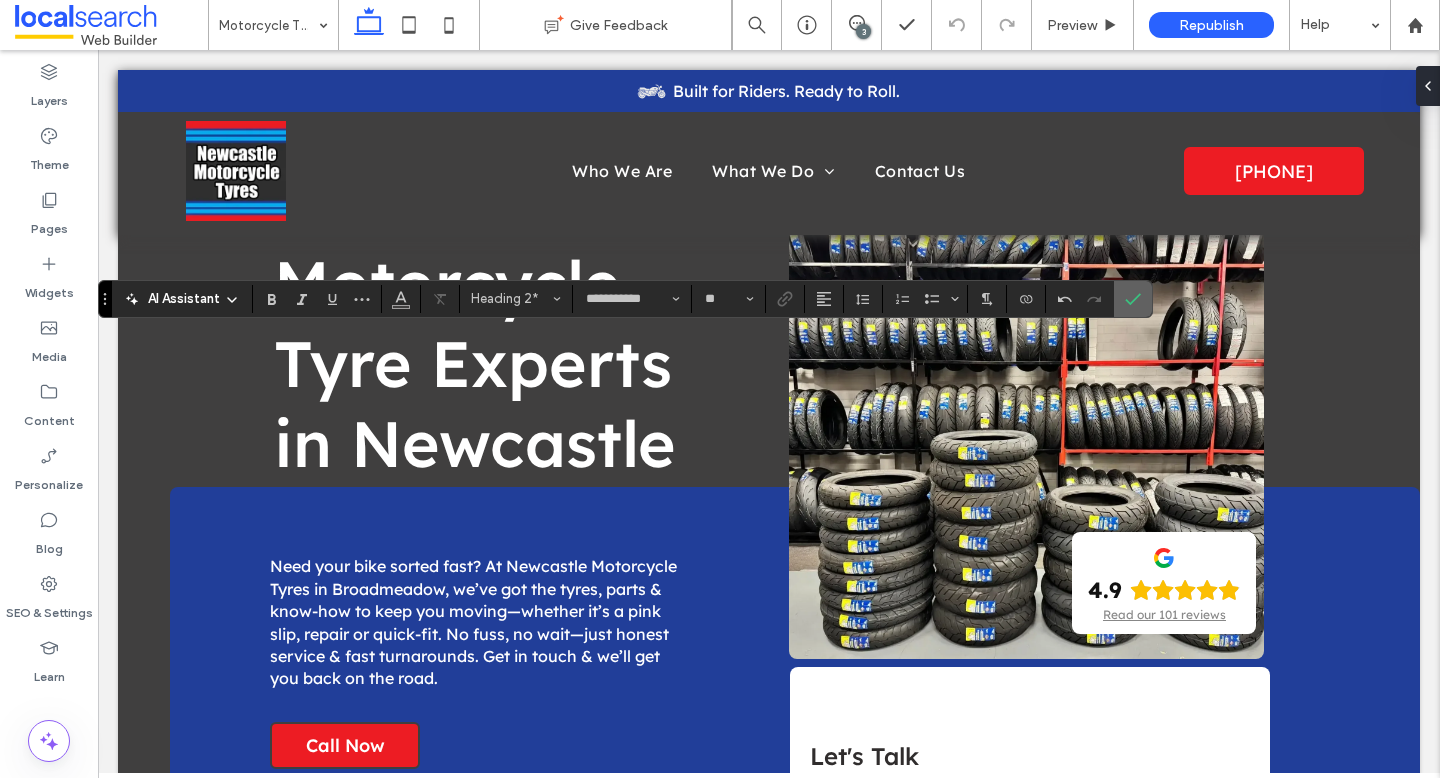 click at bounding box center (1133, 299) 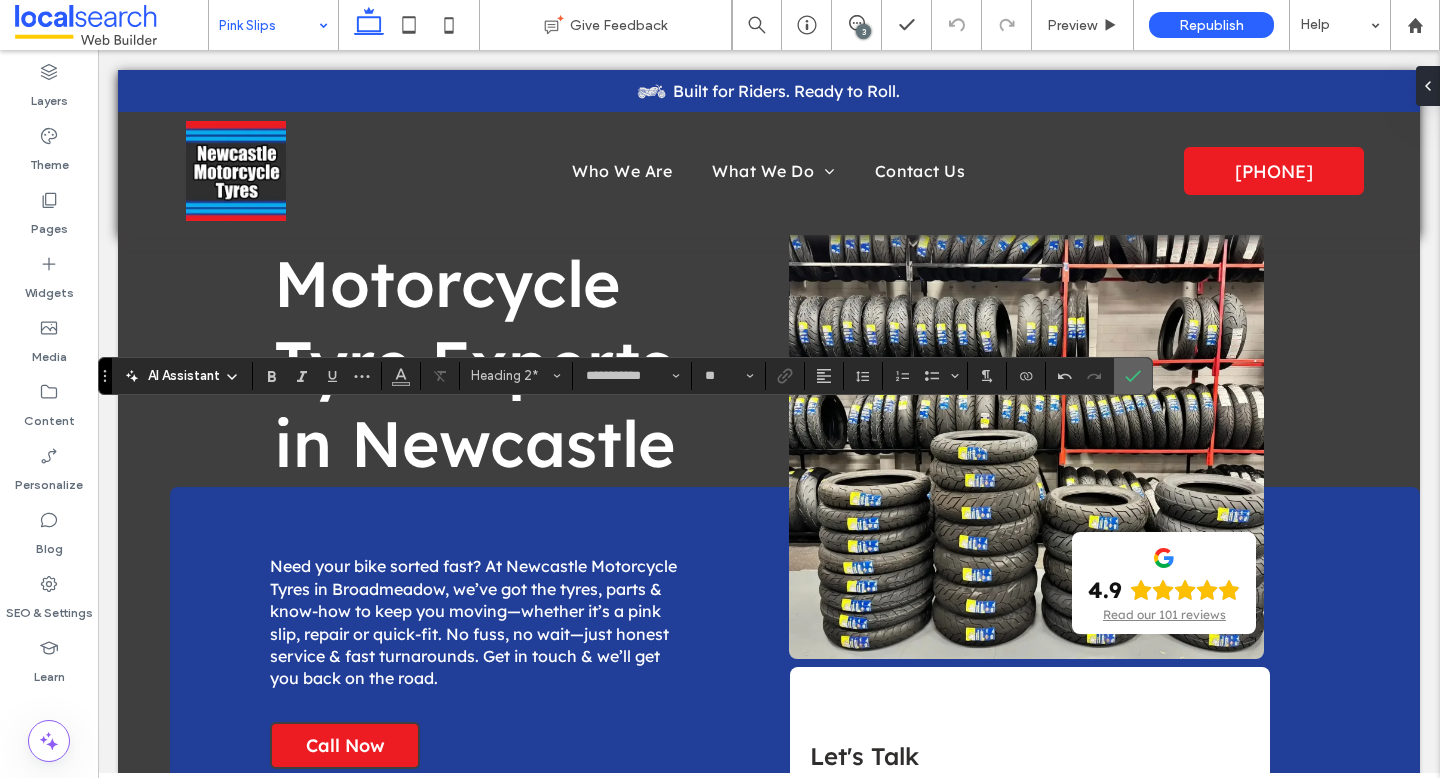 click at bounding box center [1133, 376] 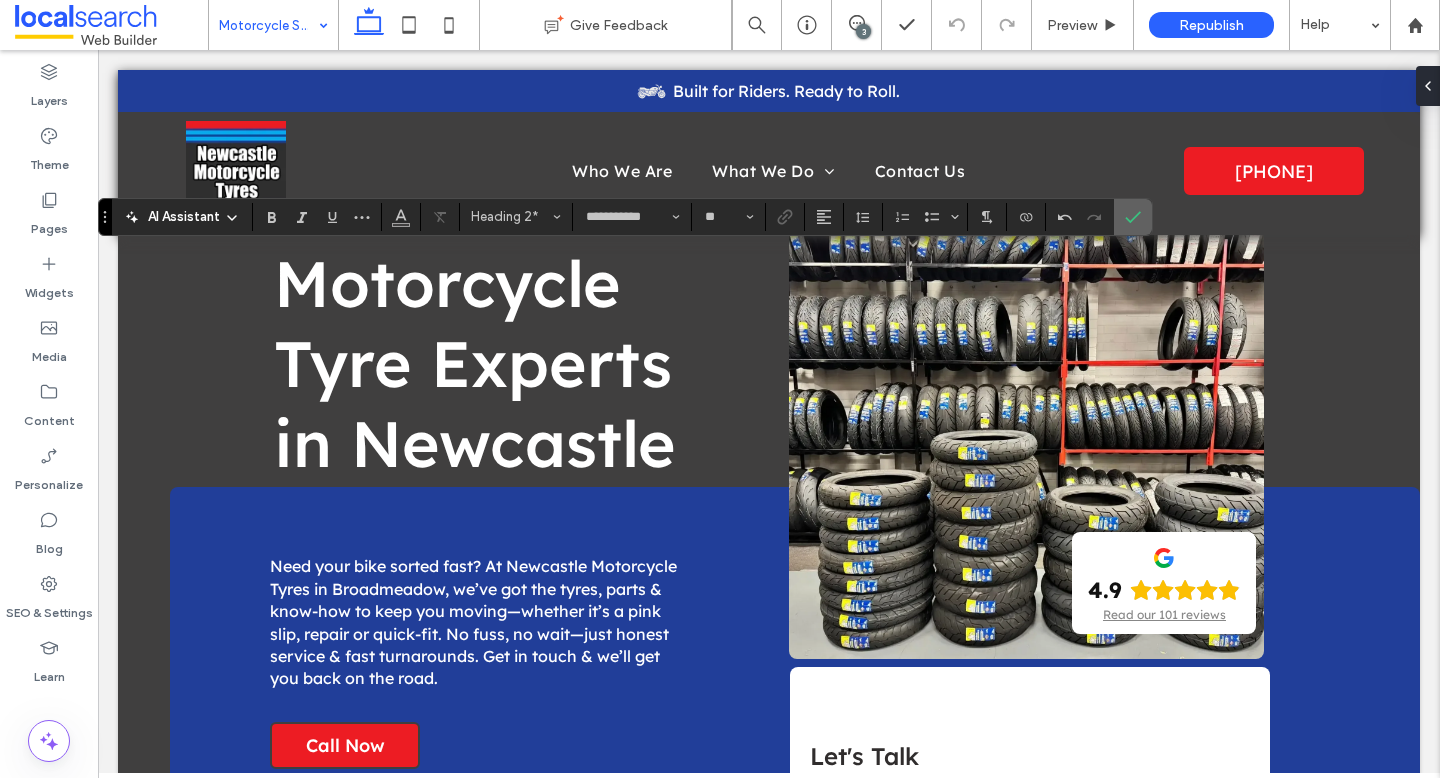 click 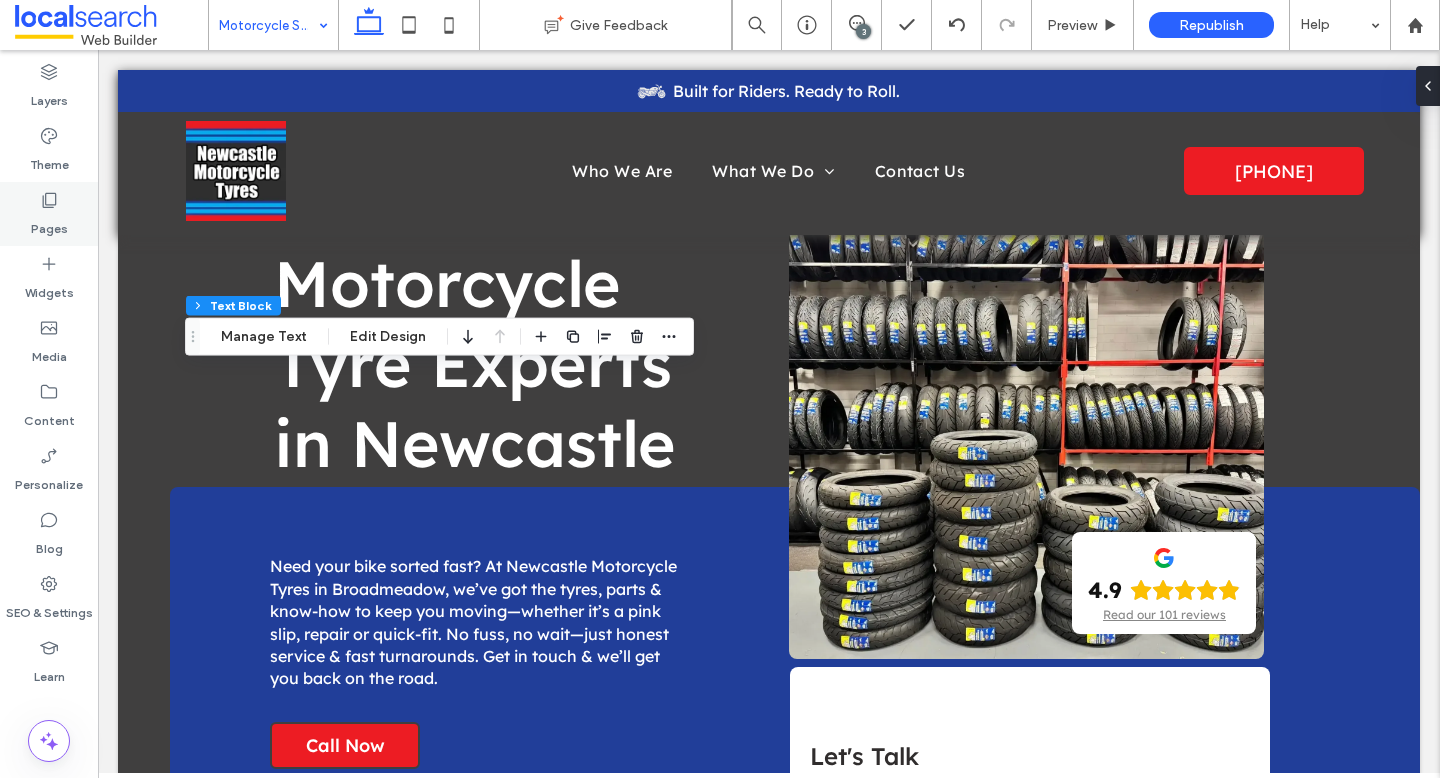 click on "Pages" at bounding box center [49, 214] 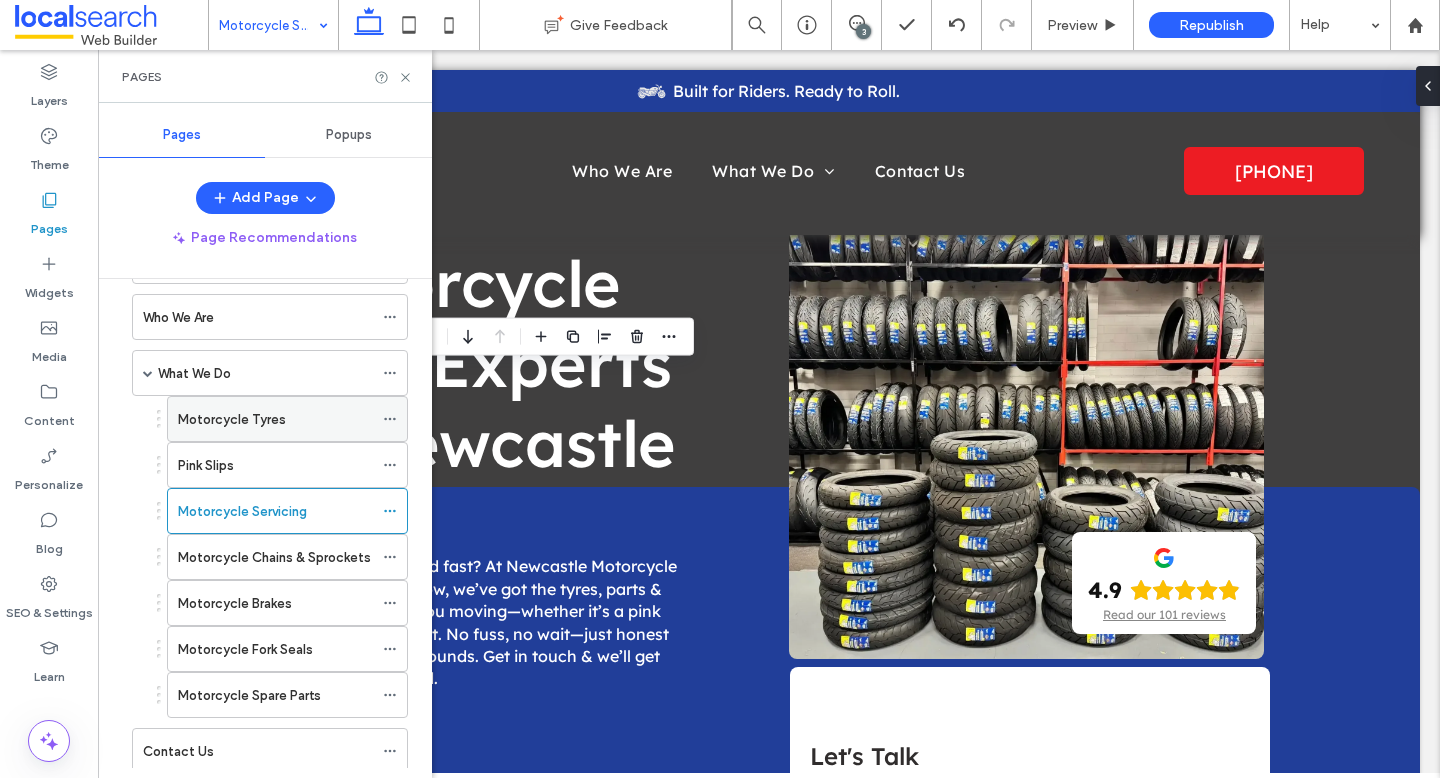 scroll, scrollTop: 94, scrollLeft: 0, axis: vertical 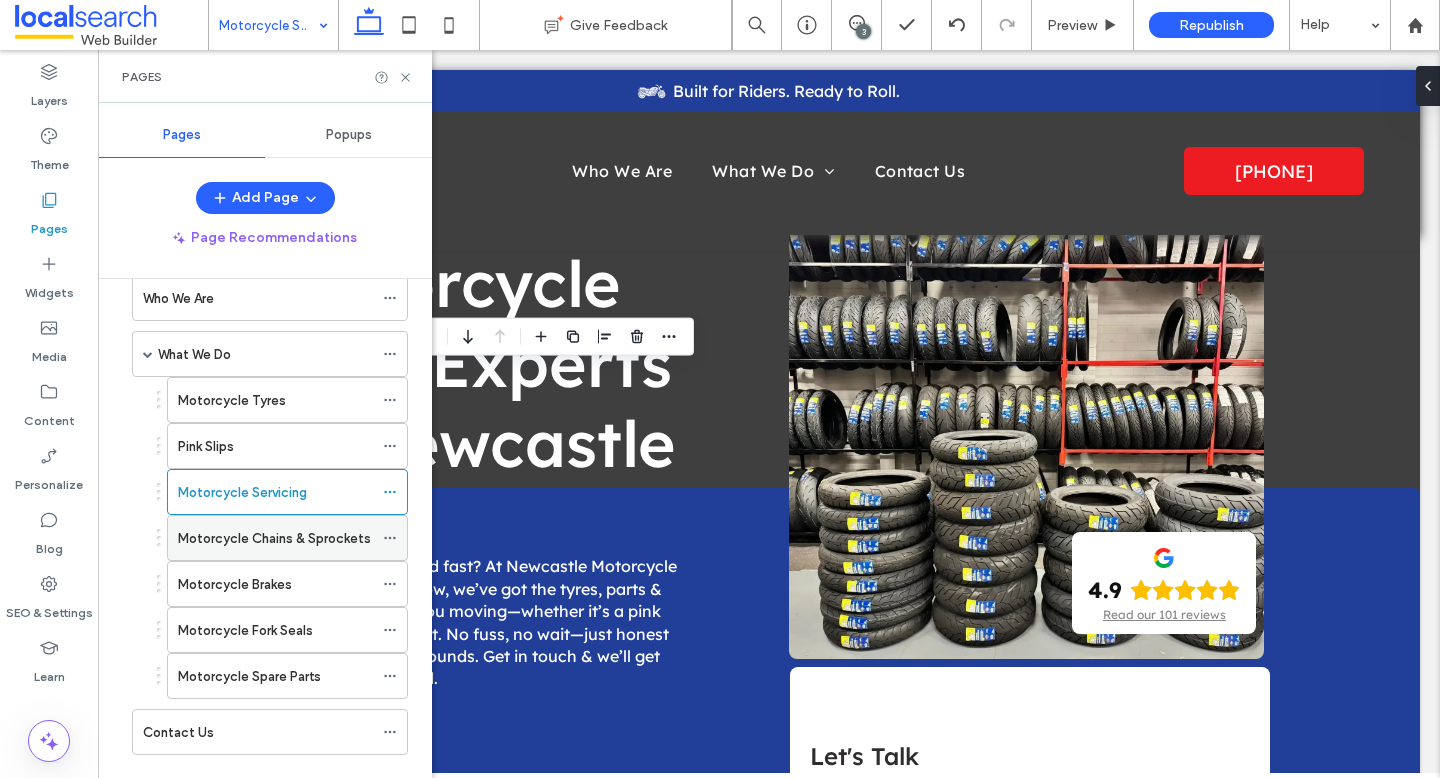 click on "Motorcycle Chains & Sprockets" at bounding box center (274, 538) 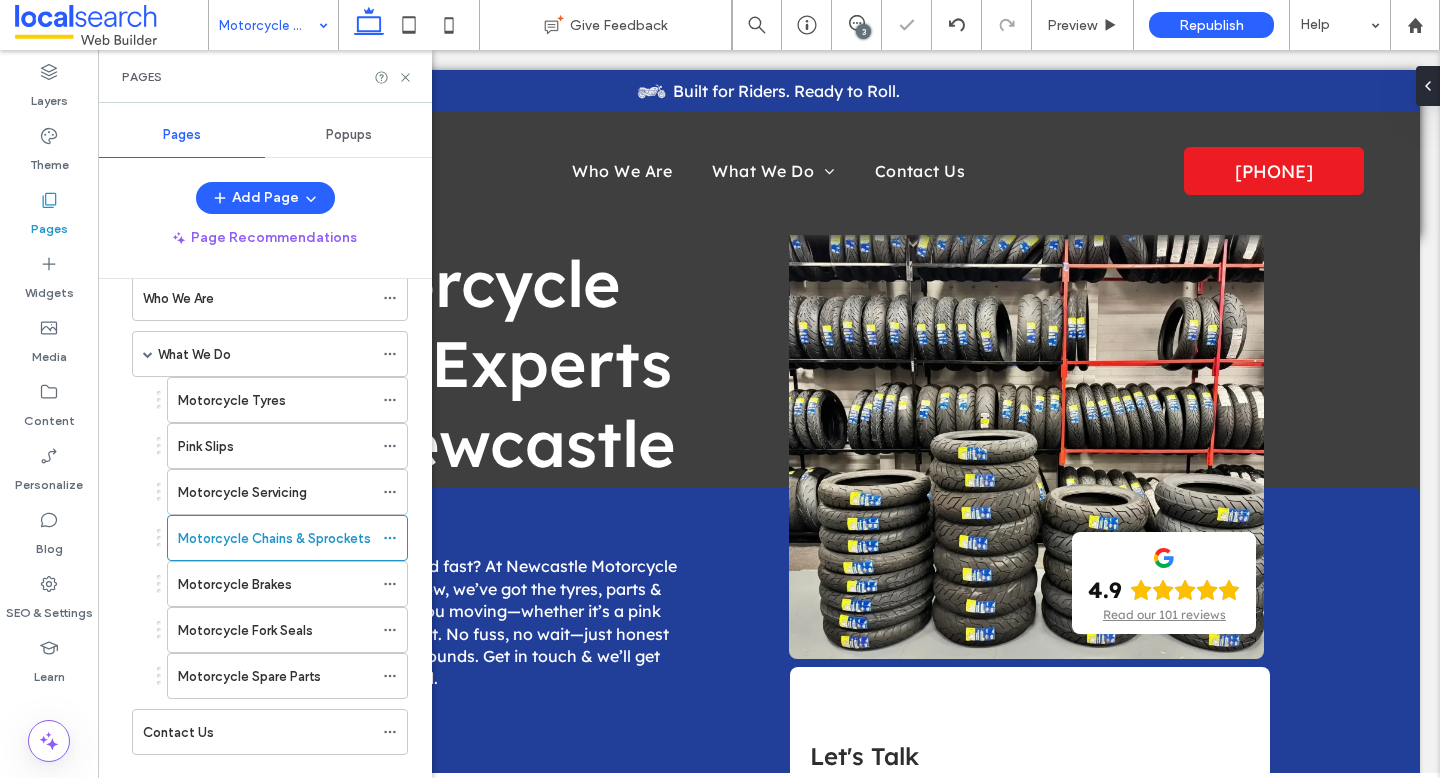 click 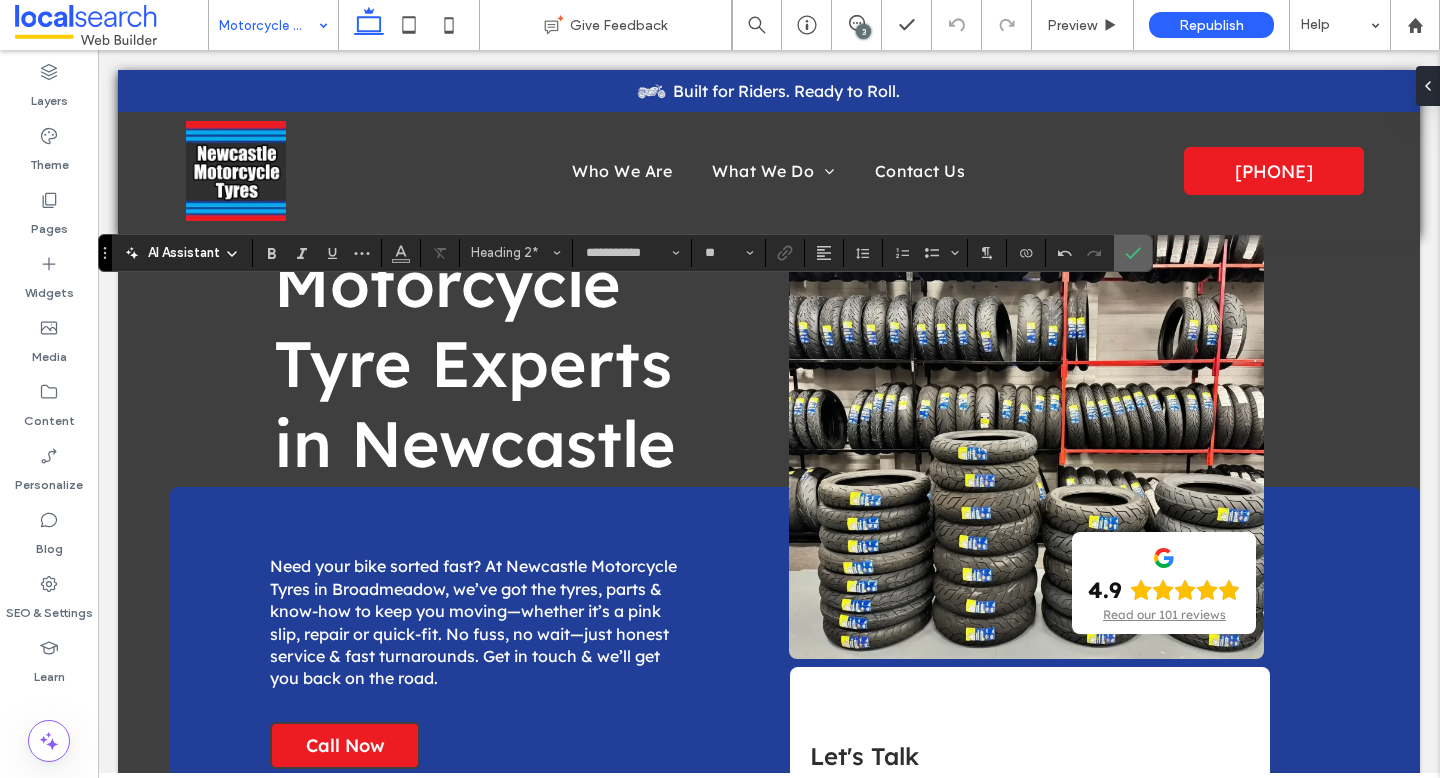 click at bounding box center (1133, 253) 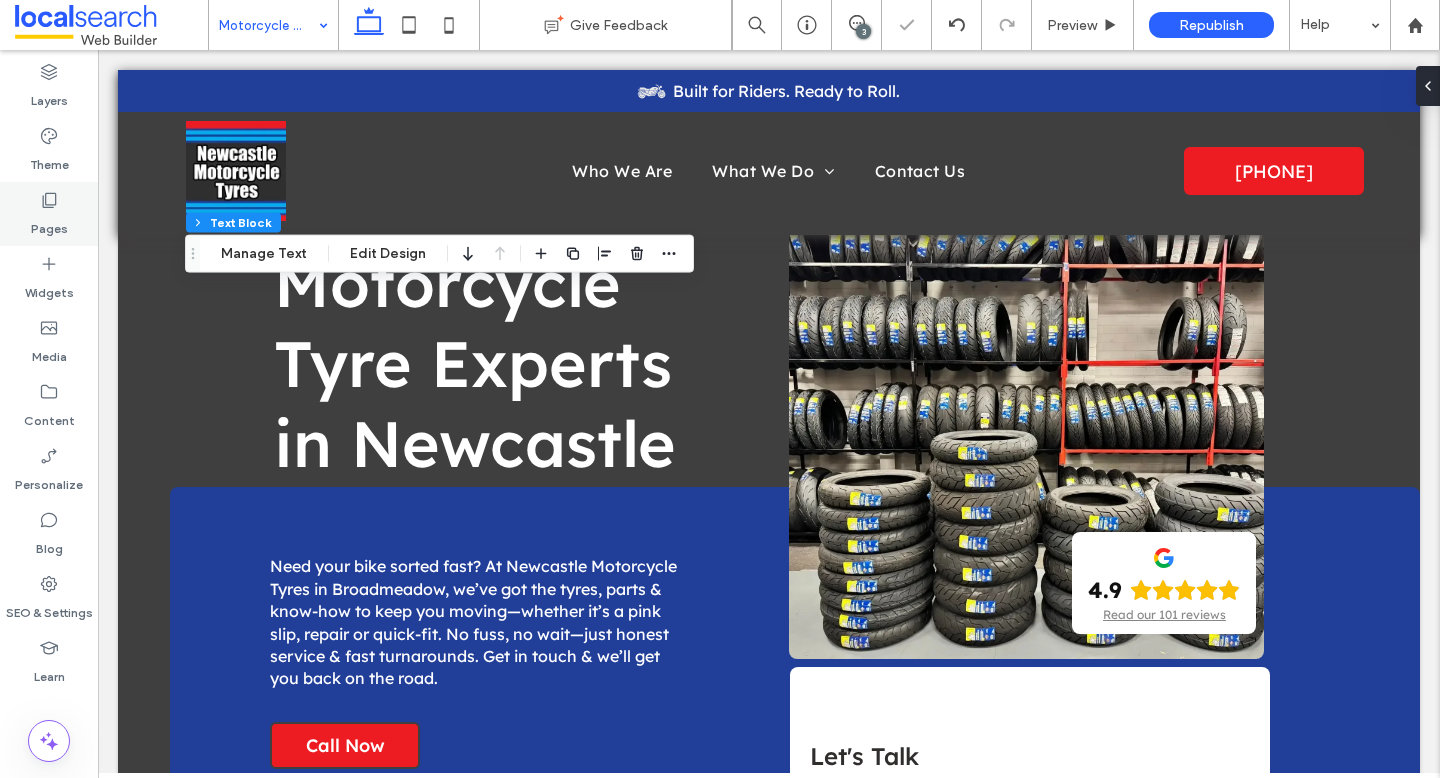 click on "Pages" at bounding box center (49, 214) 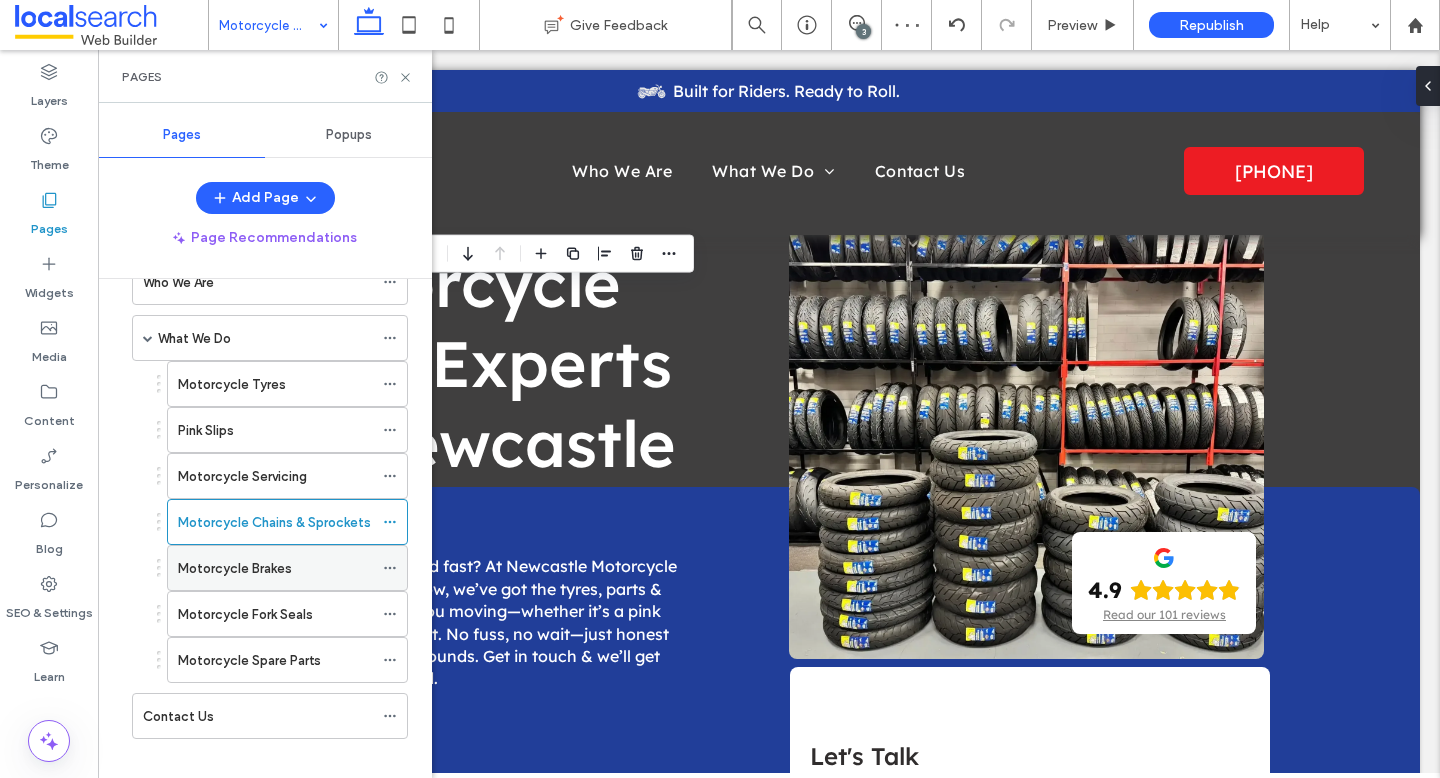 scroll, scrollTop: 127, scrollLeft: 0, axis: vertical 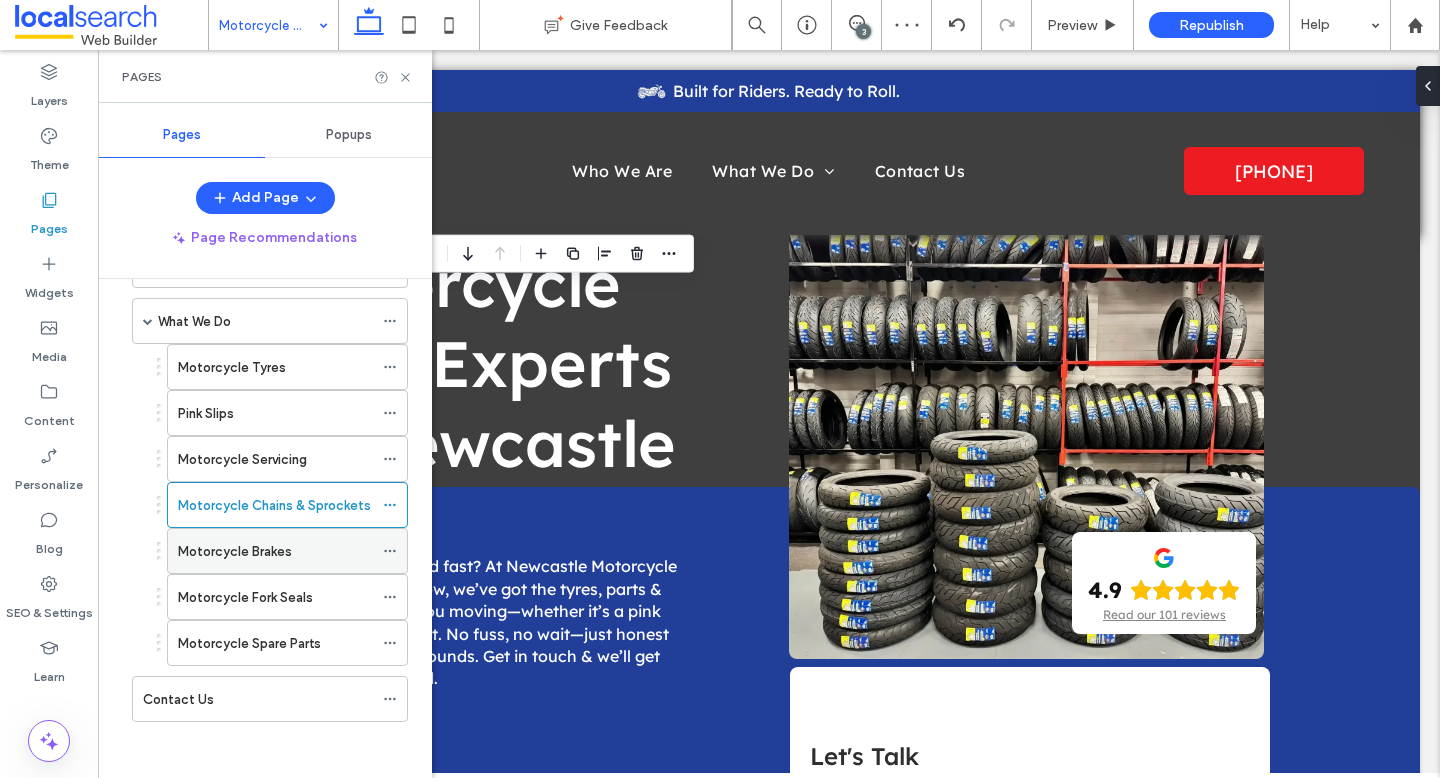 click on "Motorcycle Brakes" at bounding box center (235, 551) 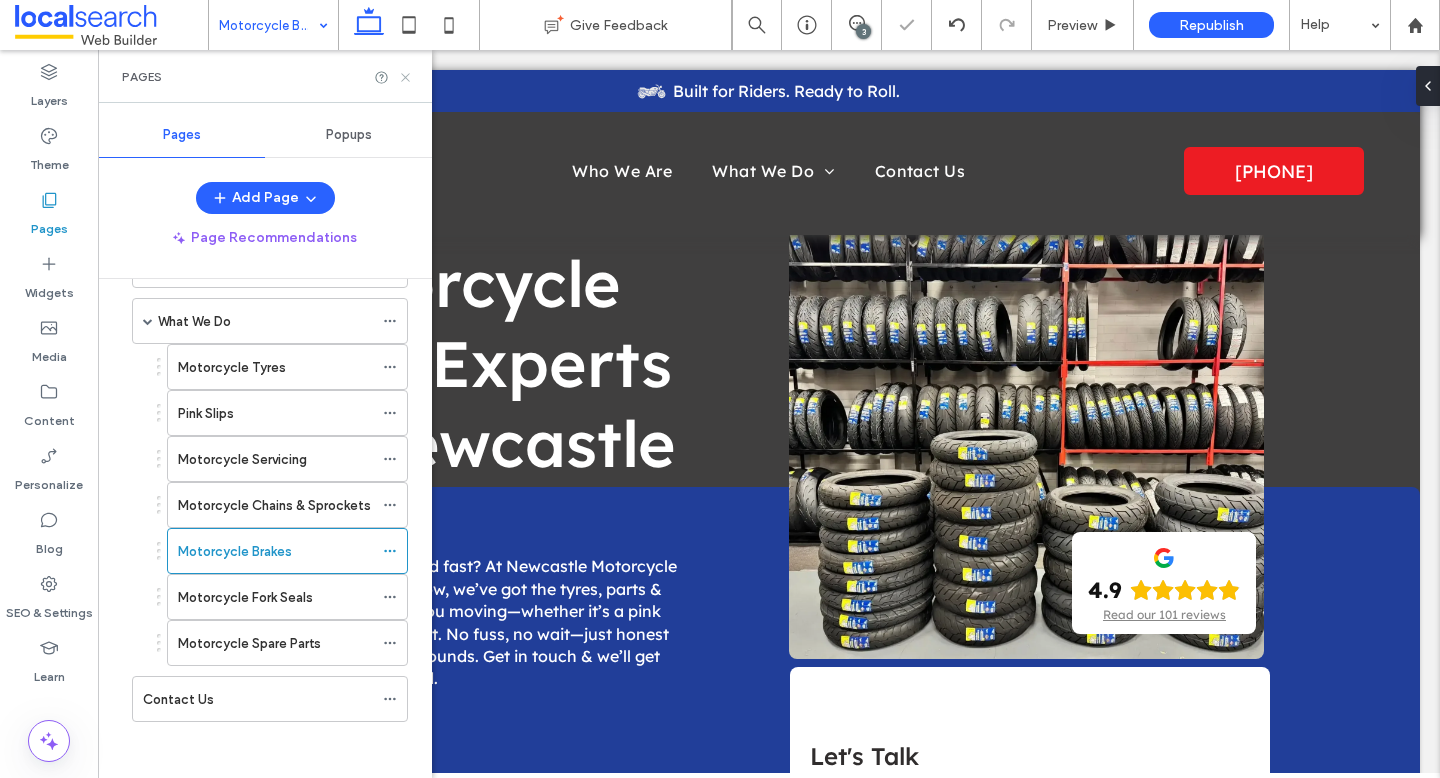 click 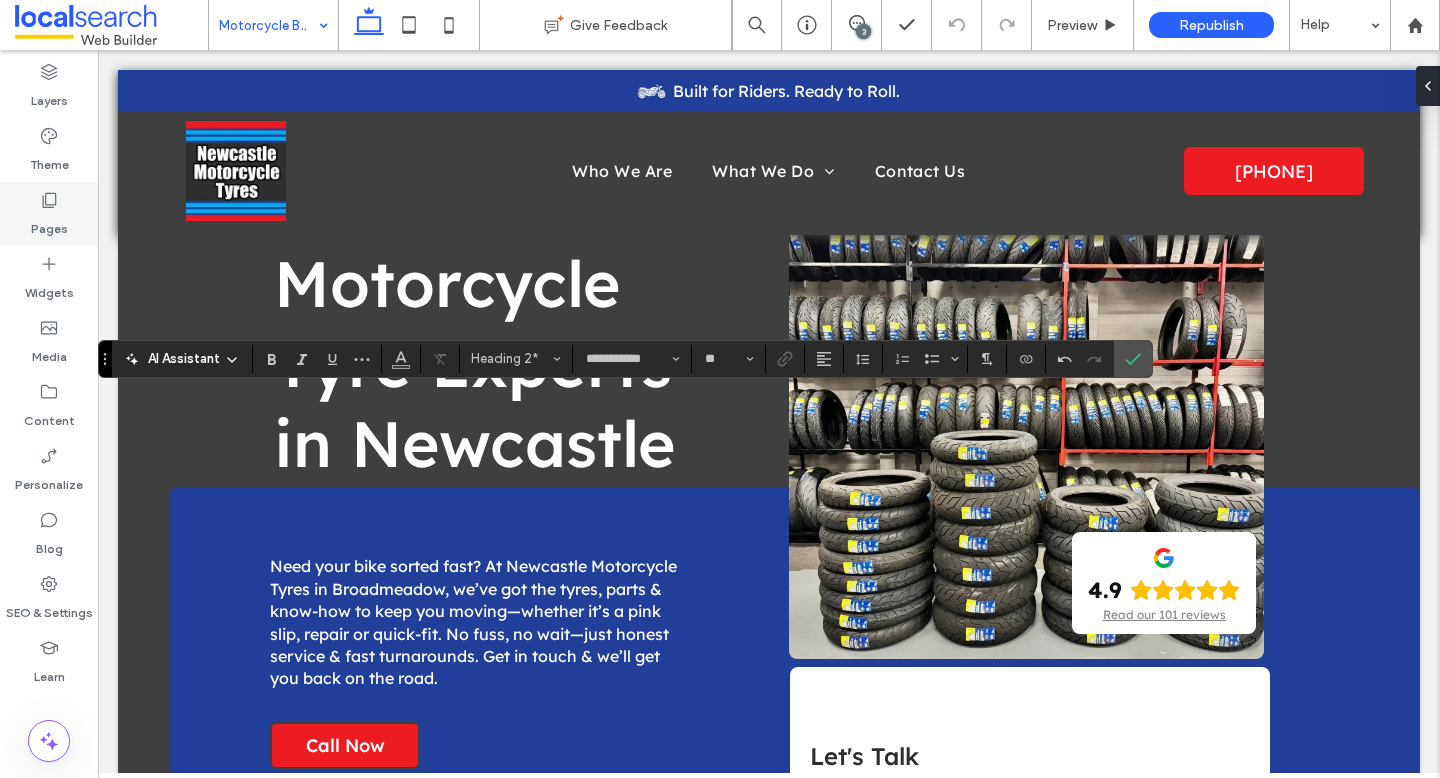 click on "Pages" at bounding box center (49, 214) 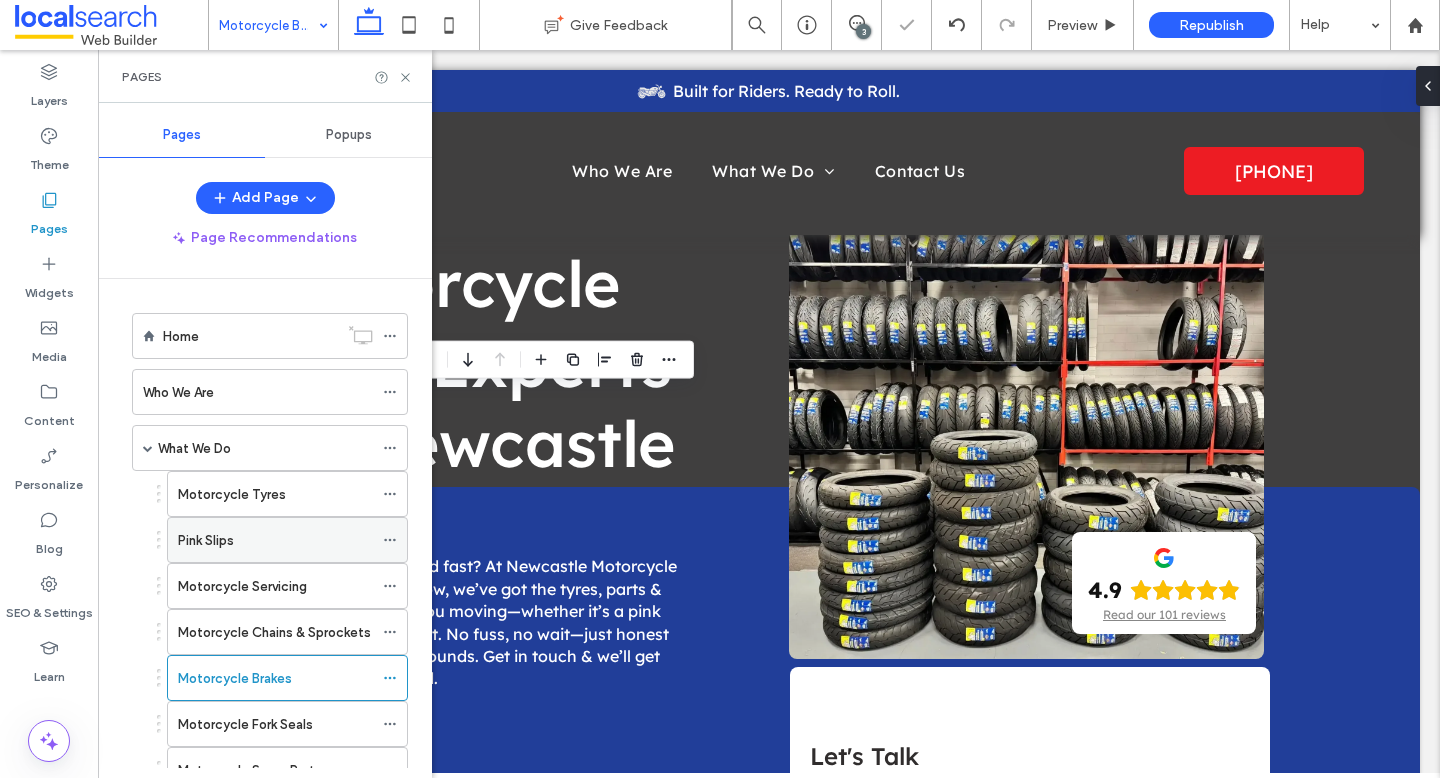 scroll, scrollTop: 131, scrollLeft: 0, axis: vertical 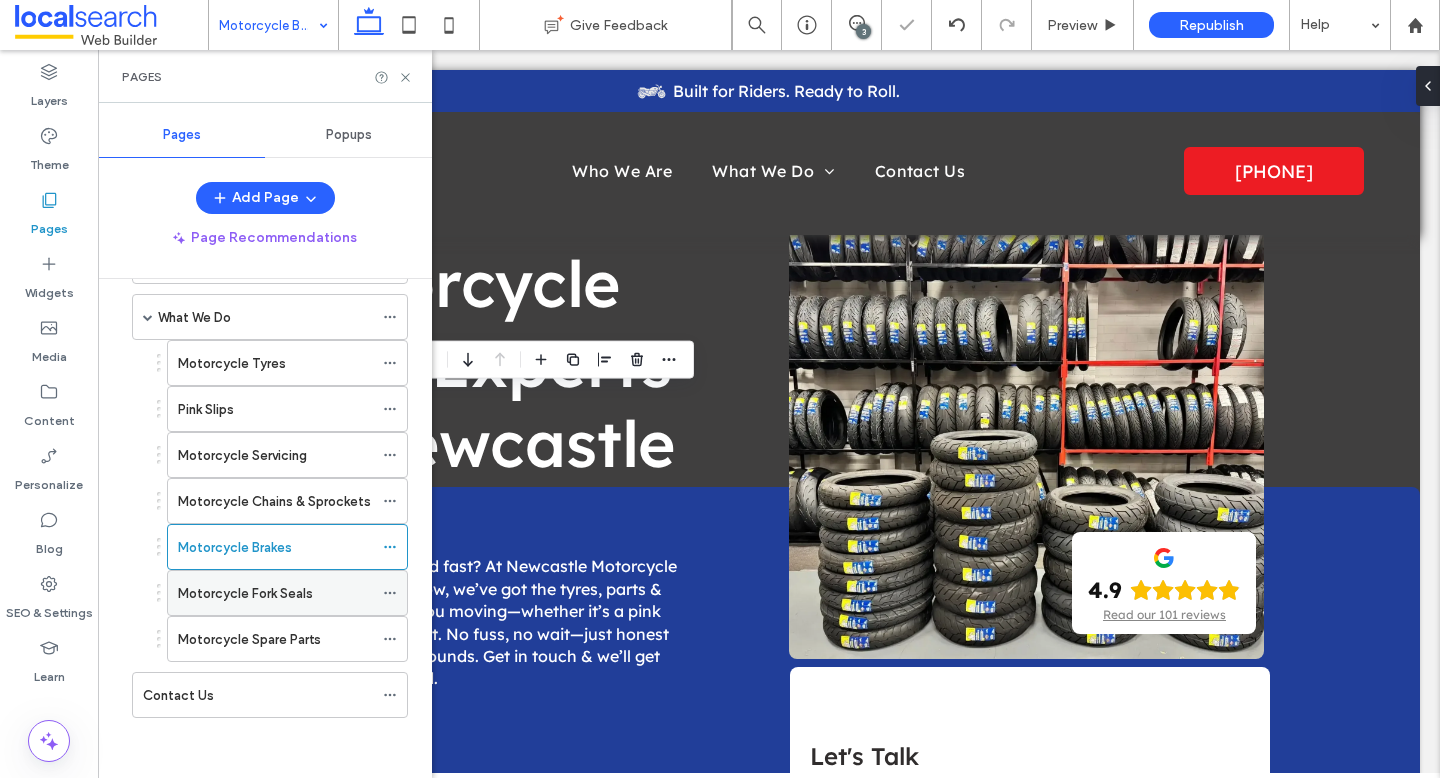 click on "Motorcycle Fork Seals" at bounding box center [275, 593] 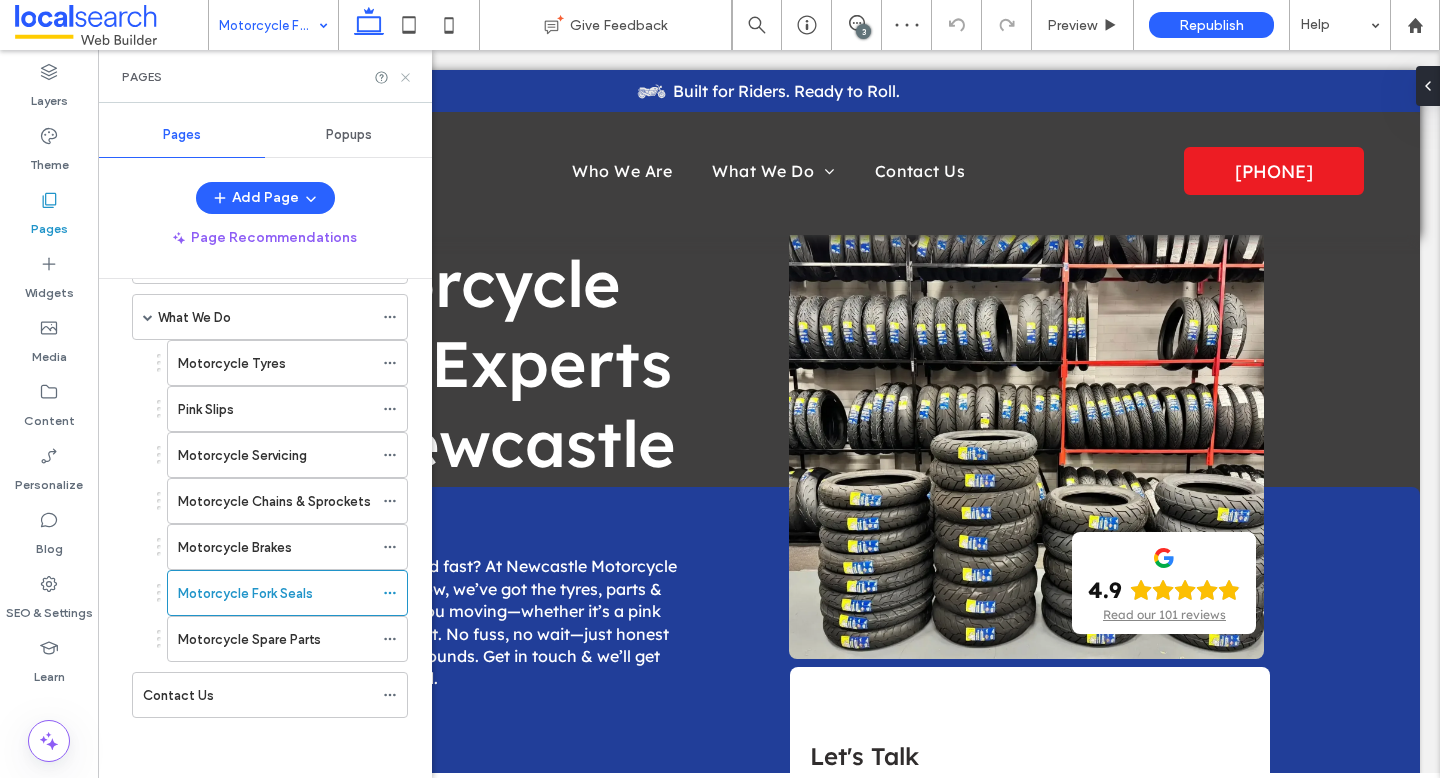 click 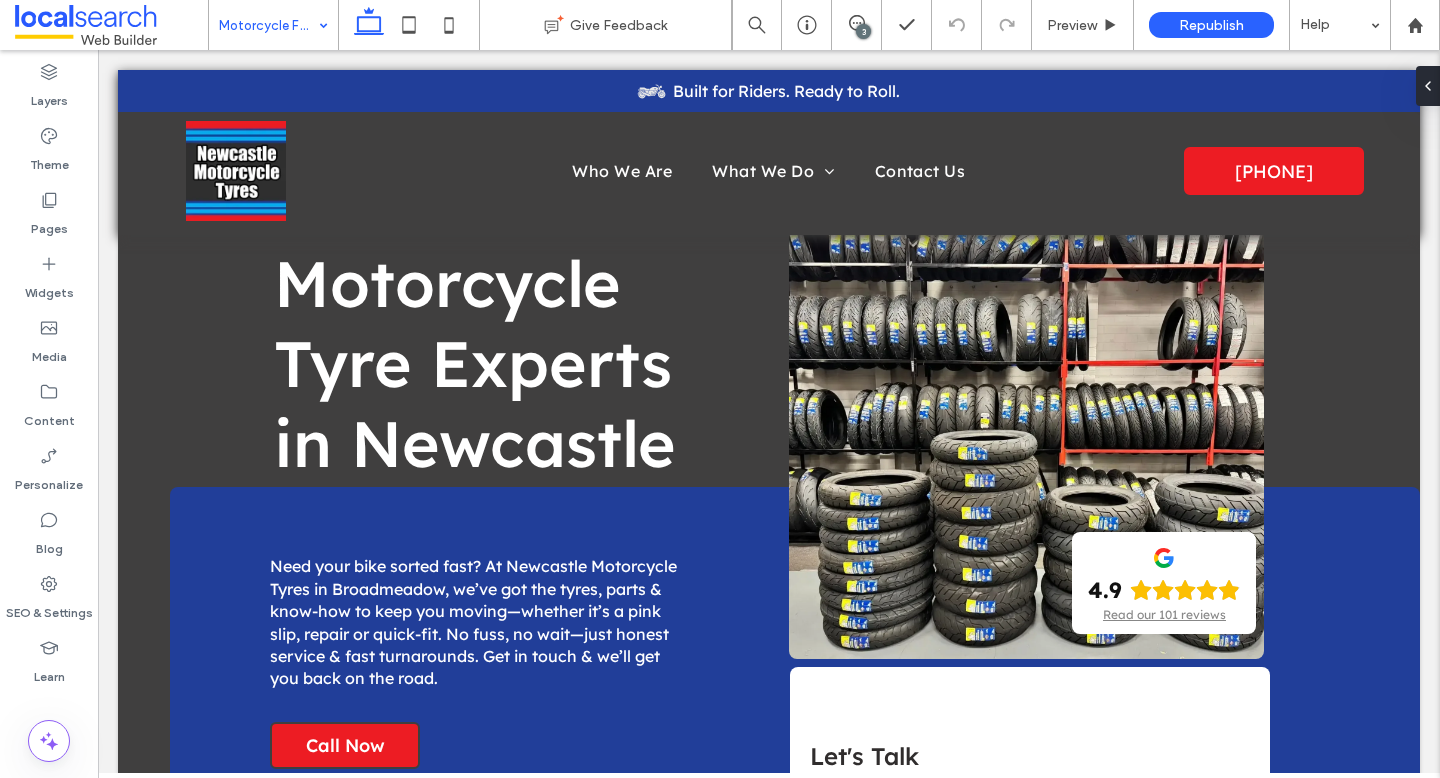 type on "**********" 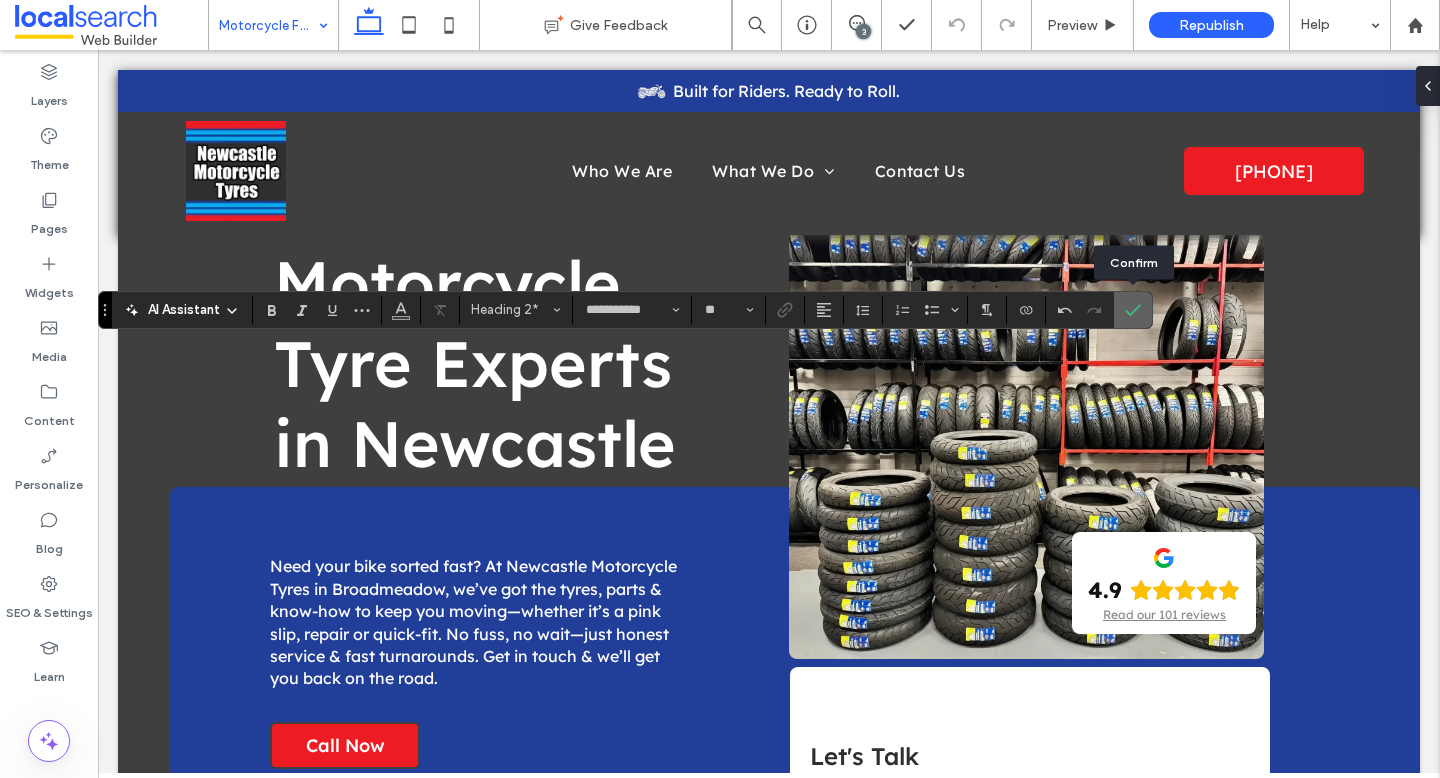 click at bounding box center (1133, 310) 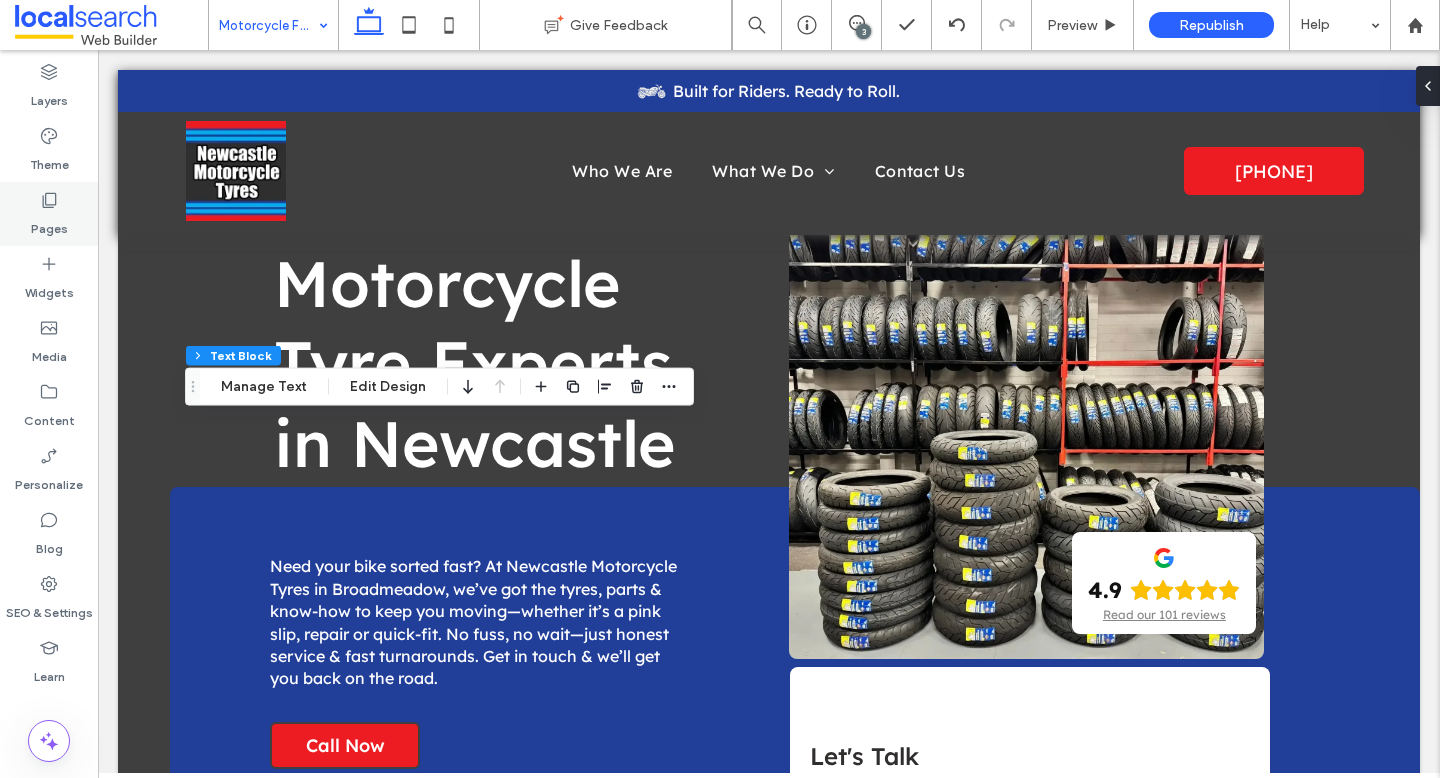 click on "Pages" at bounding box center [49, 214] 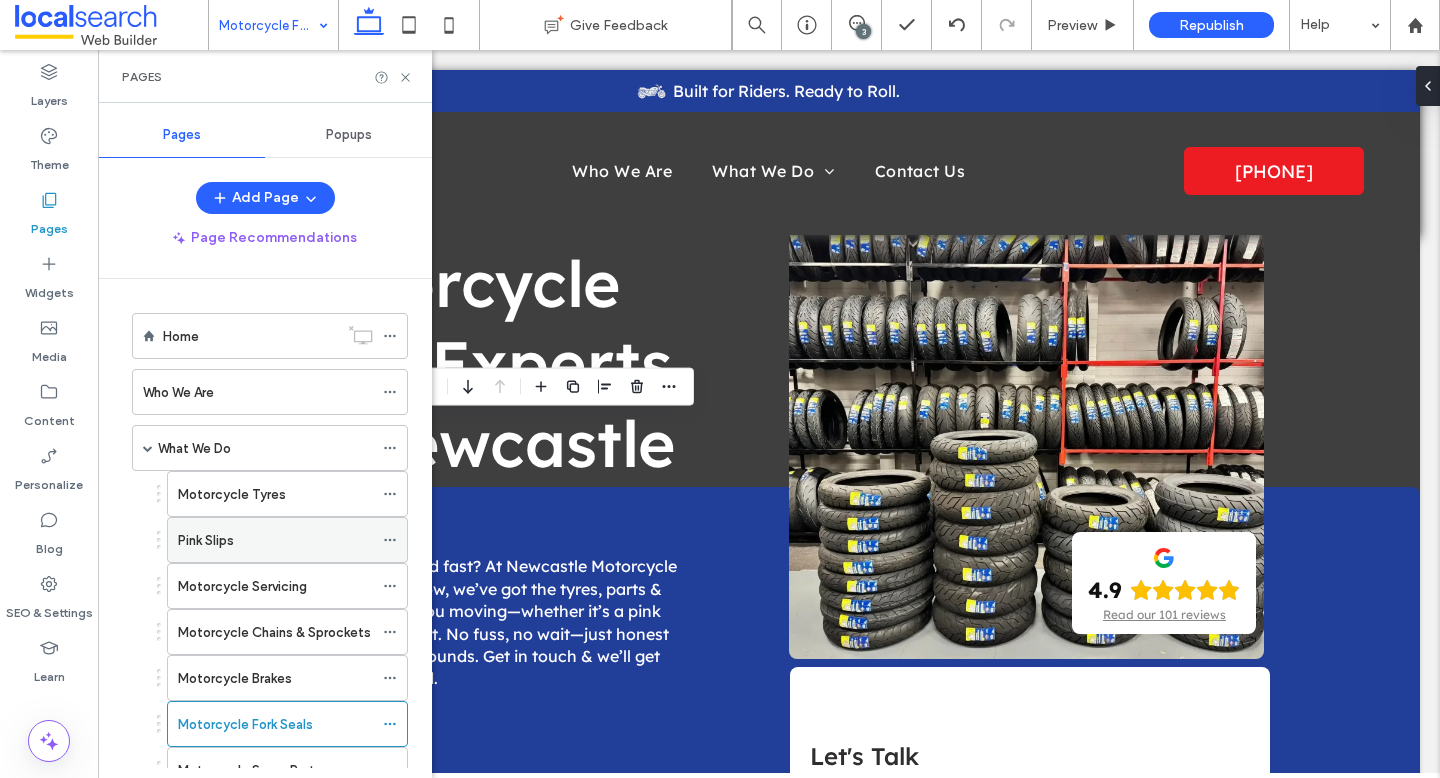 scroll, scrollTop: 131, scrollLeft: 0, axis: vertical 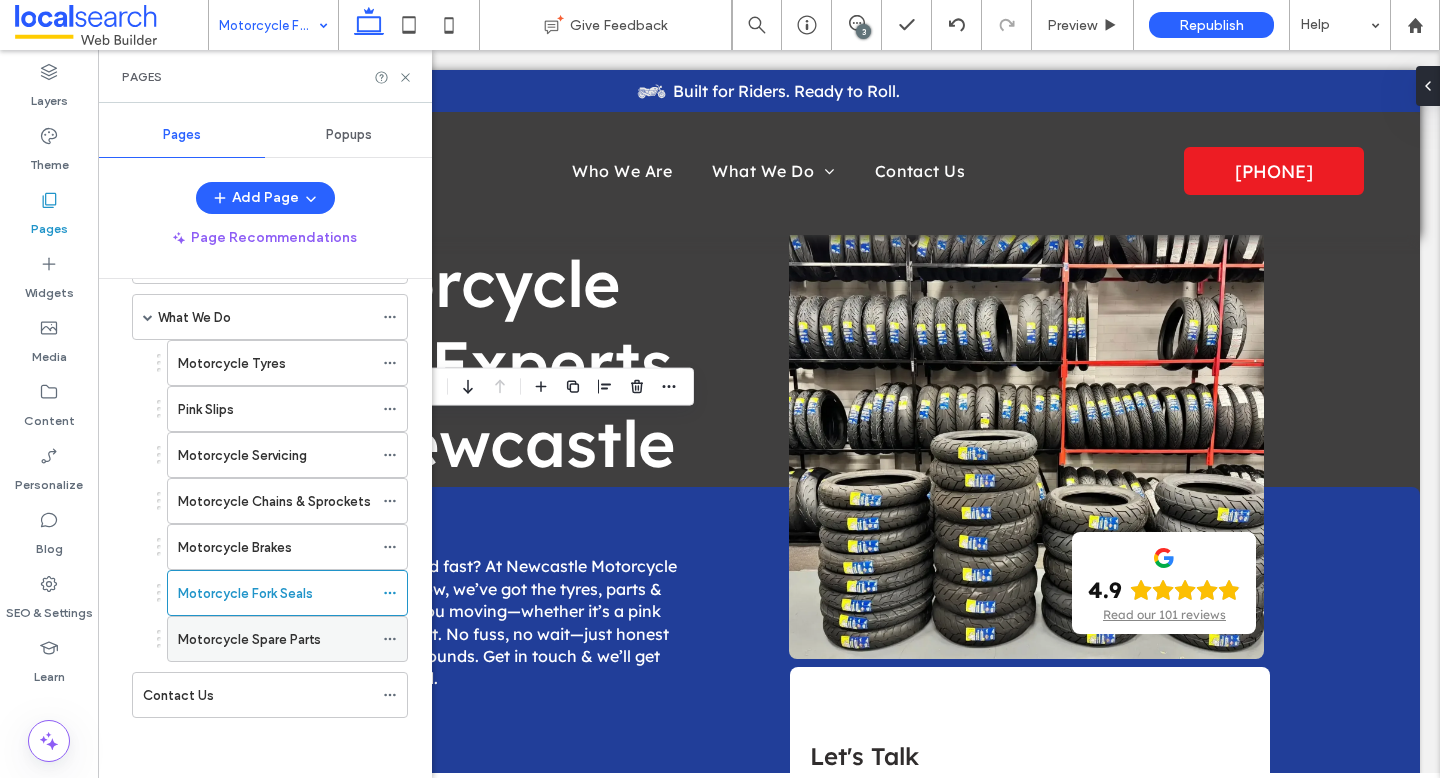 click on "Motorcycle Spare Parts" at bounding box center (249, 639) 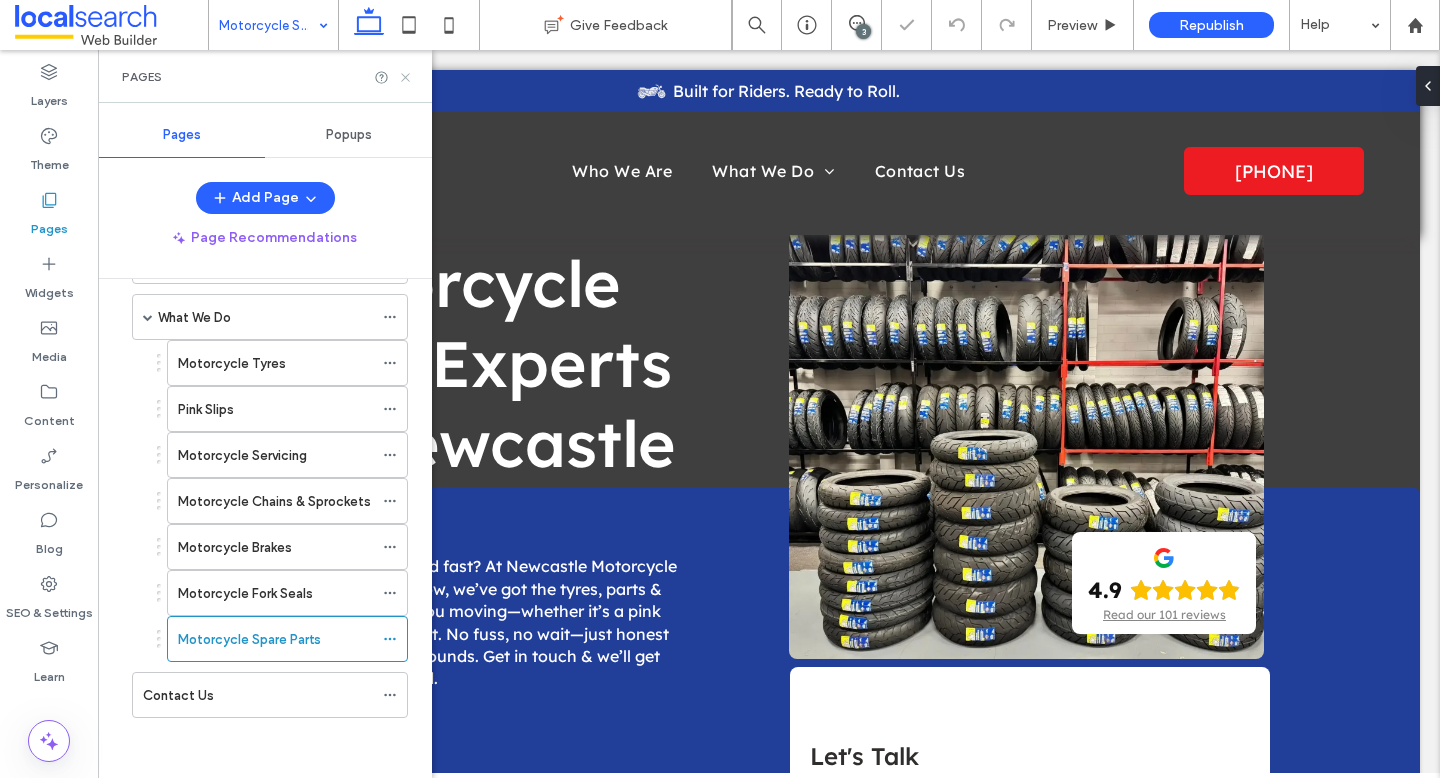 click 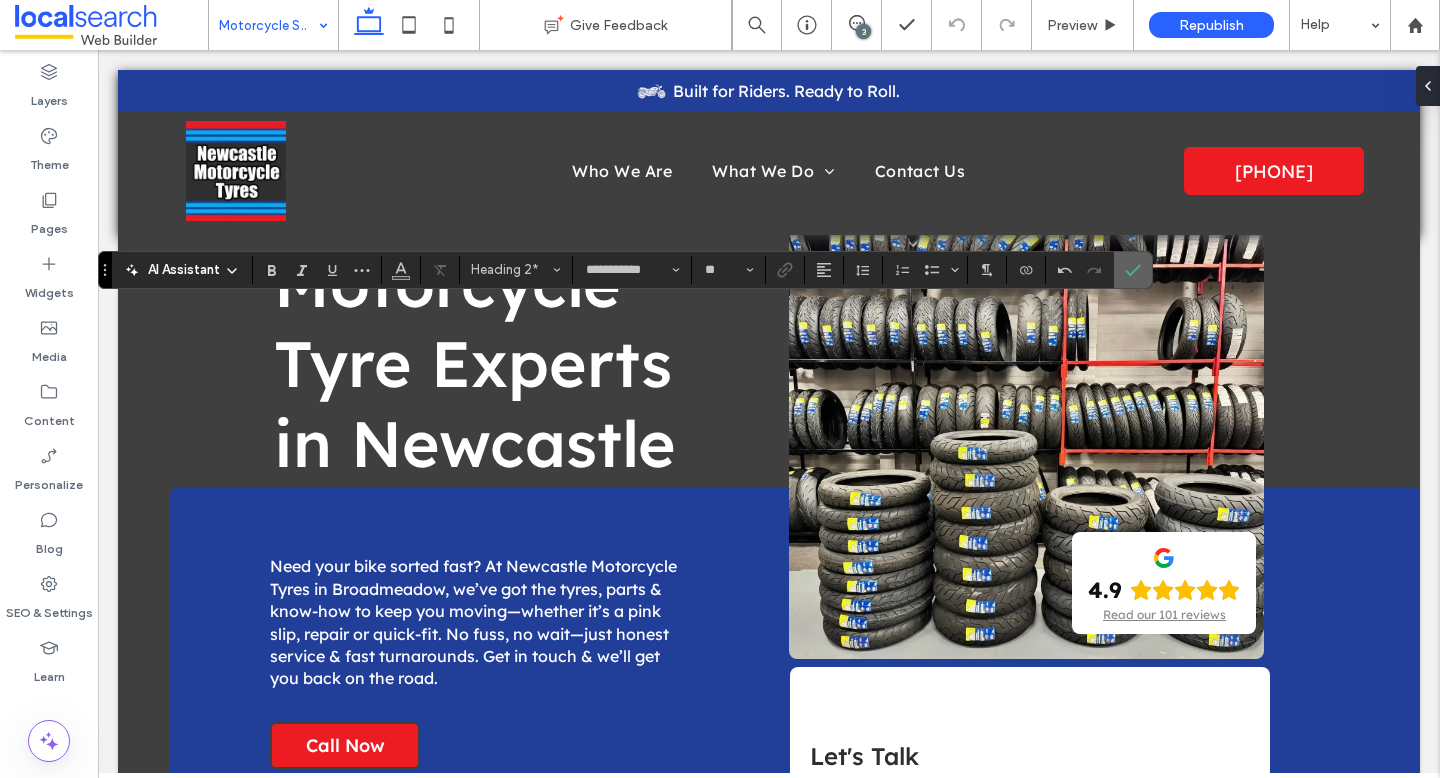 click 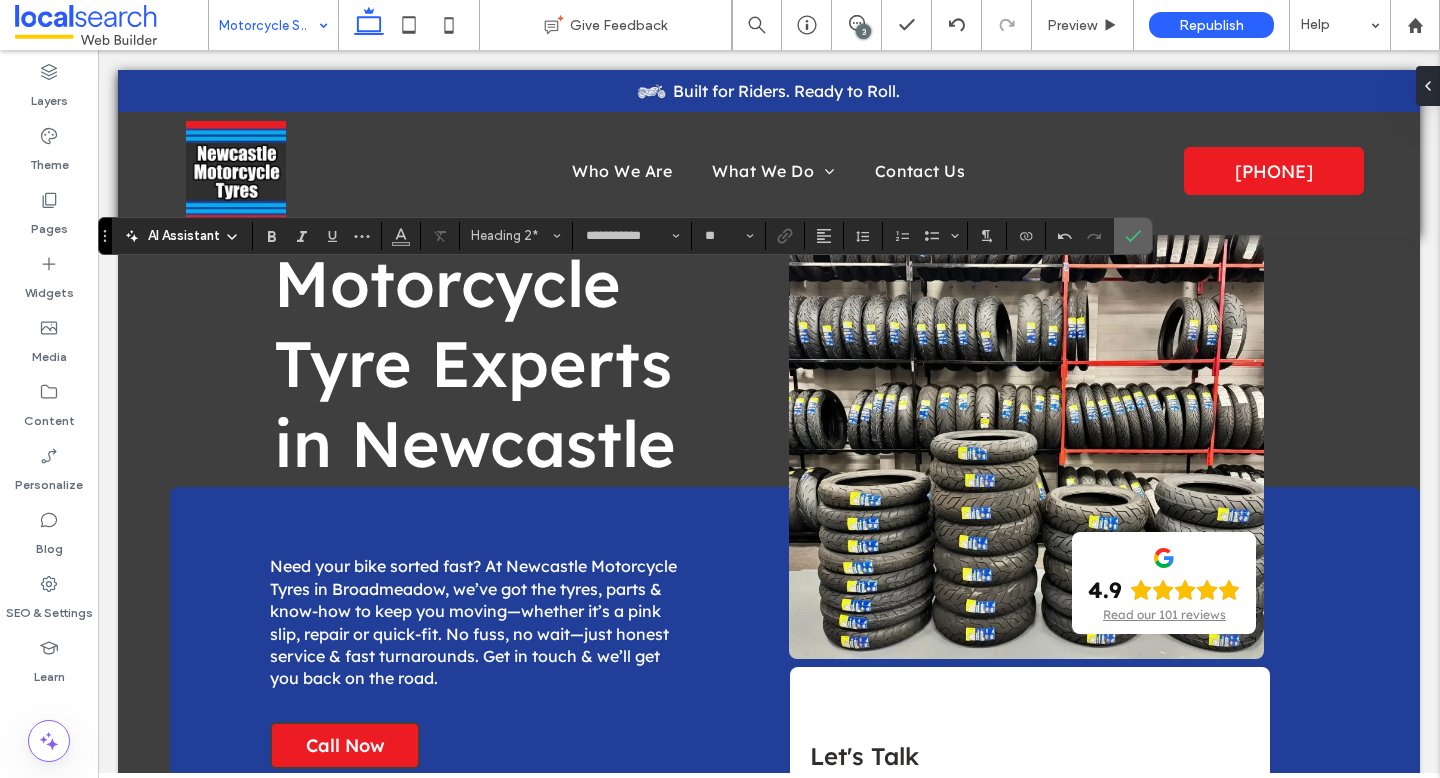 click at bounding box center (1133, 236) 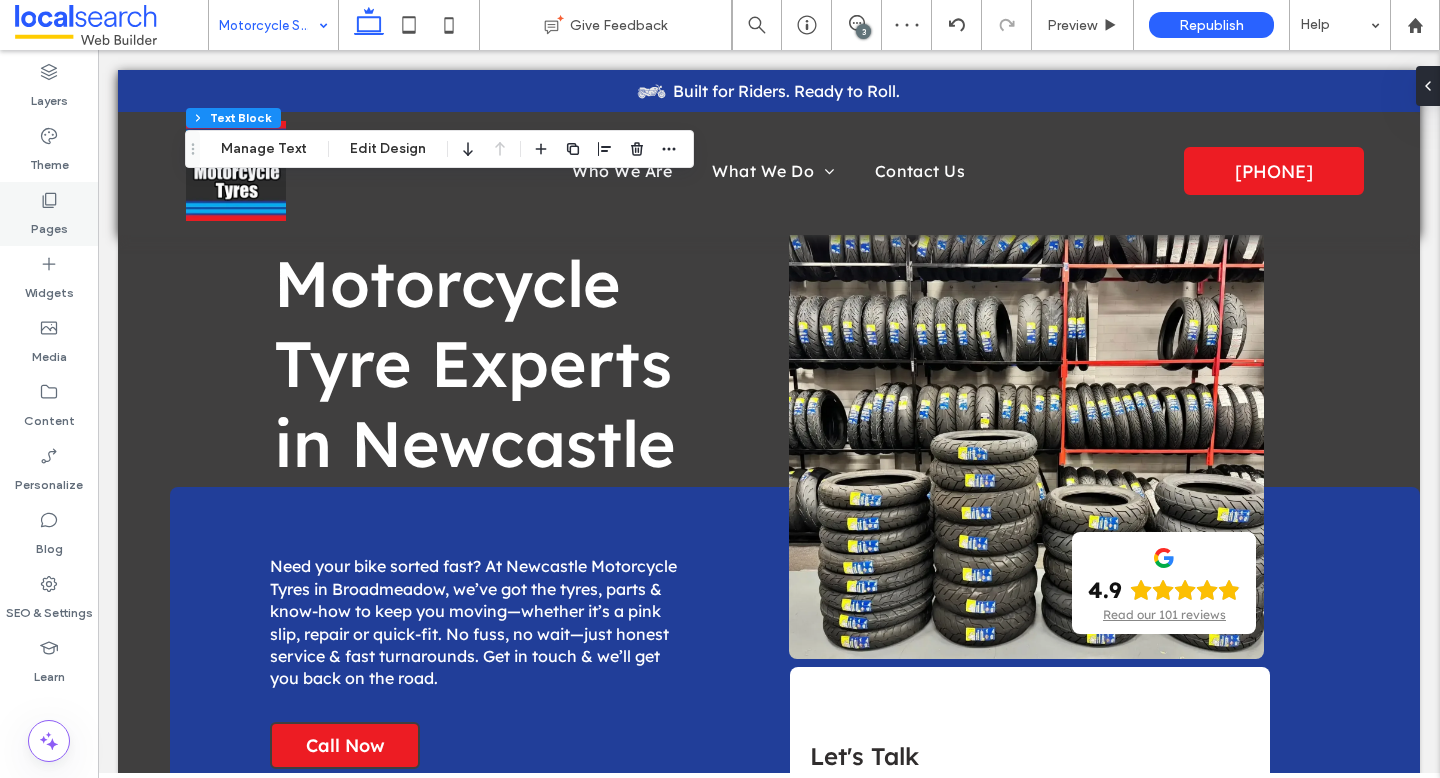 click on "Pages" at bounding box center [49, 224] 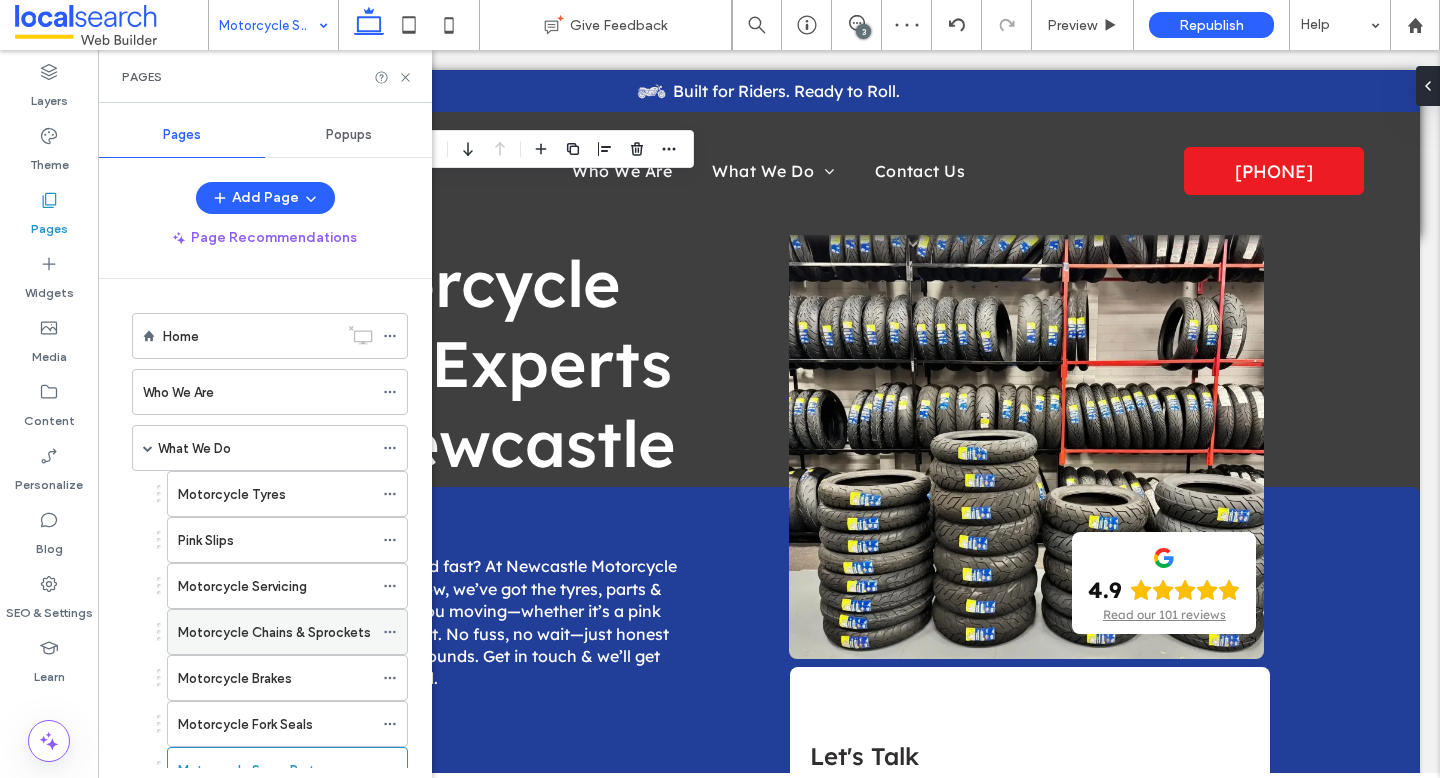 scroll, scrollTop: 131, scrollLeft: 0, axis: vertical 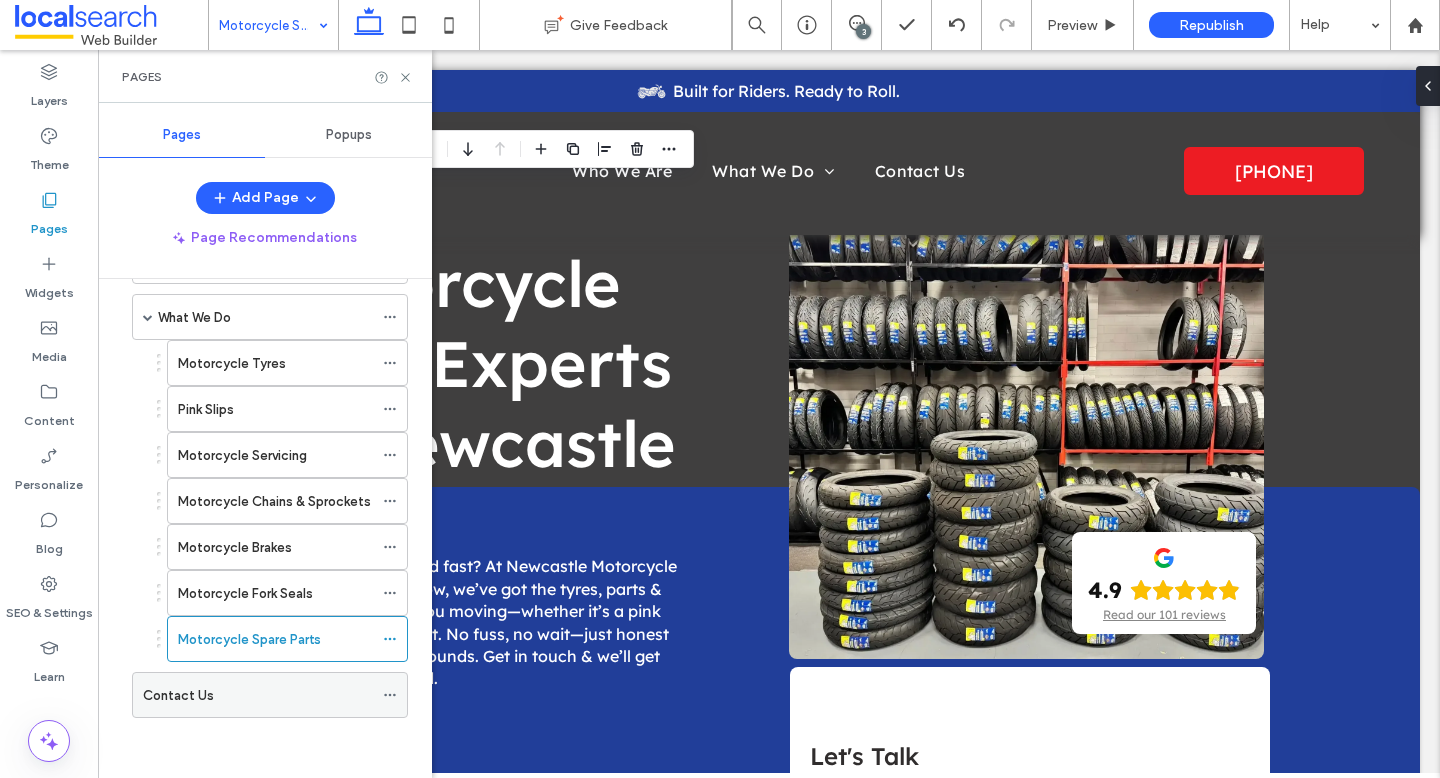 click on "Contact Us" at bounding box center [258, 695] 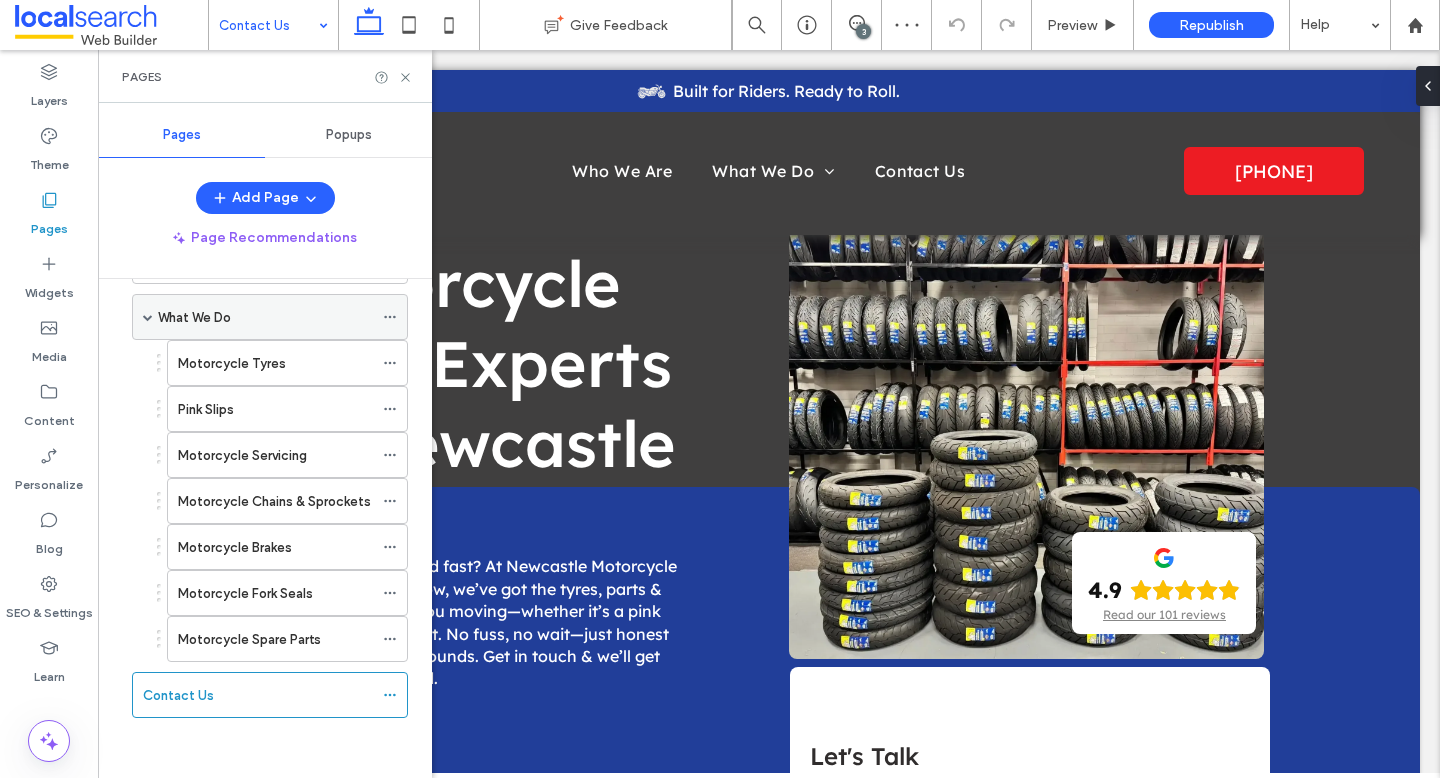 click on "What We Do" at bounding box center [265, 317] 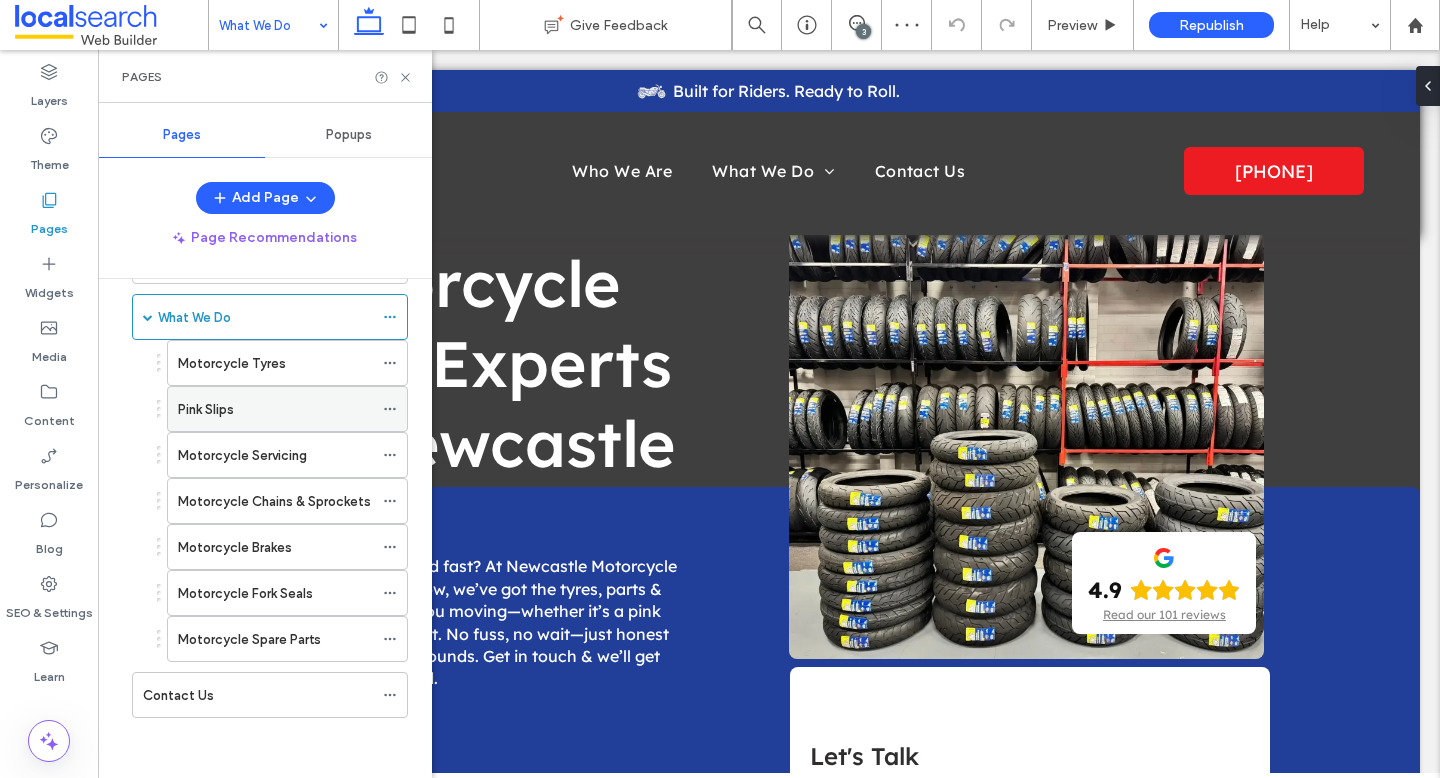 scroll, scrollTop: 0, scrollLeft: 0, axis: both 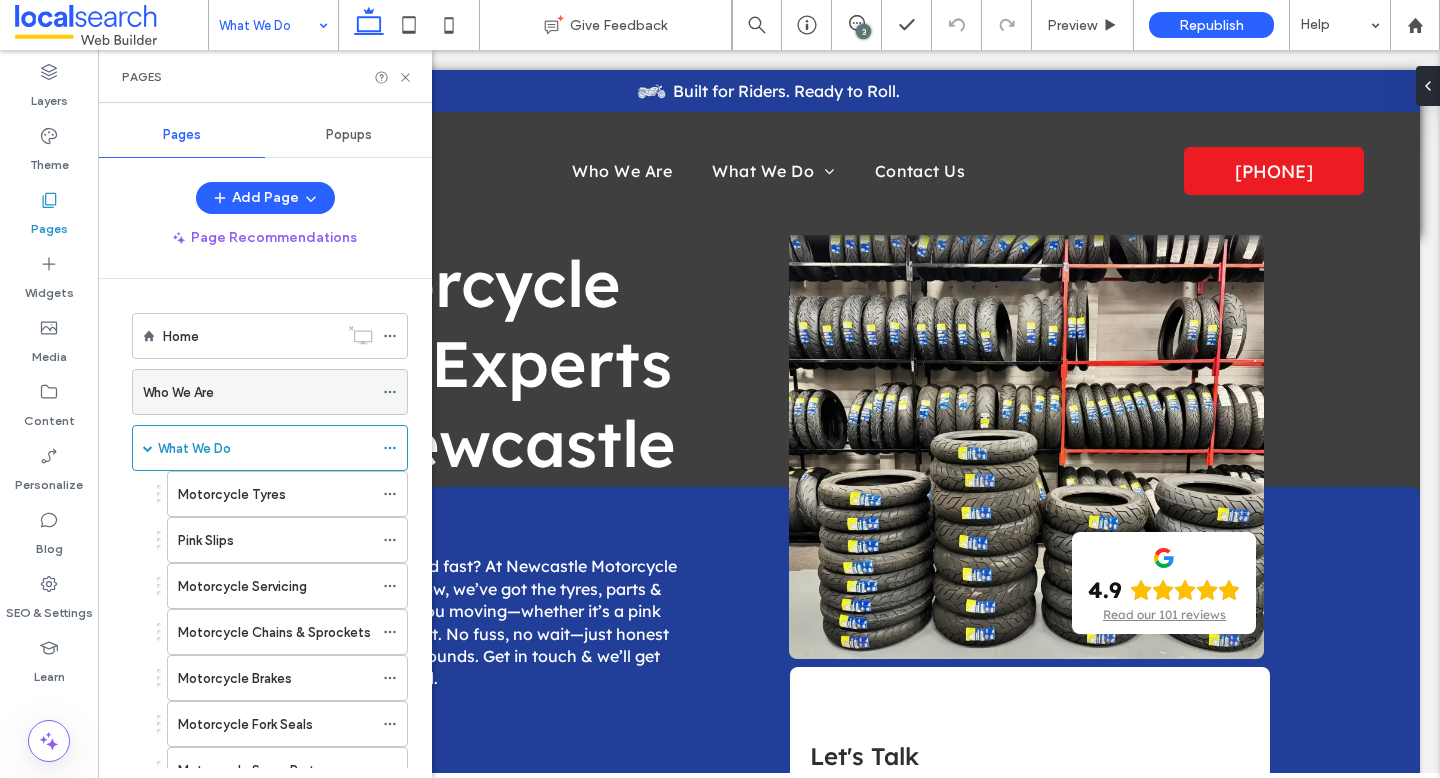 click on "Who We Are" at bounding box center (258, 392) 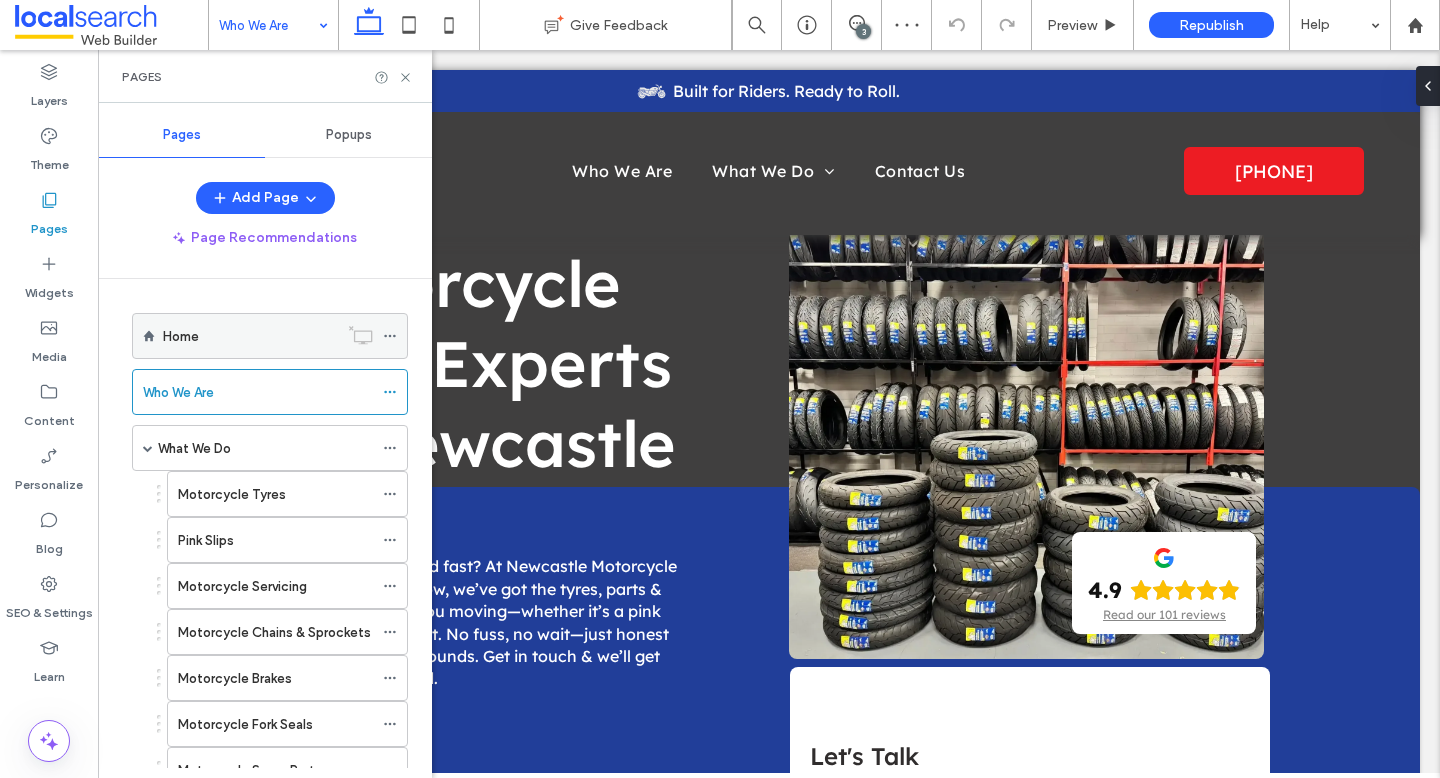 click on "Home" at bounding box center (250, 336) 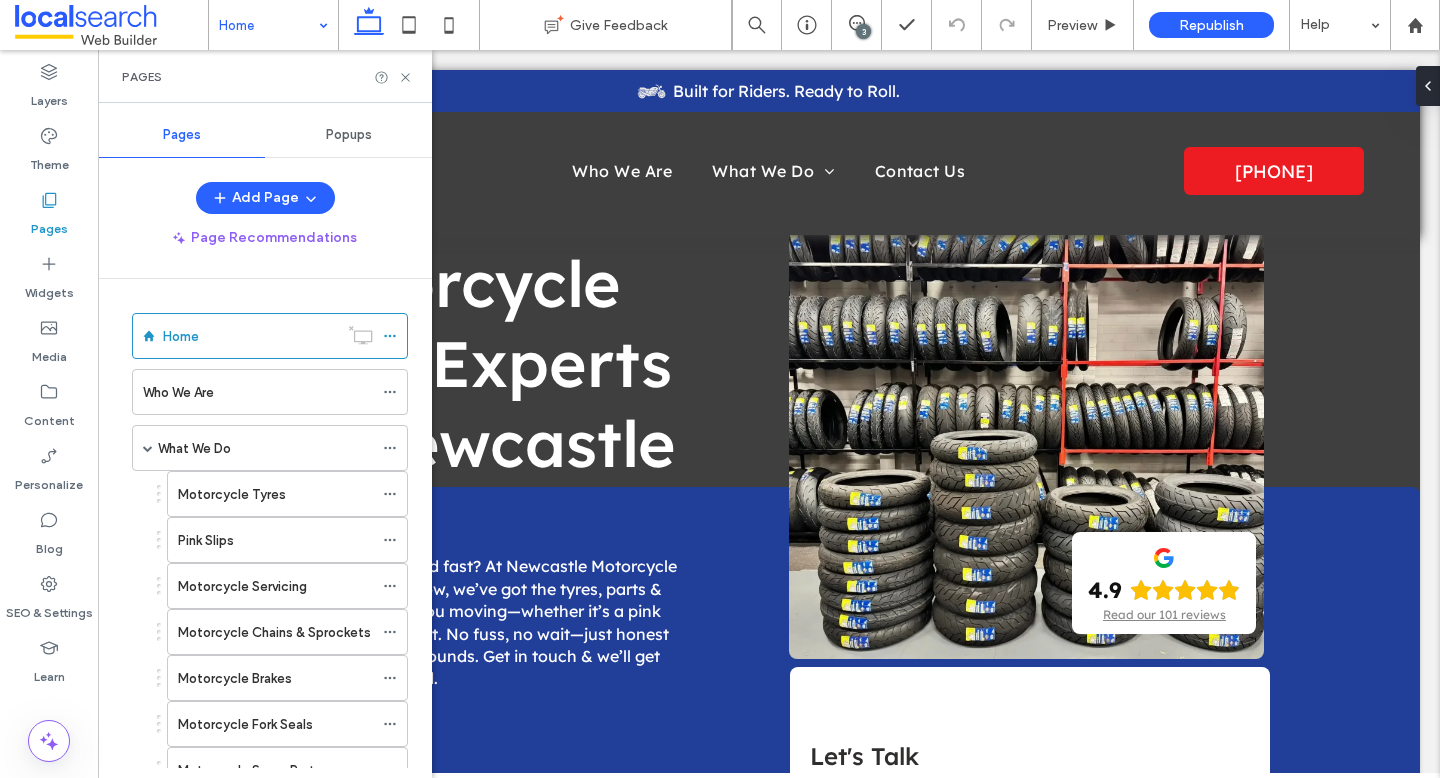 click on "Pages" at bounding box center (265, 76) 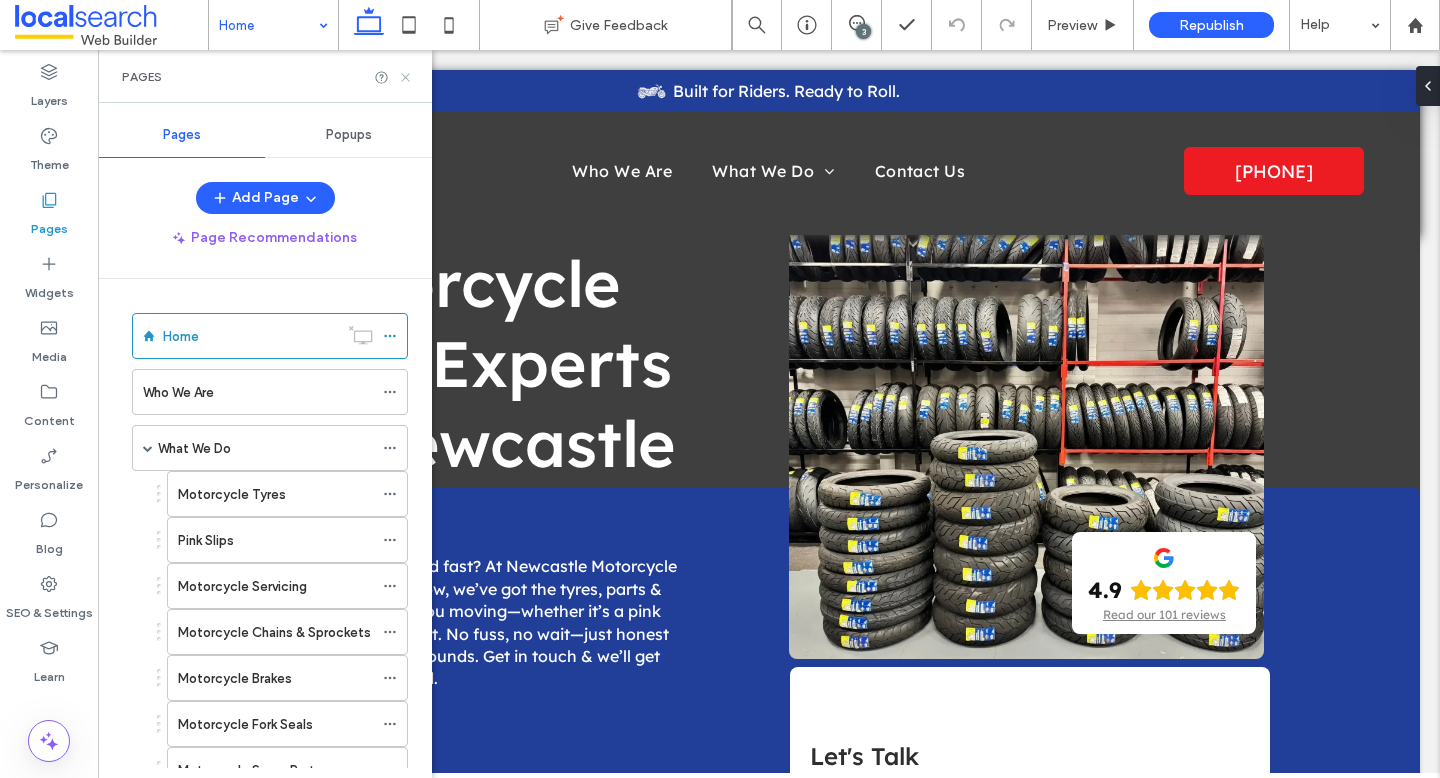 click 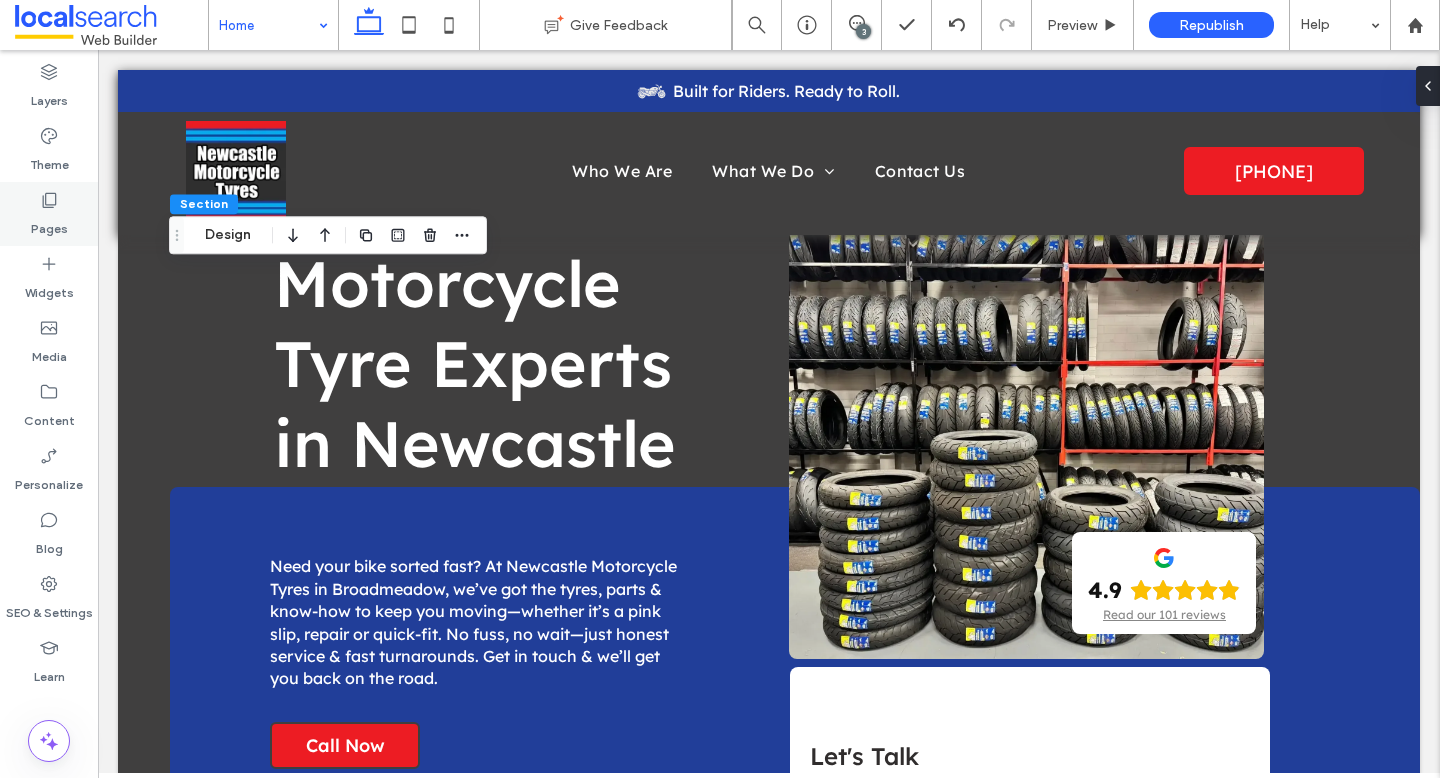 click on "Pages" at bounding box center (49, 224) 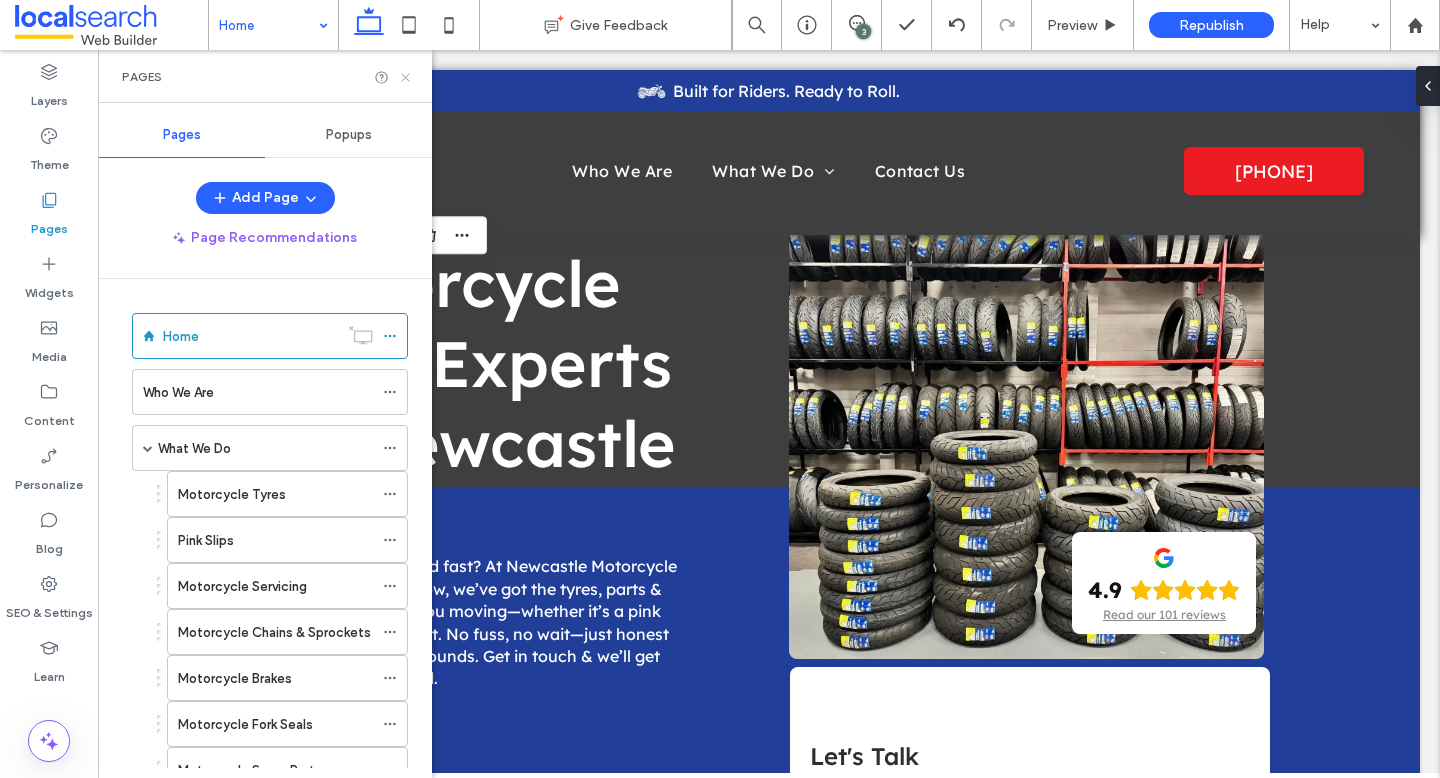 click 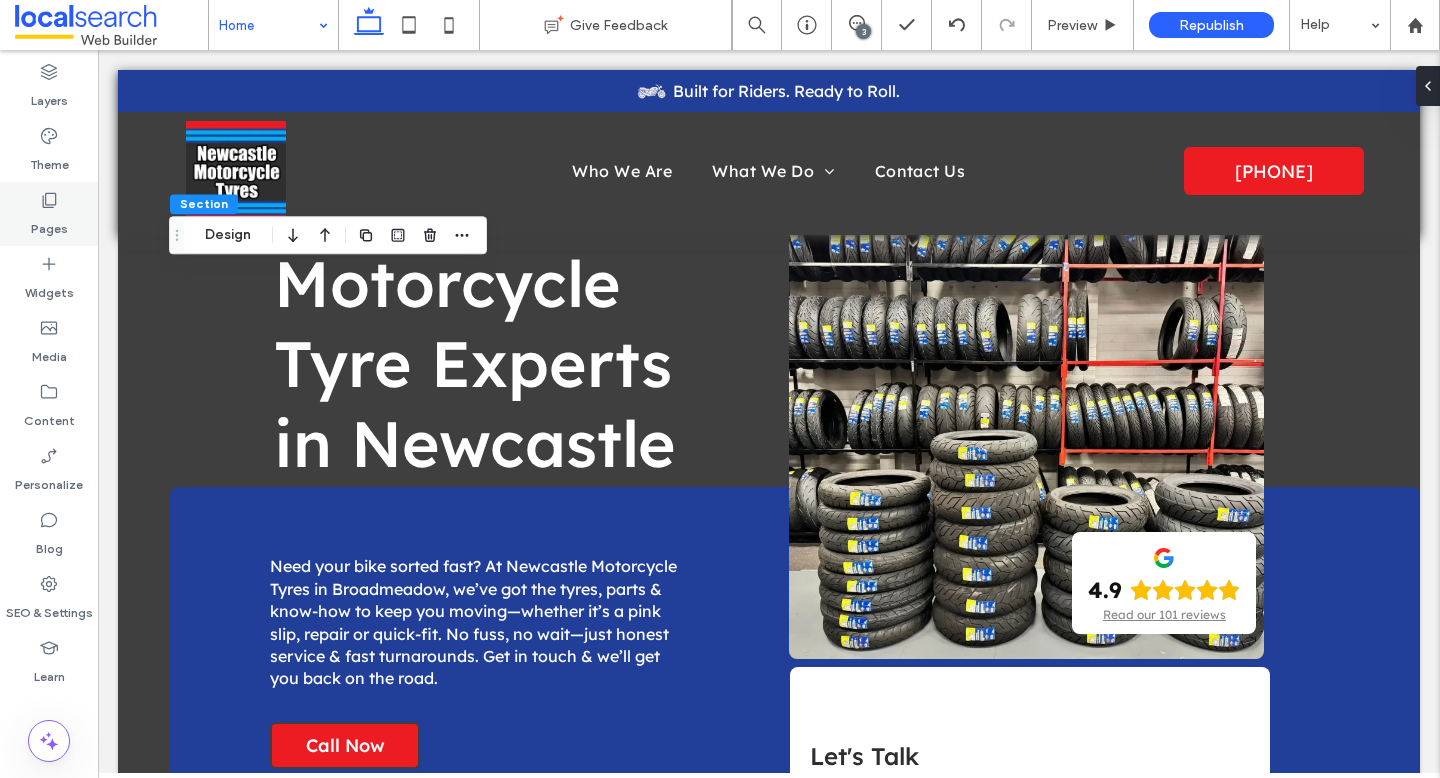 click on "Pages" at bounding box center (49, 214) 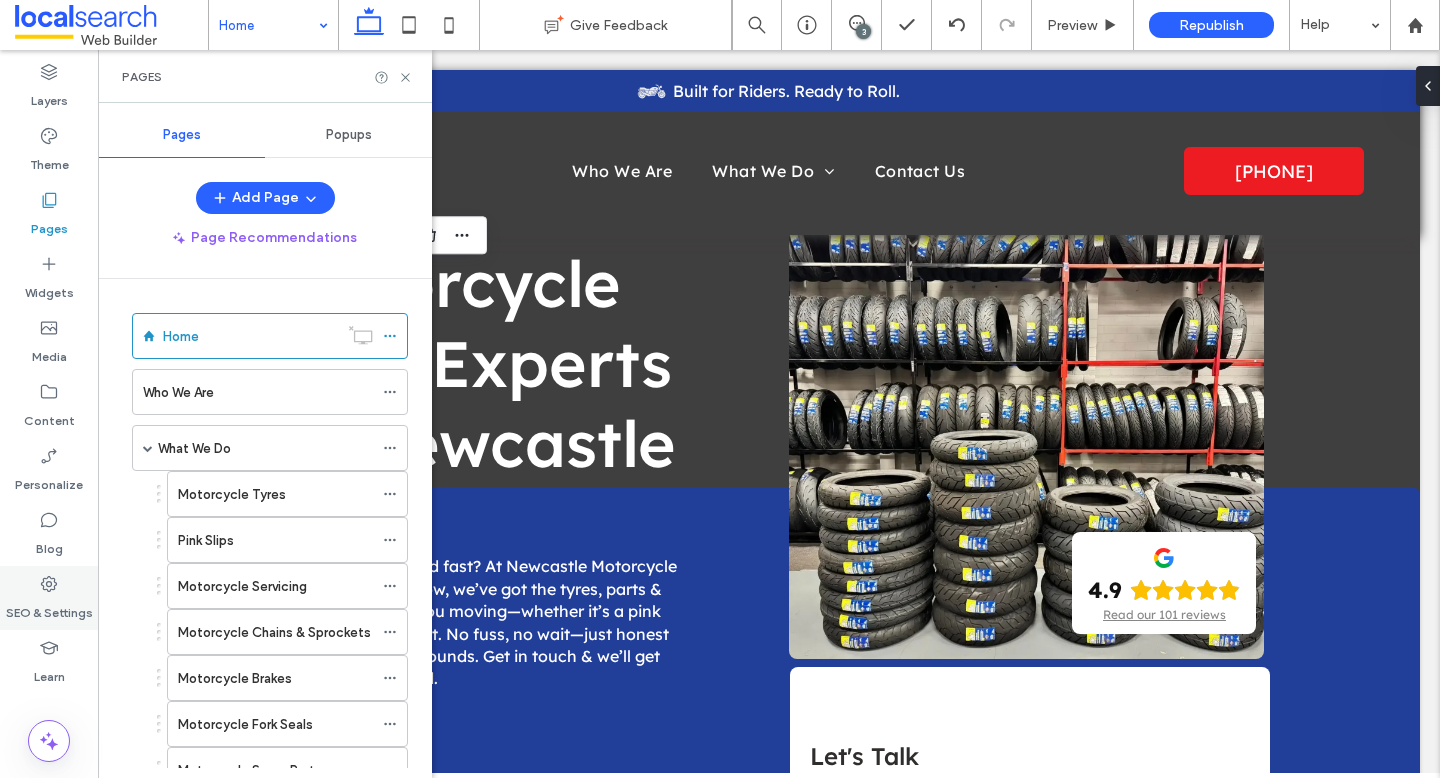 click on "SEO & Settings" at bounding box center (49, 608) 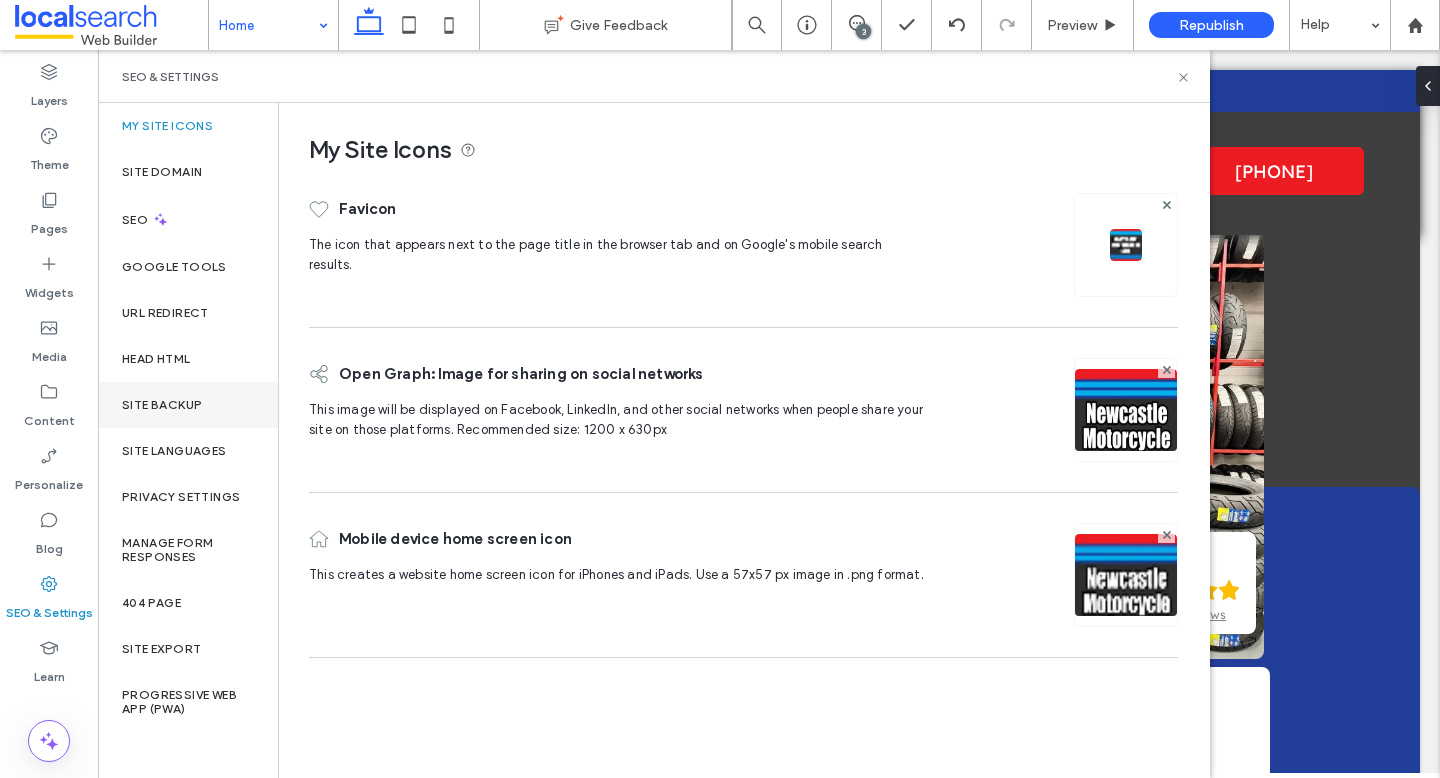 click on "Site Backup" at bounding box center [188, 405] 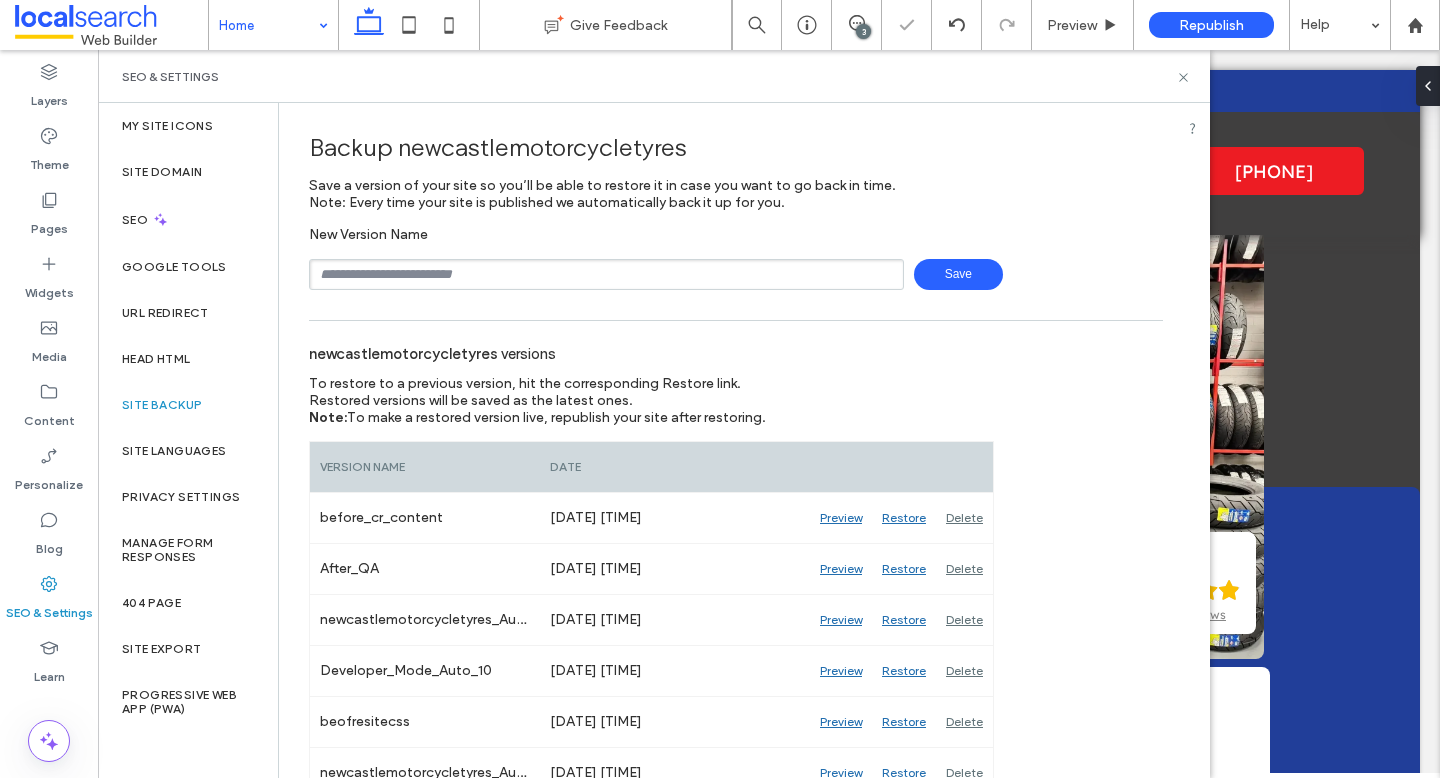 click at bounding box center [606, 274] 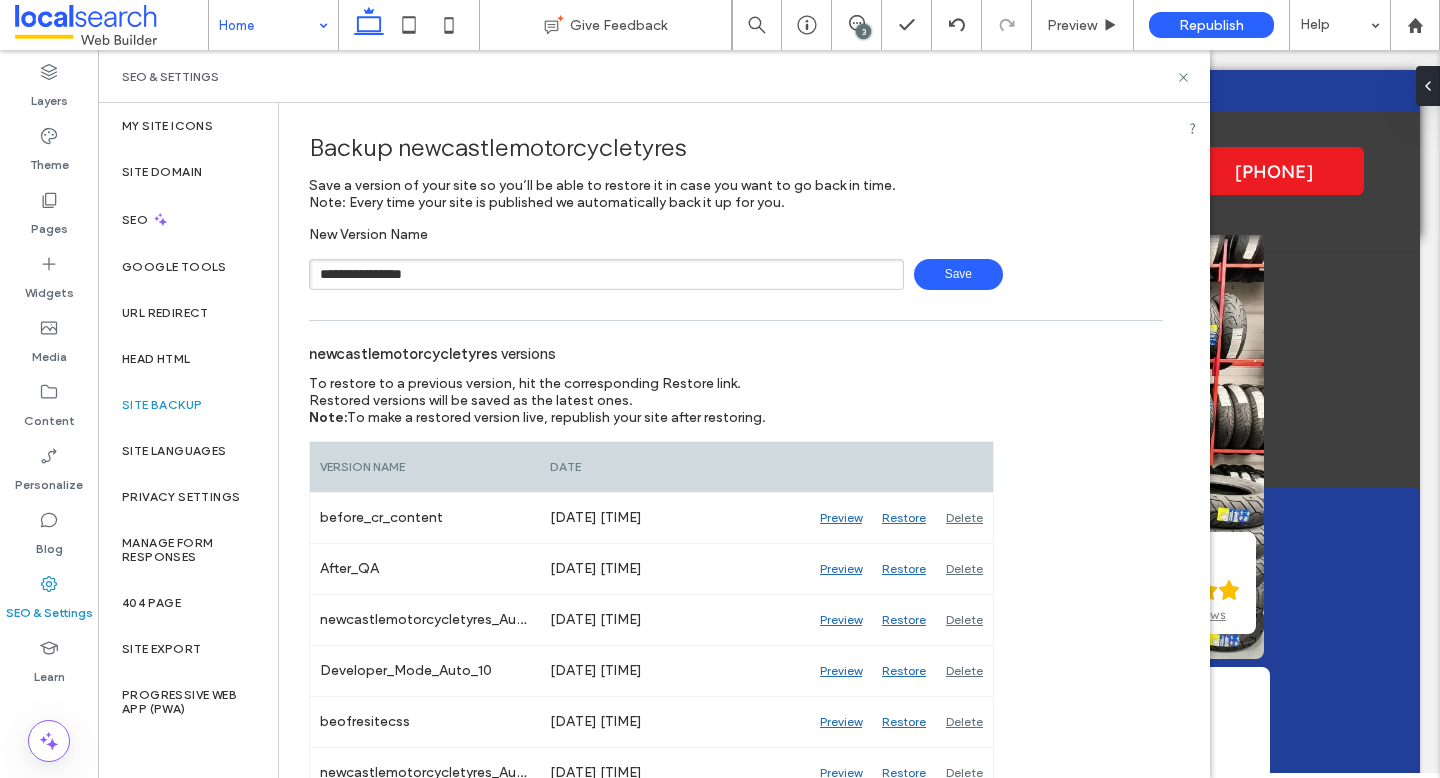type on "**********" 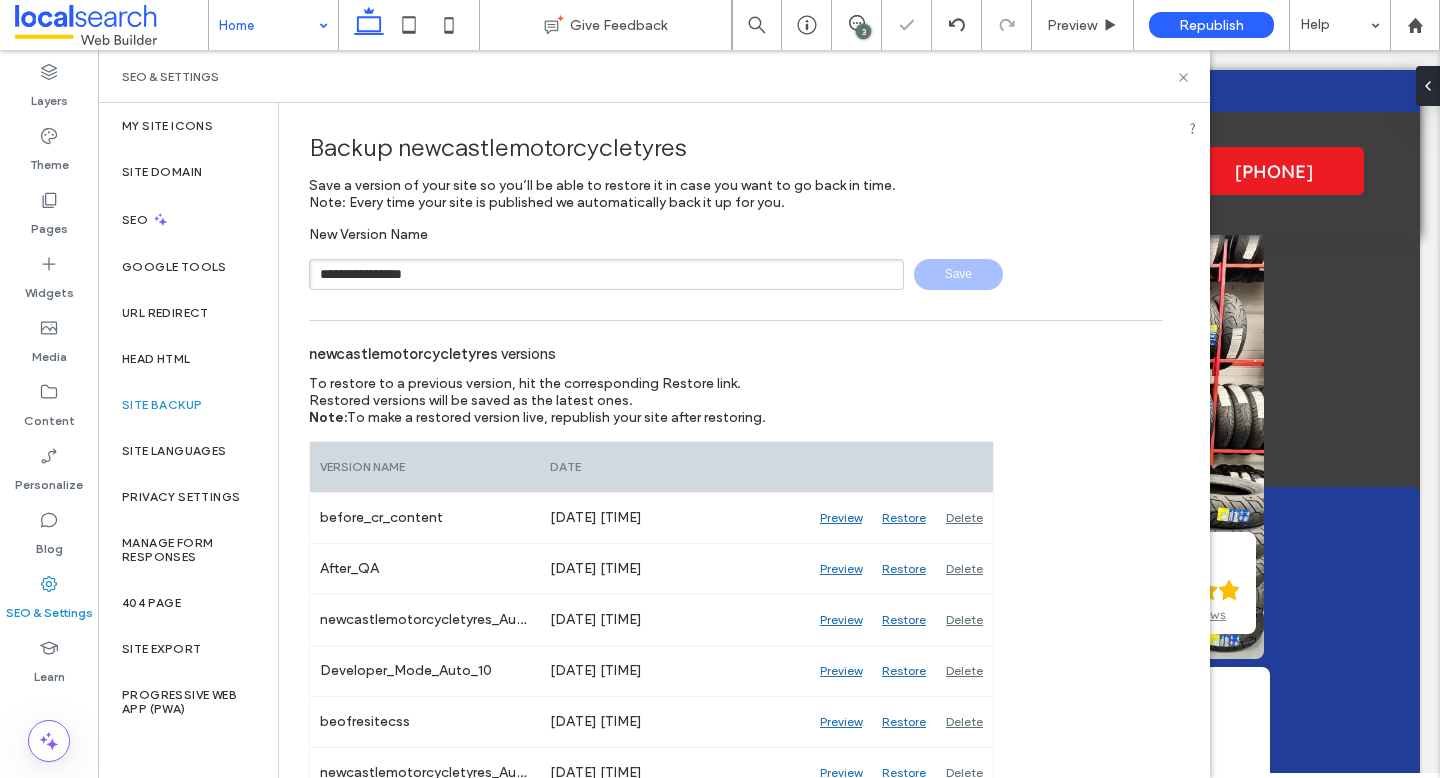 type 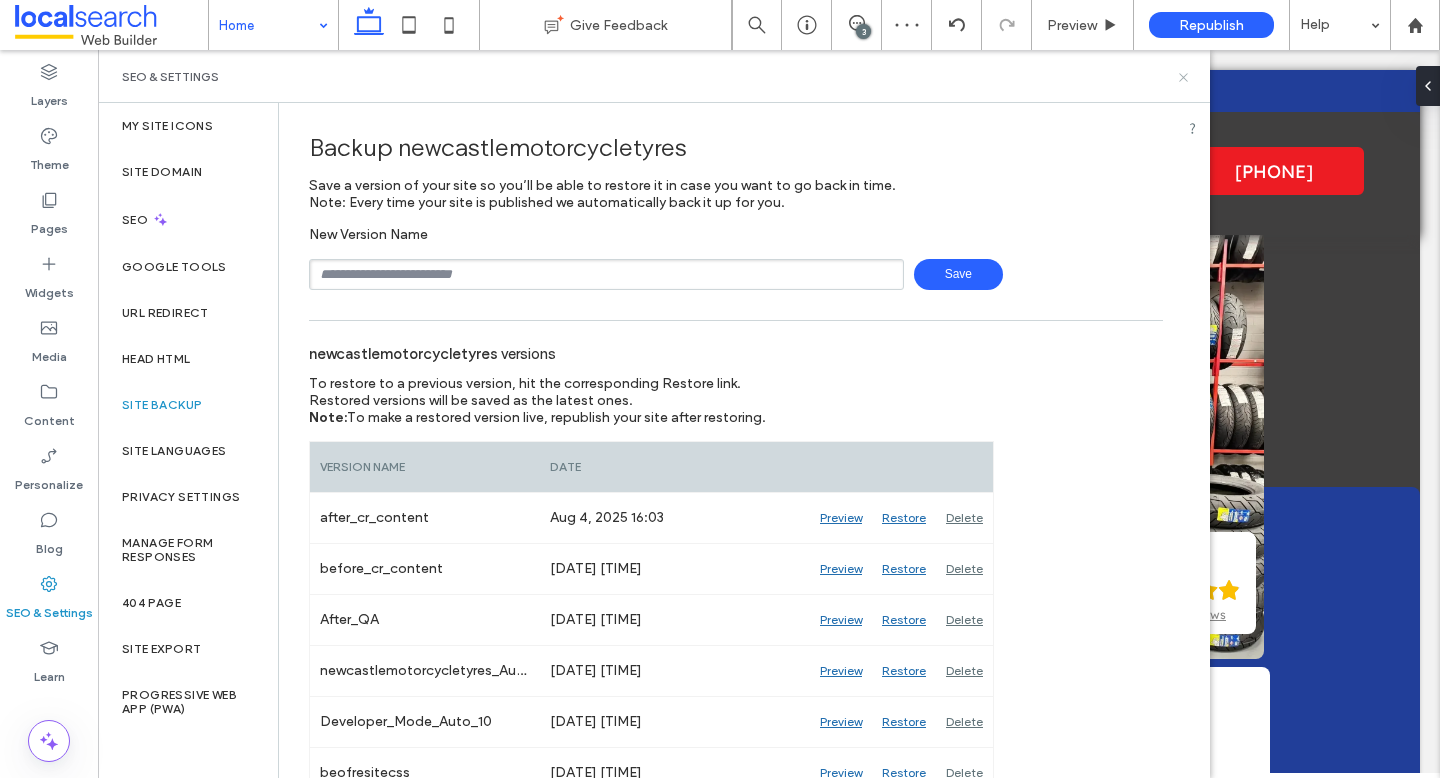 click 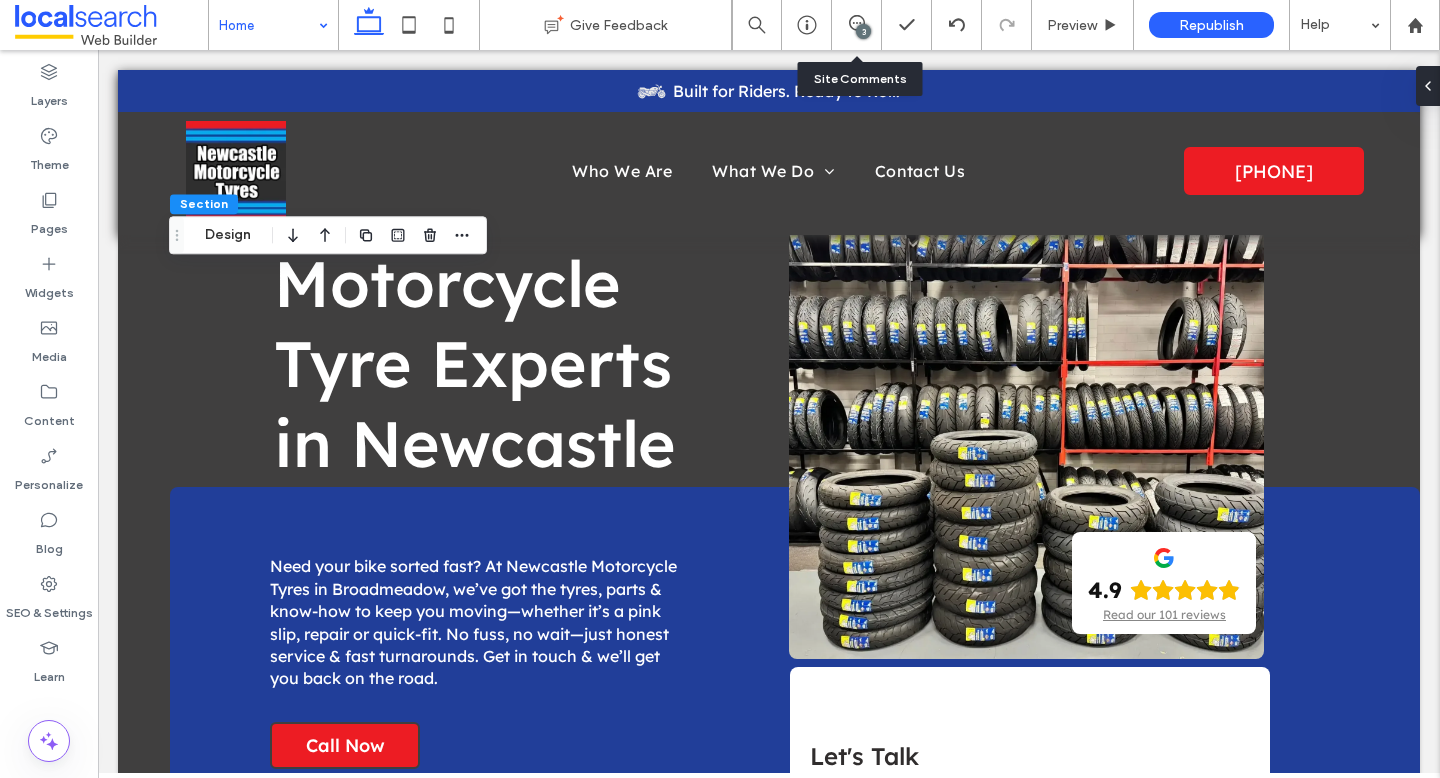 click on "3" at bounding box center (856, 25) 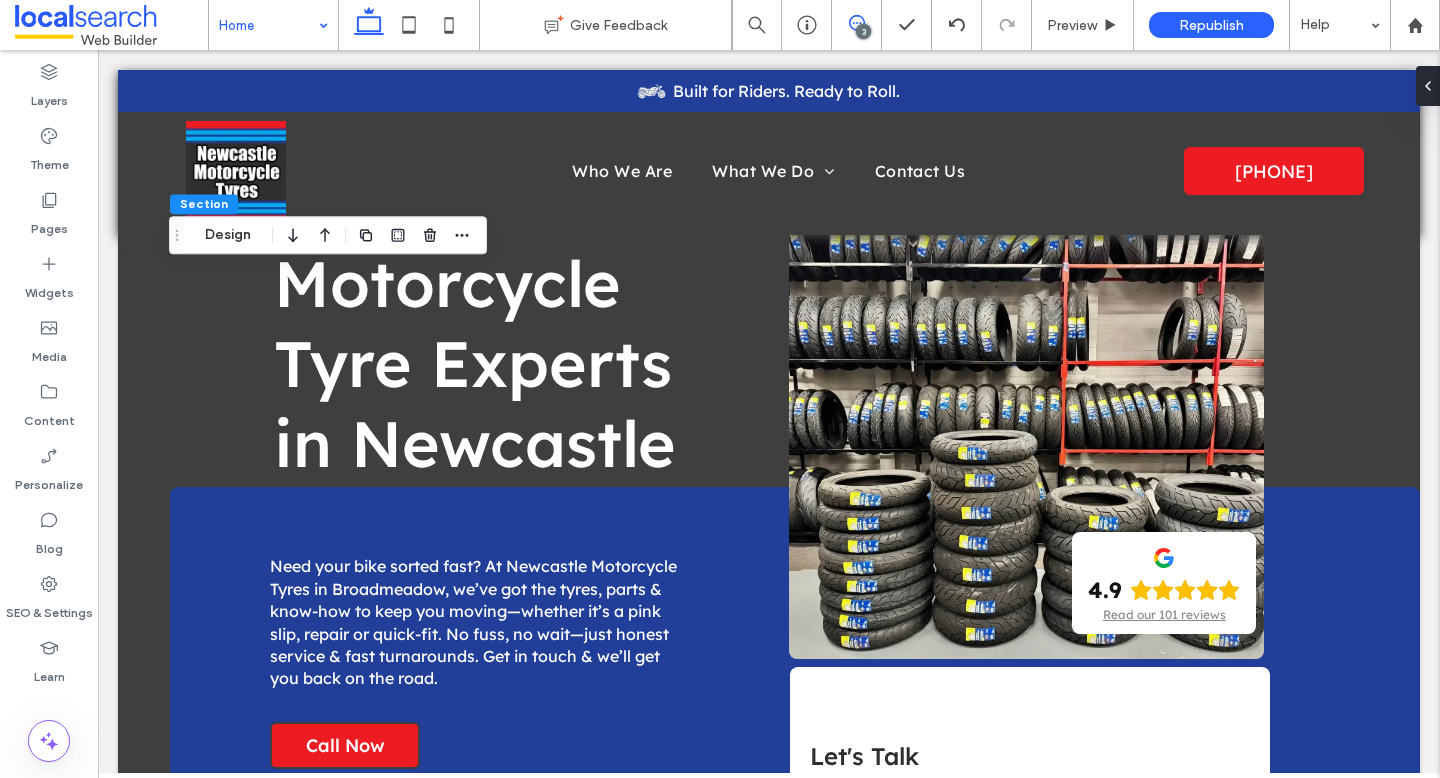 click 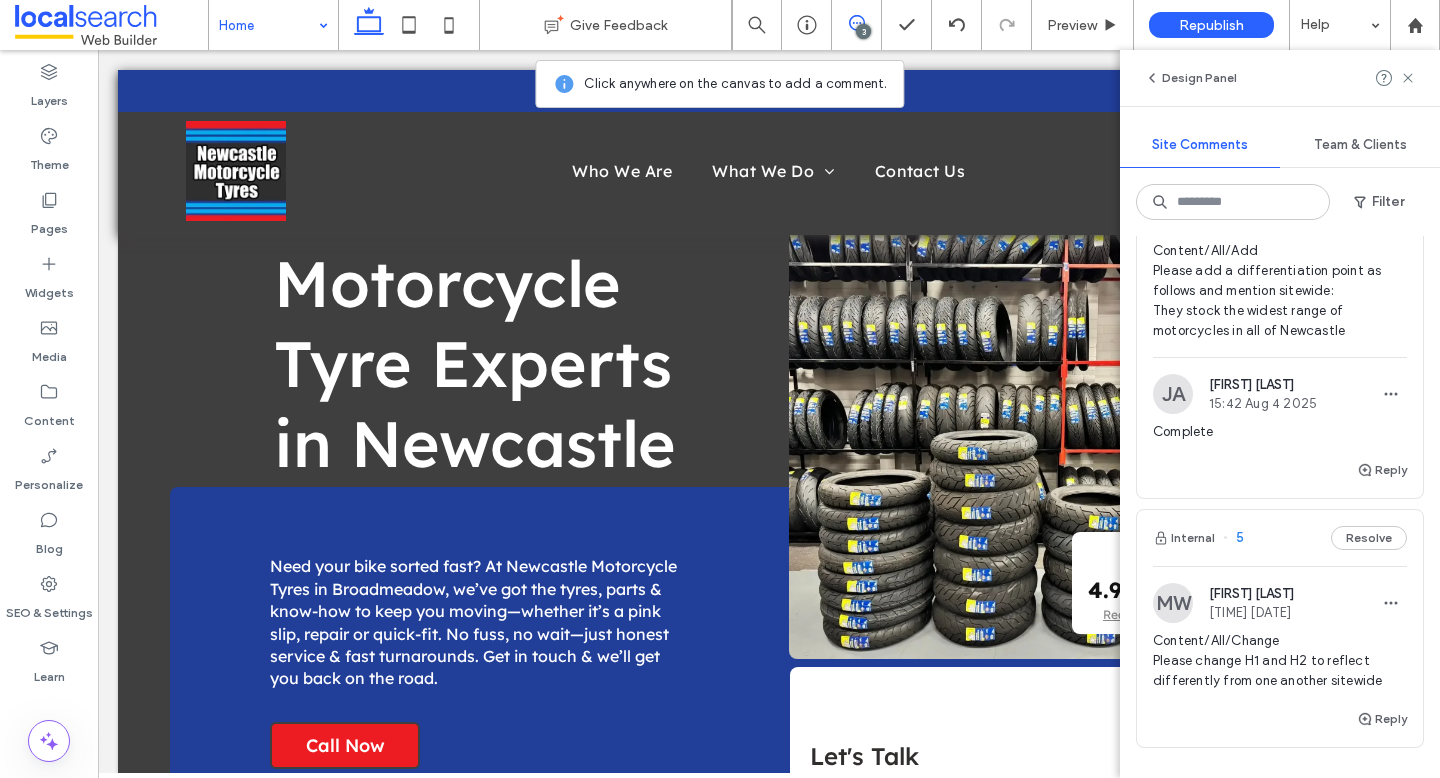 scroll, scrollTop: 752, scrollLeft: 0, axis: vertical 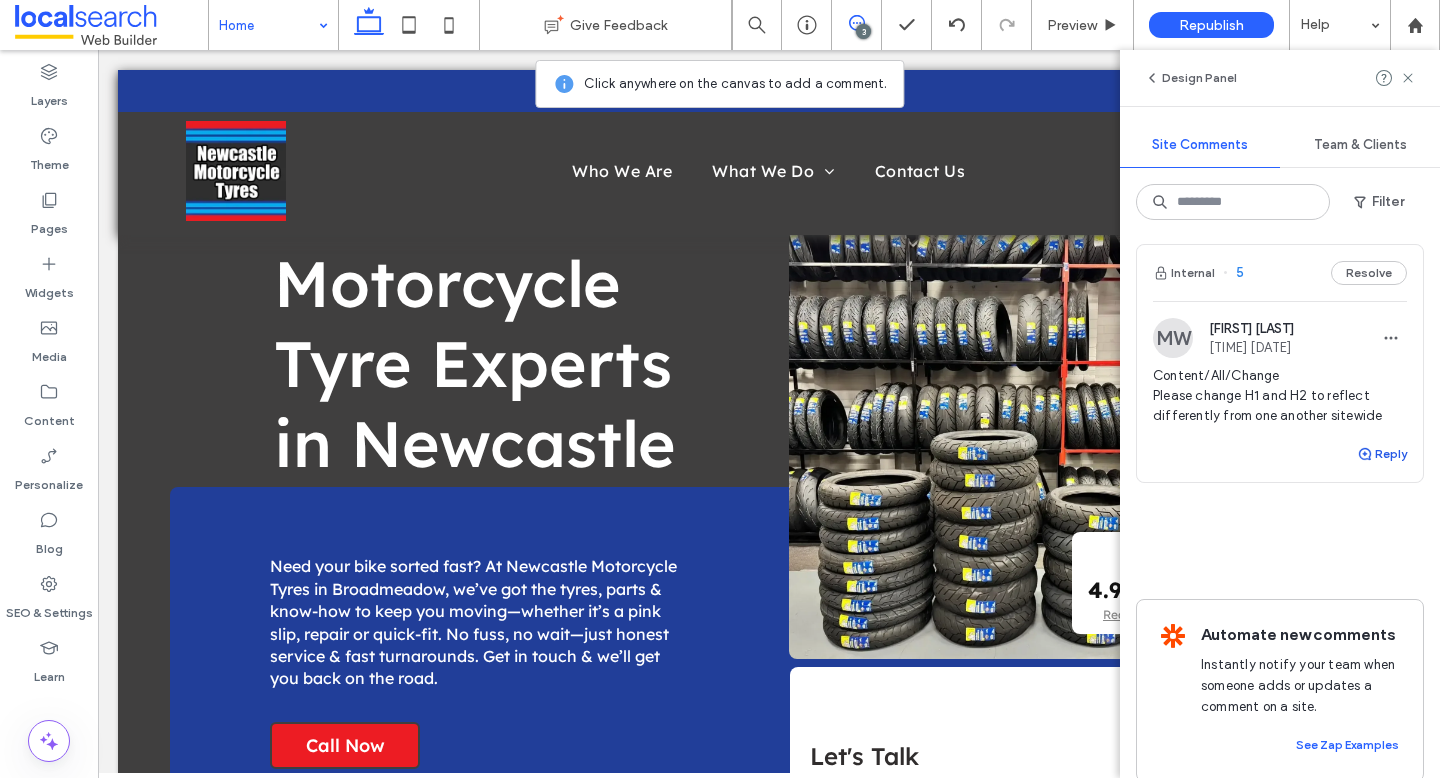 click on "Reply" at bounding box center [1382, 454] 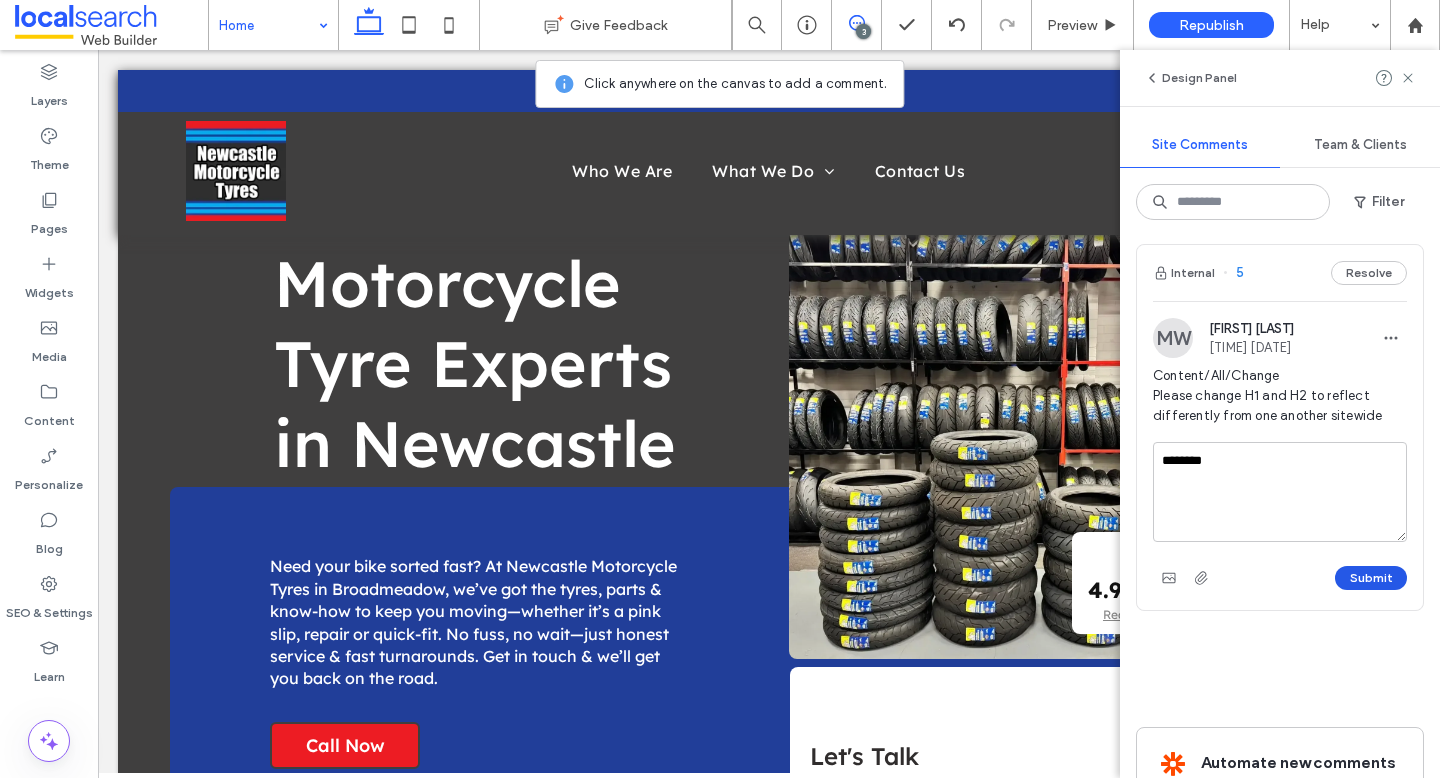 type on "********" 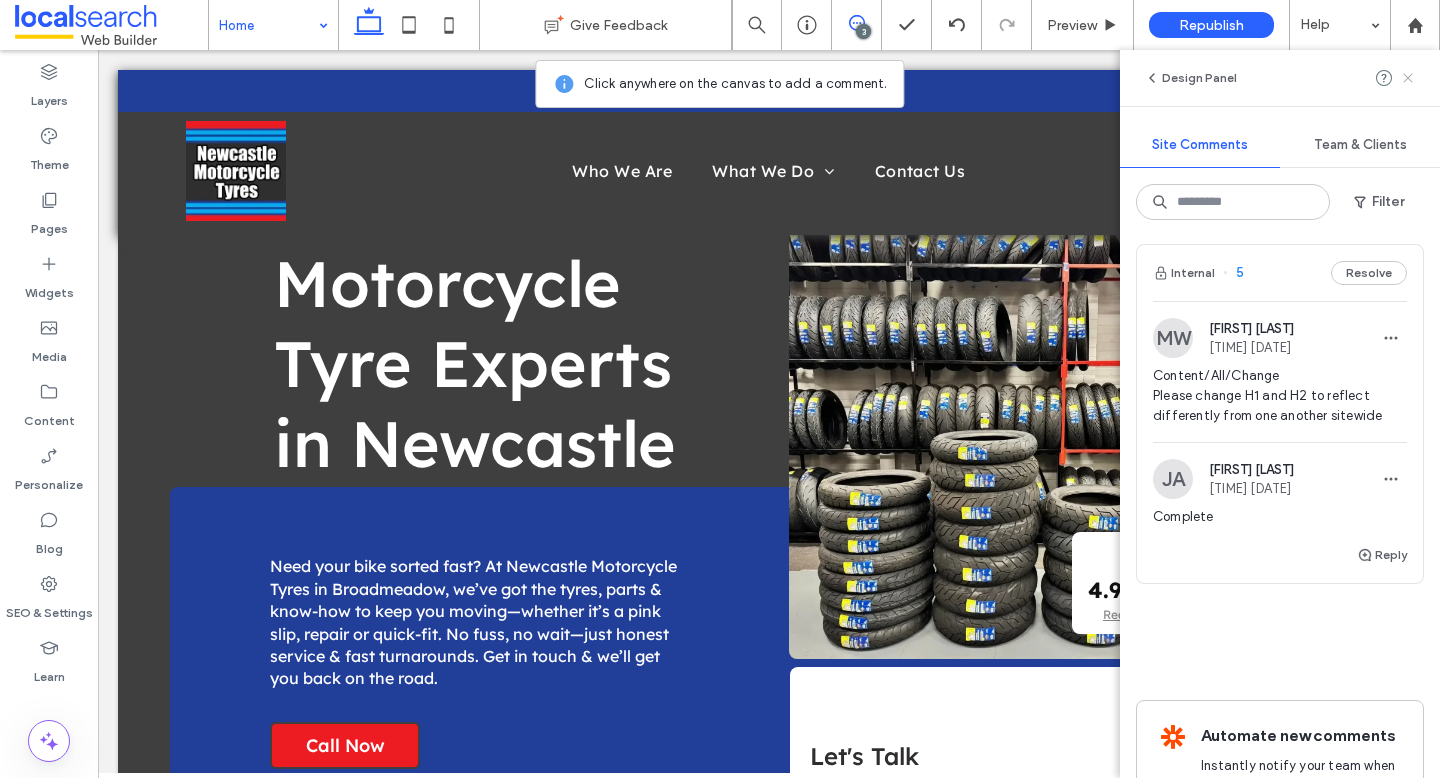 click 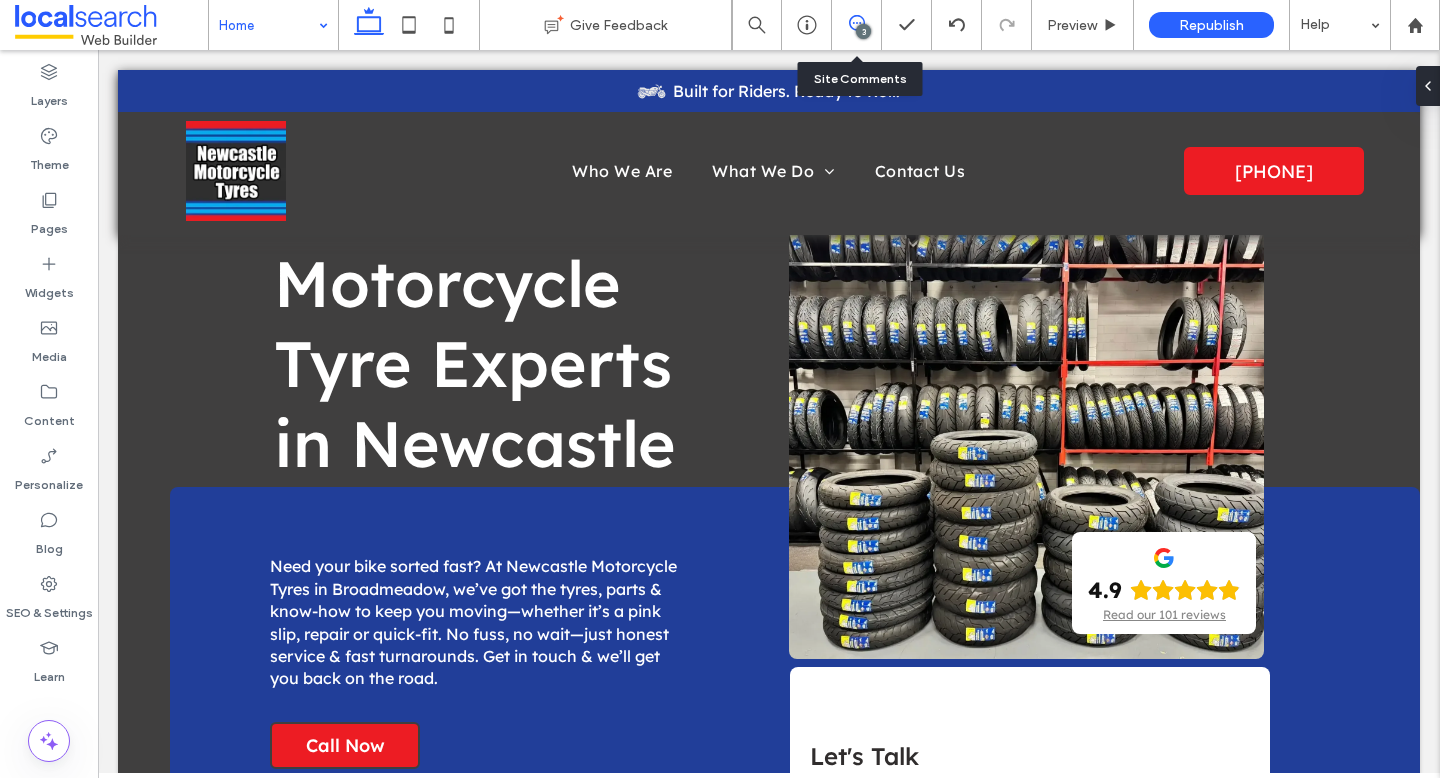 click at bounding box center (856, 23) 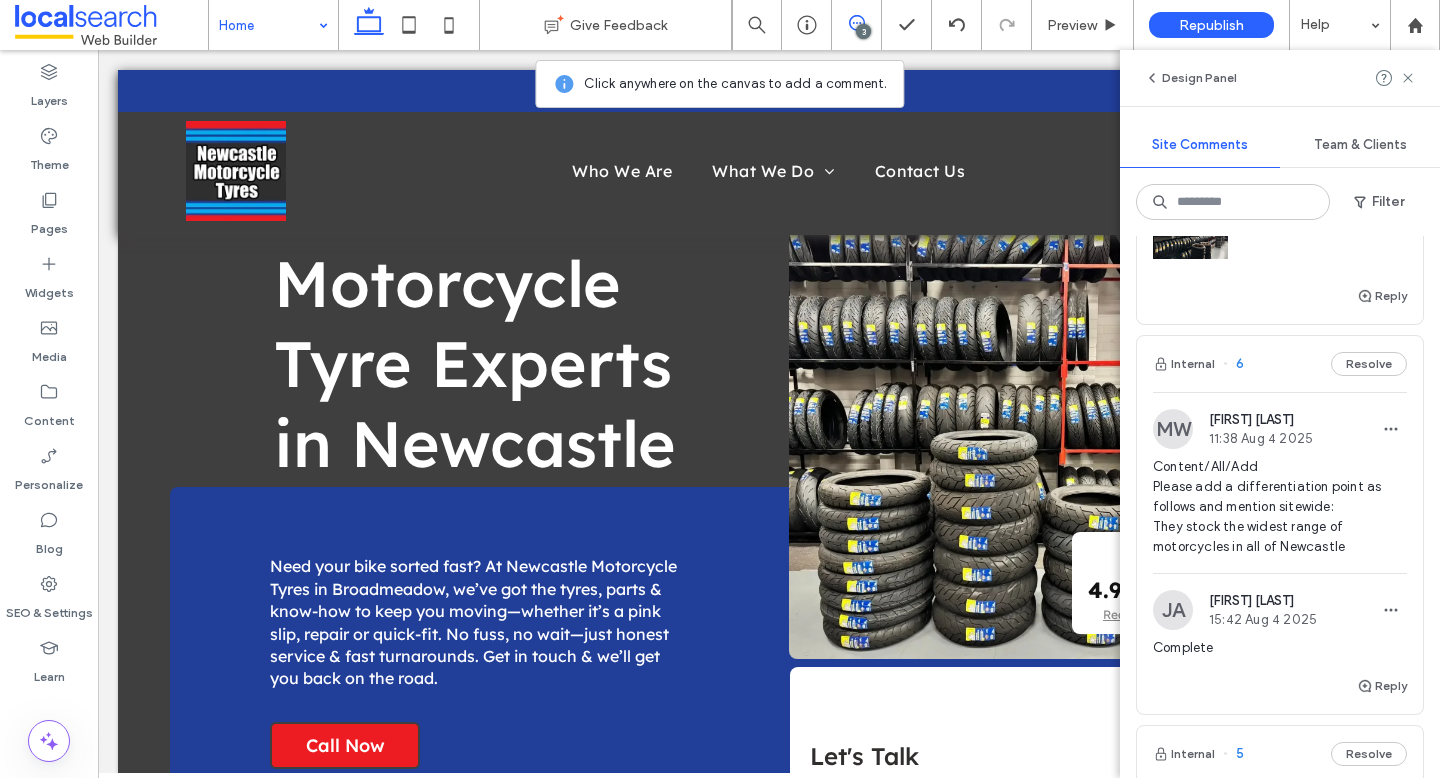 scroll, scrollTop: 853, scrollLeft: 0, axis: vertical 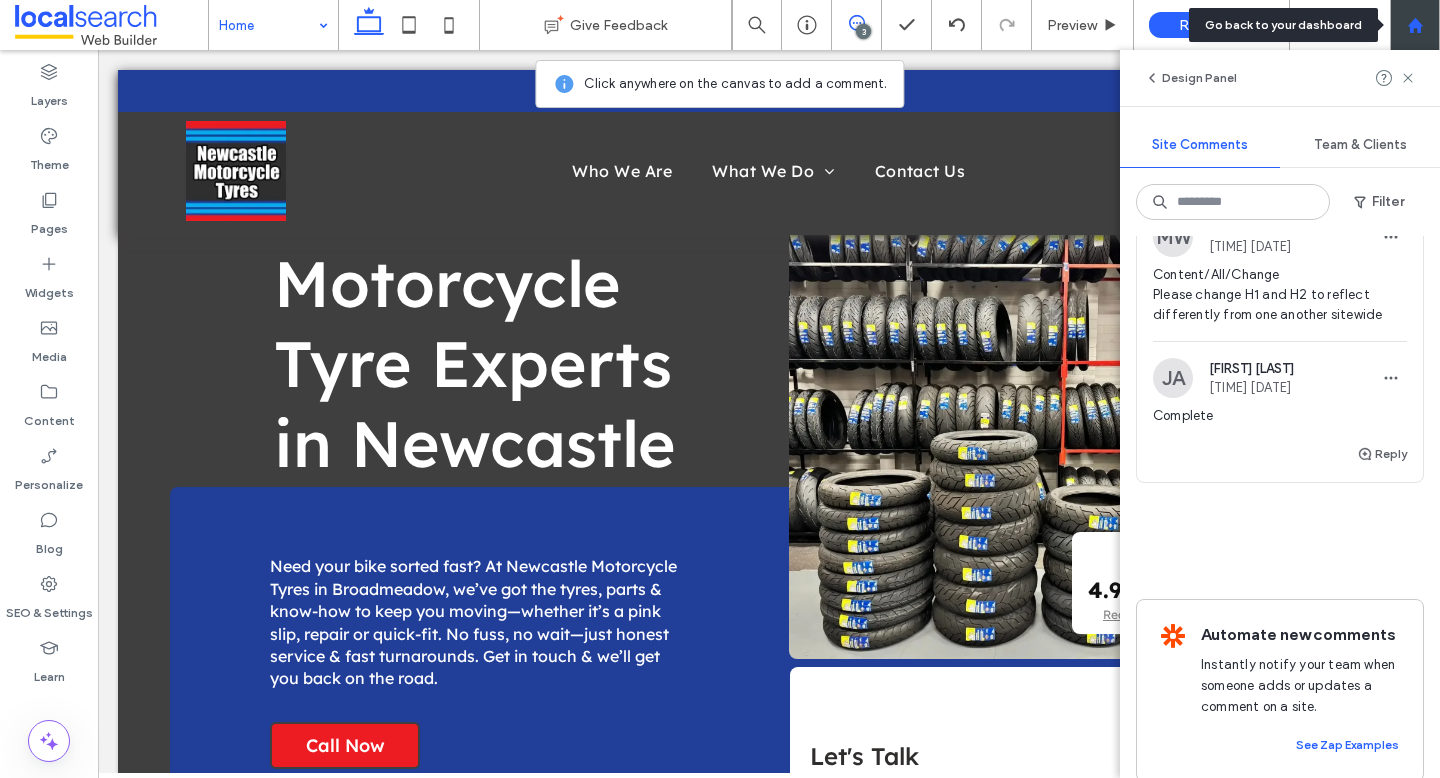 click 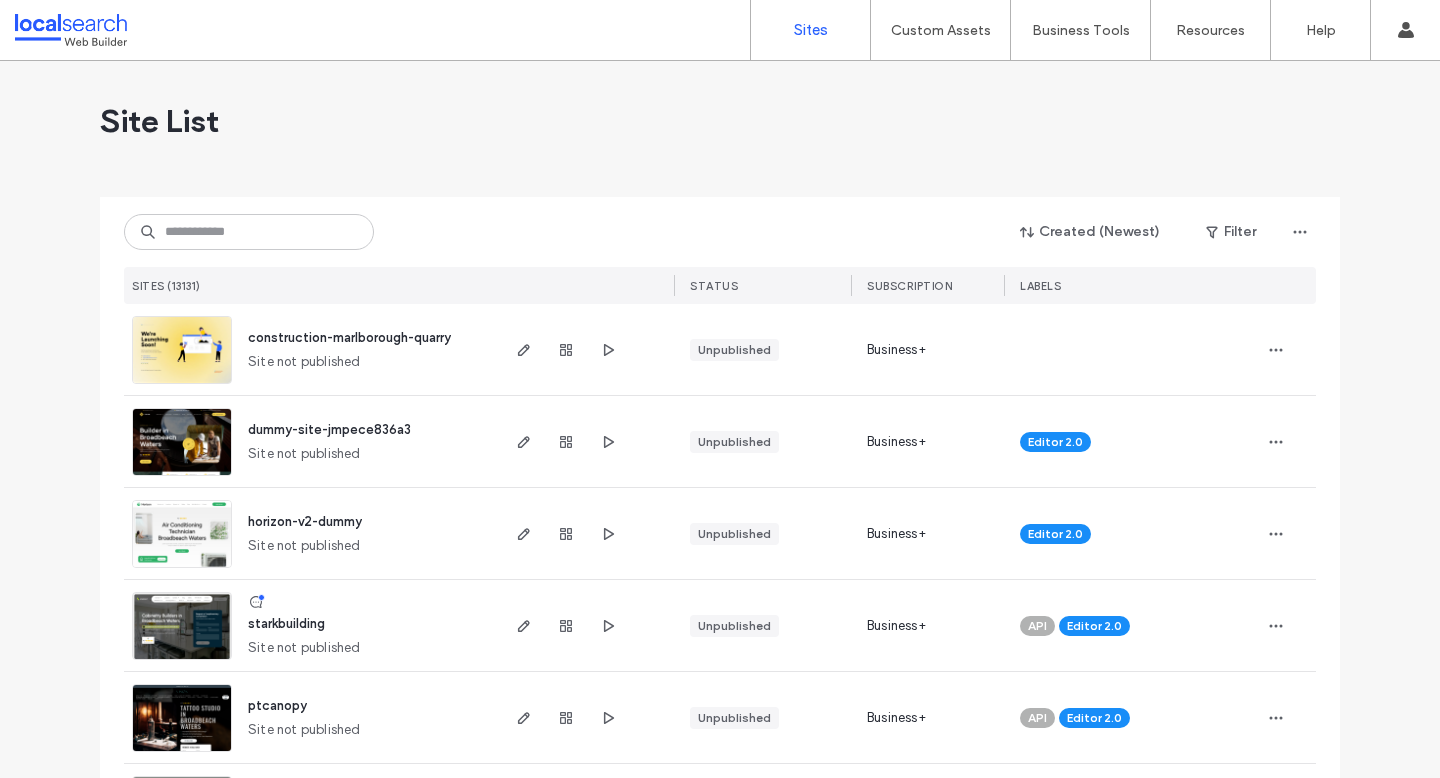 scroll, scrollTop: 0, scrollLeft: 0, axis: both 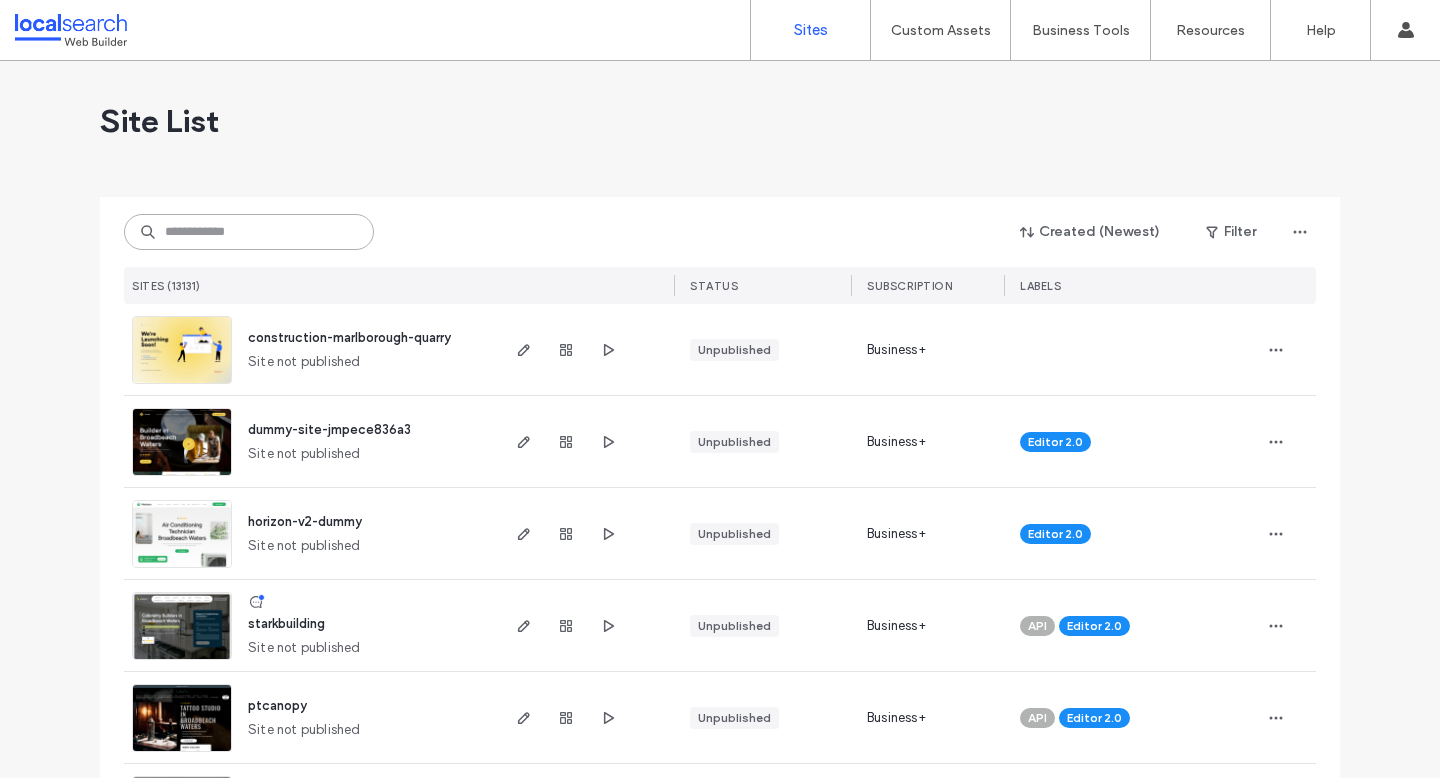 click at bounding box center [249, 232] 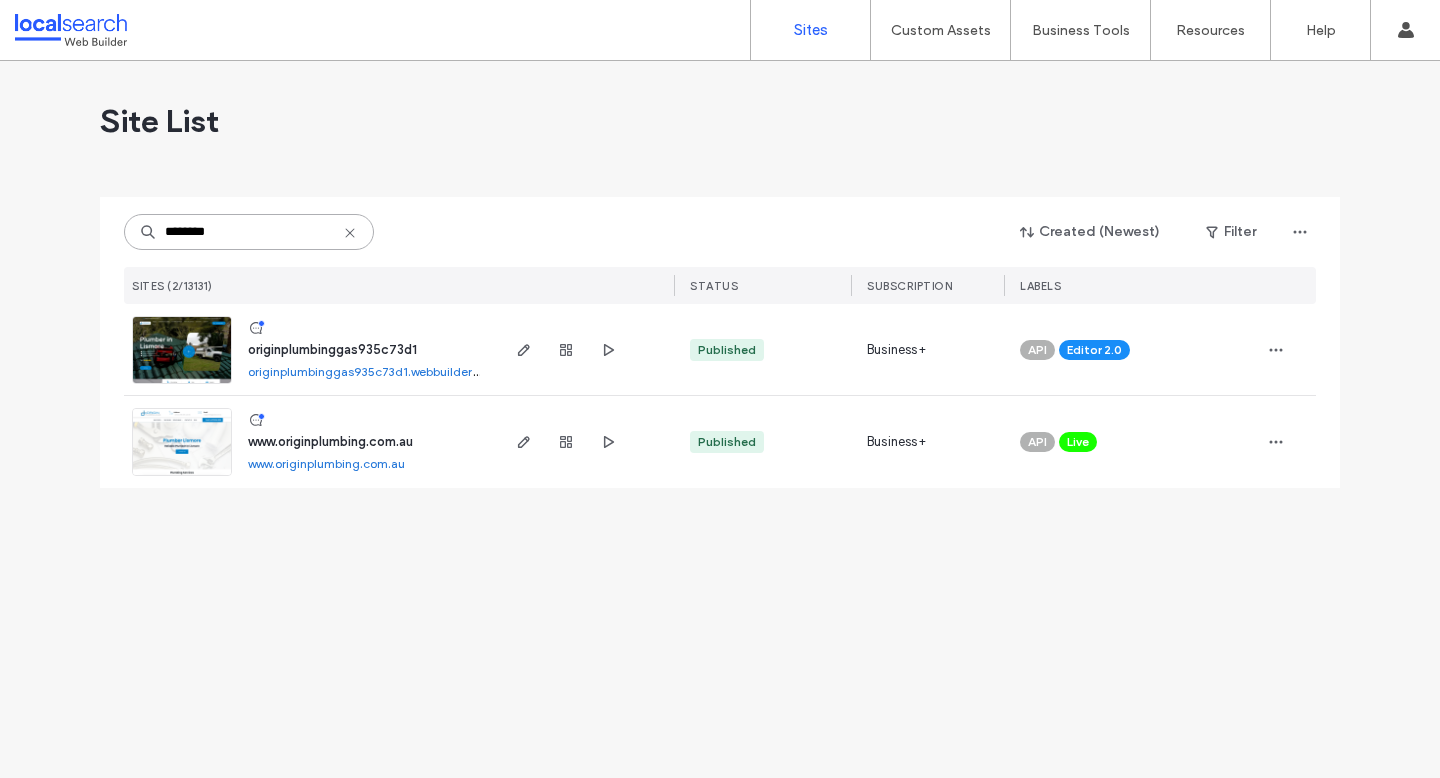 type on "********" 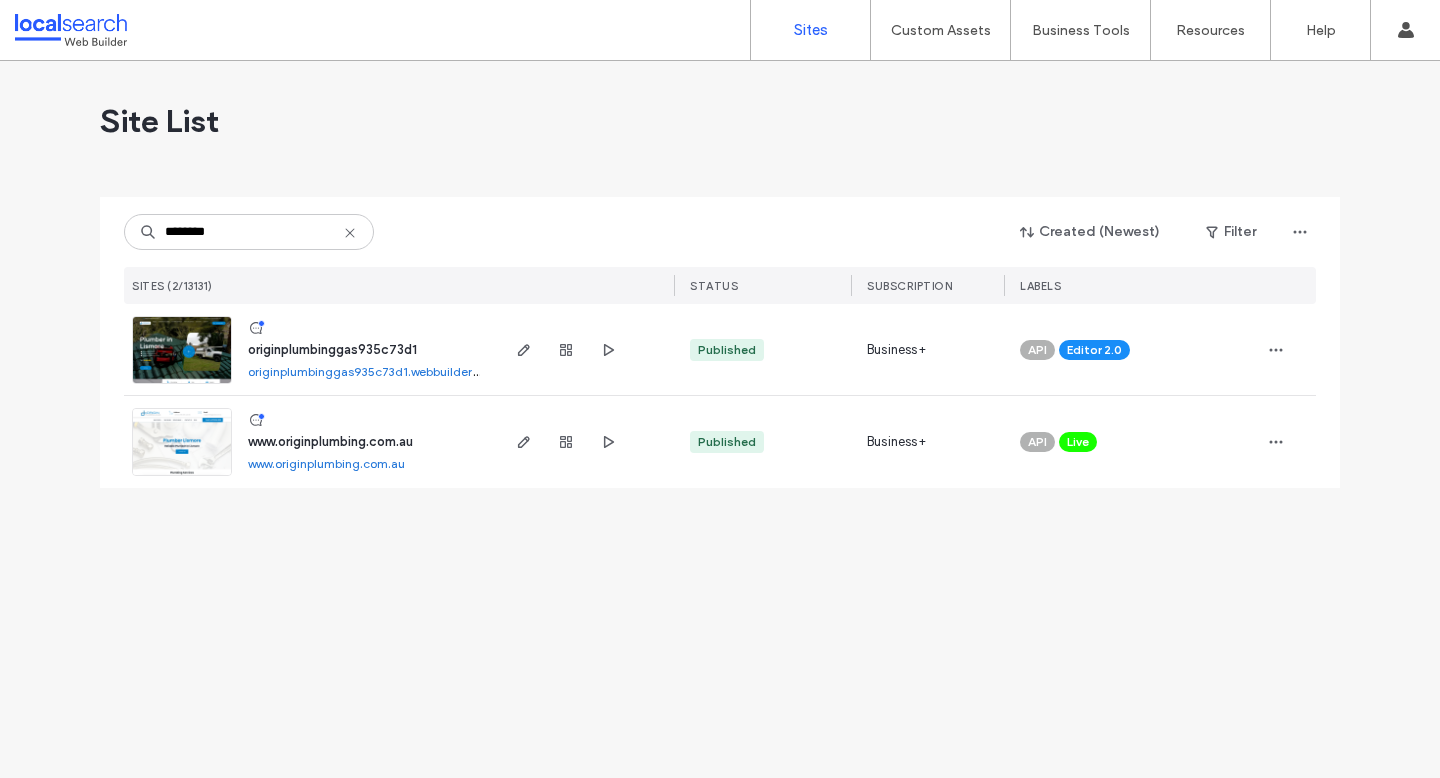 click at bounding box center (182, 385) 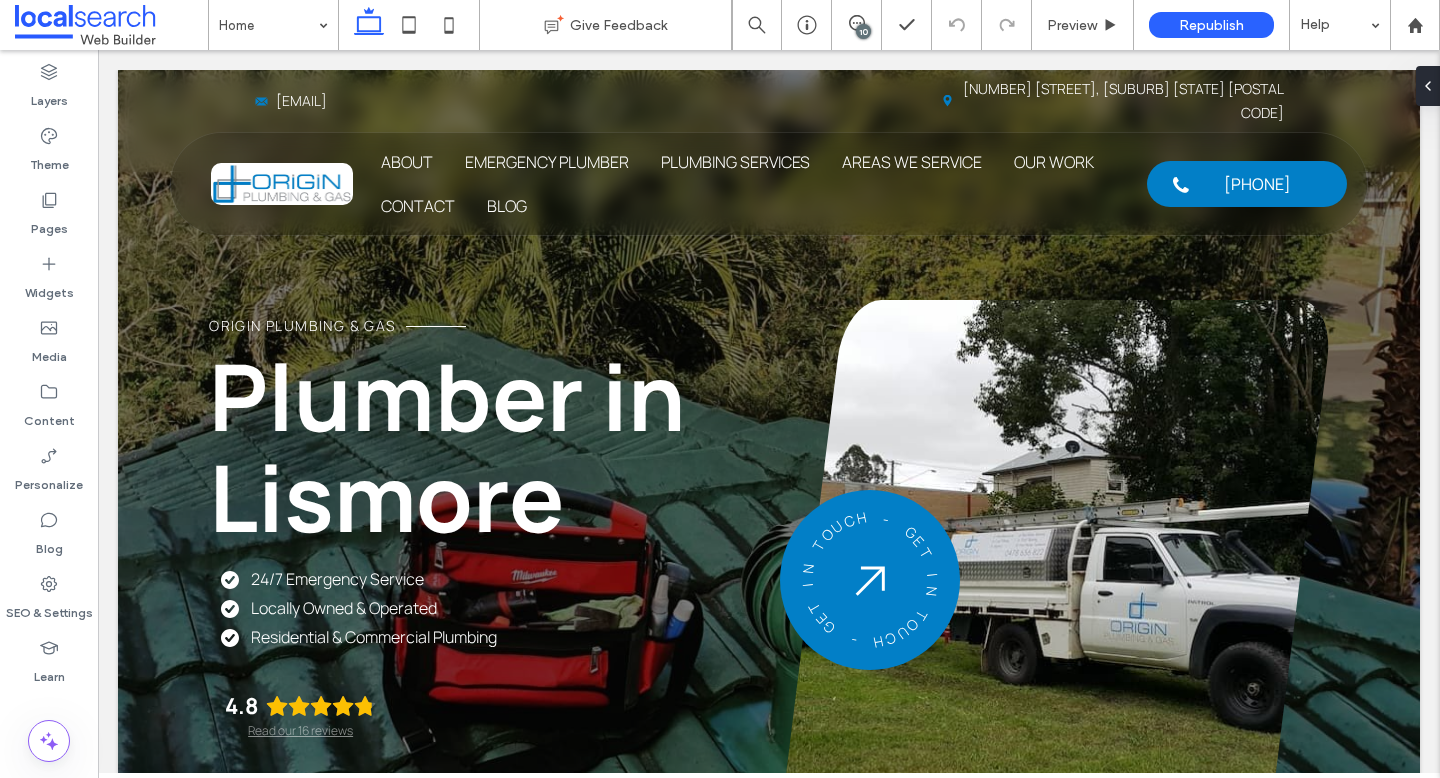 scroll, scrollTop: 0, scrollLeft: 0, axis: both 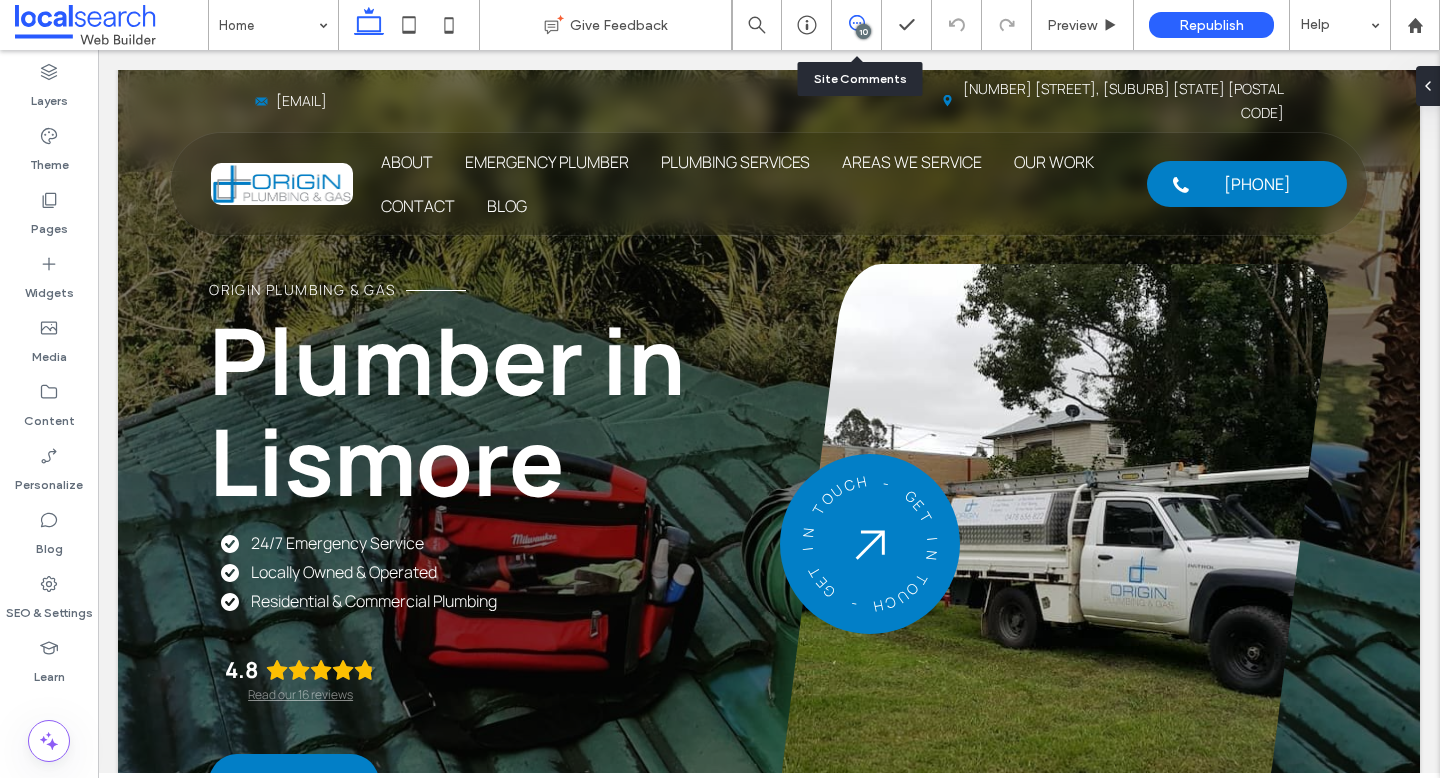 click 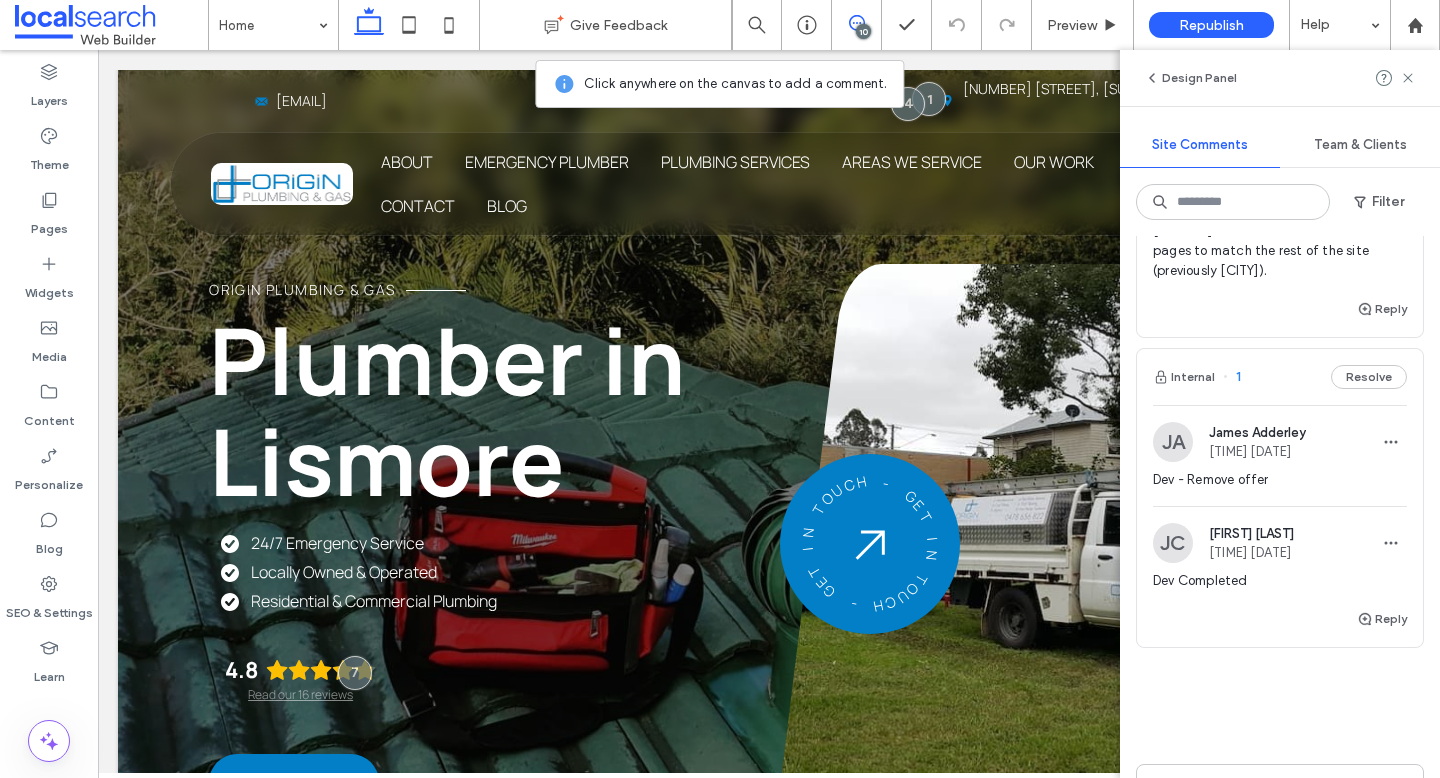 scroll, scrollTop: 2512, scrollLeft: 0, axis: vertical 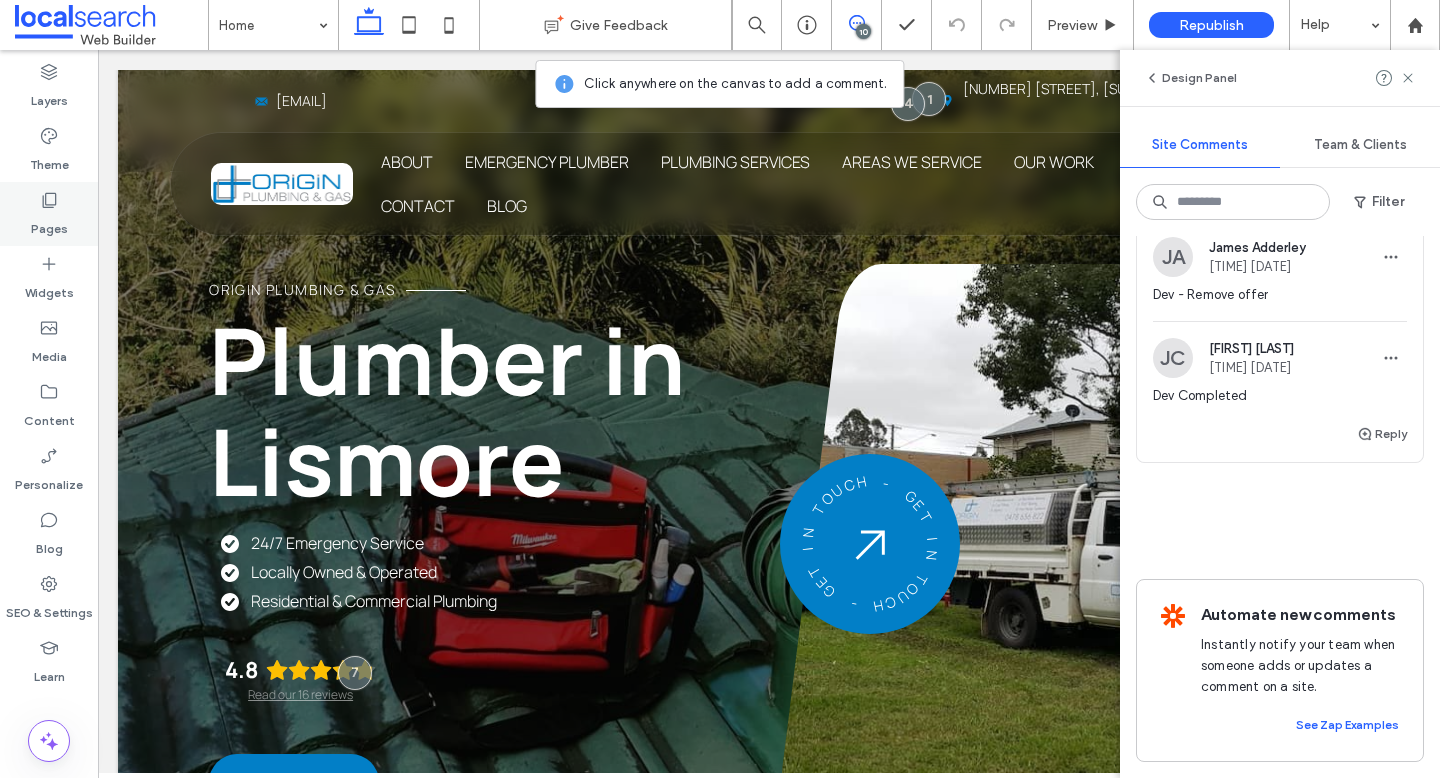 click on "Pages" at bounding box center [49, 214] 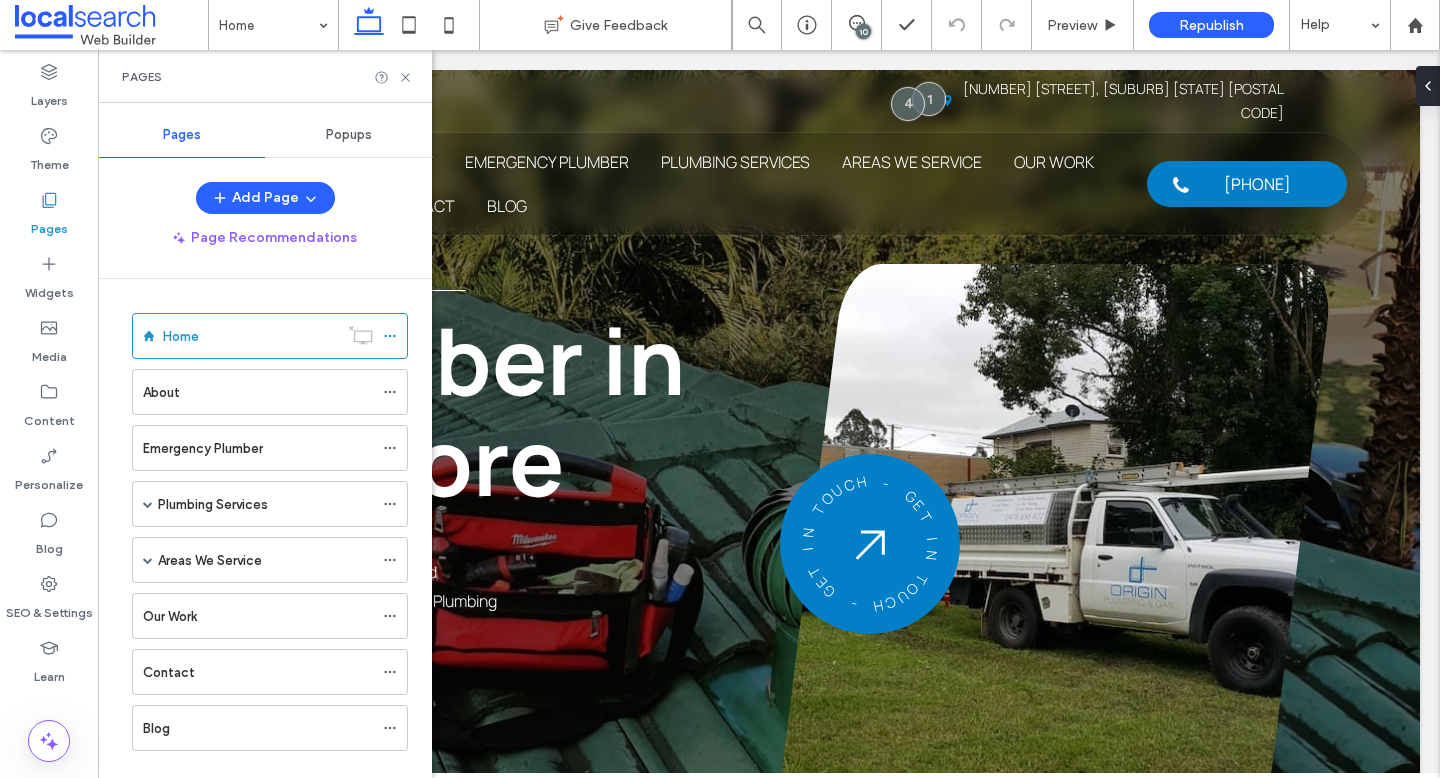 scroll, scrollTop: 0, scrollLeft: 0, axis: both 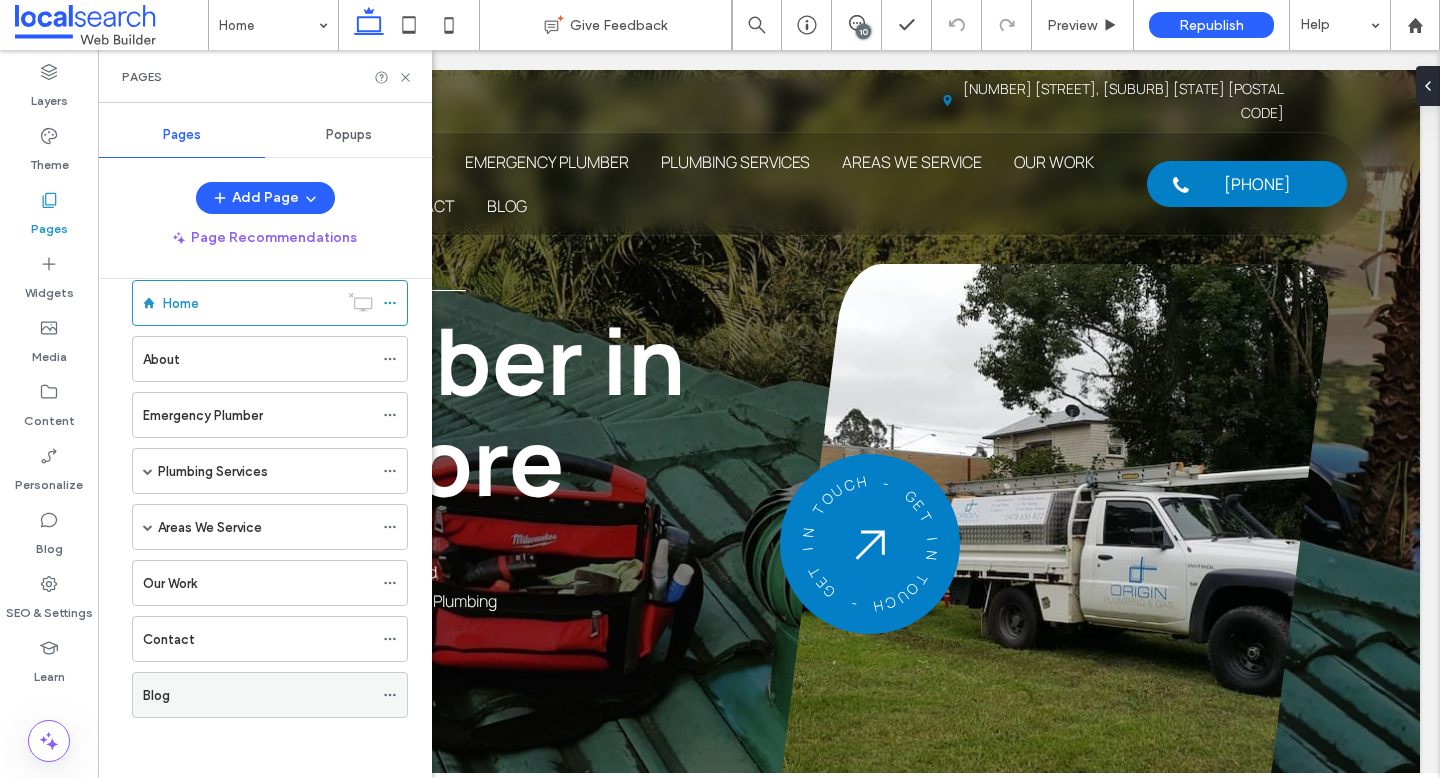 click on "Blog" at bounding box center [258, 695] 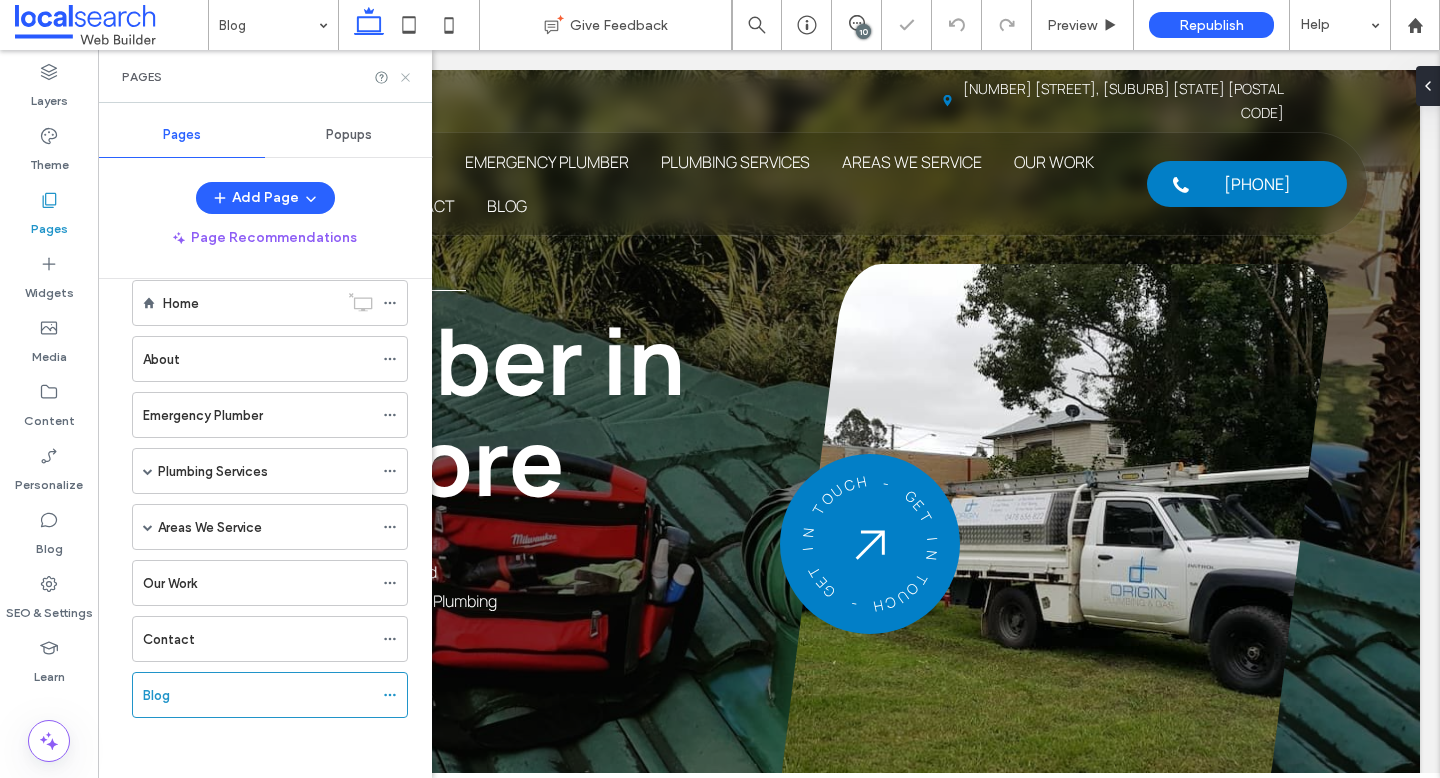click 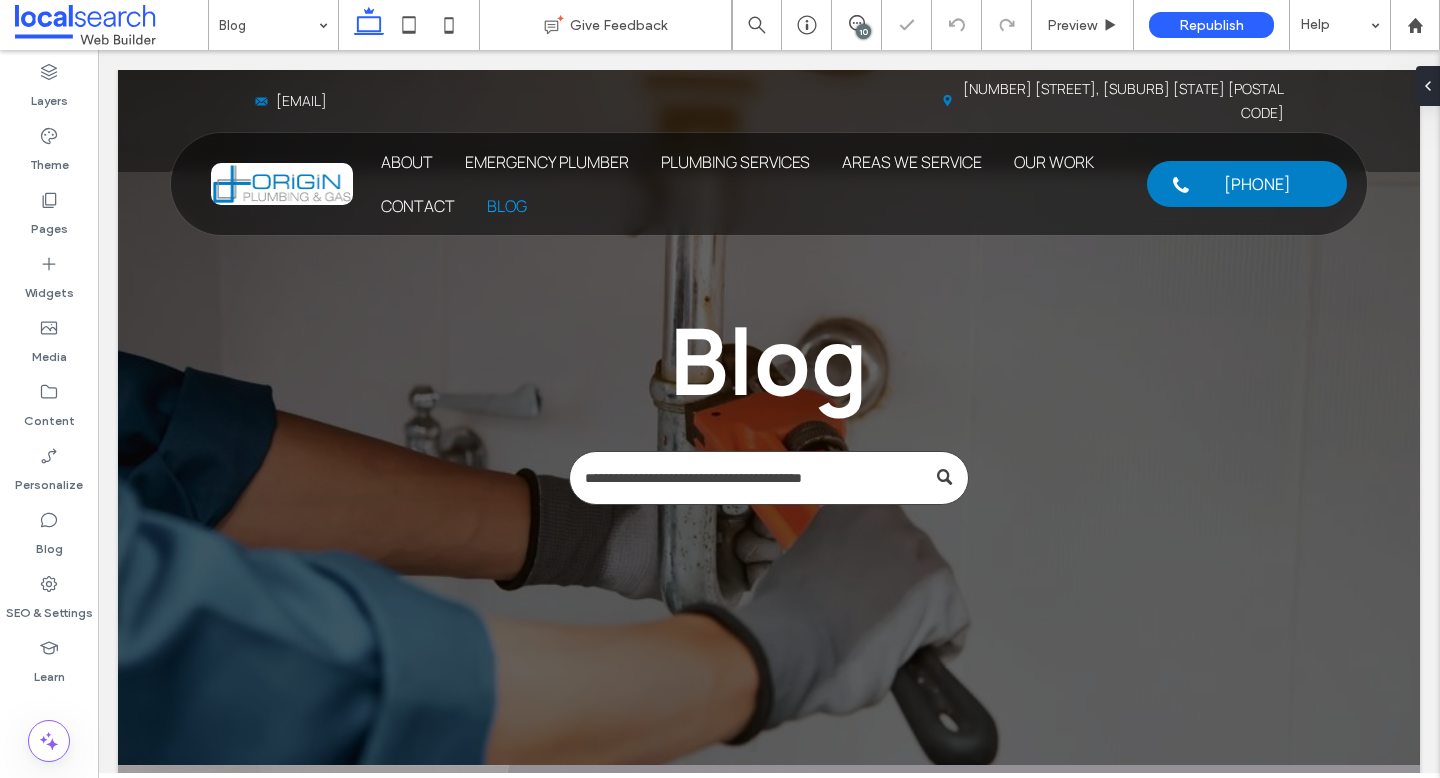 scroll, scrollTop: 493, scrollLeft: 0, axis: vertical 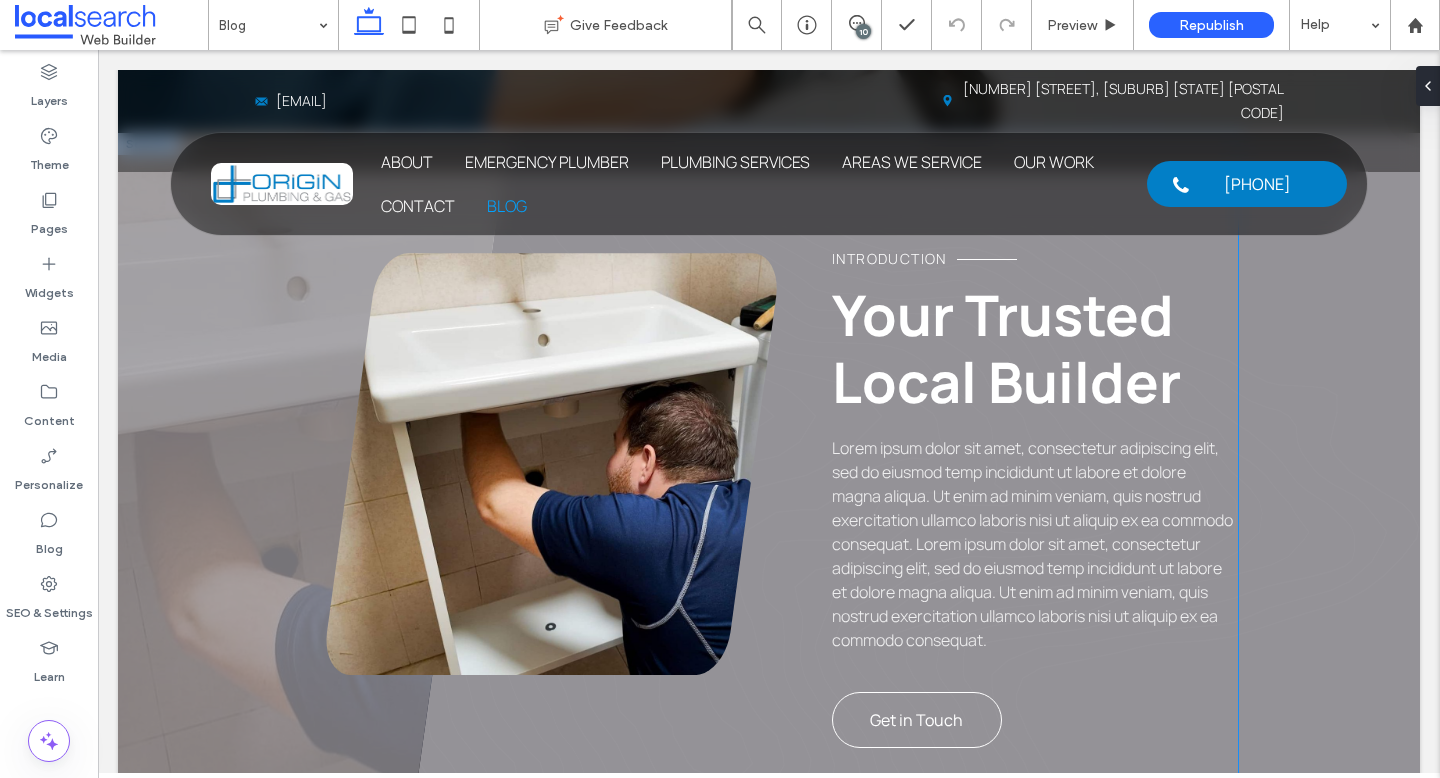 click on "Lorem ipsum dolor sit amet, consectetur adipiscing elit, sed do eiusmod temp incididunt ut labore et dolore magna aliqua. Ut enim ad minim veniam, quis nostrud exercitation ullamco laboris nisi ut aliquip ex ea commodo consequat. Lorem ipsum dolor sit amet, consectetur adipiscing elit, sed do eiusmod temp incididunt ut labore et dolore magna aliqua. Ut enim ad minim veniam, quis nostrud exercitation ullamco laboris nisi ut aliquip ex ea commodo consequat." at bounding box center [1032, 544] 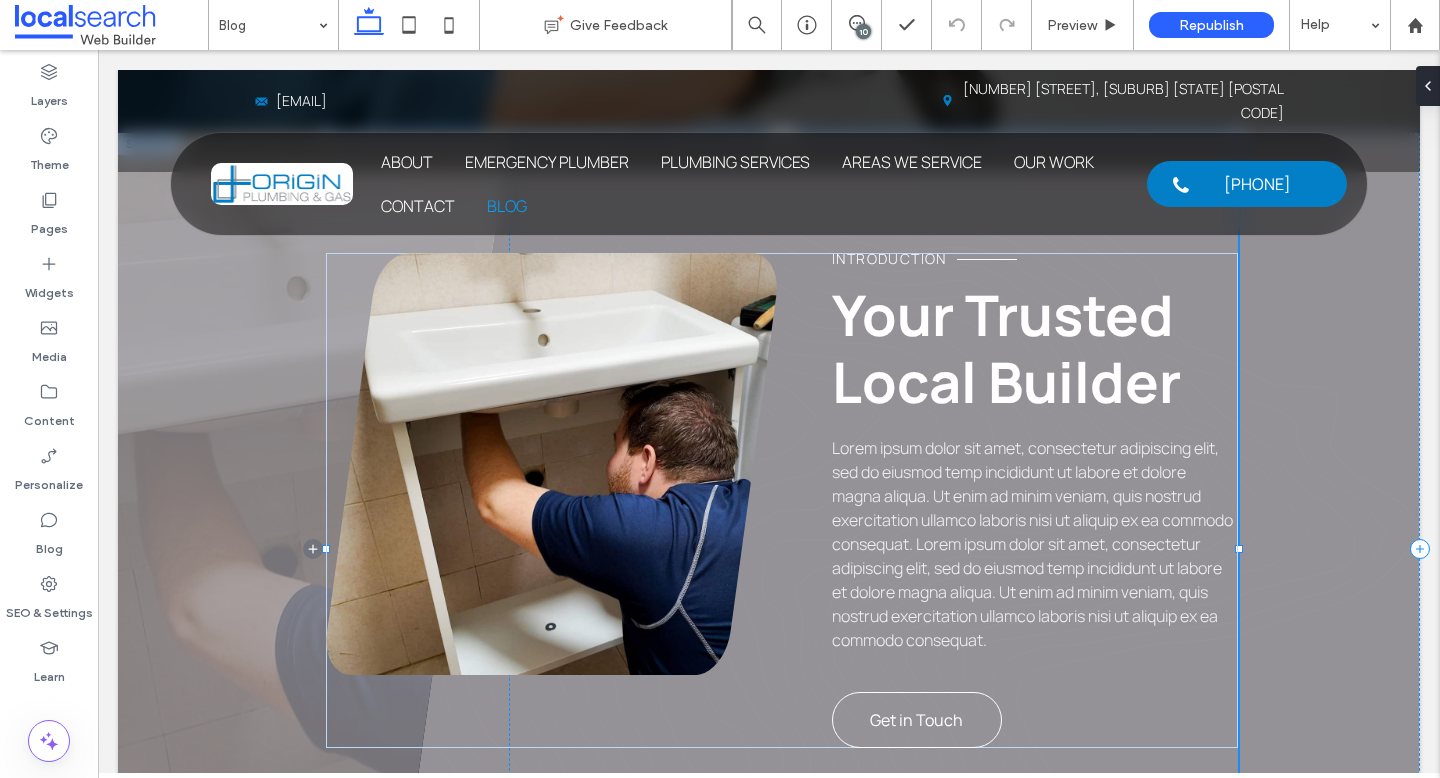 click on "Lorem ipsum dolor sit amet, consectetur adipiscing elit, sed do eiusmod temp incididunt ut labore et dolore magna aliqua. Ut enim ad minim veniam, quis nostrud exercitation ullamco laboris nisi ut aliquip ex ea commodo consequat. Lorem ipsum dolor sit amet, consectetur adipiscing elit, sed do eiusmod temp incididunt ut labore et dolore magna aliqua. Ut enim ad minim veniam, quis nostrud exercitation ullamco laboris nisi ut aliquip ex ea commodo consequat." at bounding box center [1032, 544] 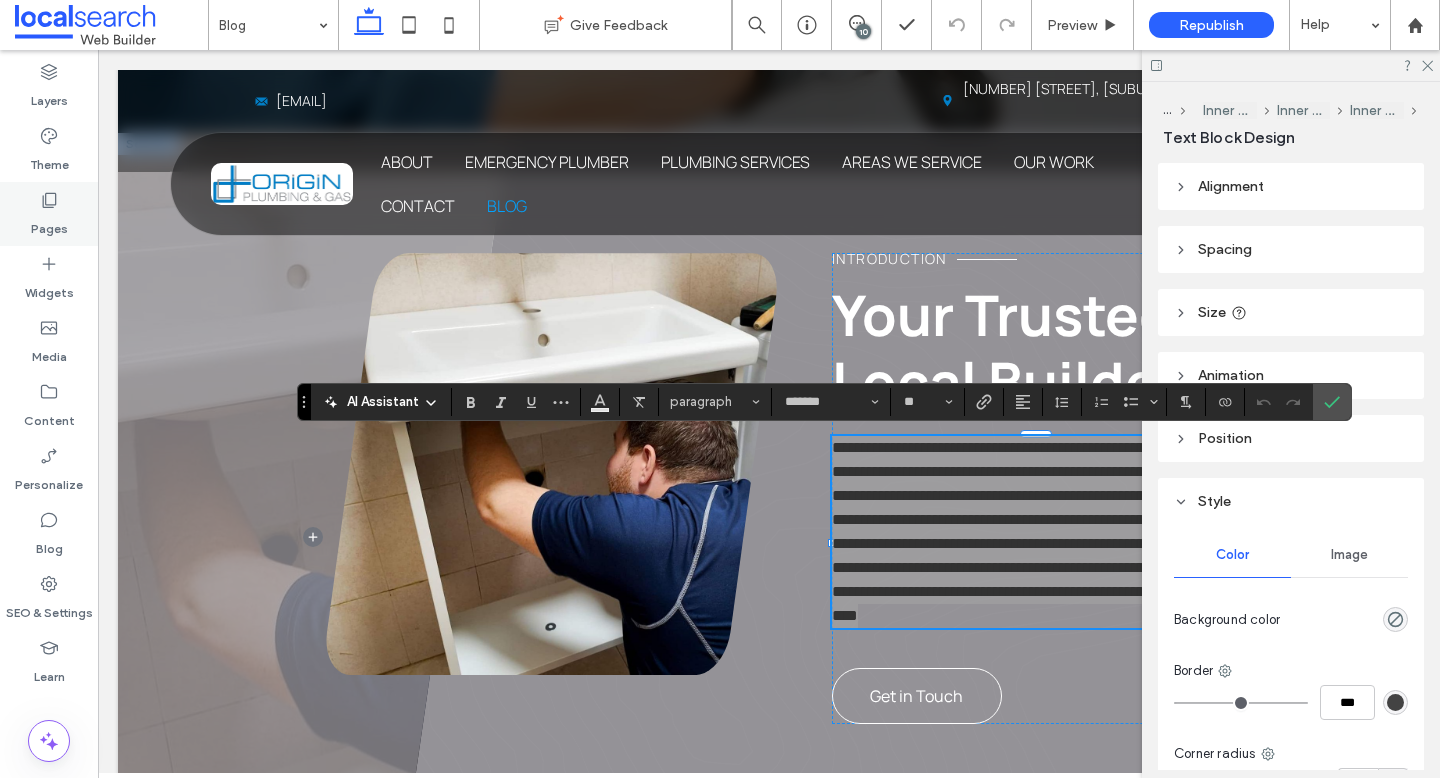 click on "Pages" at bounding box center (49, 214) 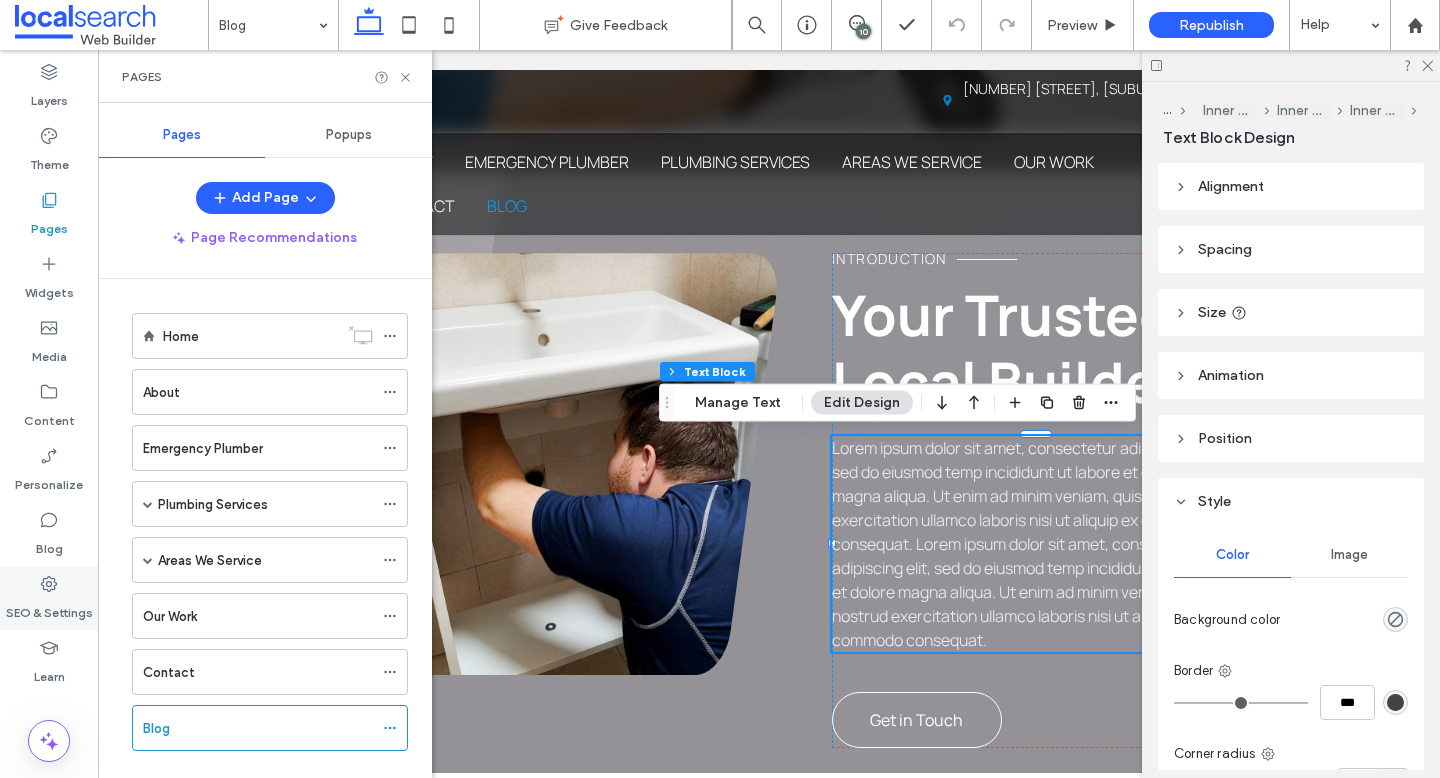 click on "SEO & Settings" at bounding box center (49, 608) 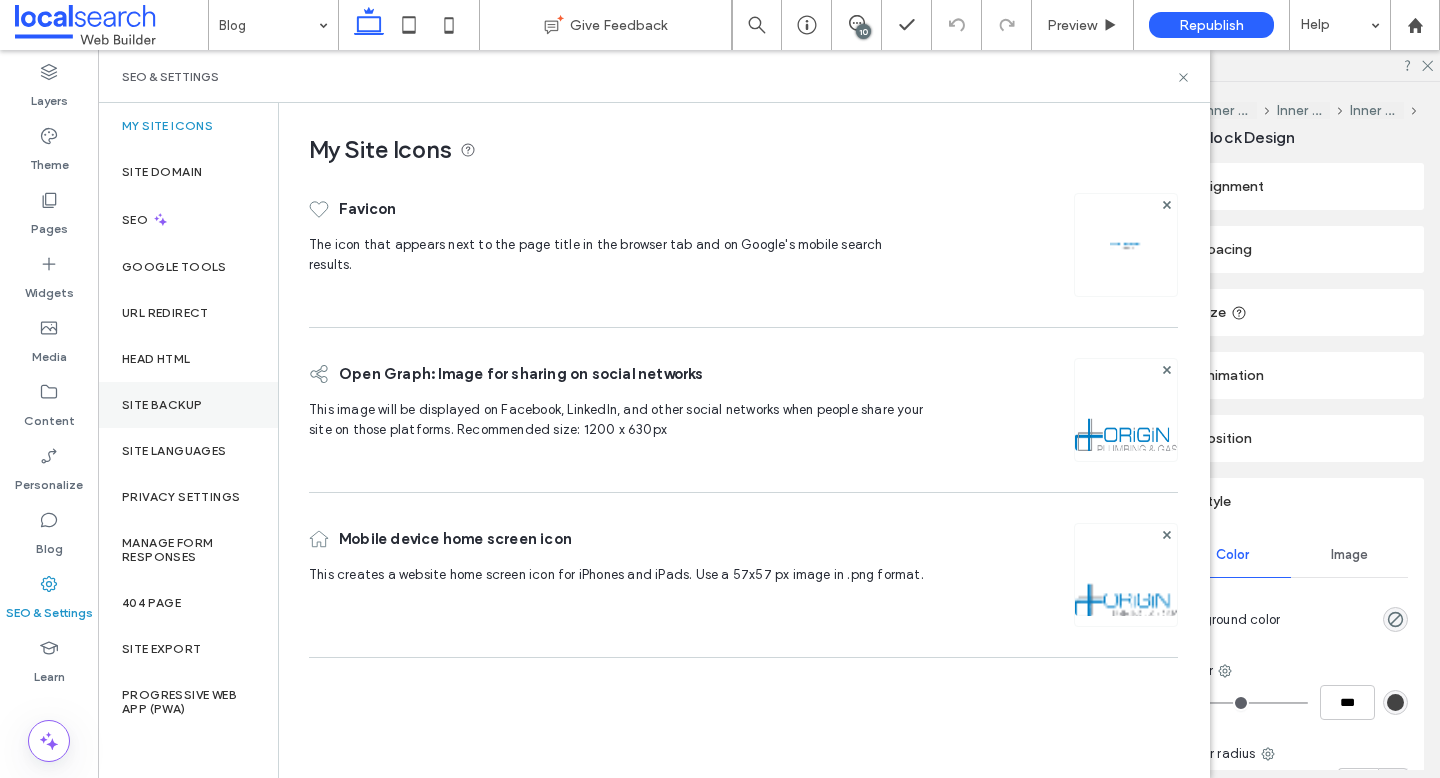 click on "Site Backup" at bounding box center [188, 405] 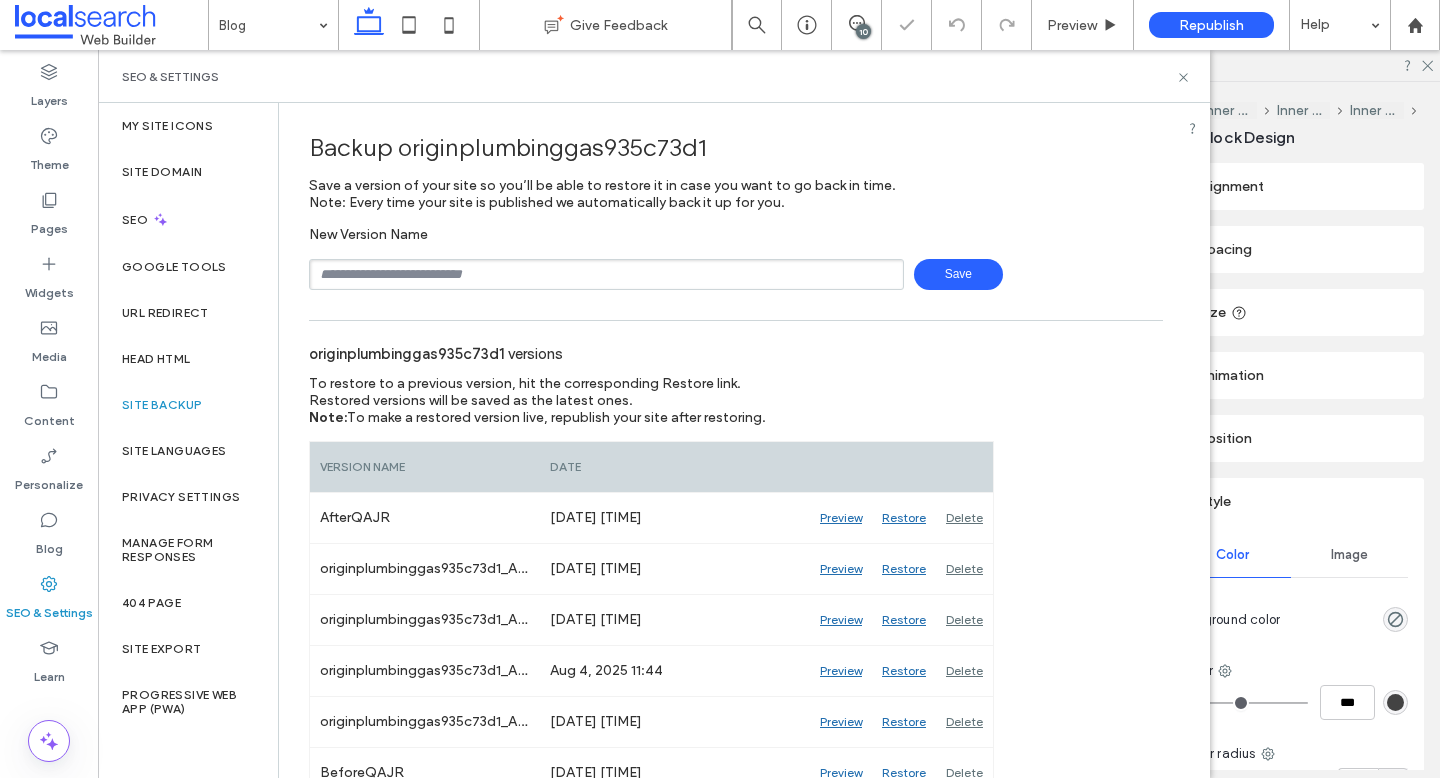 click at bounding box center [606, 274] 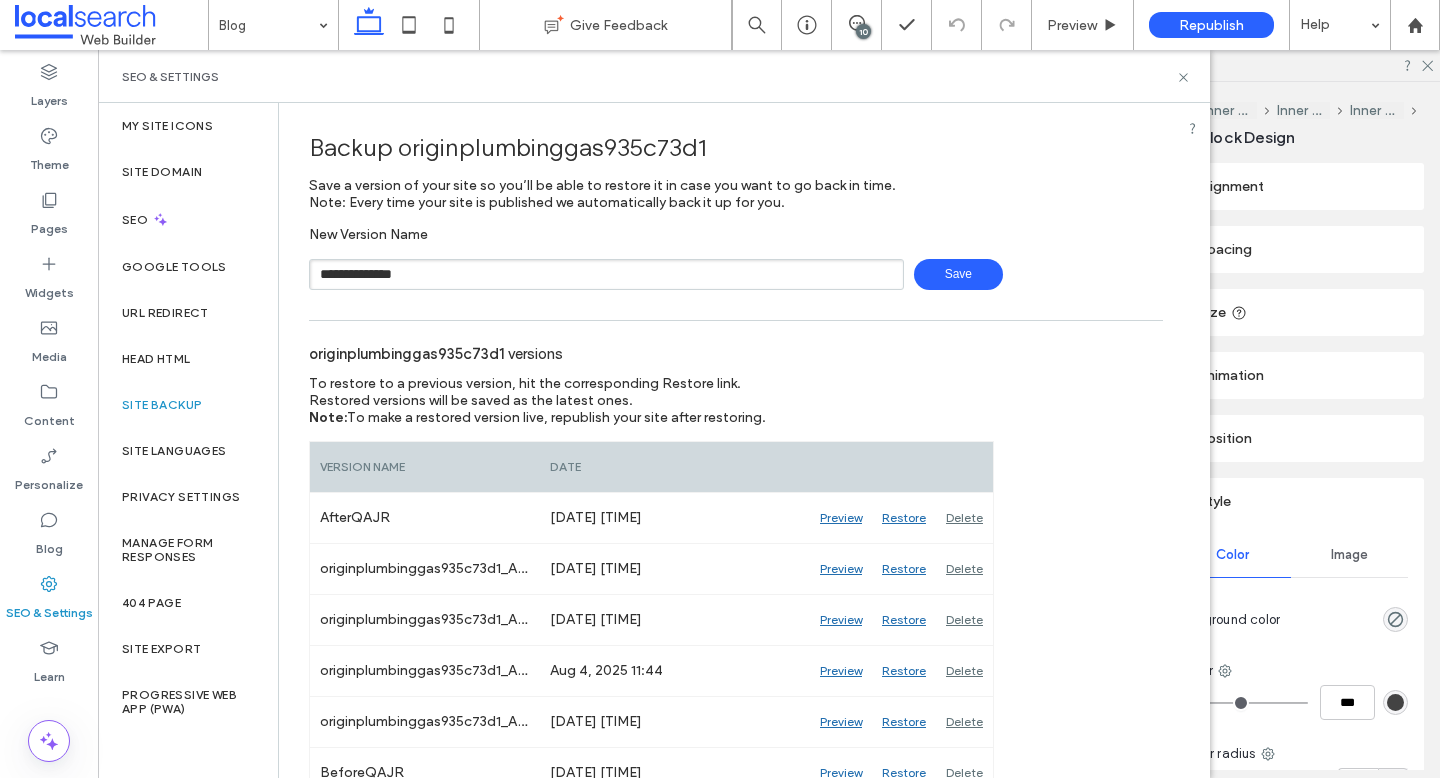 drag, startPoint x: 367, startPoint y: 271, endPoint x: 441, endPoint y: 271, distance: 74 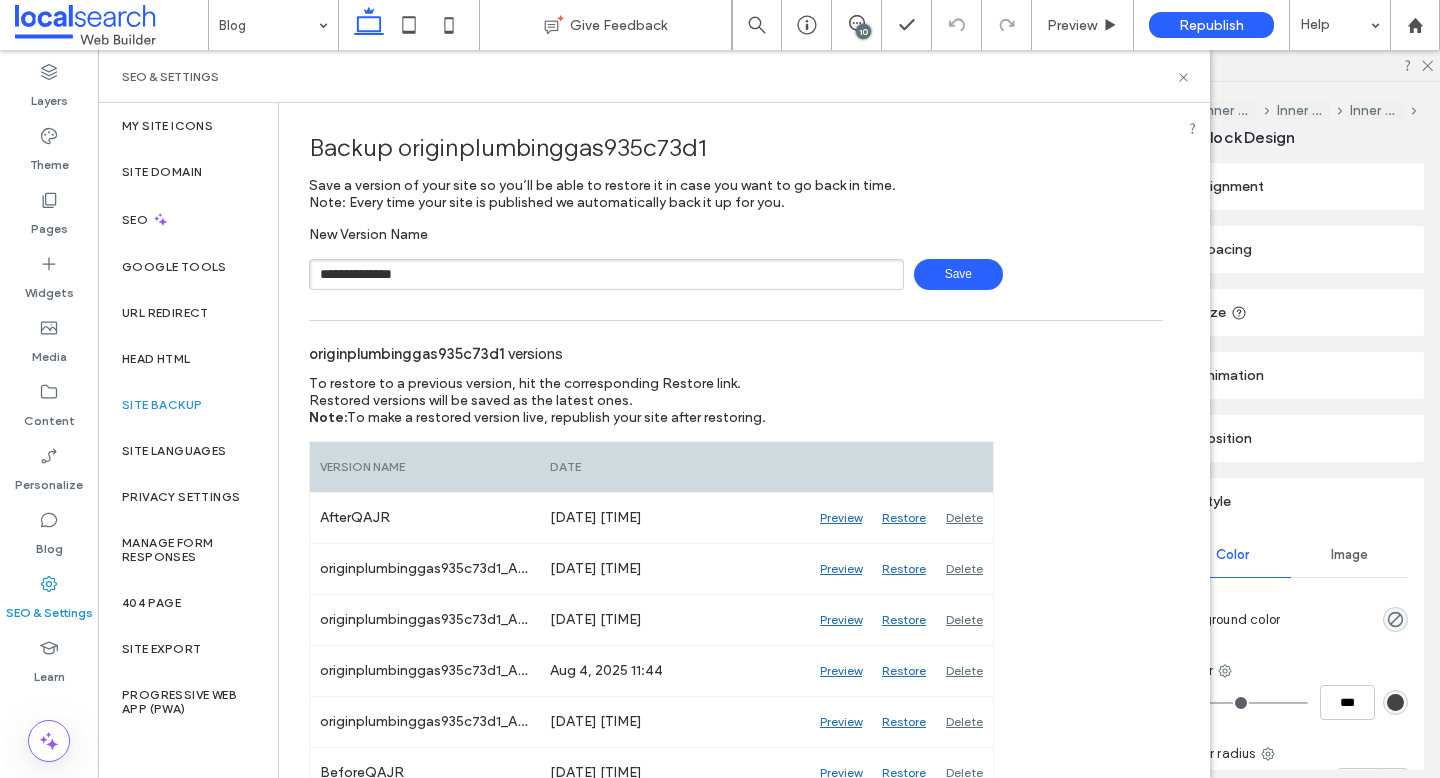 click on "**********" at bounding box center [606, 274] 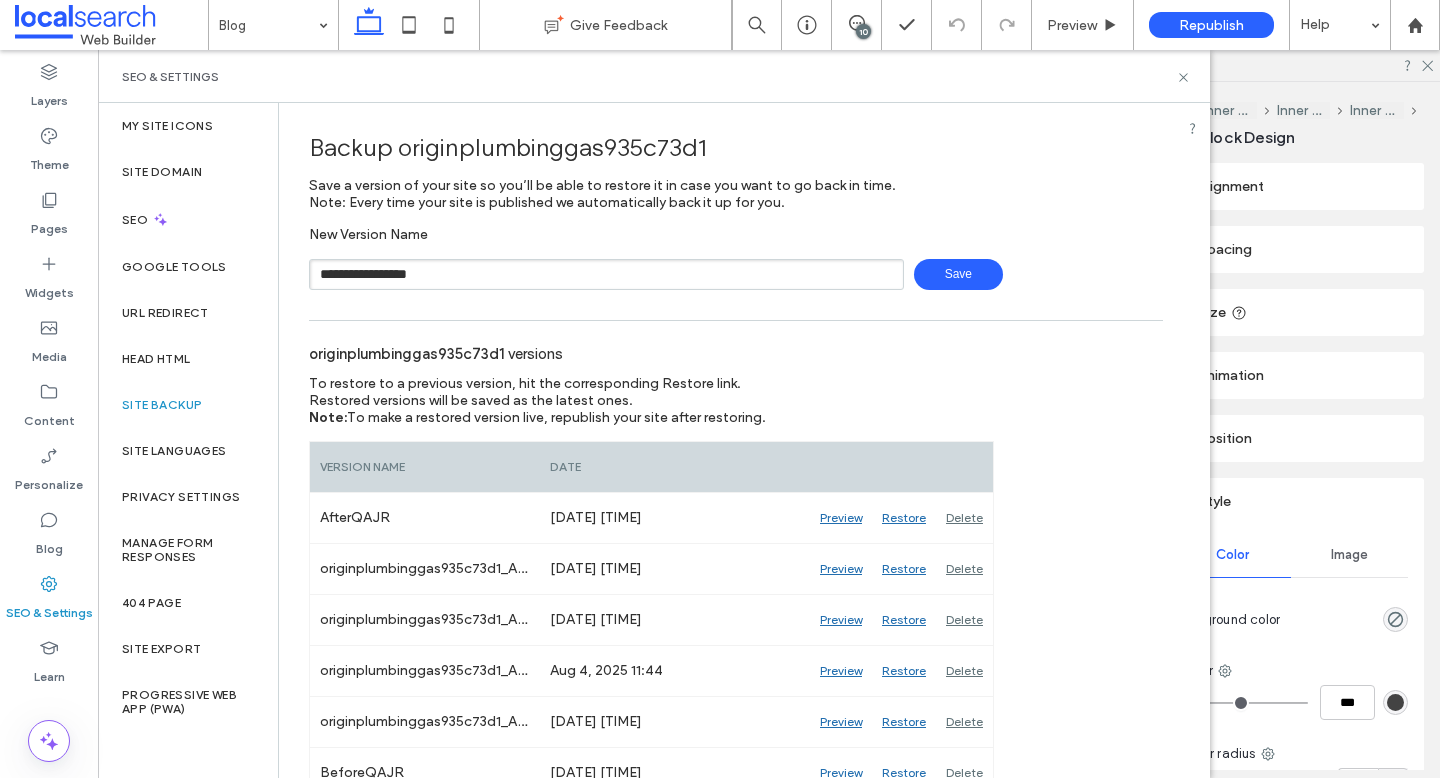 type on "**********" 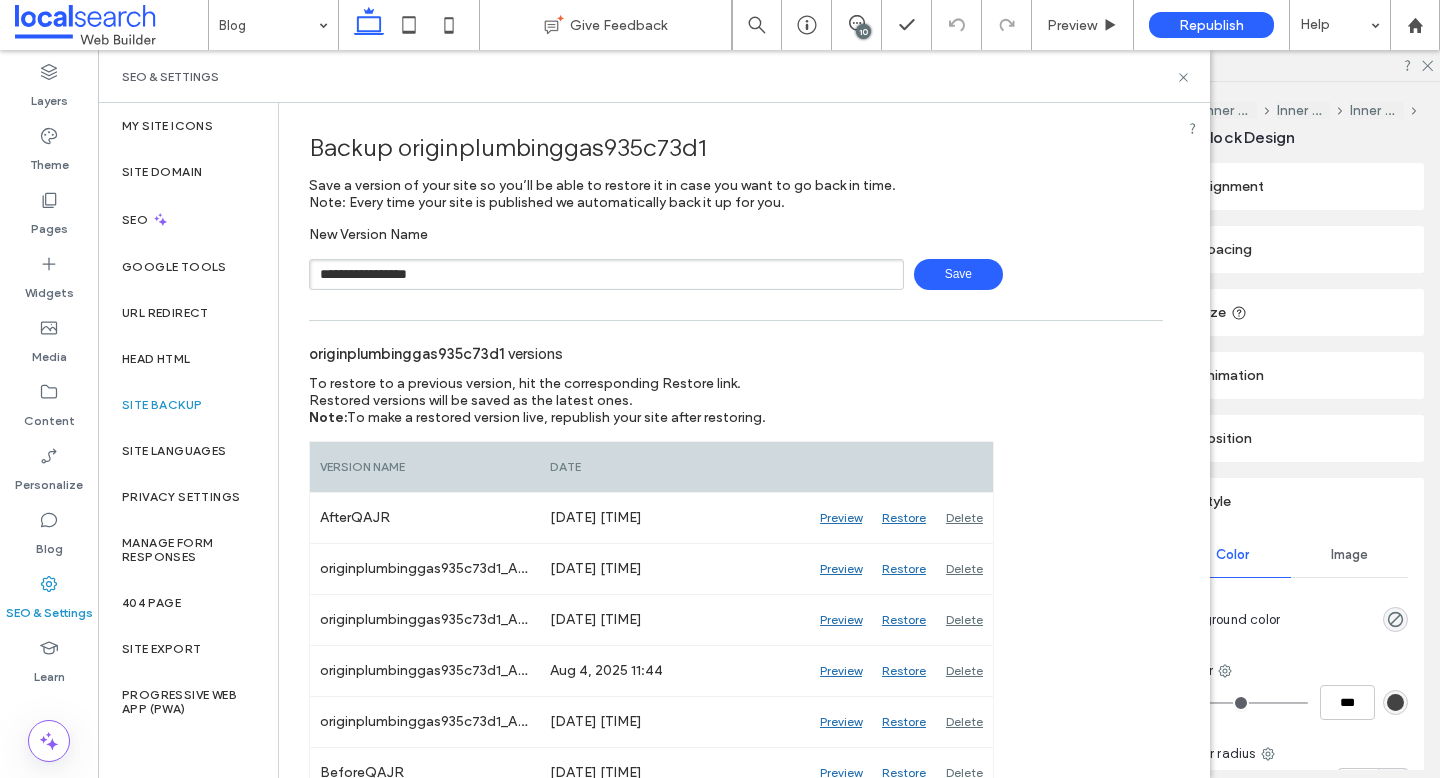 click on "Save" at bounding box center (958, 274) 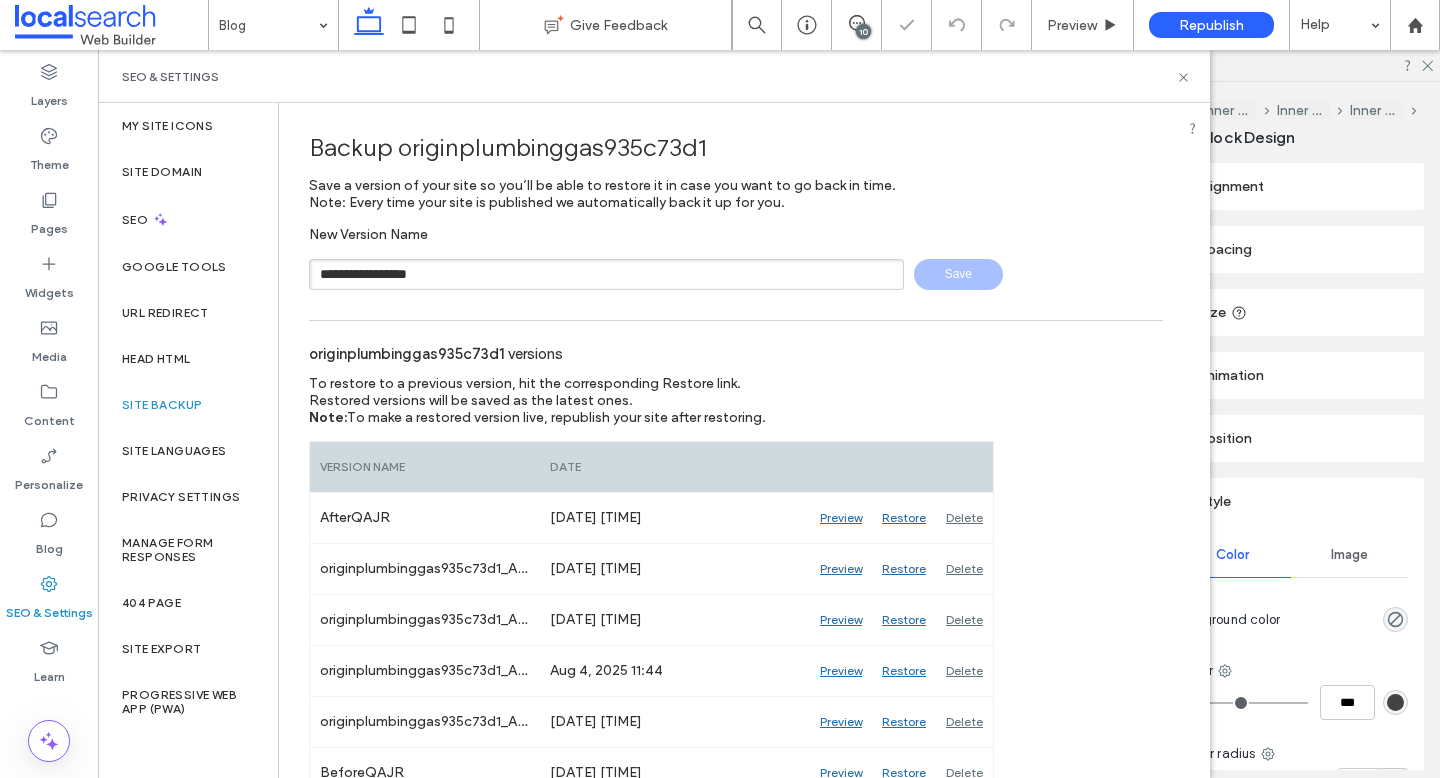 type 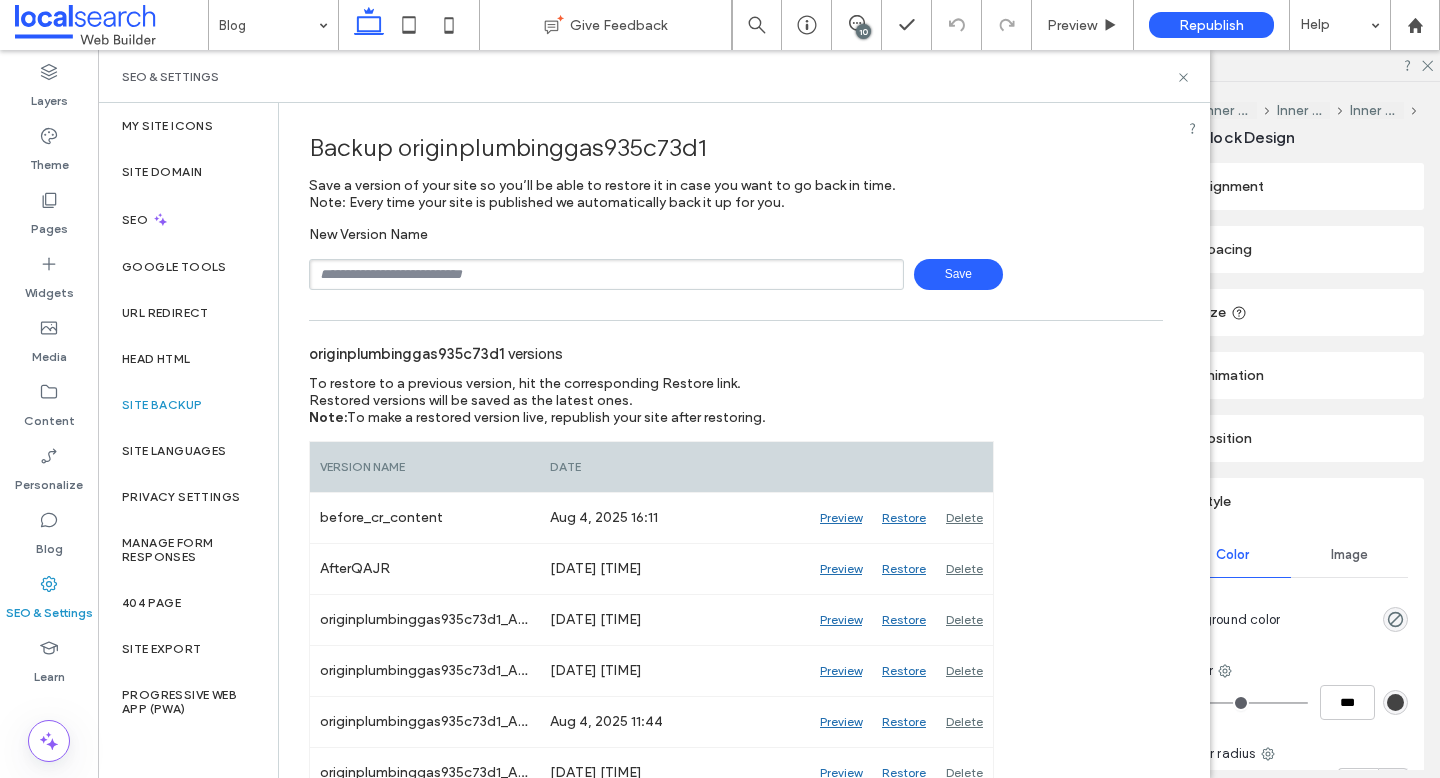 click on "SEO & Settings" at bounding box center [654, 76] 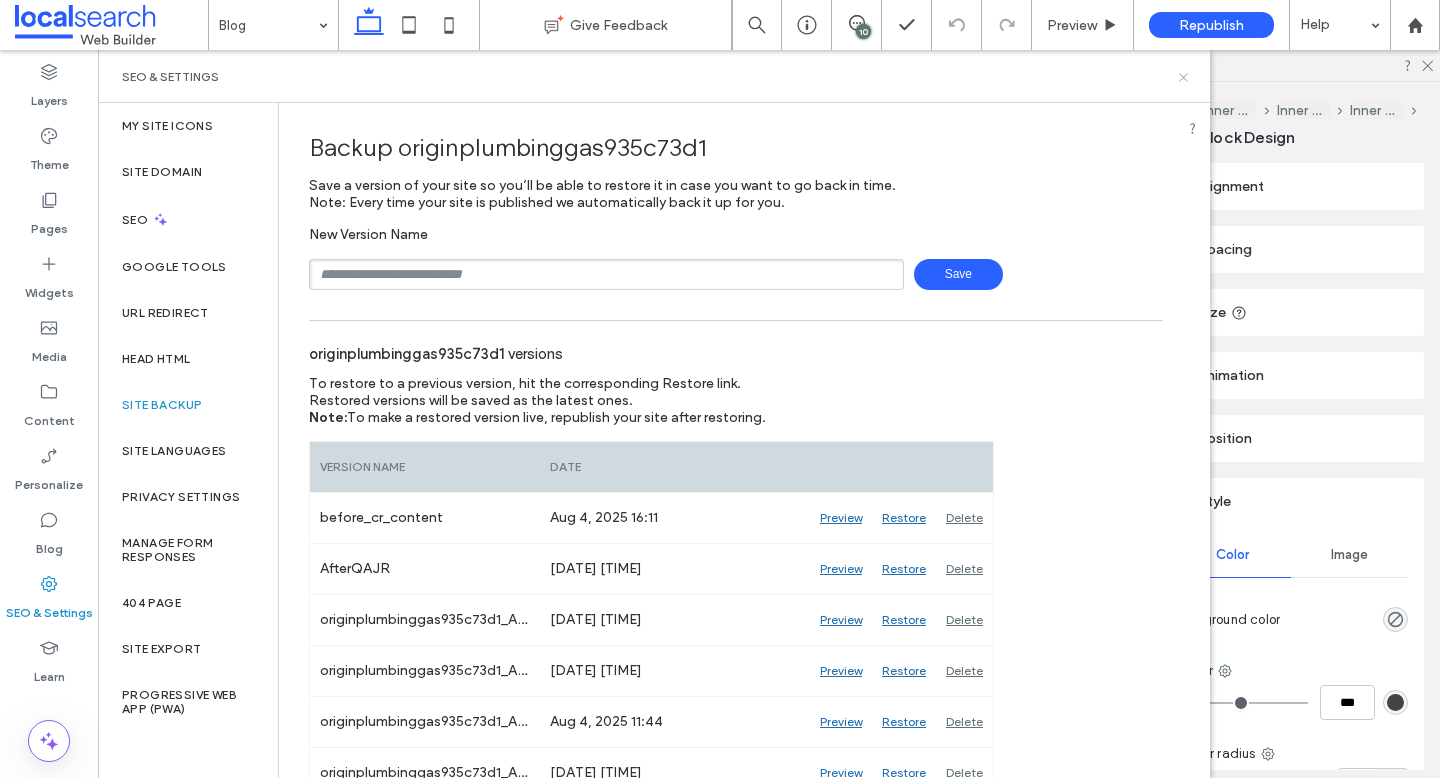 click 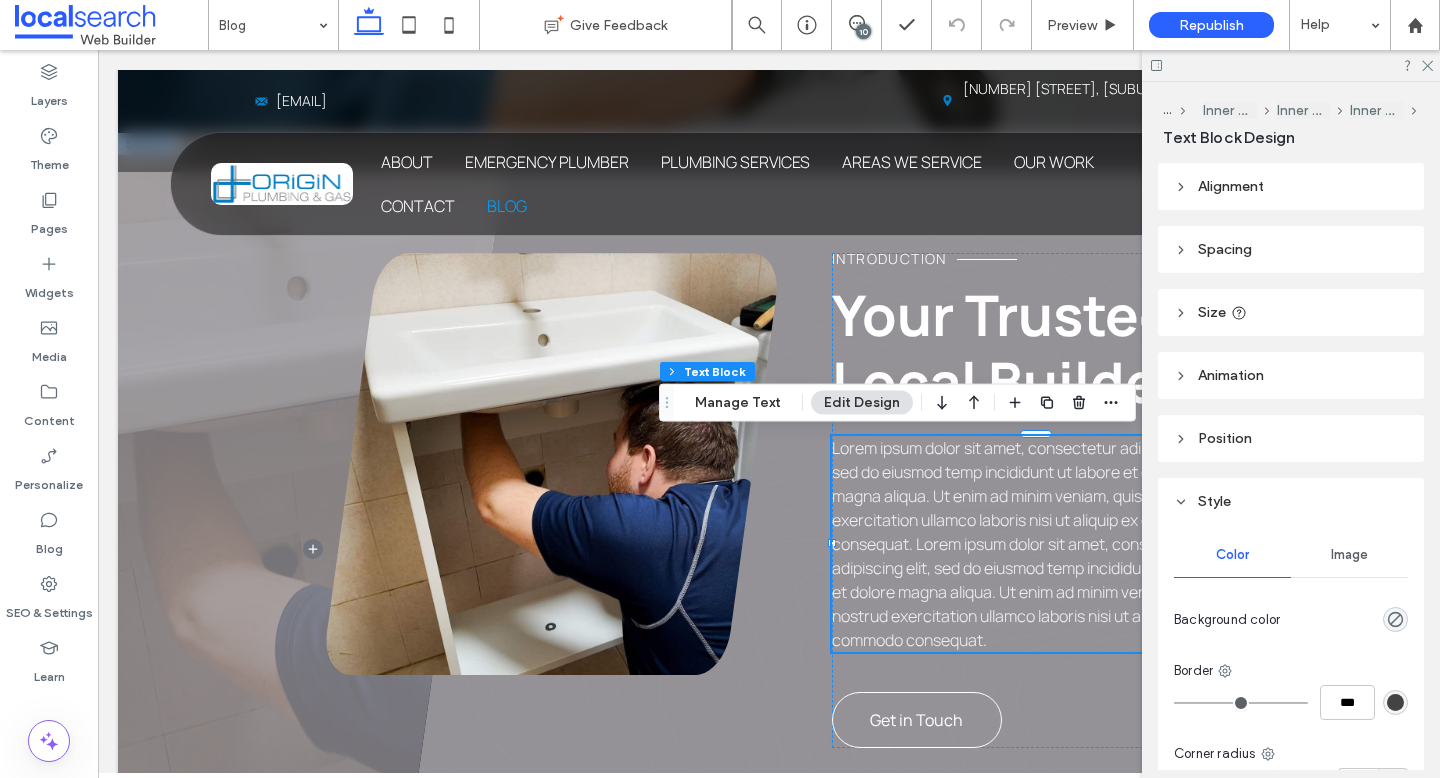 click on "Lorem ipsum dolor sit amet, consectetur adipiscing elit, sed do eiusmod temp incididunt ut labore et dolore magna aliqua. Ut enim ad minim veniam, quis nostrud exercitation ullamco laboris nisi ut aliquip ex ea commodo consequat. Lorem ipsum dolor sit amet, consectetur adipiscing elit, sed do eiusmod temp incididunt ut labore et dolore magna aliqua. Ut enim ad minim veniam, quis nostrud exercitation ullamco laboris nisi ut aliquip ex ea commodo consequat." at bounding box center (1032, 544) 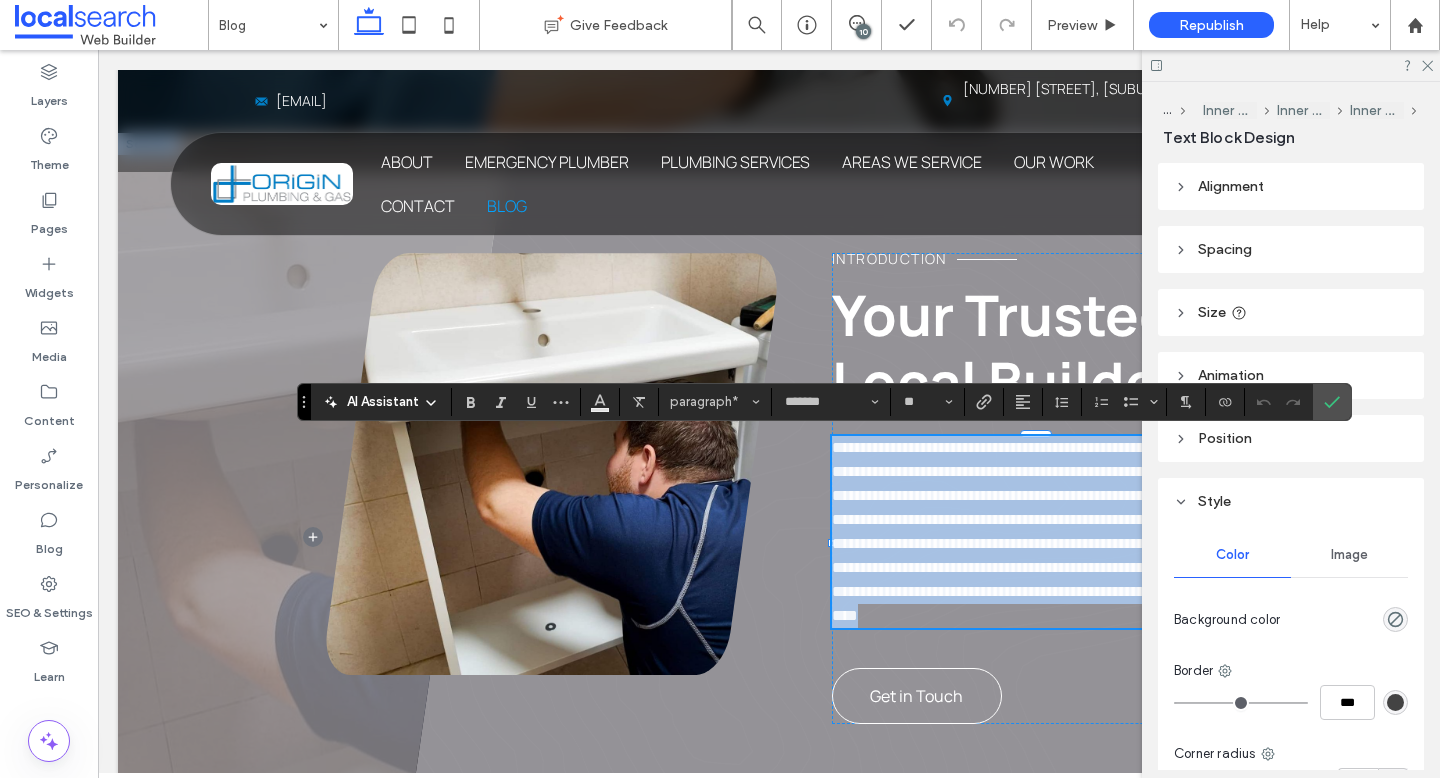 click on "**********" at bounding box center (1028, 531) 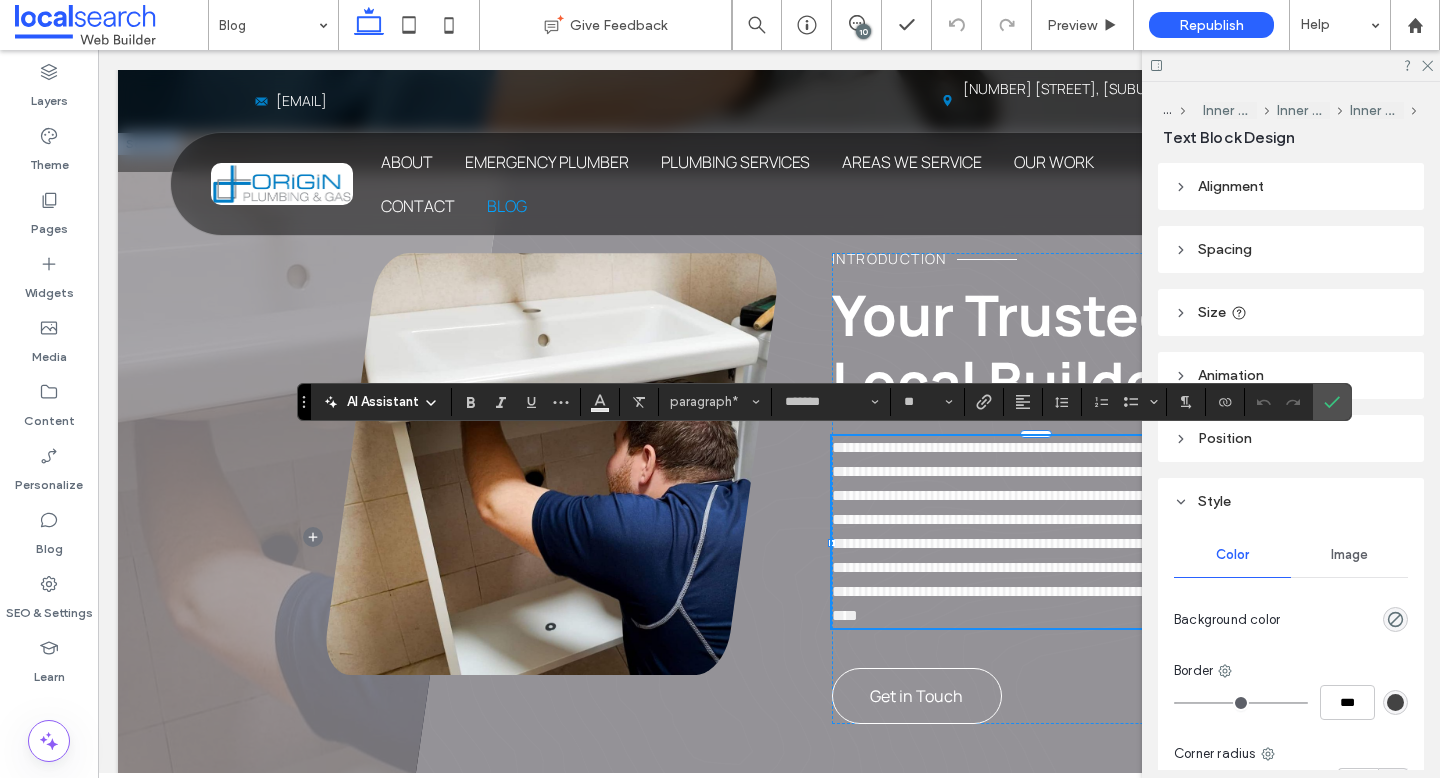 scroll, scrollTop: 0, scrollLeft: 0, axis: both 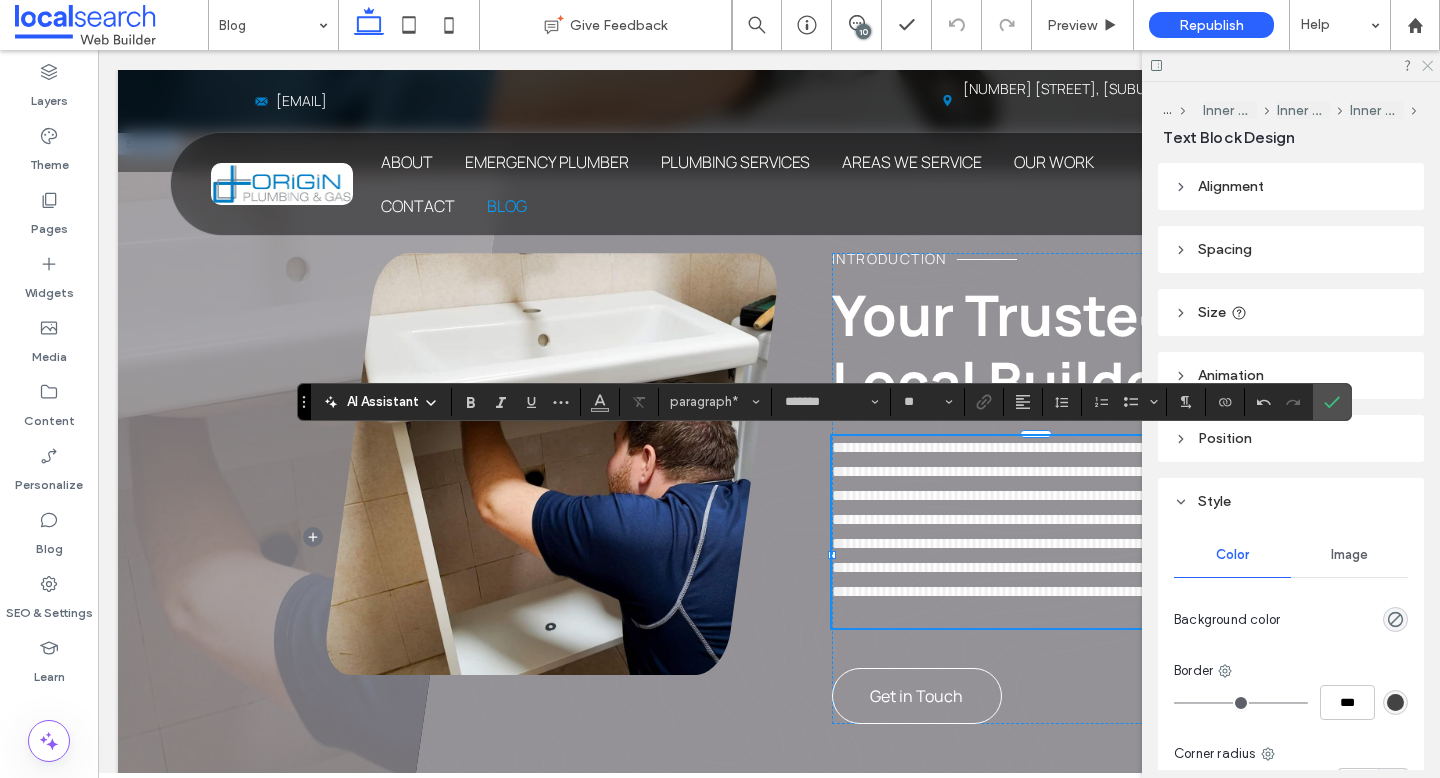click 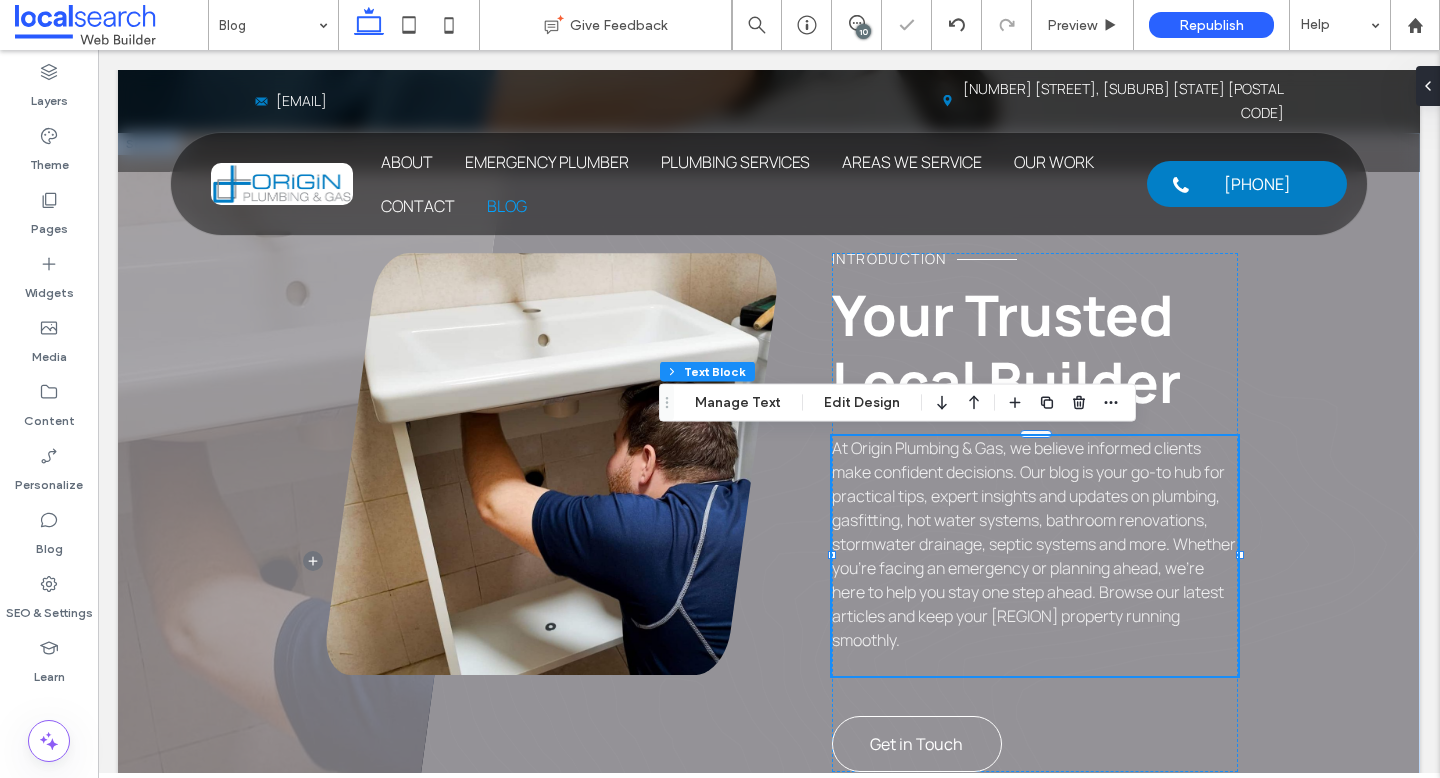 click at bounding box center (1035, 664) 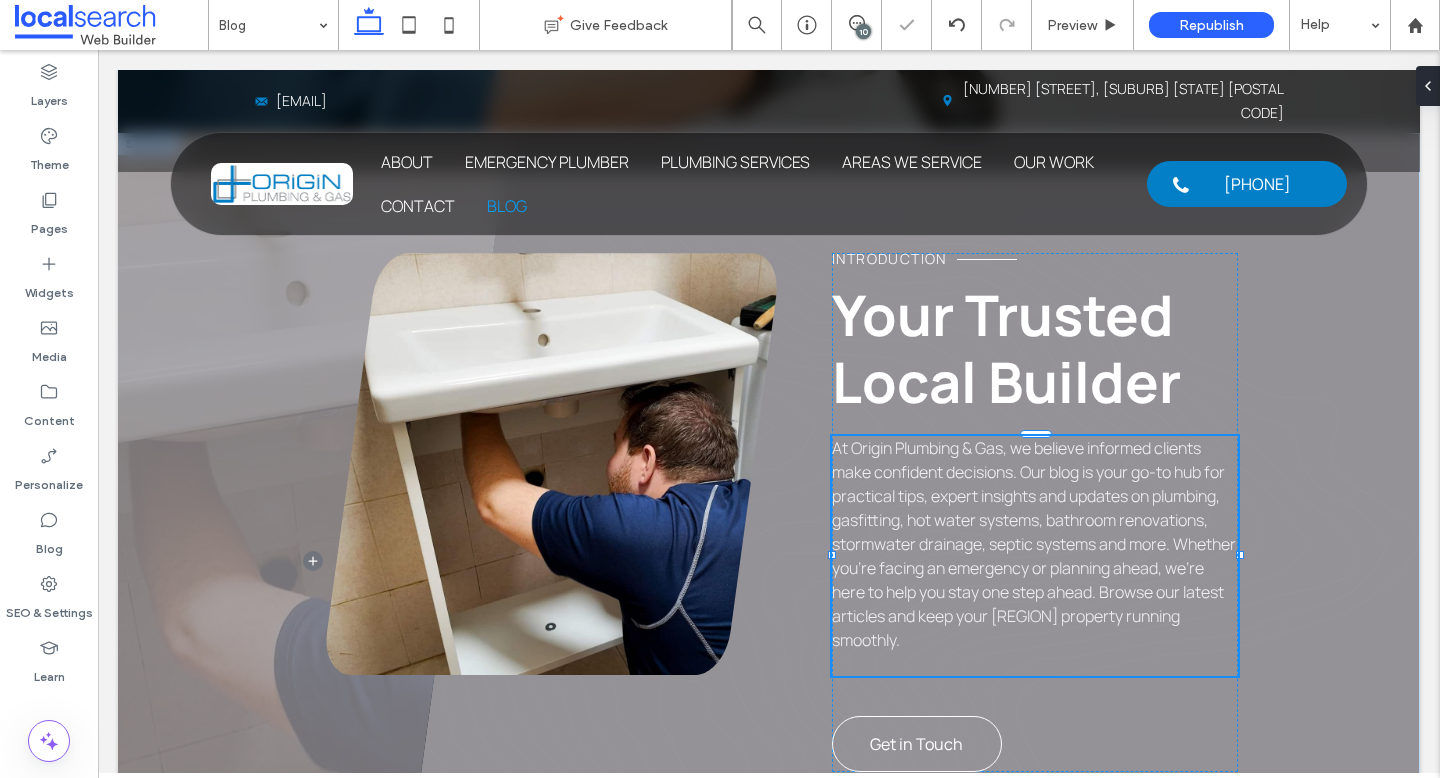 type on "*******" 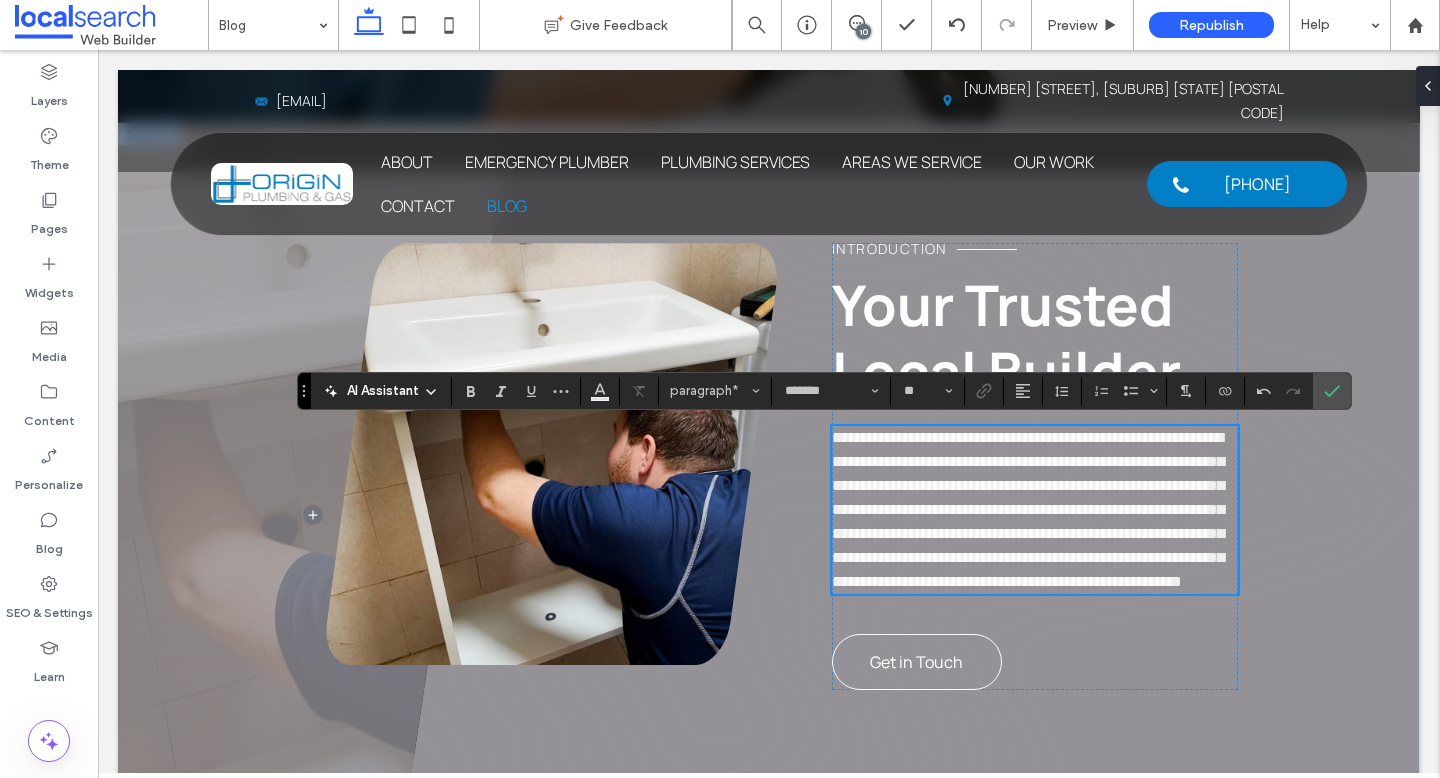 scroll, scrollTop: 643, scrollLeft: 0, axis: vertical 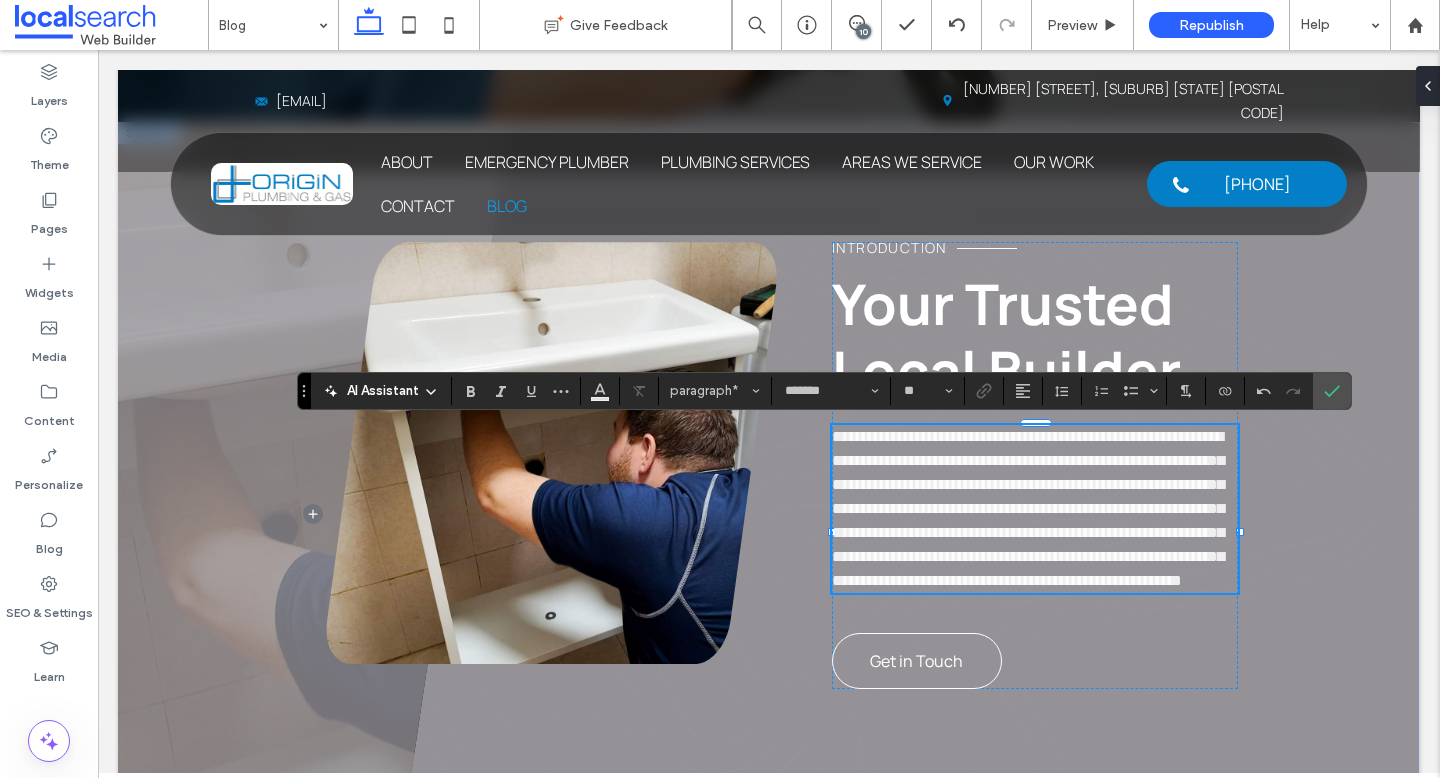 click on "**********" at bounding box center [1028, 508] 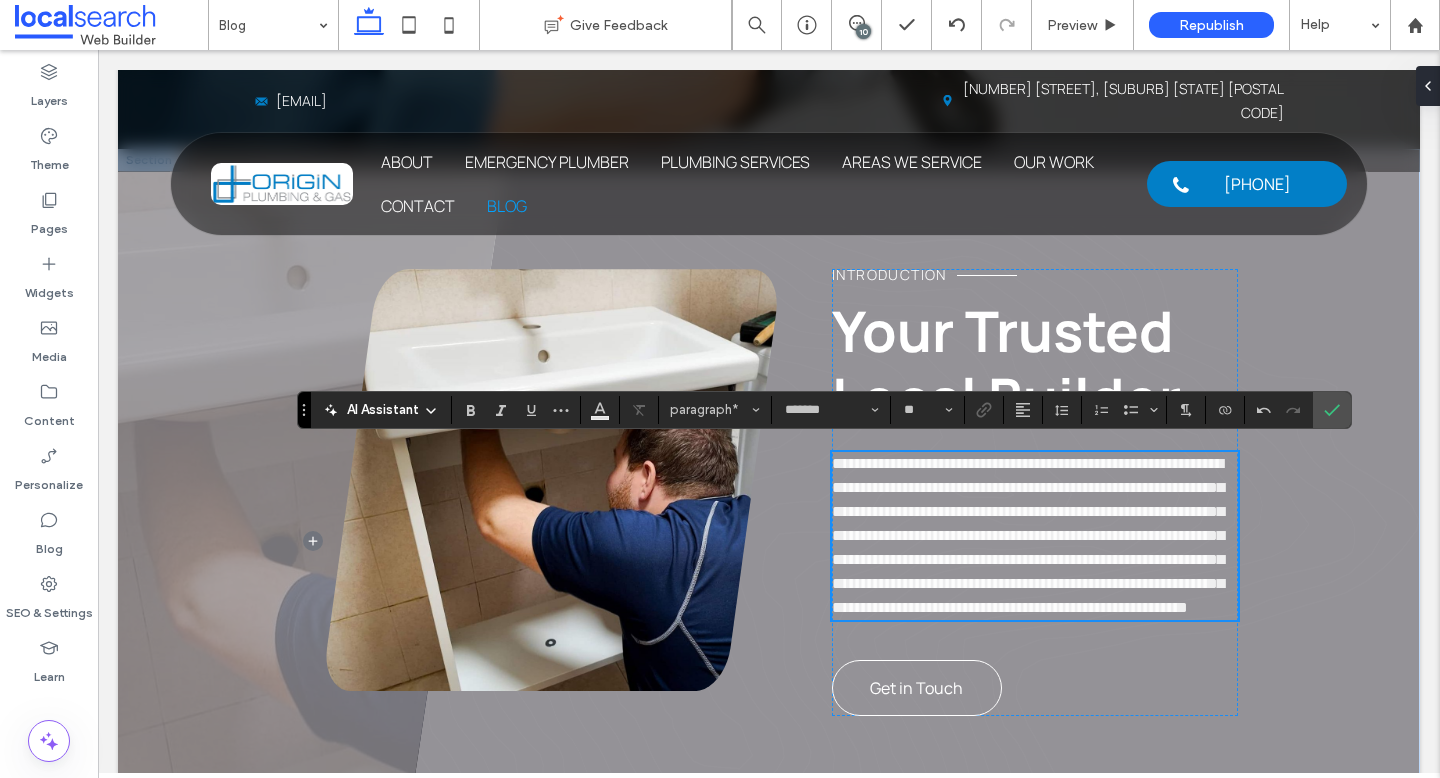scroll, scrollTop: 626, scrollLeft: 0, axis: vertical 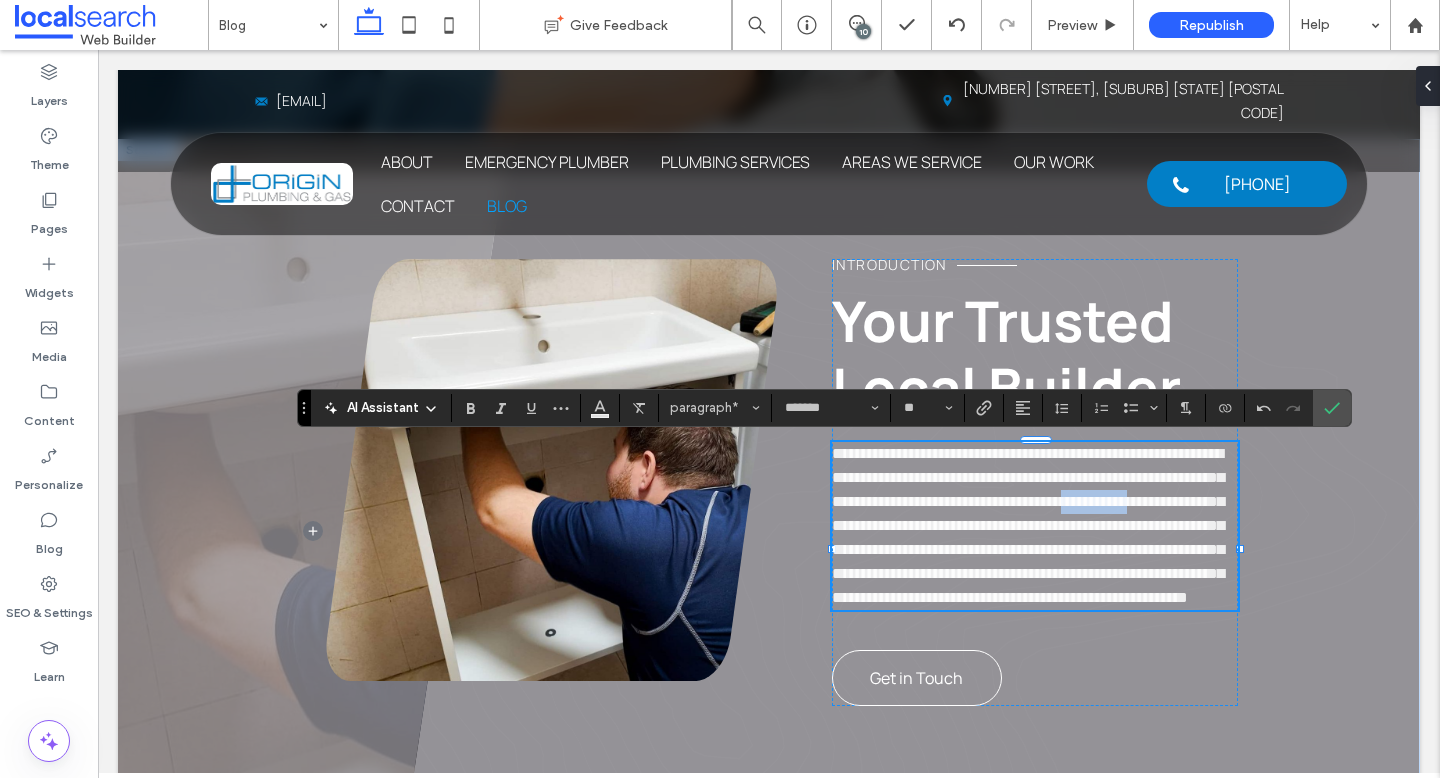 drag, startPoint x: 832, startPoint y: 532, endPoint x: 901, endPoint y: 533, distance: 69.00725 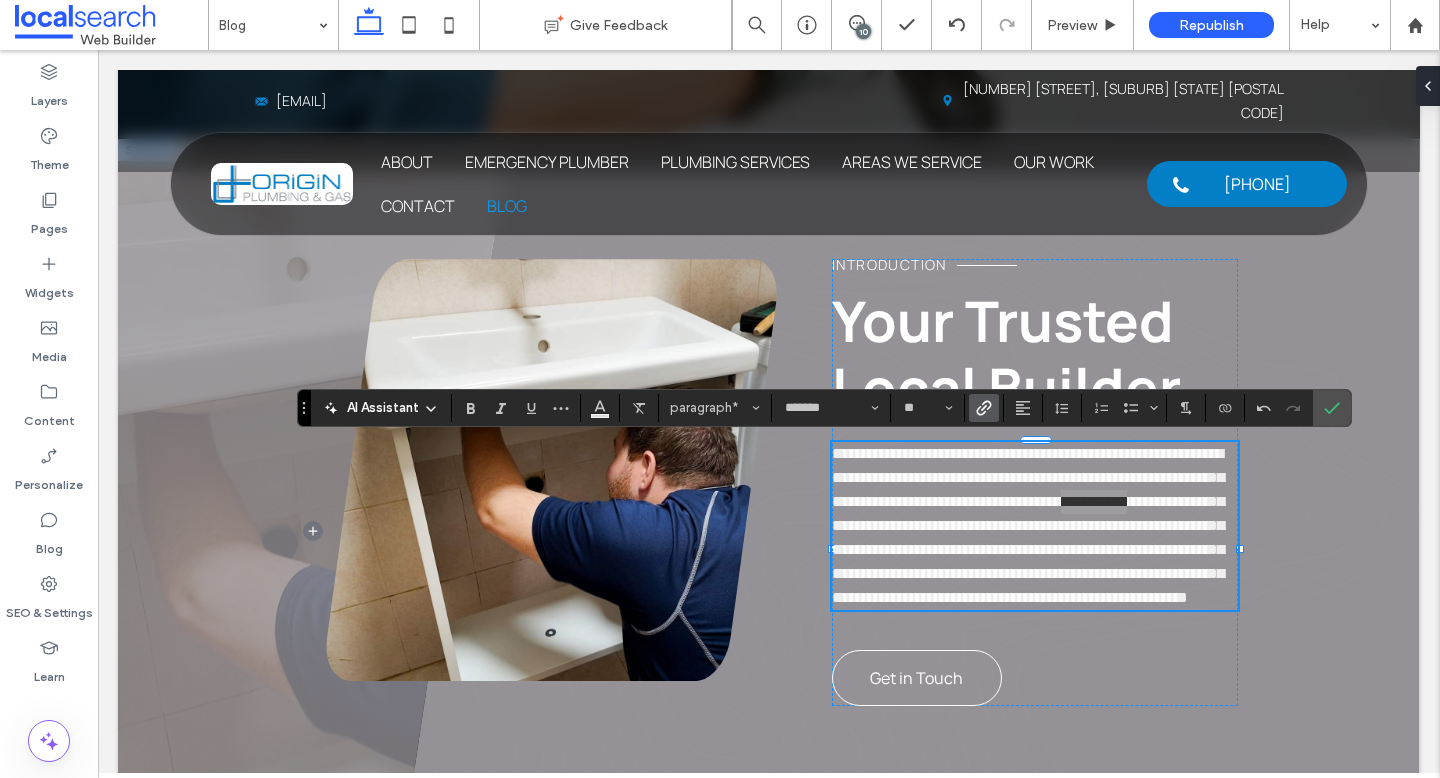 click at bounding box center (980, 408) 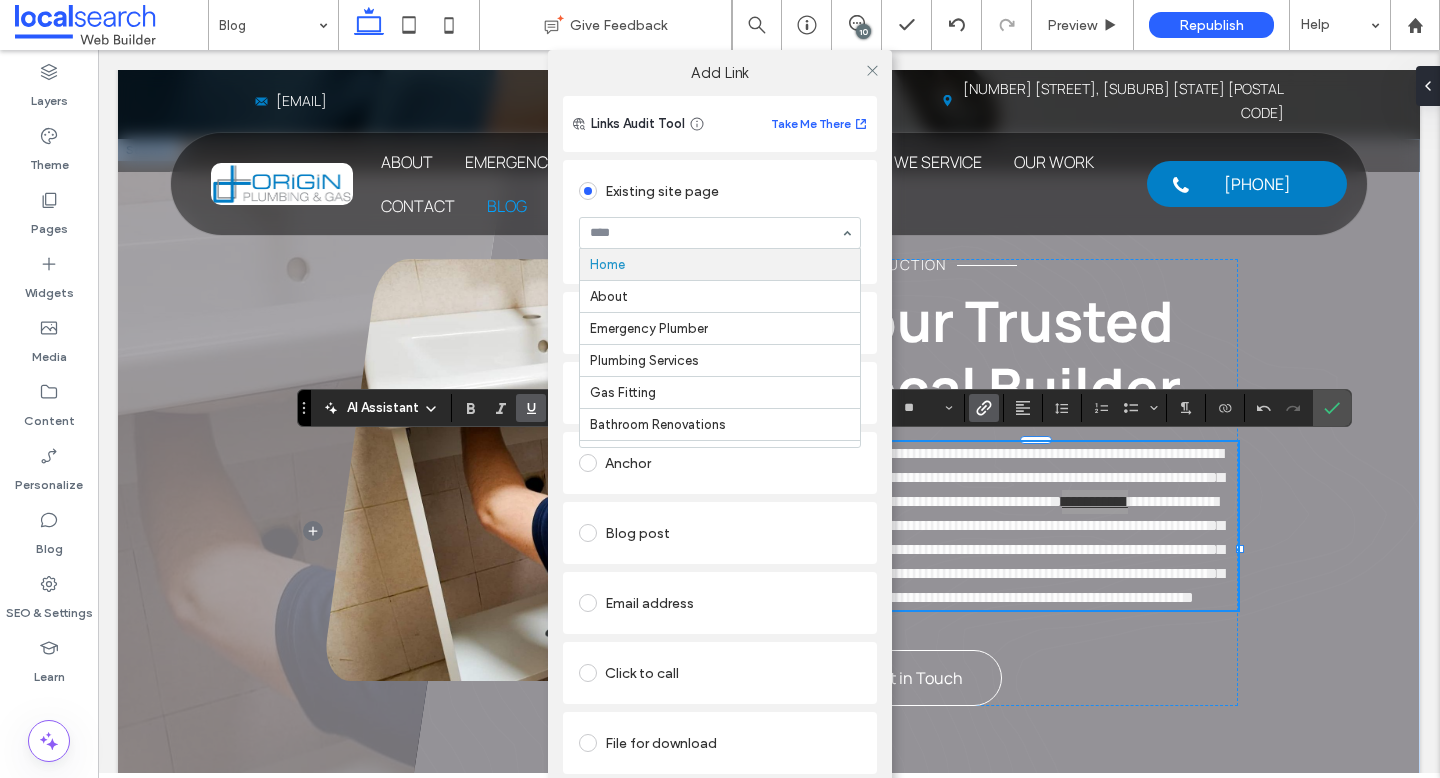 paste on "**********" 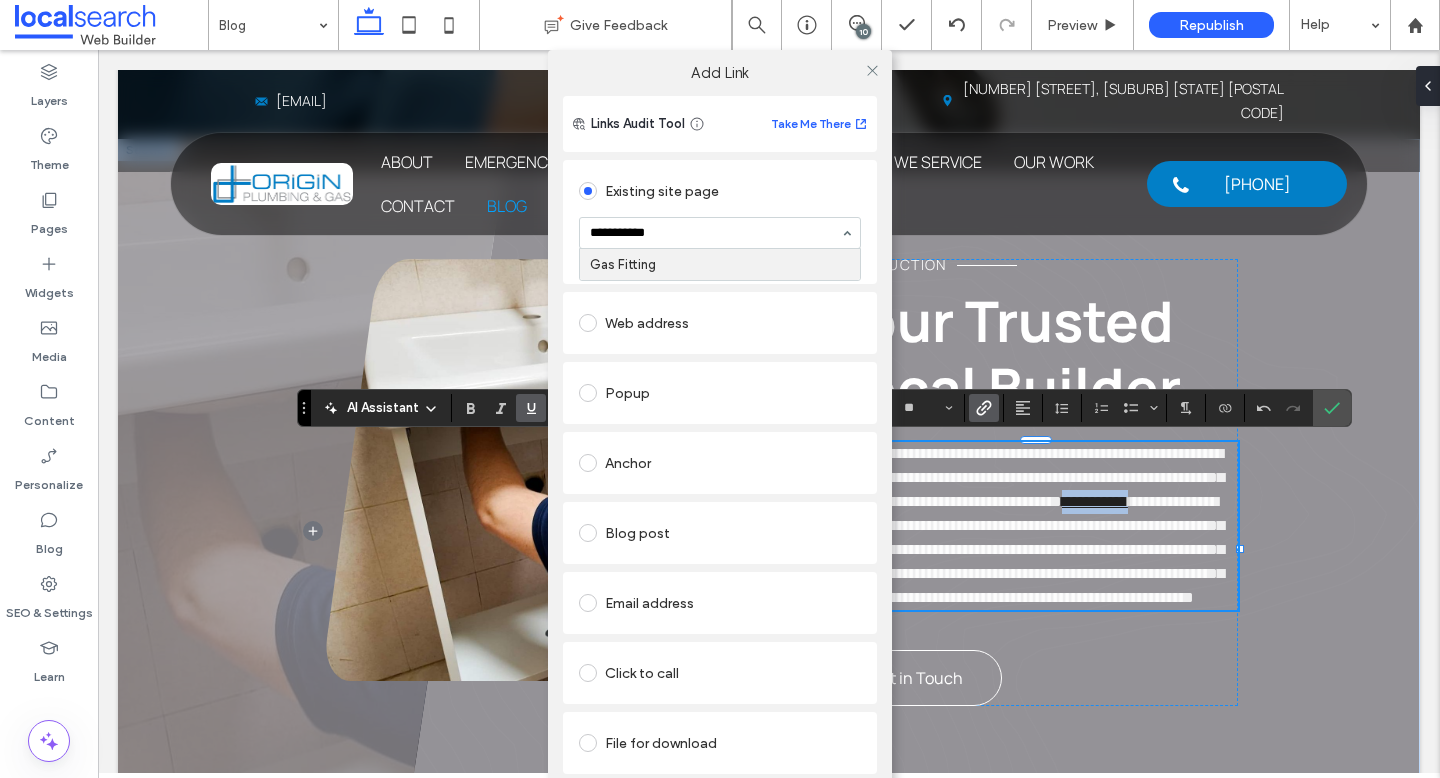 type 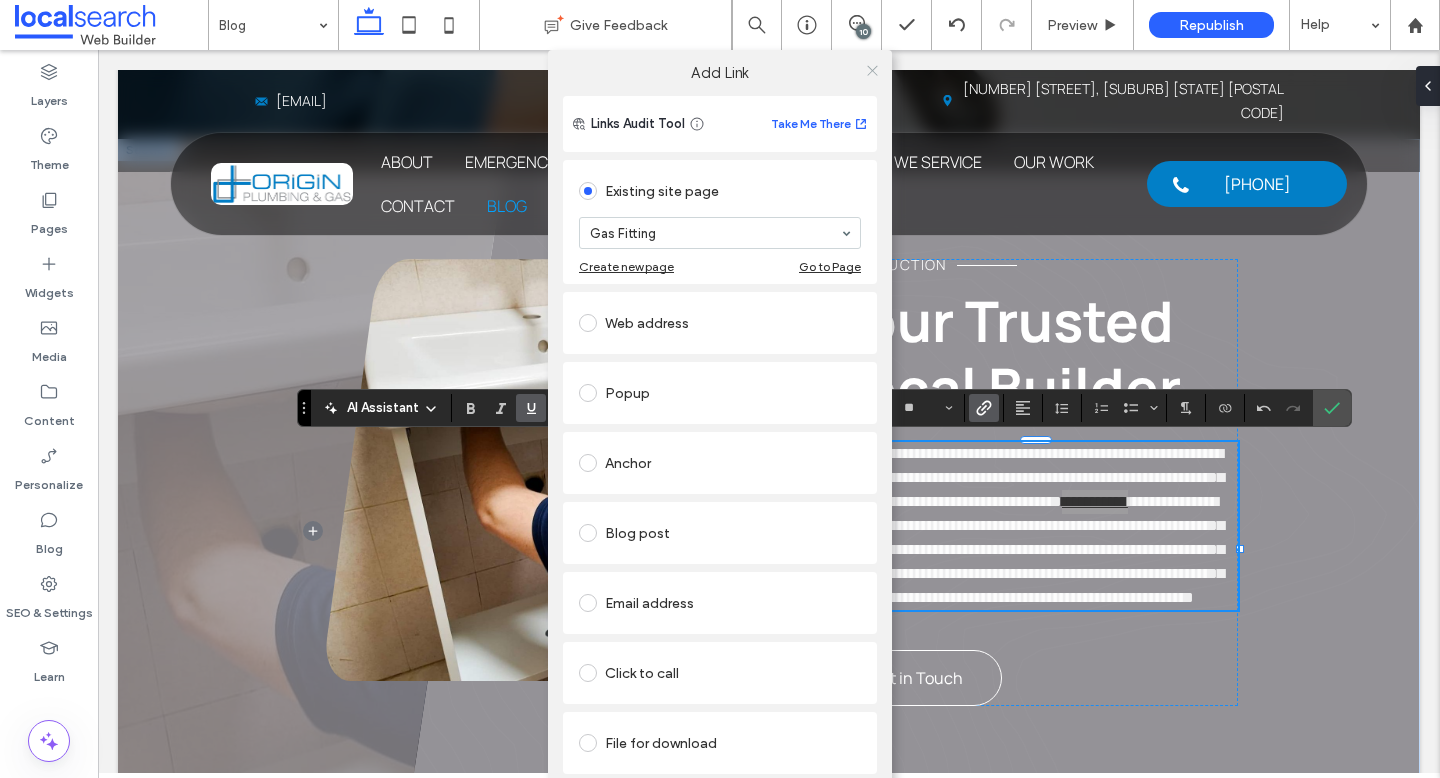click 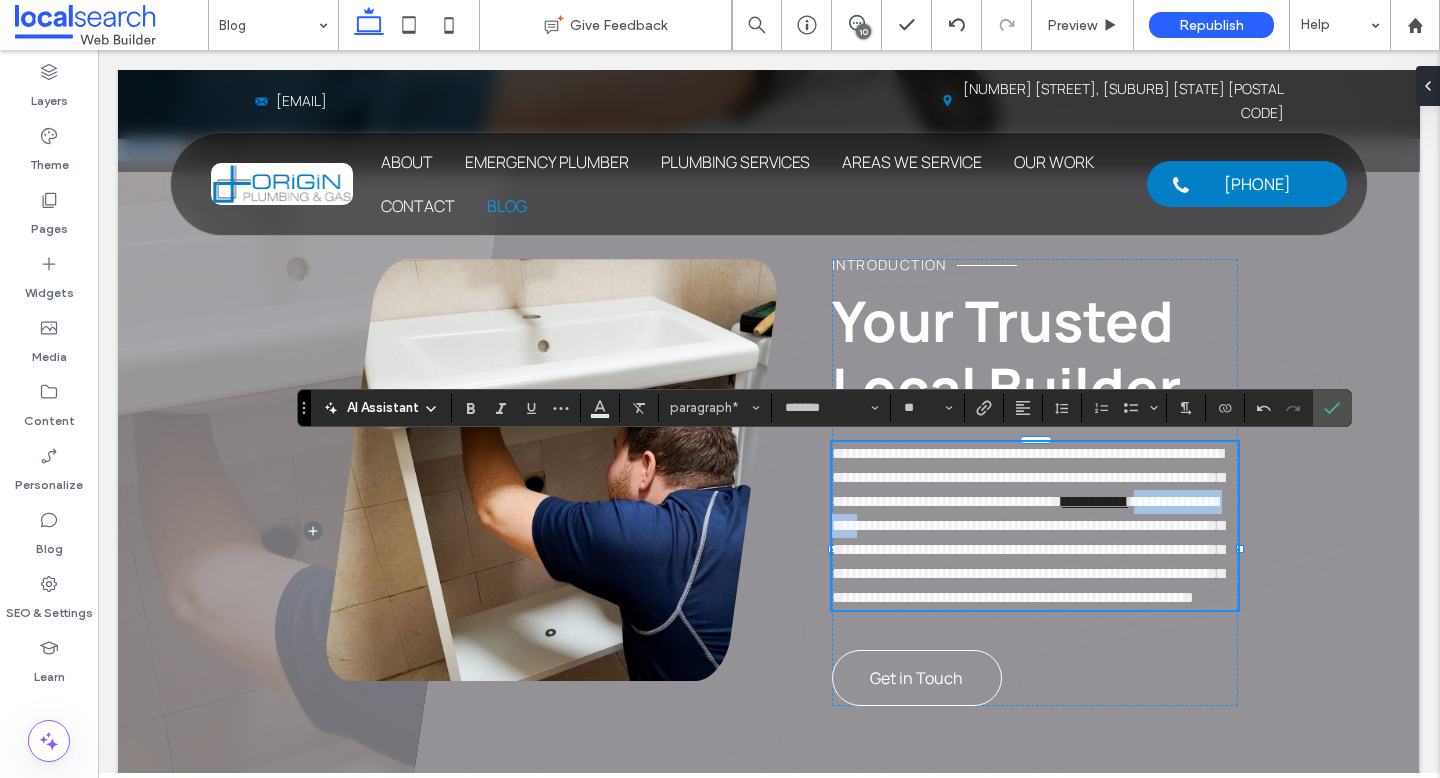 drag, startPoint x: 910, startPoint y: 532, endPoint x: 1042, endPoint y: 531, distance: 132.00378 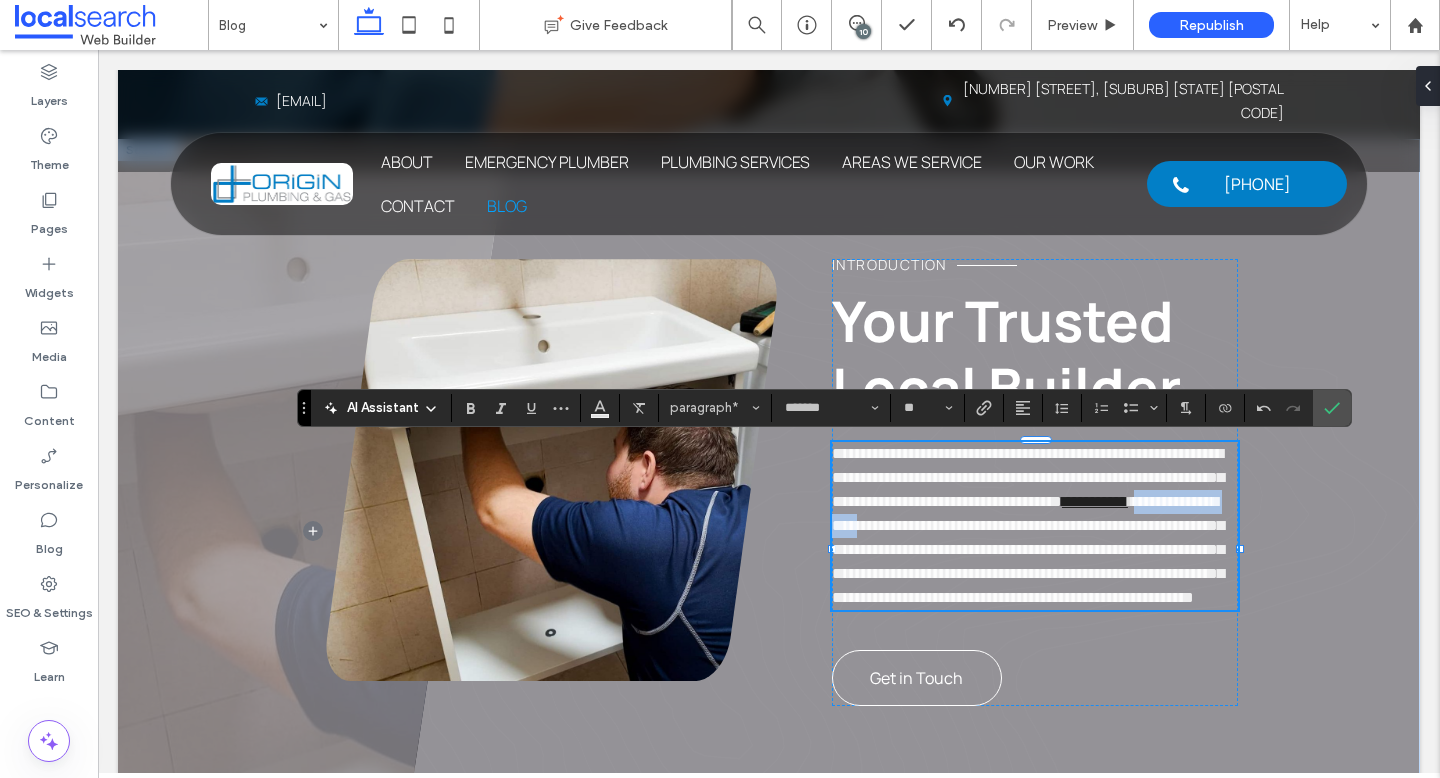 click on "**********" at bounding box center (1028, 549) 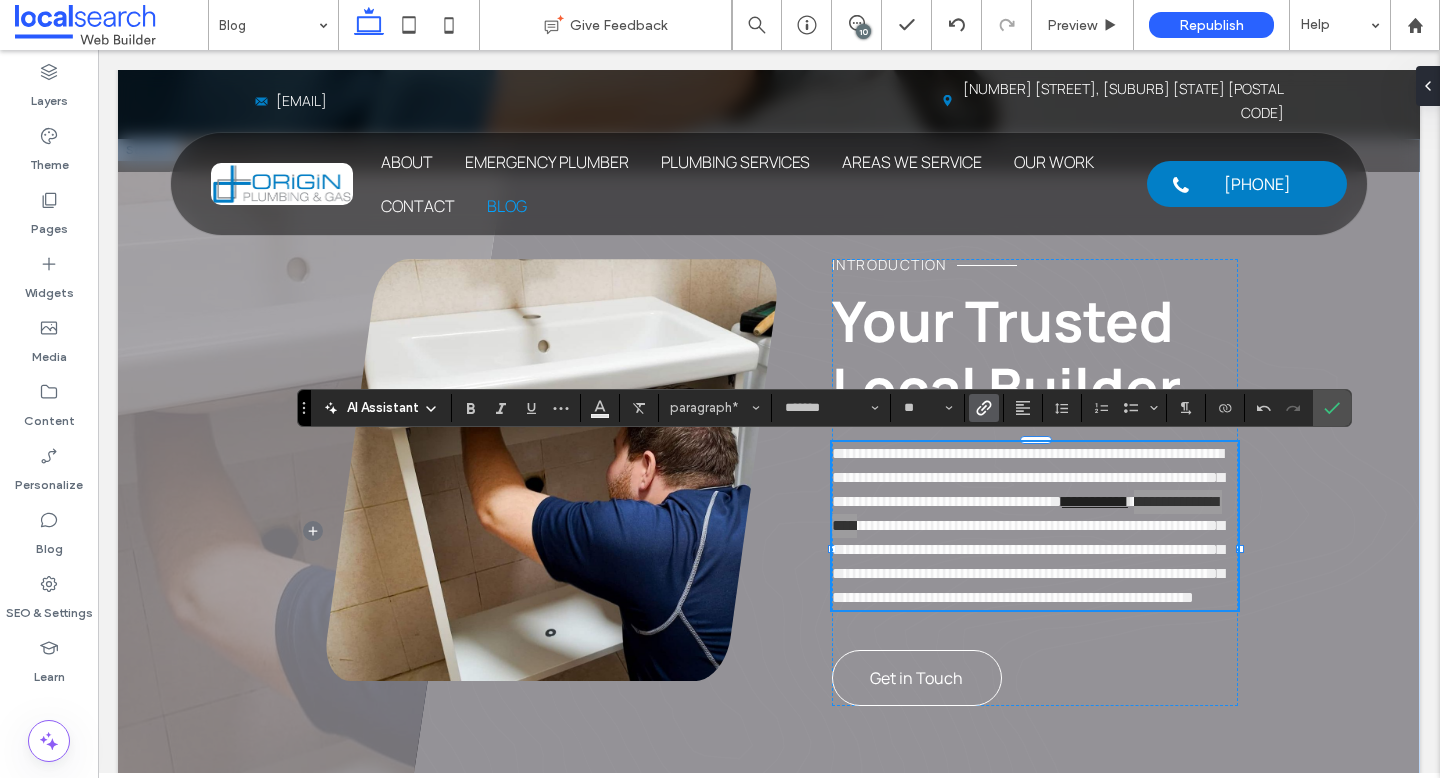 click 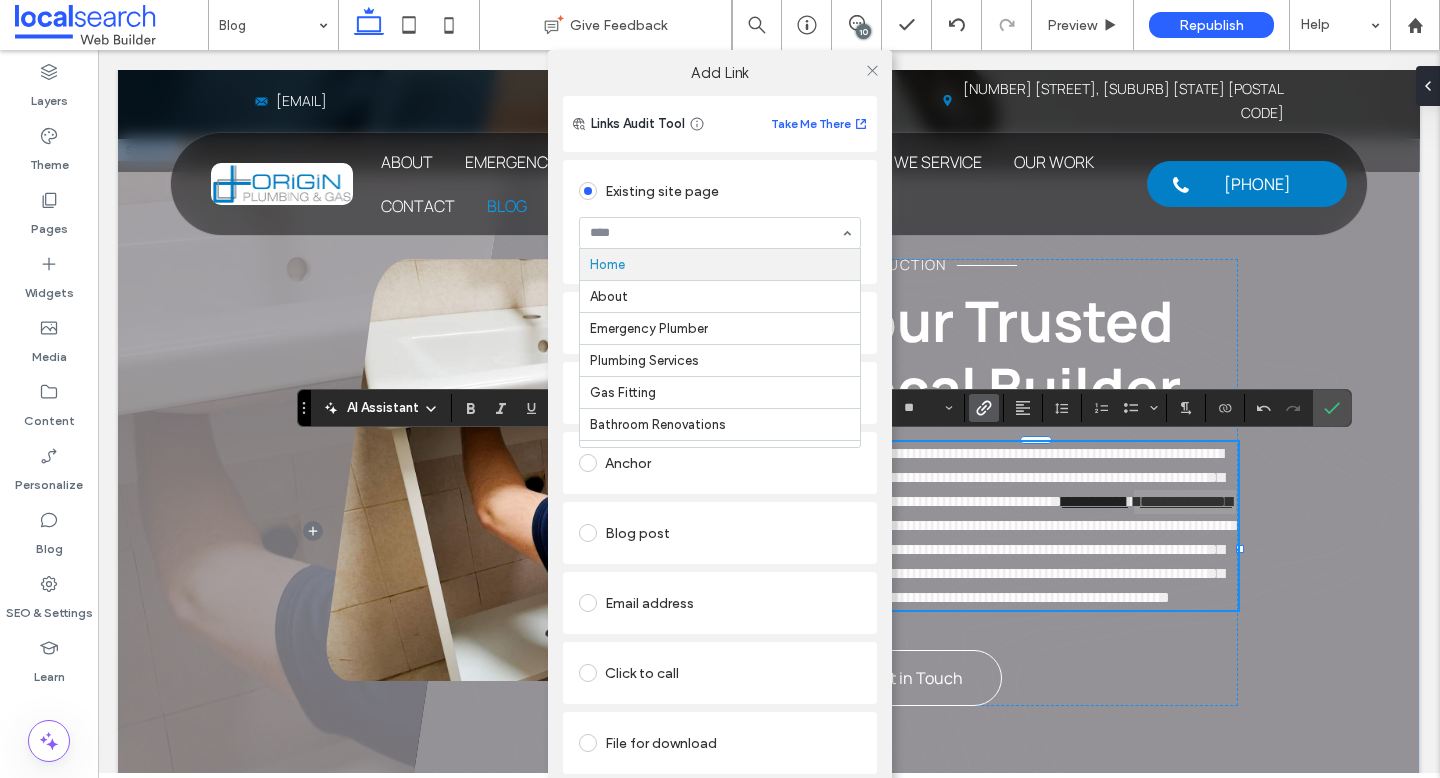 paste on "**********" 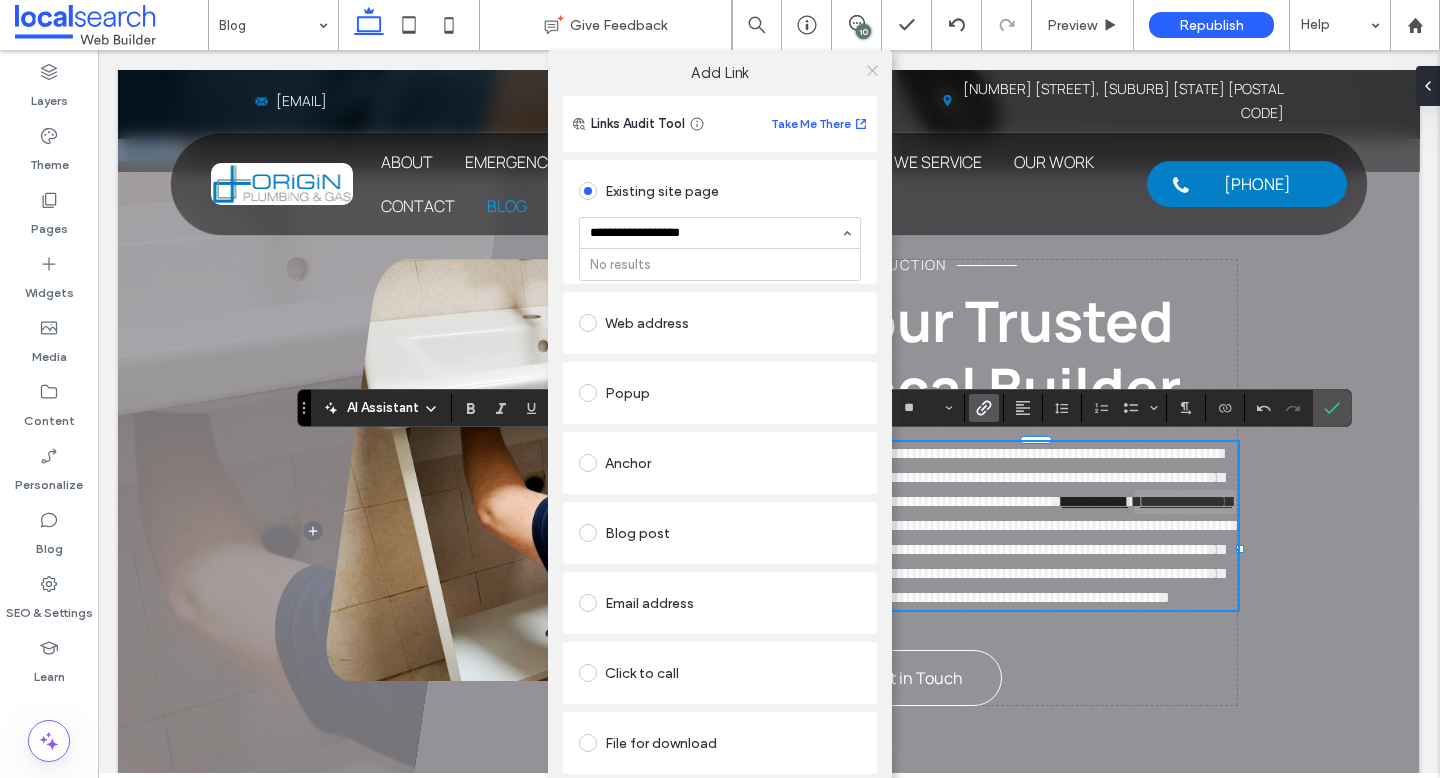 type on "**********" 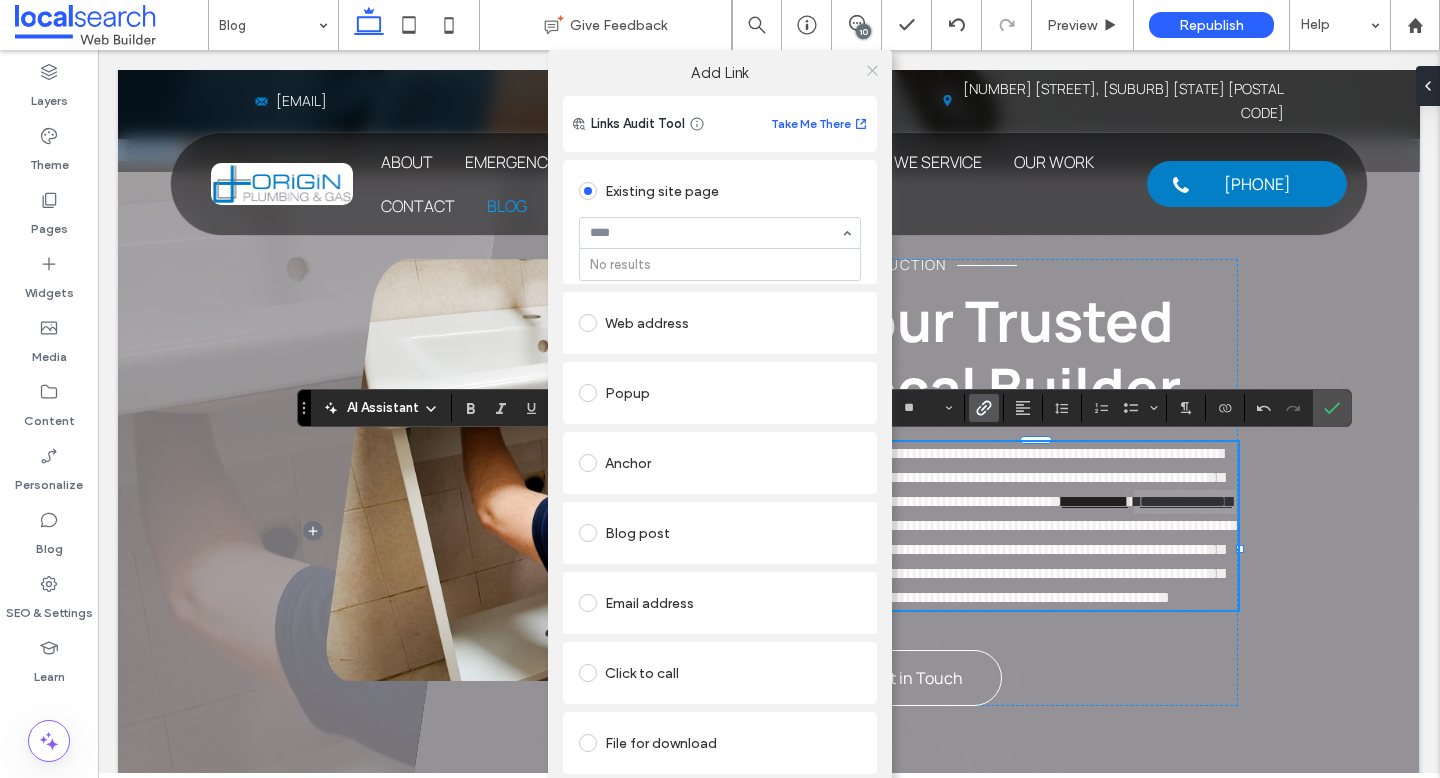 click 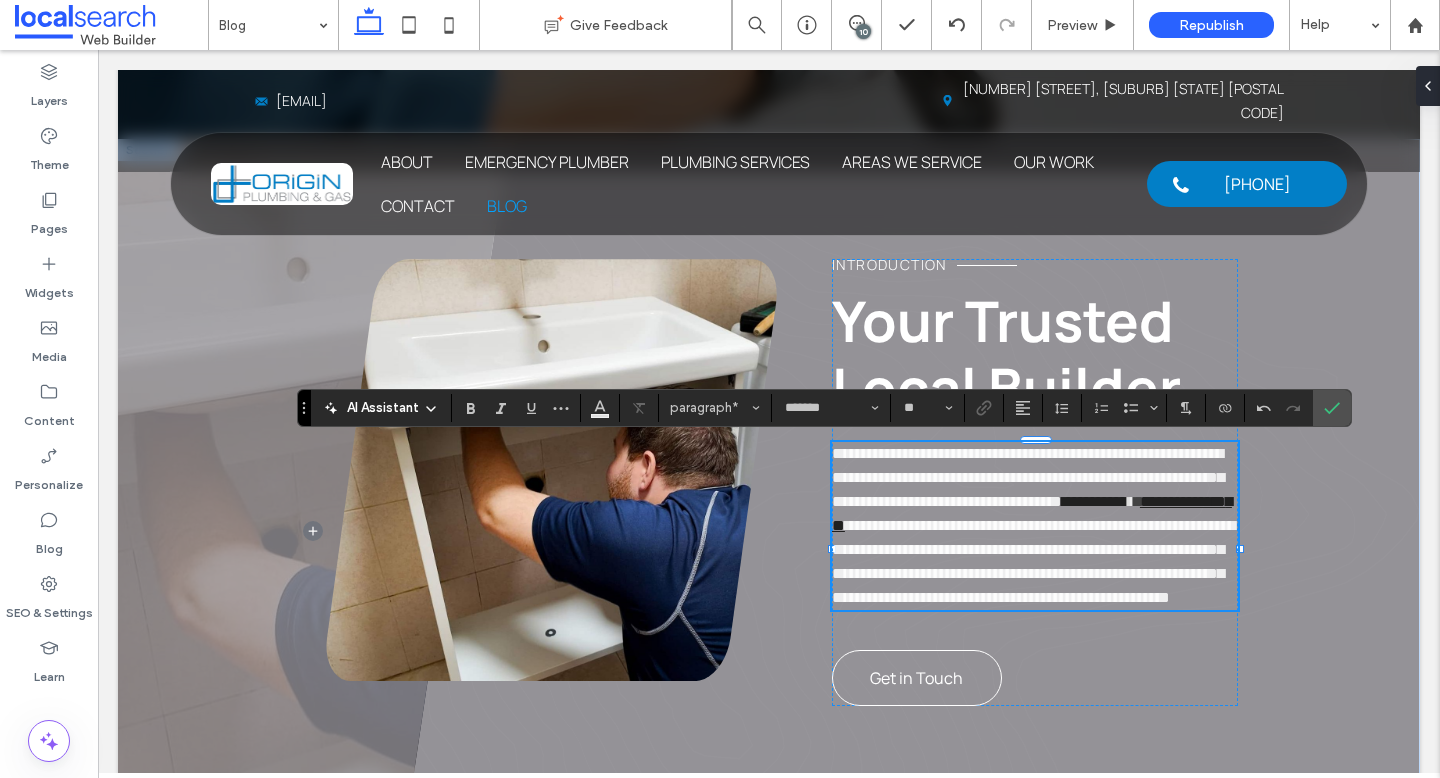 click on "**********" at bounding box center [1095, 501] 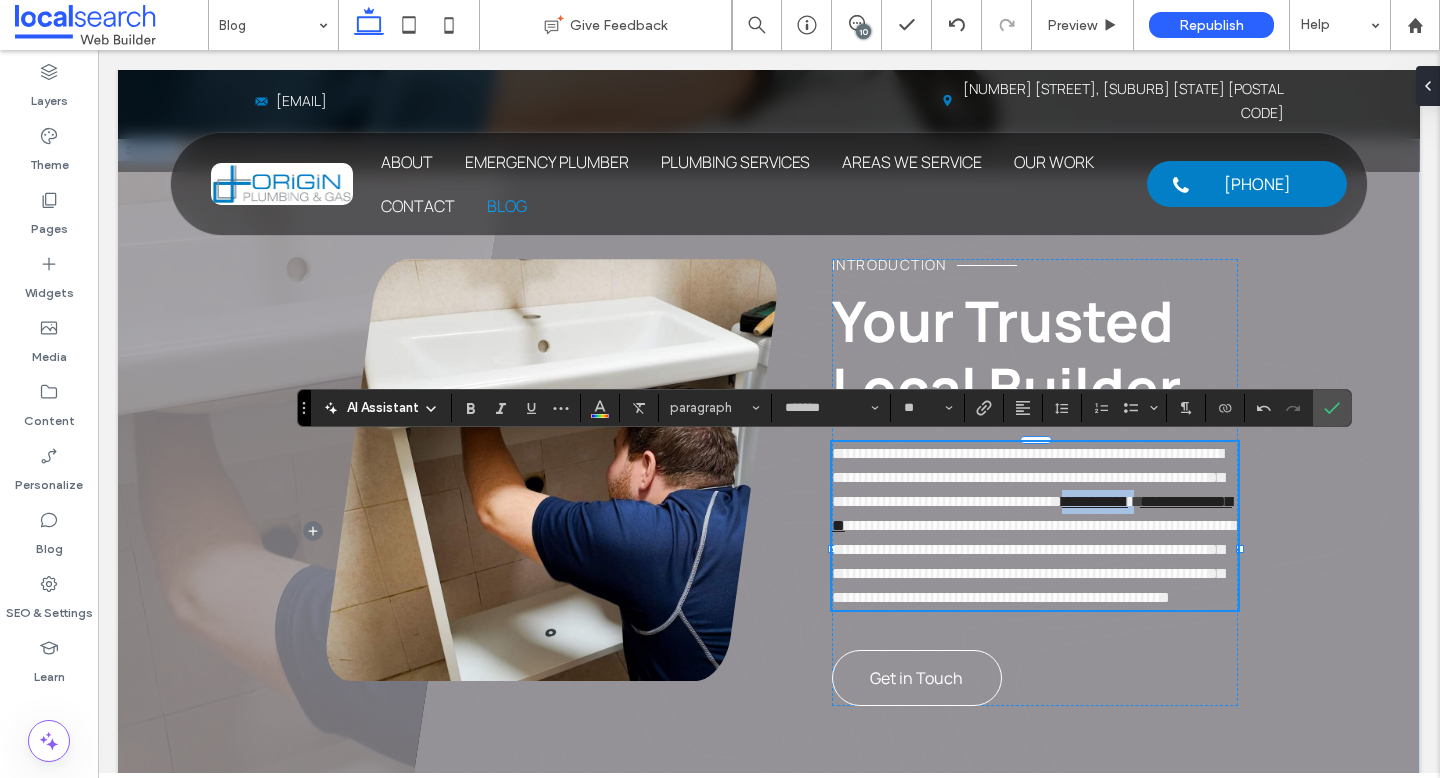 drag, startPoint x: 834, startPoint y: 527, endPoint x: 909, endPoint y: 529, distance: 75.026665 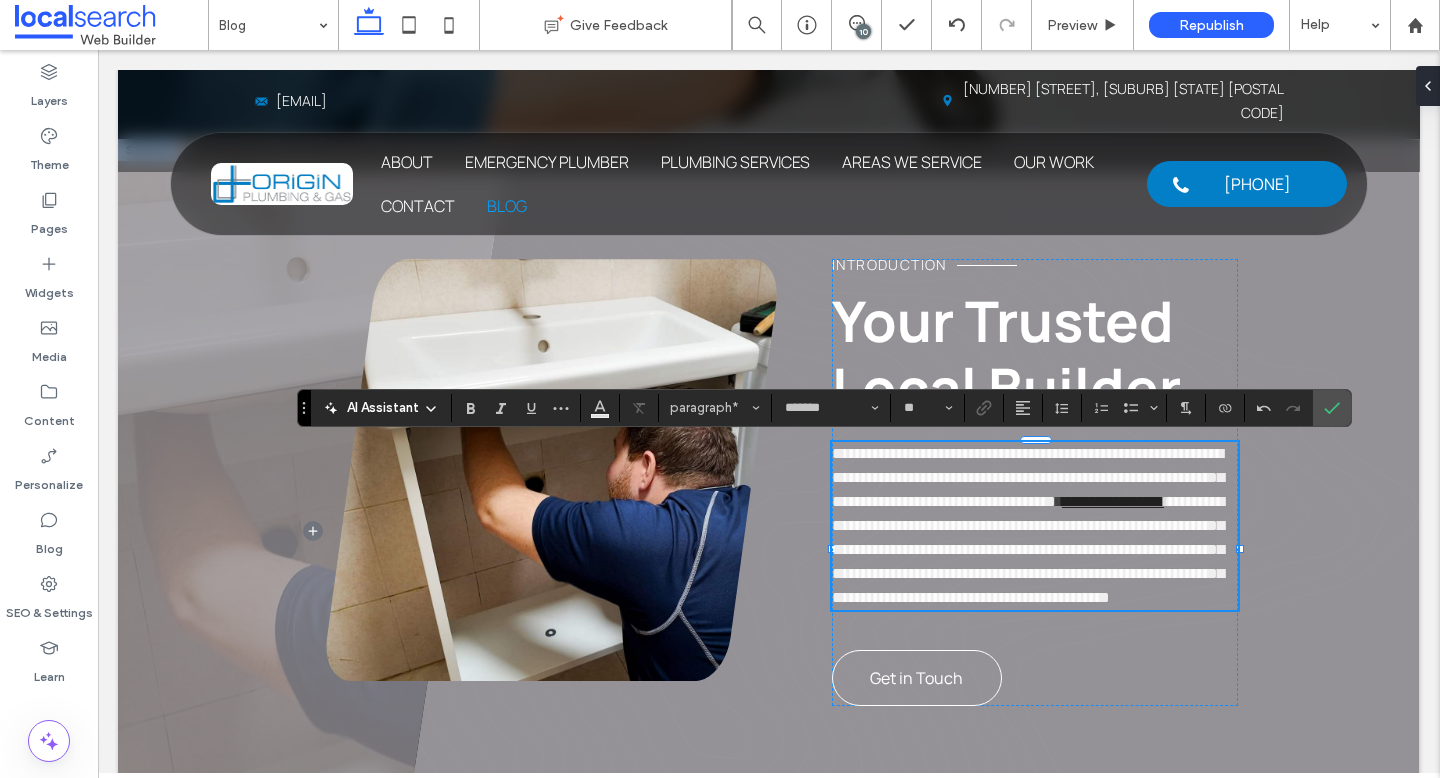 click on "**********" at bounding box center [1028, 477] 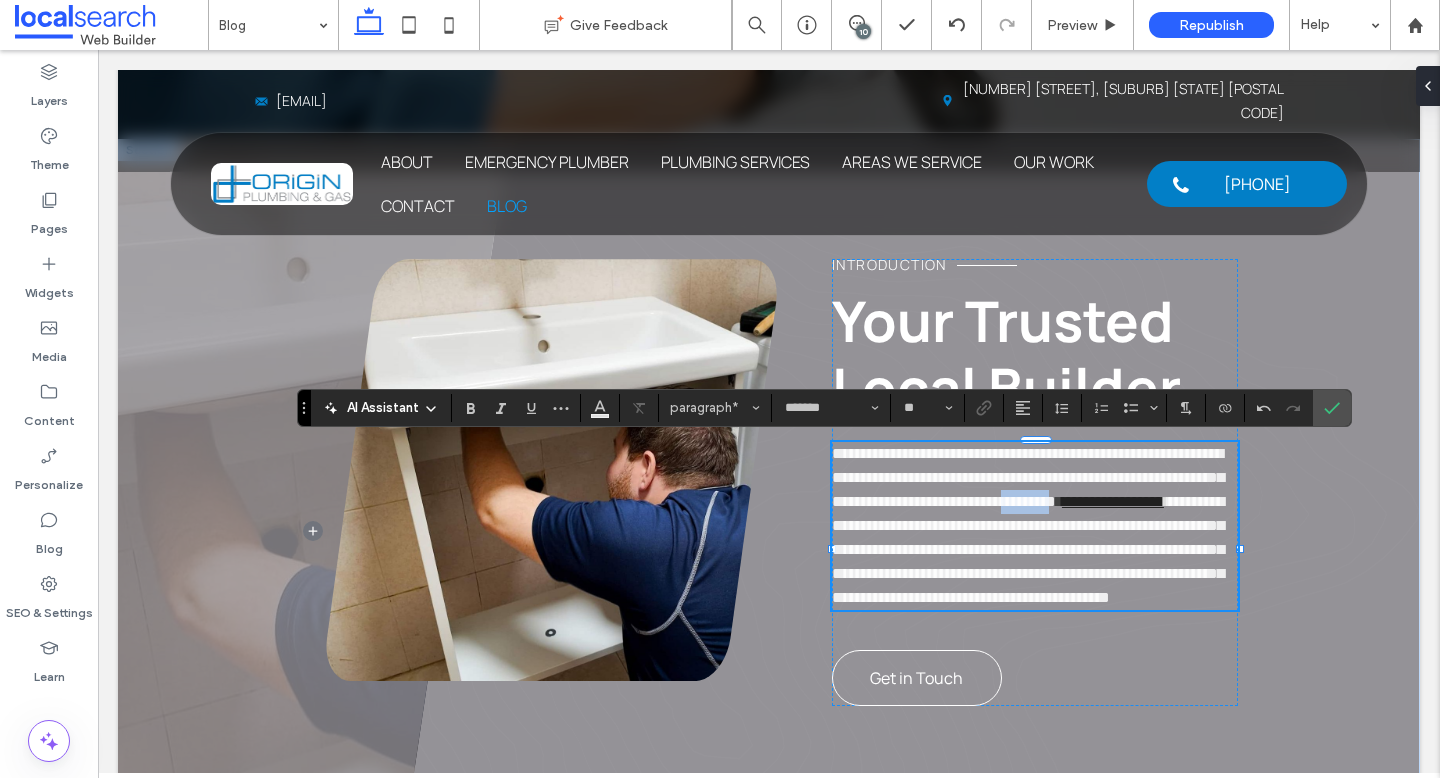 click on "**********" at bounding box center (1028, 477) 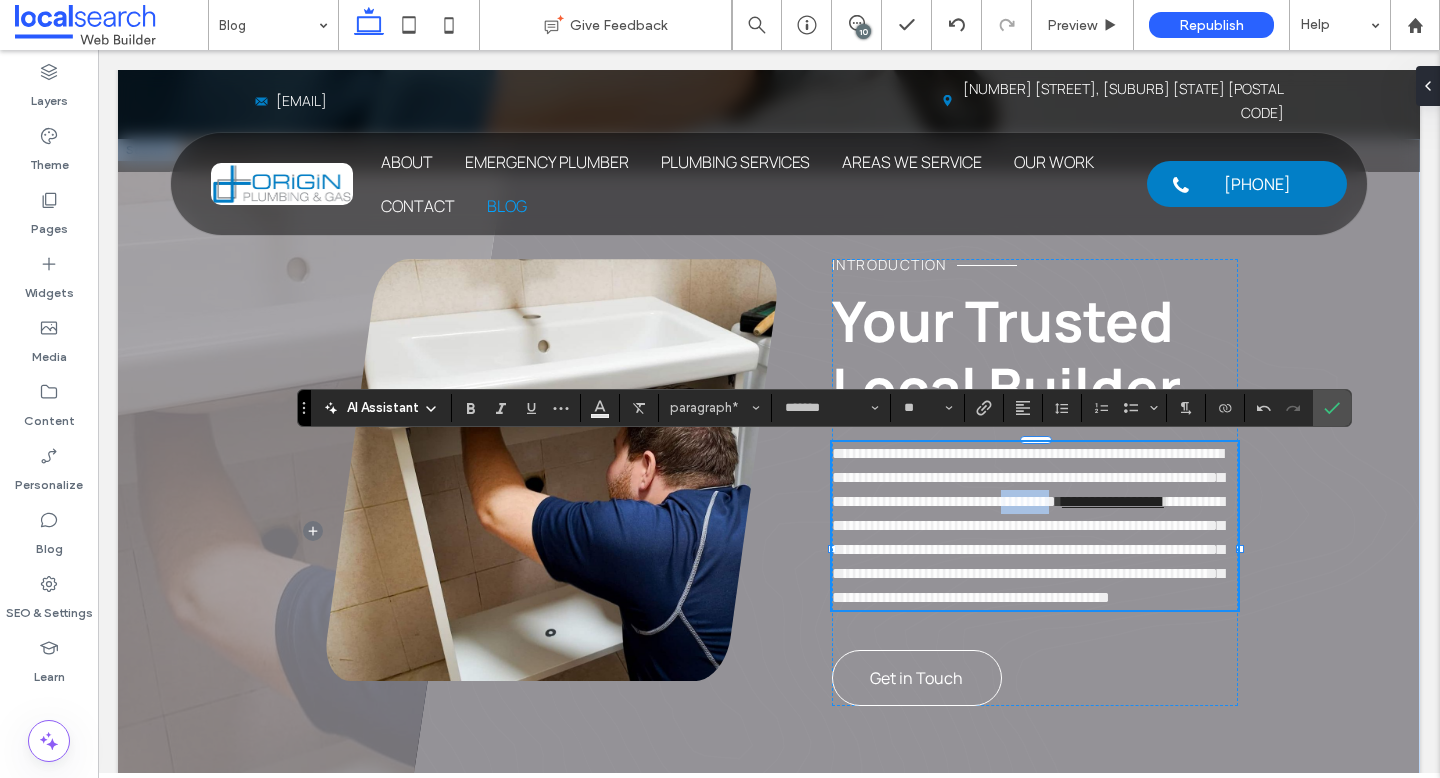 copy on "********" 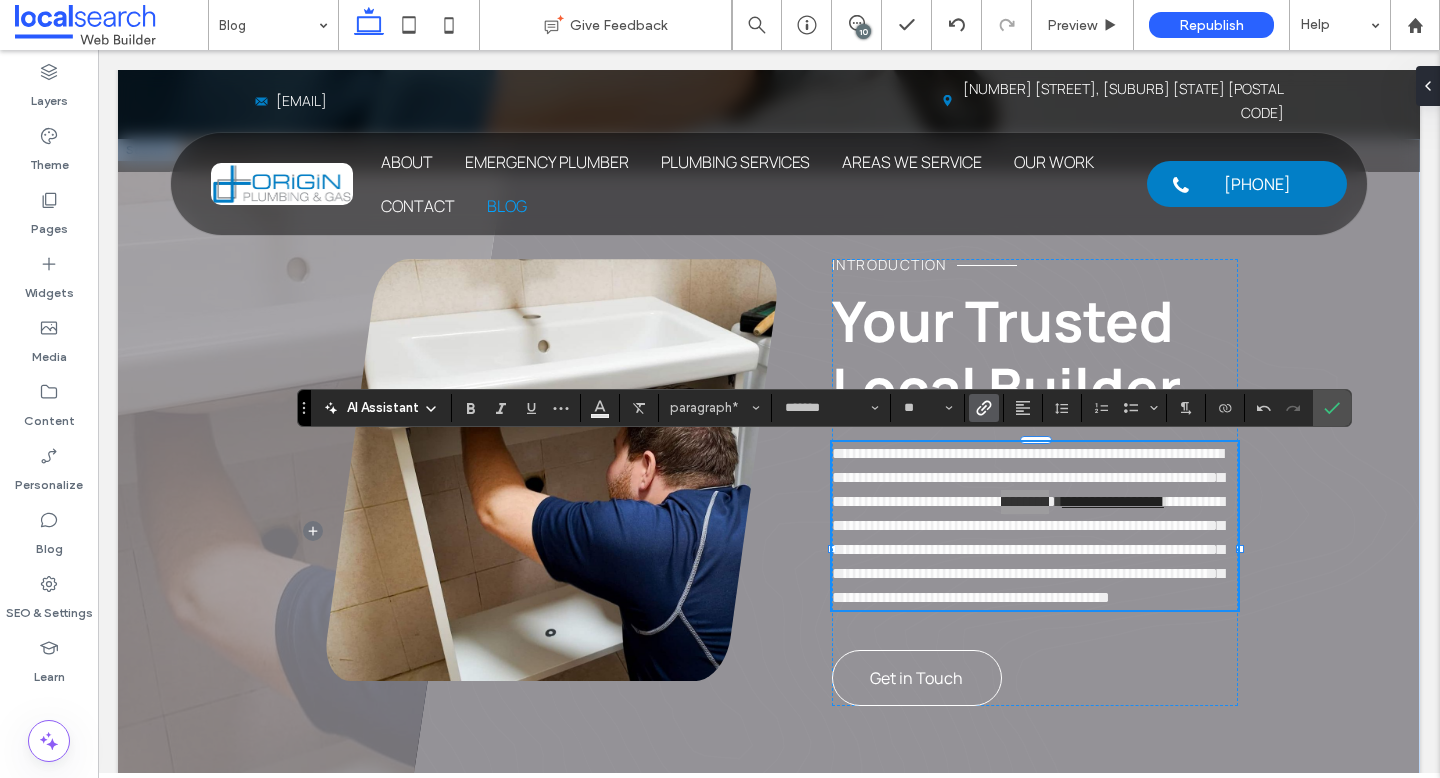click 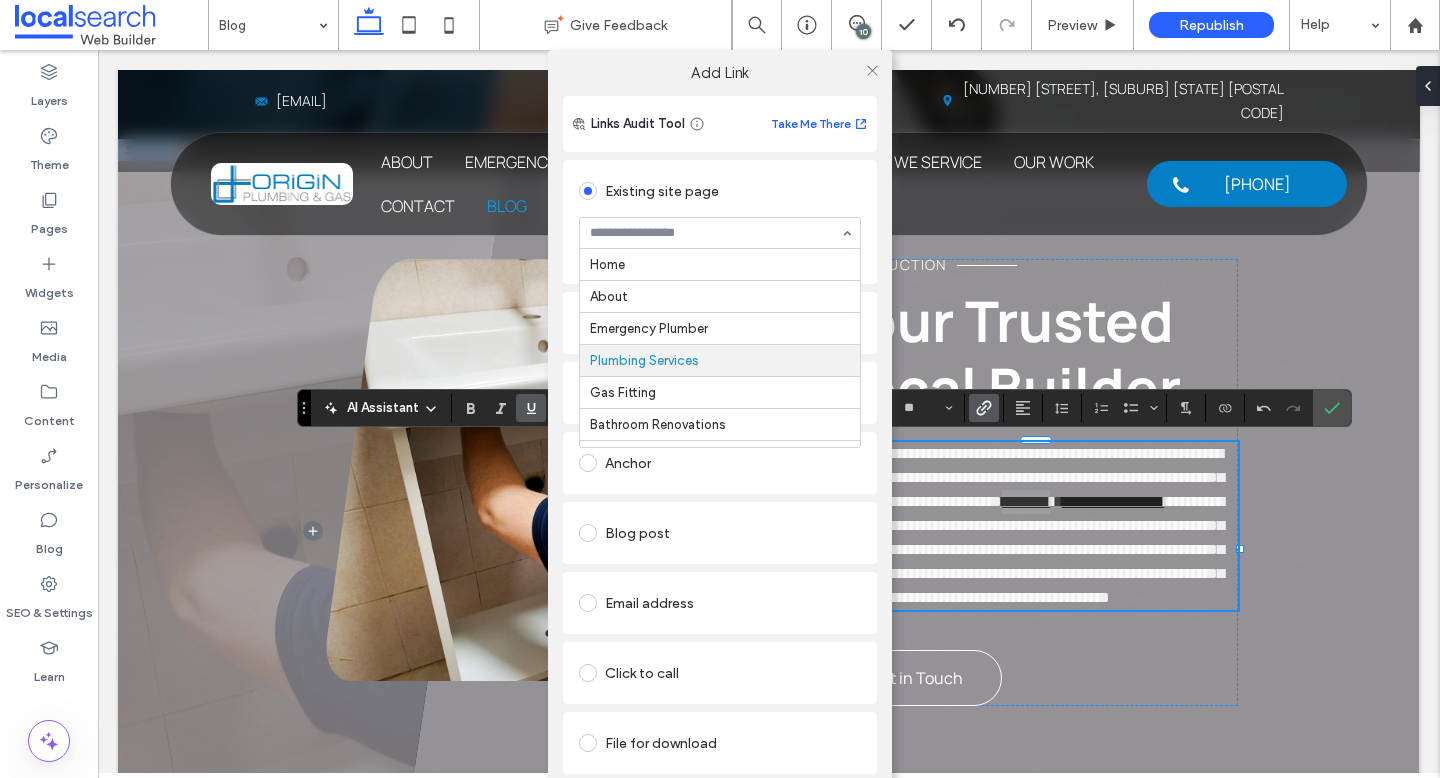 scroll, scrollTop: 99, scrollLeft: 0, axis: vertical 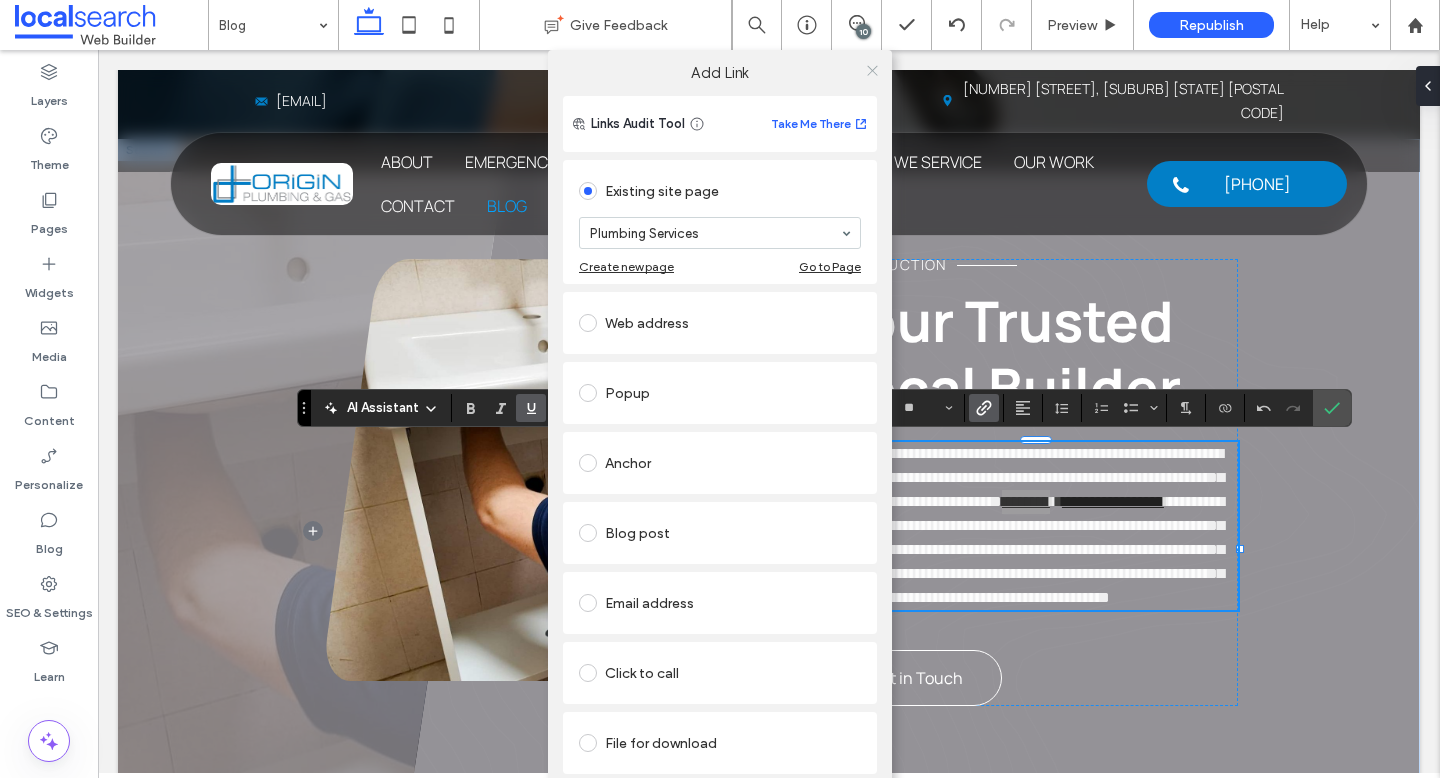 click at bounding box center [872, 70] 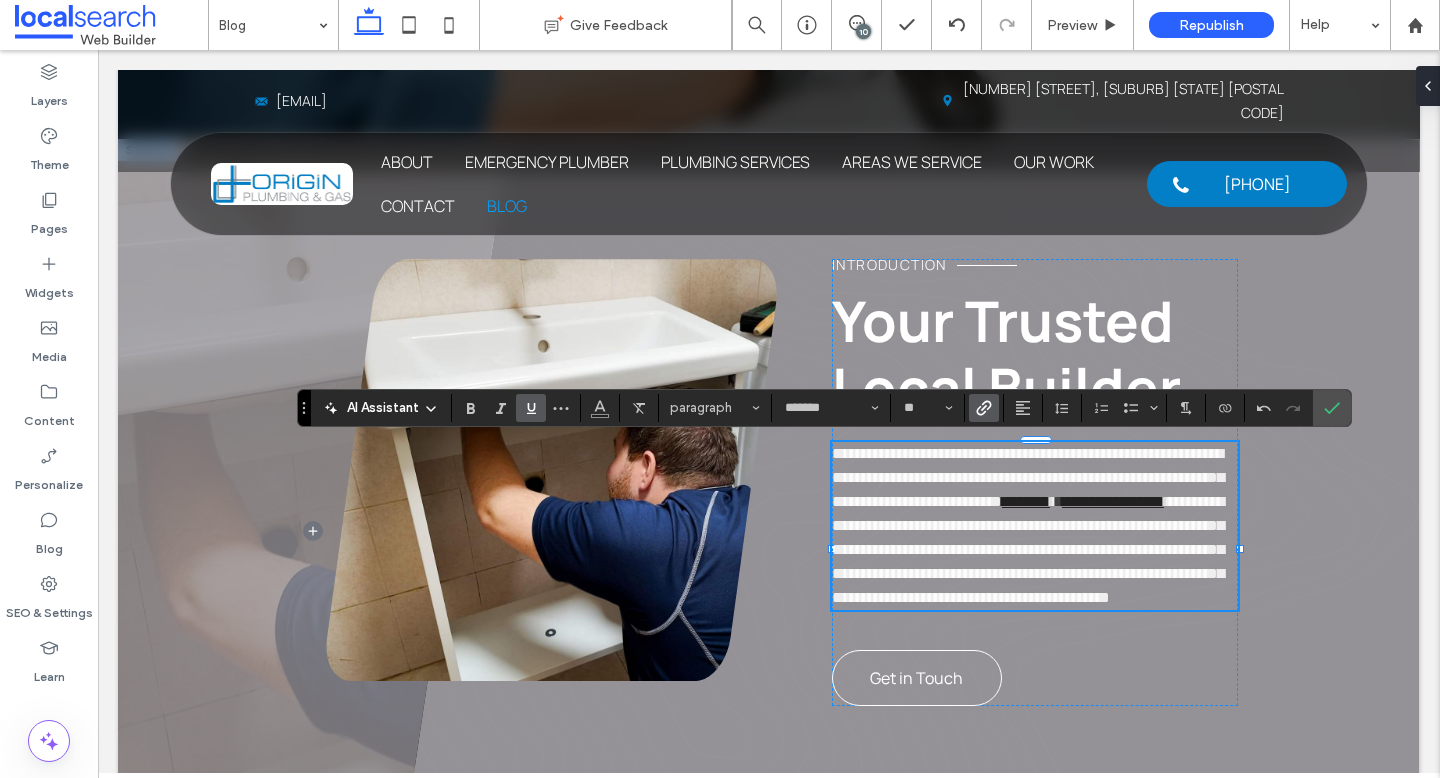 click on "**********" at bounding box center [1028, 549] 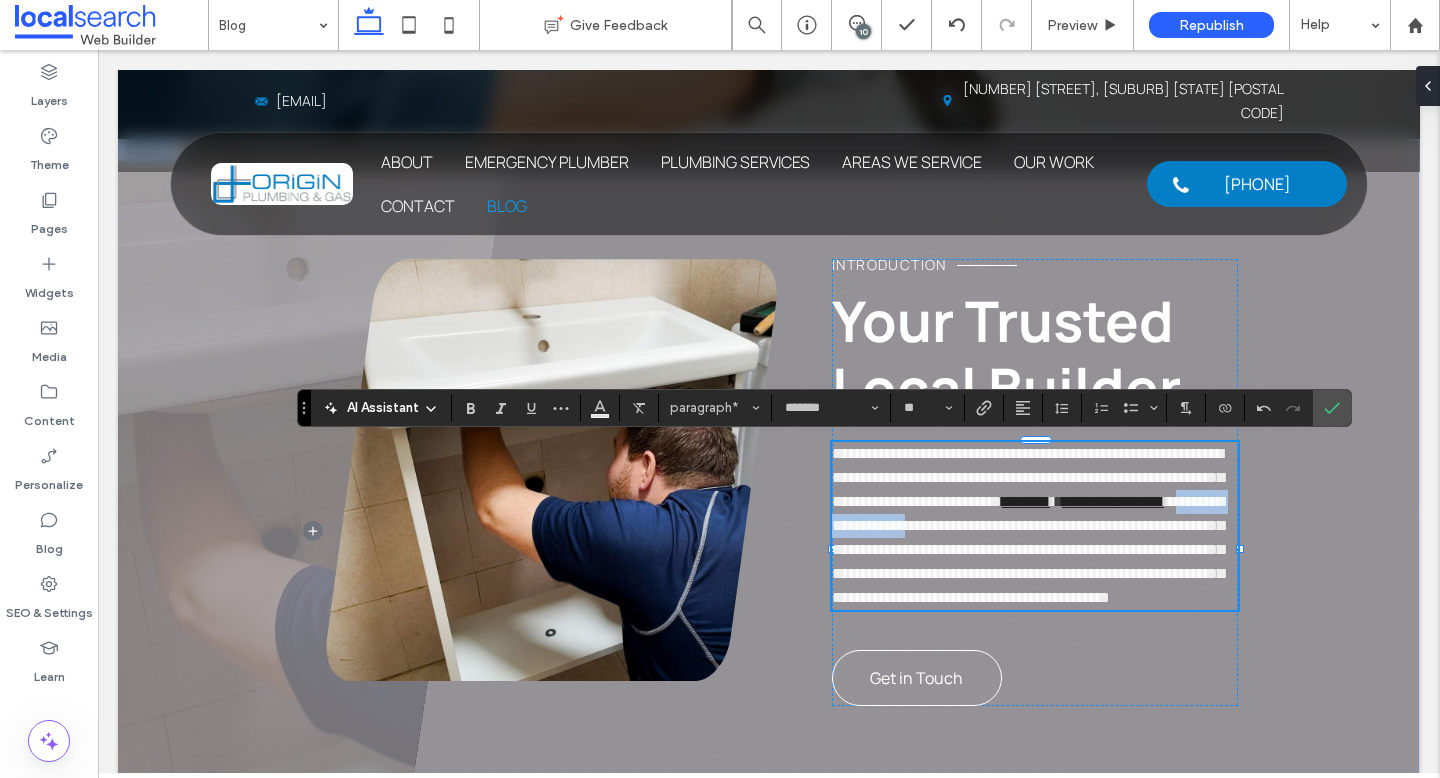 drag, startPoint x: 974, startPoint y: 527, endPoint x: 1130, endPoint y: 521, distance: 156.11534 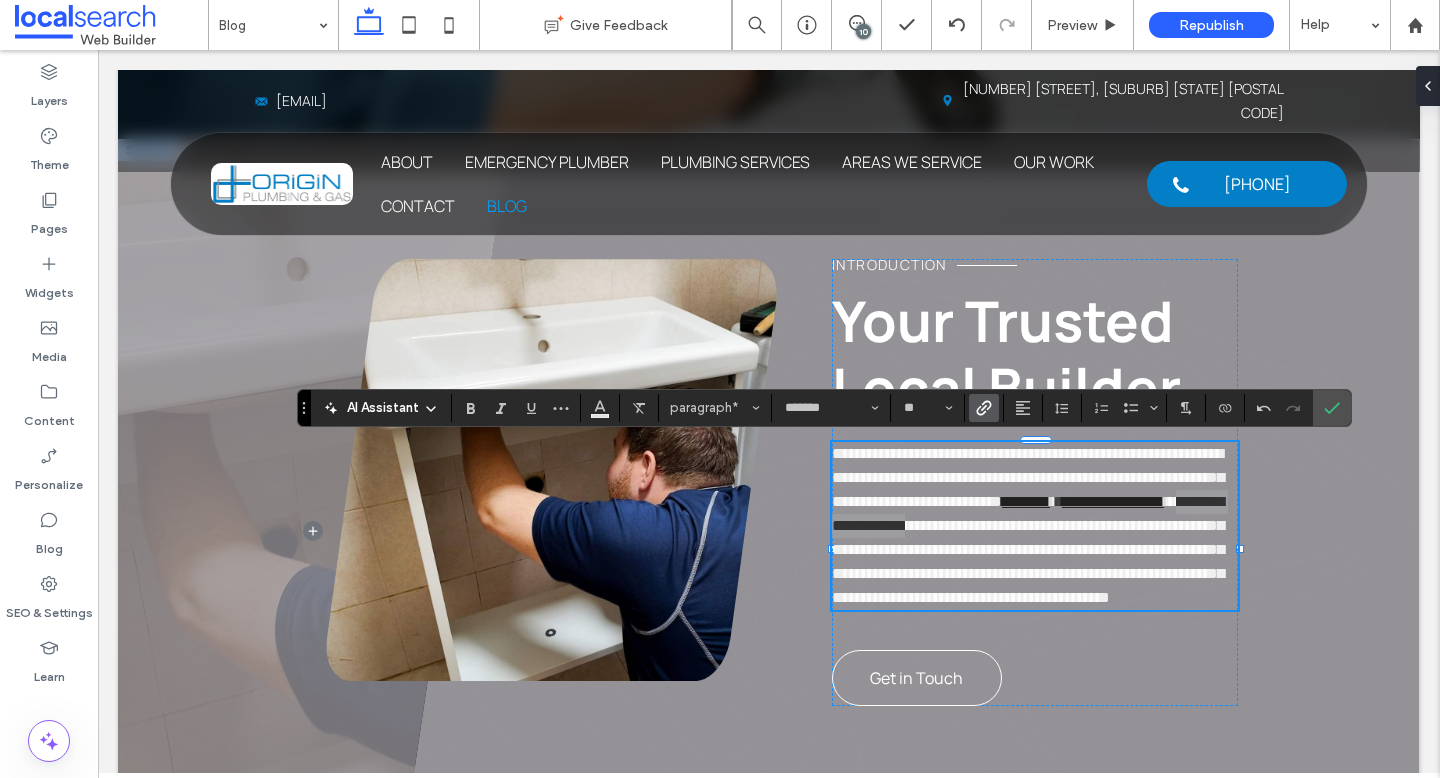 click 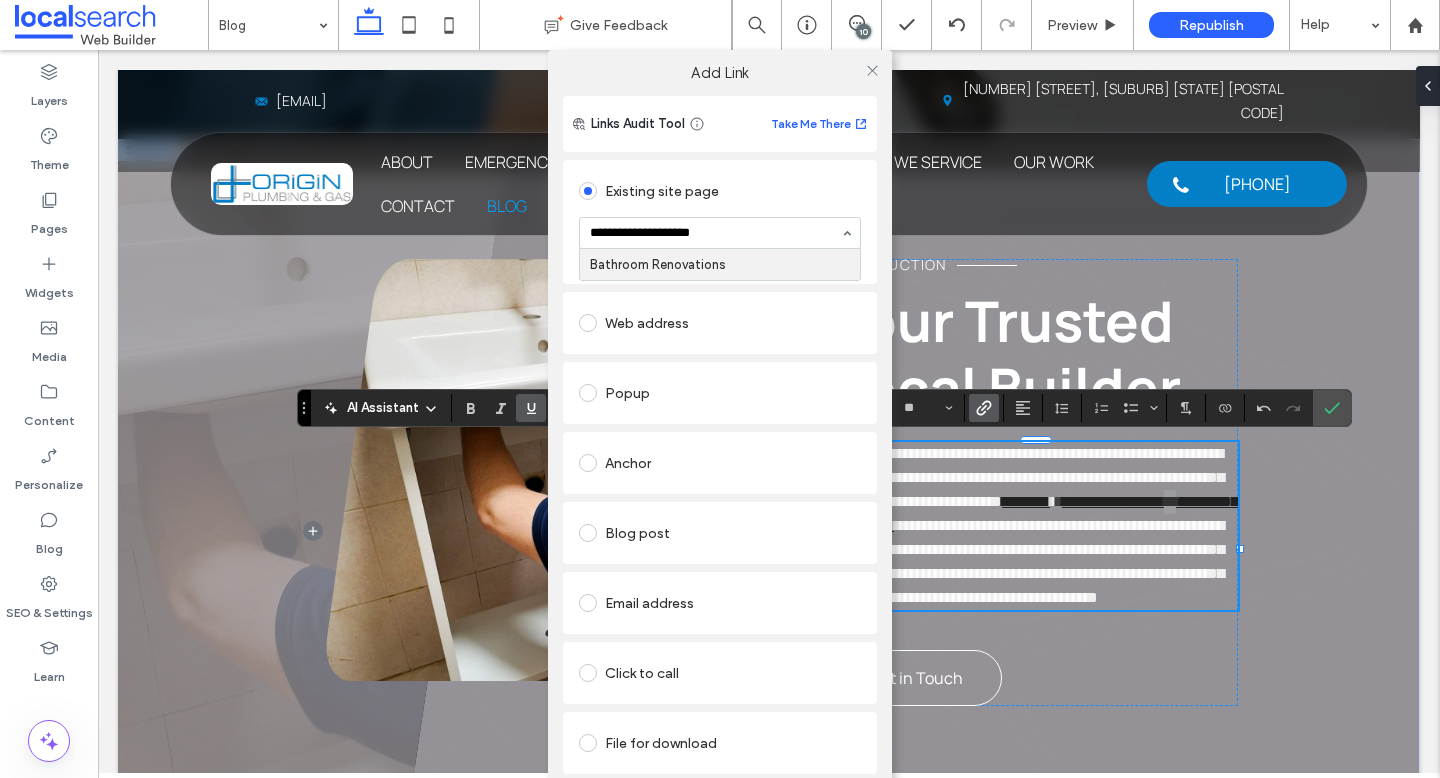 type on "**********" 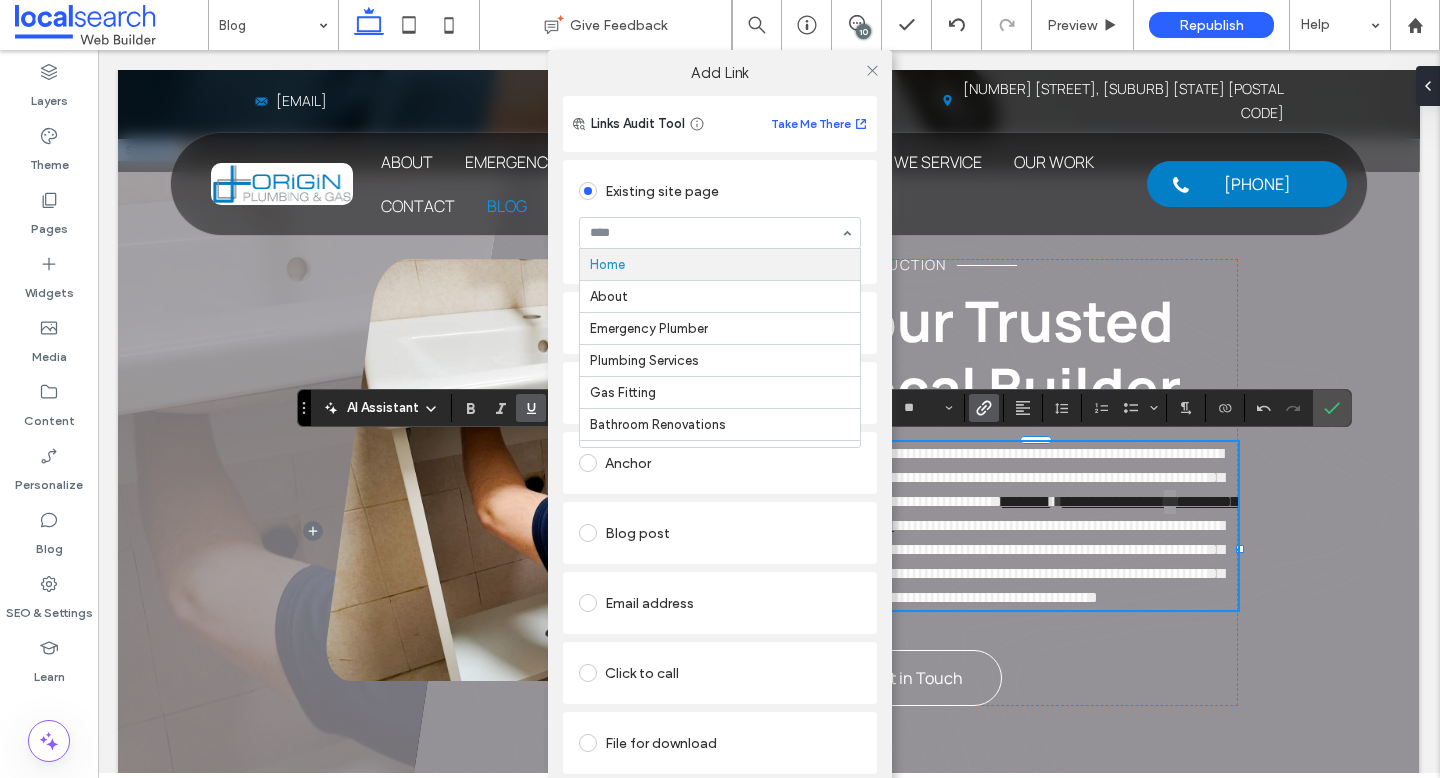 paste on "**********" 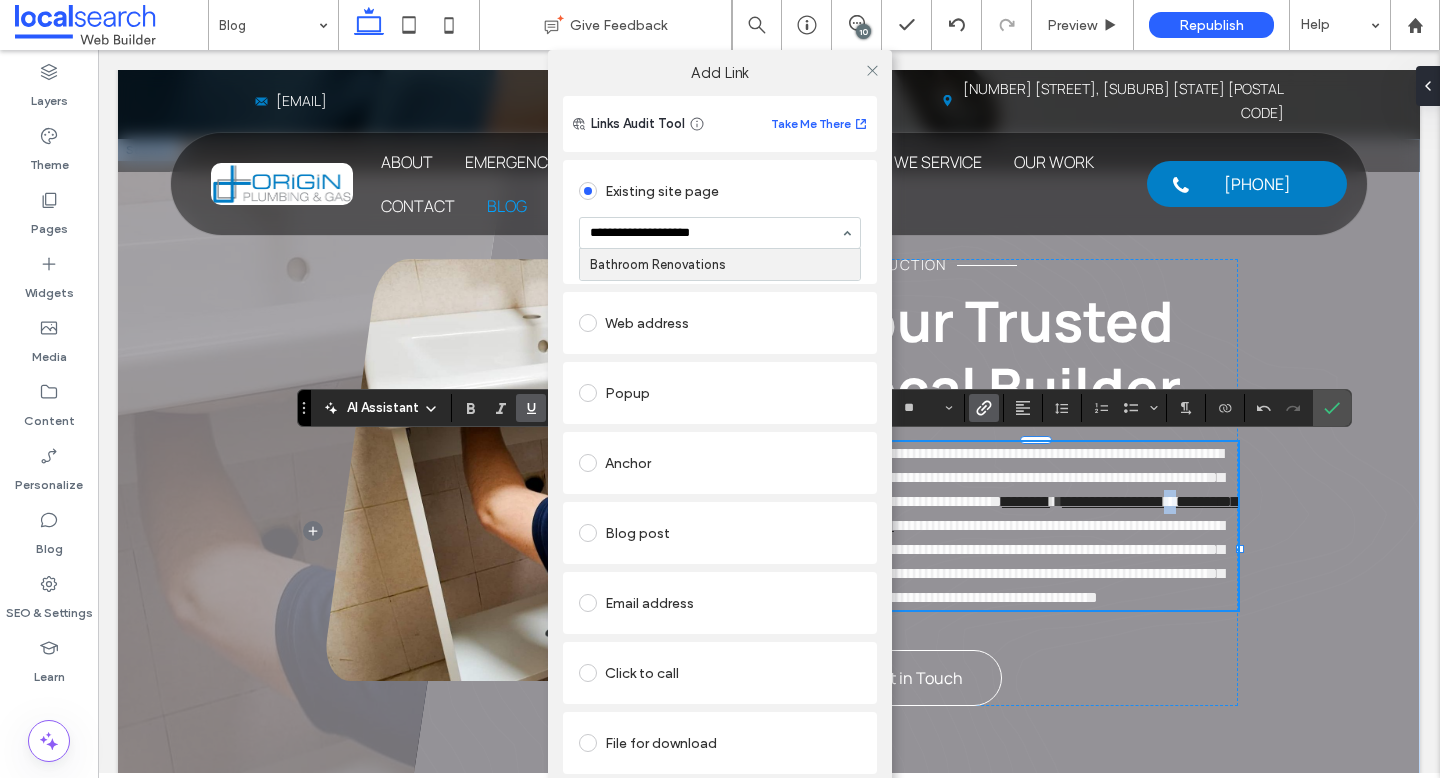 type 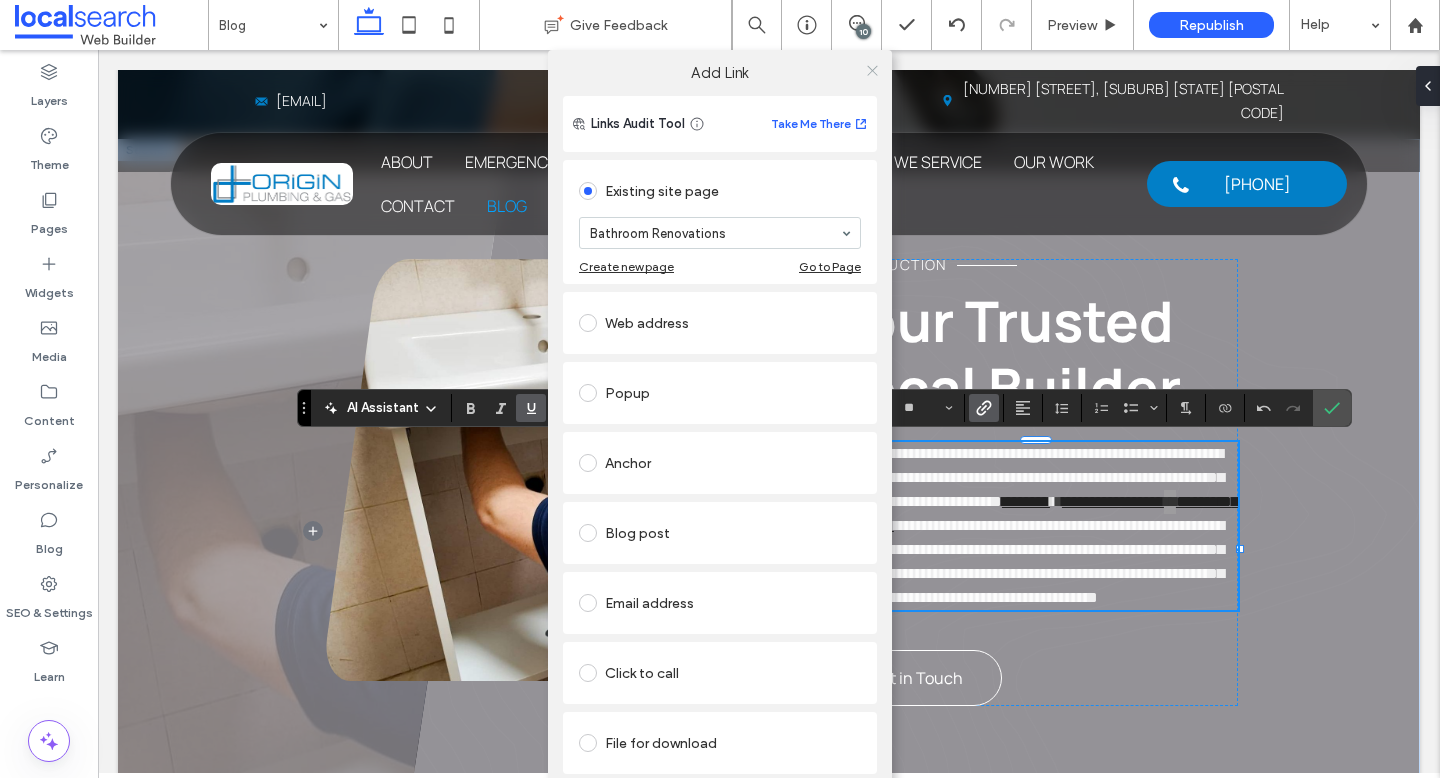 click 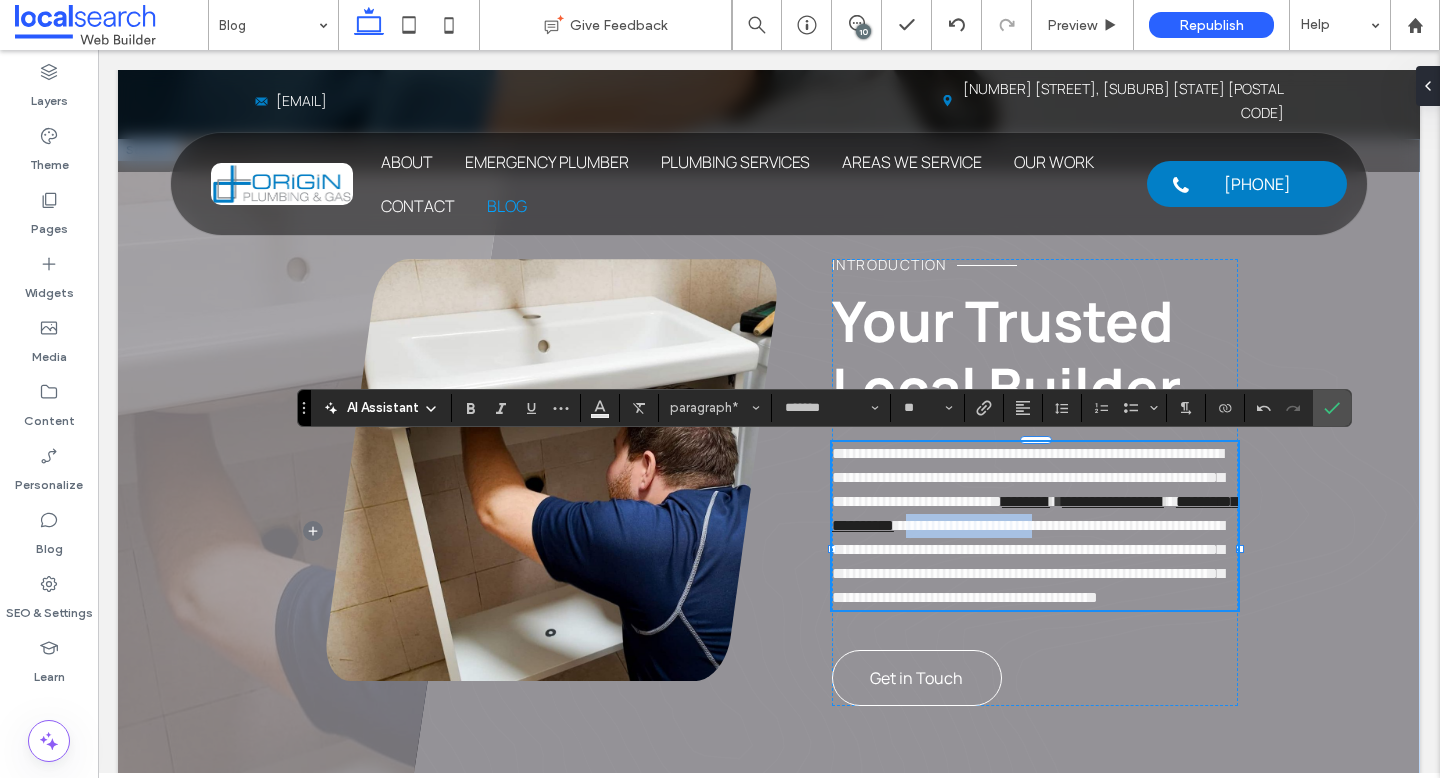 drag, startPoint x: 1143, startPoint y: 529, endPoint x: 905, endPoint y: 554, distance: 239.30942 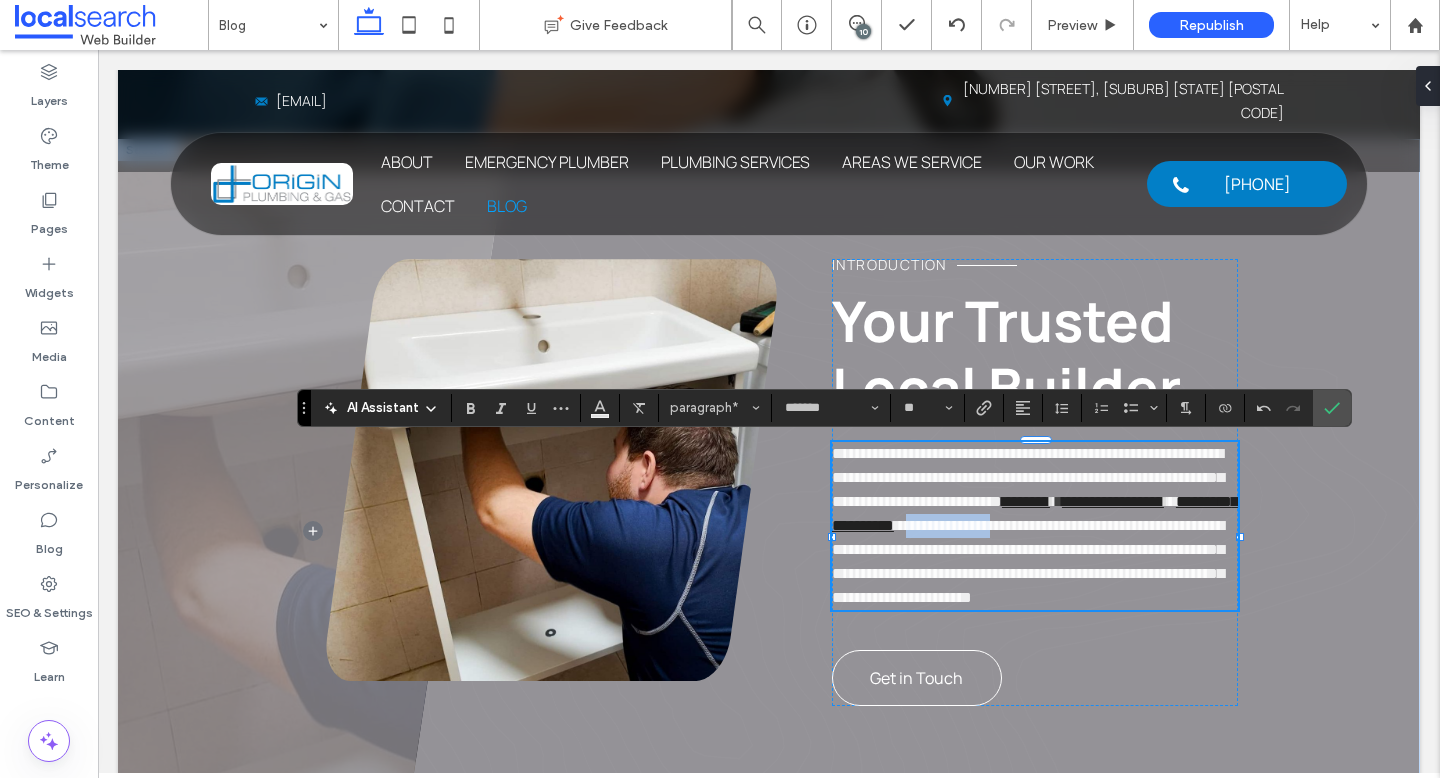 drag, startPoint x: 1141, startPoint y: 526, endPoint x: 891, endPoint y: 546, distance: 250.79872 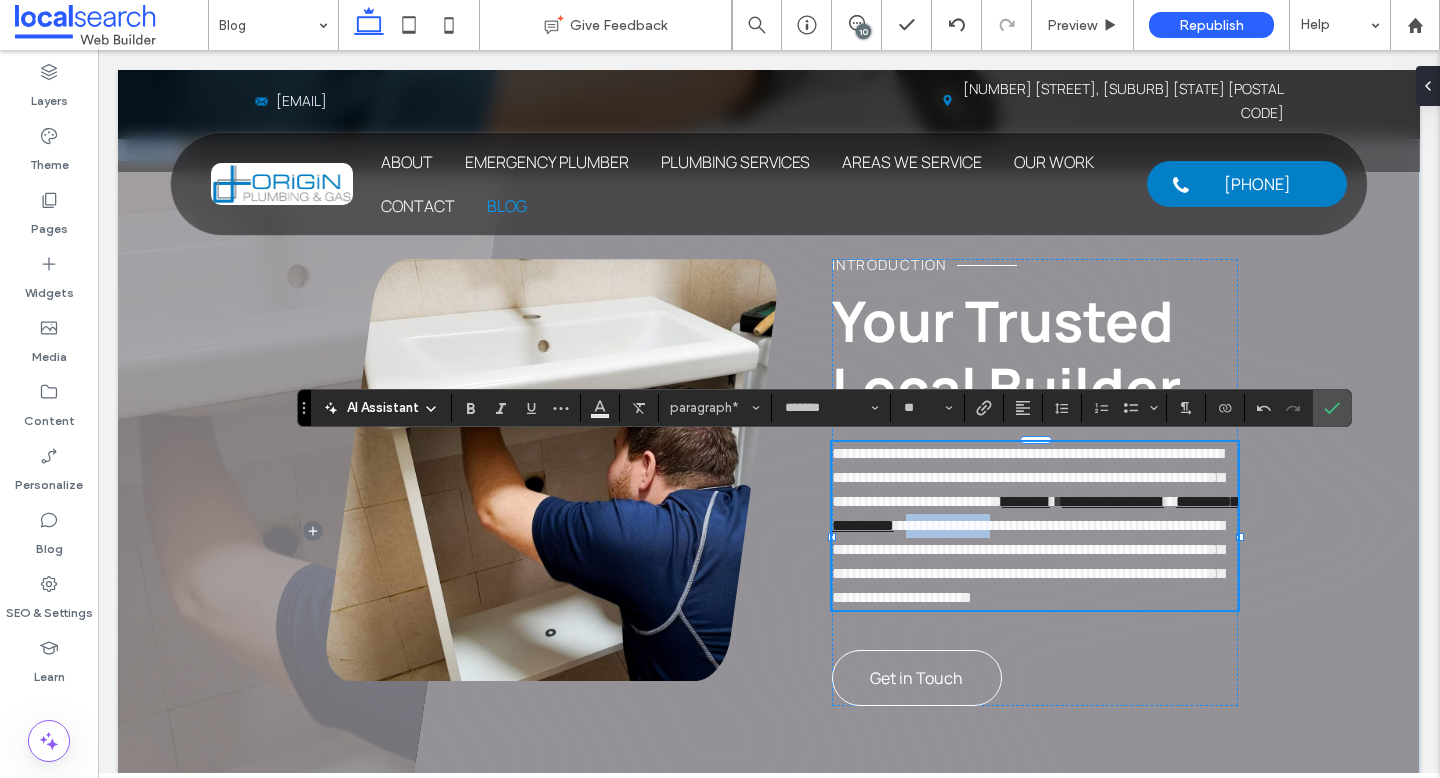 click on "**********" at bounding box center [1028, 561] 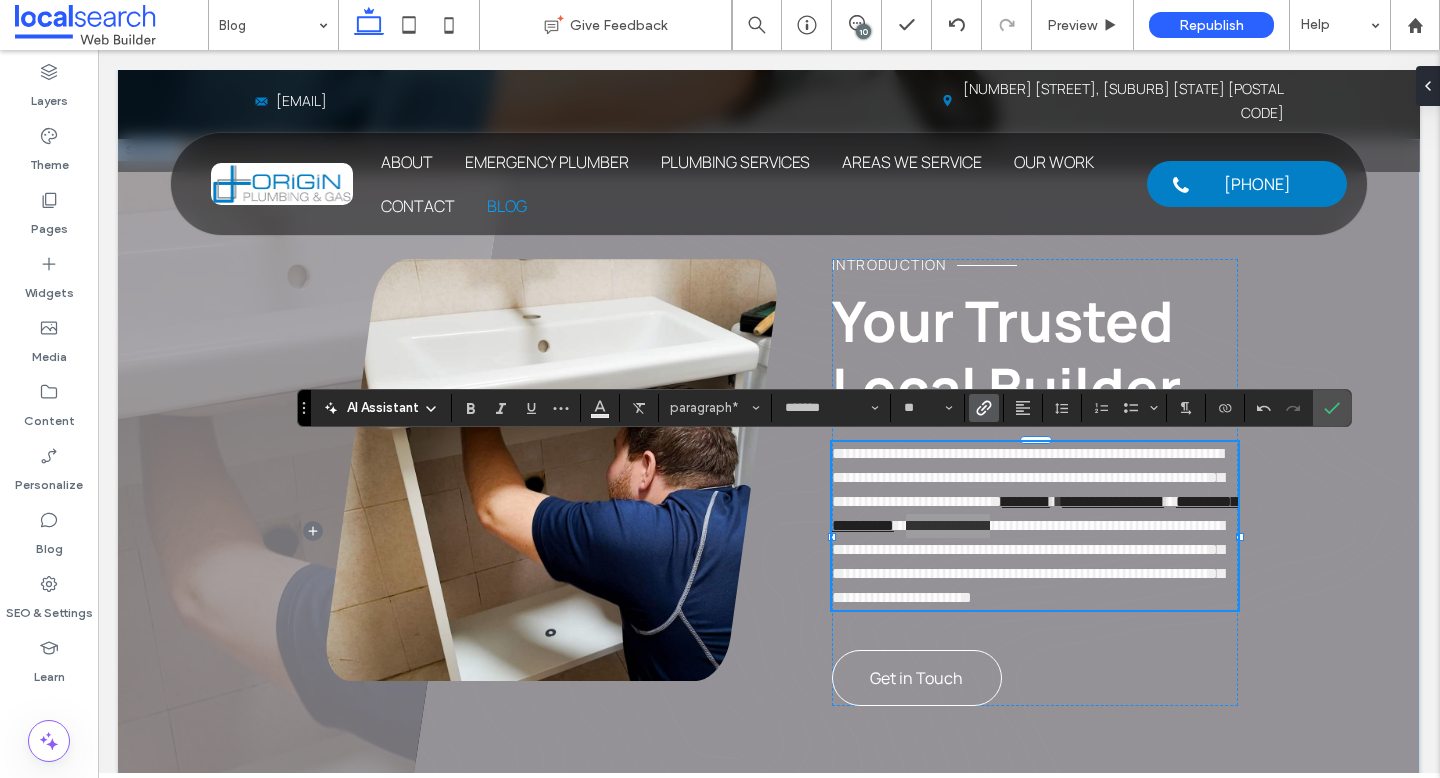 click 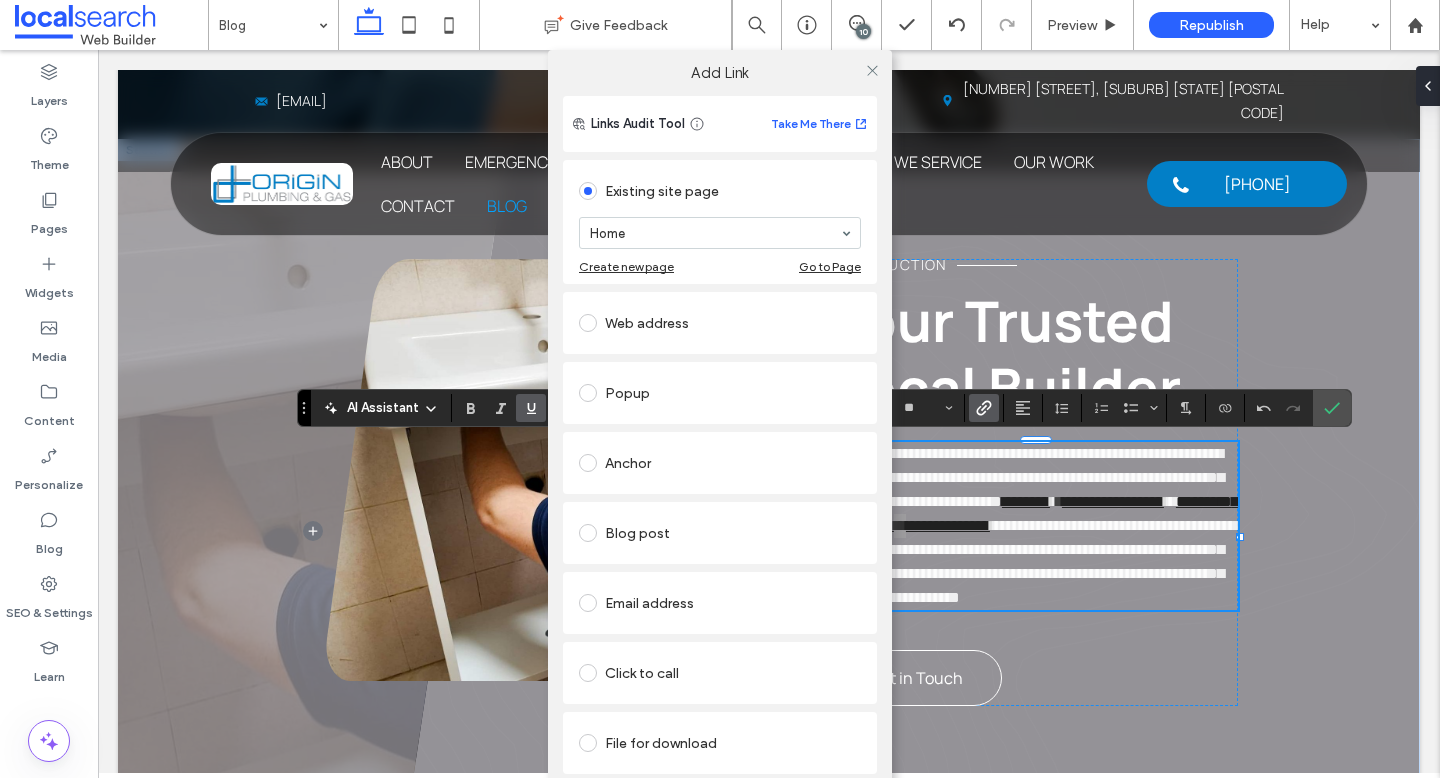 type on "**********" 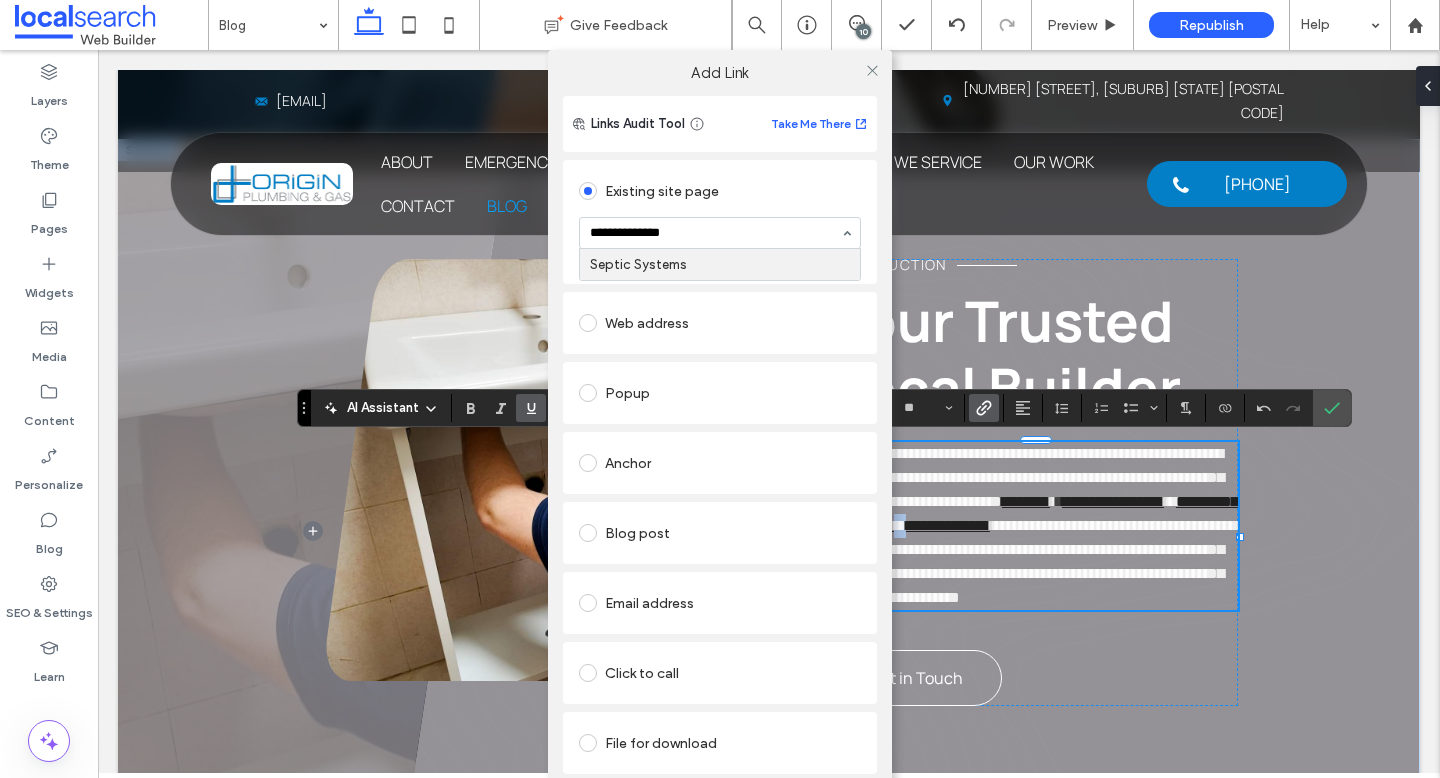 type 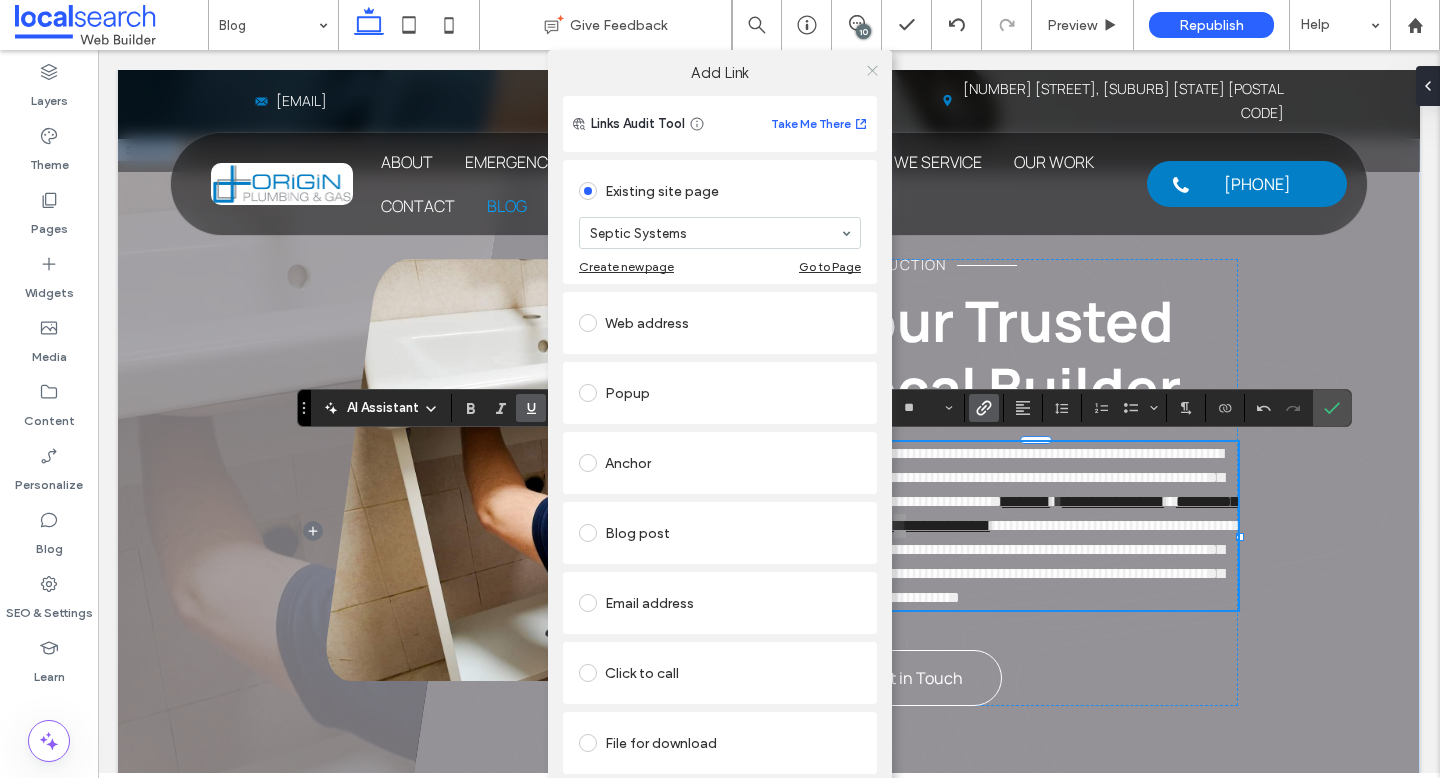 click 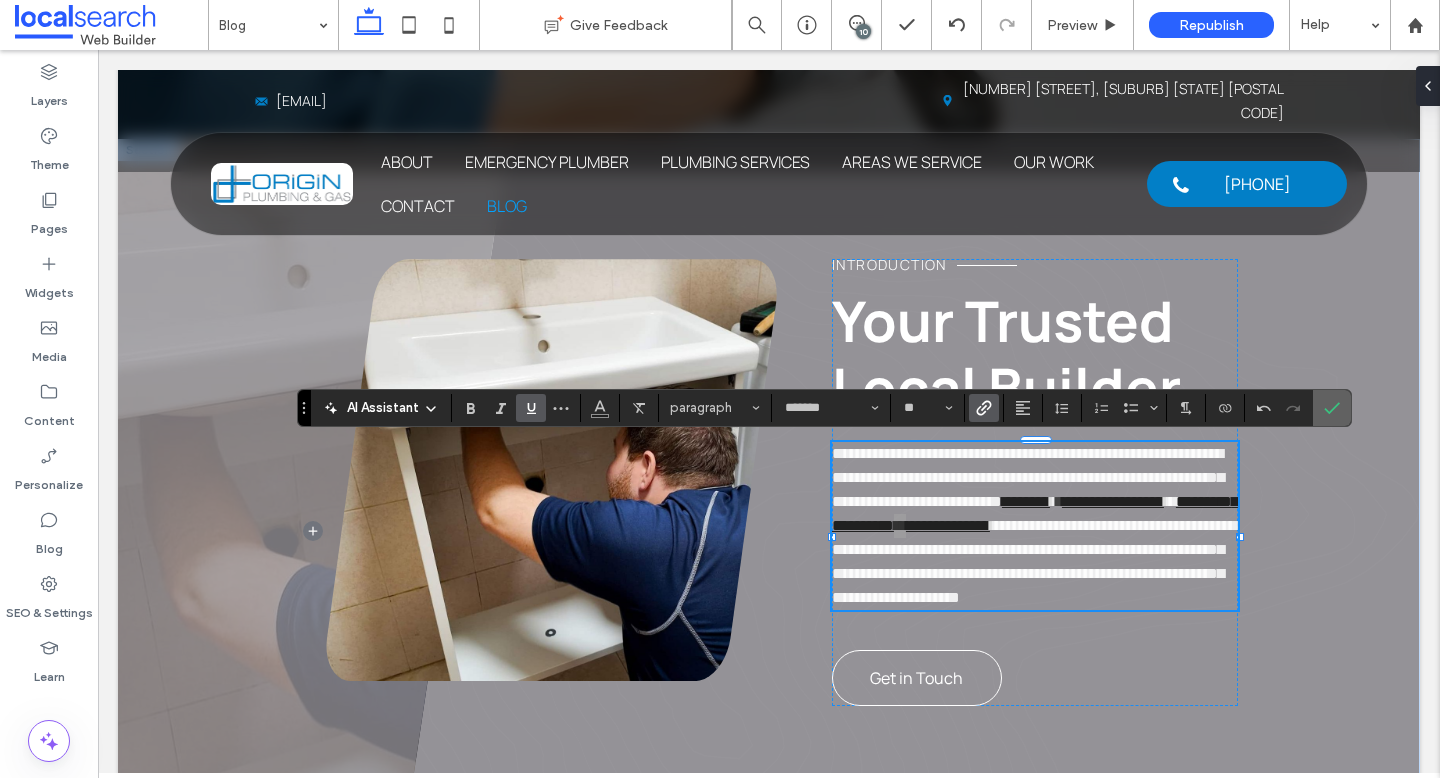 click at bounding box center (1328, 408) 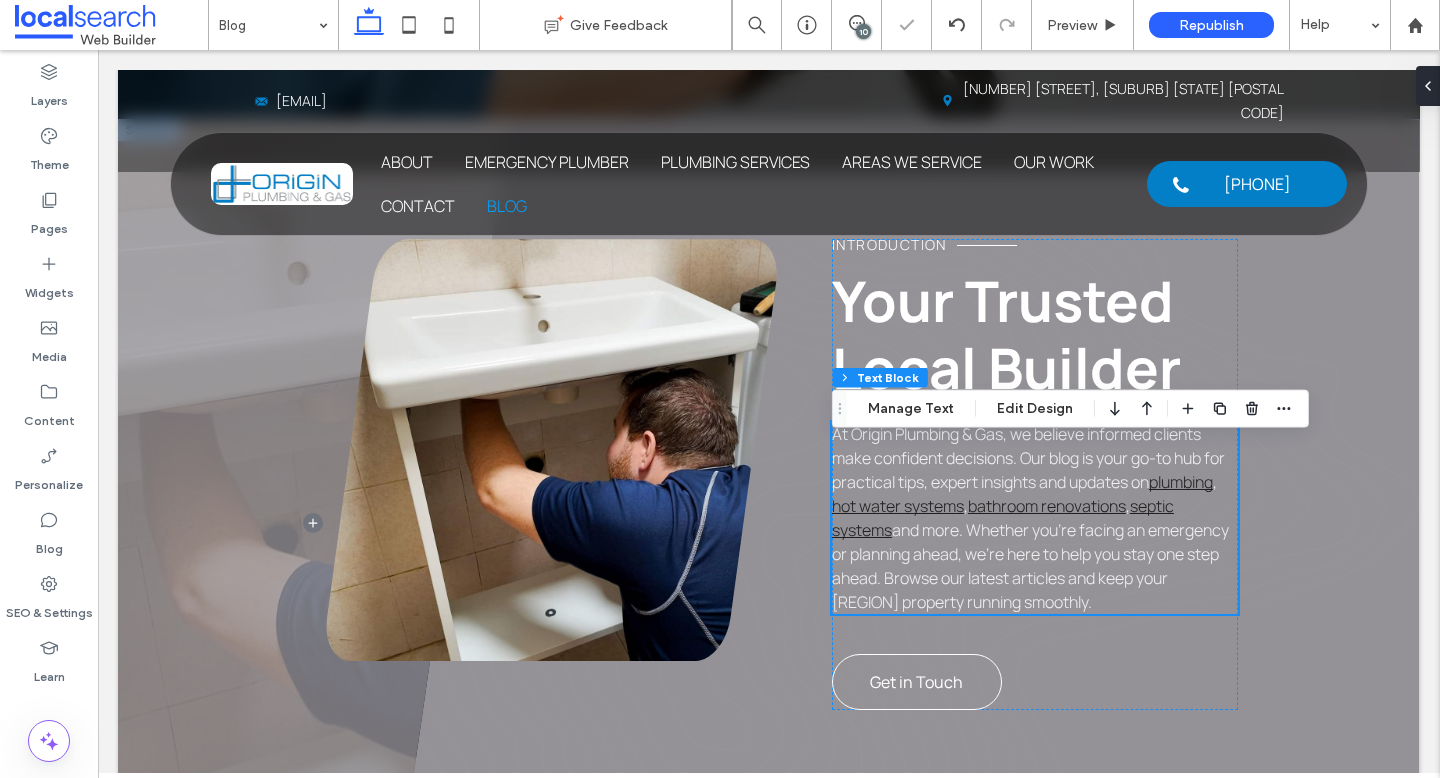 scroll, scrollTop: 657, scrollLeft: 0, axis: vertical 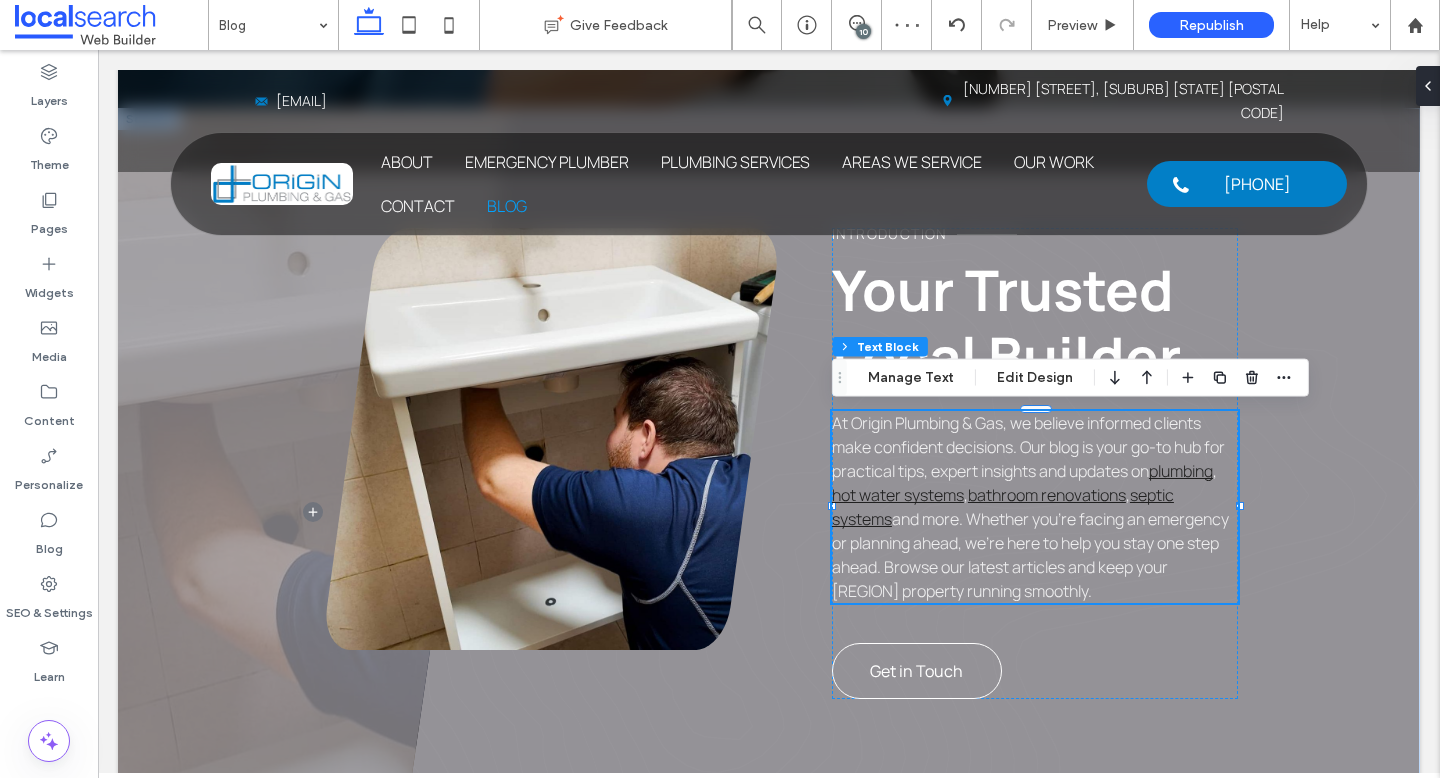 click on "and more. Whether you're facing an emergency or planning ahead, we’re here to help you stay one step ahead. Browse our latest articles and keep your Northern Rivers property running smoothly." at bounding box center (1030, 555) 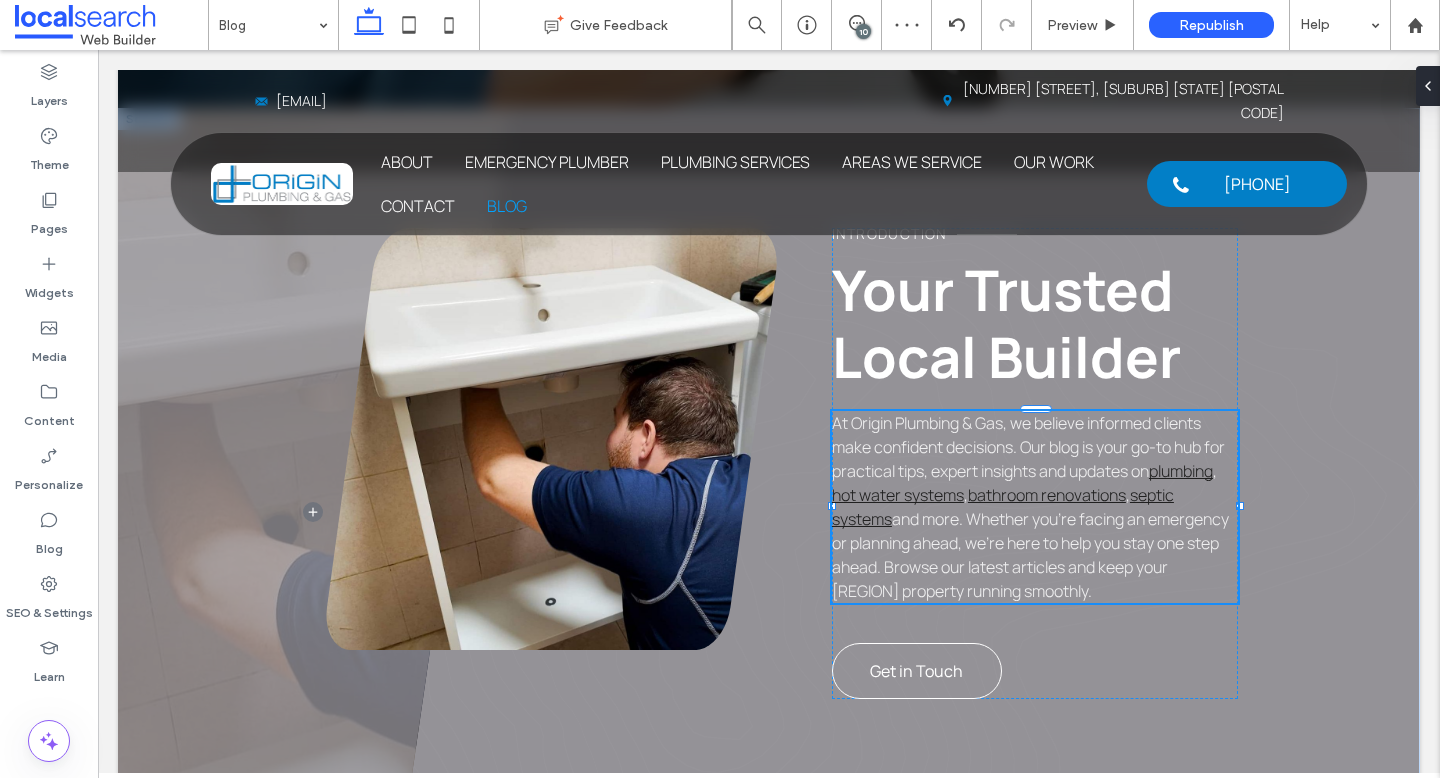 type on "*******" 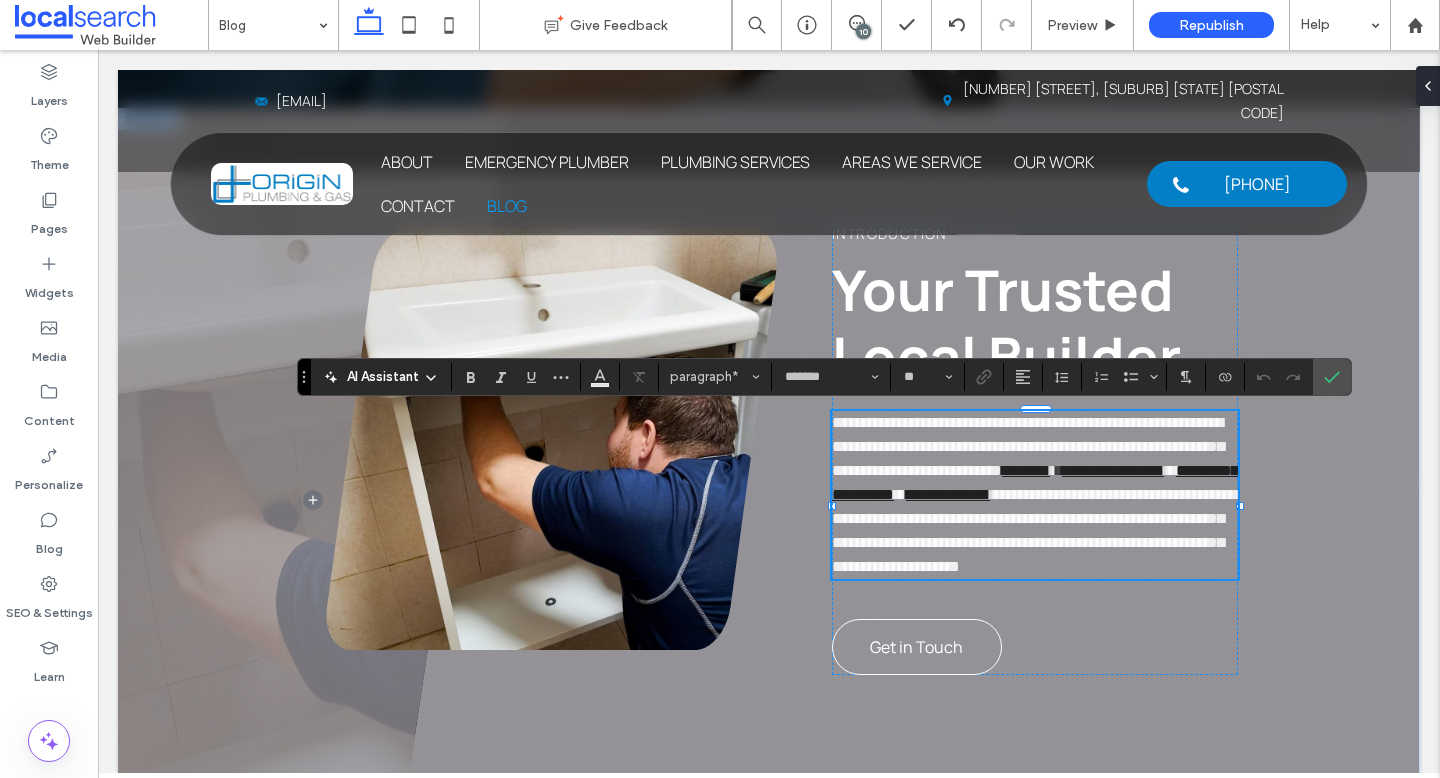 click on "**********" at bounding box center (1034, 530) 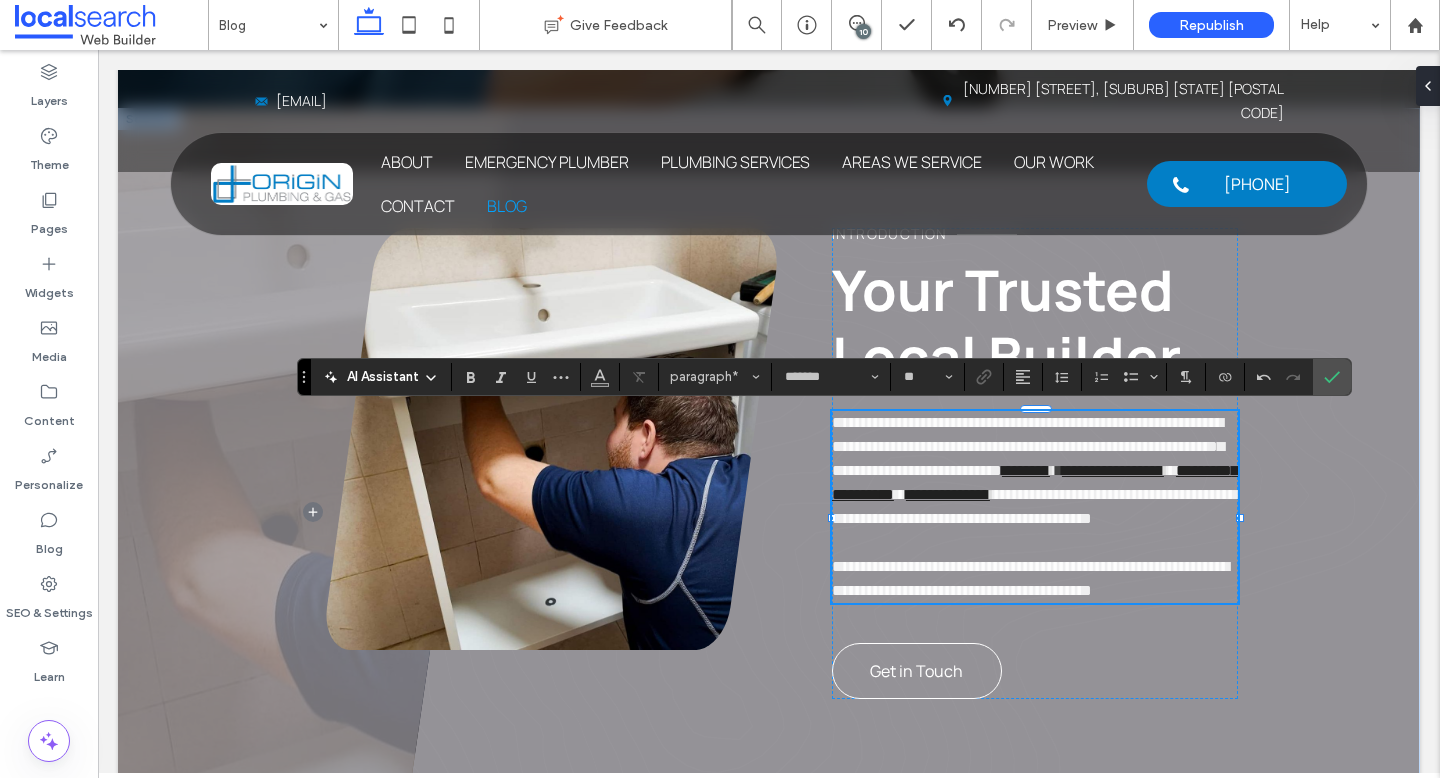 click on "**********" at bounding box center (1035, 471) 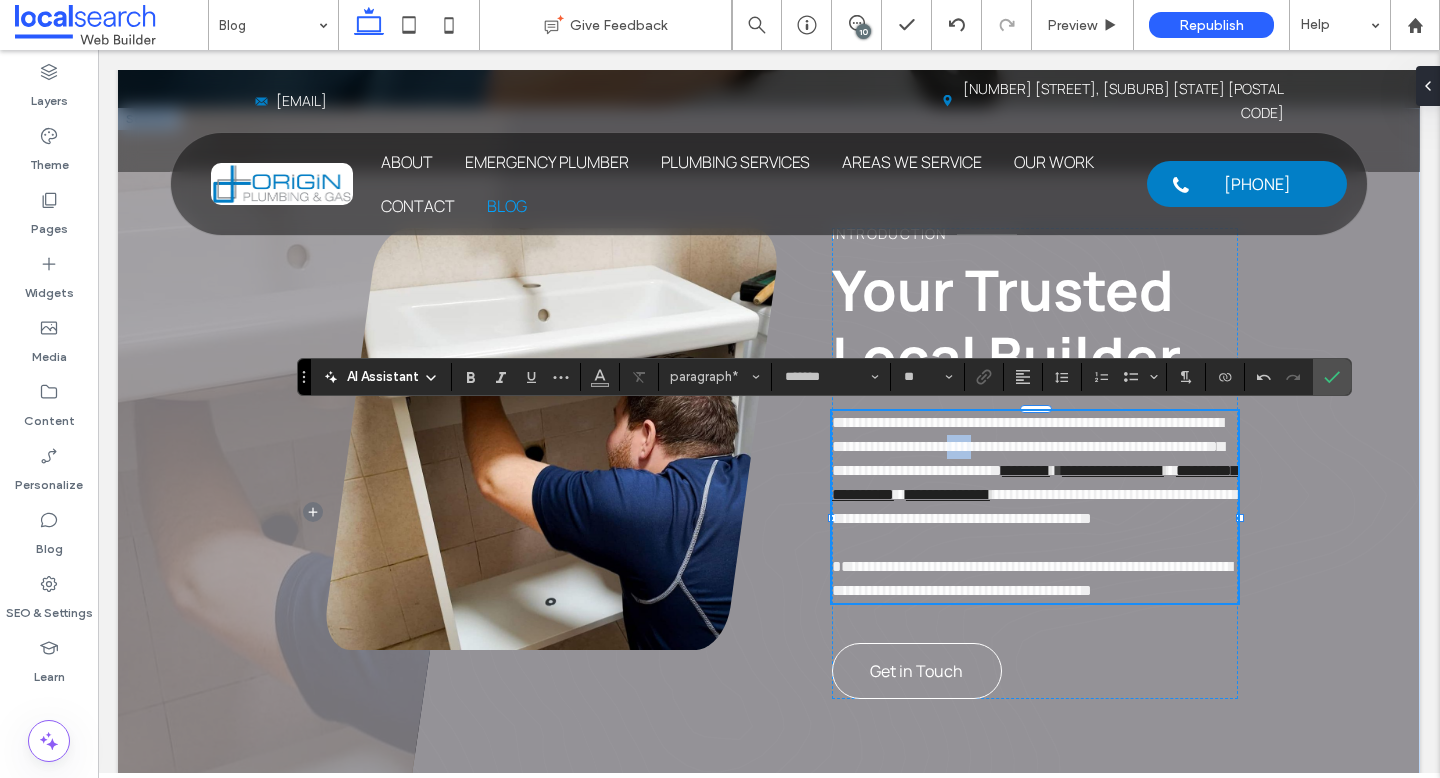 click on "**********" at bounding box center [1035, 471] 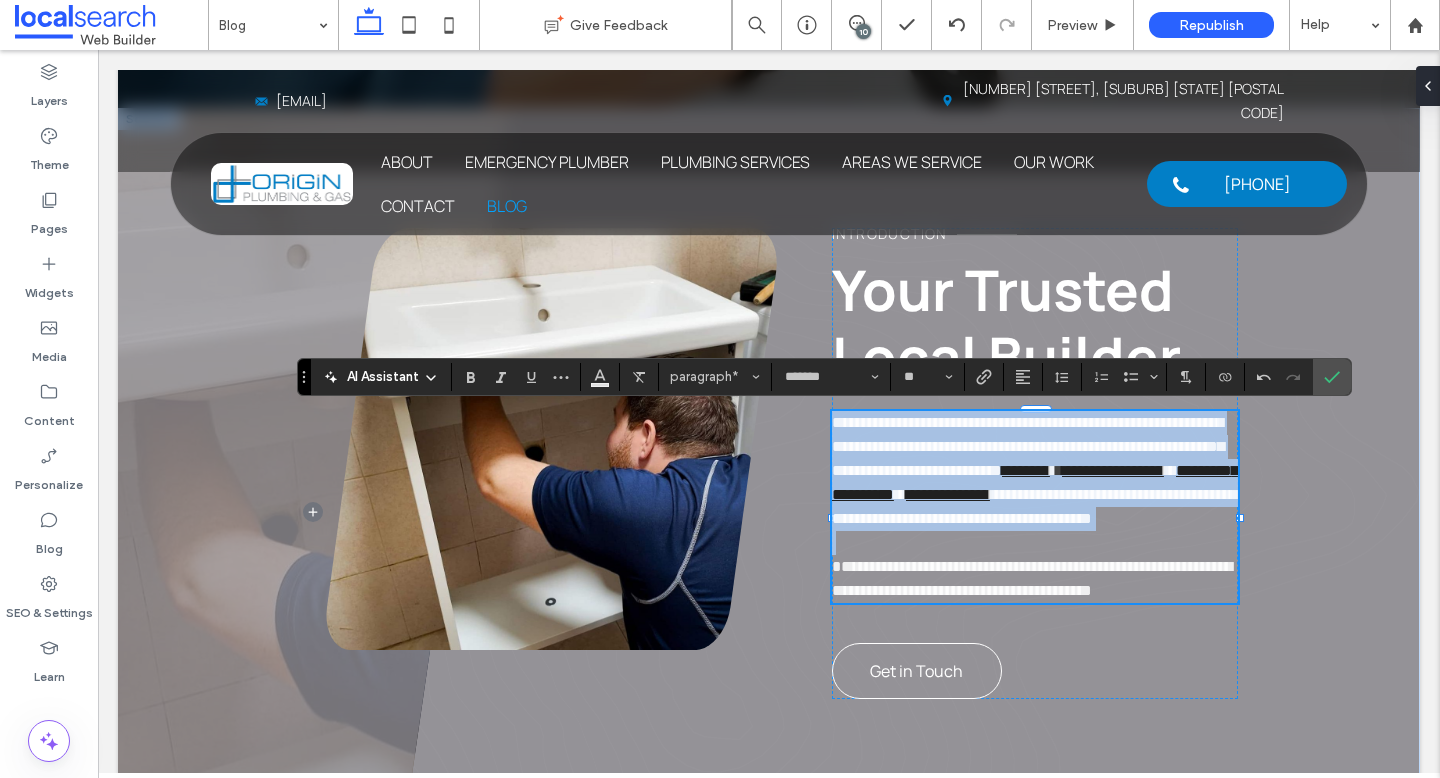 click on "**********" at bounding box center [1035, 471] 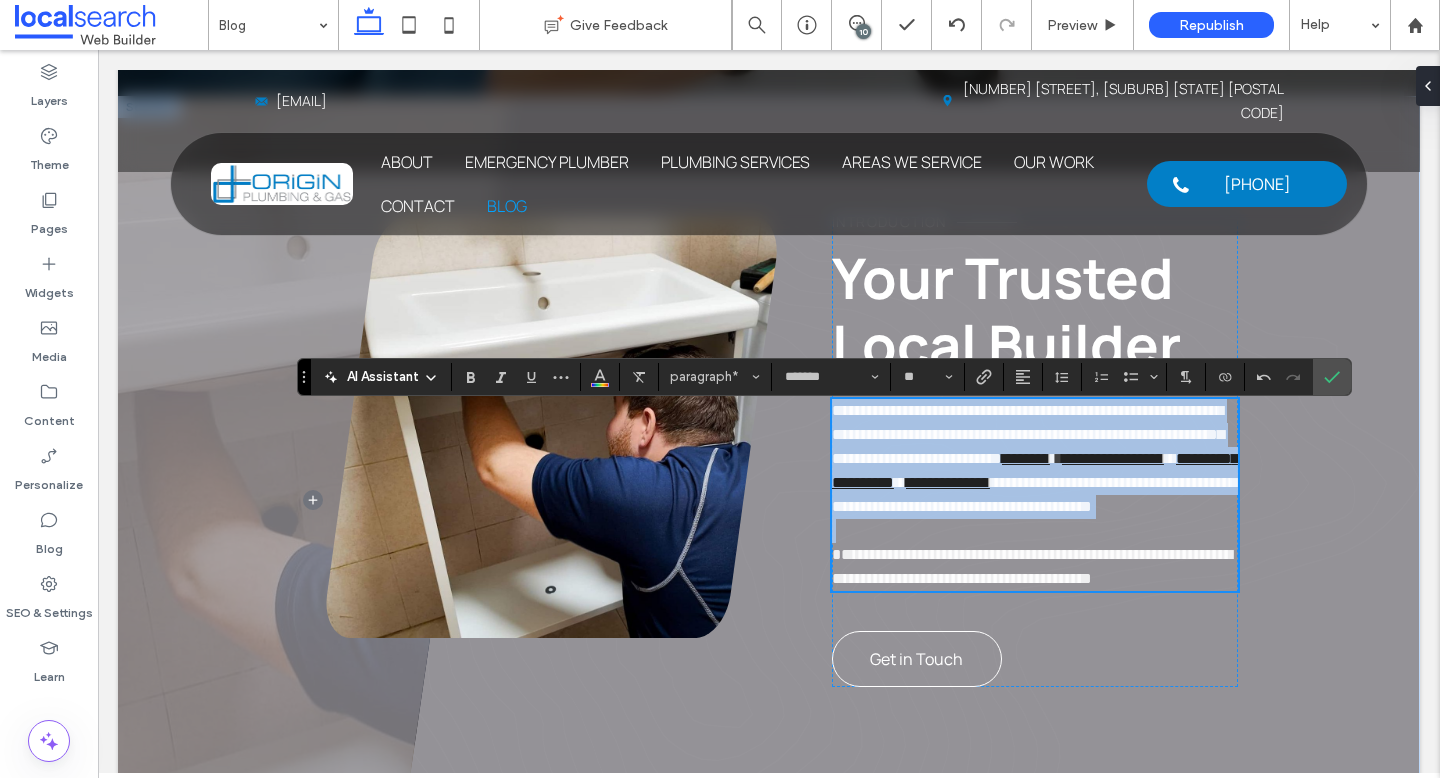 scroll, scrollTop: 674, scrollLeft: 0, axis: vertical 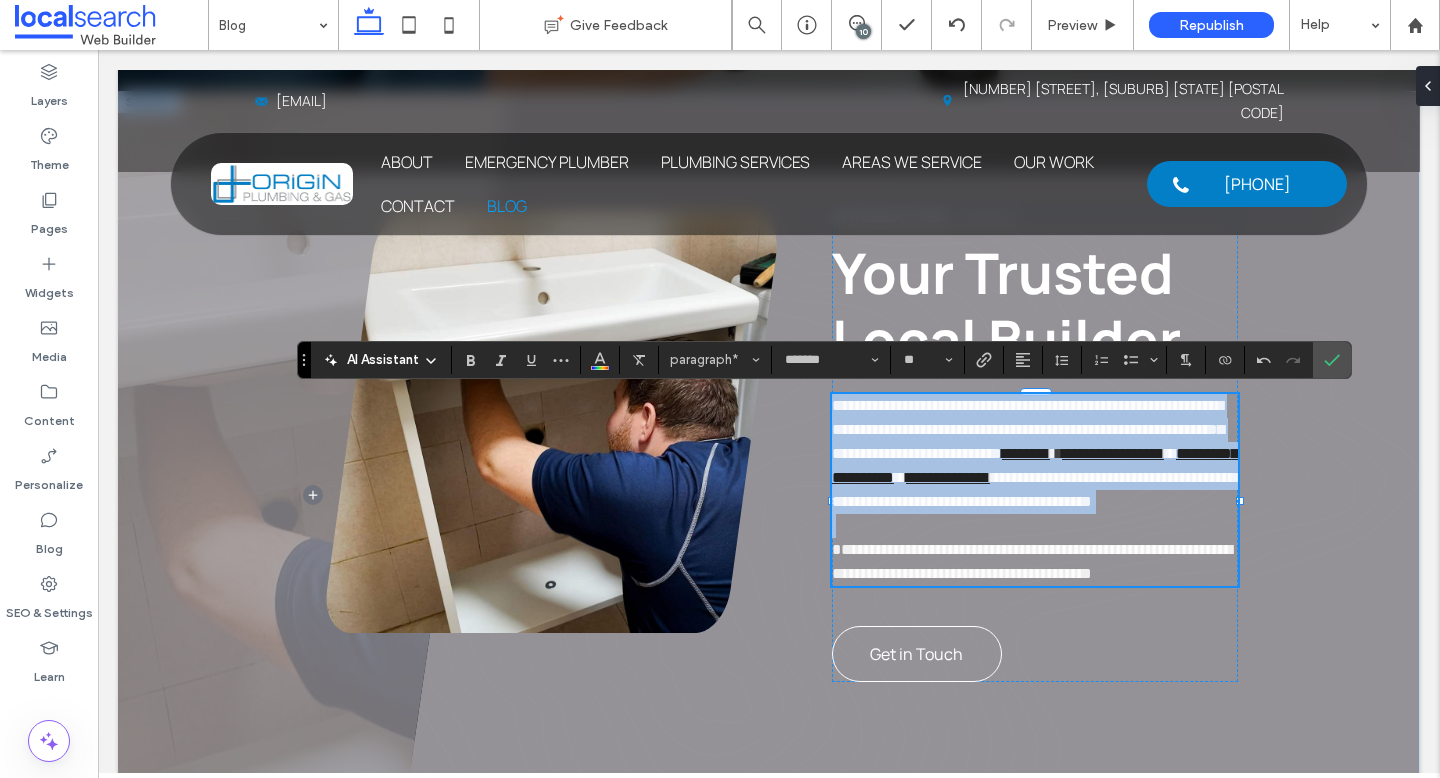 click on "**********" at bounding box center (1035, 454) 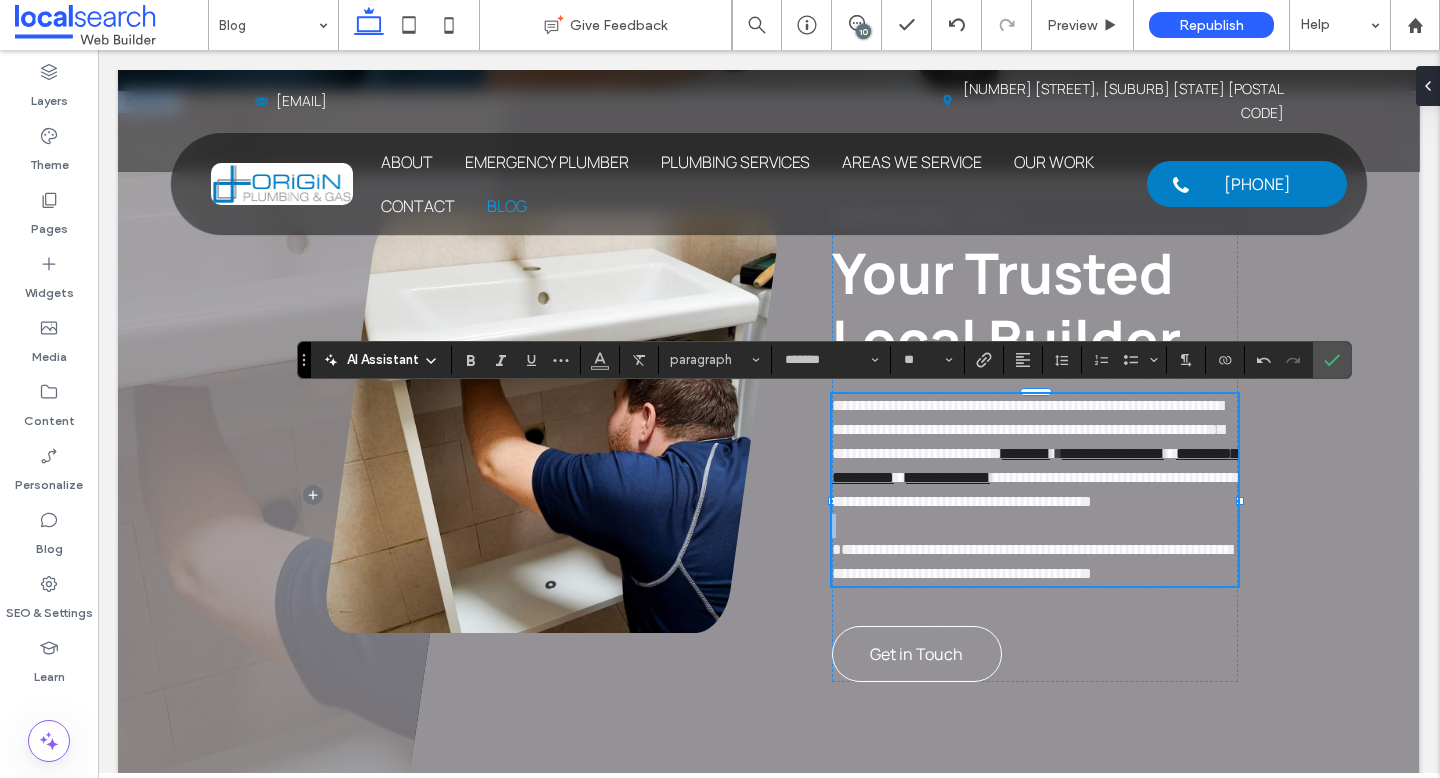 click on "**********" at bounding box center [1035, 454] 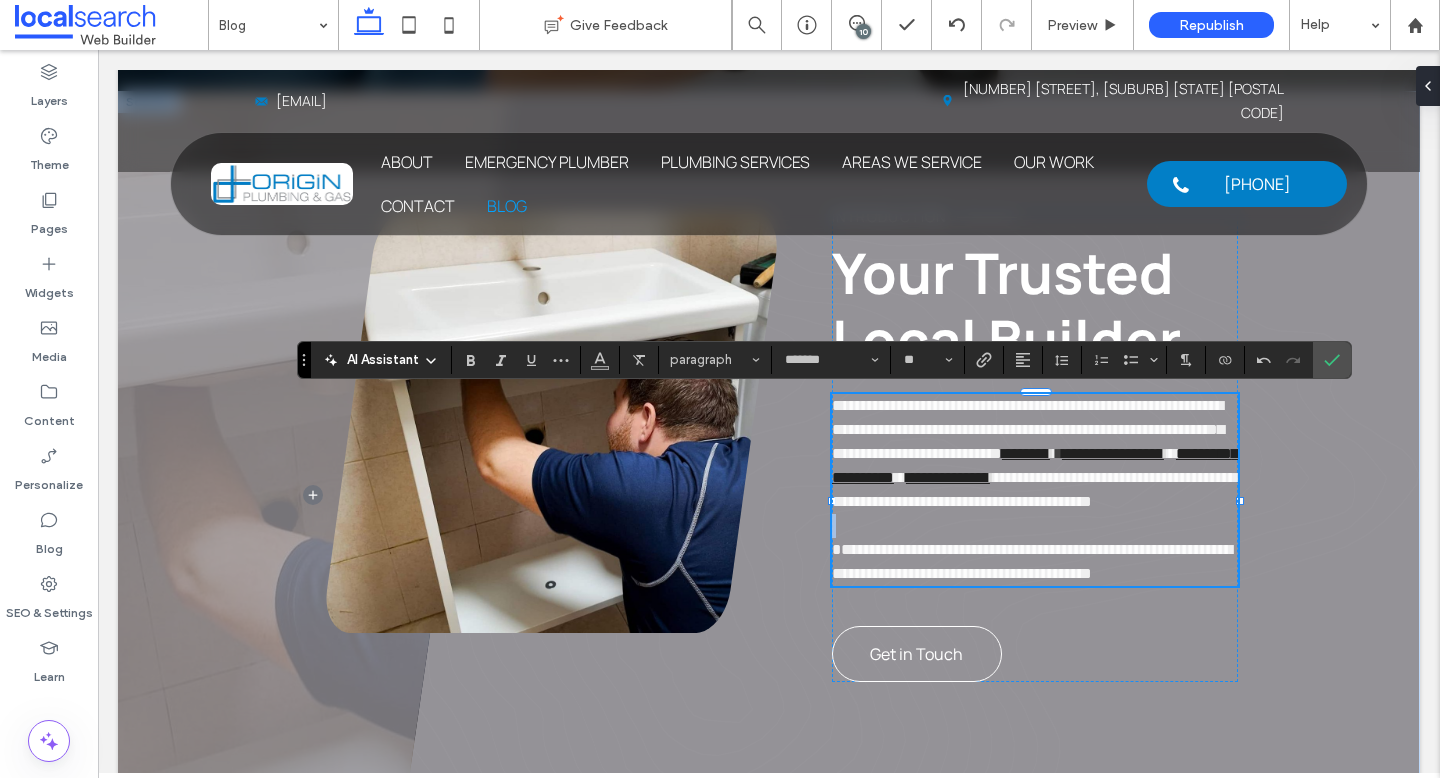 click on "**********" at bounding box center [1035, 454] 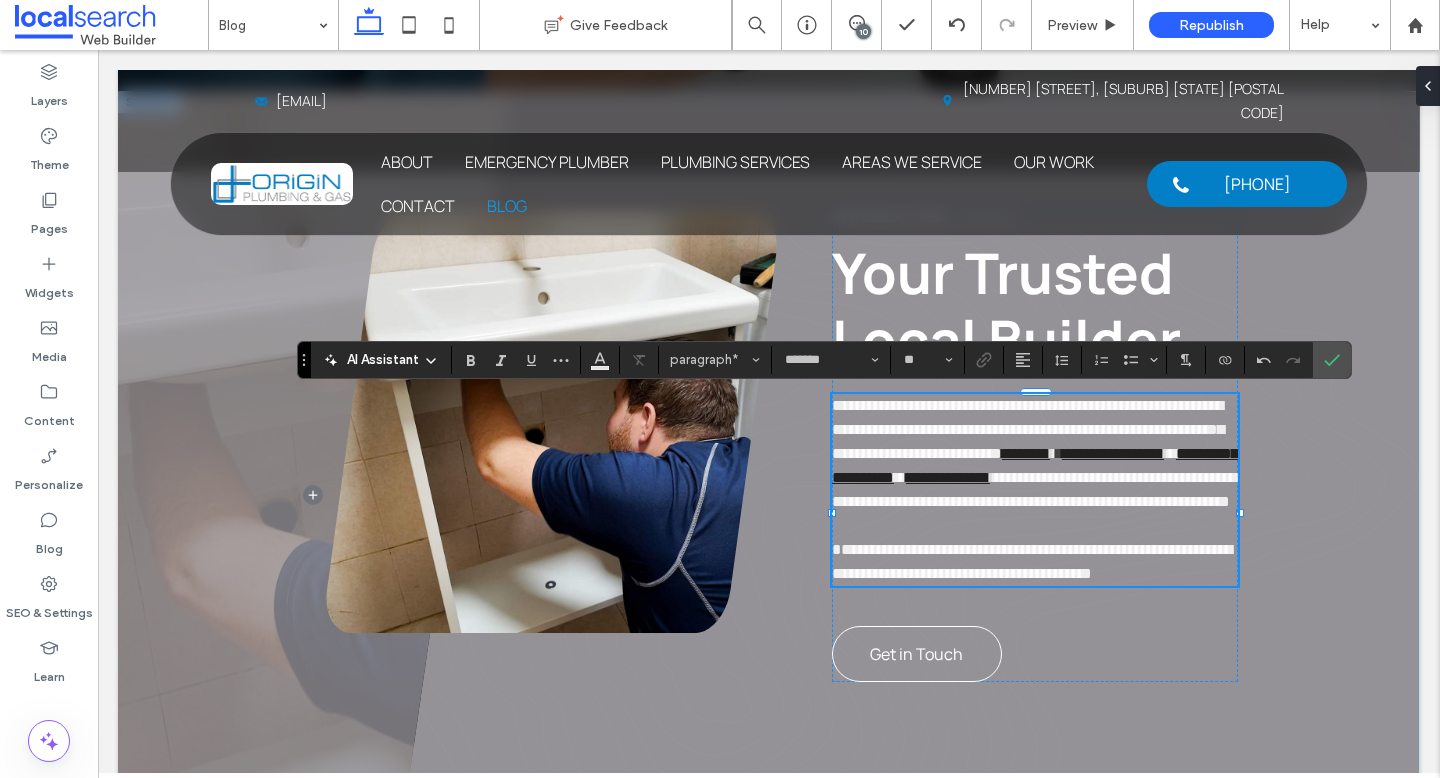 click on "**********" at bounding box center (1034, 489) 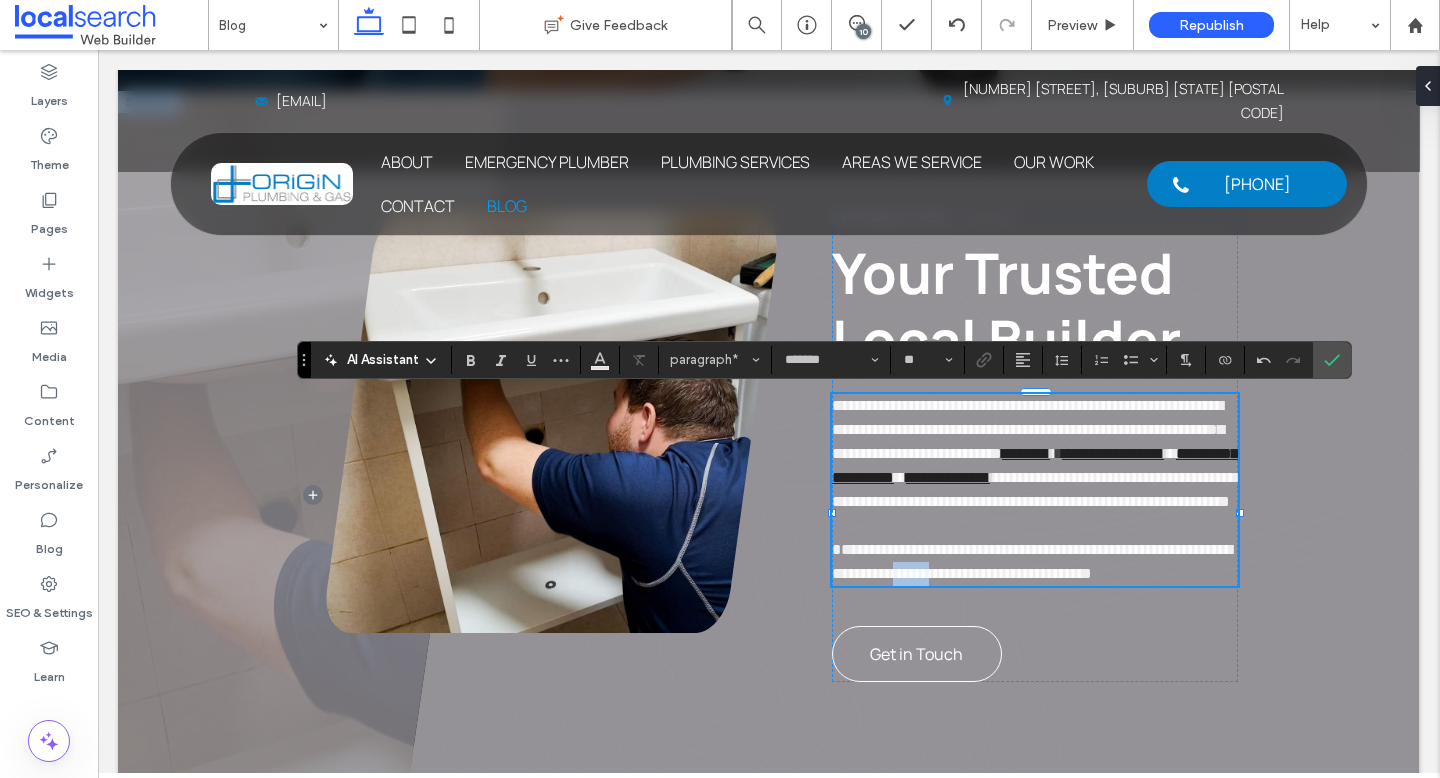 click on "**********" at bounding box center [1032, 561] 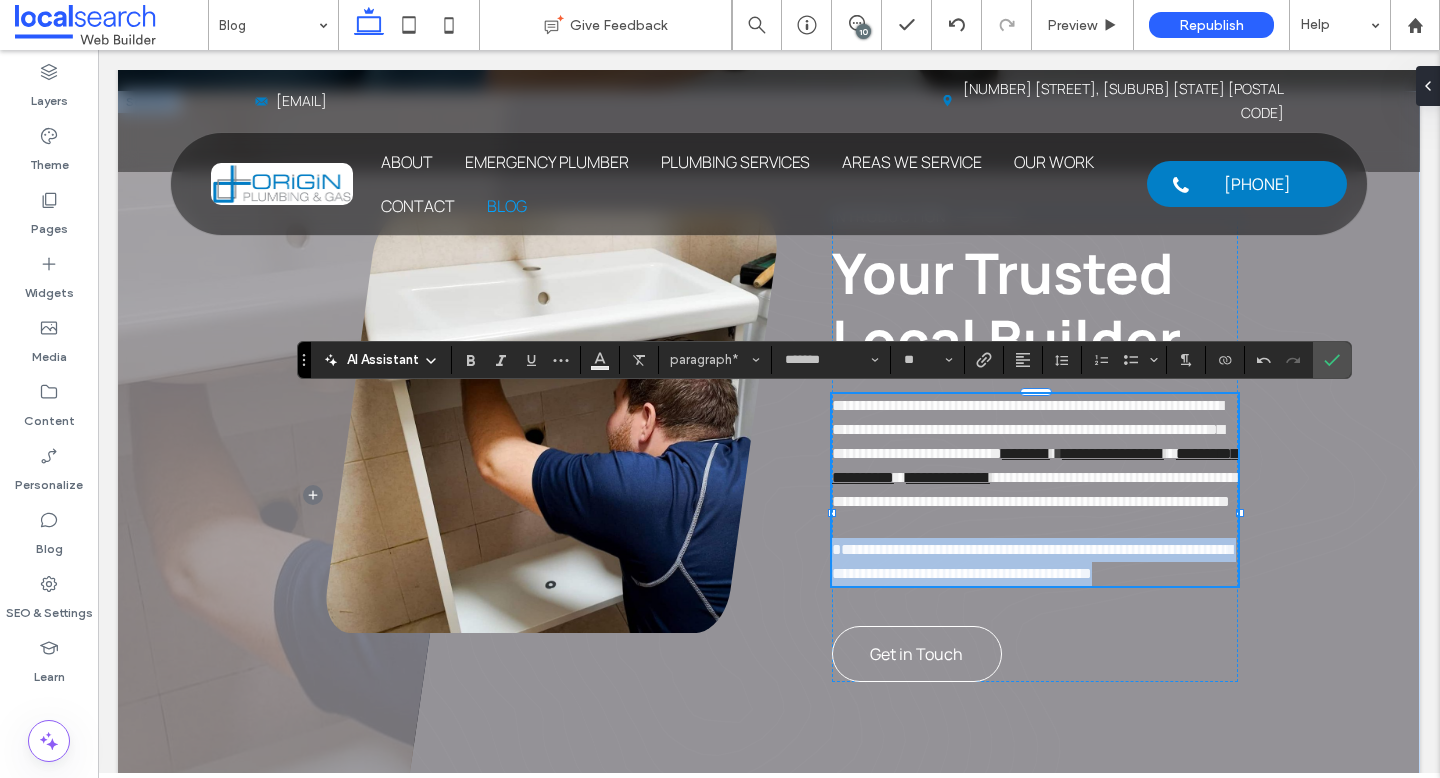 click on "**********" at bounding box center (1032, 561) 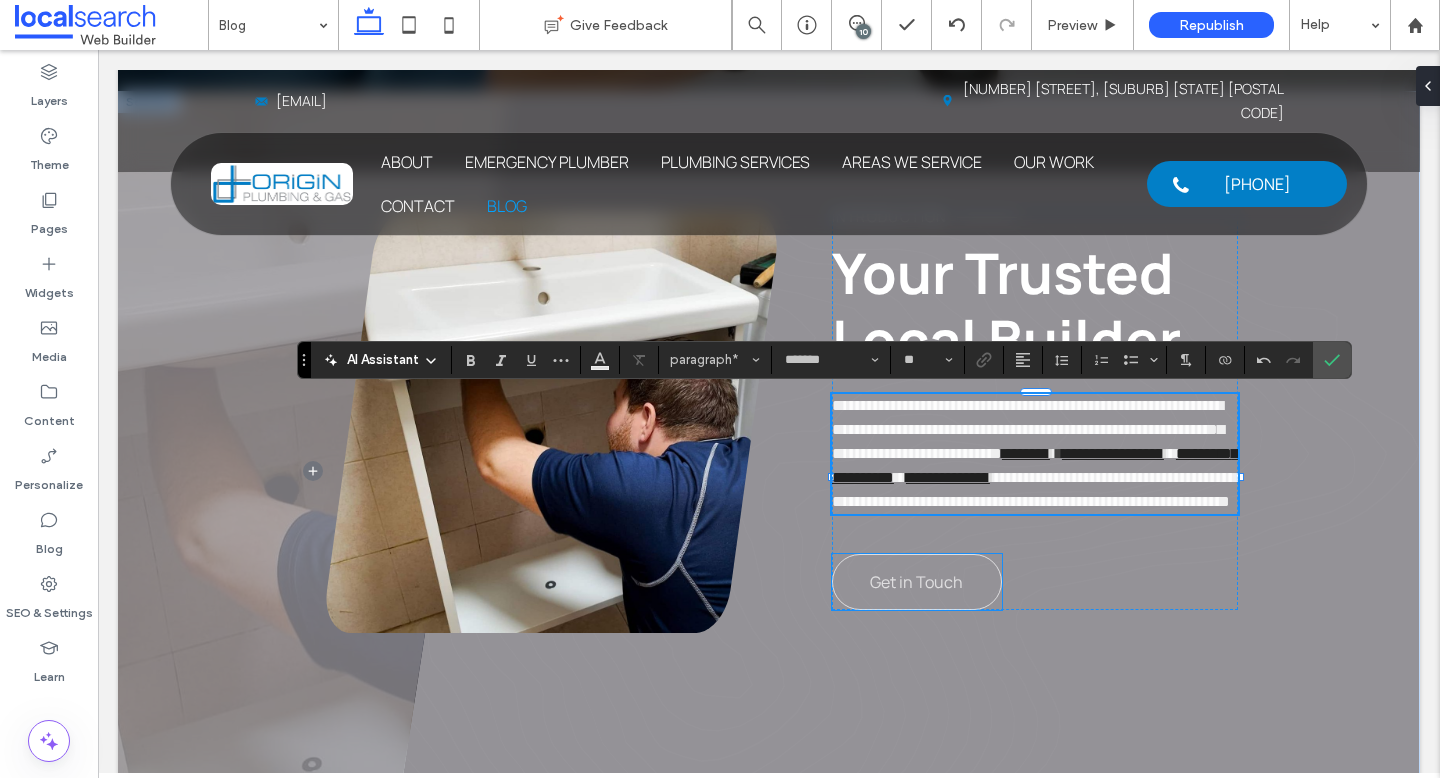 click on "Get in Touch" at bounding box center (916, 582) 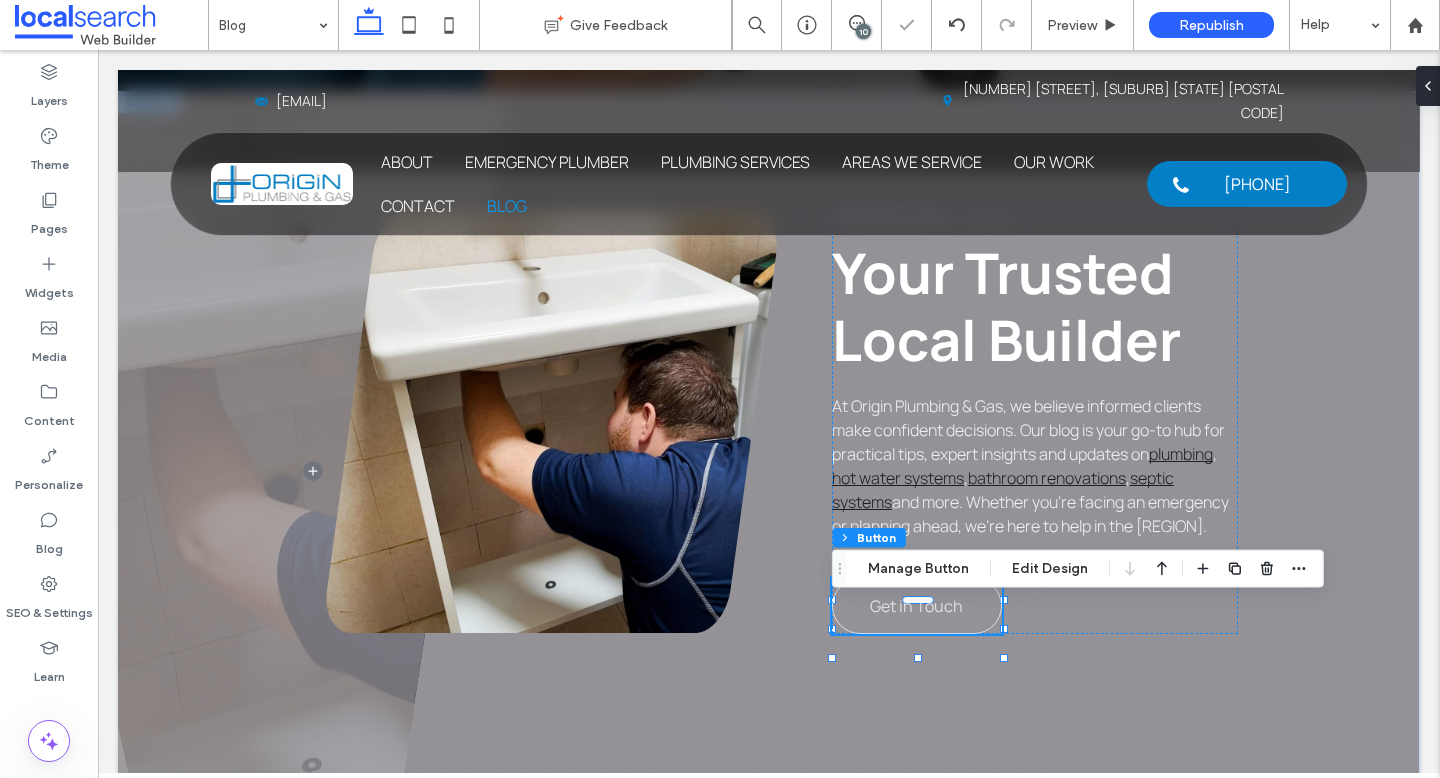 click on "Get in Touch" at bounding box center (917, 606) 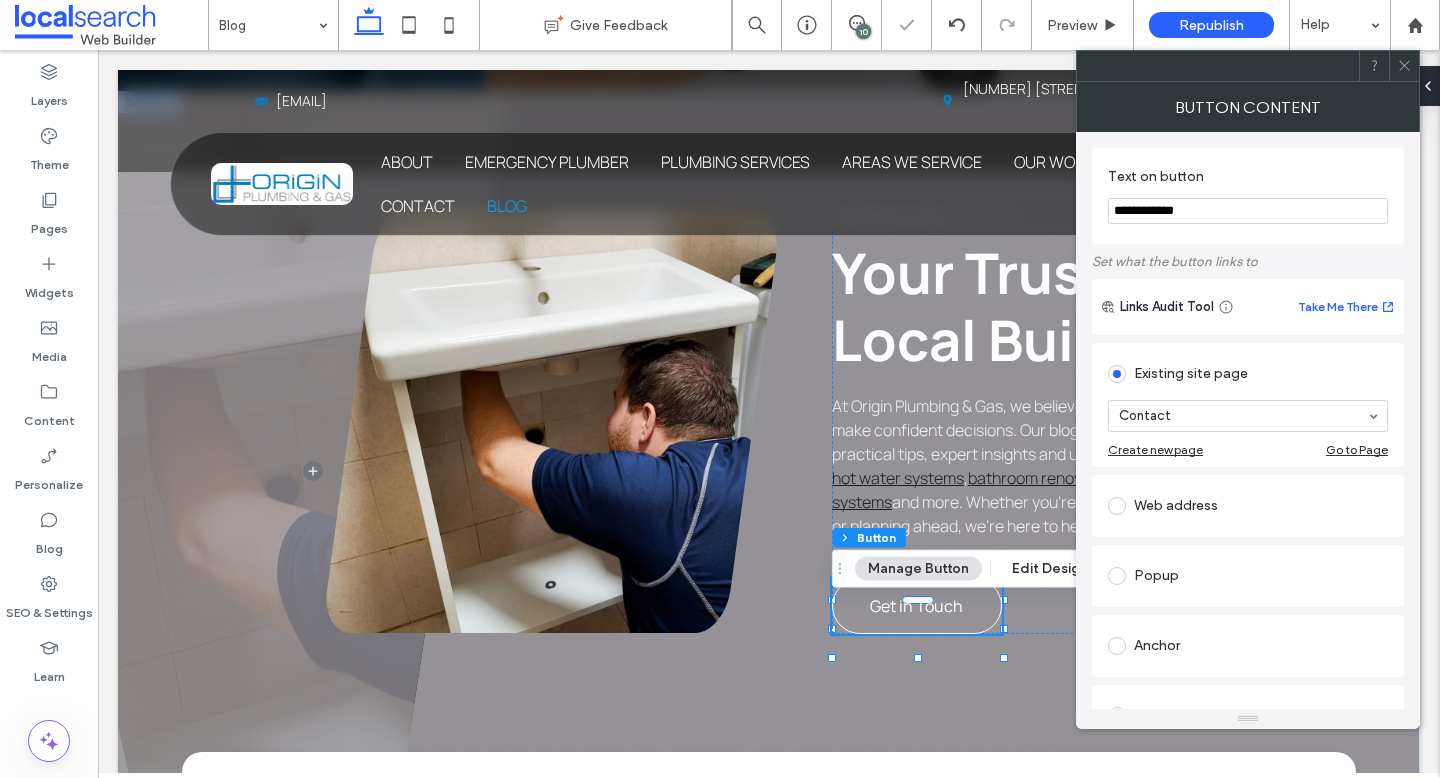 click on "**********" at bounding box center [1248, 211] 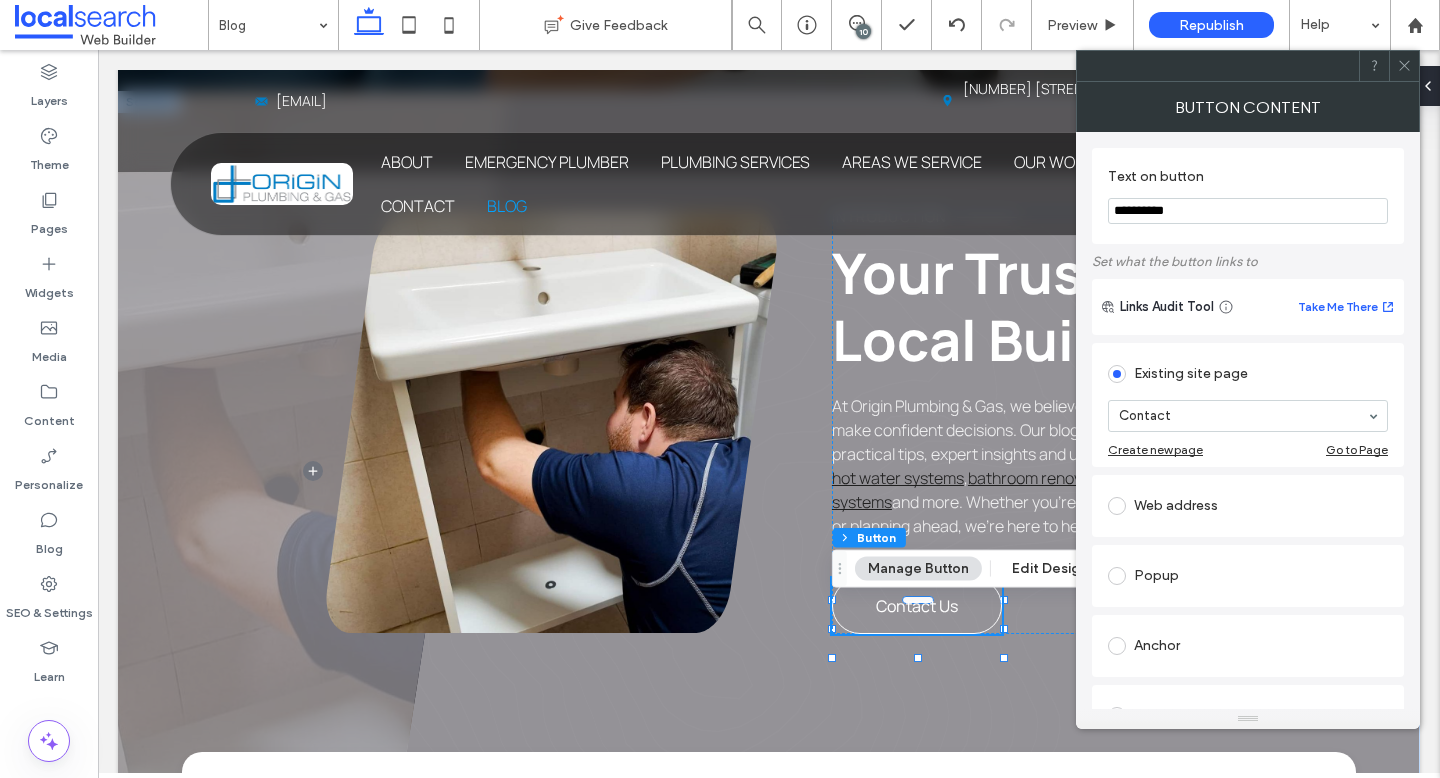 type on "**********" 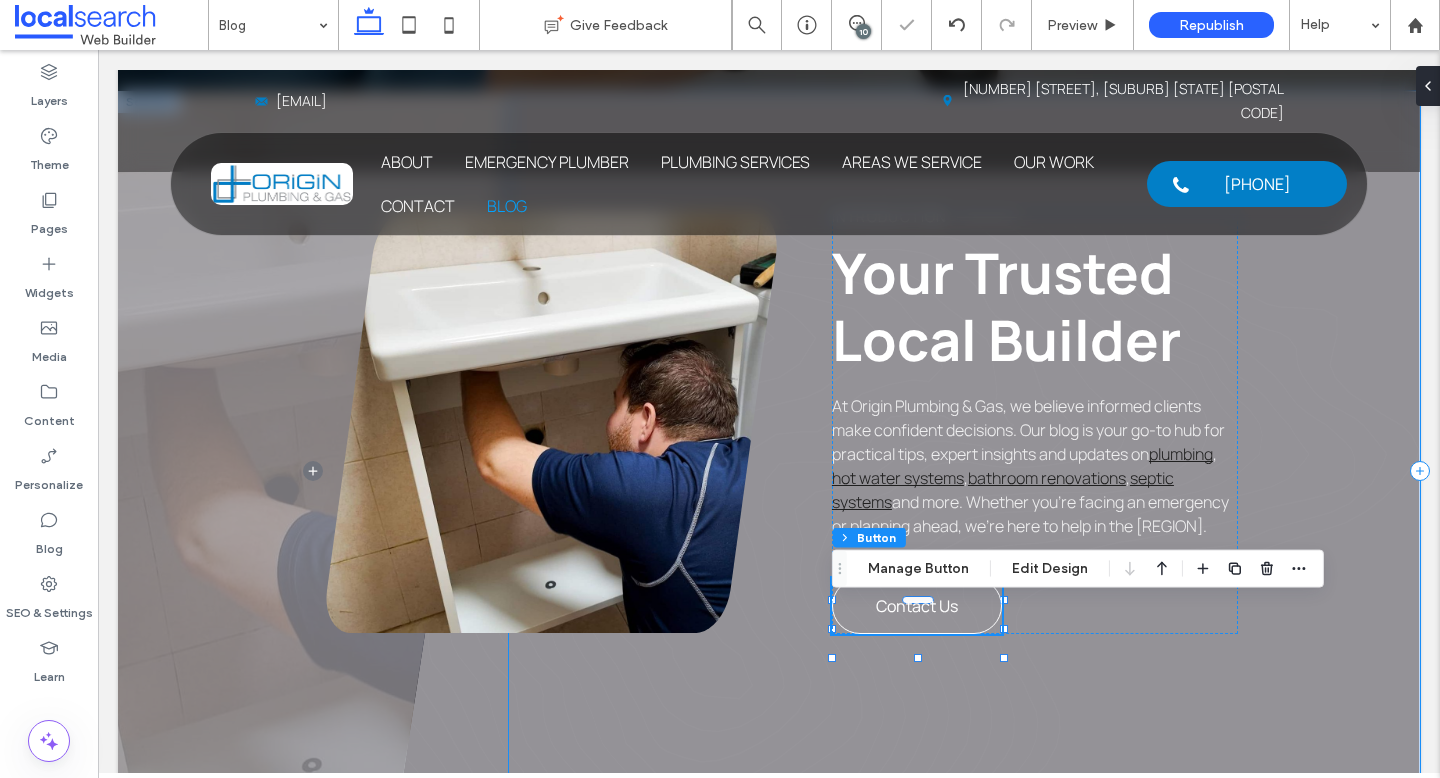 click on "Introduction
Your Trusted Local Builder
At Origin Plumbing & Gas, we believe informed clients make confident decisions. Our blog is your go-to hub for practical tips, expert insights and updates on  plumbing ,   hot water systems ,  bathroom renovations ,  septic systems  and more. Whether you're facing an emergency or planning ahead, we’re here to help in the Northern Rivers.
Contact Us" at bounding box center (964, 471) 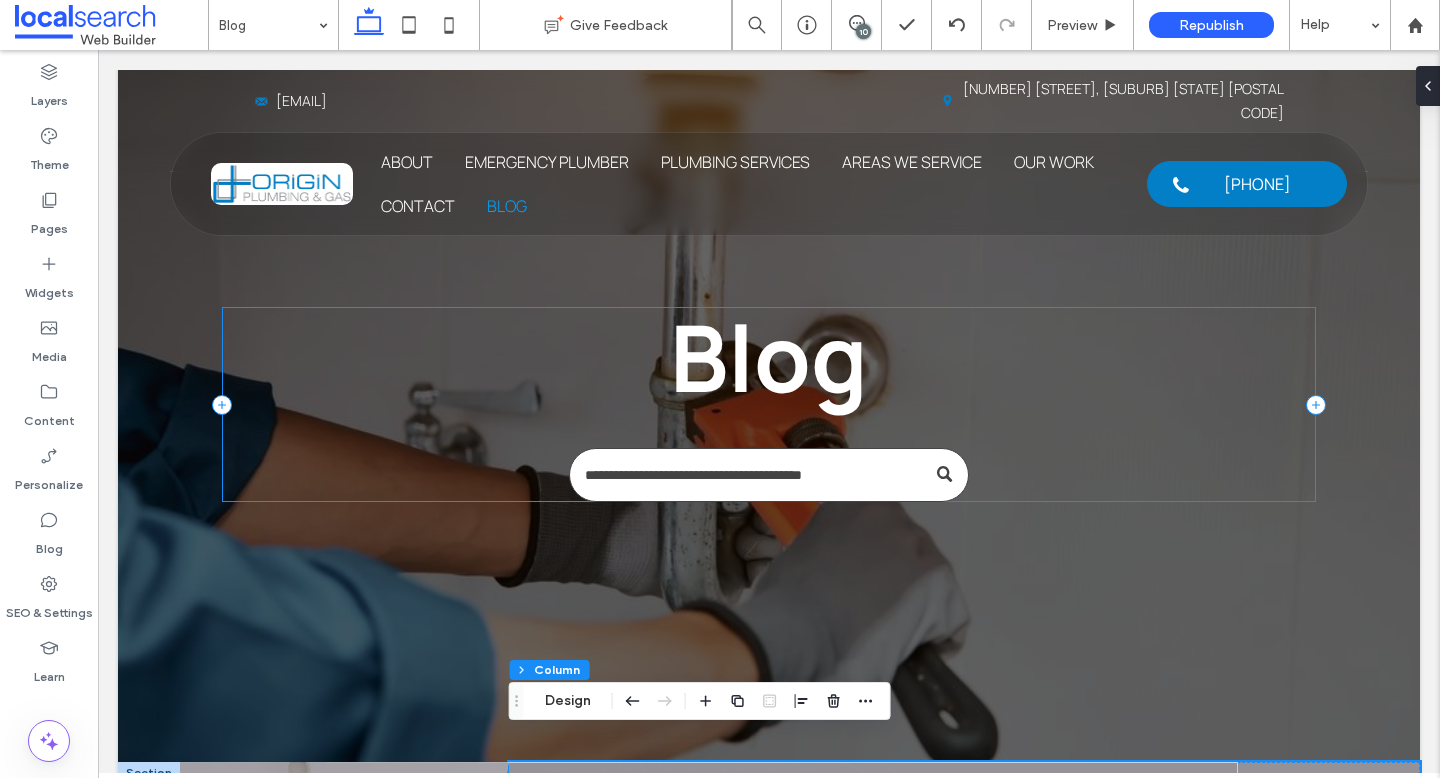 scroll, scrollTop: 5, scrollLeft: 0, axis: vertical 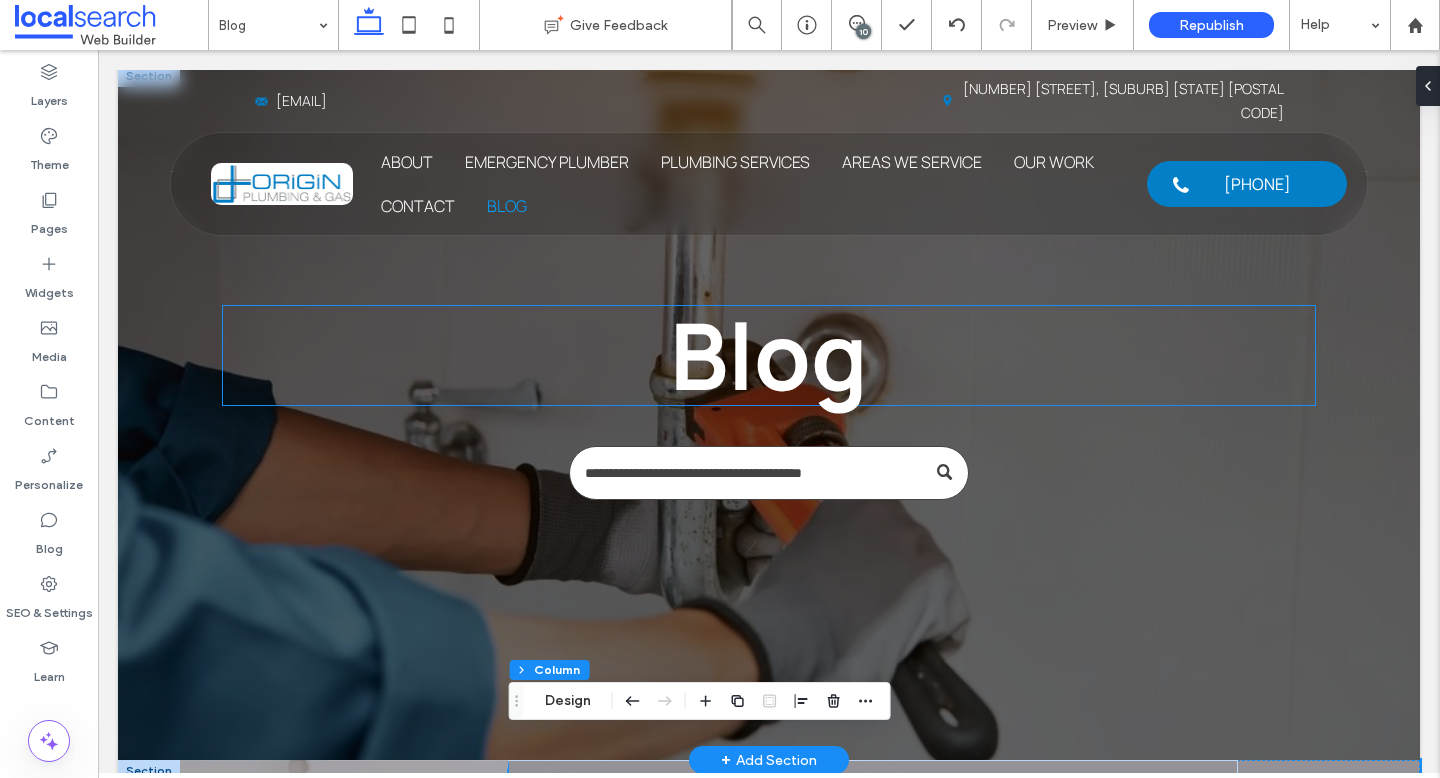 click on "Blog" at bounding box center (769, 355) 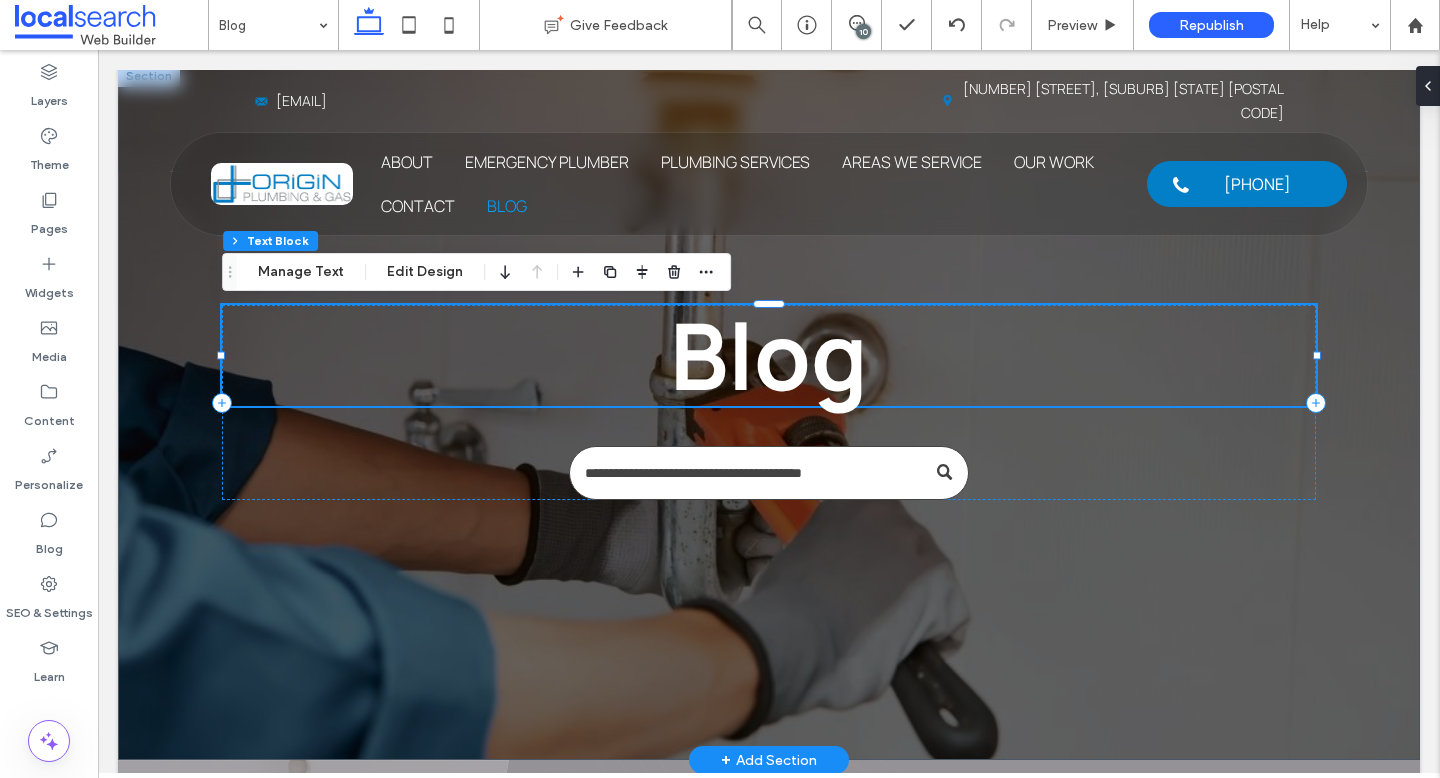 click on "Blog" at bounding box center [769, 355] 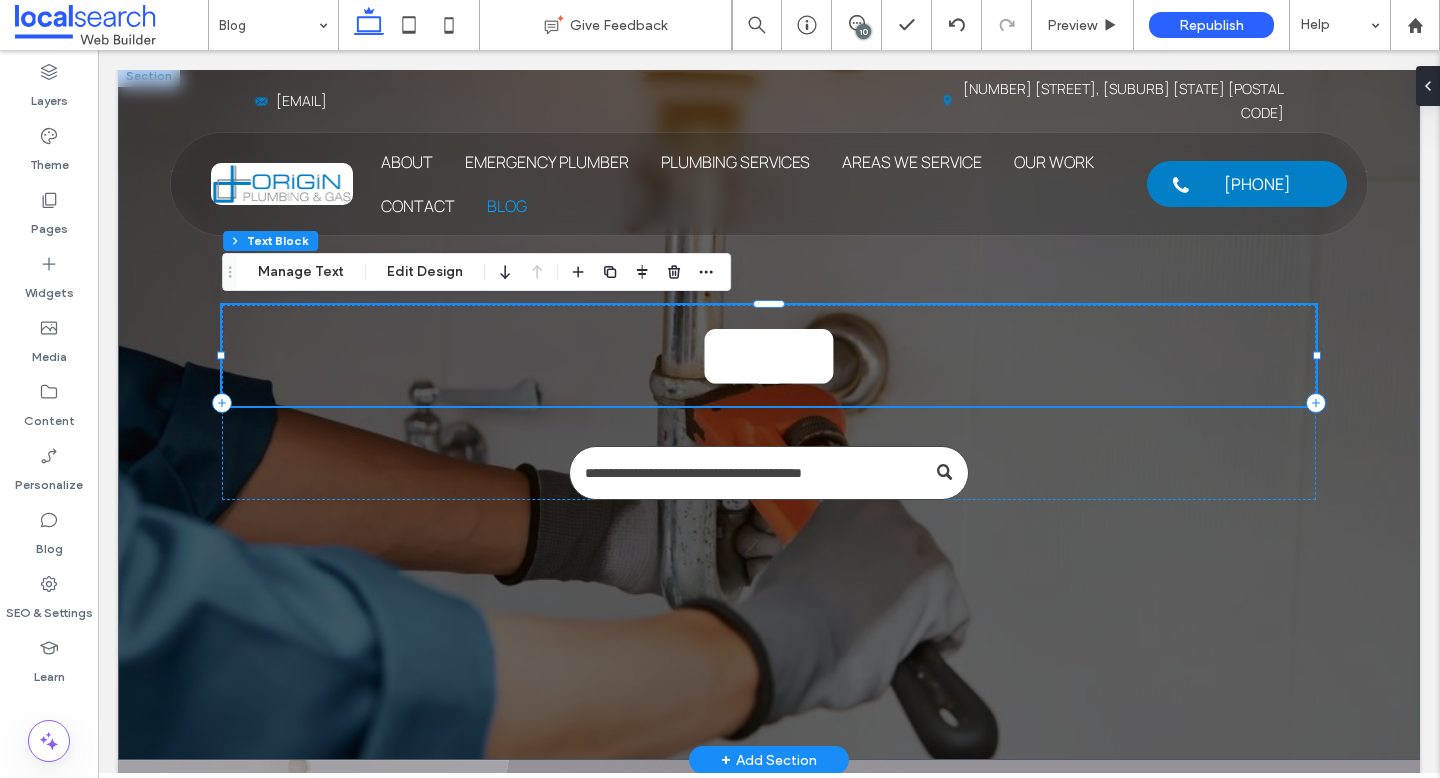 click on "****" at bounding box center [769, 355] 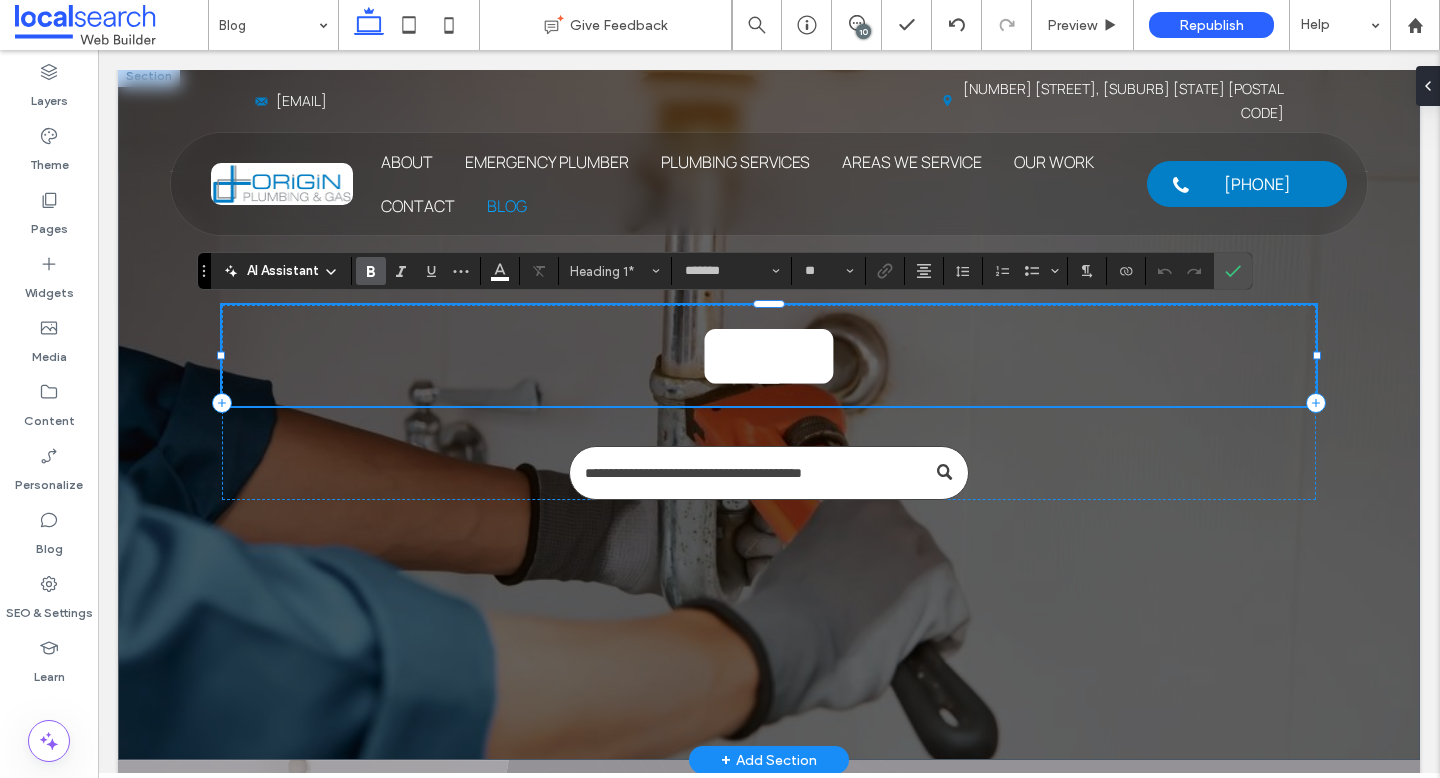 click on "****" at bounding box center (769, 355) 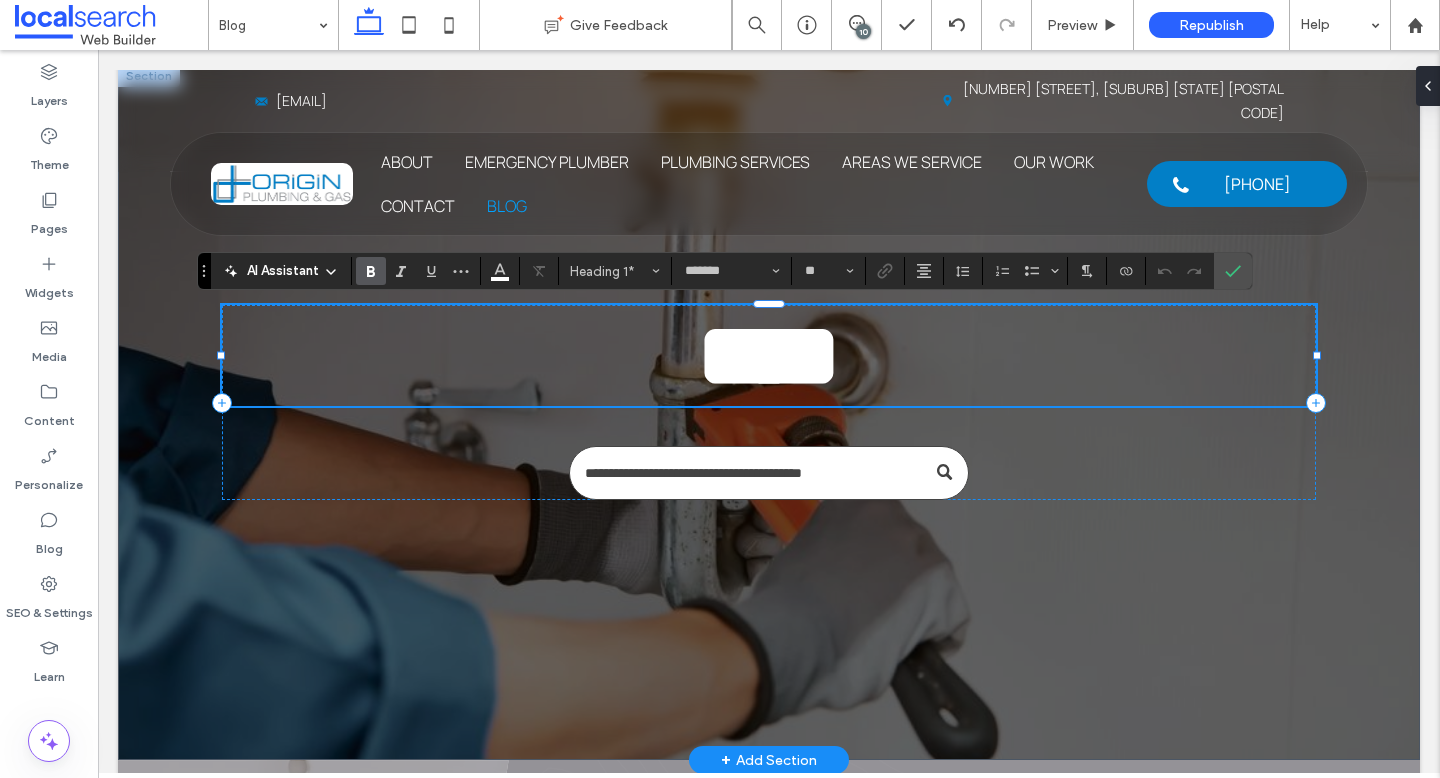 type 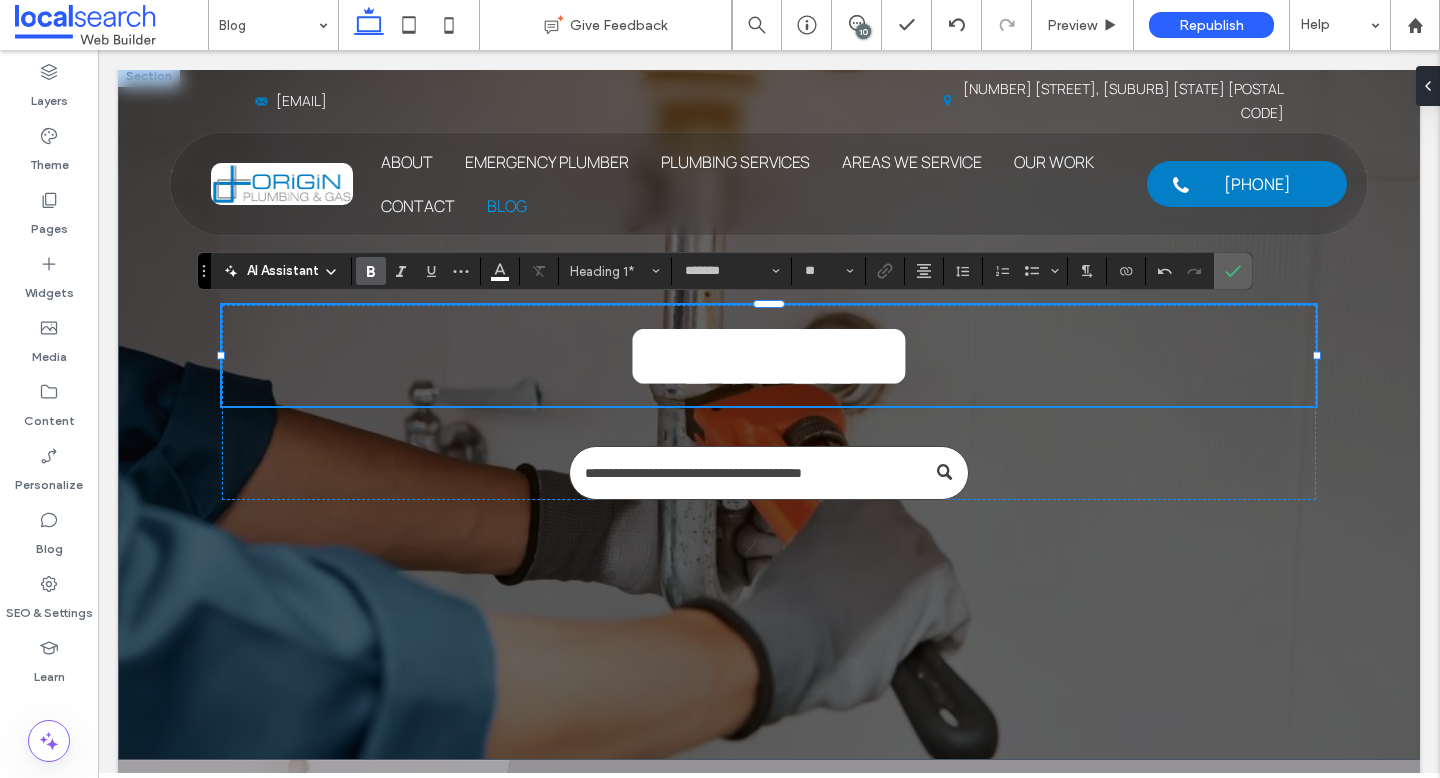 click 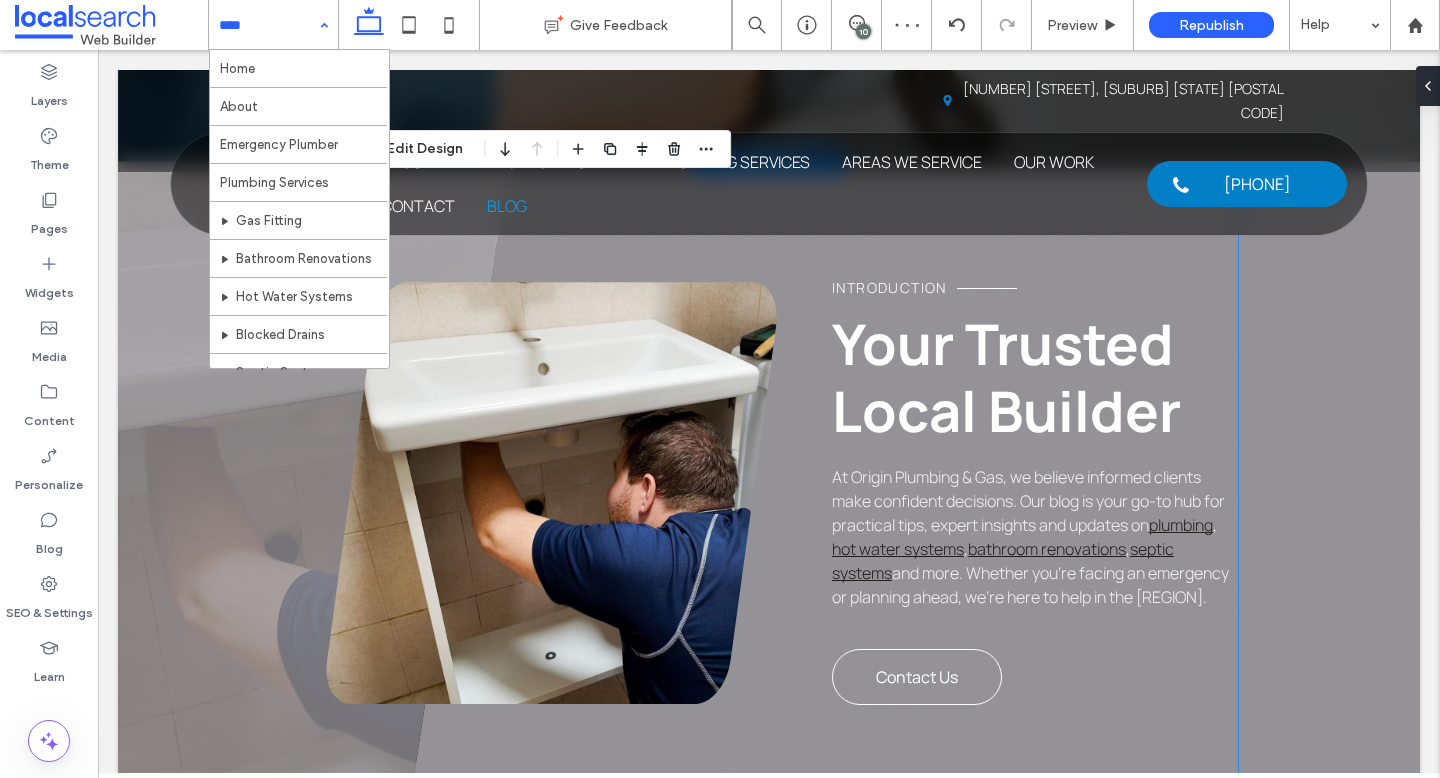 scroll, scrollTop: 622, scrollLeft: 0, axis: vertical 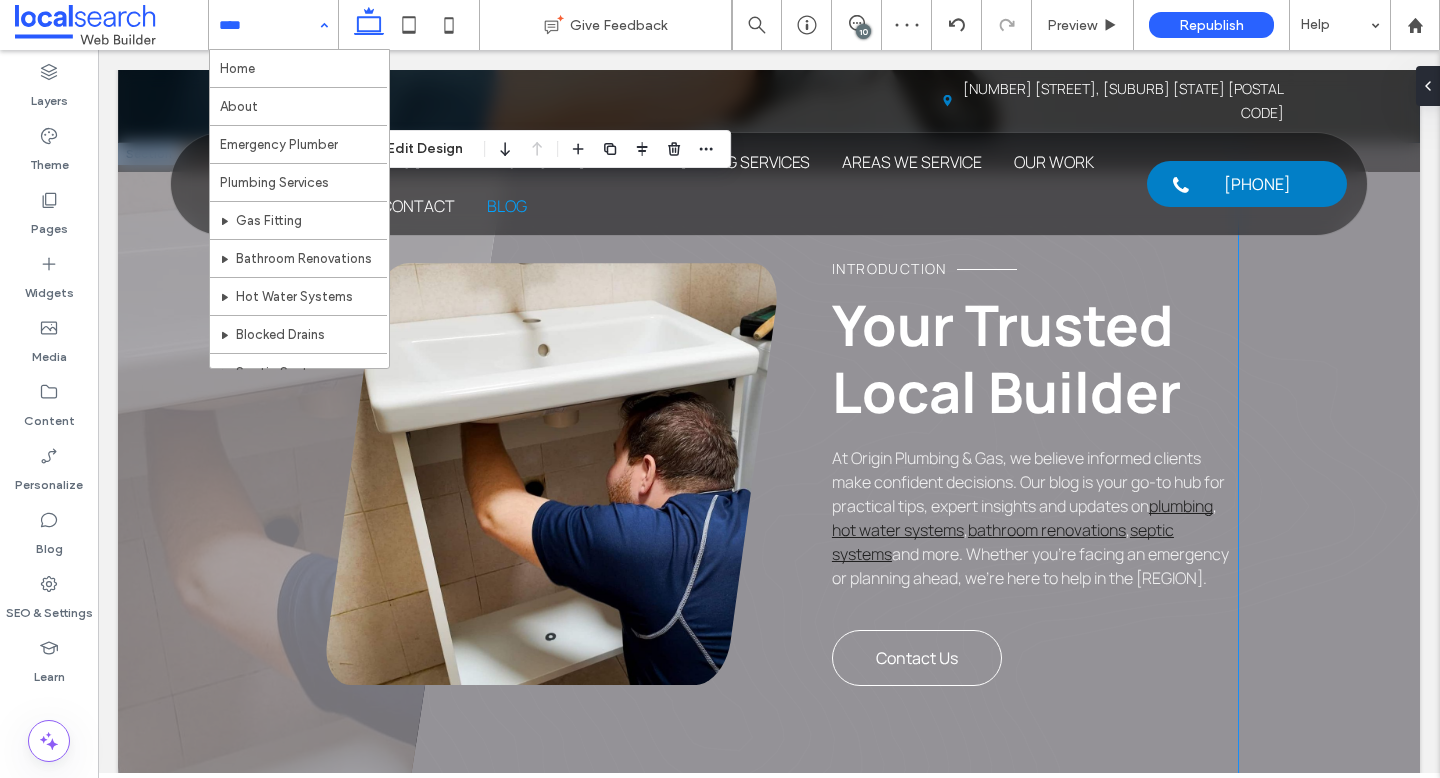 click on "Your Trusted Local Builder" at bounding box center [1006, 358] 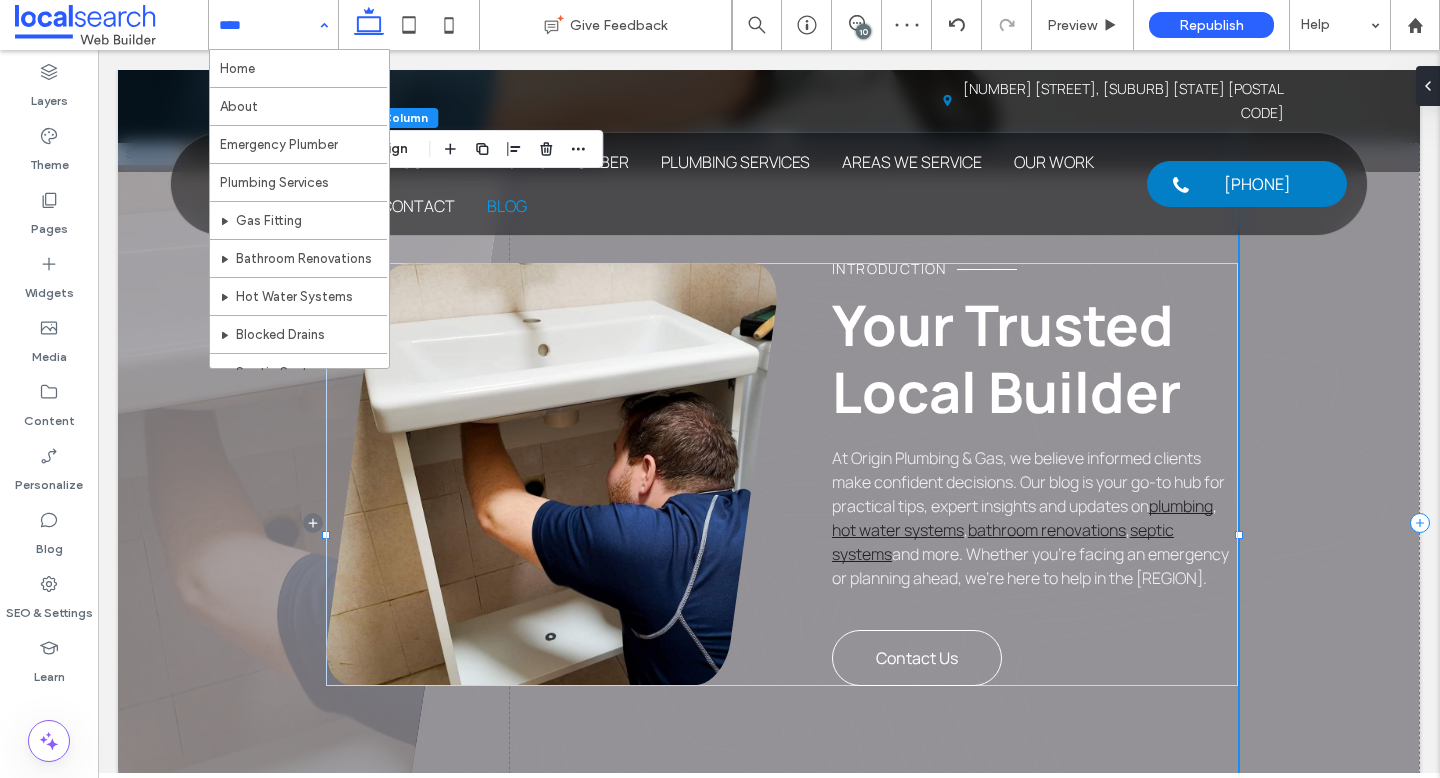 click on "Your Trusted Local Builder" at bounding box center [1006, 358] 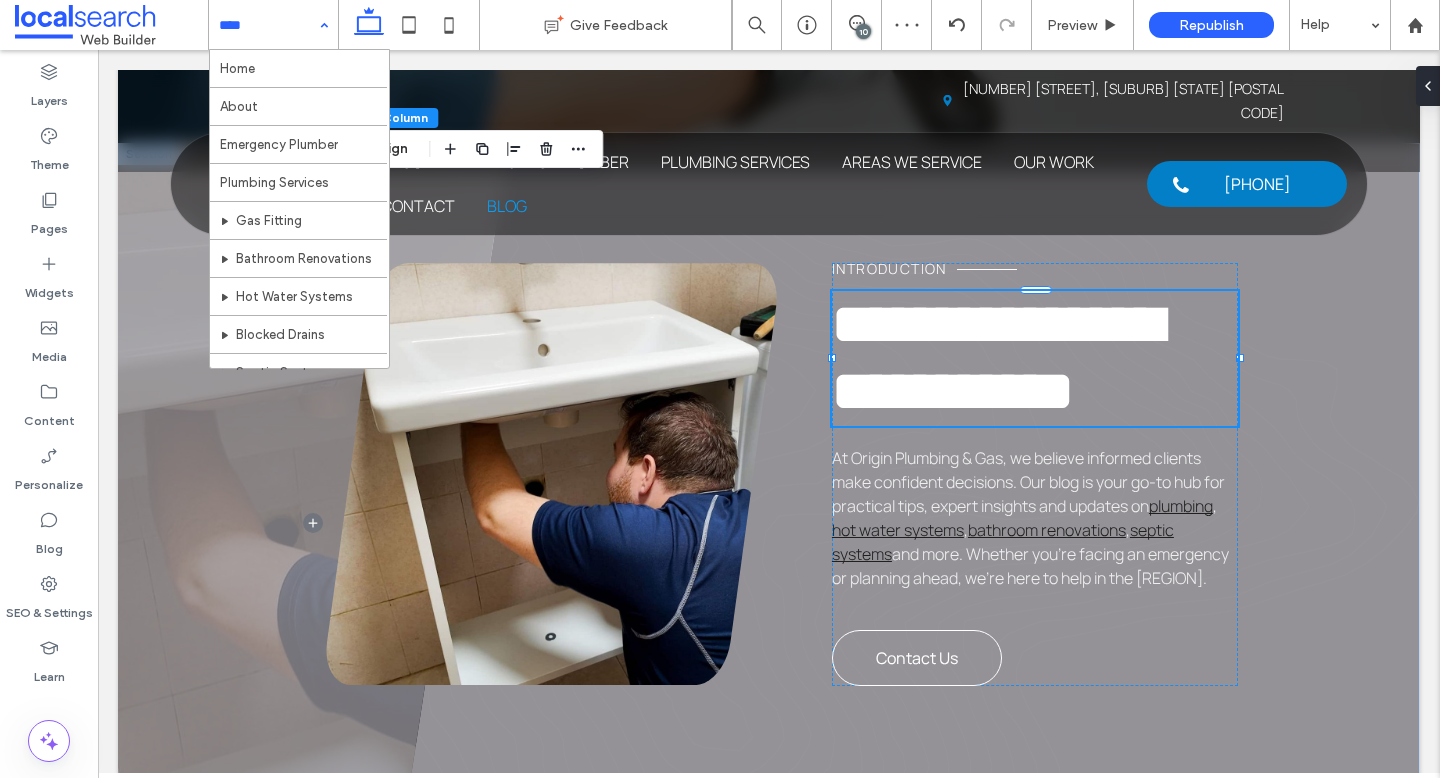 click on "**********" at bounding box center (1035, 358) 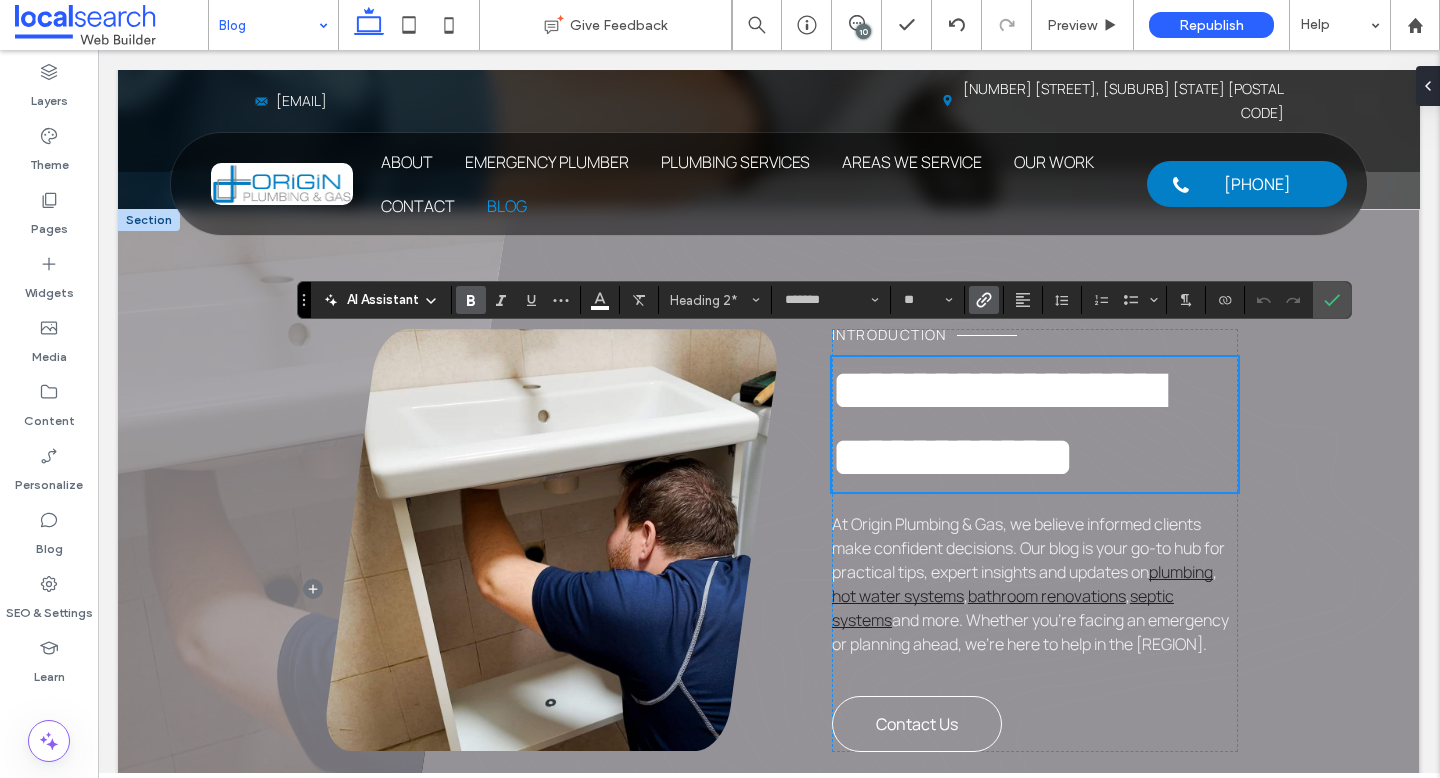 scroll, scrollTop: 551, scrollLeft: 0, axis: vertical 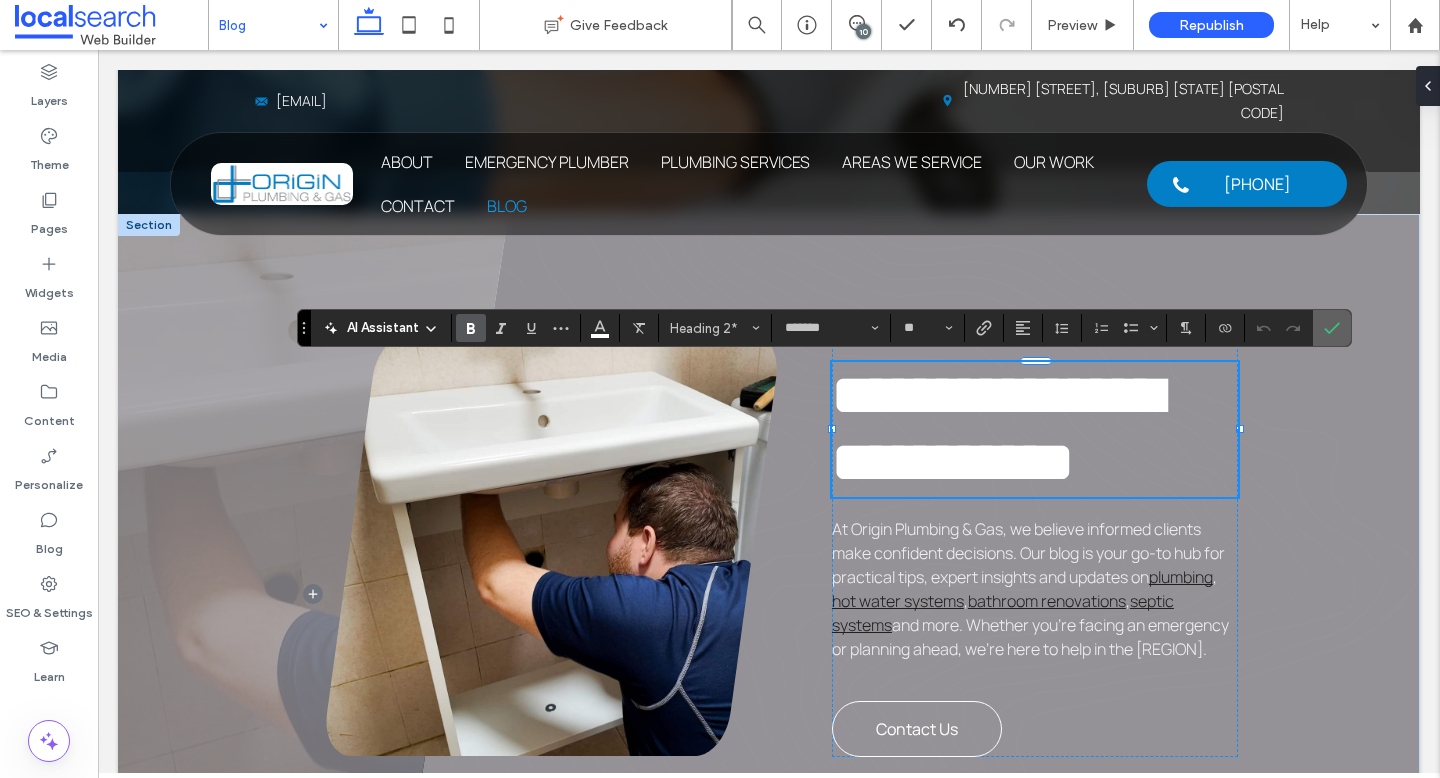 click at bounding box center [1332, 328] 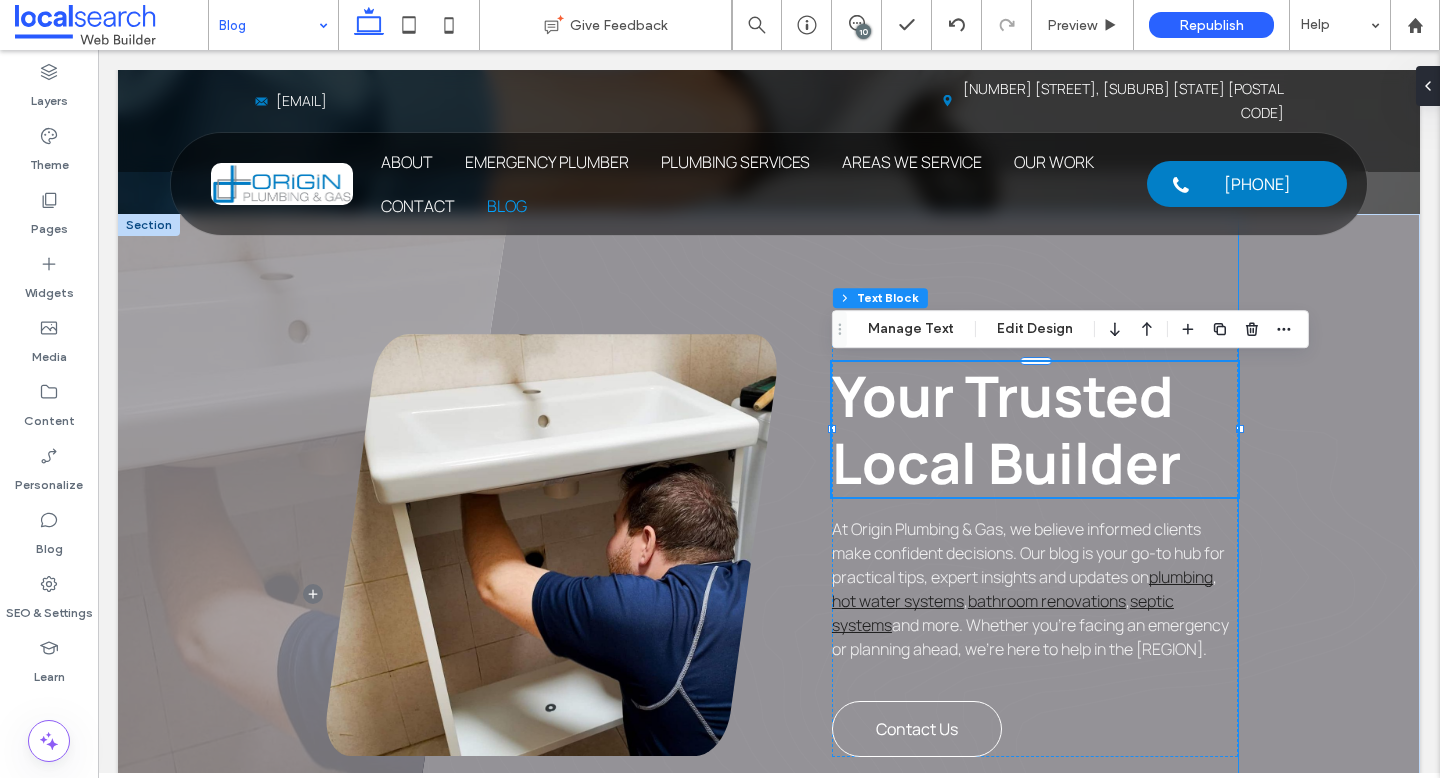 click on "Introduction
Your Trusted Local Builder
At Origin Plumbing & Gas, we believe informed clients make confident decisions. Our blog is your go-to hub for practical tips, expert insights and updates on  plumbing ,   hot water systems ,  bathroom renovations ,  septic systems  and more. Whether you're facing an emergency or planning ahead, we’re here to help in the Northern Rivers.
Contact Us" at bounding box center (781, 594) 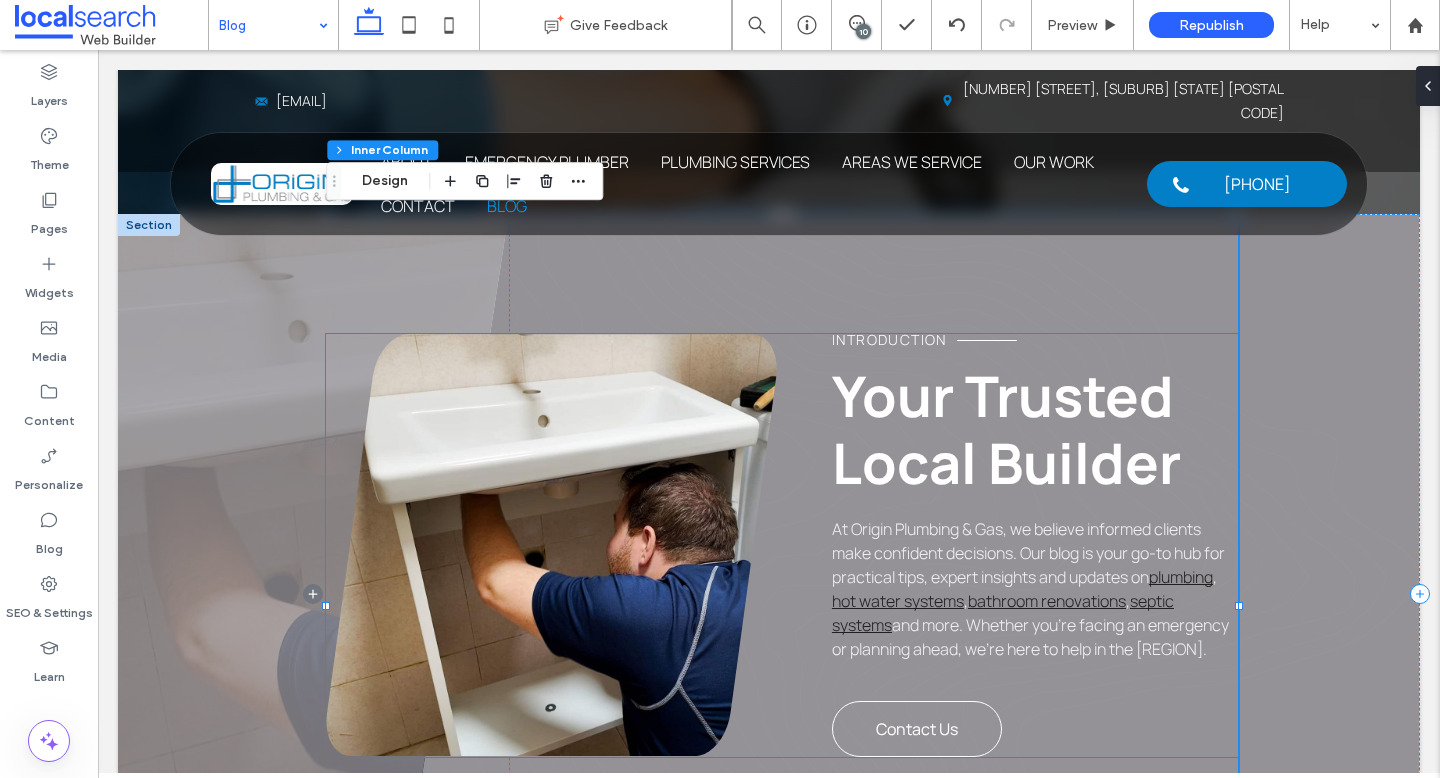 click on "Introduction" at bounding box center (889, 339) 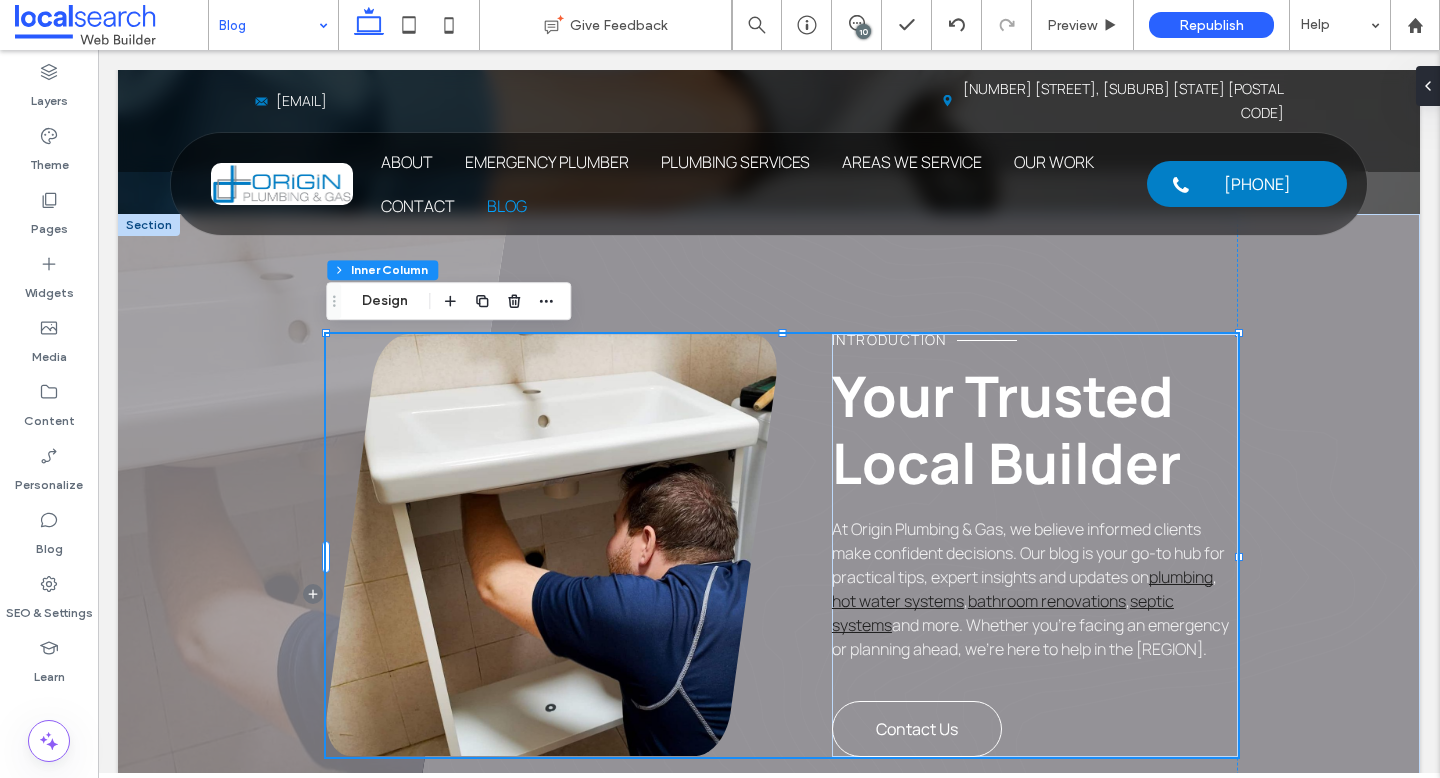 click on "Introduction" at bounding box center [889, 339] 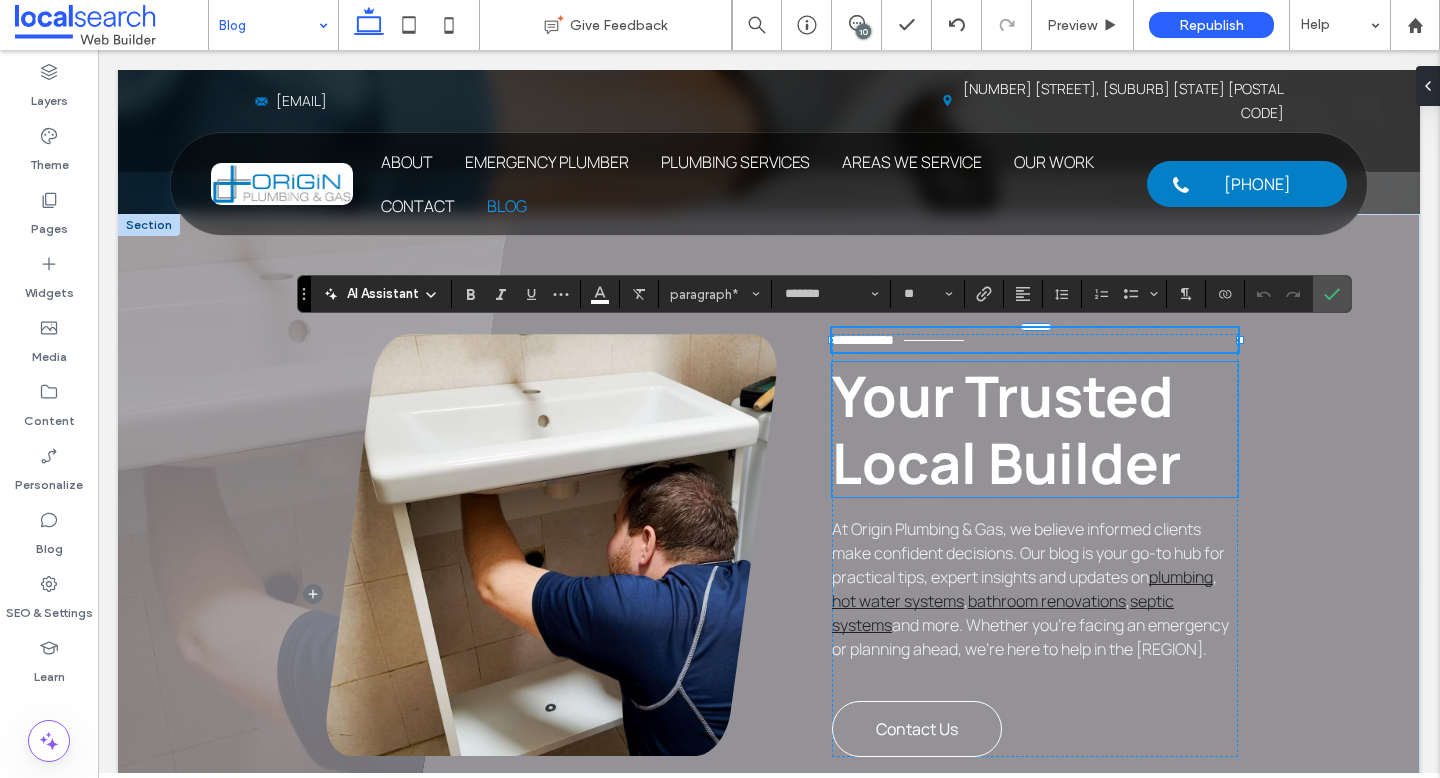 click on "Your Trusted Local Builder" at bounding box center (1006, 429) 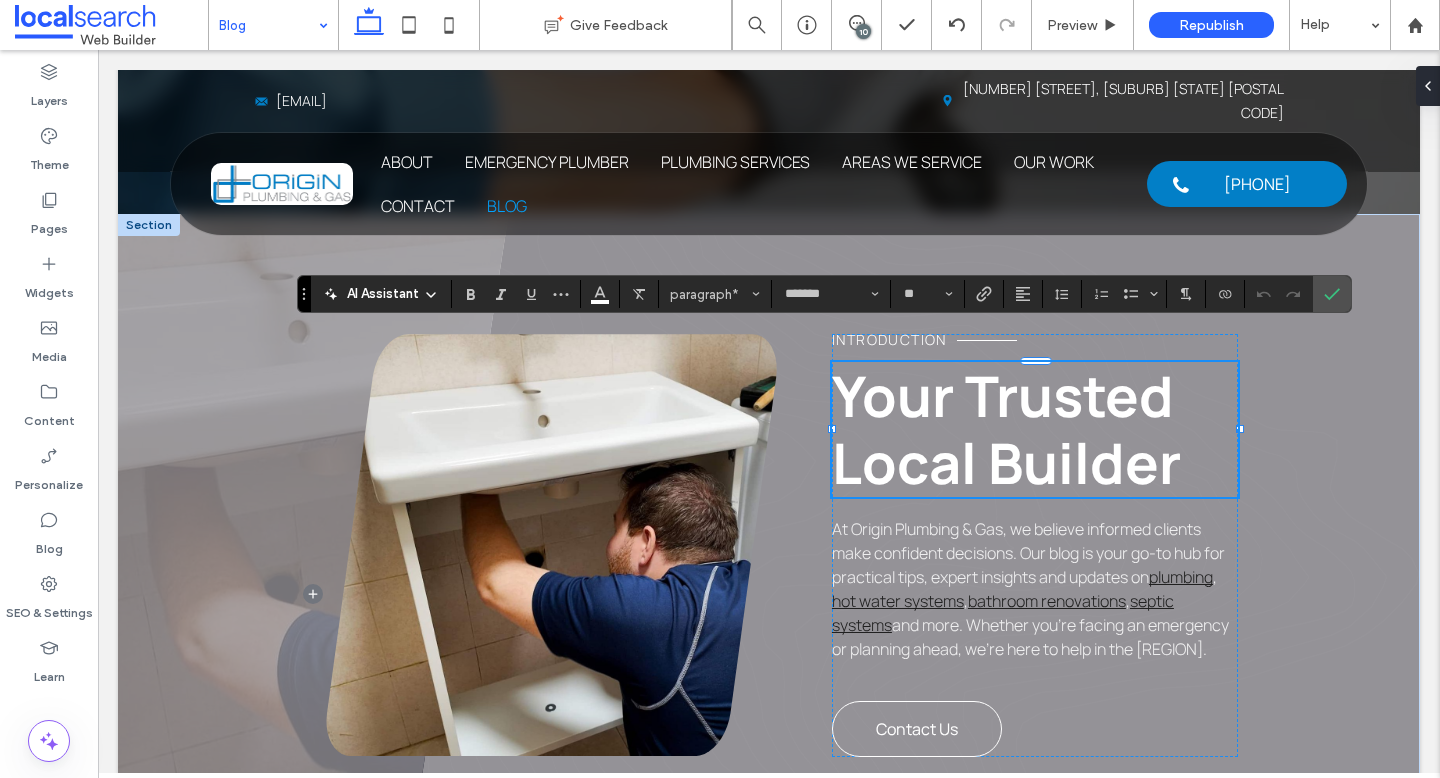 click on "Your Trusted Local Builder" at bounding box center (1006, 429) 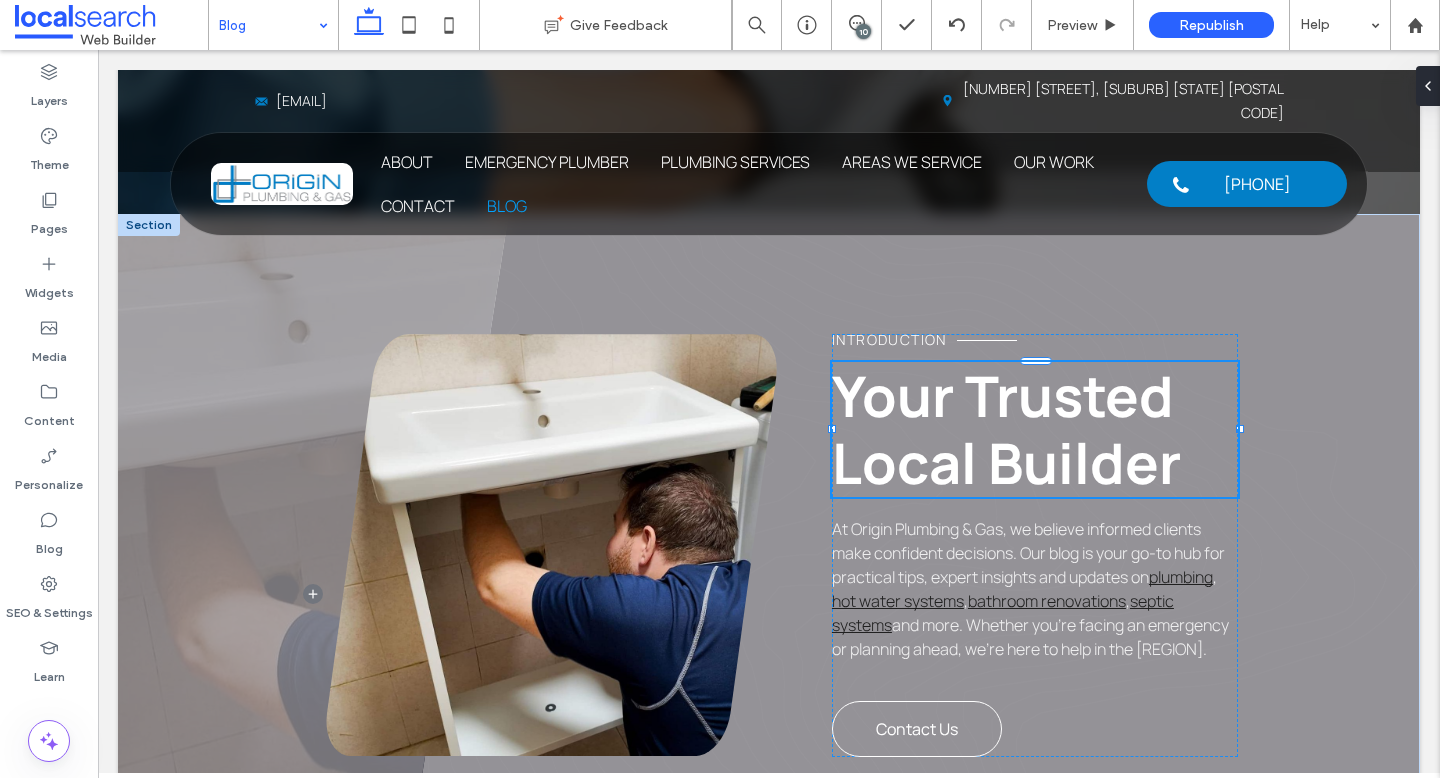 type on "*******" 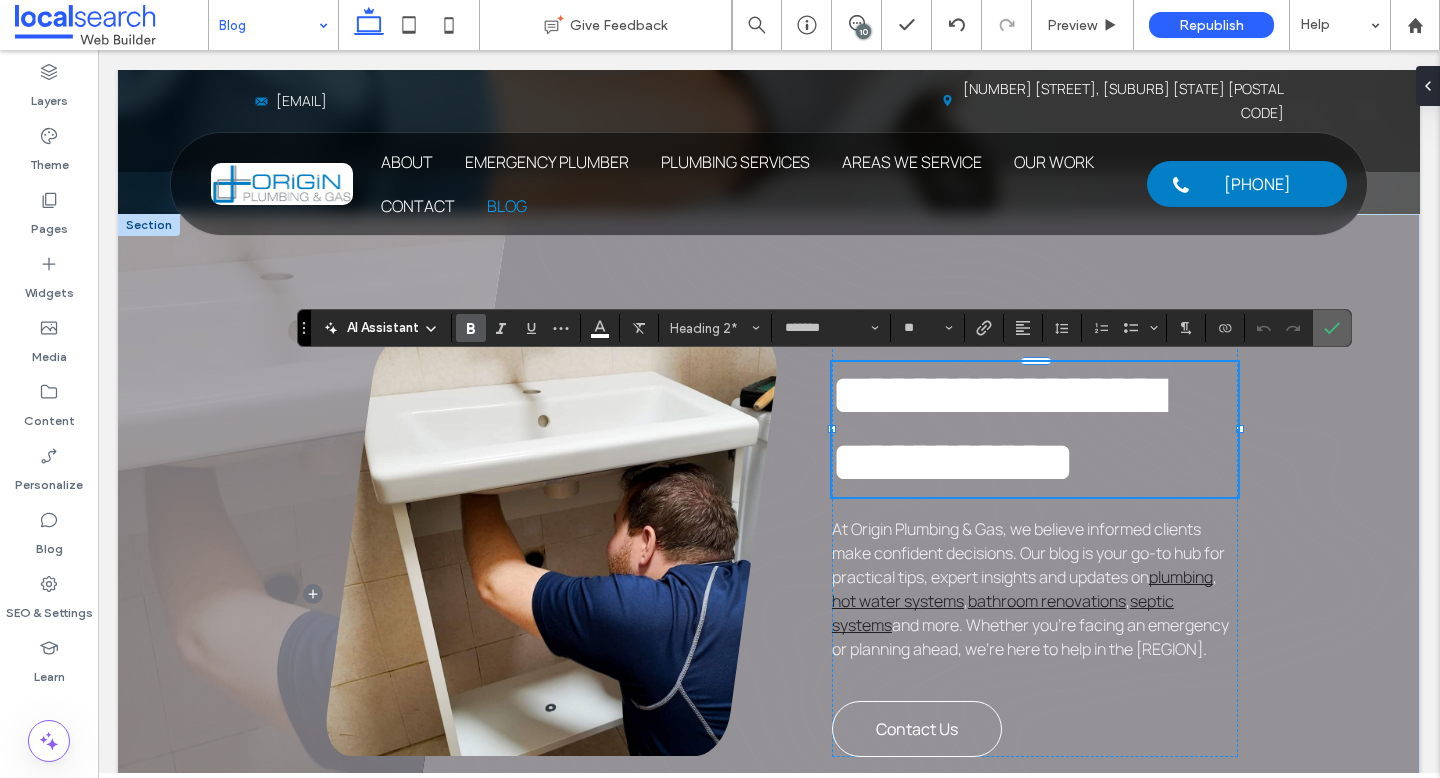 click at bounding box center [1332, 328] 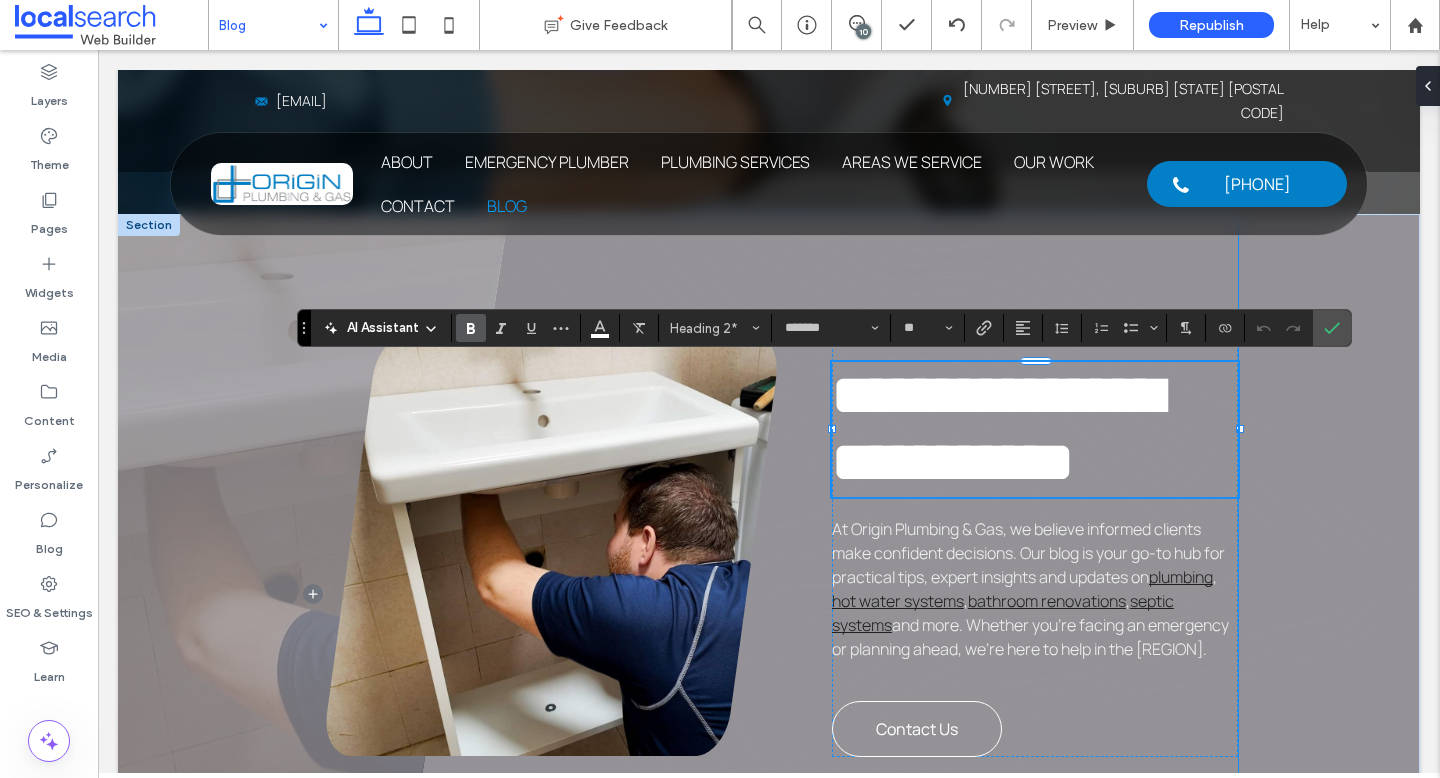 click on "**********" at bounding box center [781, 594] 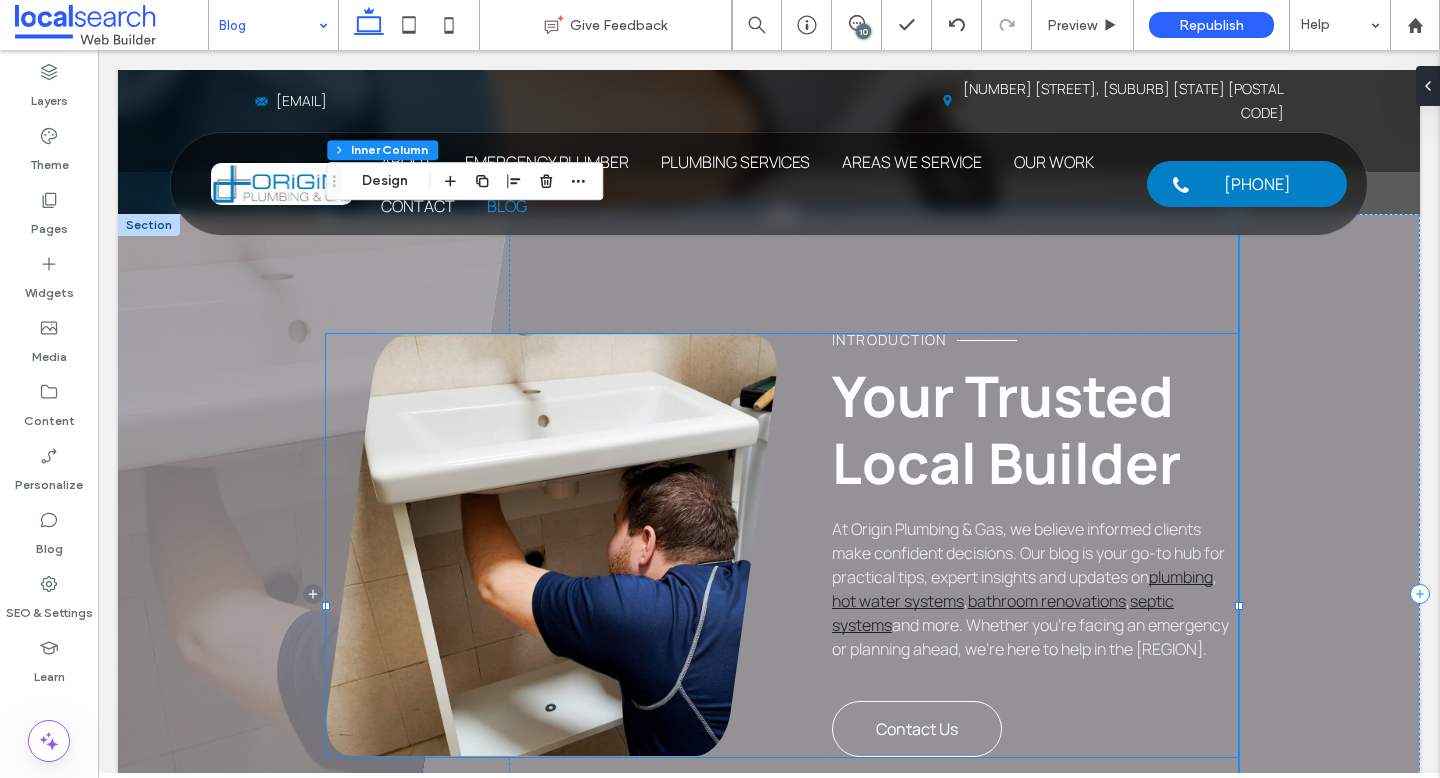click on "Introduction" at bounding box center [889, 339] 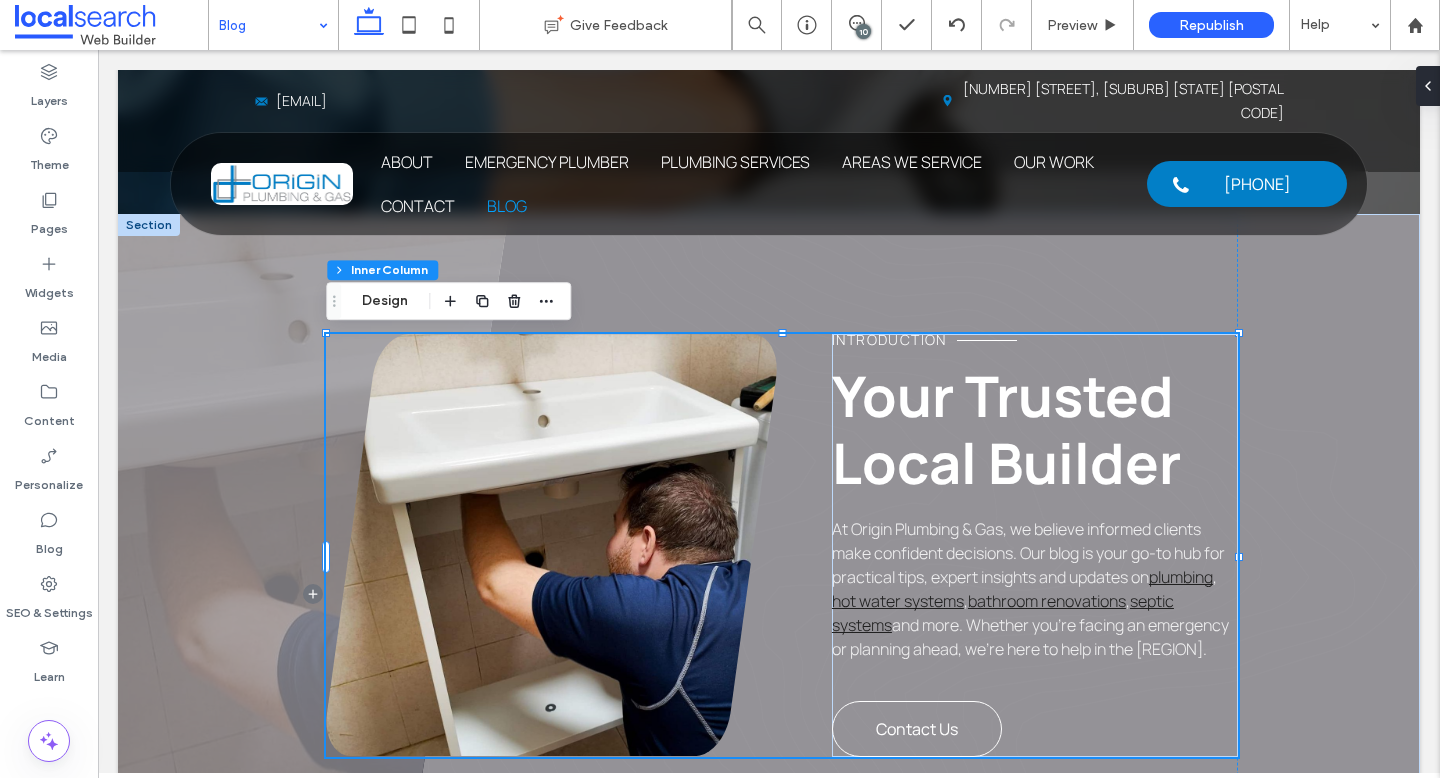 click on "Introduction" at bounding box center [889, 339] 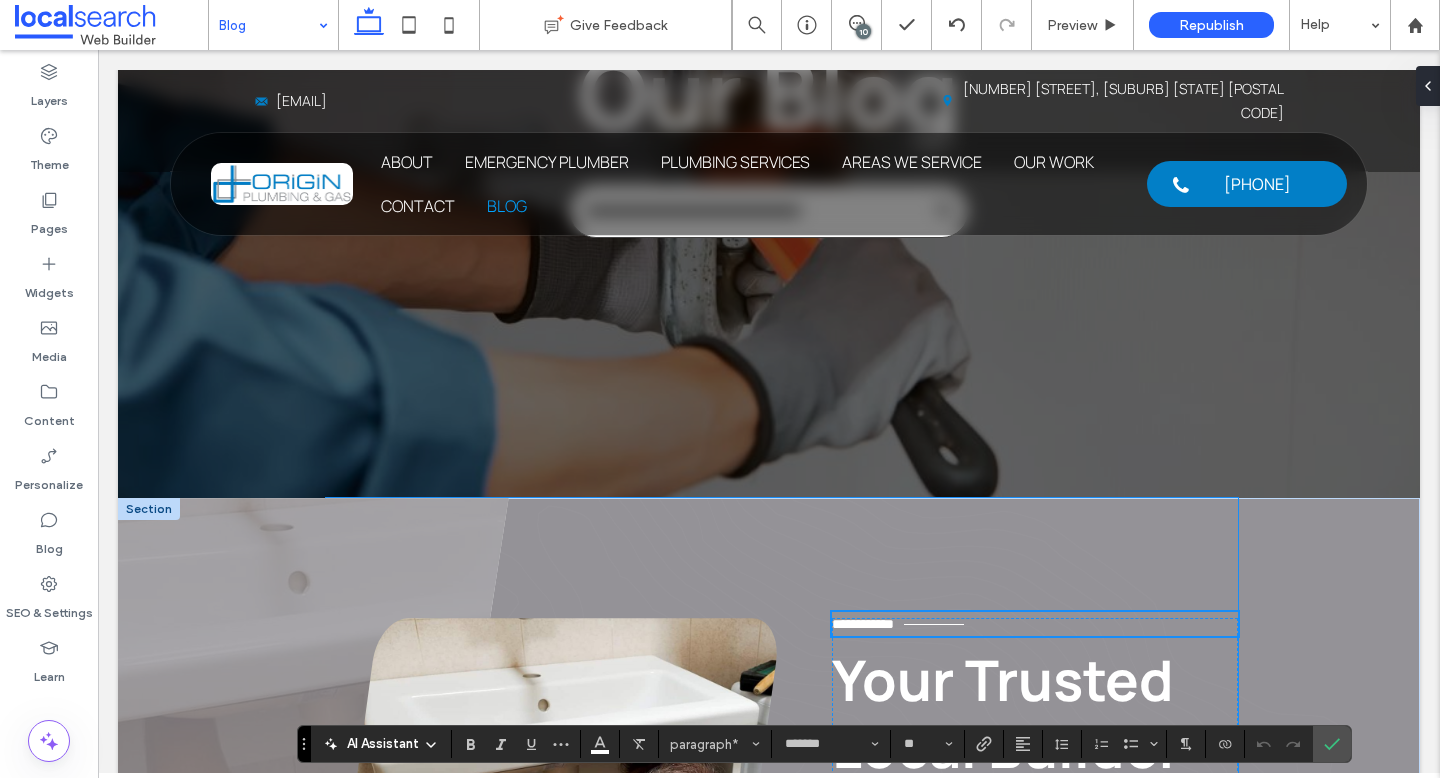 scroll, scrollTop: 390, scrollLeft: 0, axis: vertical 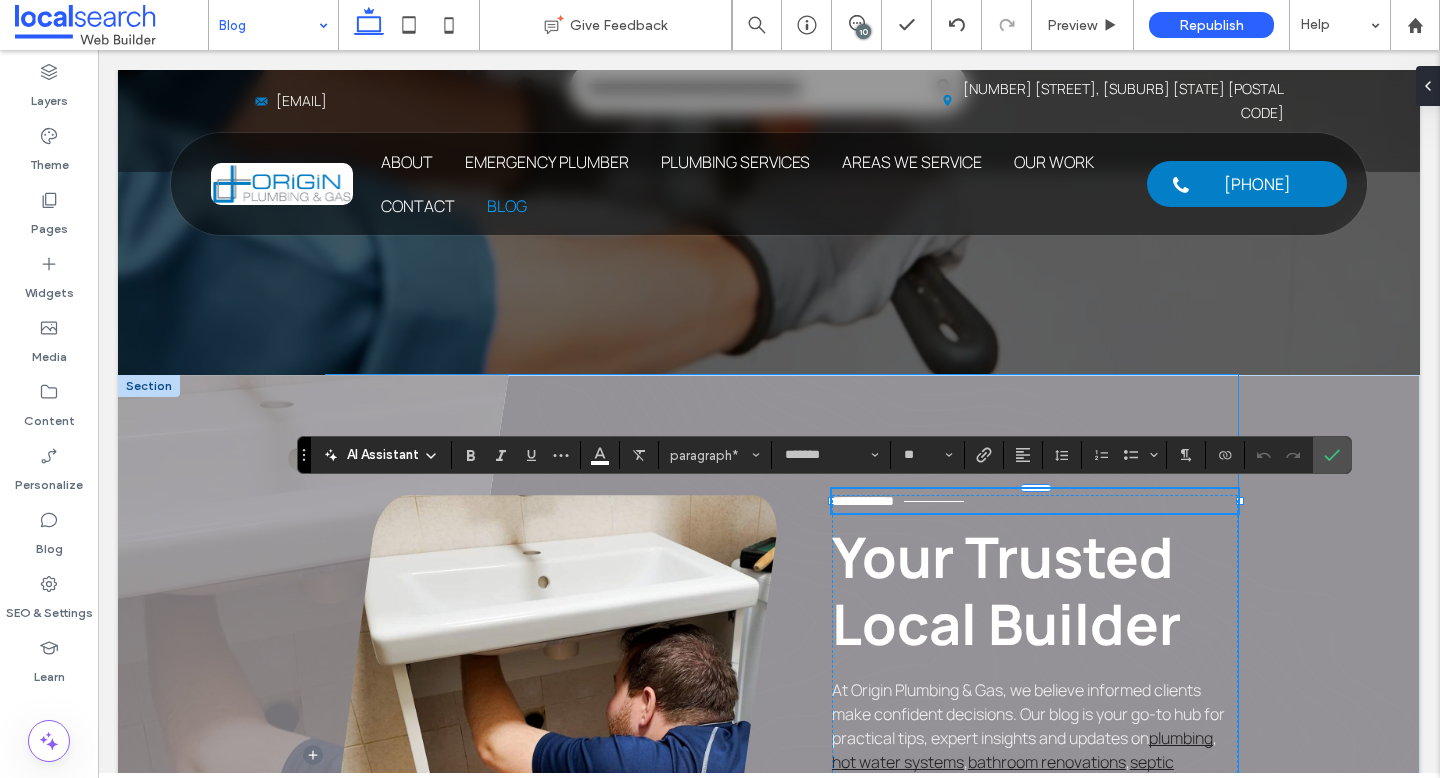 type 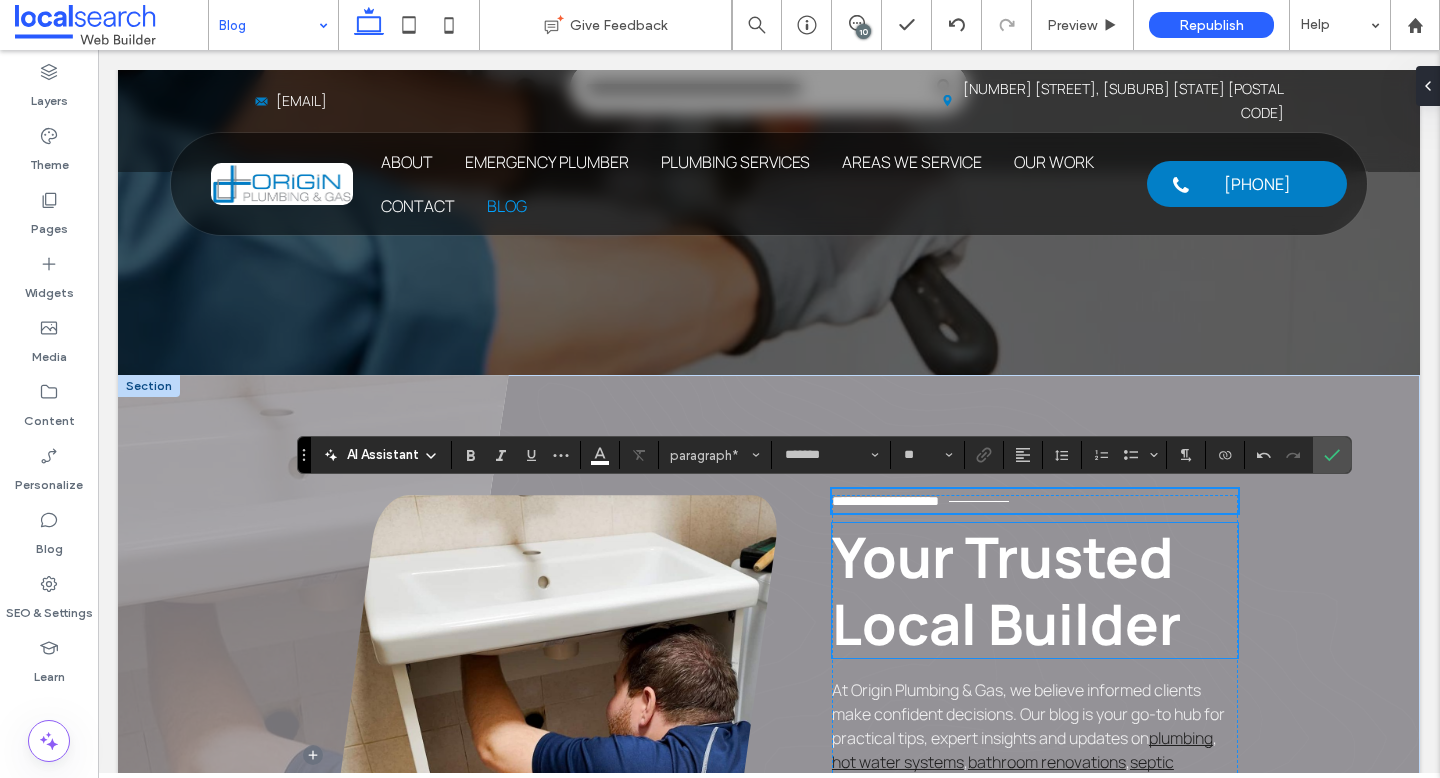 scroll, scrollTop: 495, scrollLeft: 0, axis: vertical 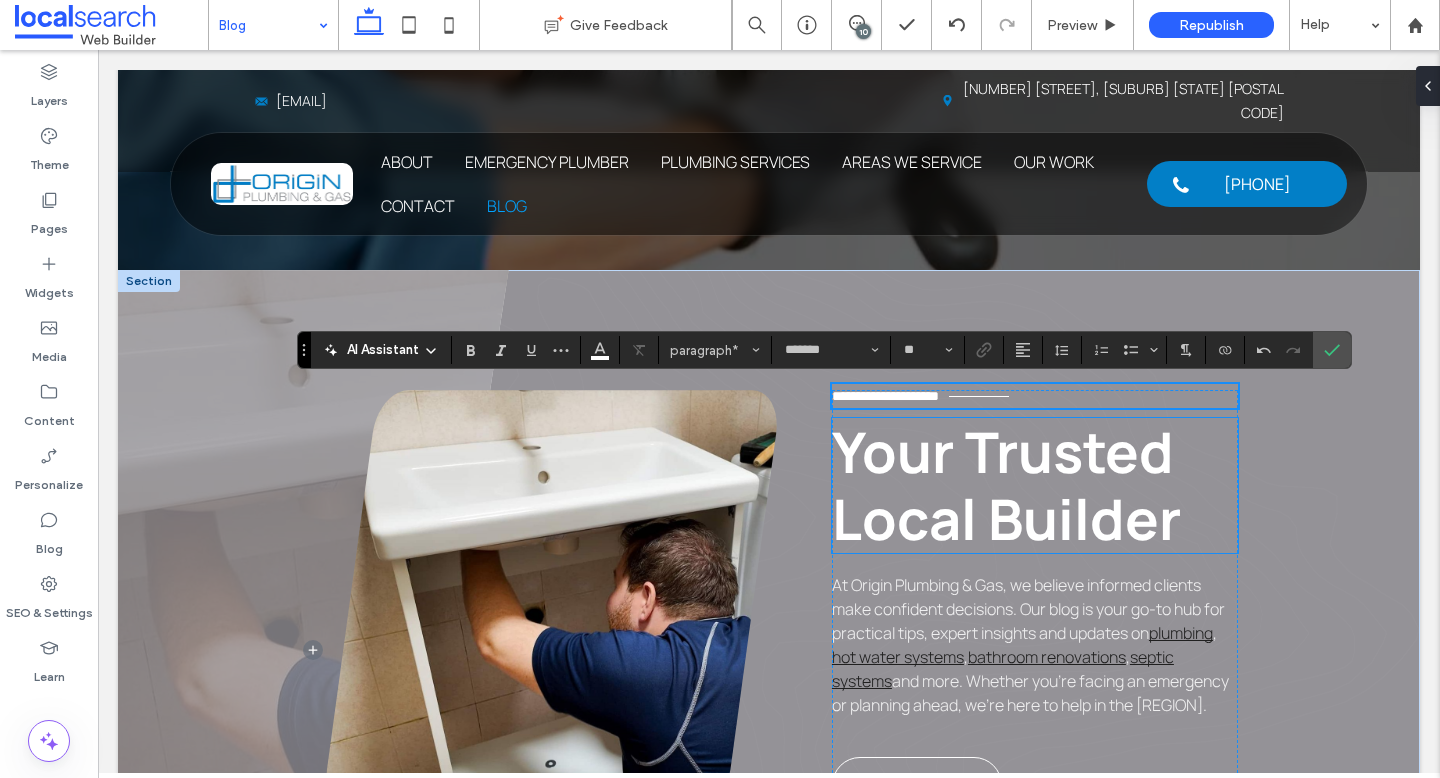 click on "Your Trusted Local Builder" at bounding box center (1006, 485) 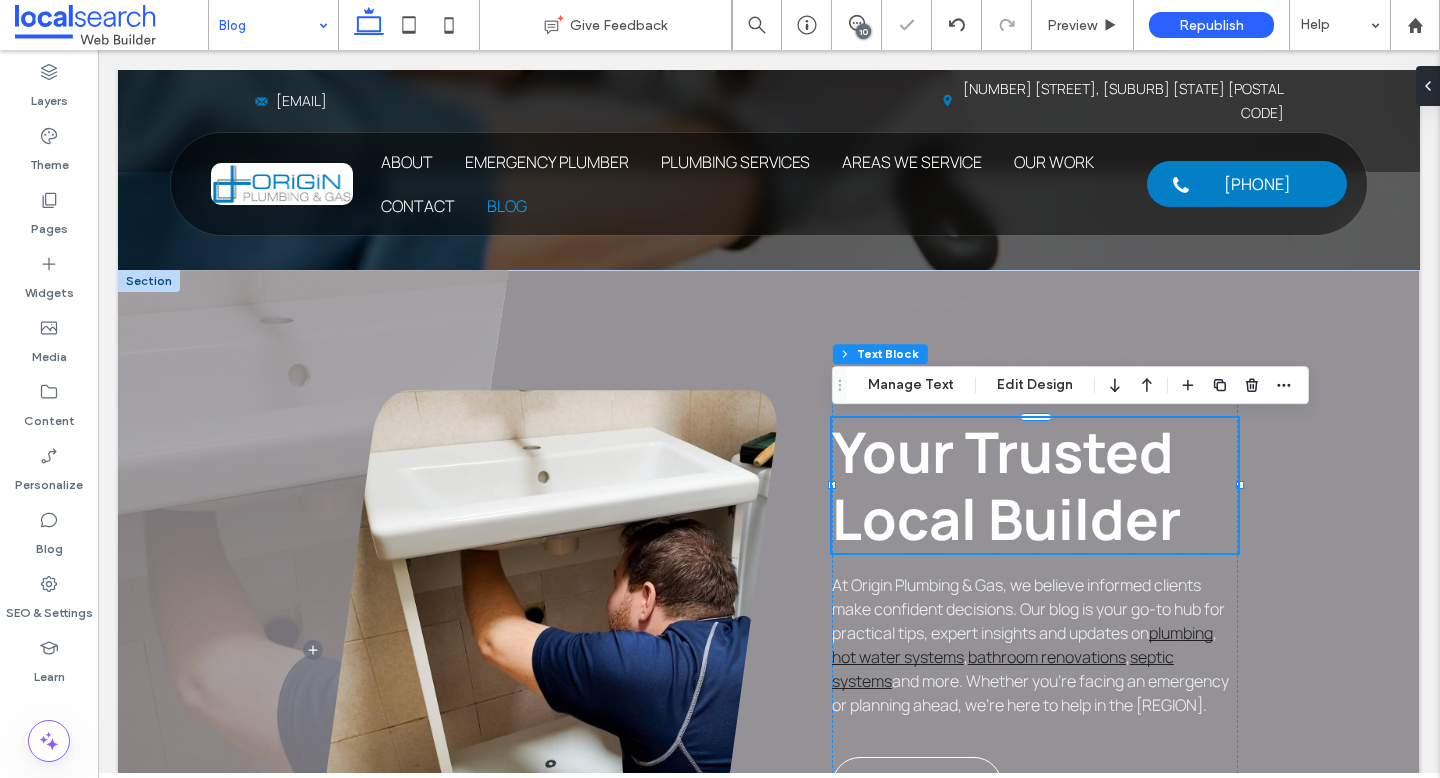 click on "Your Trusted Local Builder" at bounding box center (1006, 485) 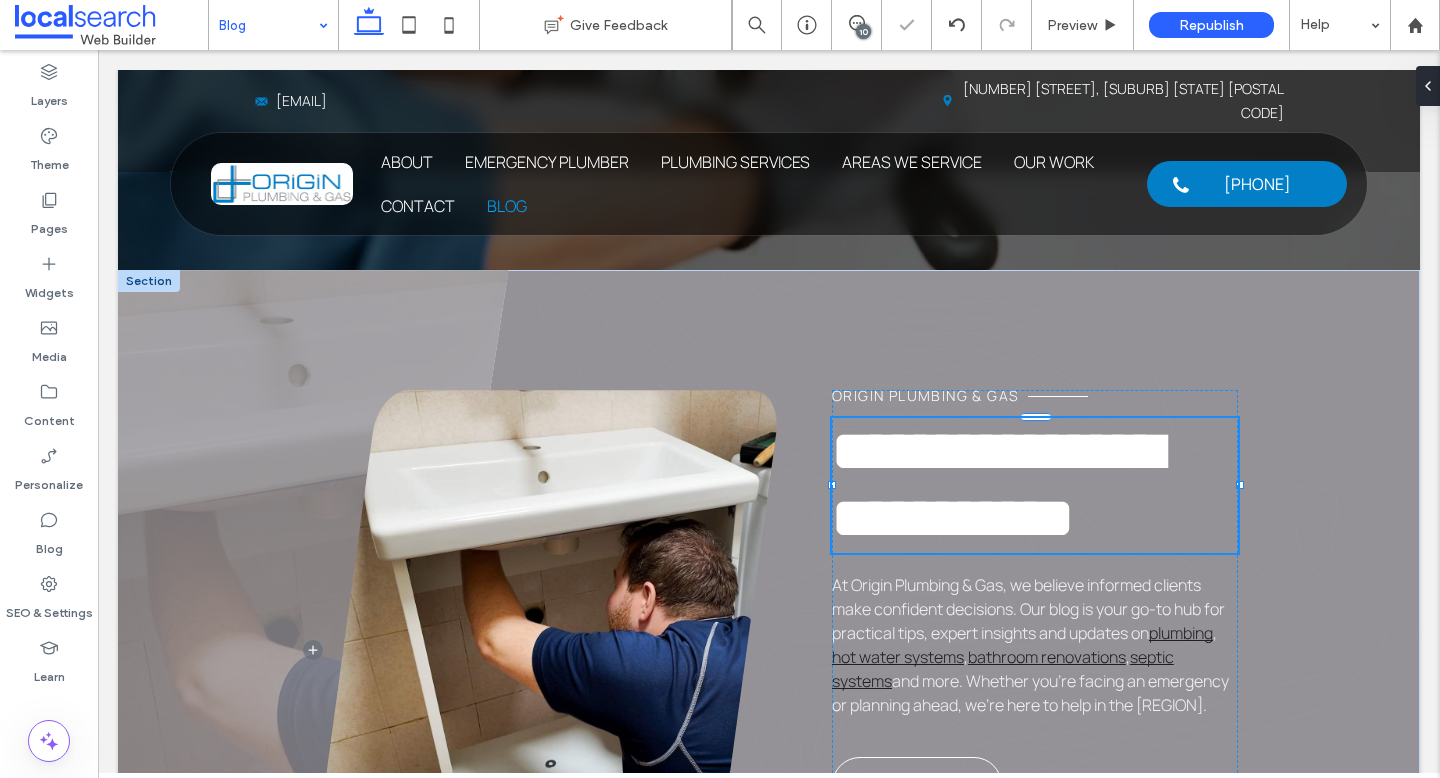 type on "*******" 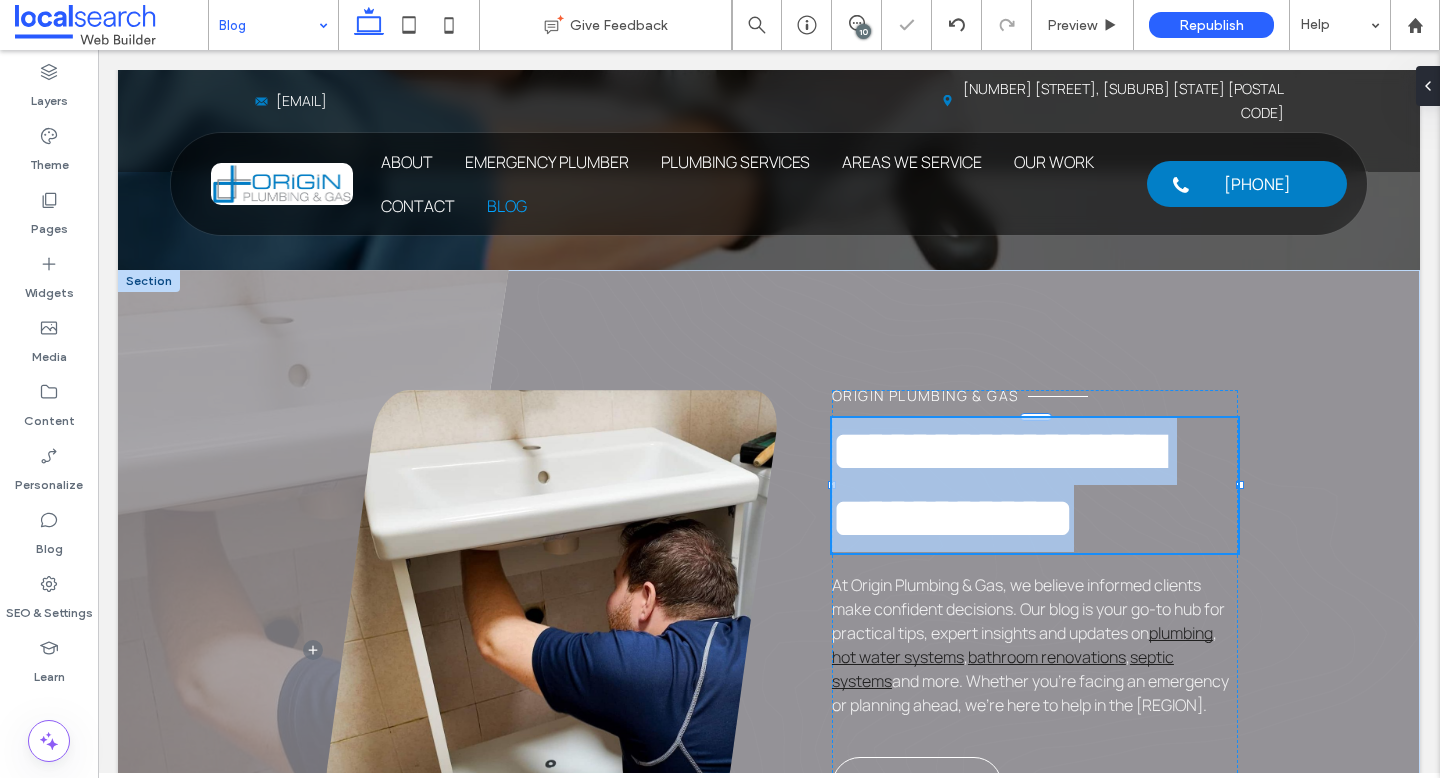 click on "**********" at bounding box center (997, 484) 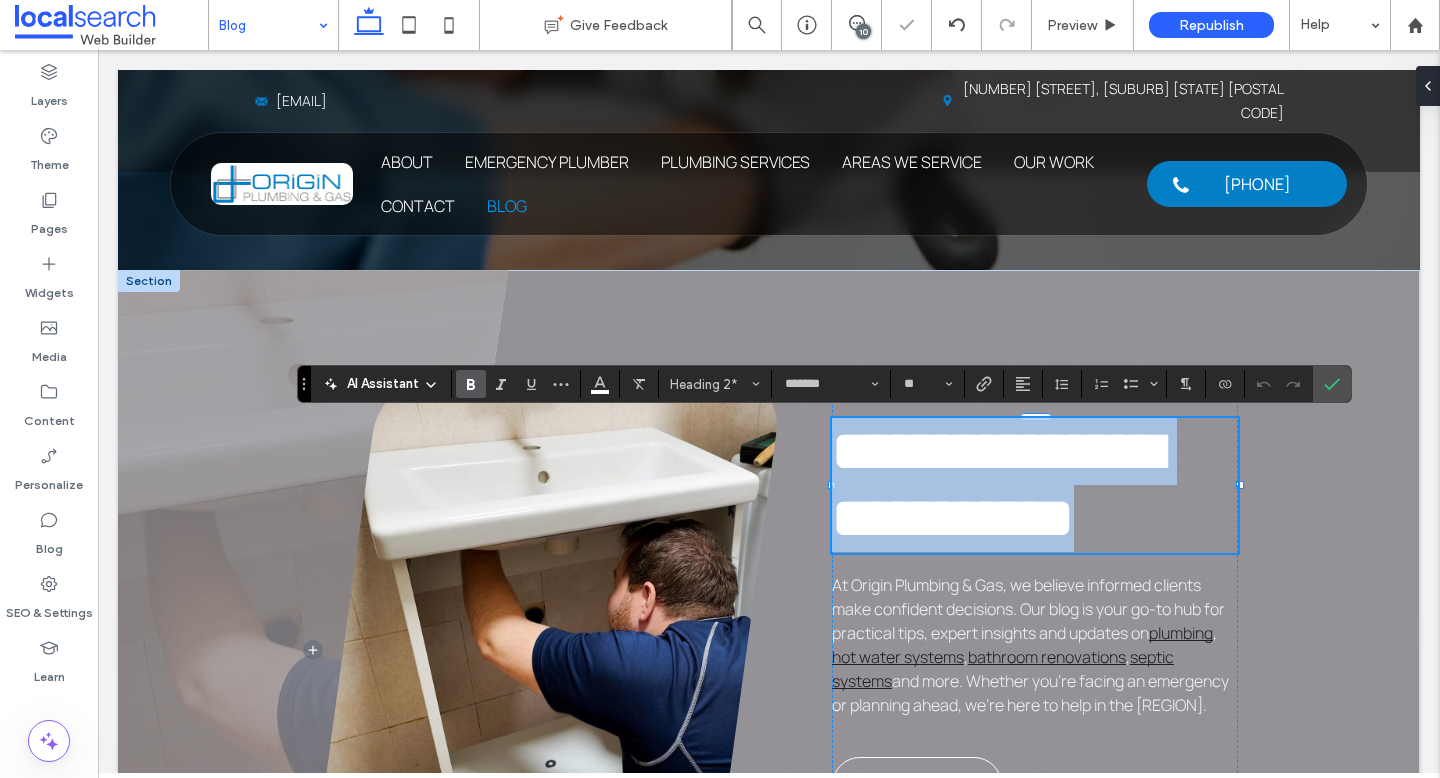 click on "**********" at bounding box center [997, 484] 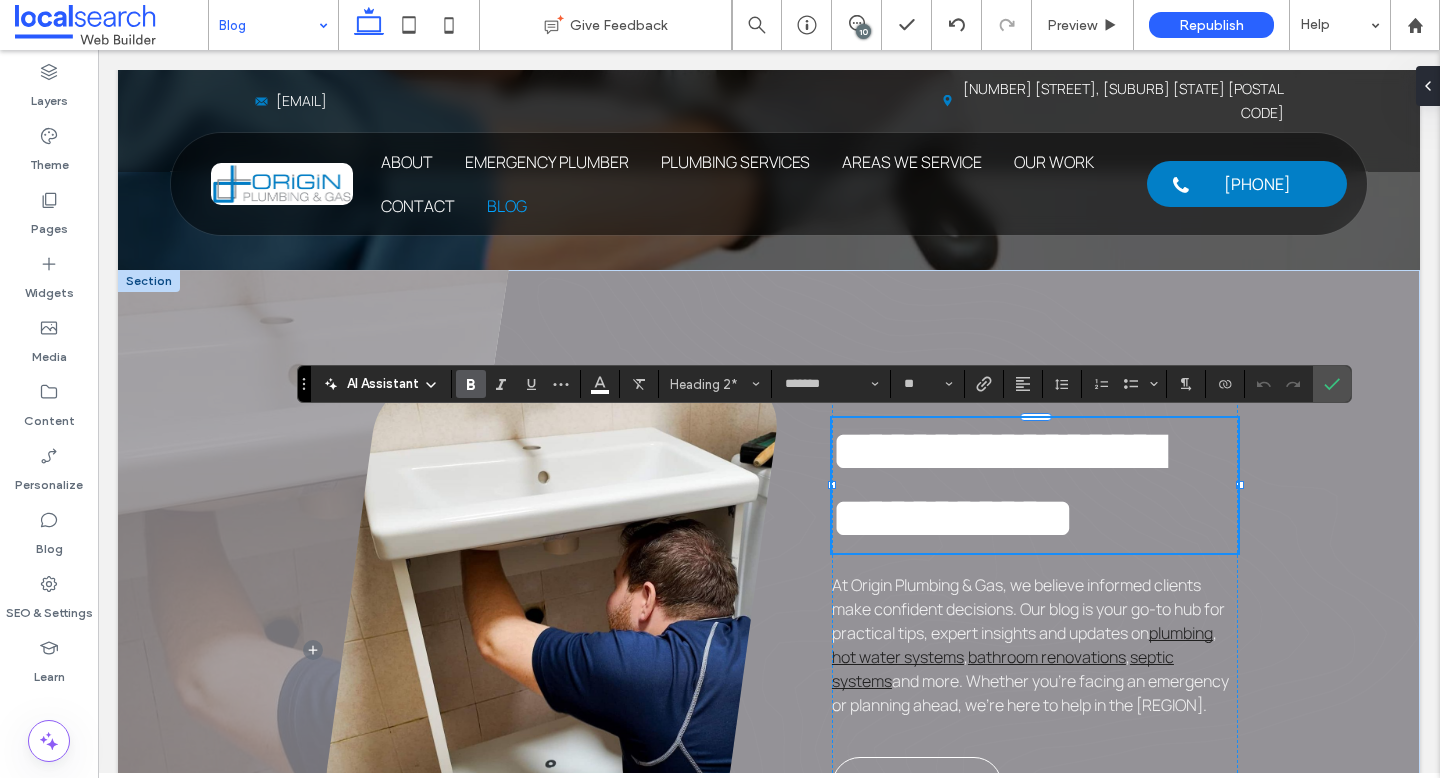 scroll, scrollTop: 4, scrollLeft: 0, axis: vertical 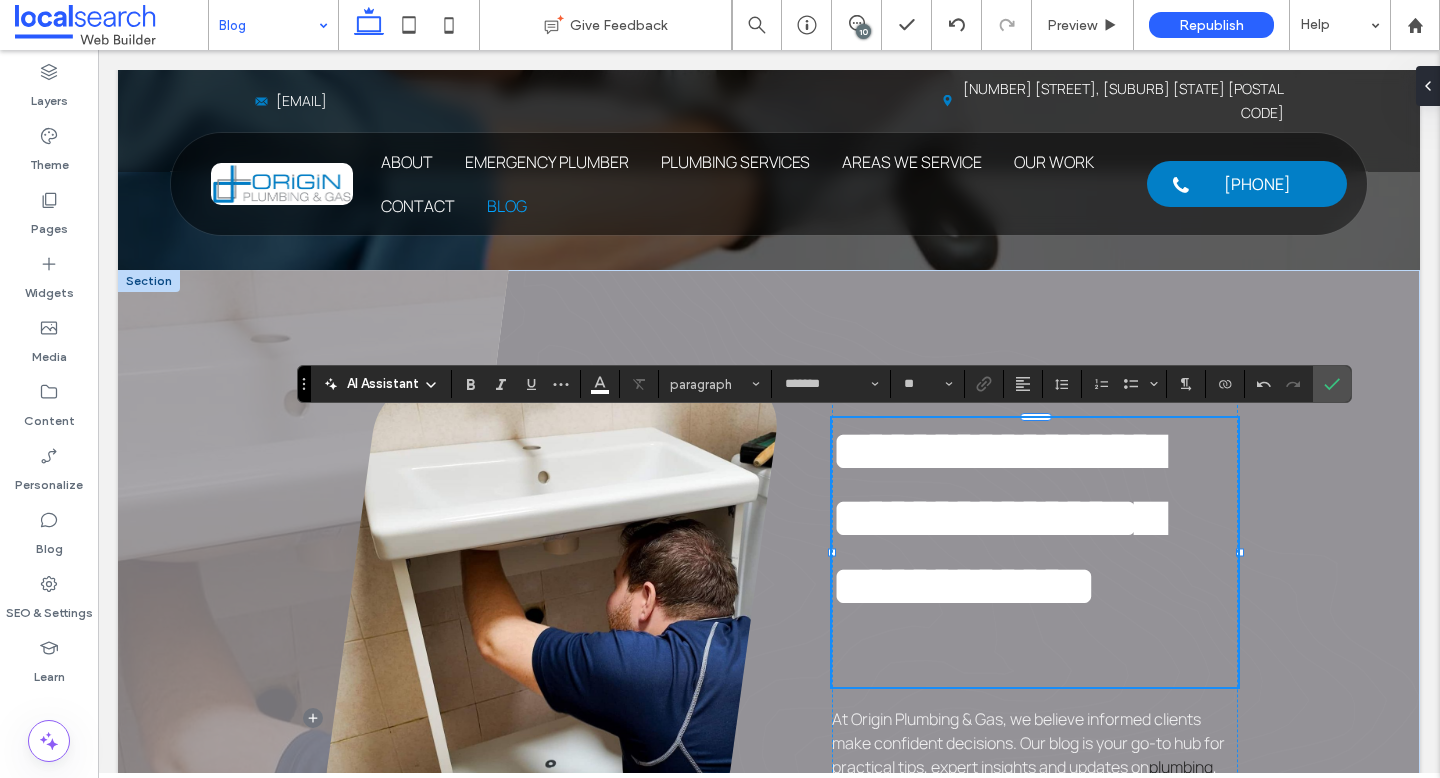 type on "**" 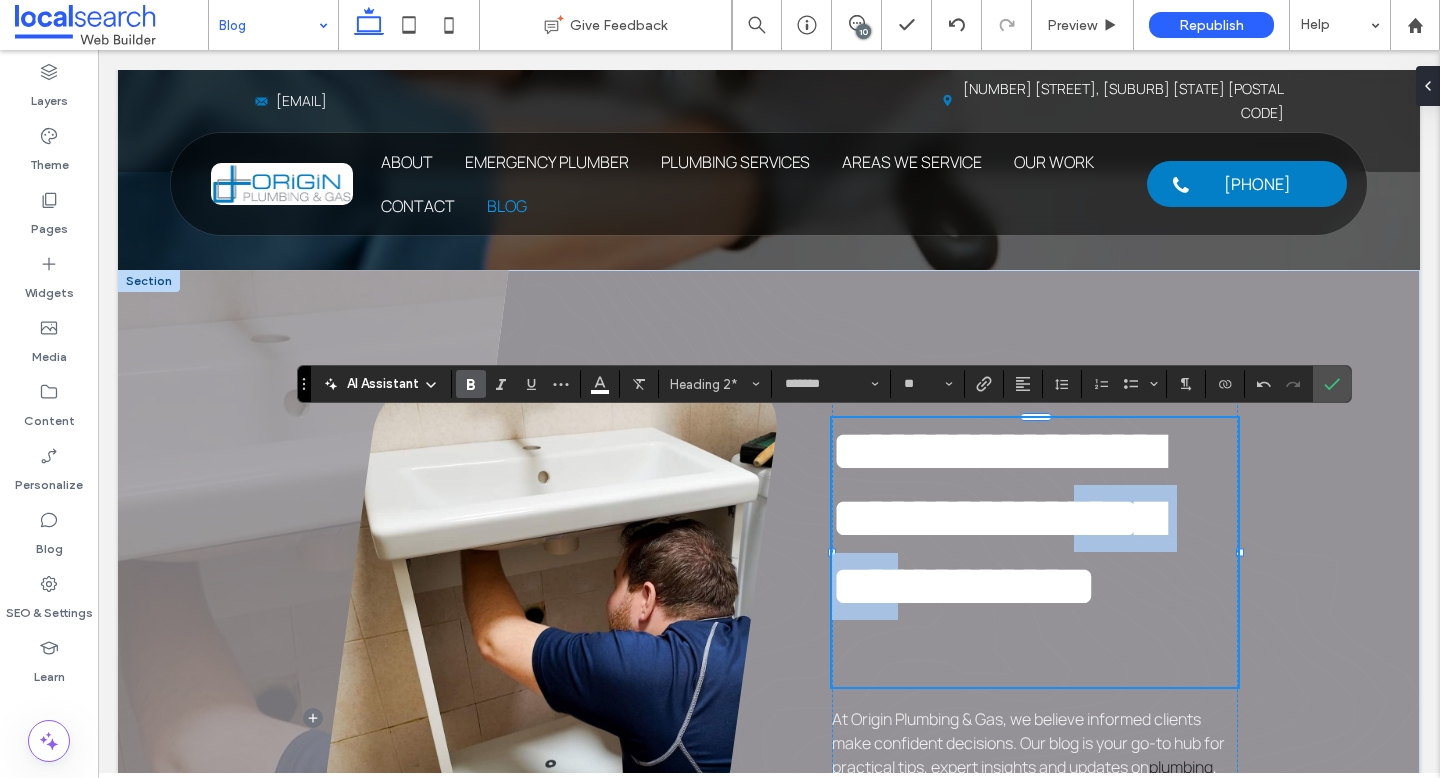 drag, startPoint x: 1137, startPoint y: 589, endPoint x: 939, endPoint y: 590, distance: 198.00252 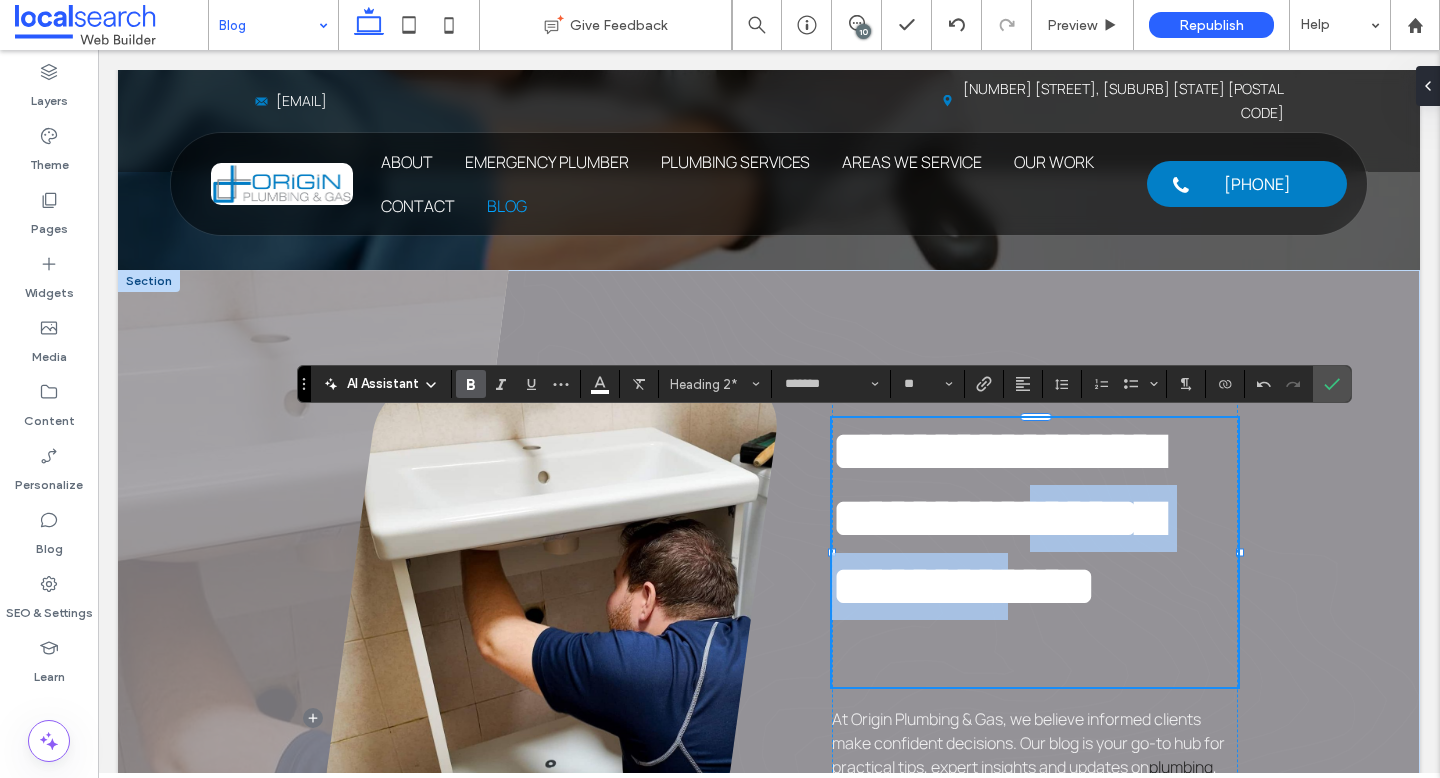drag, startPoint x: 954, startPoint y: 645, endPoint x: 856, endPoint y: 601, distance: 107.42439 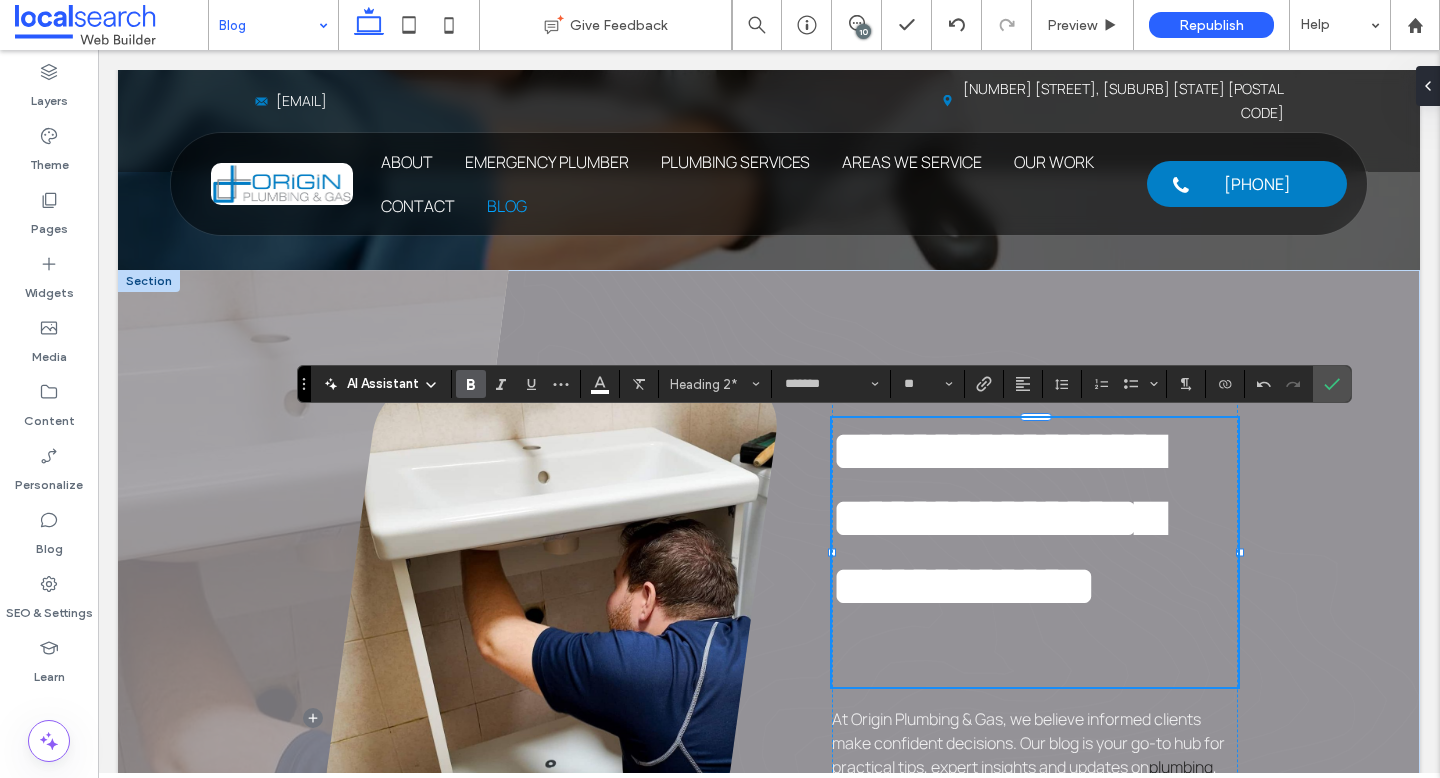 type 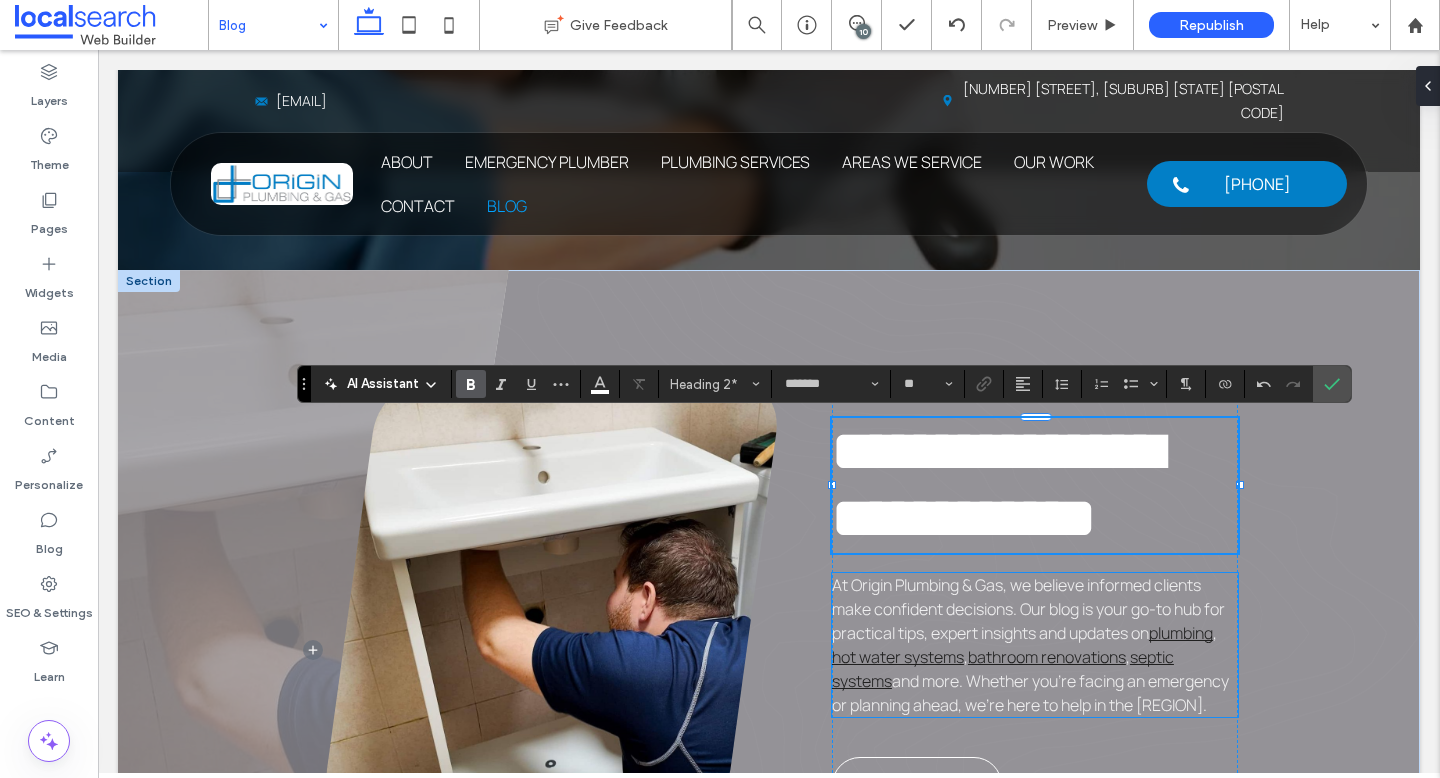 scroll, scrollTop: 4, scrollLeft: 0, axis: vertical 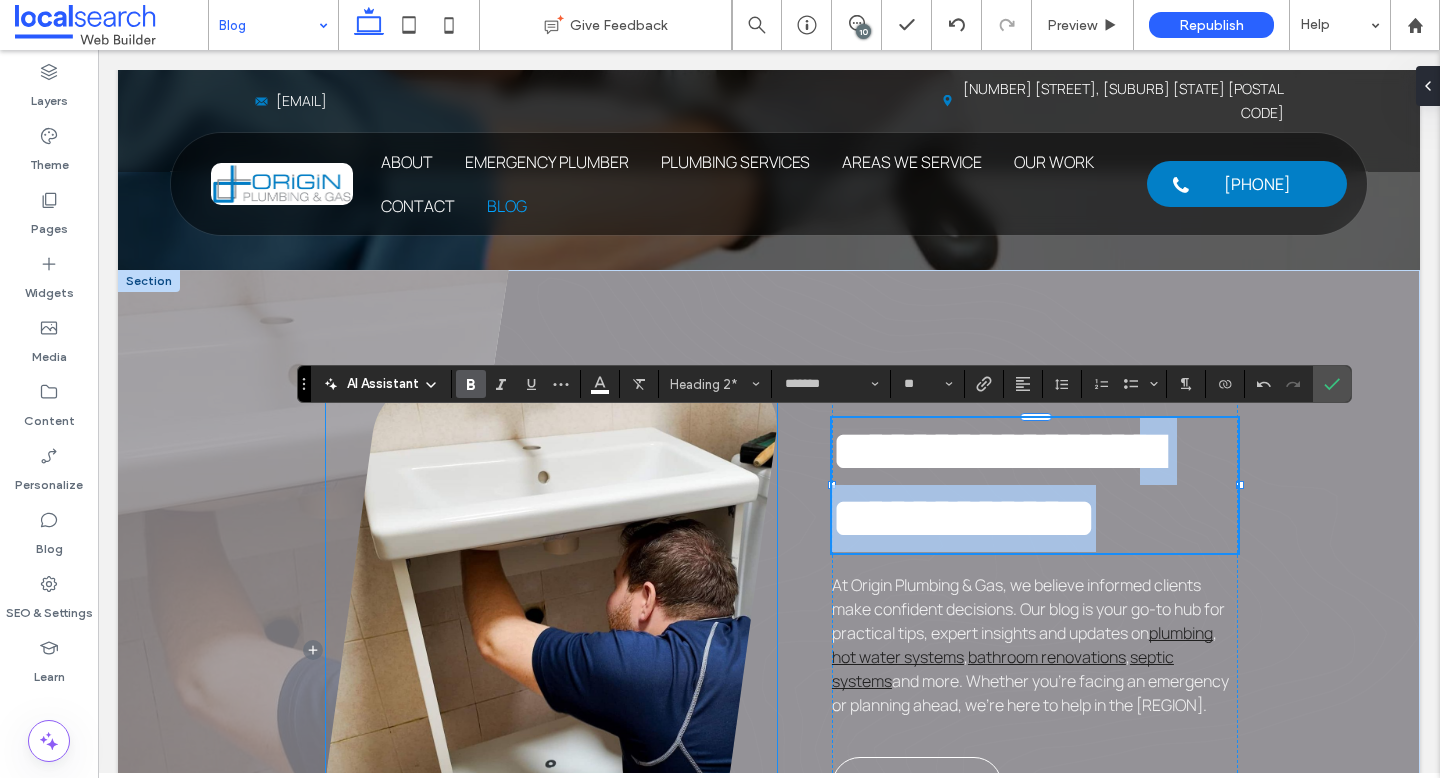 drag, startPoint x: 1027, startPoint y: 511, endPoint x: 728, endPoint y: 511, distance: 299 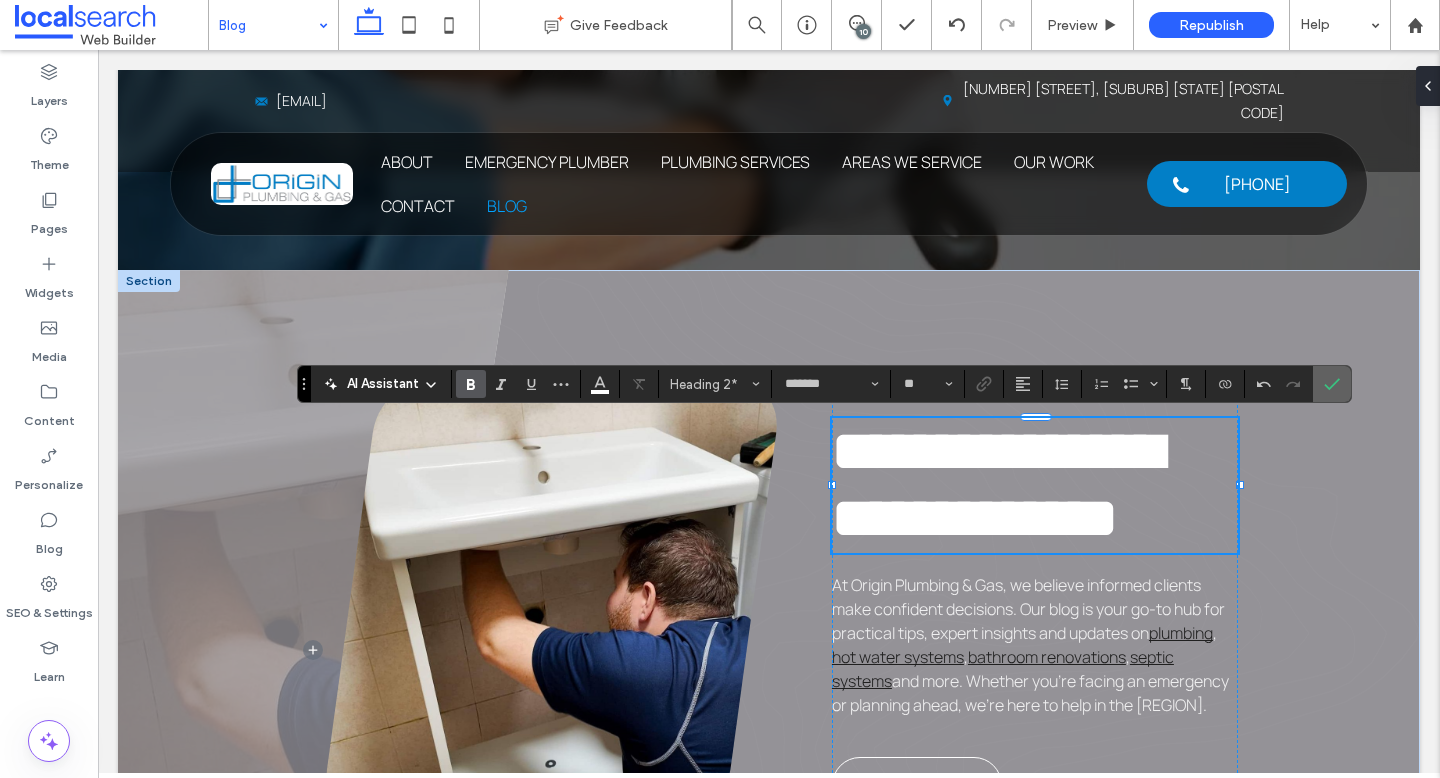 click 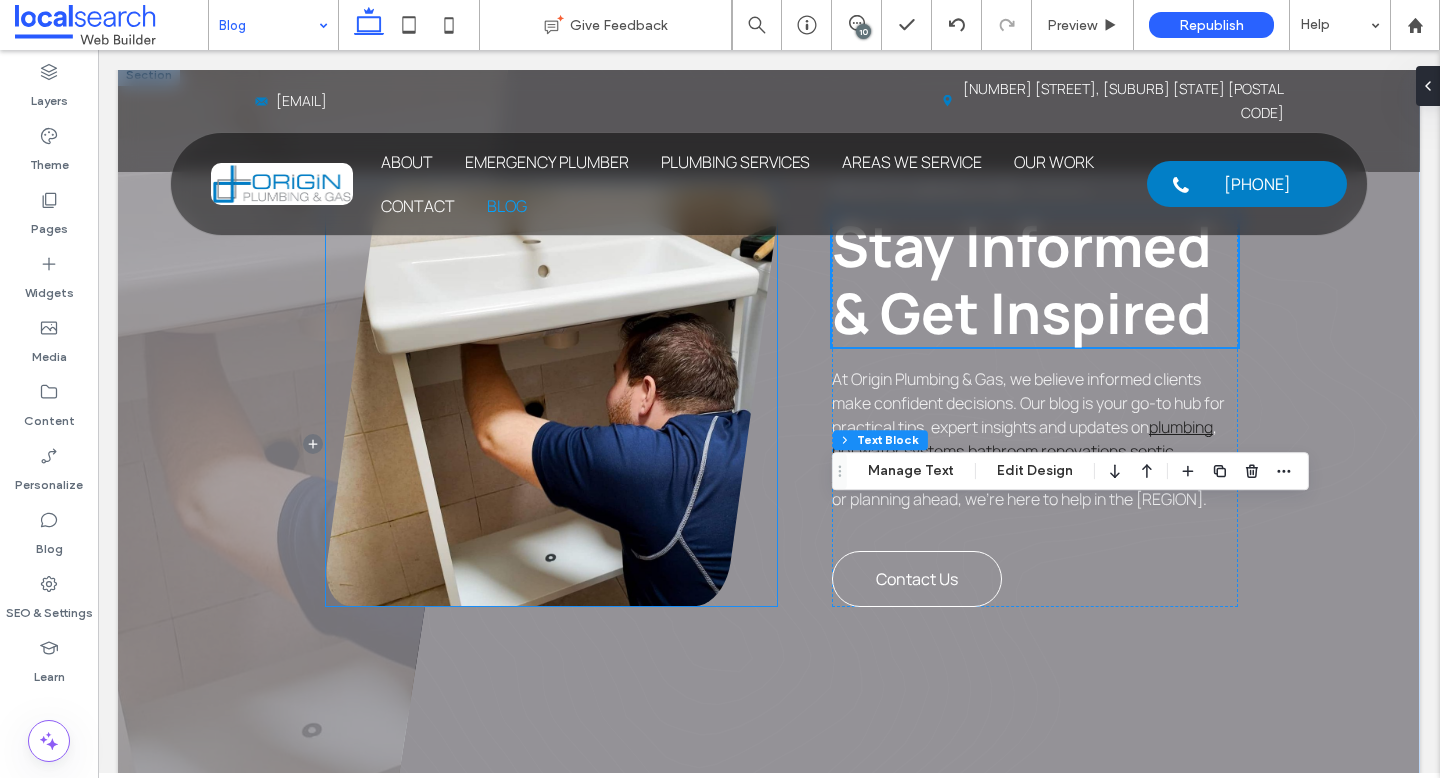 scroll, scrollTop: 0, scrollLeft: 0, axis: both 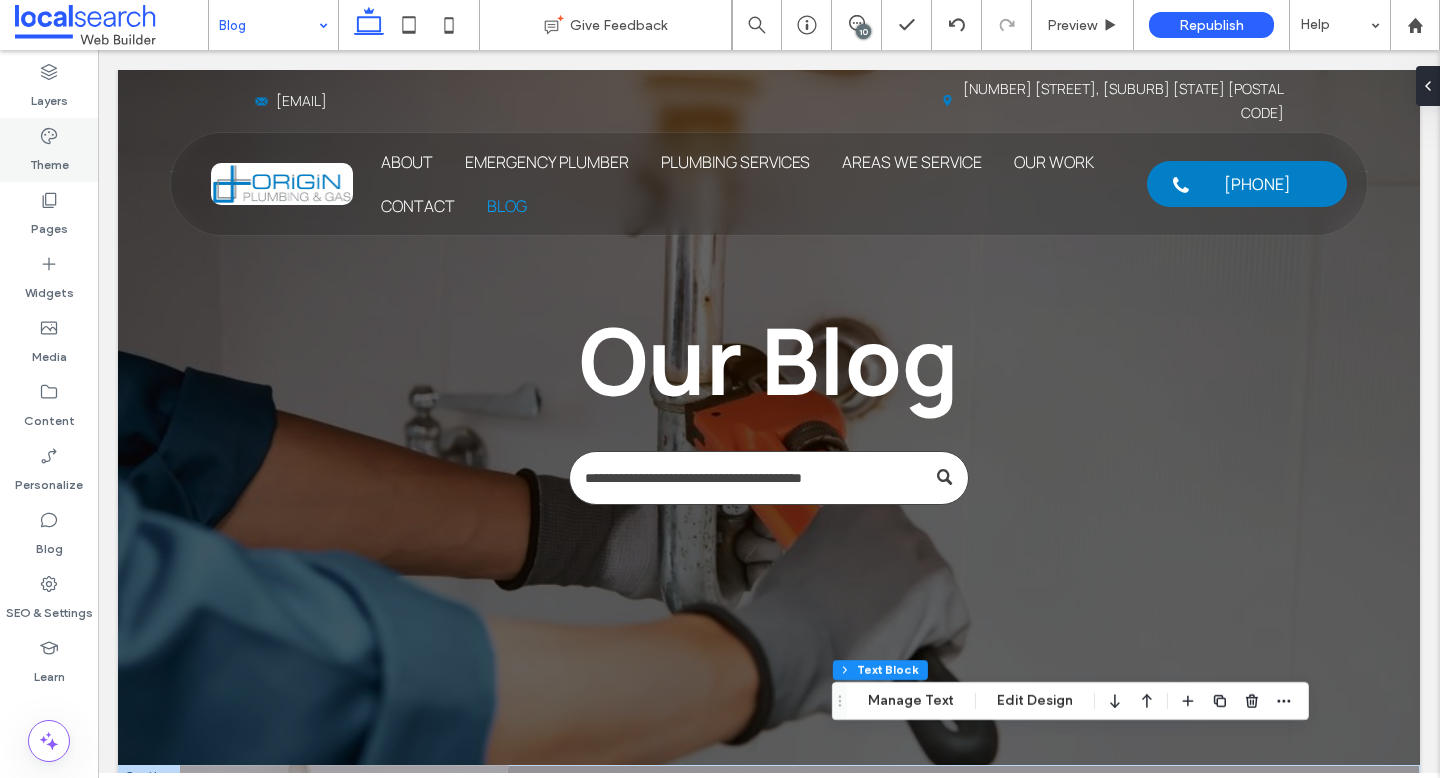 click on "Theme" at bounding box center (49, 160) 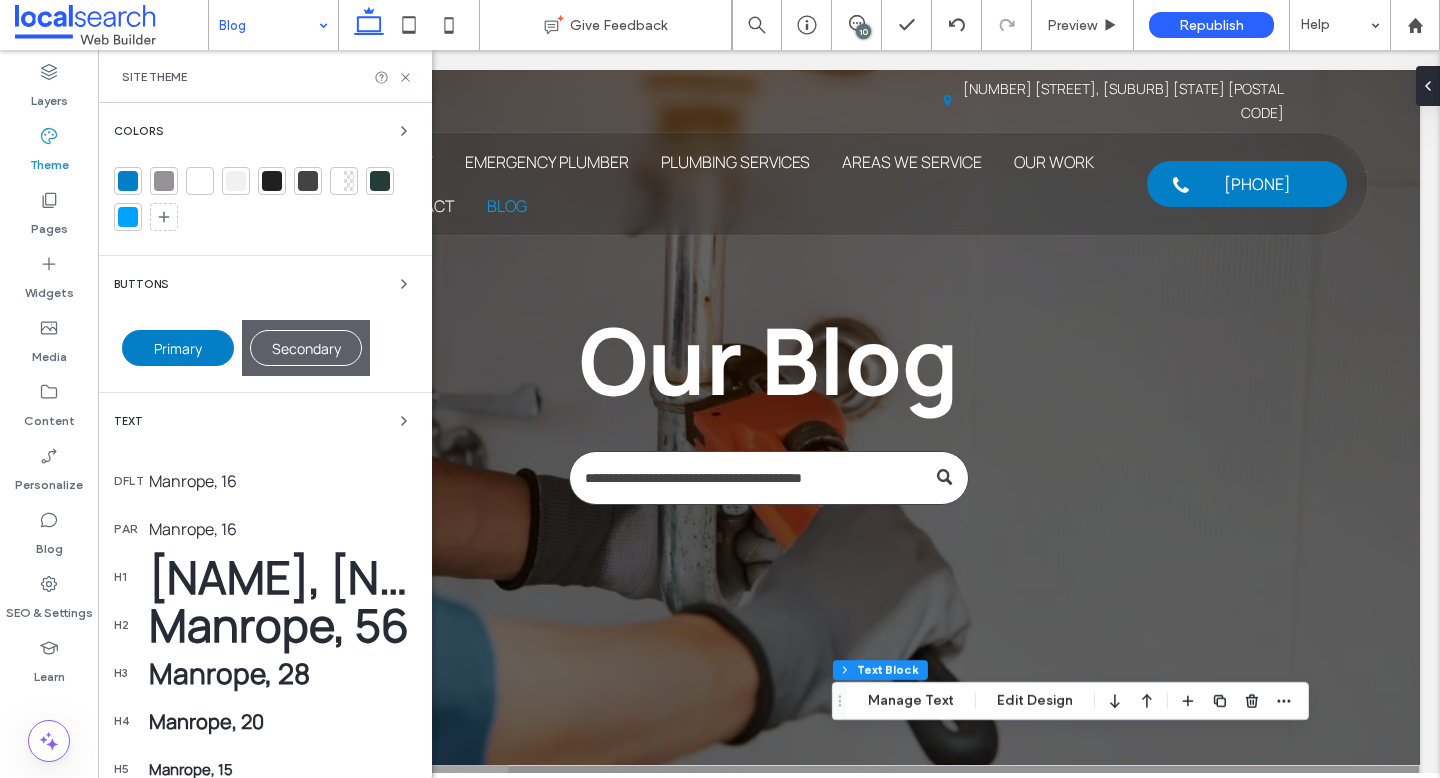 click on "Theme" at bounding box center (49, 150) 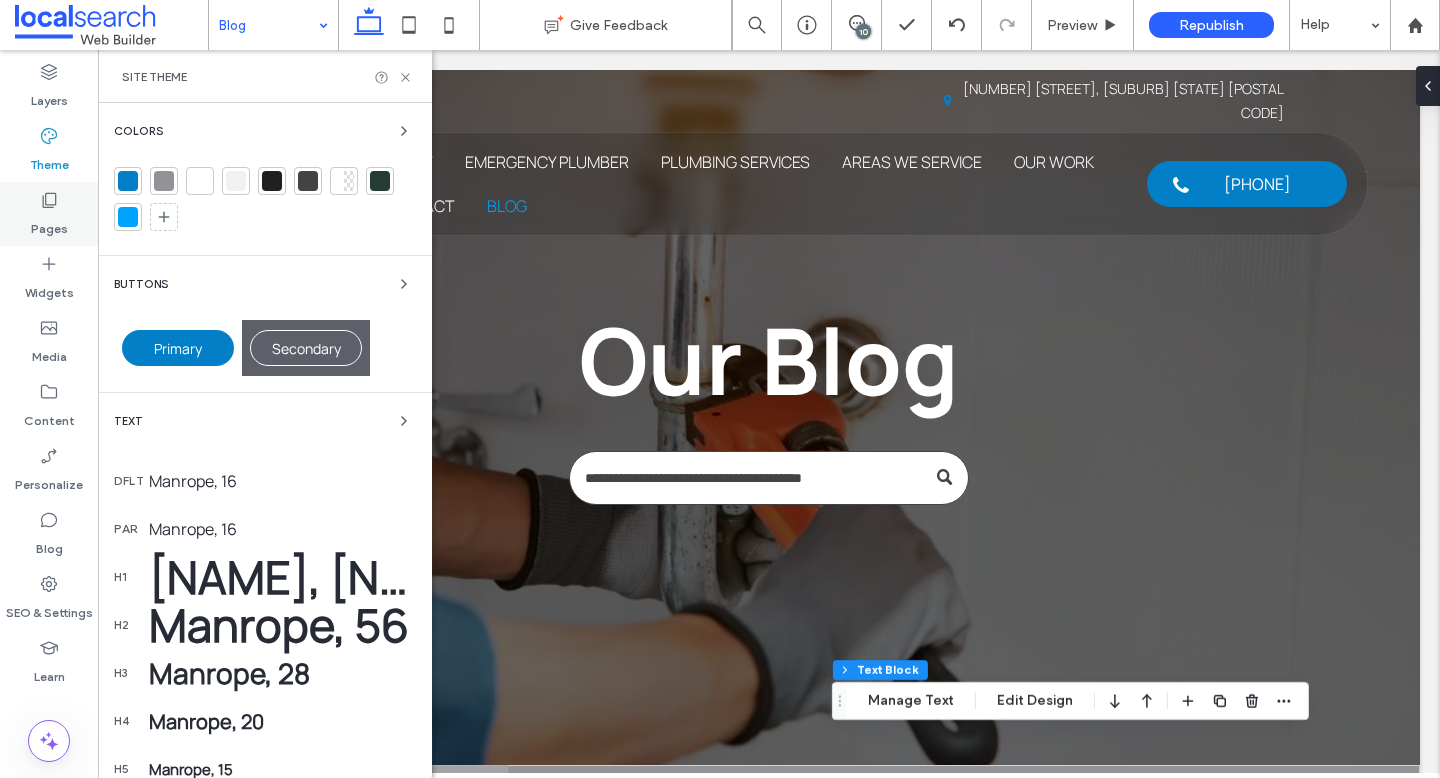 click 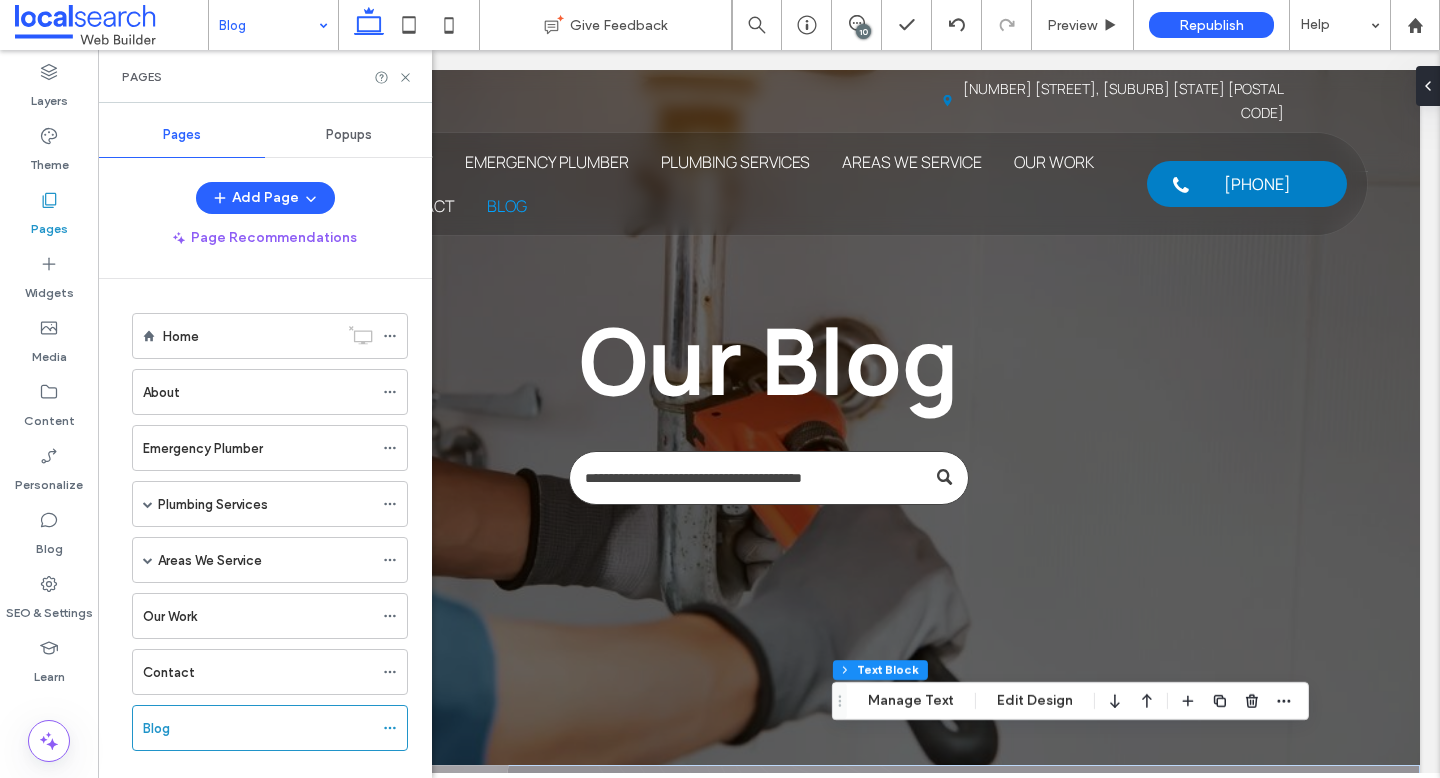 scroll, scrollTop: 33, scrollLeft: 0, axis: vertical 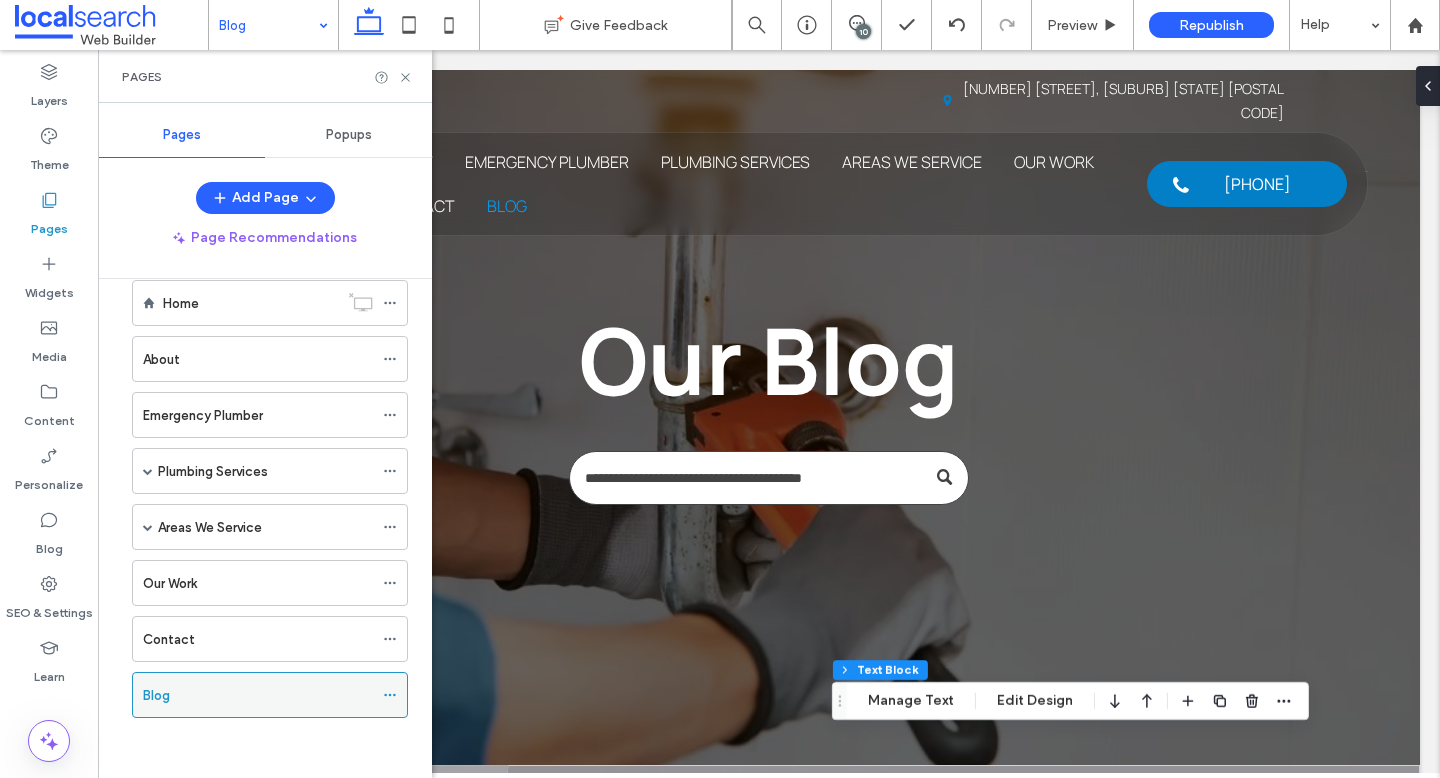 click 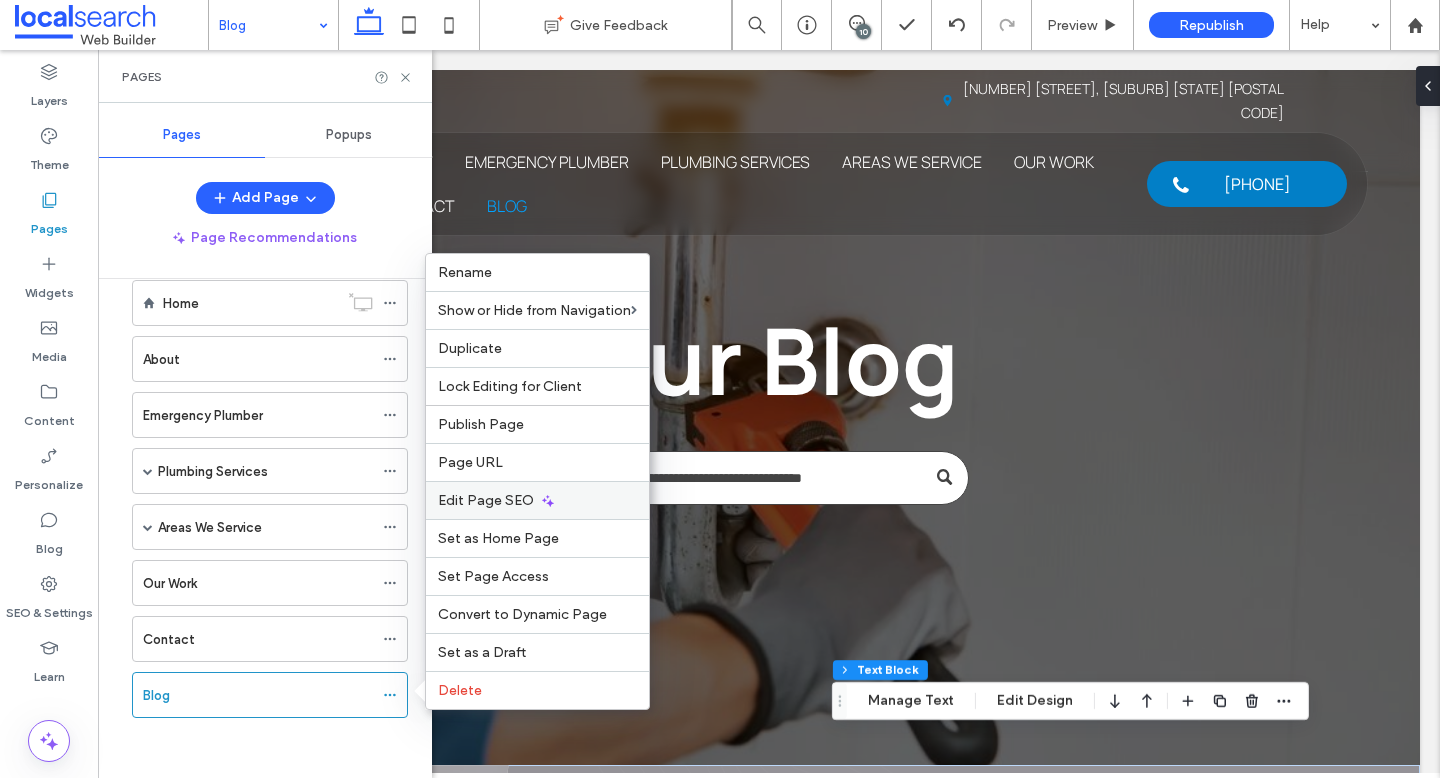 click on "Edit Page SEO" at bounding box center (486, 500) 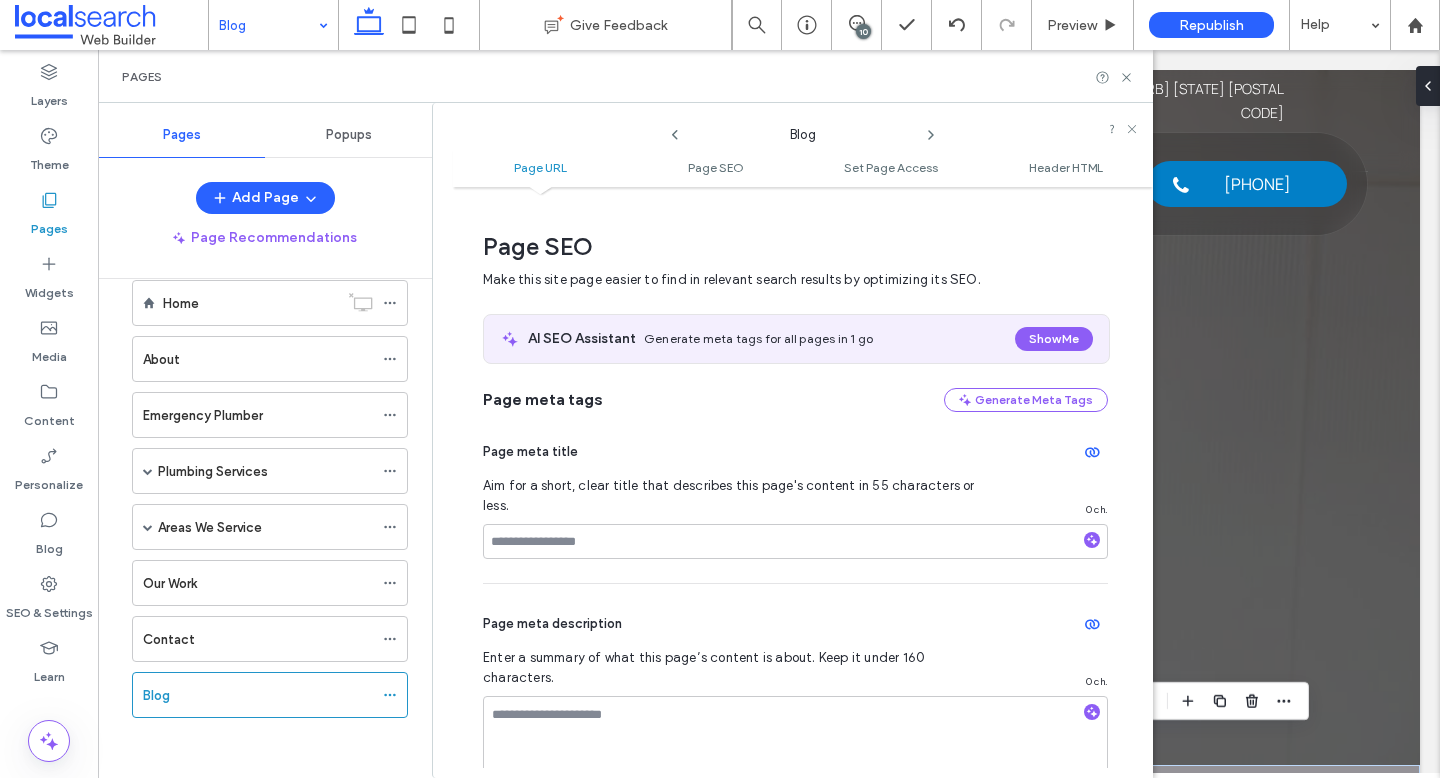 scroll, scrollTop: 364, scrollLeft: 0, axis: vertical 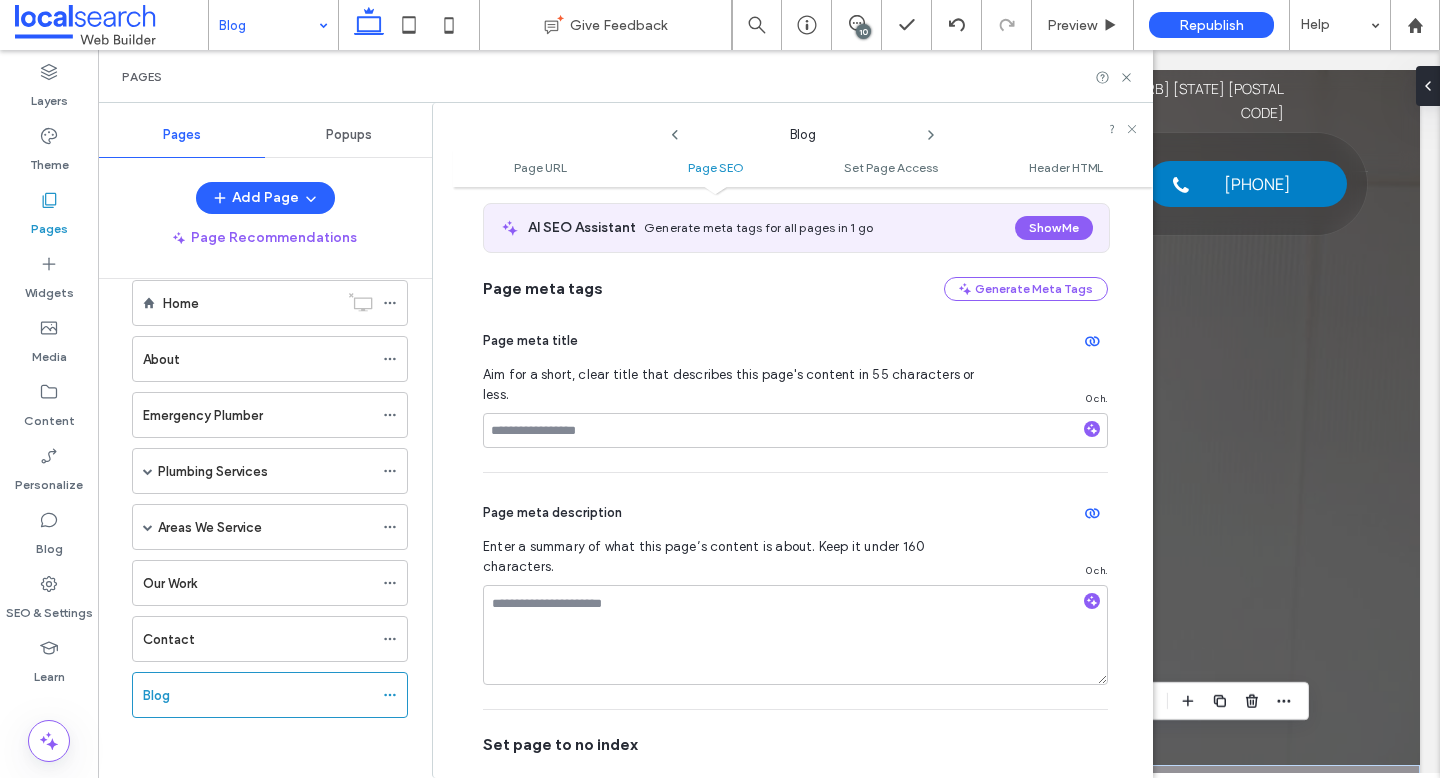 click 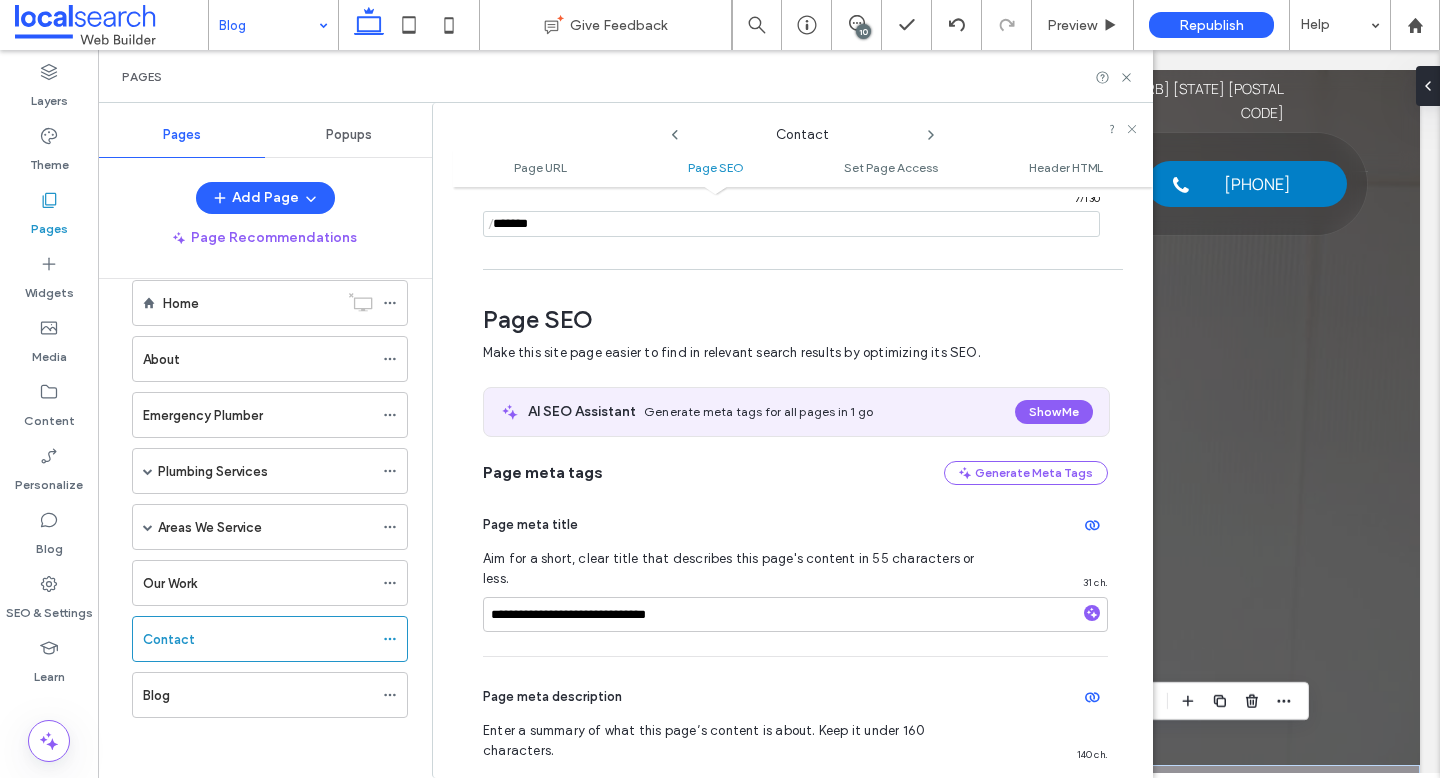 scroll, scrollTop: 275, scrollLeft: 0, axis: vertical 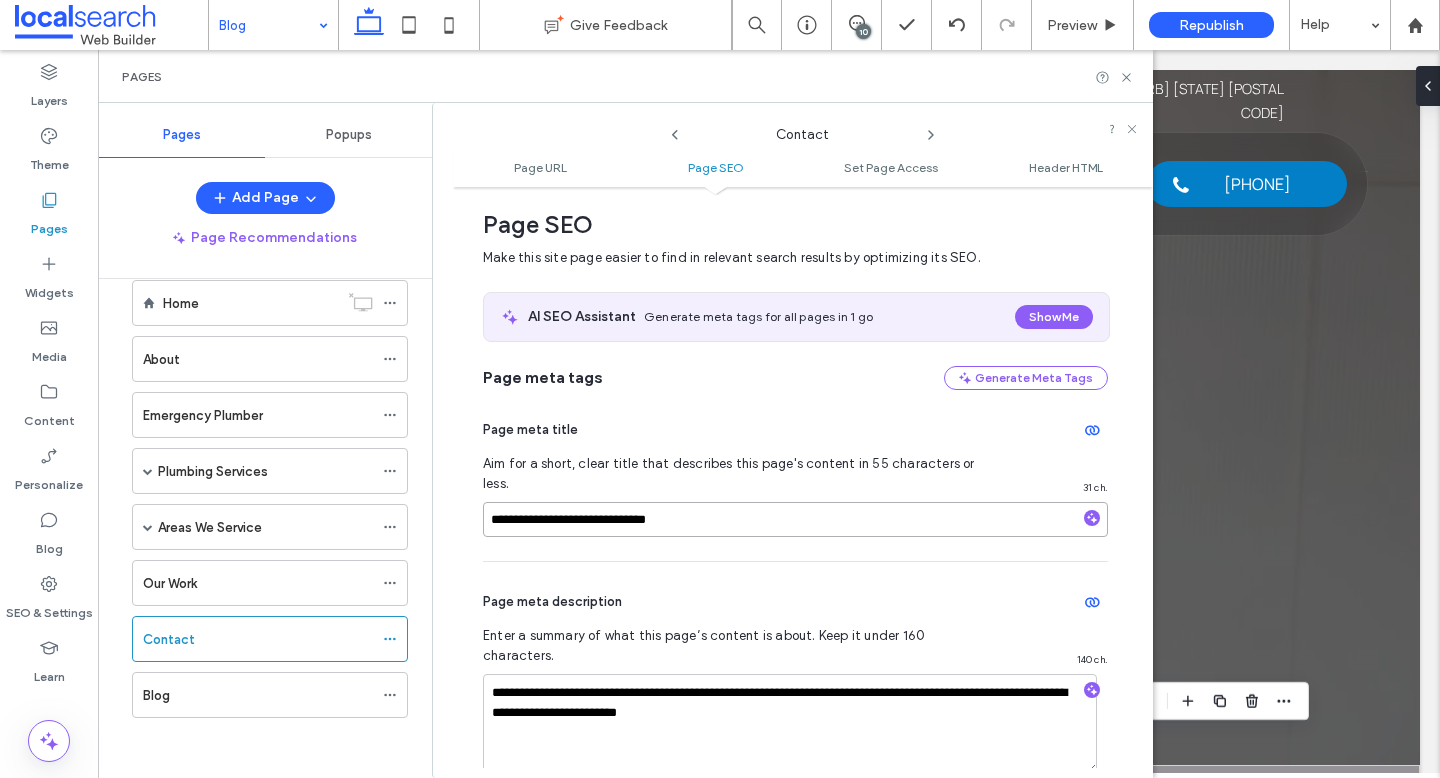 drag, startPoint x: 626, startPoint y: 504, endPoint x: 423, endPoint y: 505, distance: 203.00246 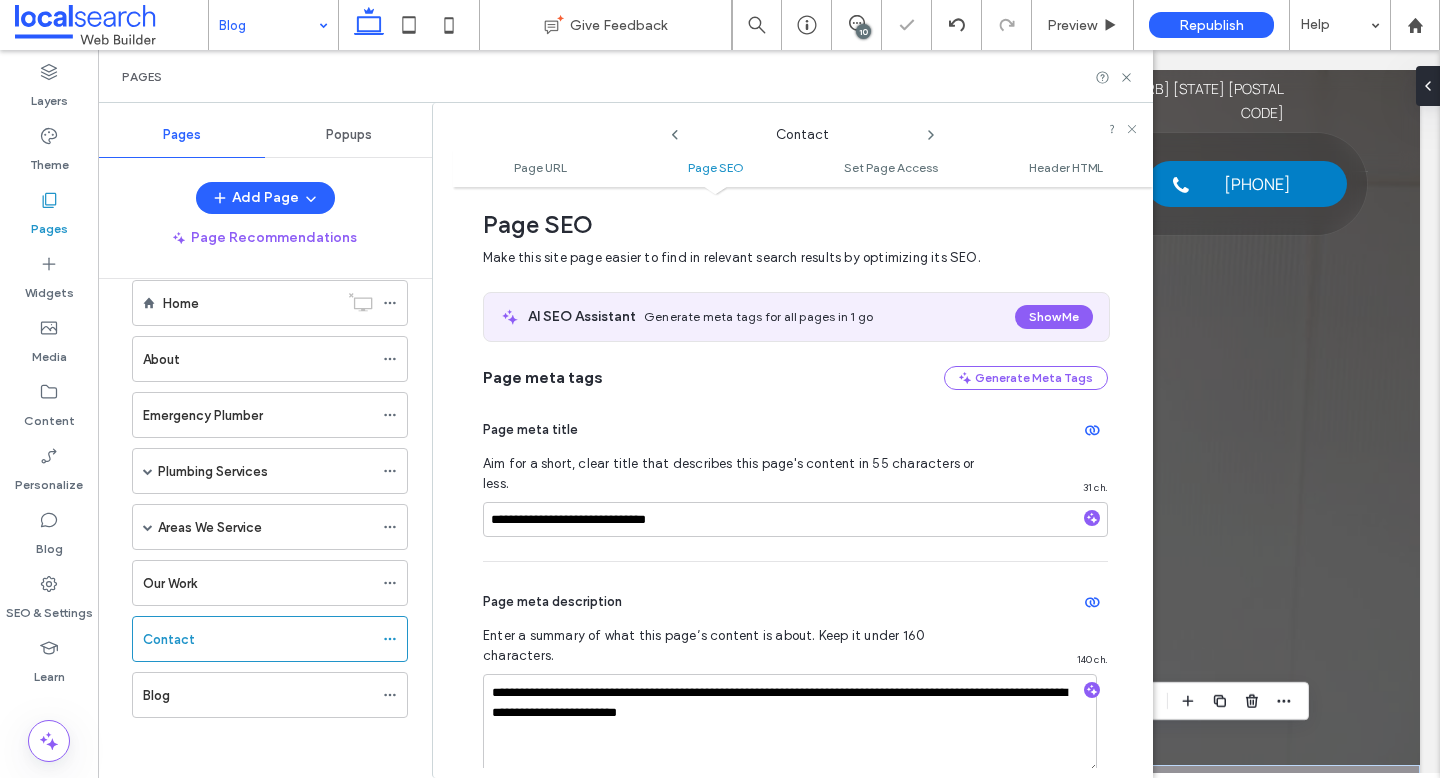 click 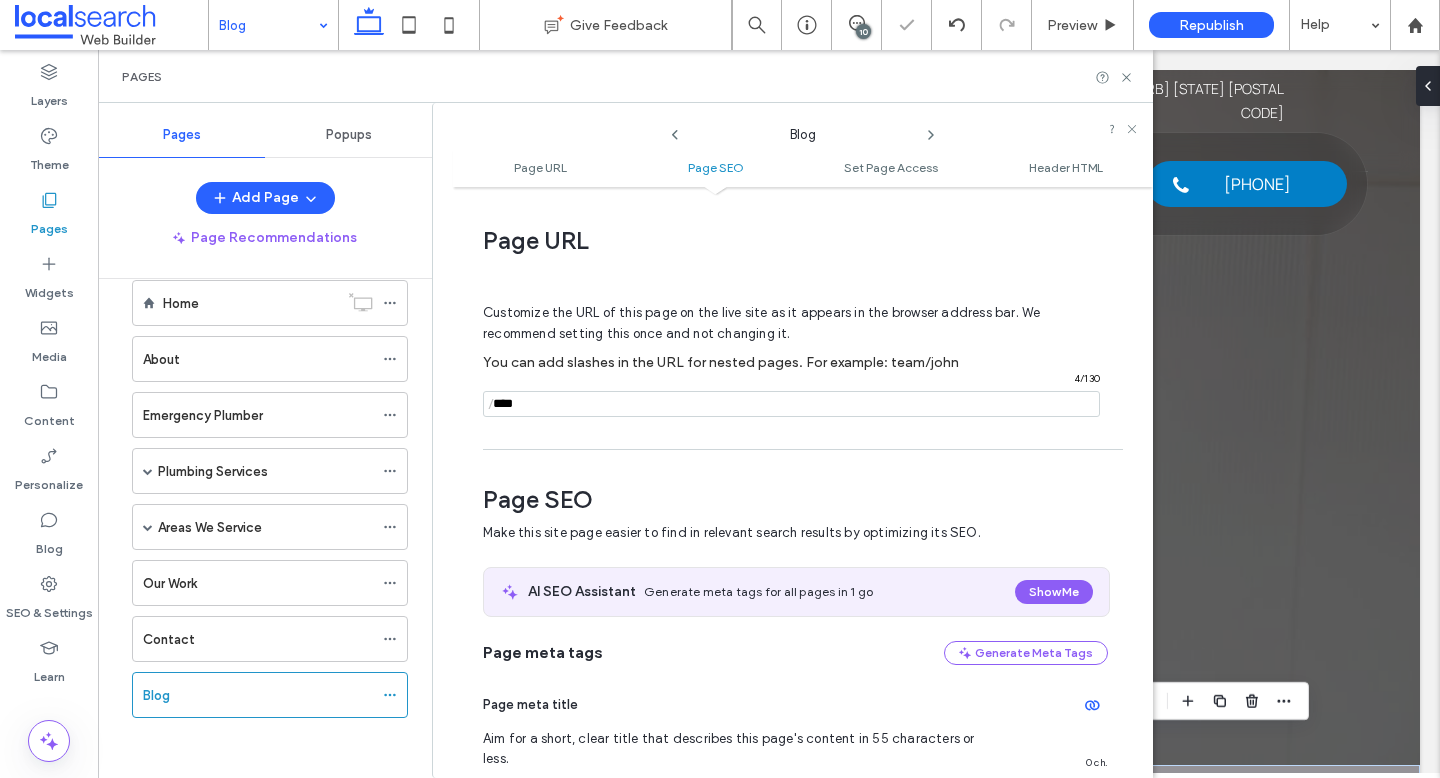 scroll, scrollTop: 275, scrollLeft: 0, axis: vertical 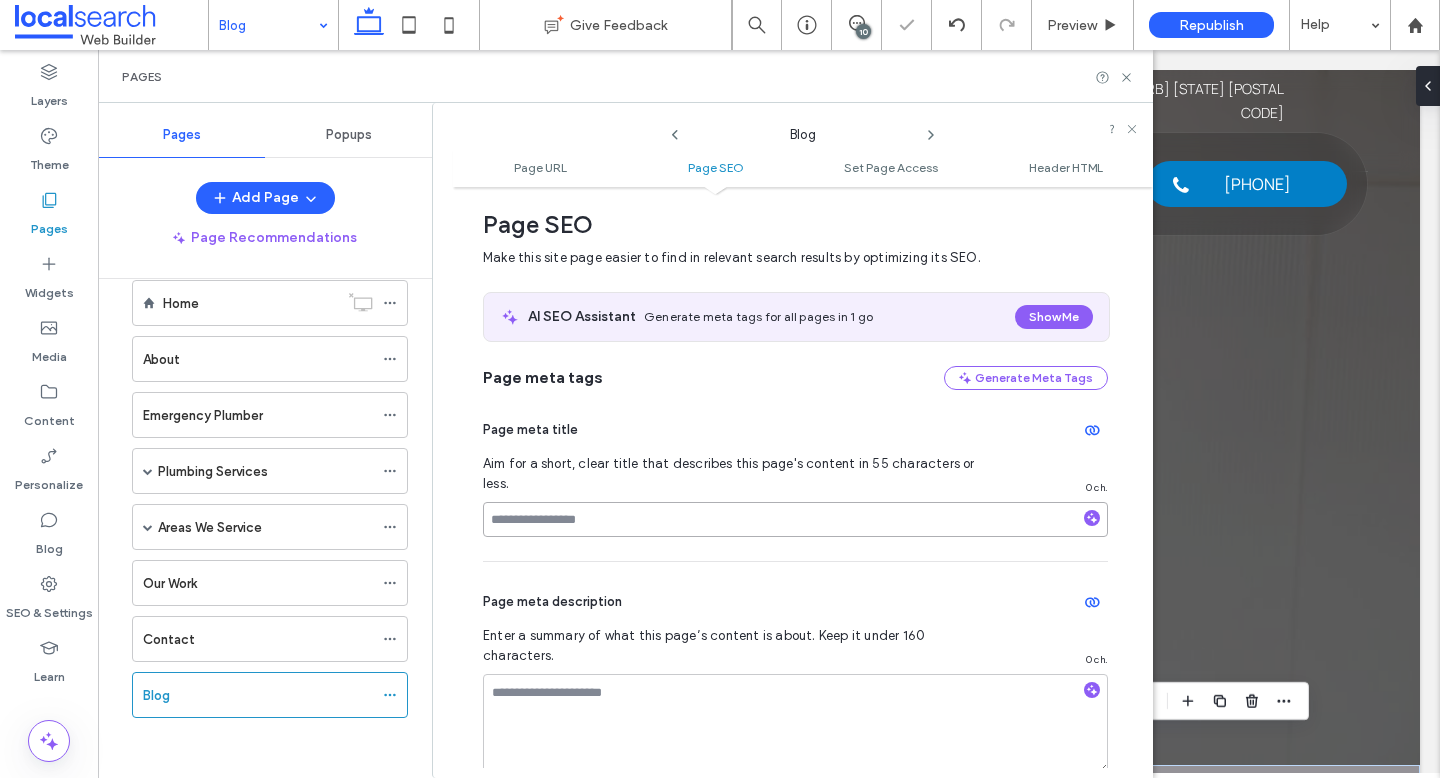click at bounding box center (795, 519) 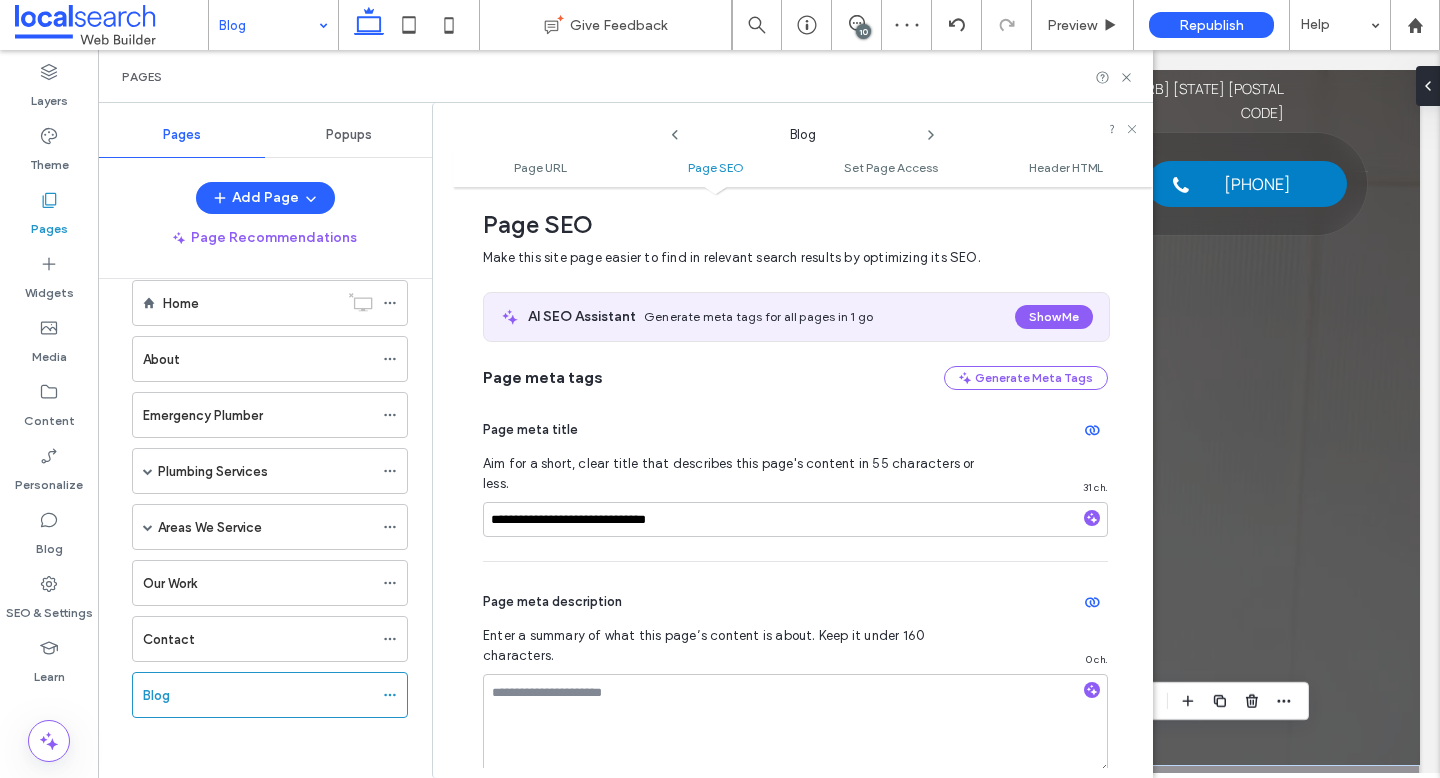 click 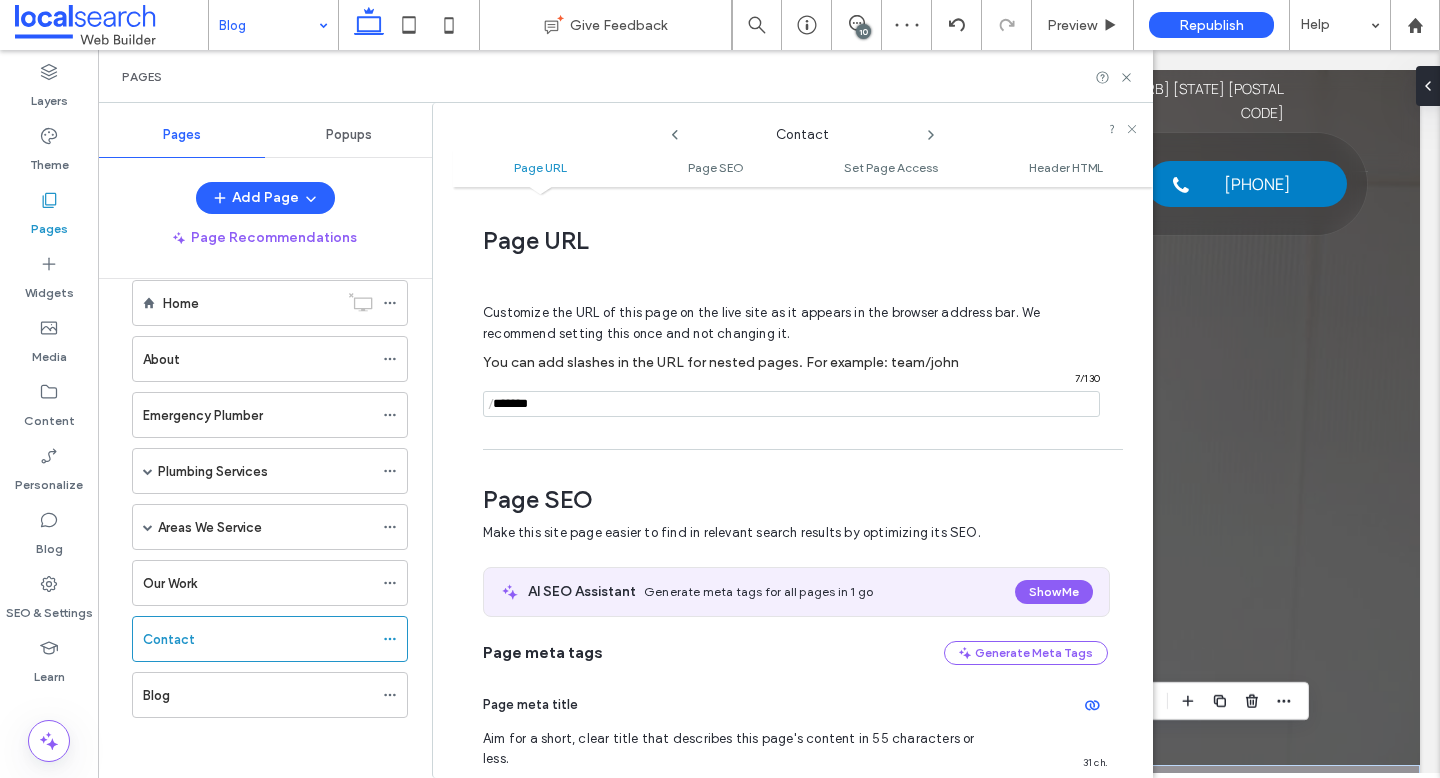 scroll, scrollTop: 275, scrollLeft: 0, axis: vertical 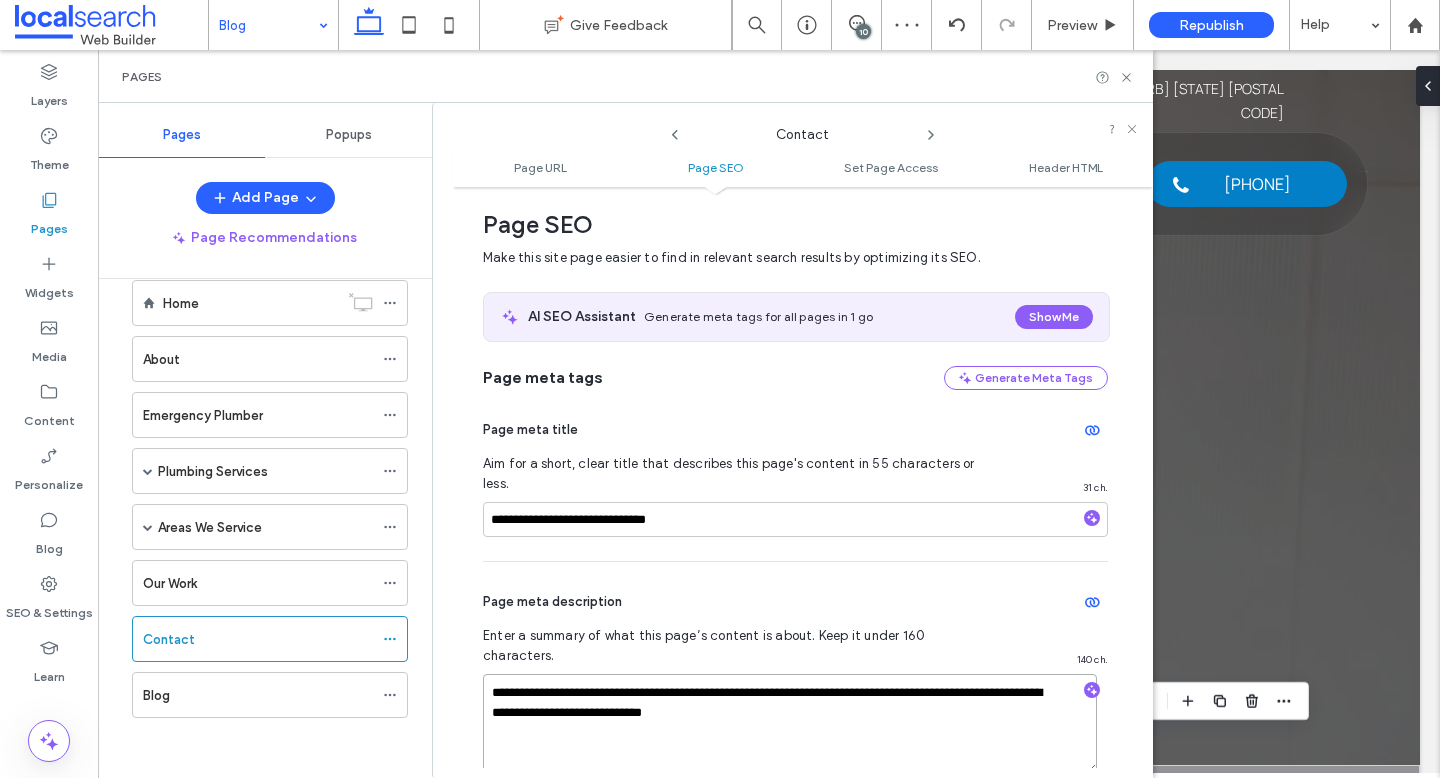 drag, startPoint x: 792, startPoint y: 675, endPoint x: 429, endPoint y: 623, distance: 366.7056 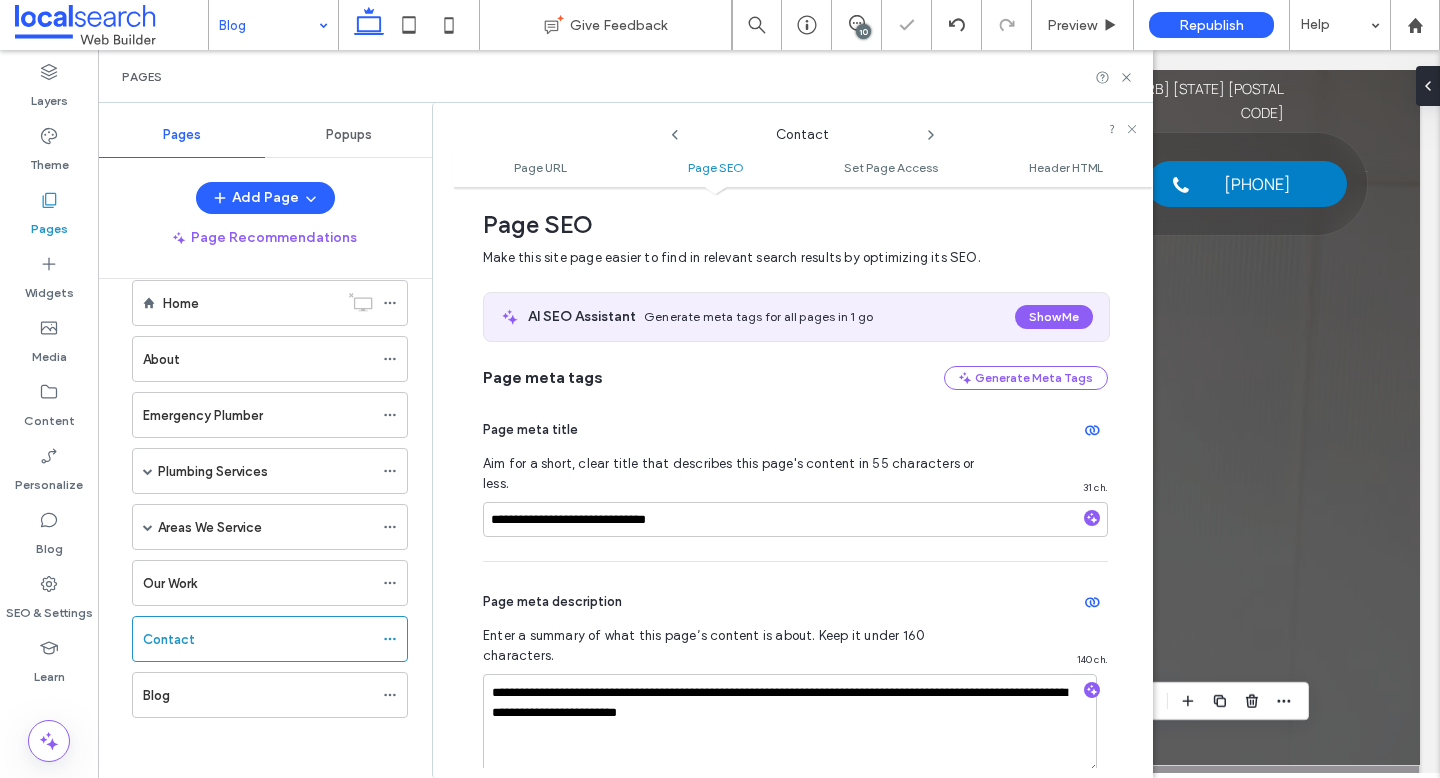 click 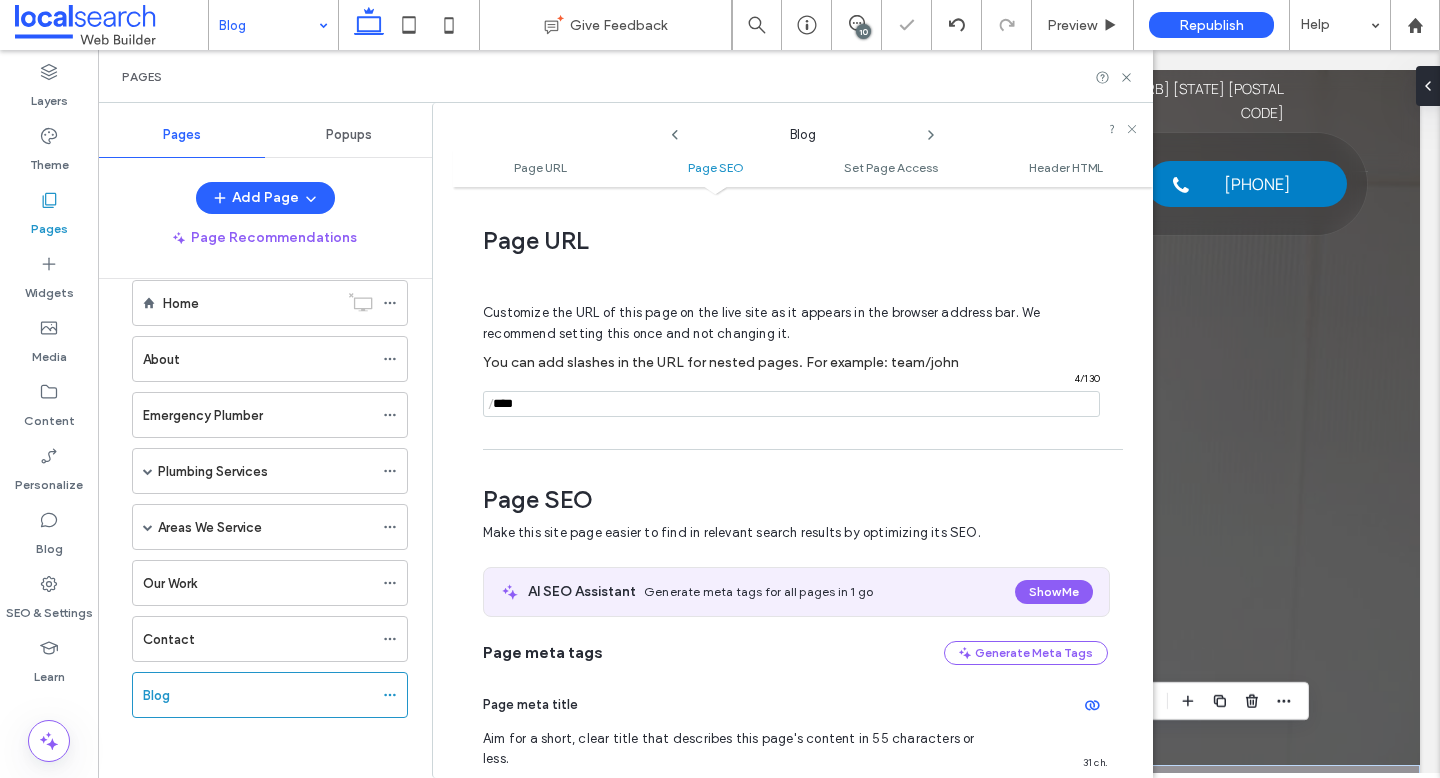 scroll, scrollTop: 275, scrollLeft: 0, axis: vertical 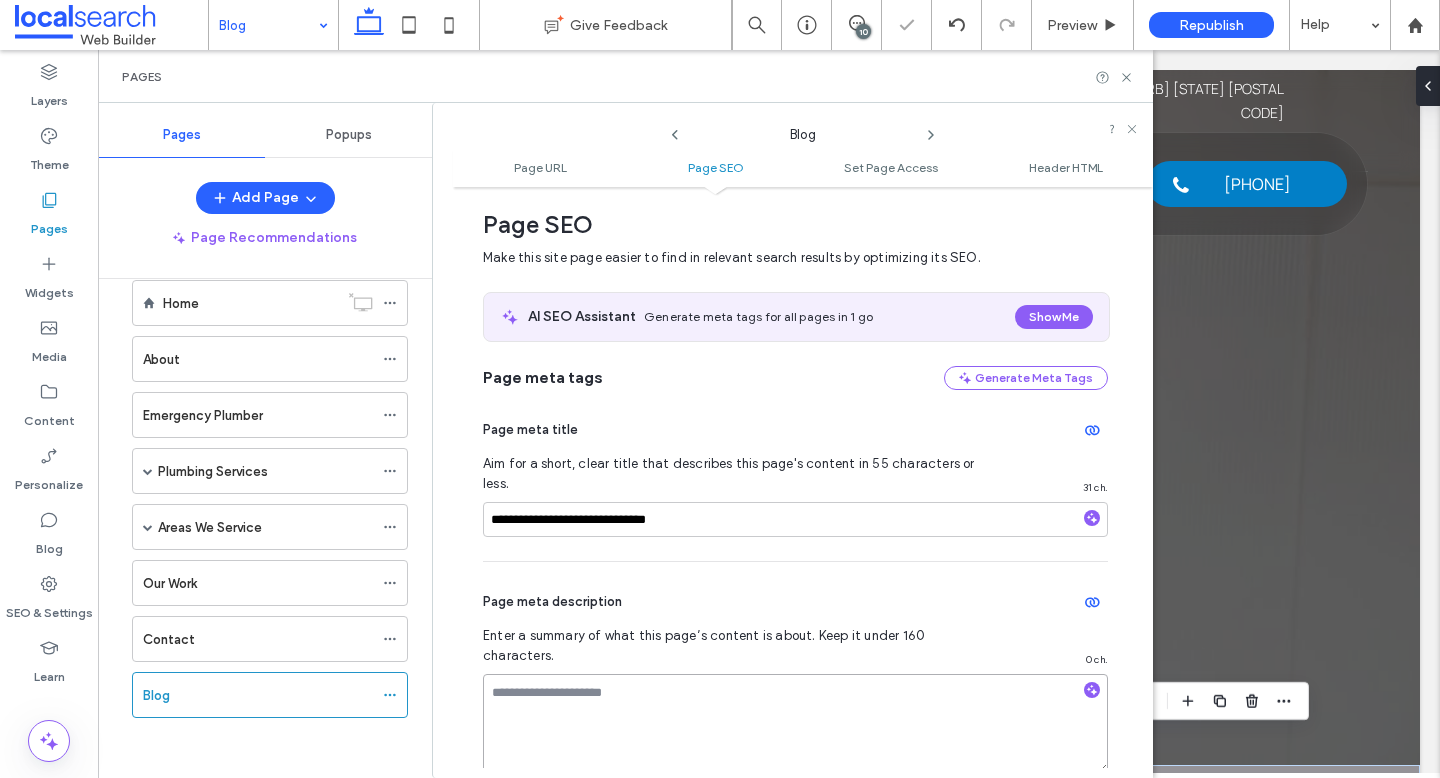 click at bounding box center [795, 724] 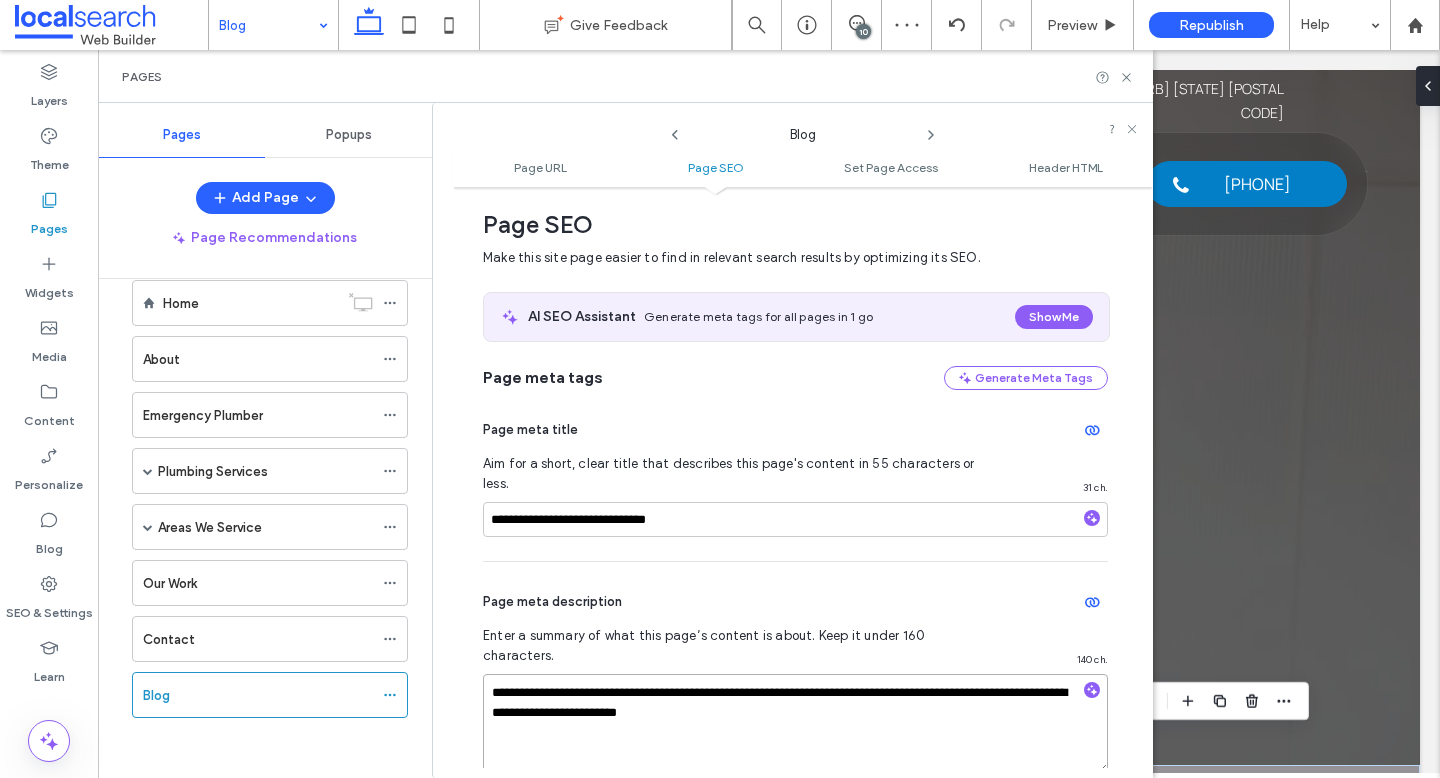 click on "**********" at bounding box center (795, 724) 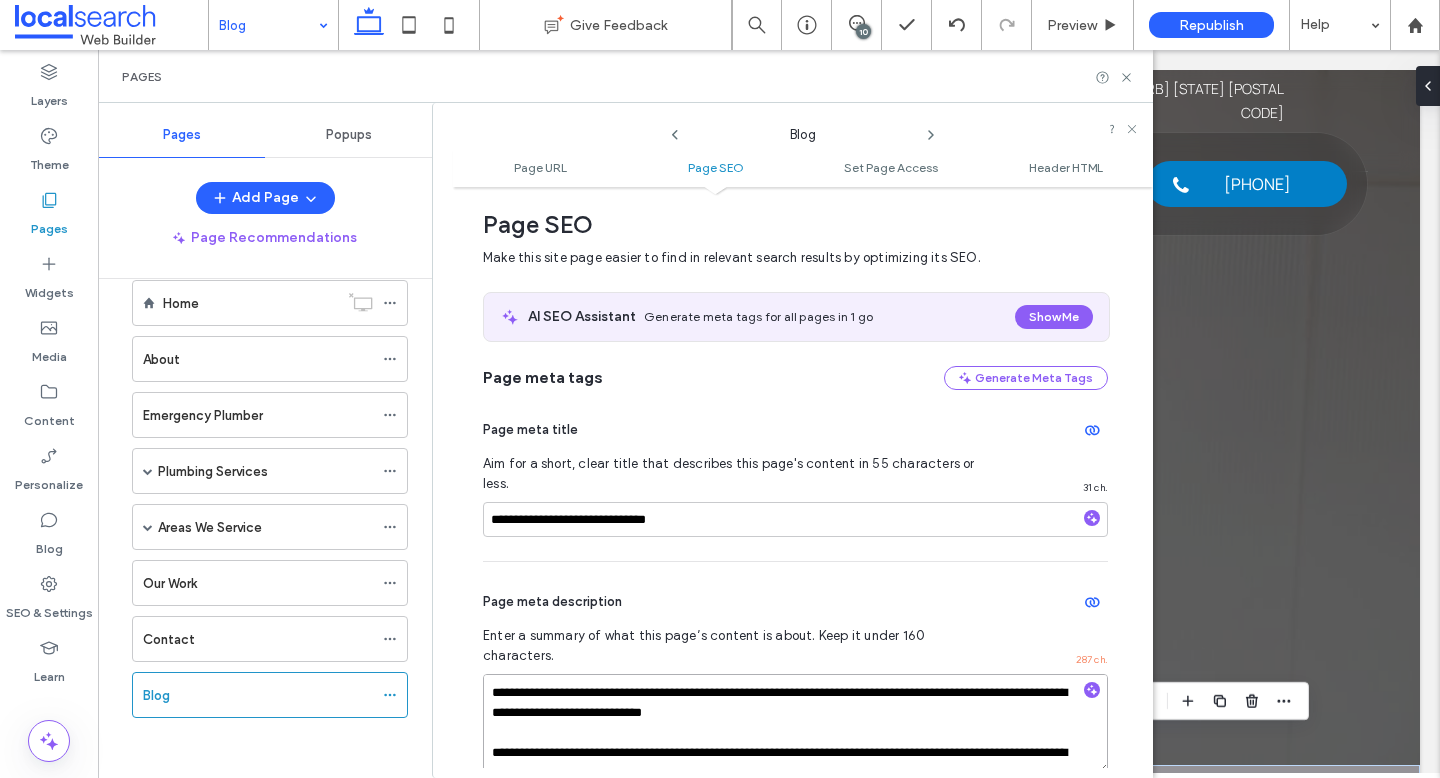 click on "**********" at bounding box center (795, 724) 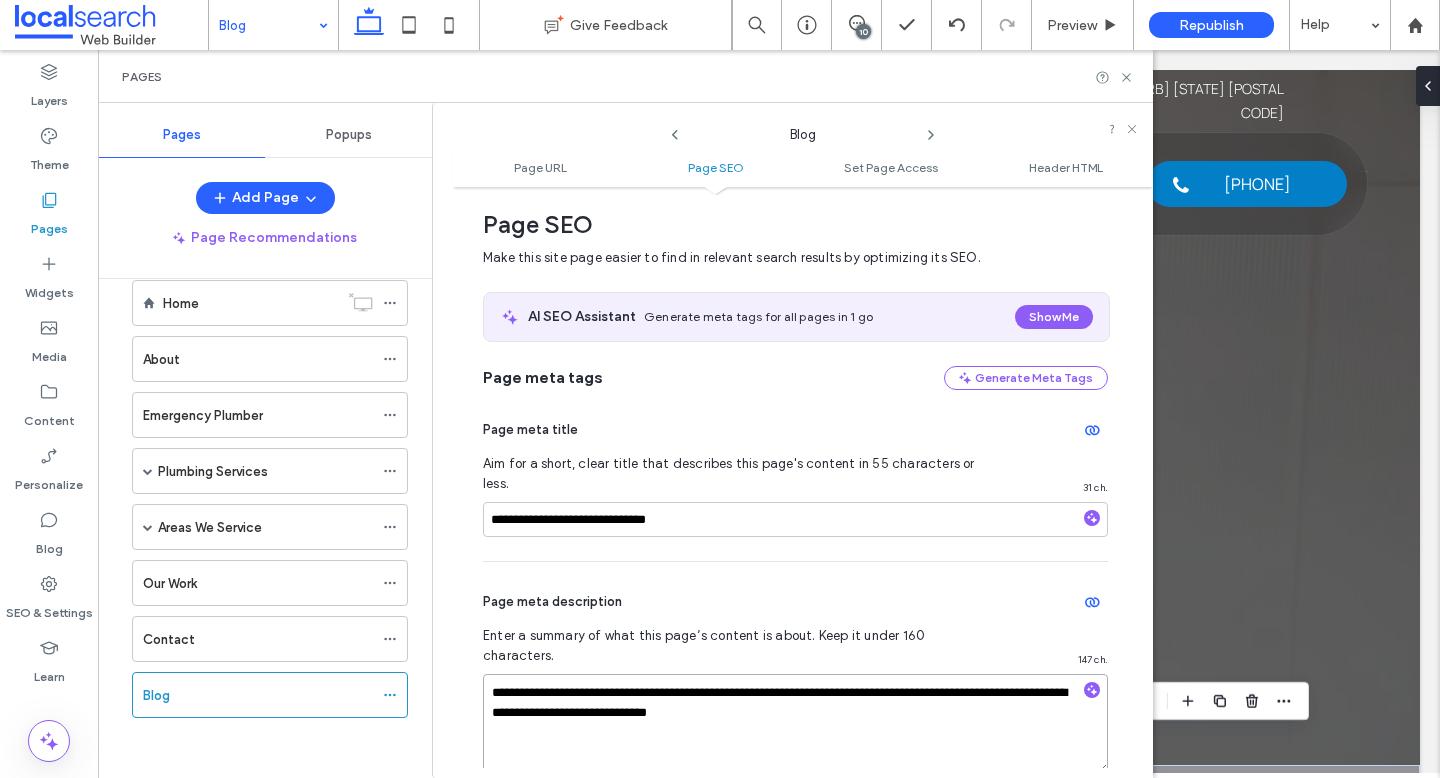 type on "**********" 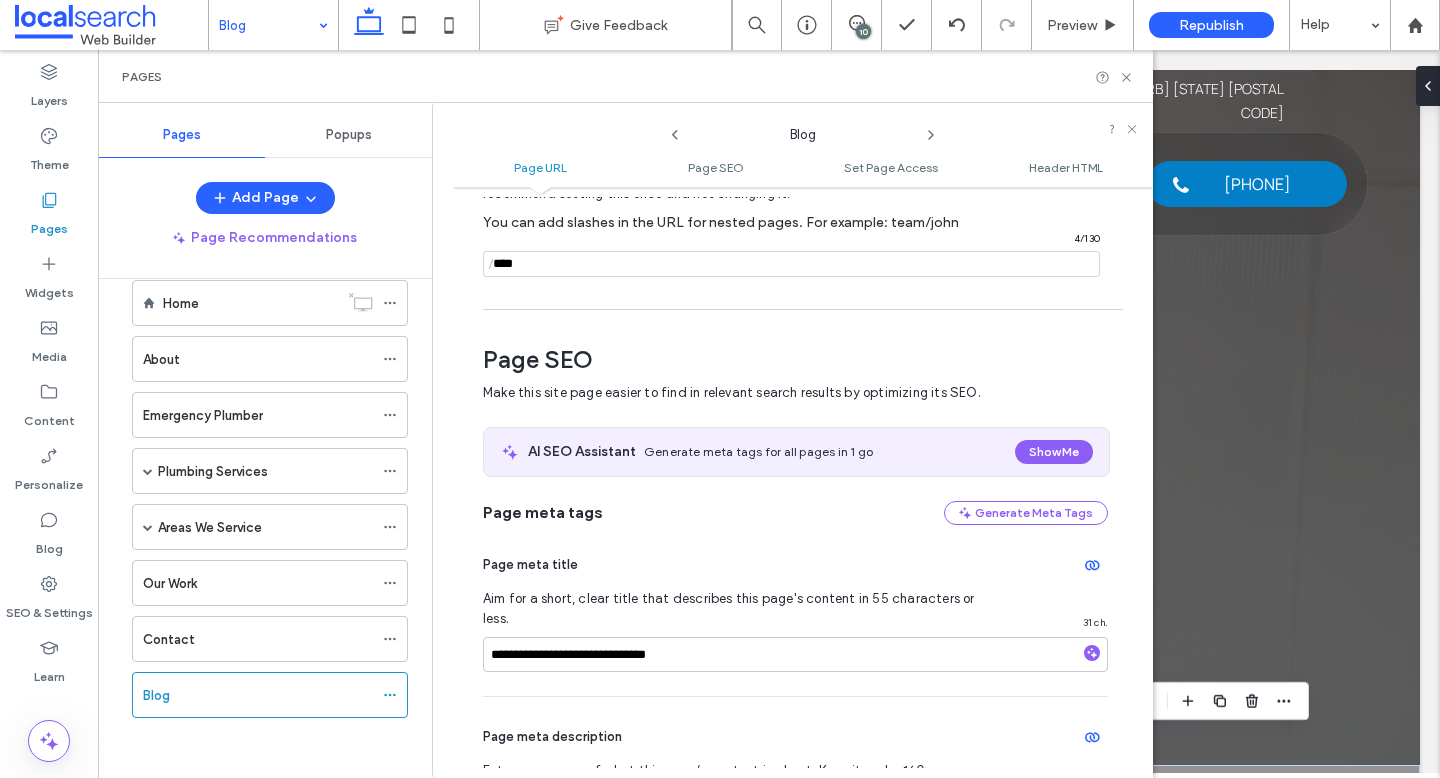 scroll, scrollTop: 238, scrollLeft: 0, axis: vertical 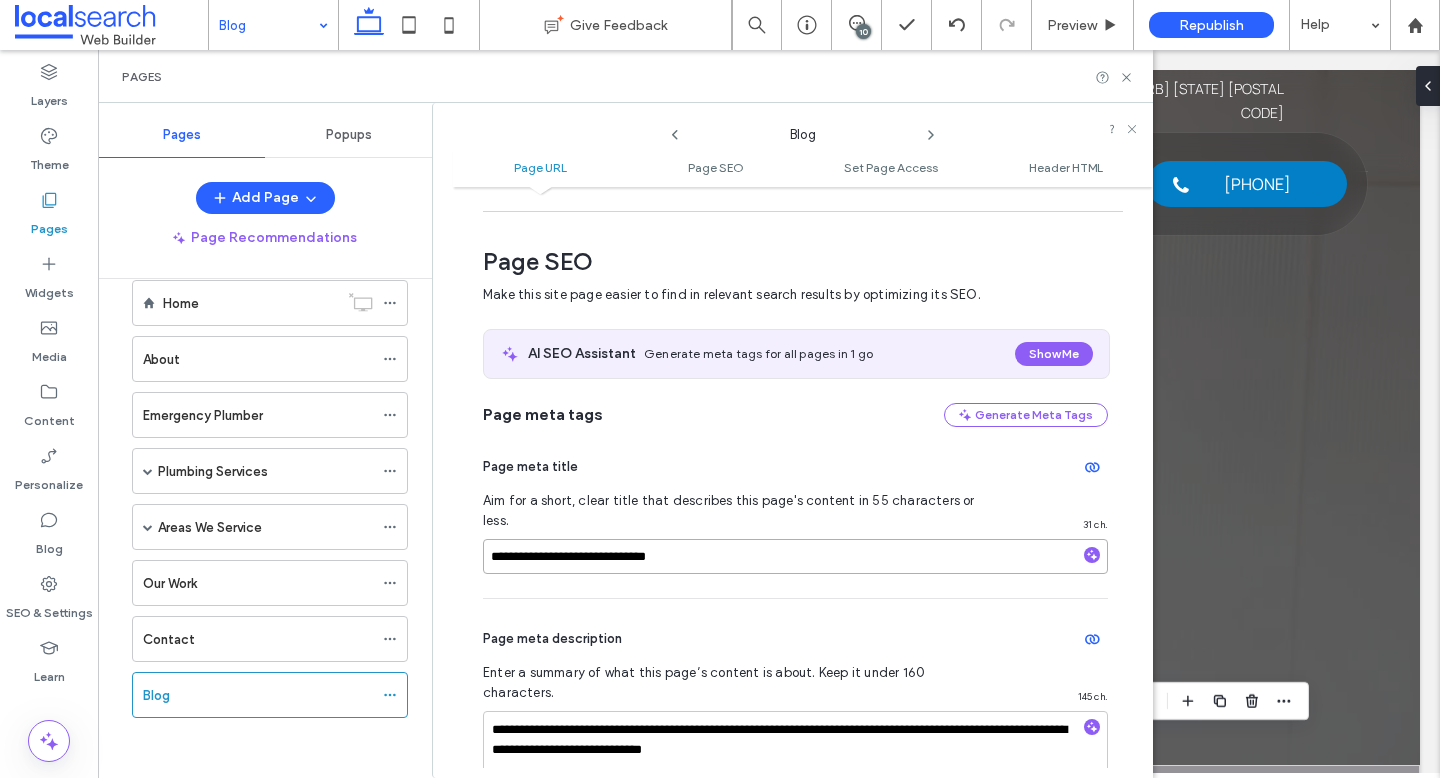 click on "**********" at bounding box center [795, 556] 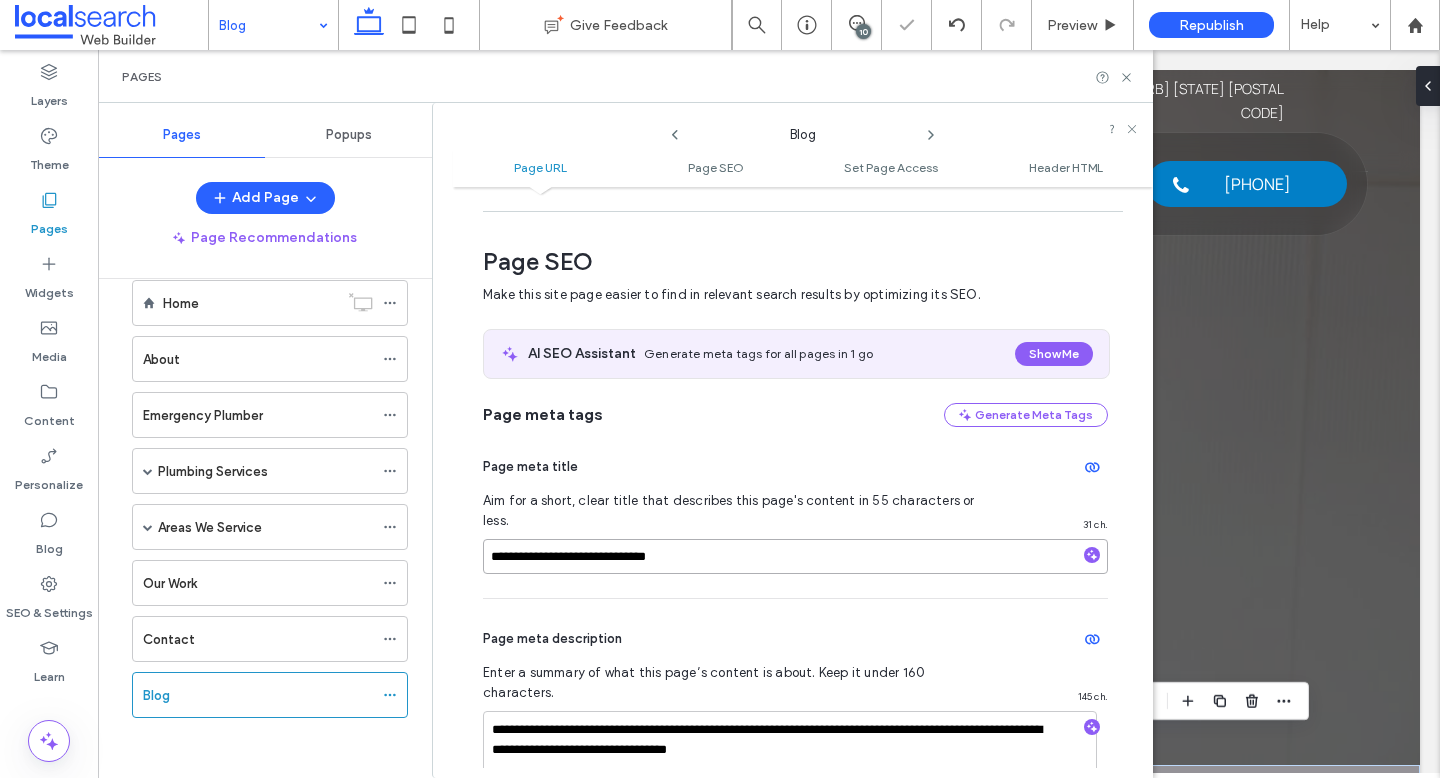 click on "**********" at bounding box center (795, 556) 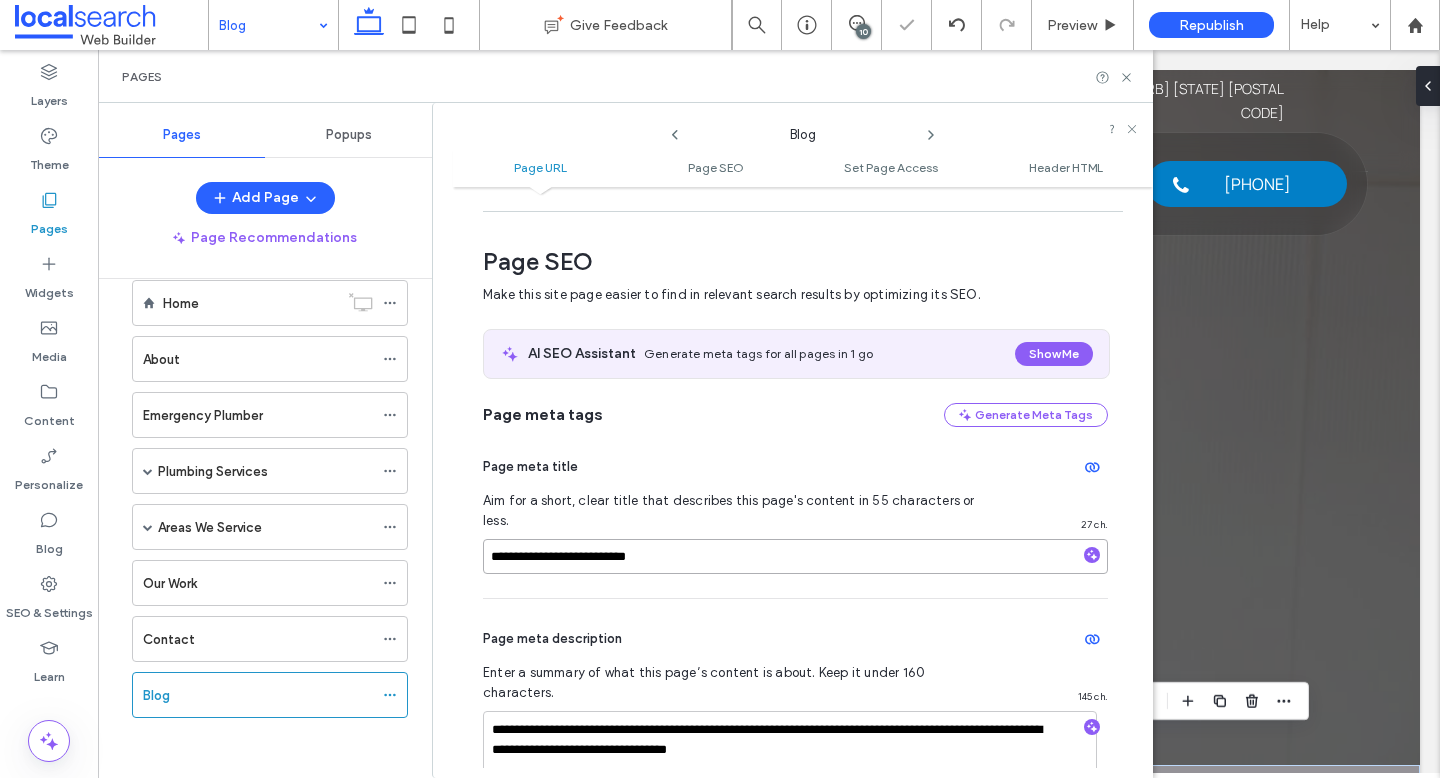 type on "**********" 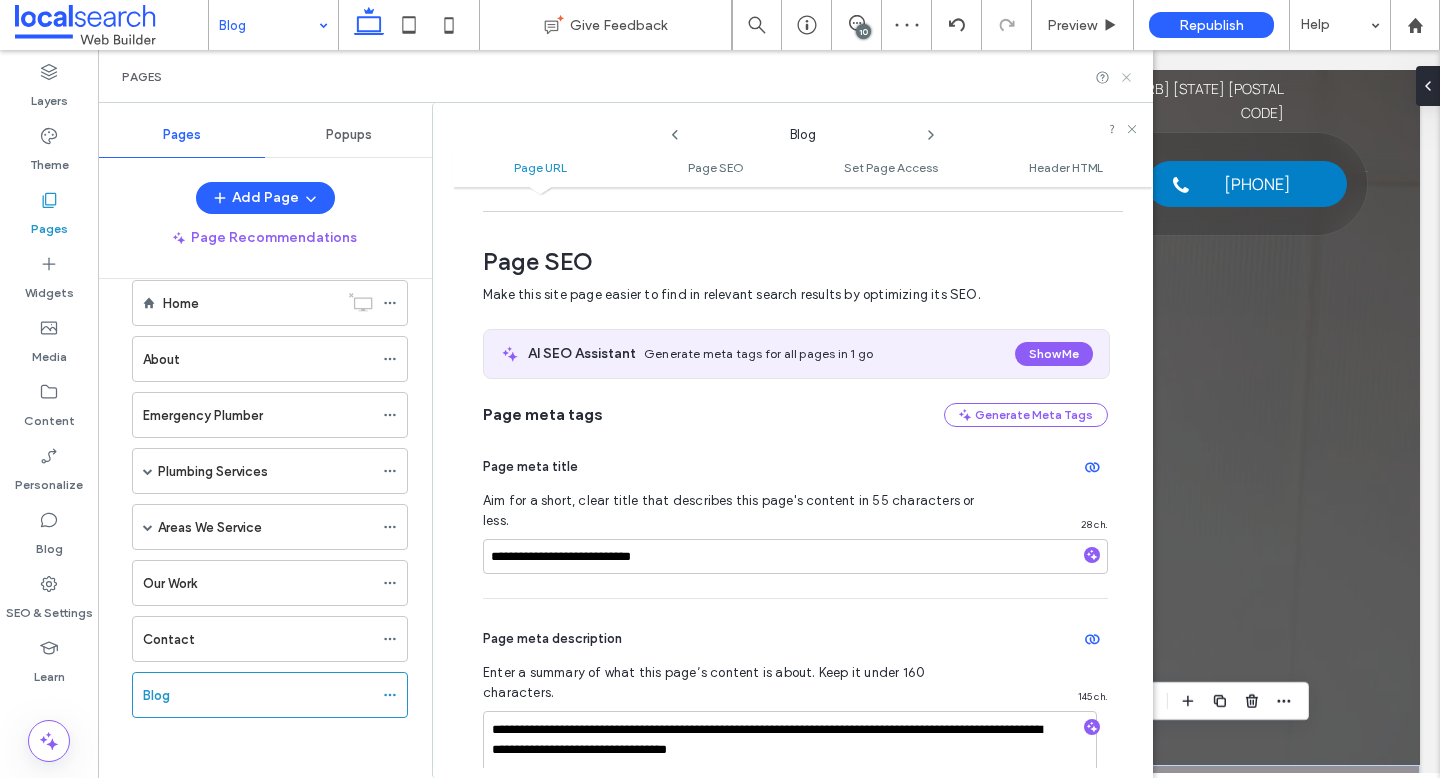 click 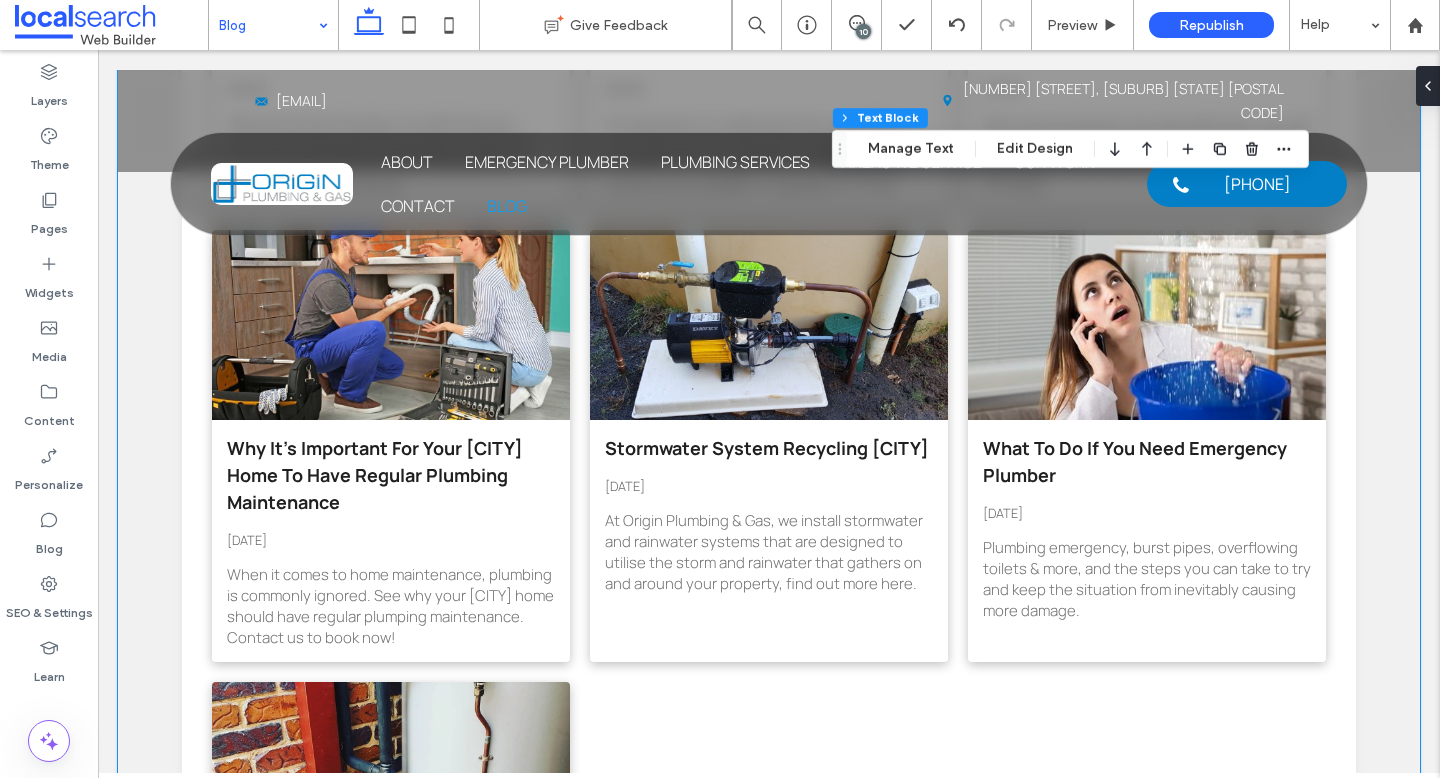 scroll, scrollTop: 1180, scrollLeft: 0, axis: vertical 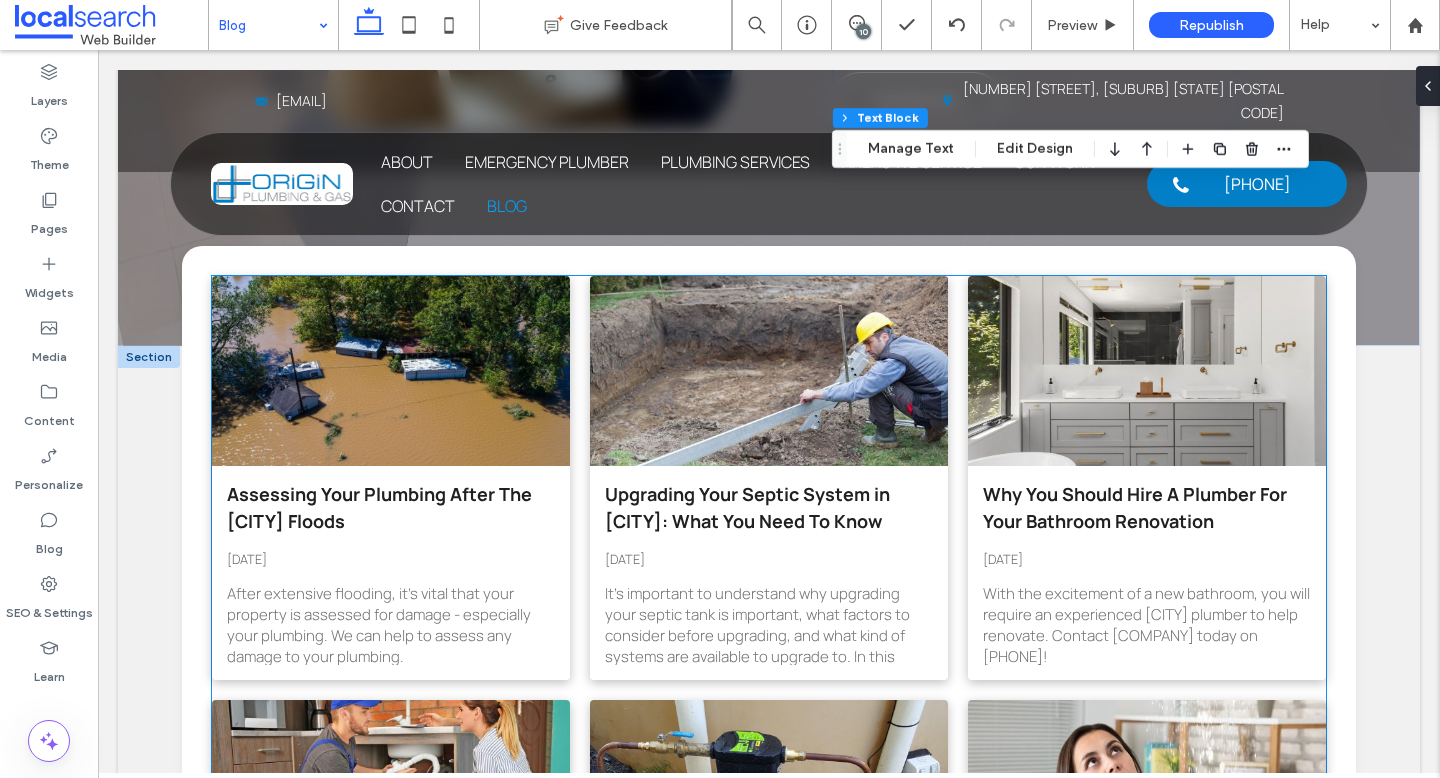 click on "Assessing Your Plumbing After The Lismore Floods" at bounding box center (391, 508) 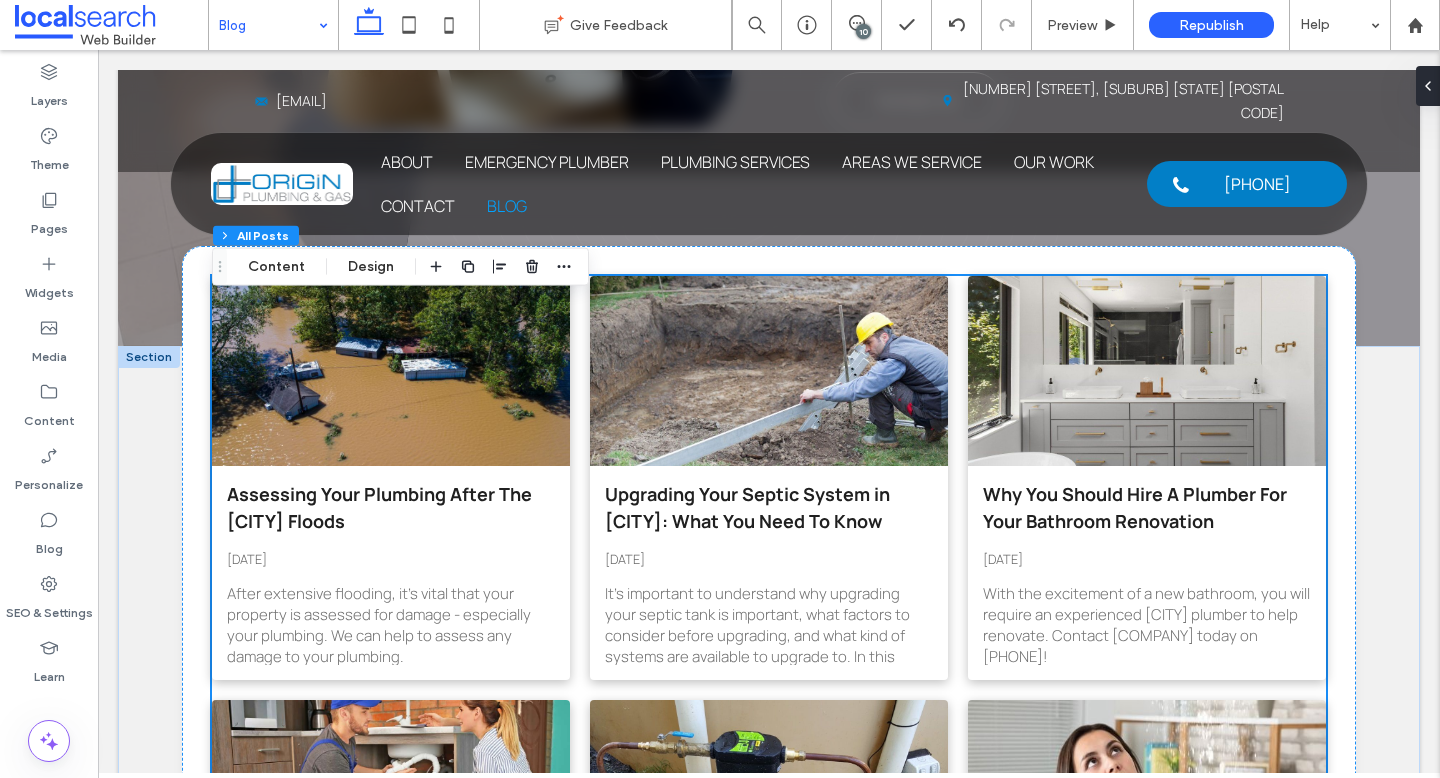 click on "Assessing Your Plumbing After The Lismore Floods" at bounding box center (391, 508) 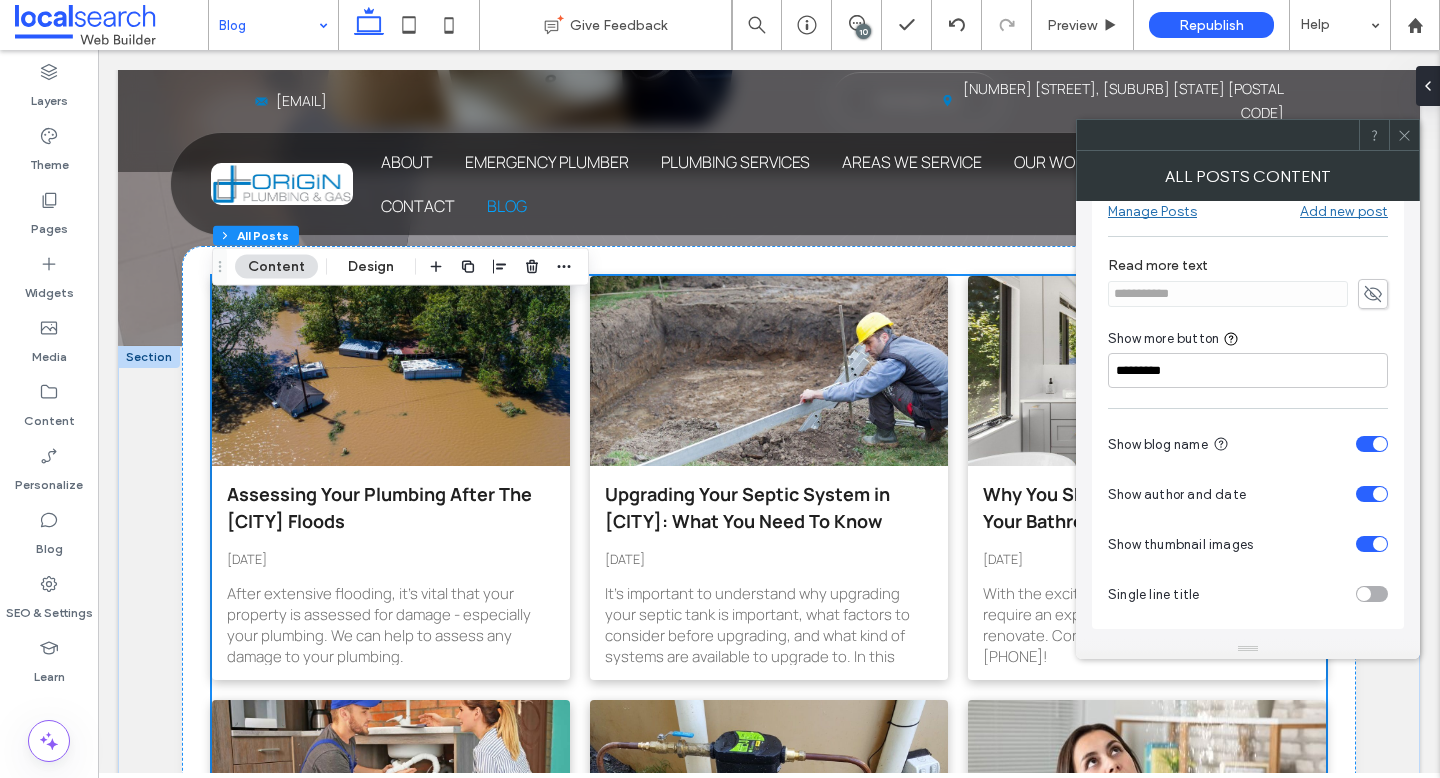 scroll, scrollTop: 0, scrollLeft: 0, axis: both 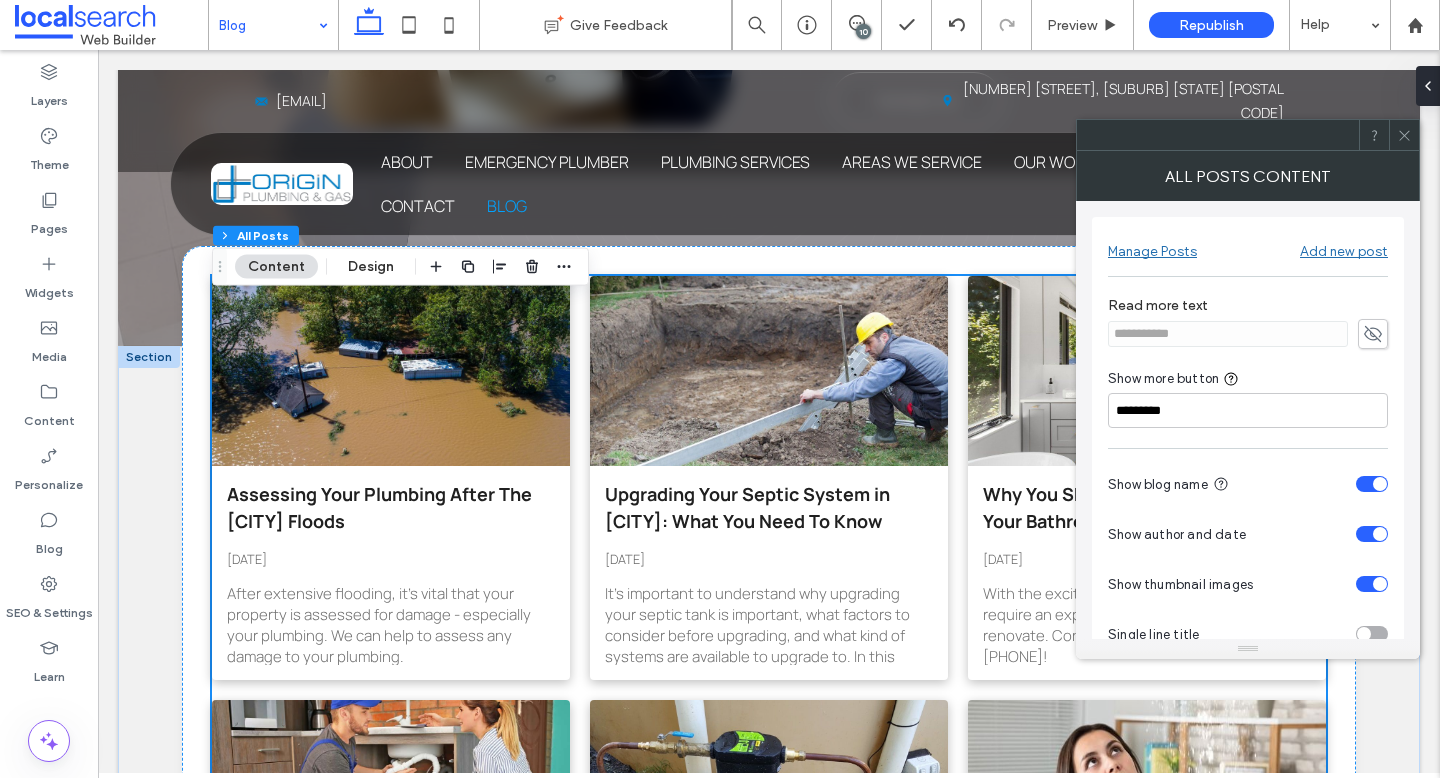 click on "Manage Posts" at bounding box center [1152, 246] 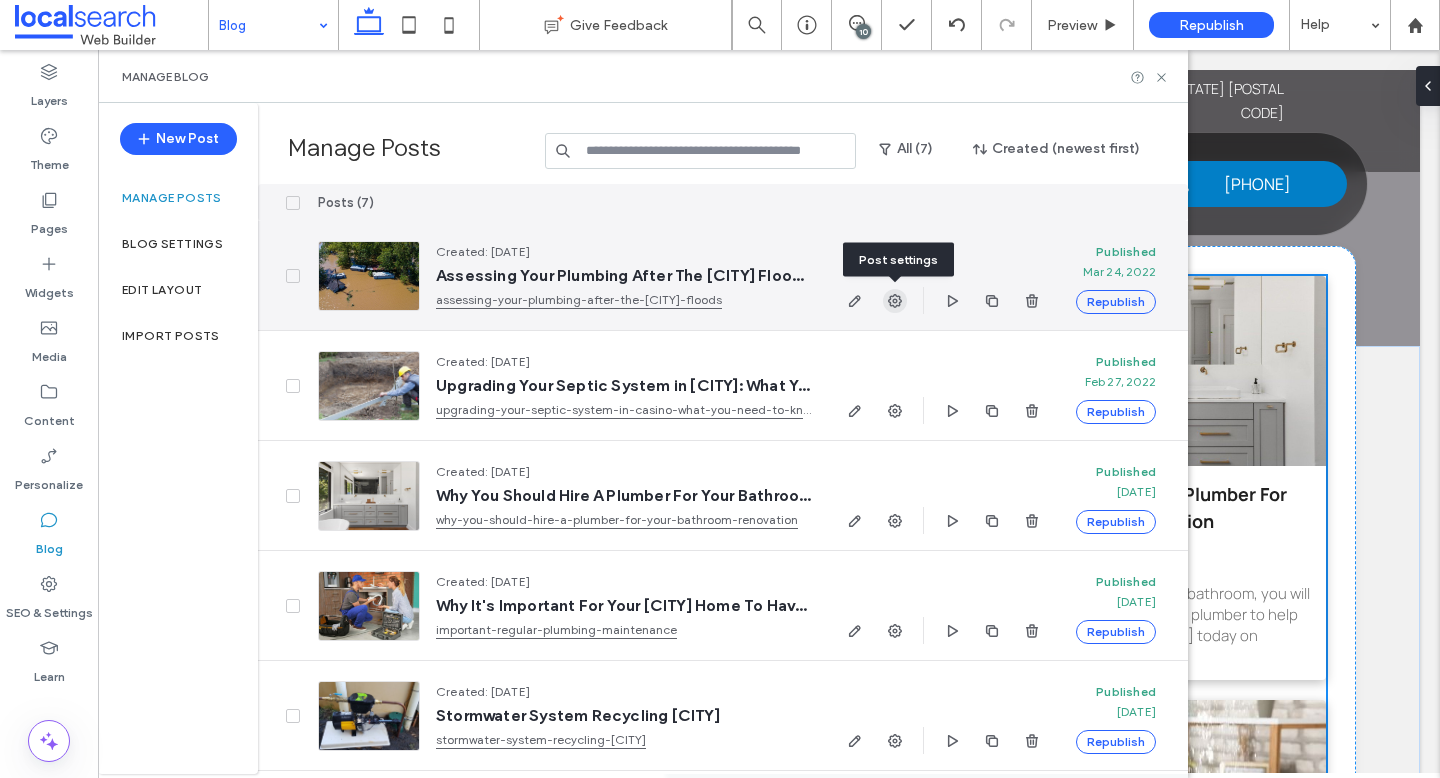 click 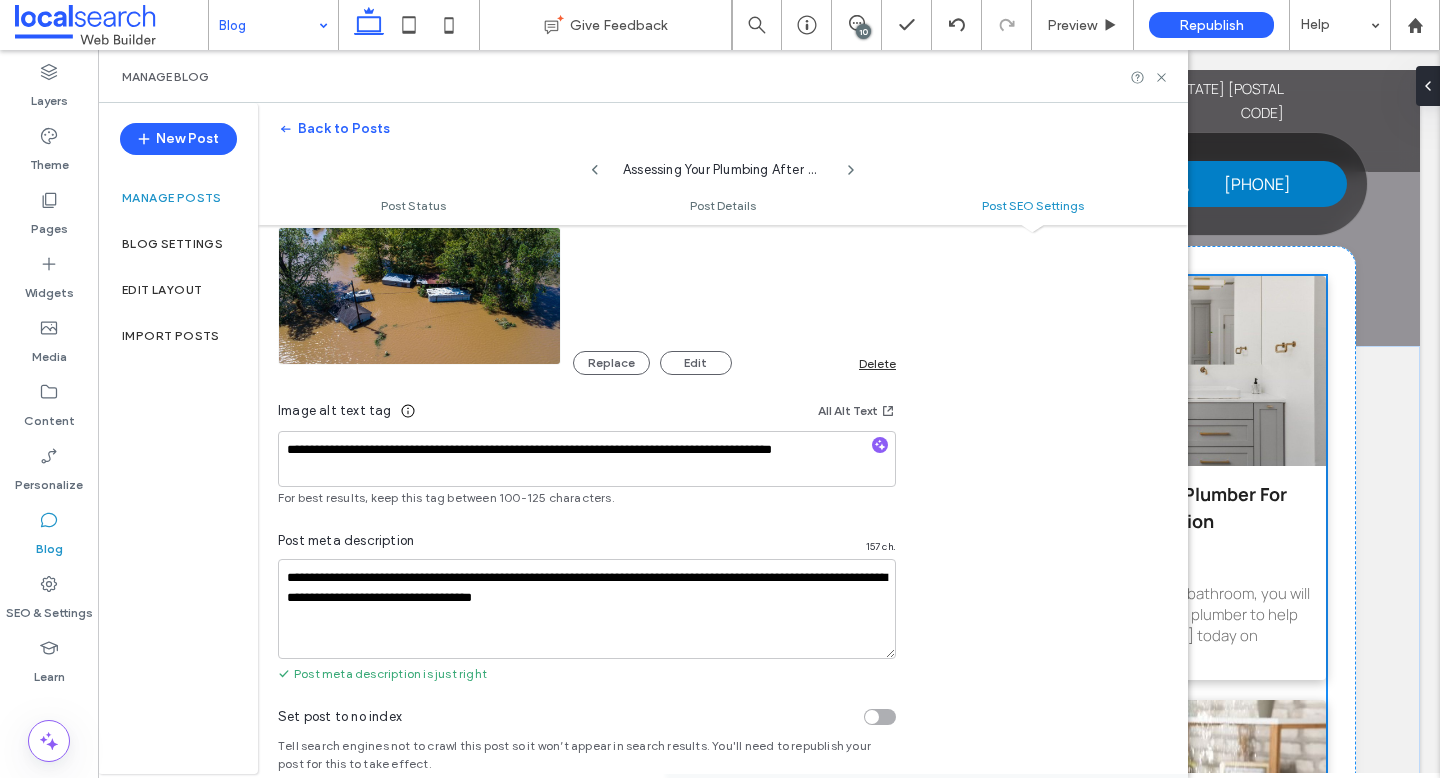 scroll, scrollTop: 1314, scrollLeft: 0, axis: vertical 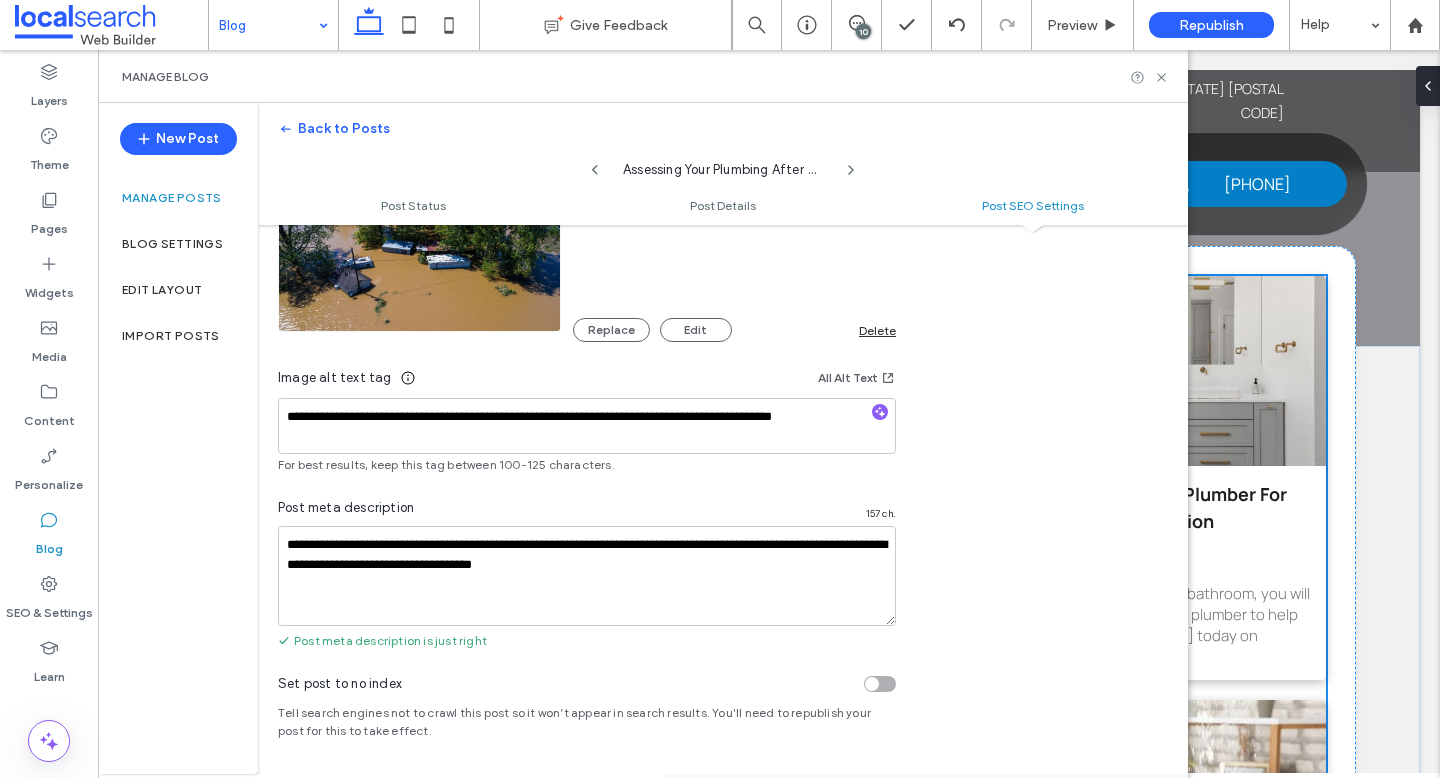 click 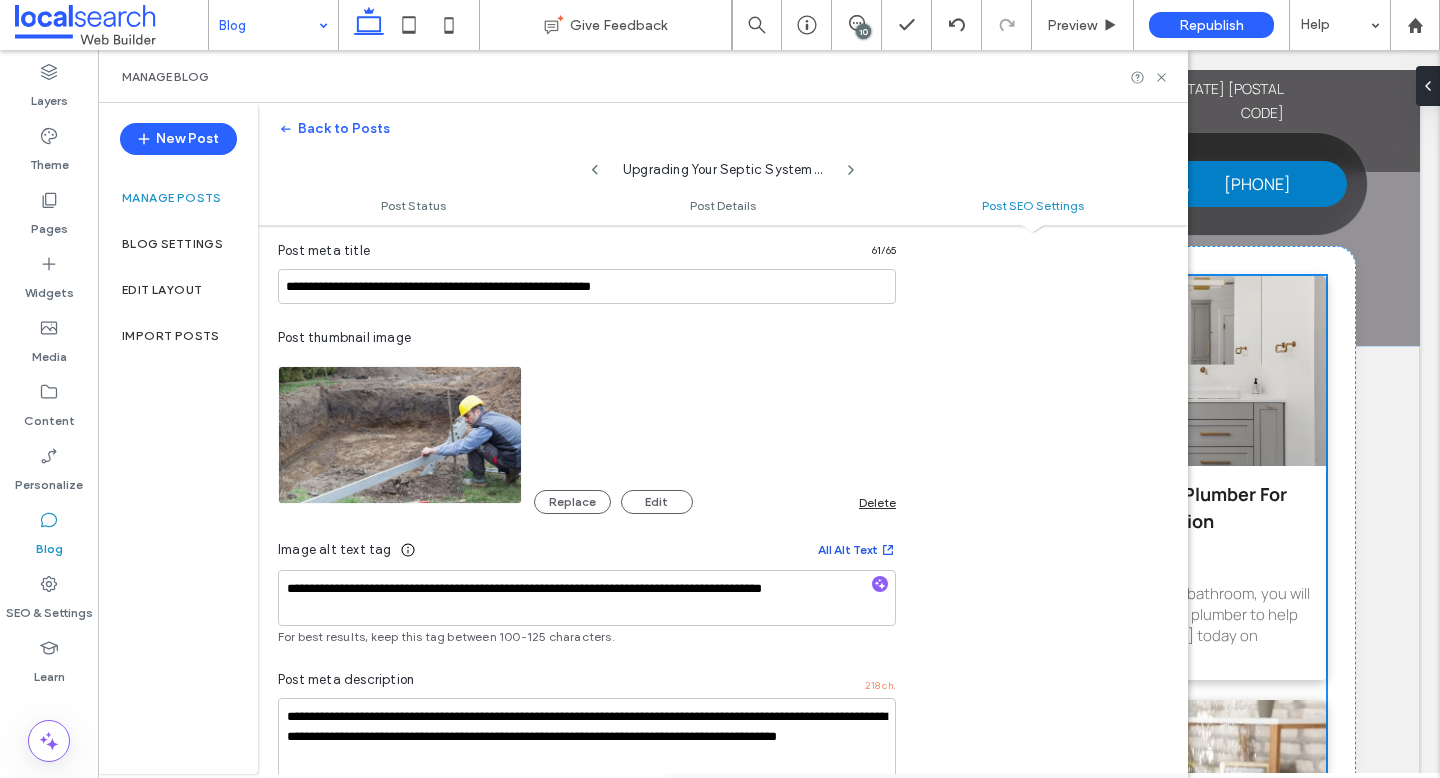 scroll, scrollTop: 1314, scrollLeft: 0, axis: vertical 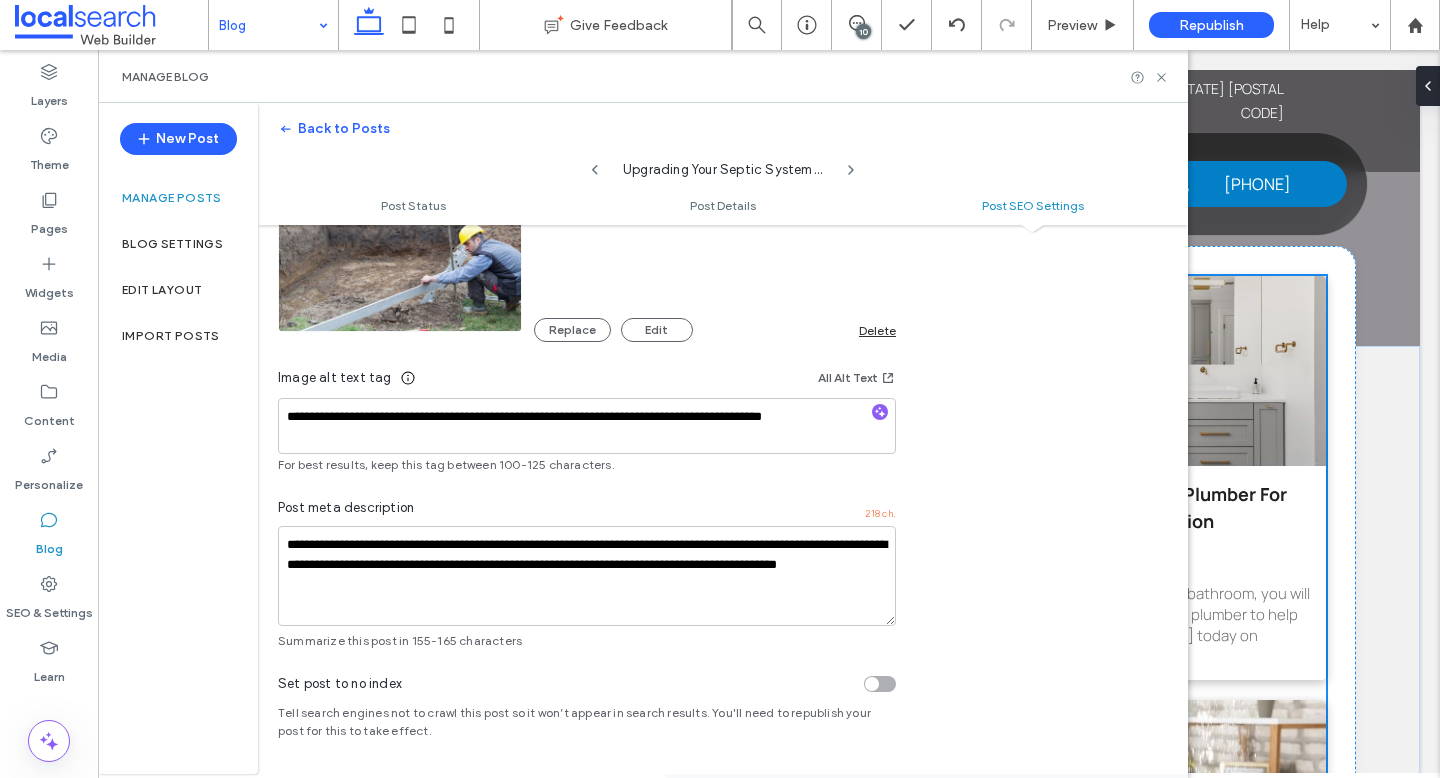 click 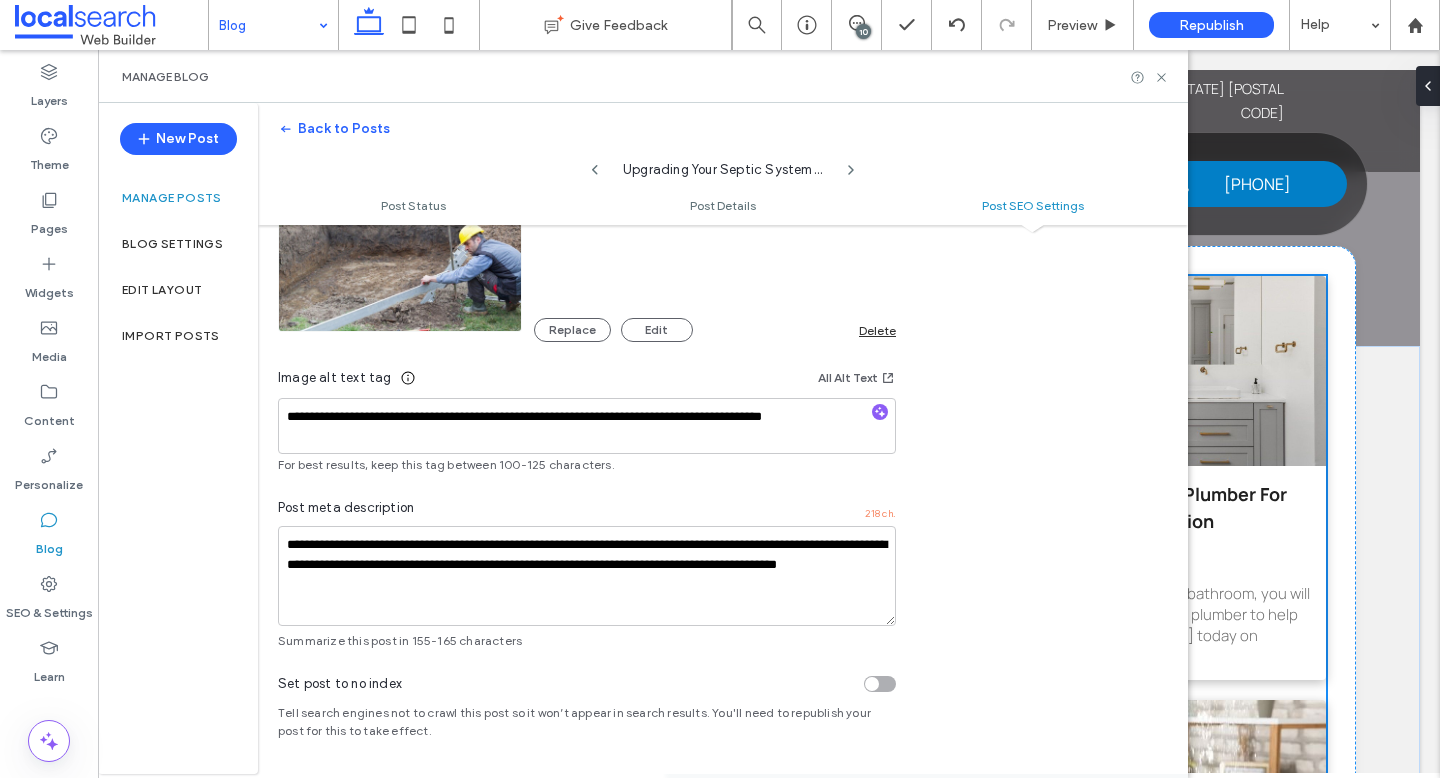 type on "**********" 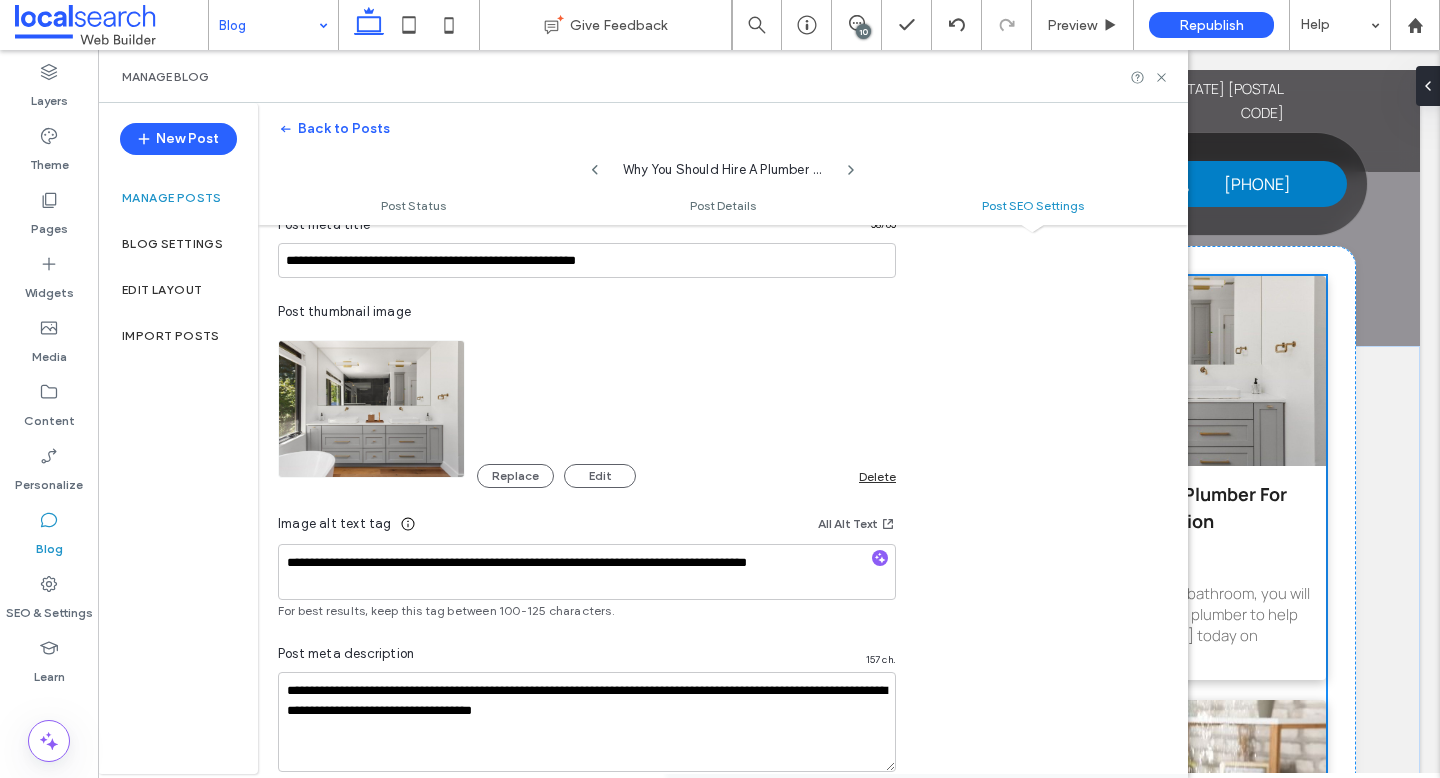 scroll, scrollTop: 1085, scrollLeft: 0, axis: vertical 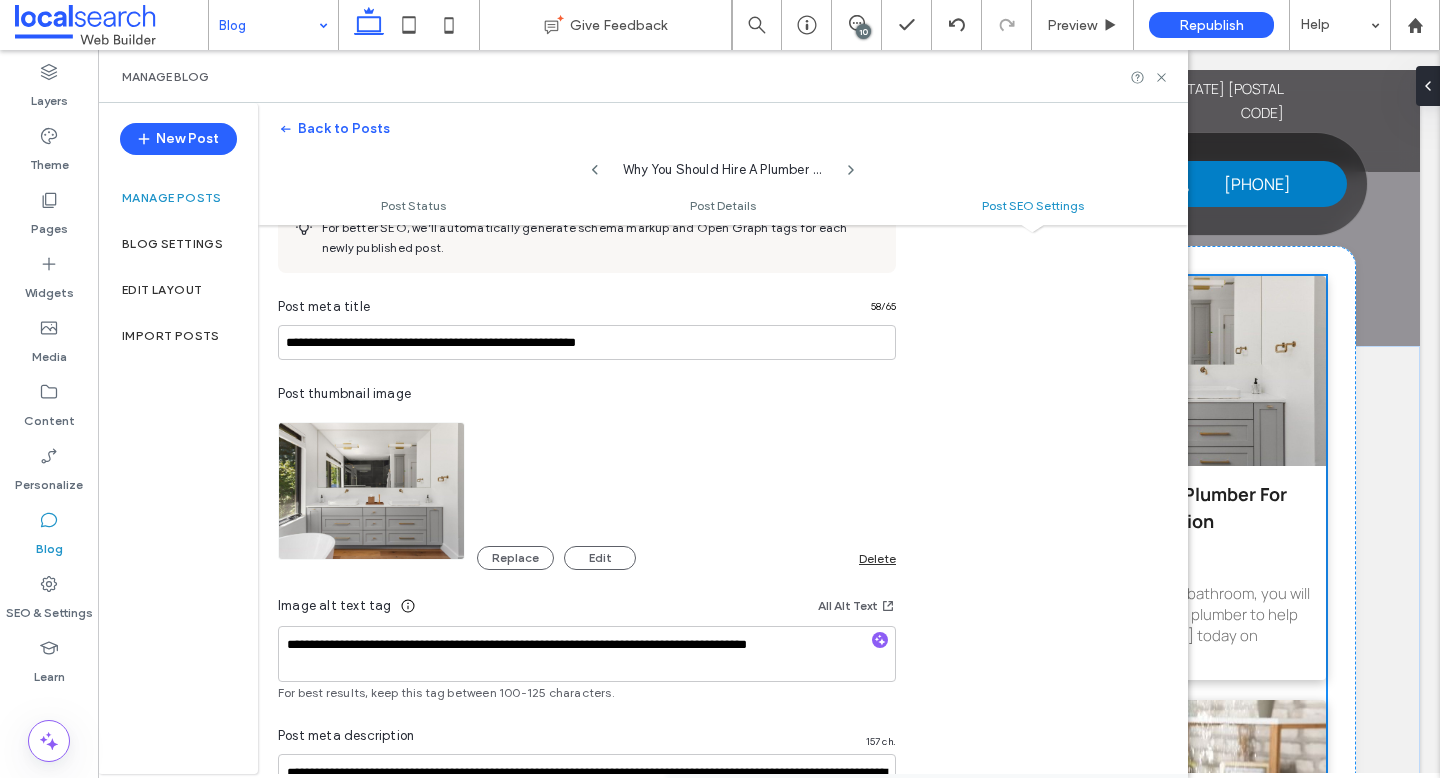 click on "Why You Should Hire A Plumber For Your Bathroom Renovation" at bounding box center (723, 165) 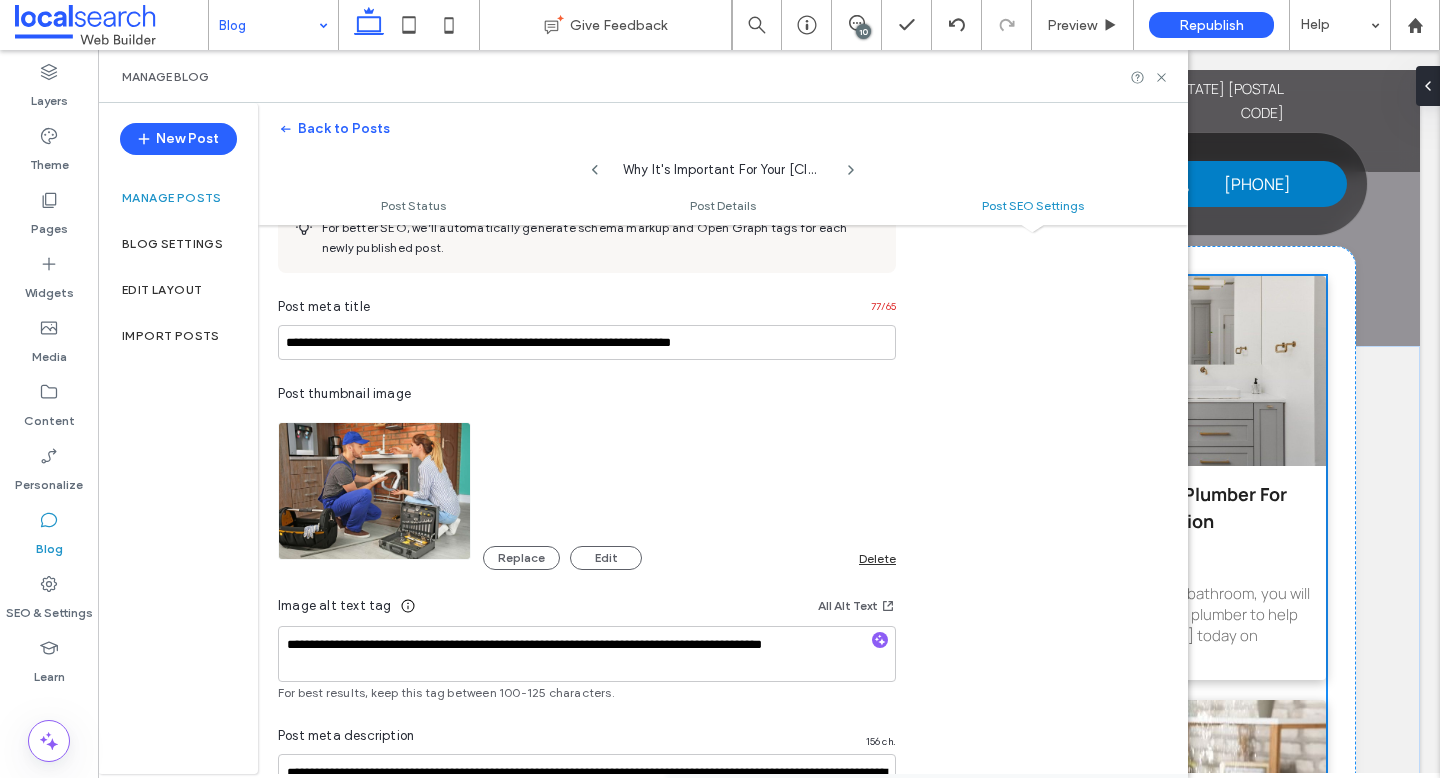 click 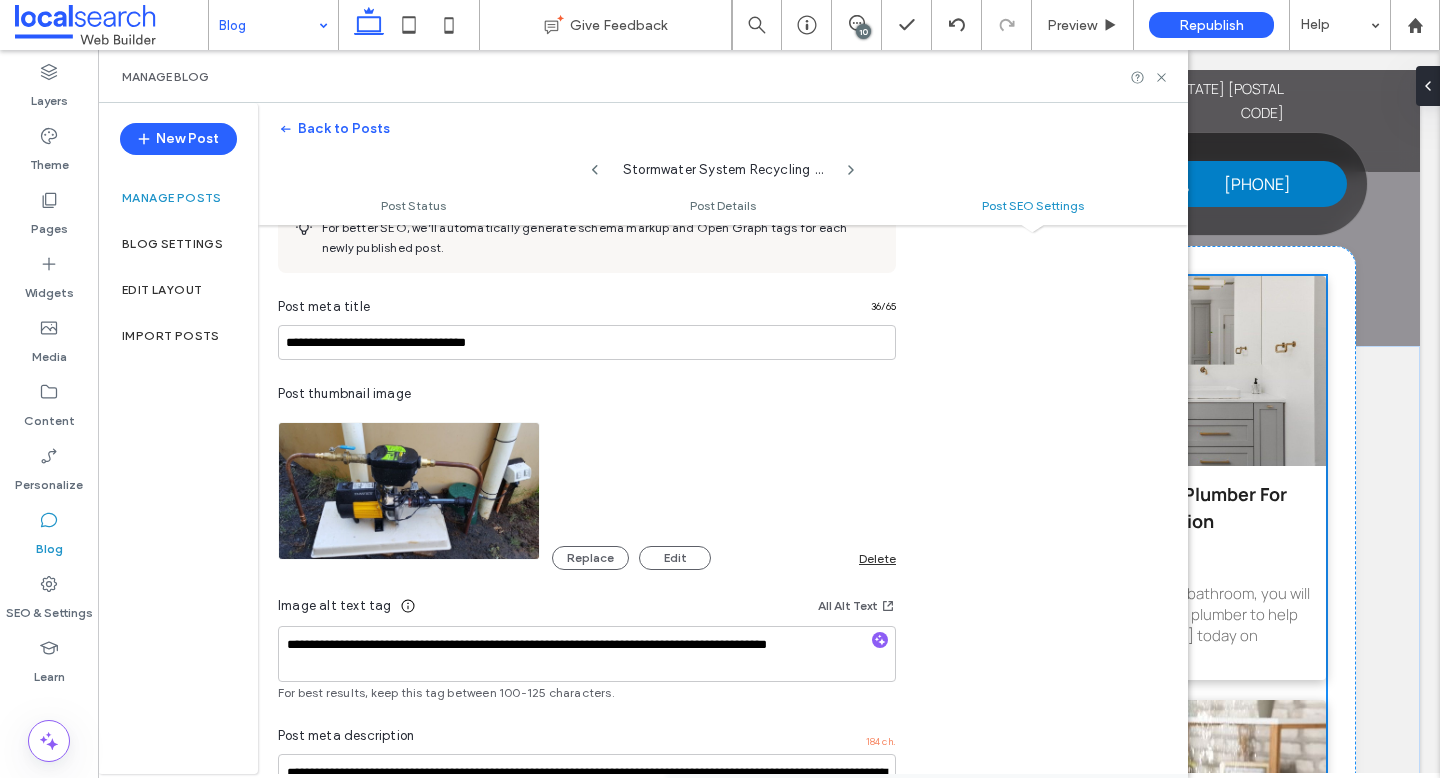 click 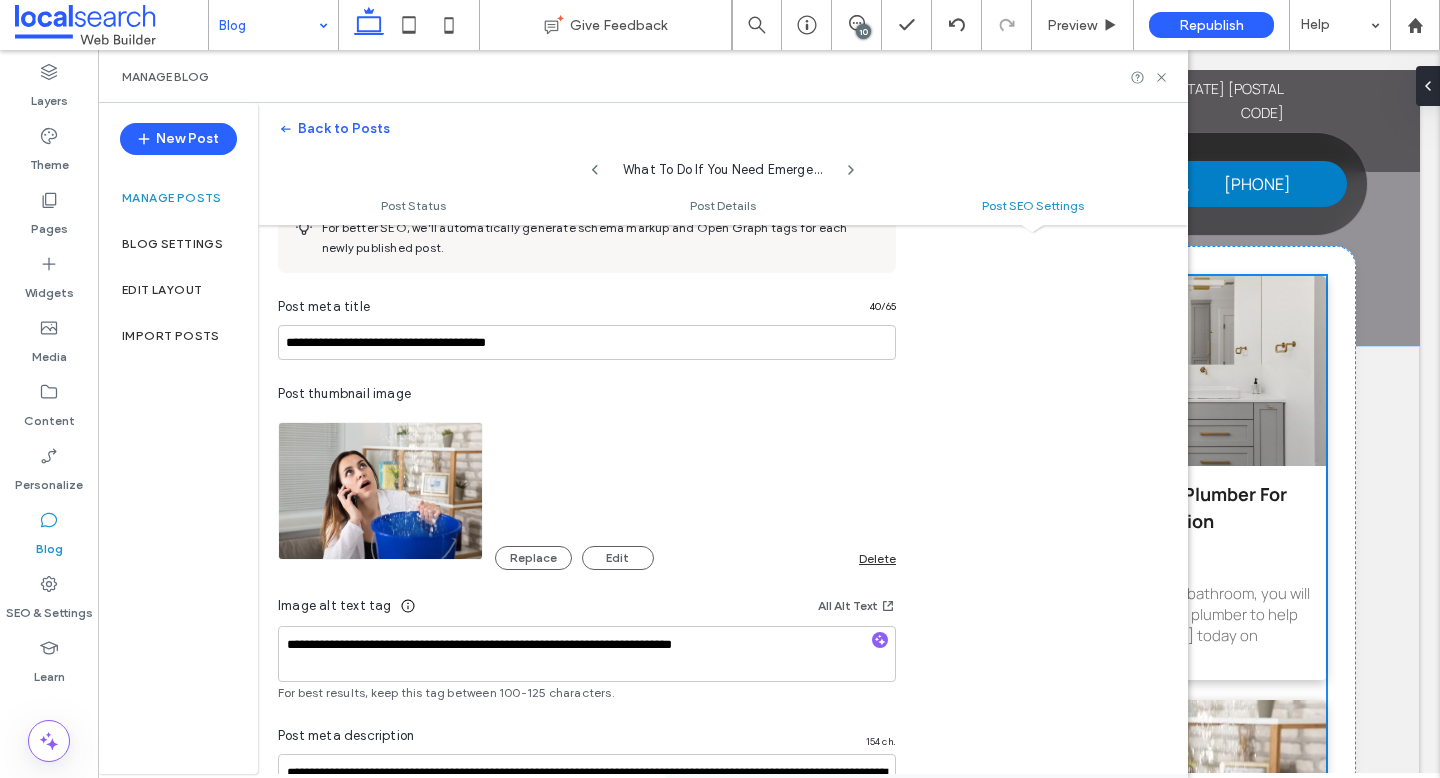 click 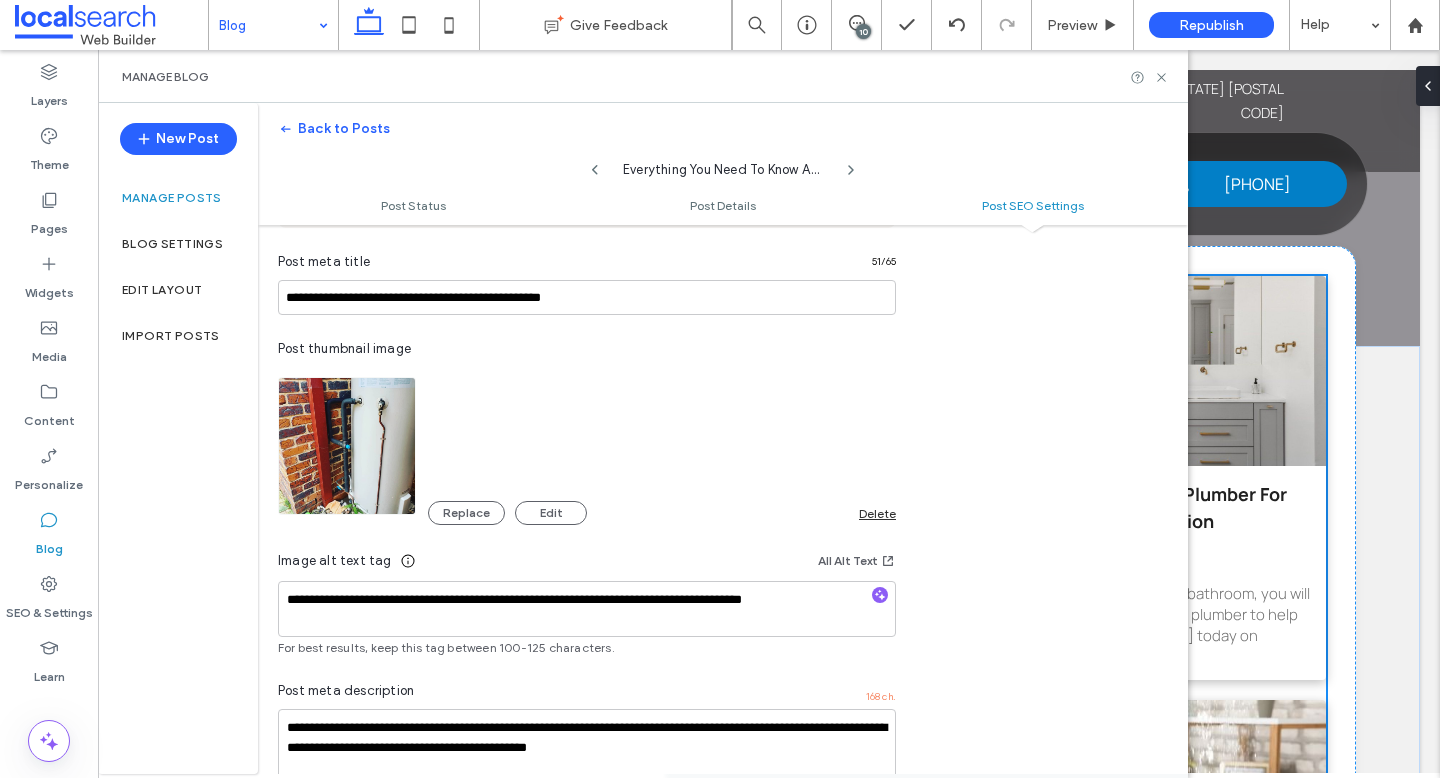 scroll, scrollTop: 1119, scrollLeft: 0, axis: vertical 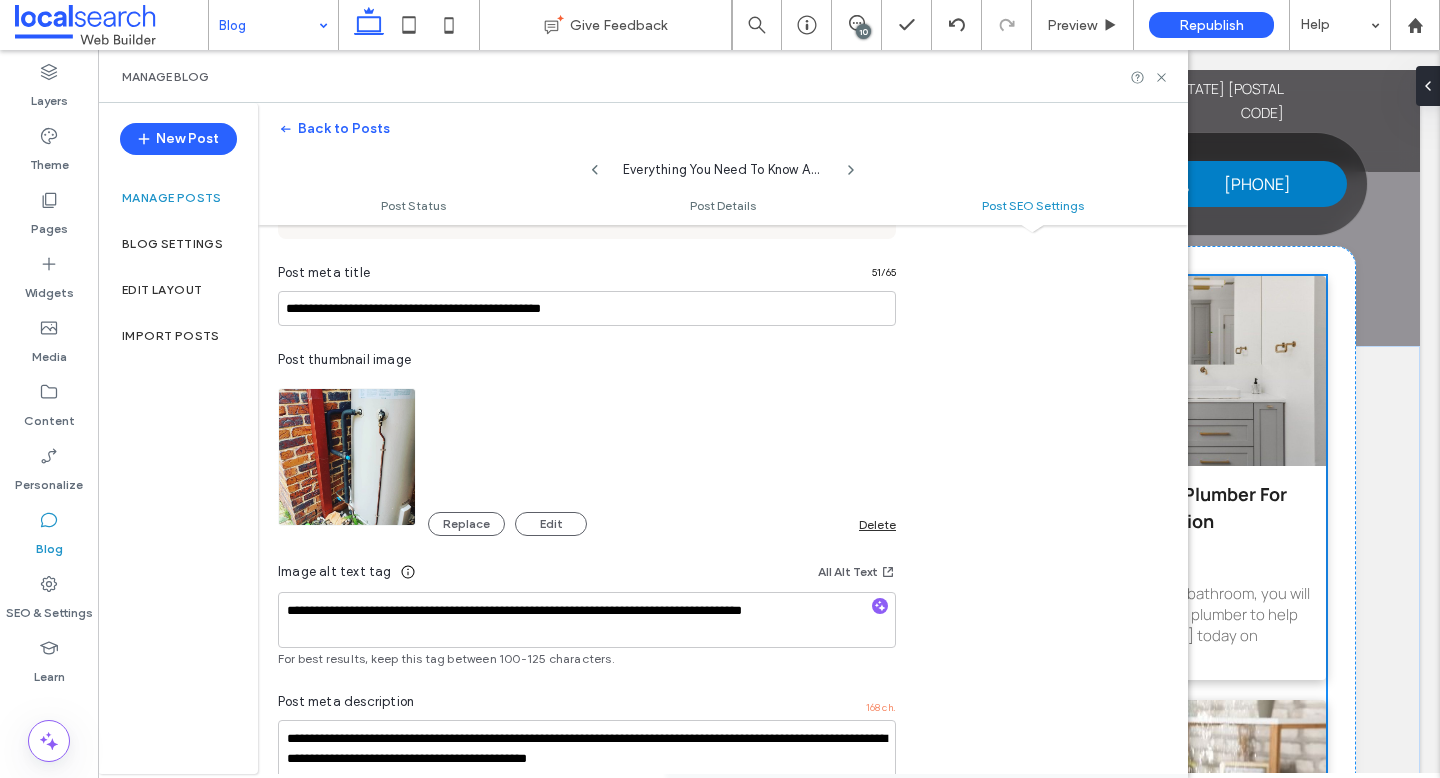 click 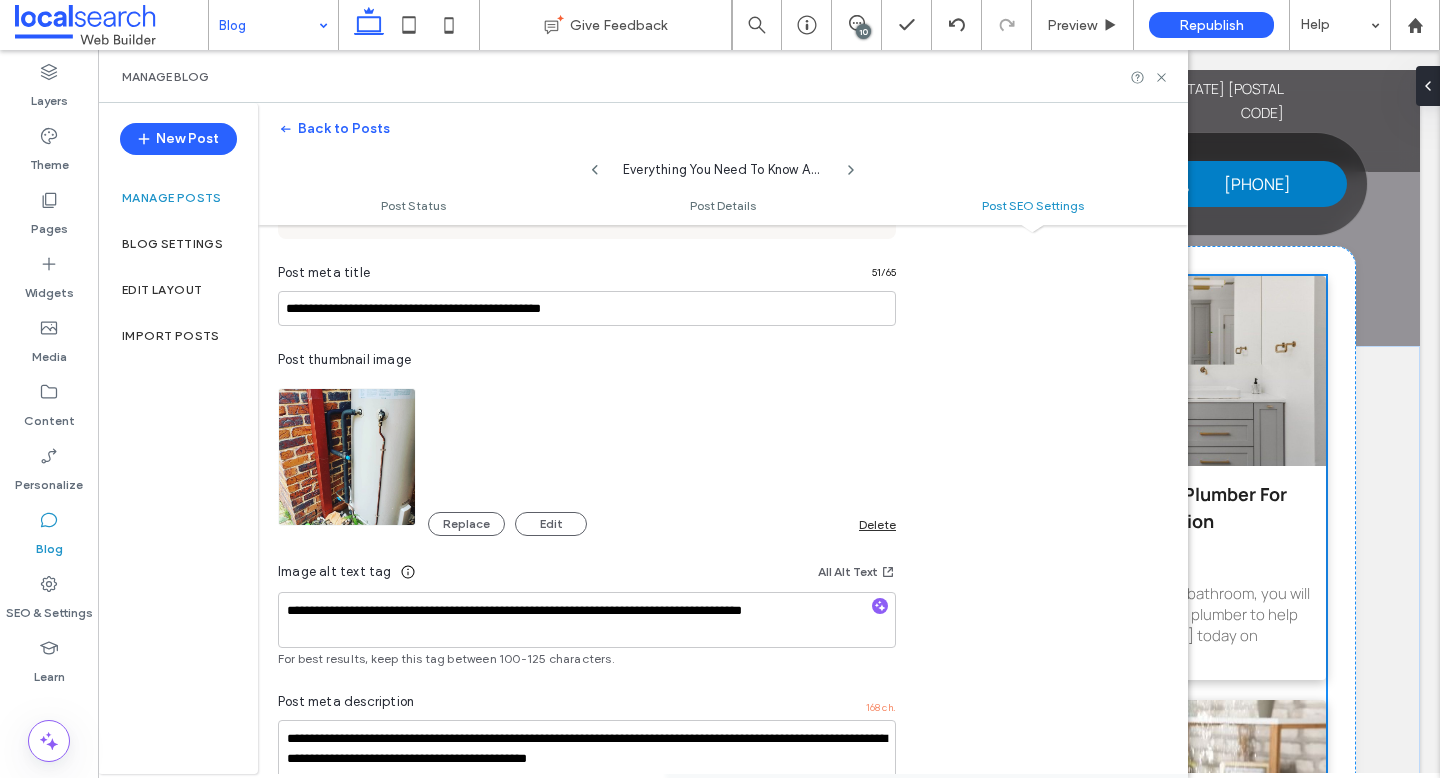 type on "**********" 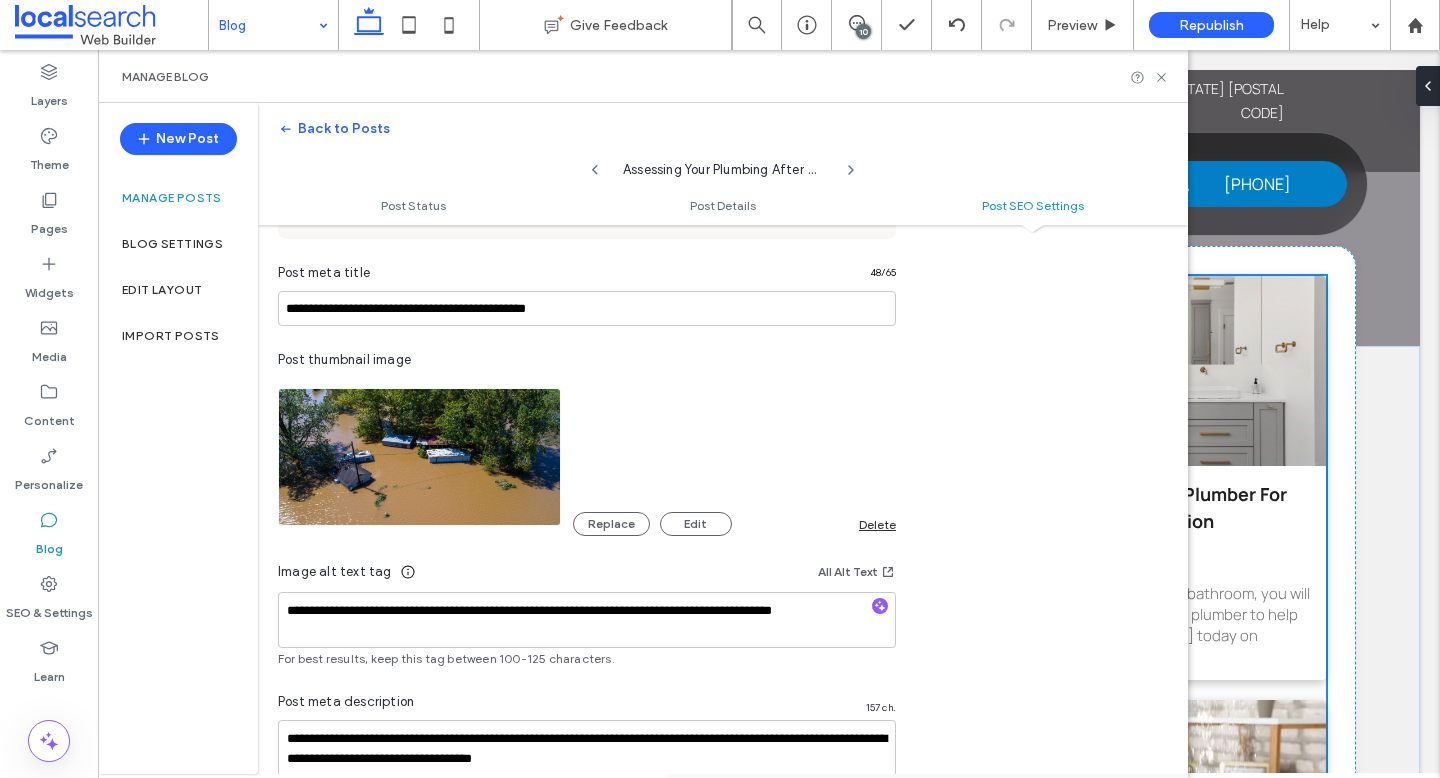 click 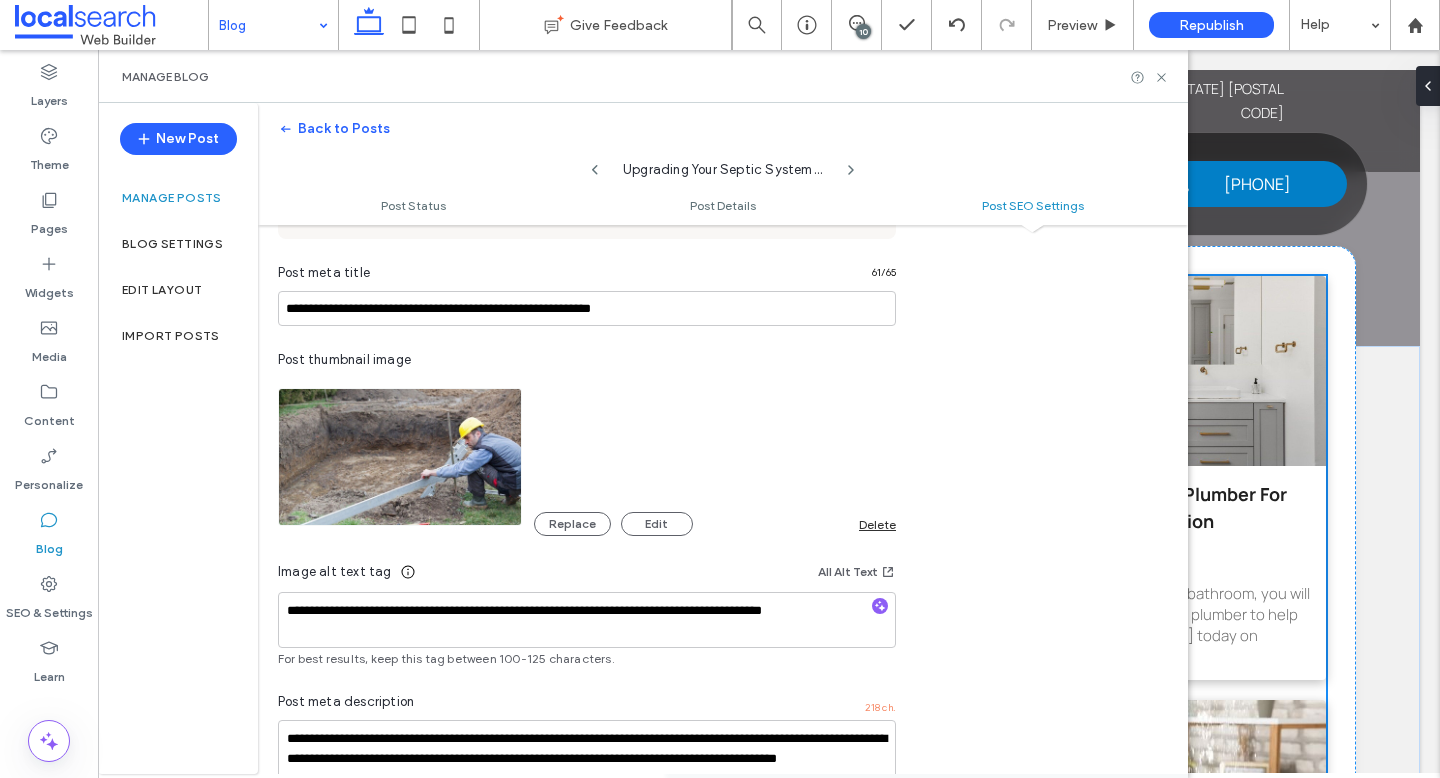 click 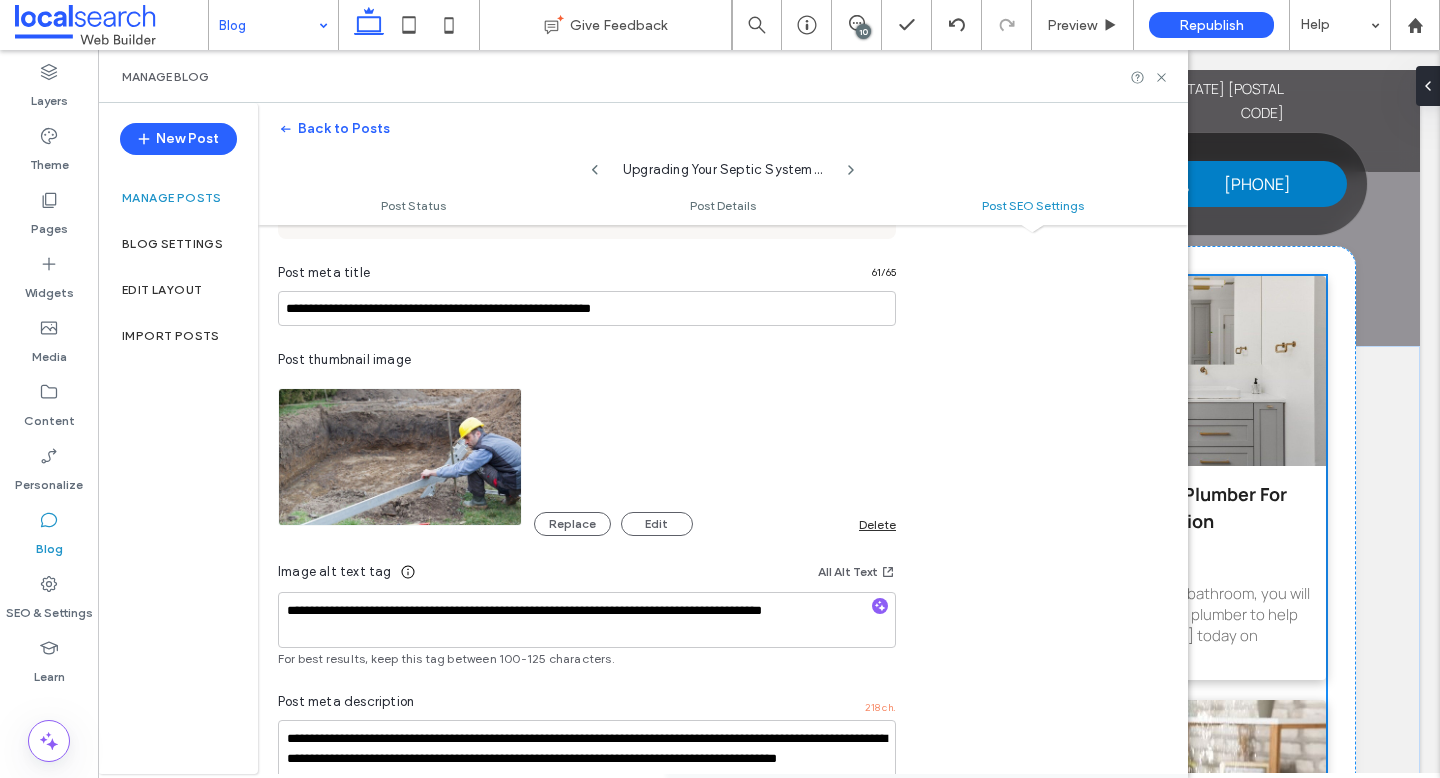 type on "**********" 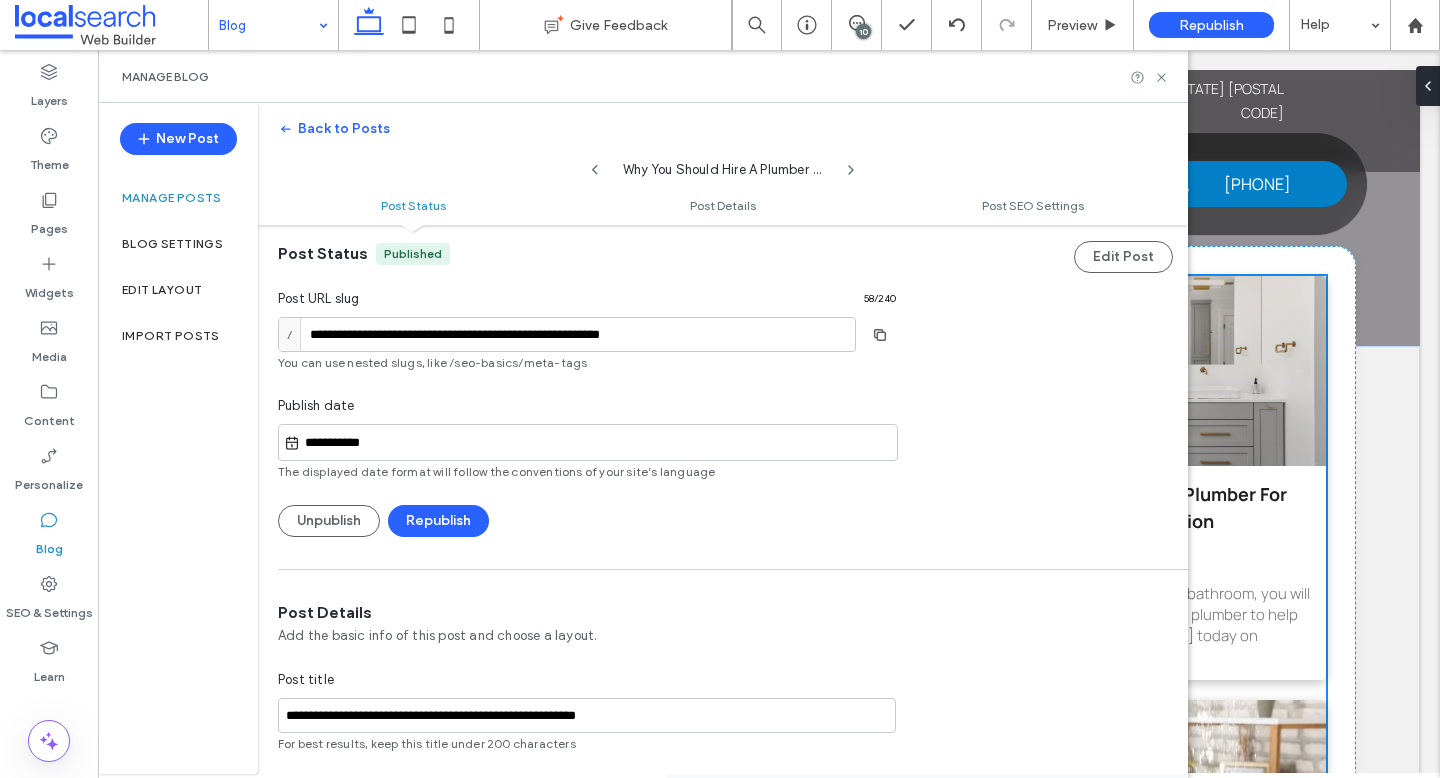 scroll, scrollTop: 0, scrollLeft: 0, axis: both 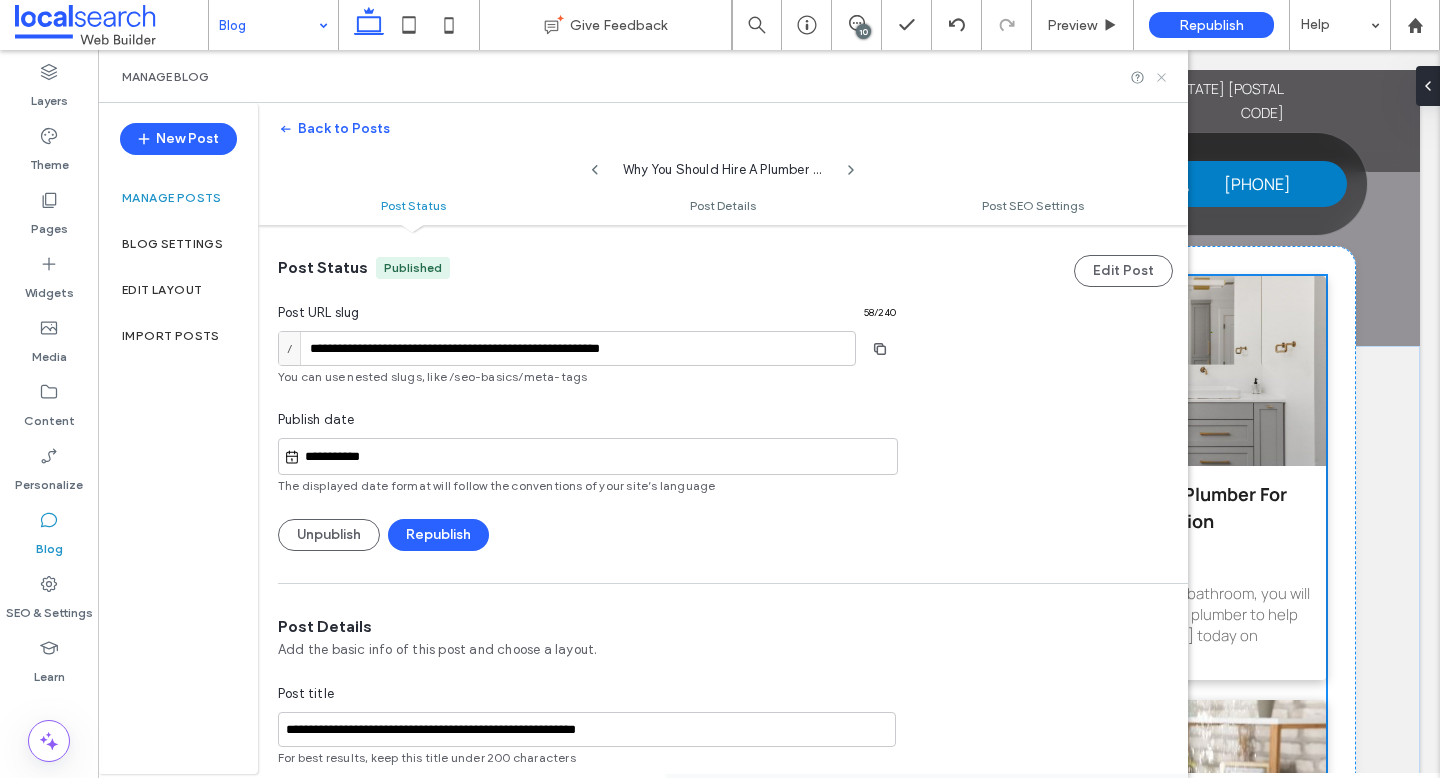 click 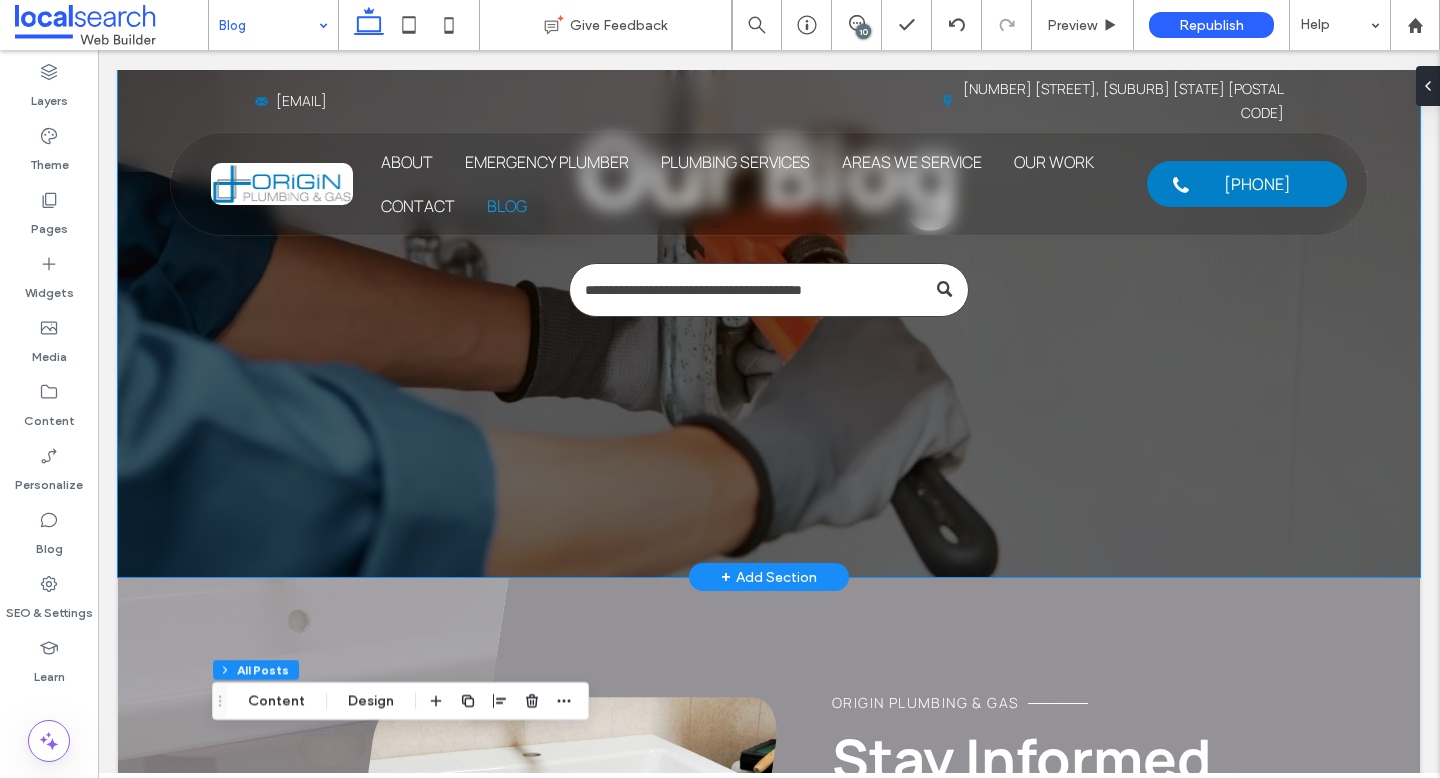 scroll, scrollTop: 0, scrollLeft: 0, axis: both 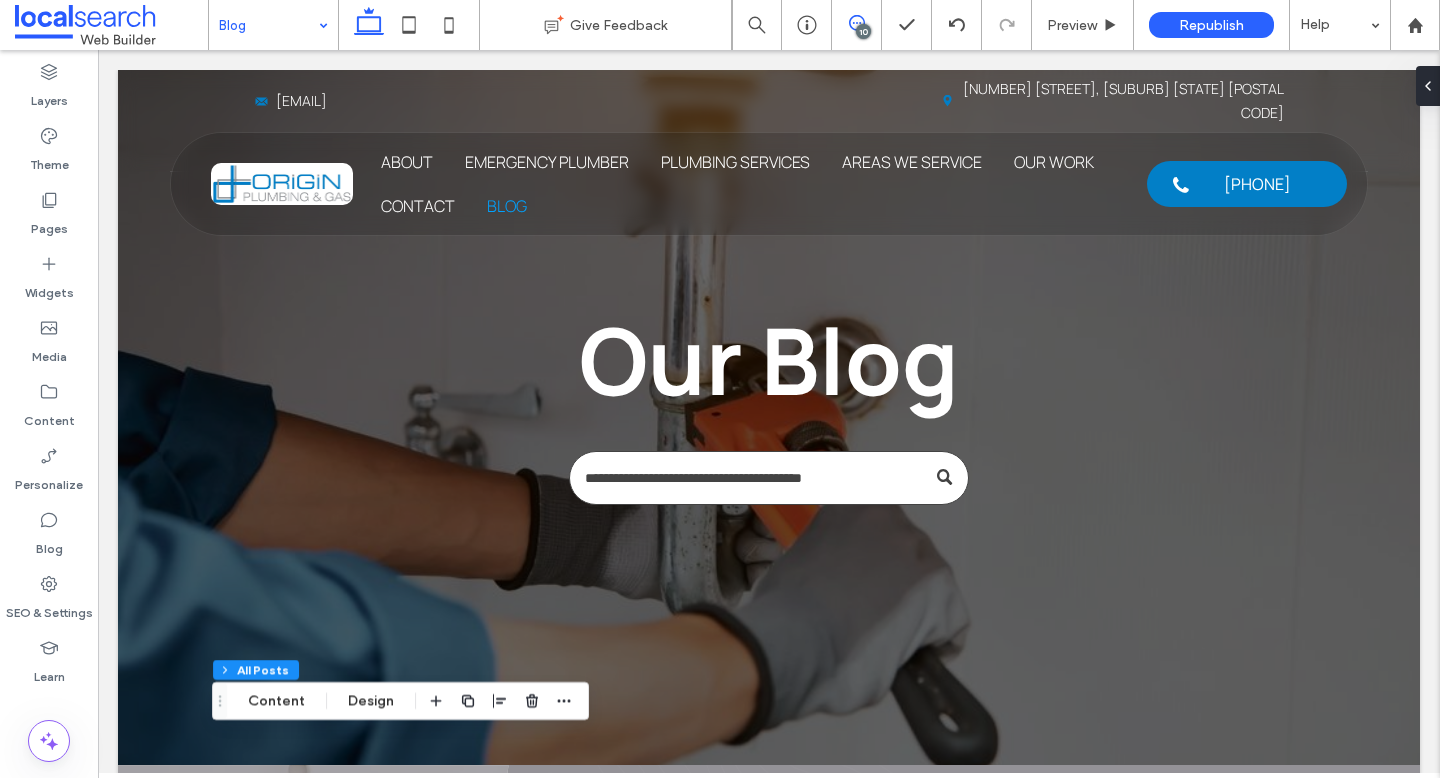 click 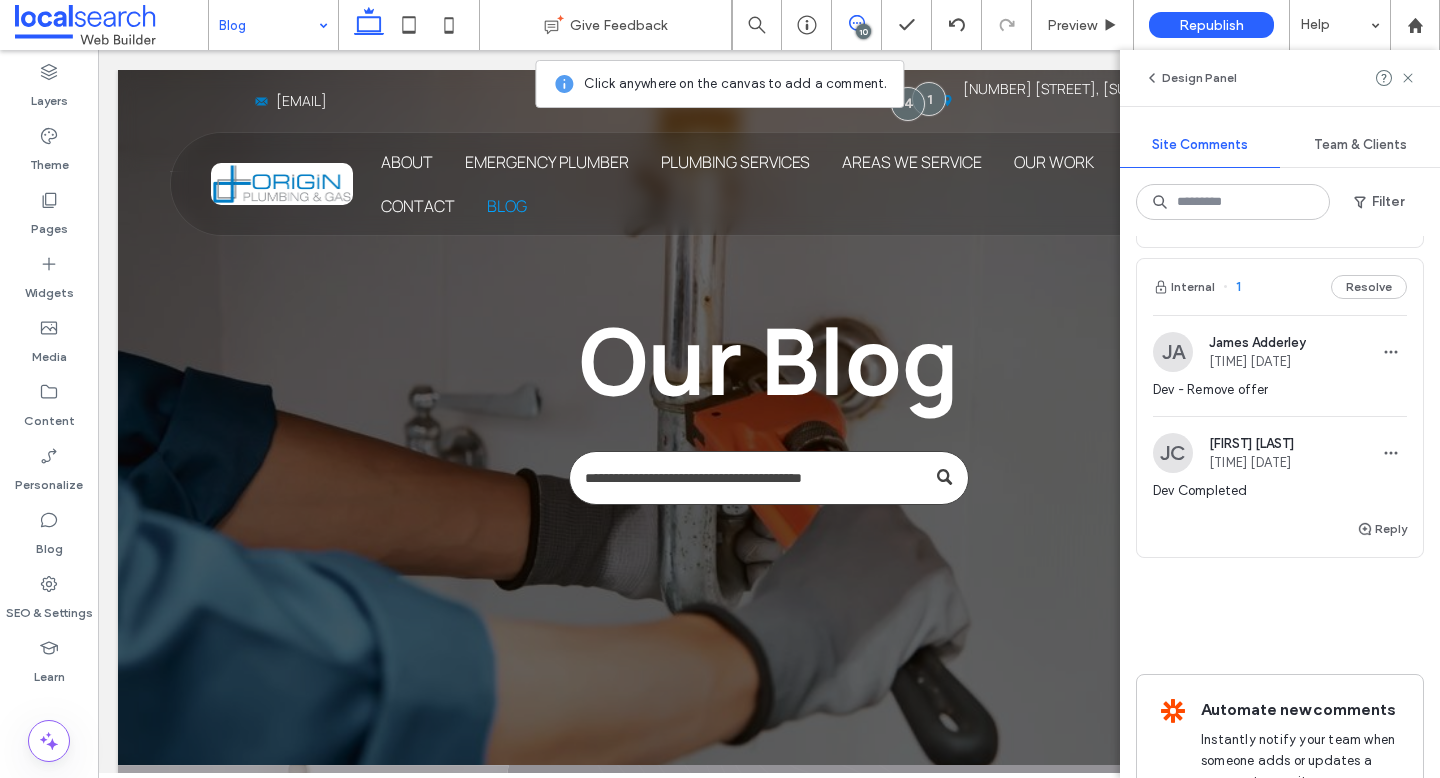 scroll, scrollTop: 2512, scrollLeft: 0, axis: vertical 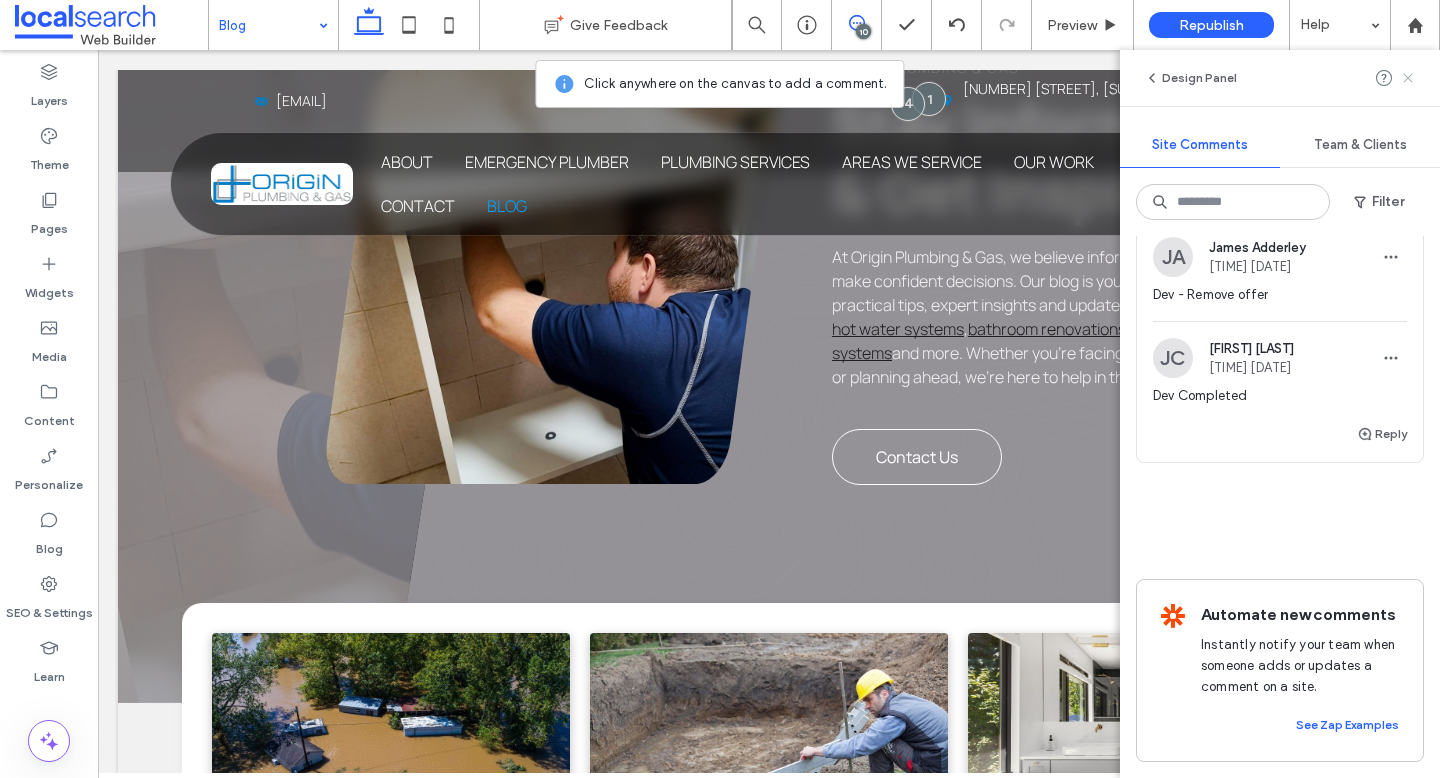 click 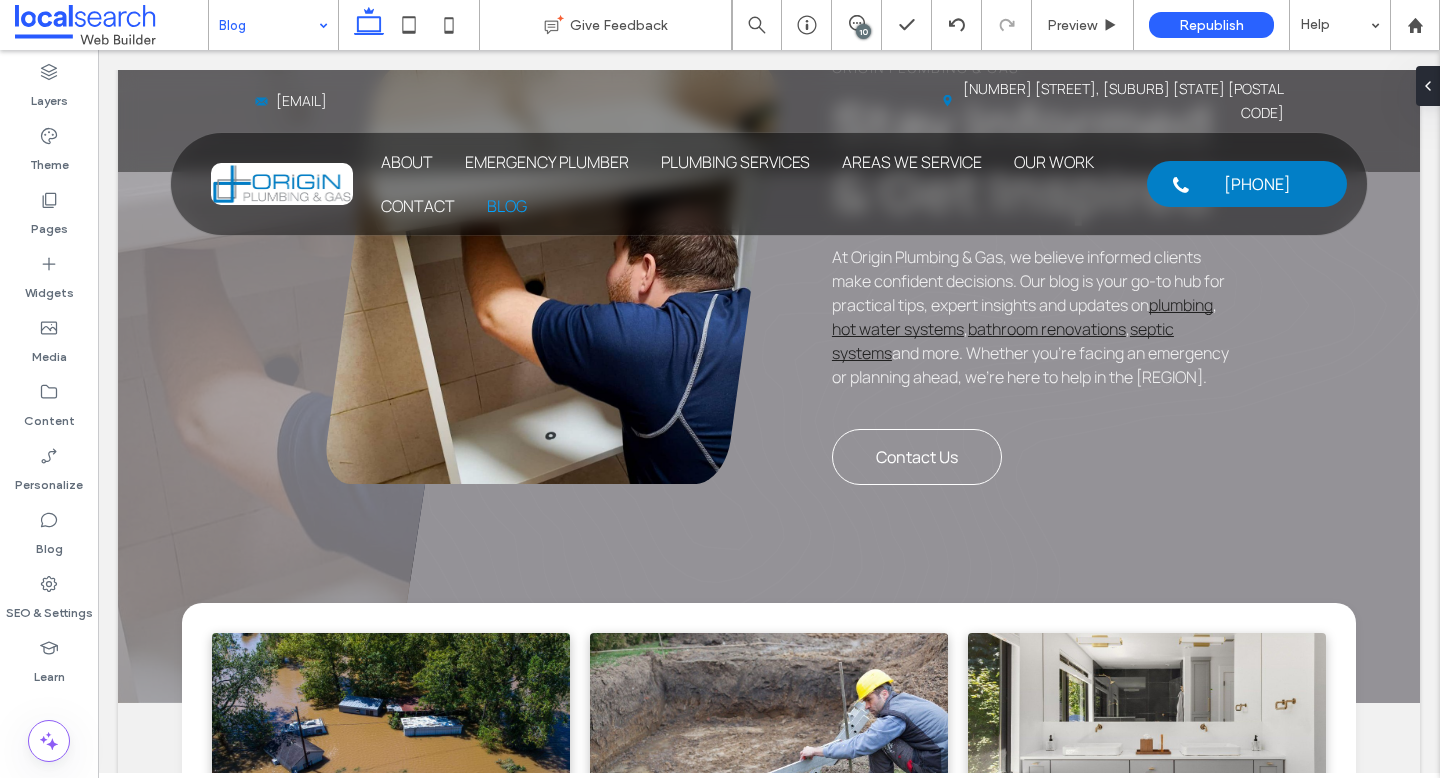 scroll, scrollTop: 0, scrollLeft: 0, axis: both 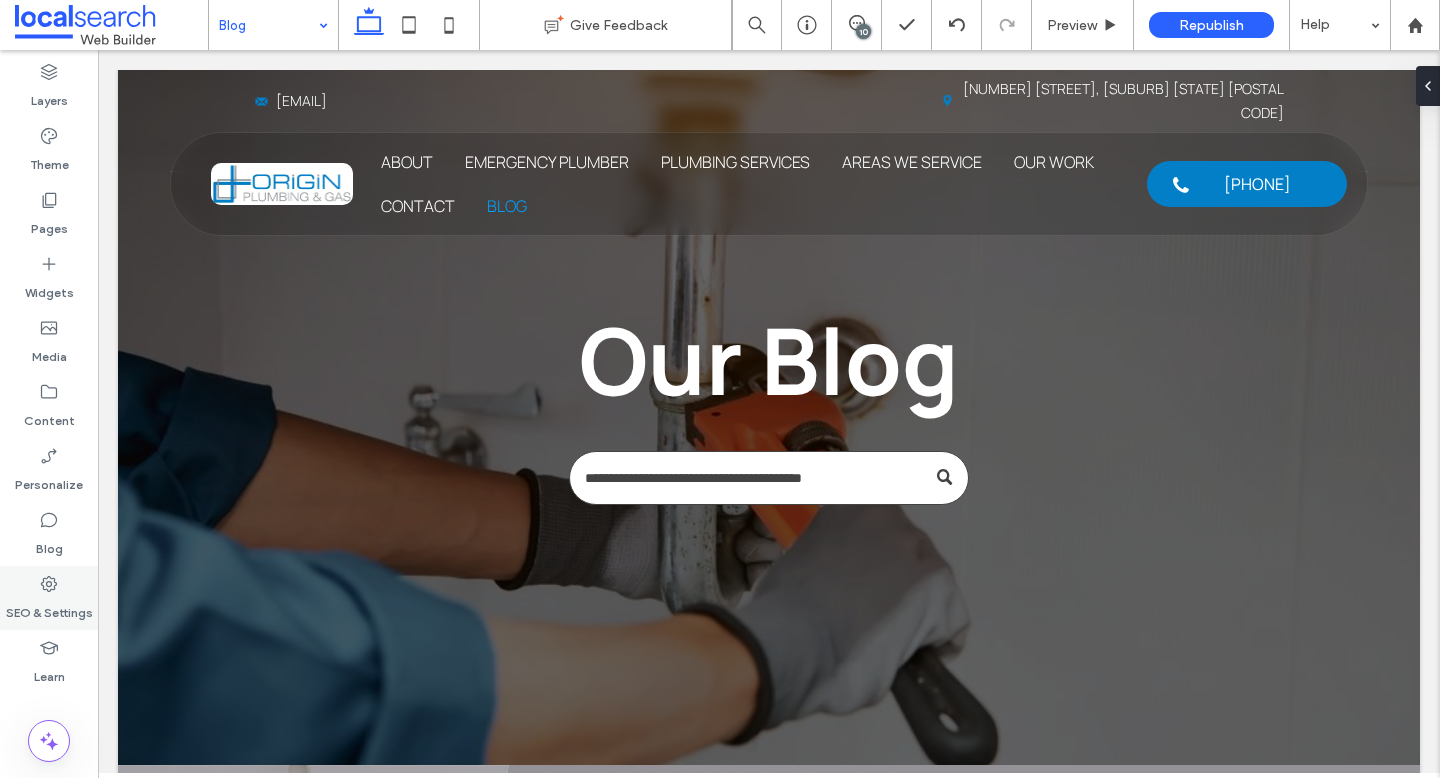 click on "SEO & Settings" at bounding box center [49, 608] 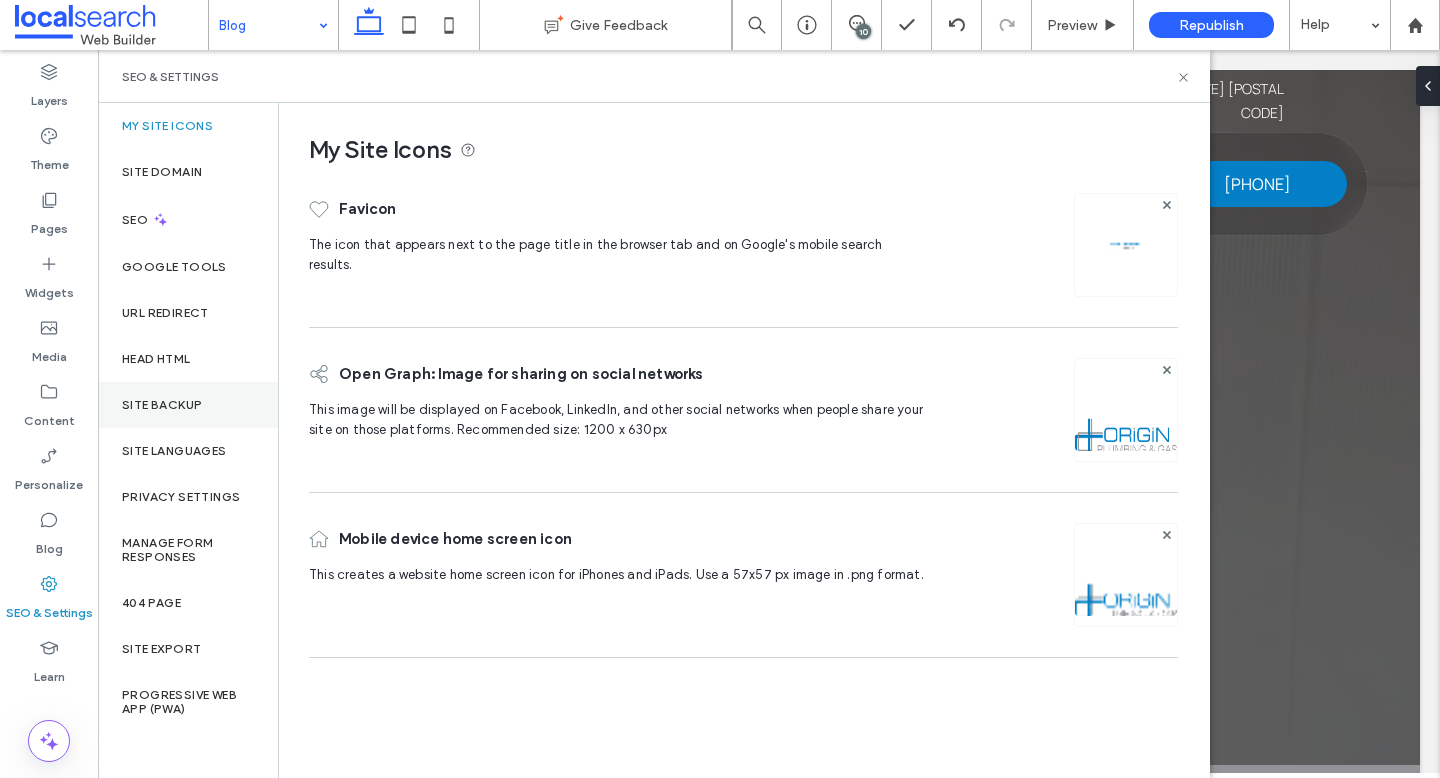 click on "Site Backup" at bounding box center [162, 405] 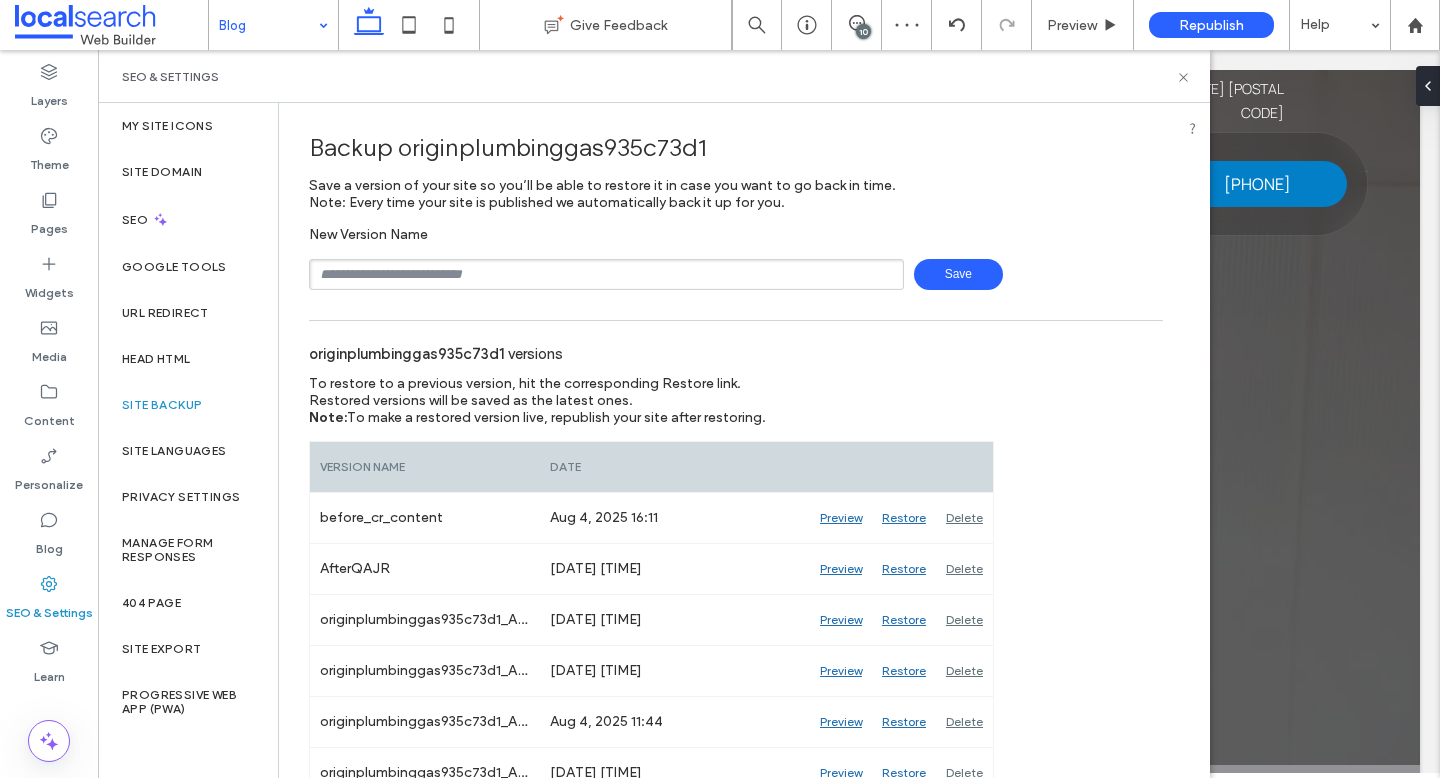 click at bounding box center (606, 274) 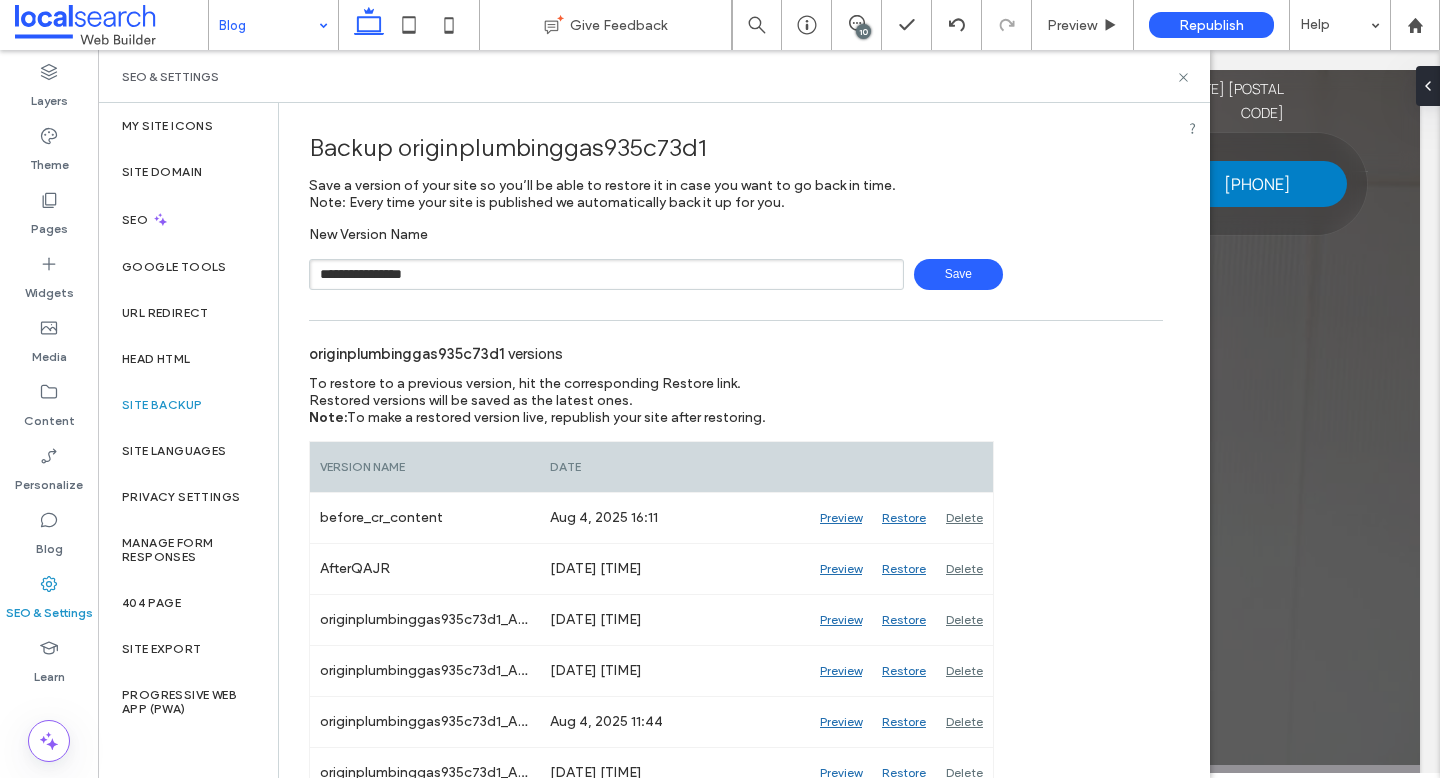 type on "**********" 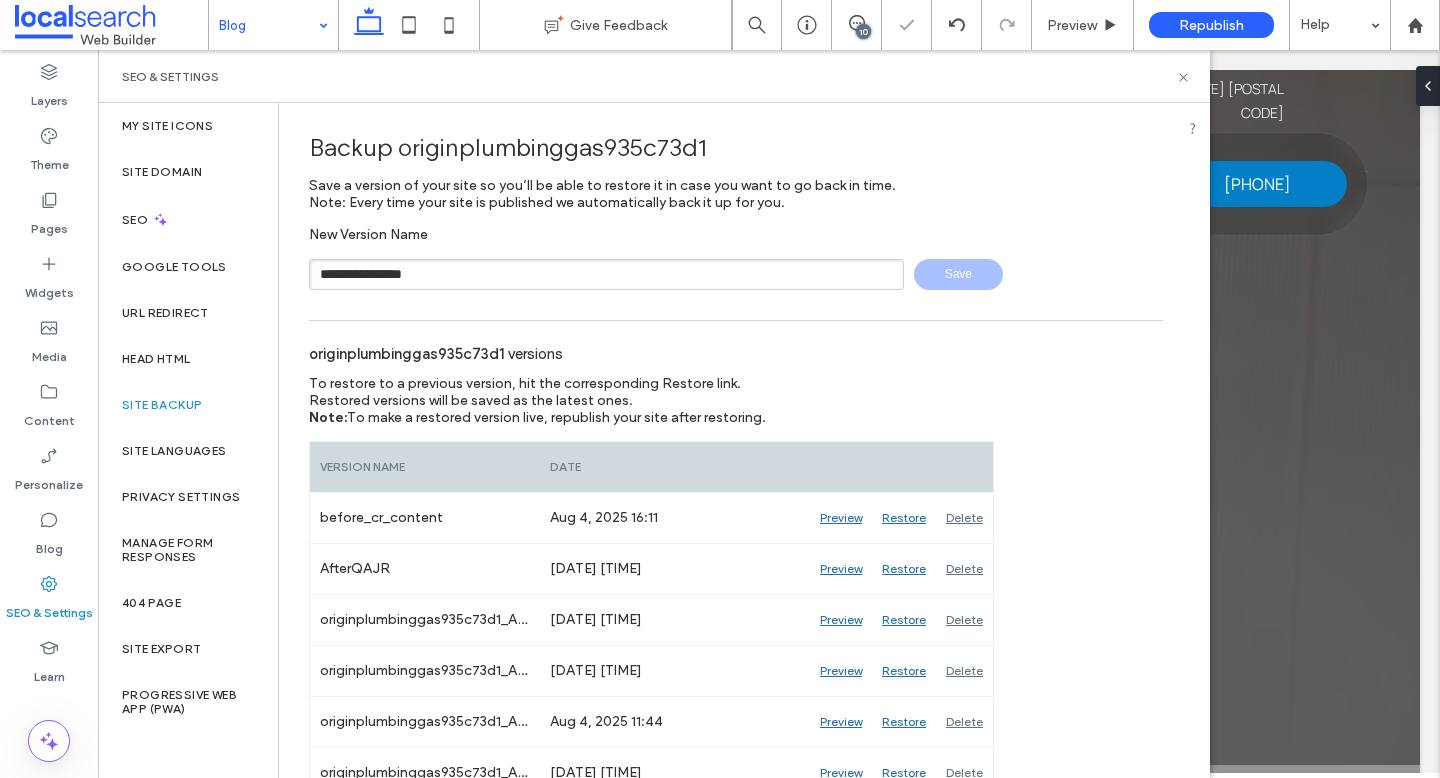 type 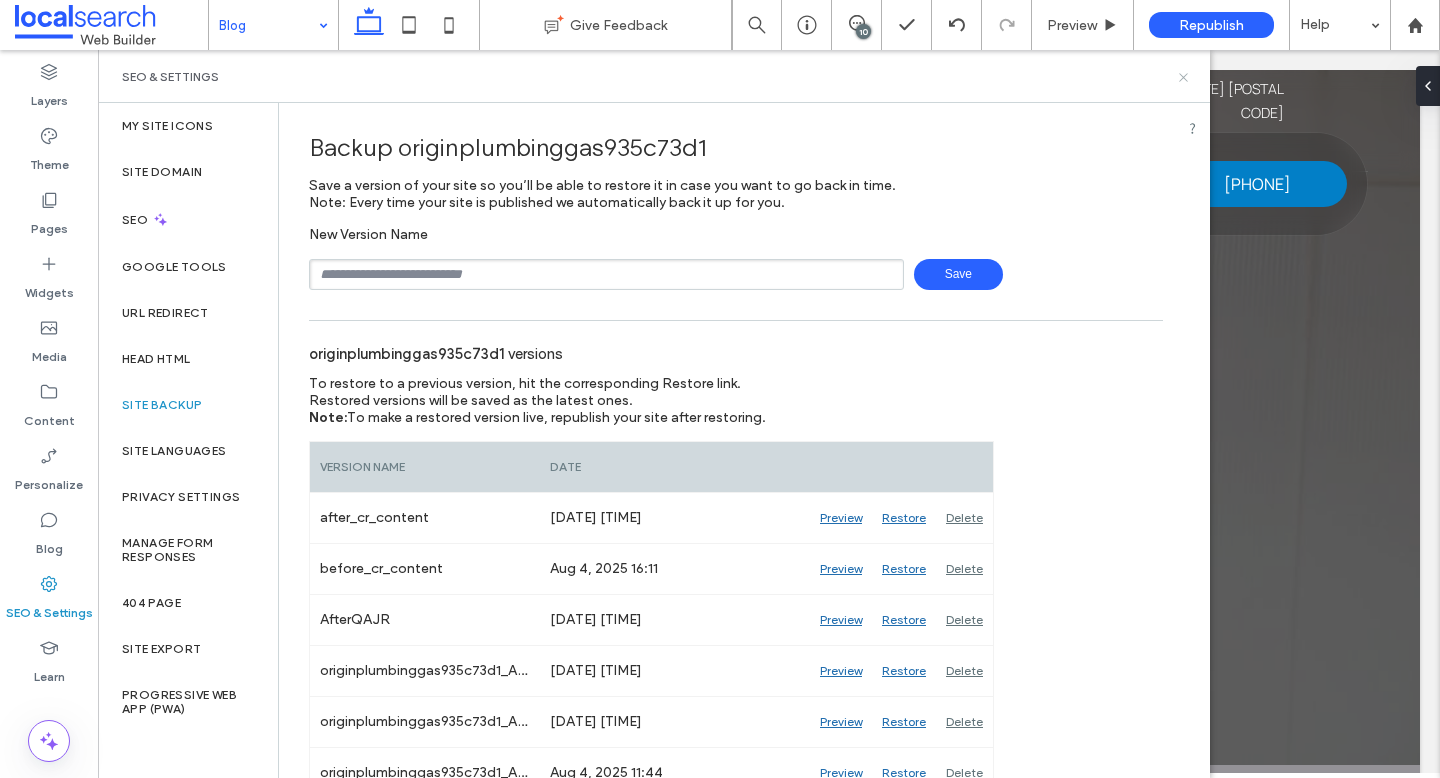 click 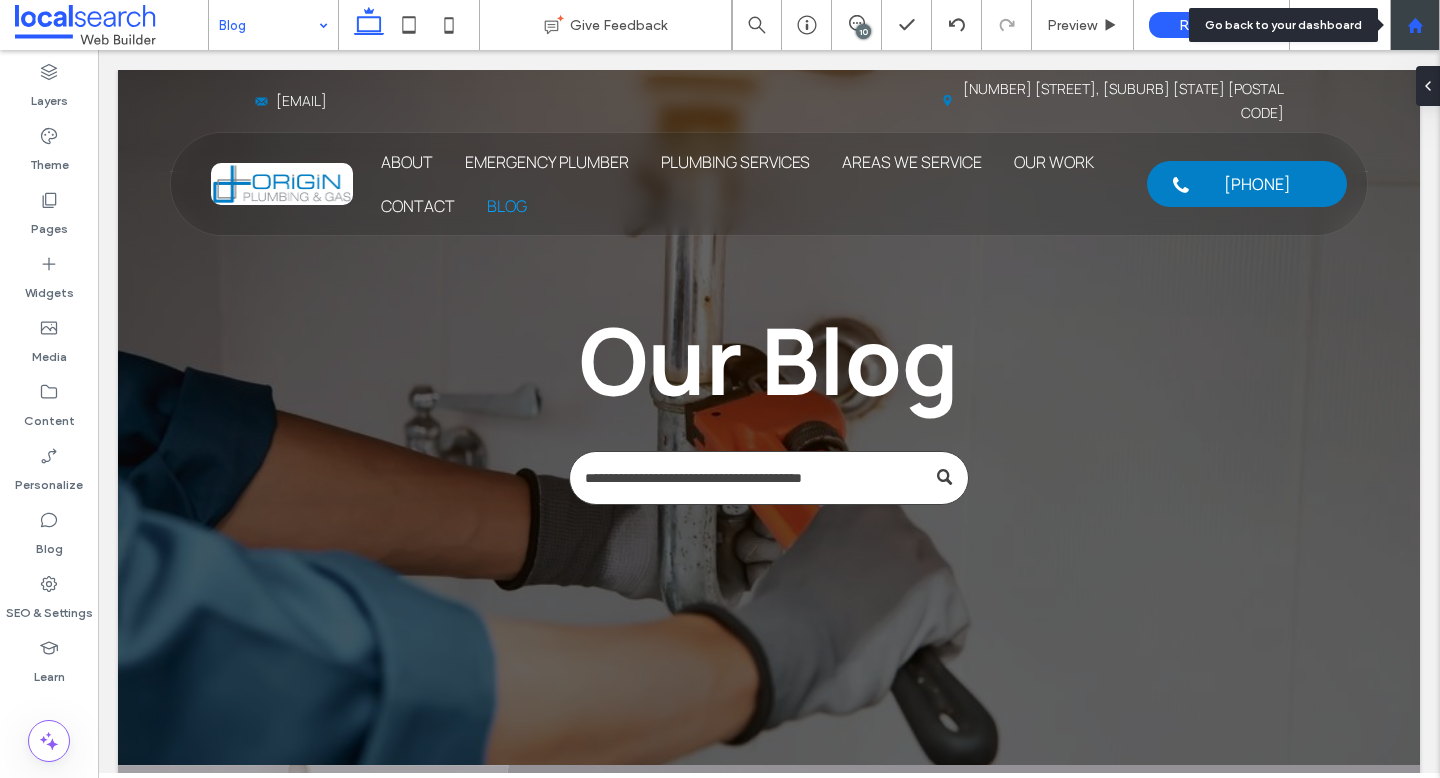 click at bounding box center (1415, 25) 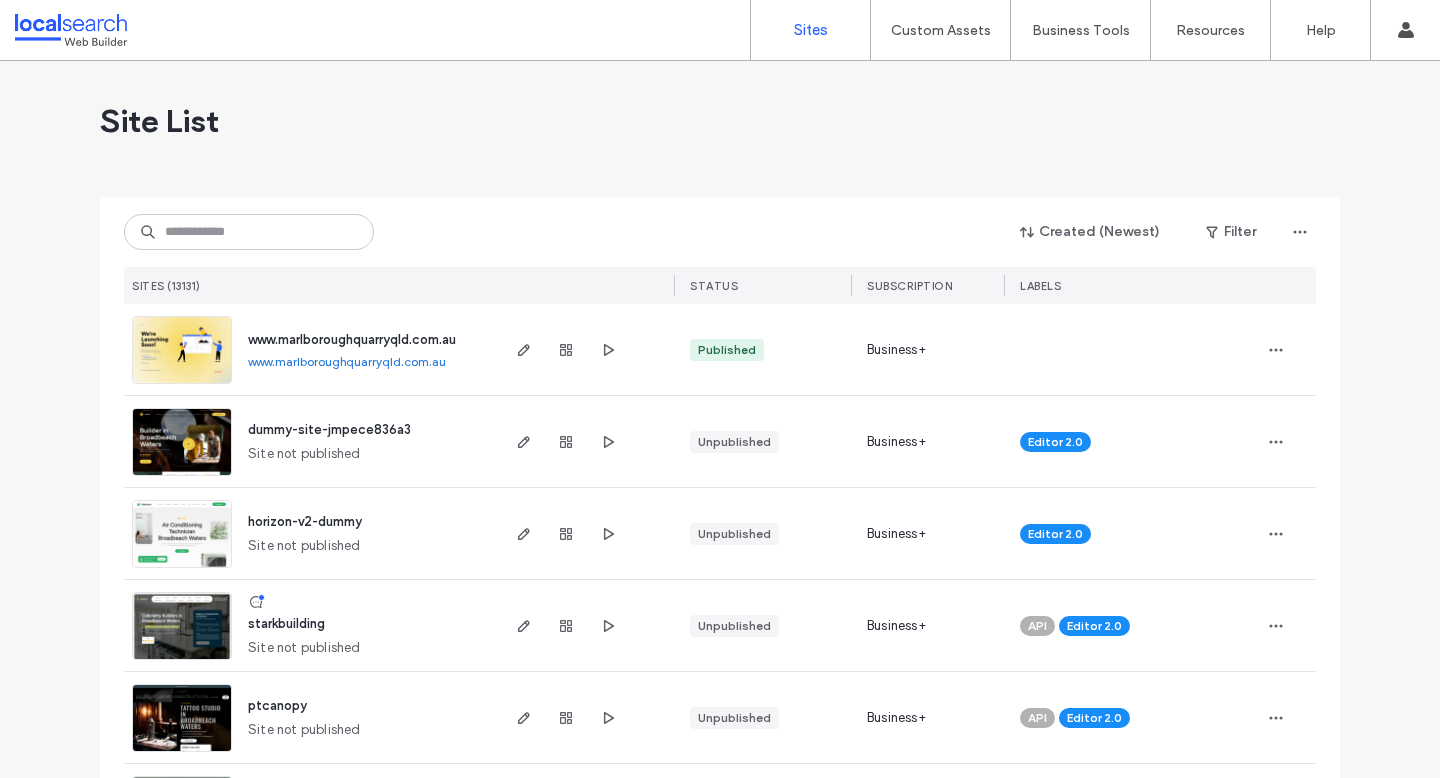 scroll, scrollTop: 0, scrollLeft: 0, axis: both 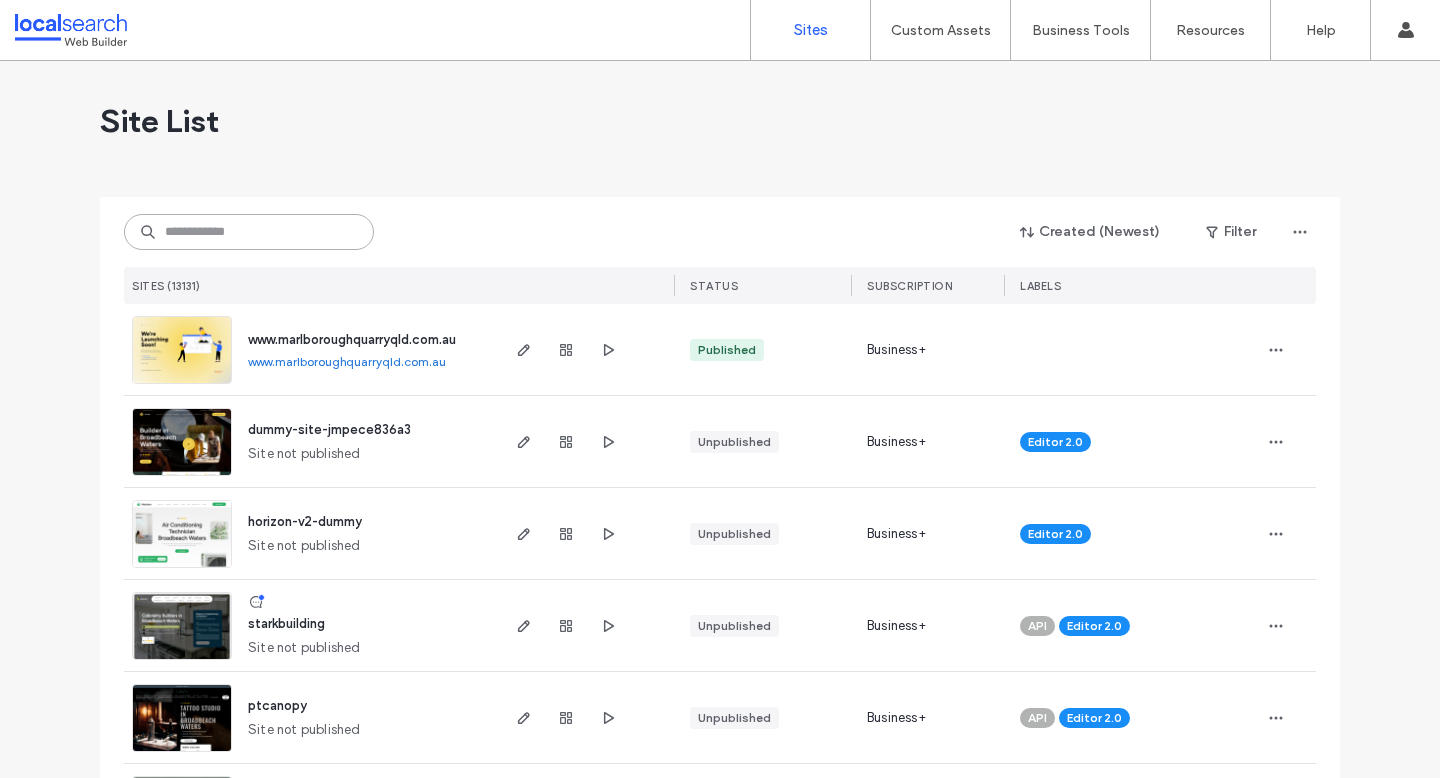 click at bounding box center (249, 232) 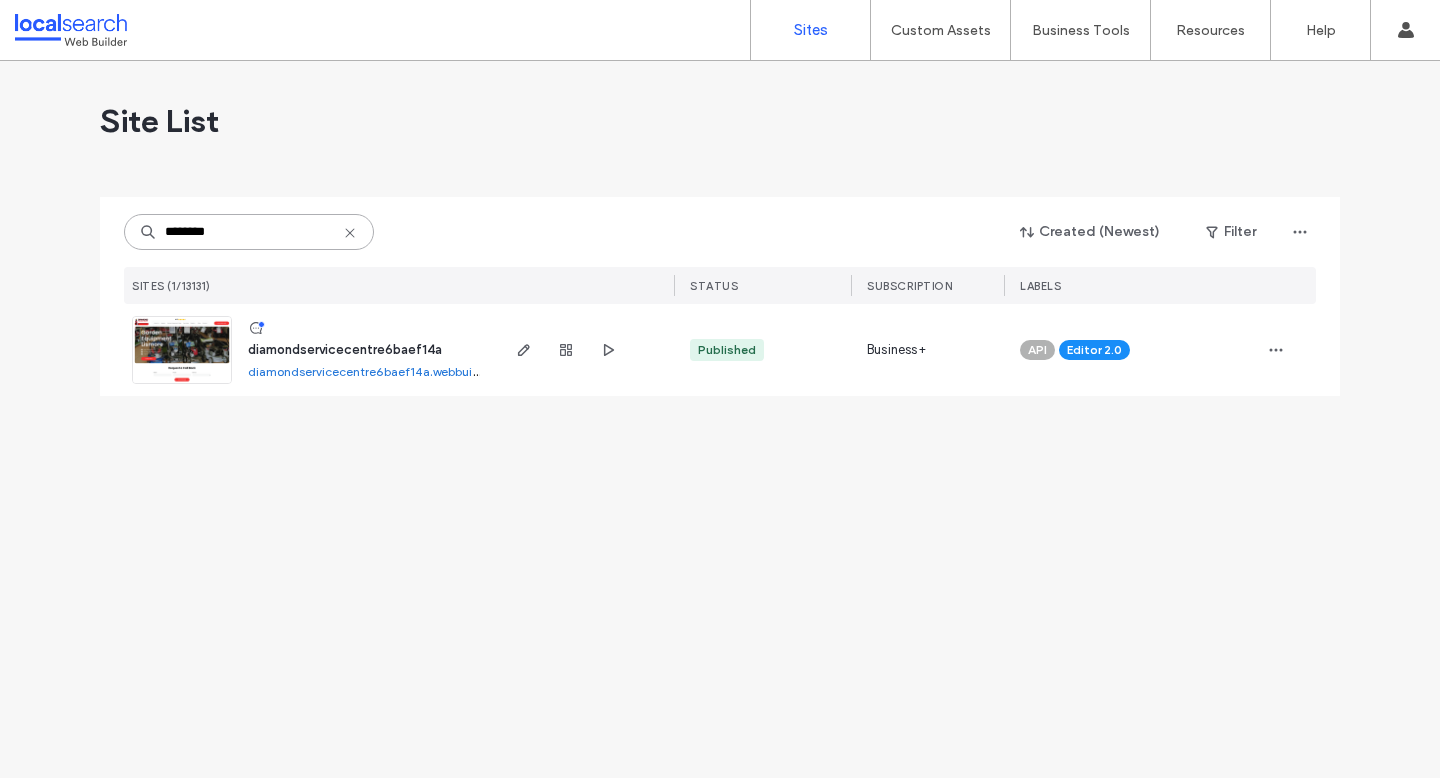 type on "********" 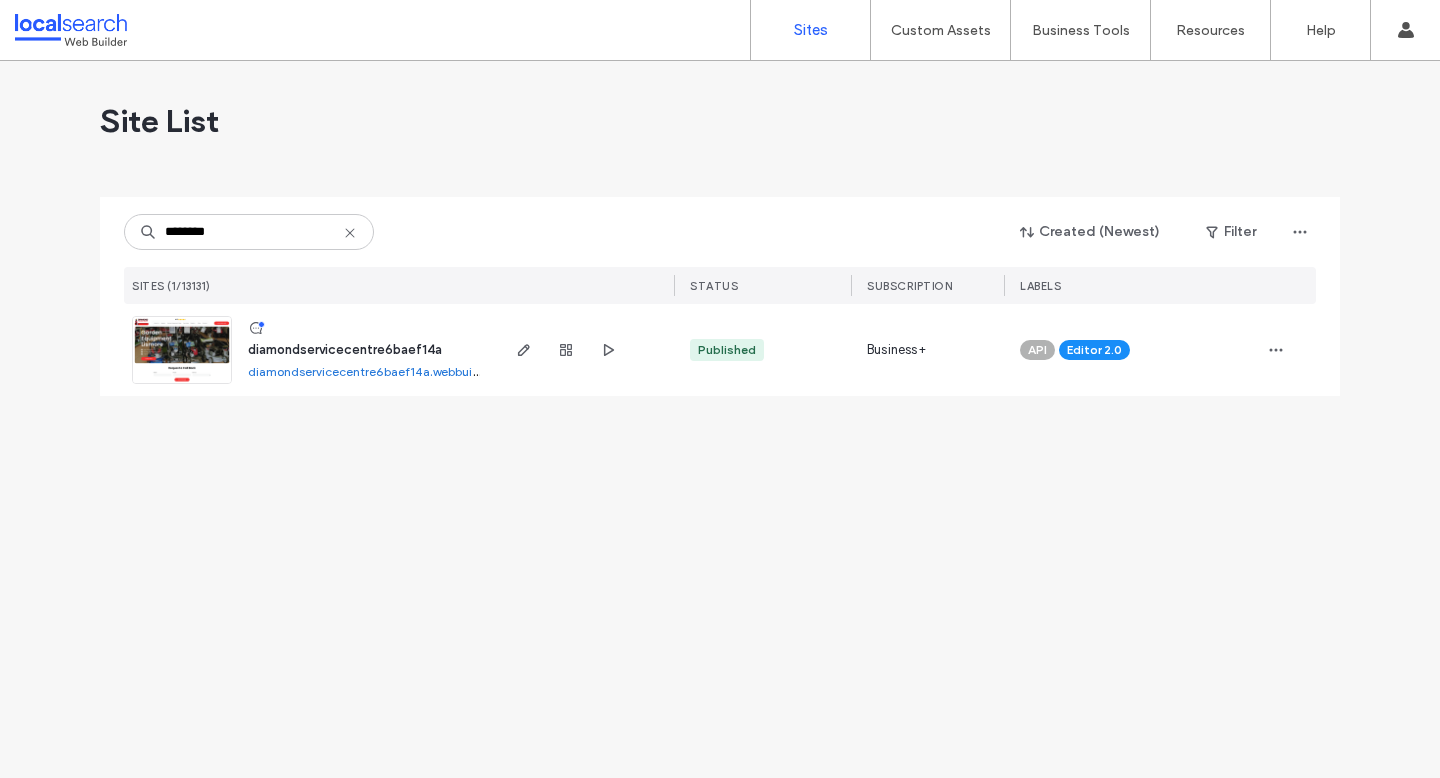 click at bounding box center [182, 350] 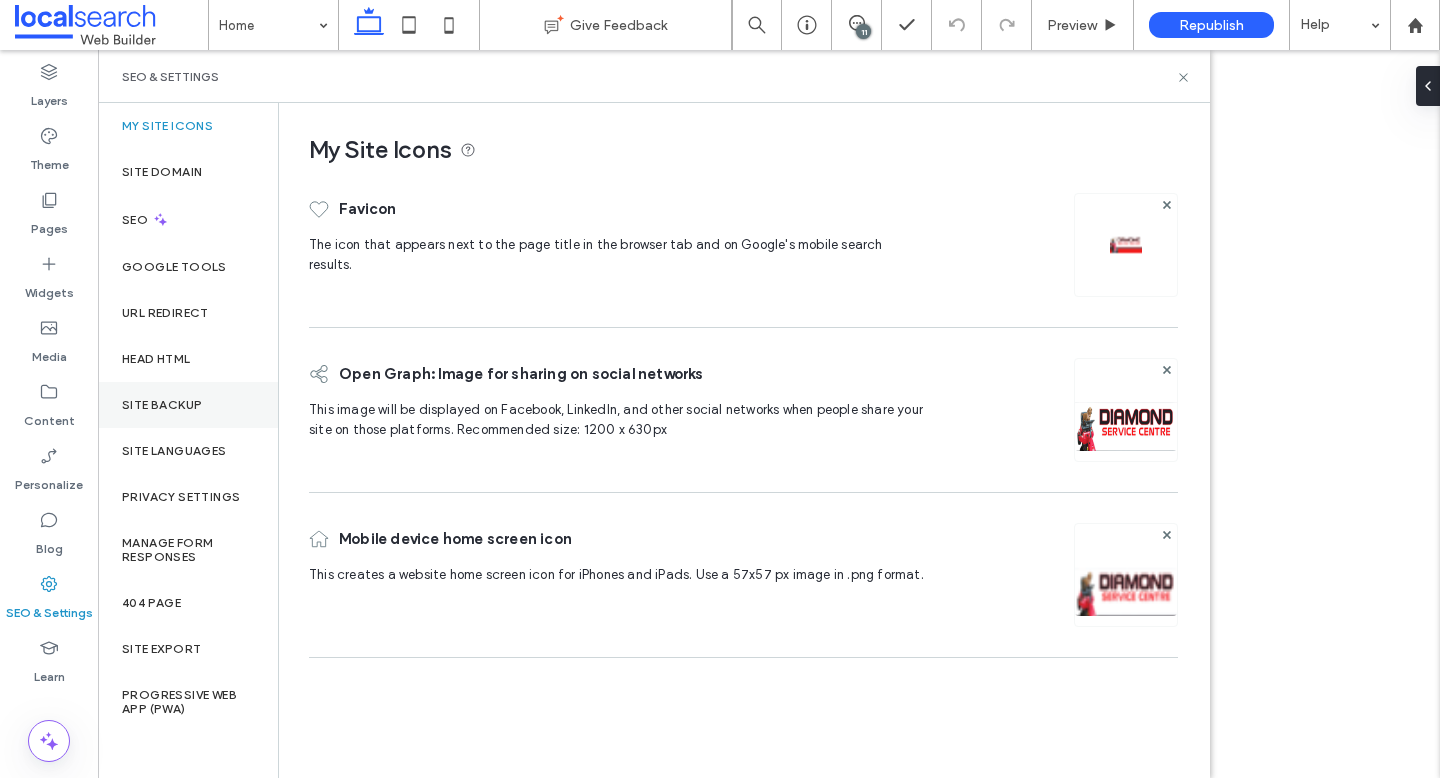 scroll, scrollTop: 0, scrollLeft: 0, axis: both 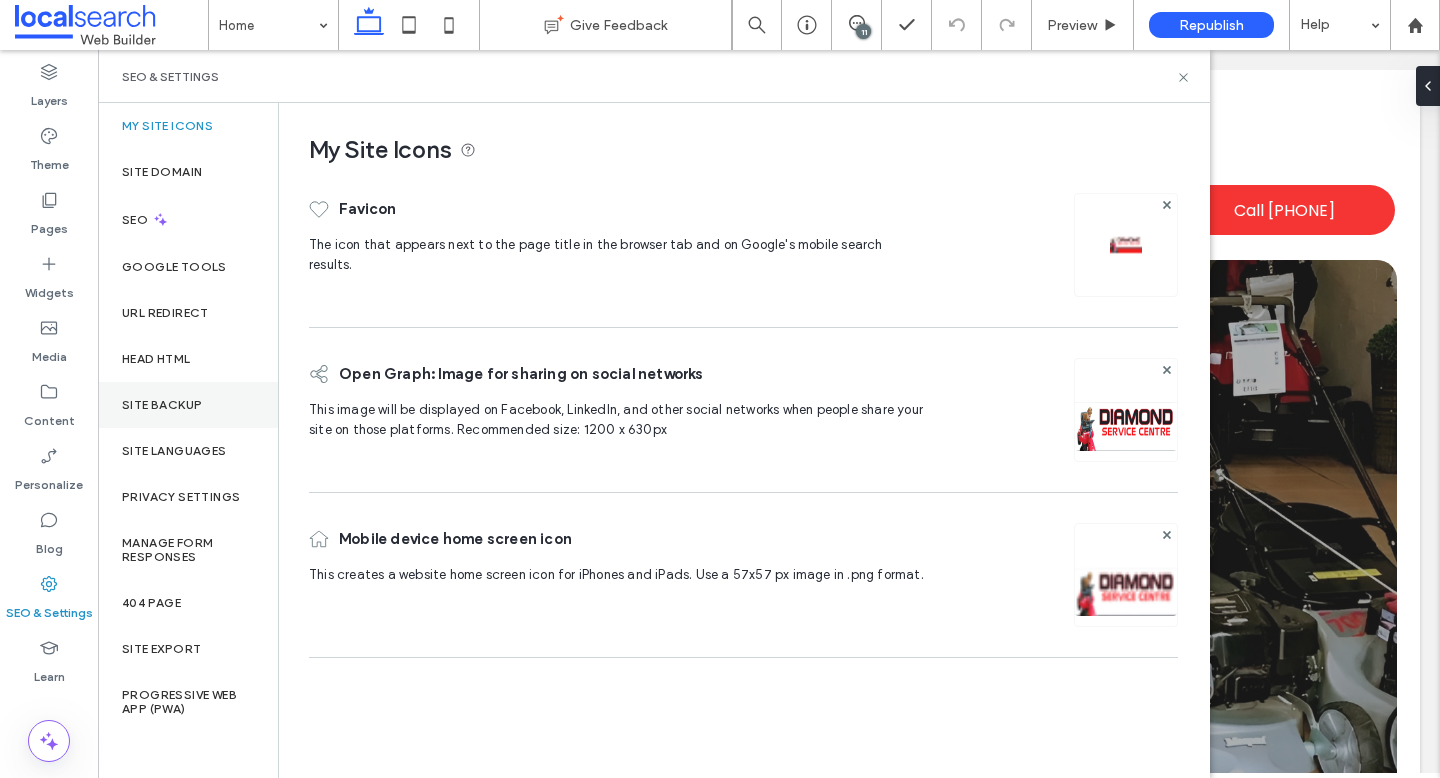 click on "Site Backup" at bounding box center (188, 405) 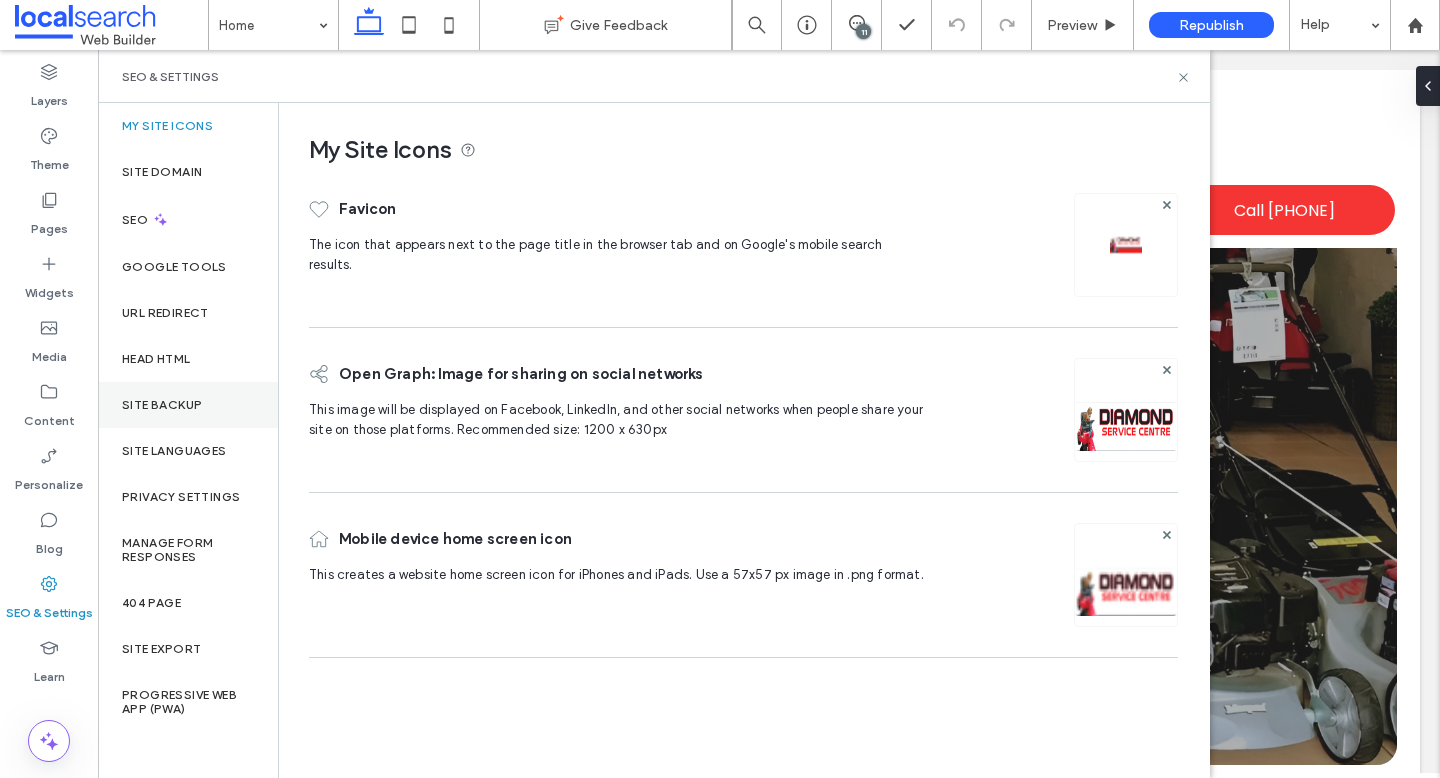scroll, scrollTop: 0, scrollLeft: 0, axis: both 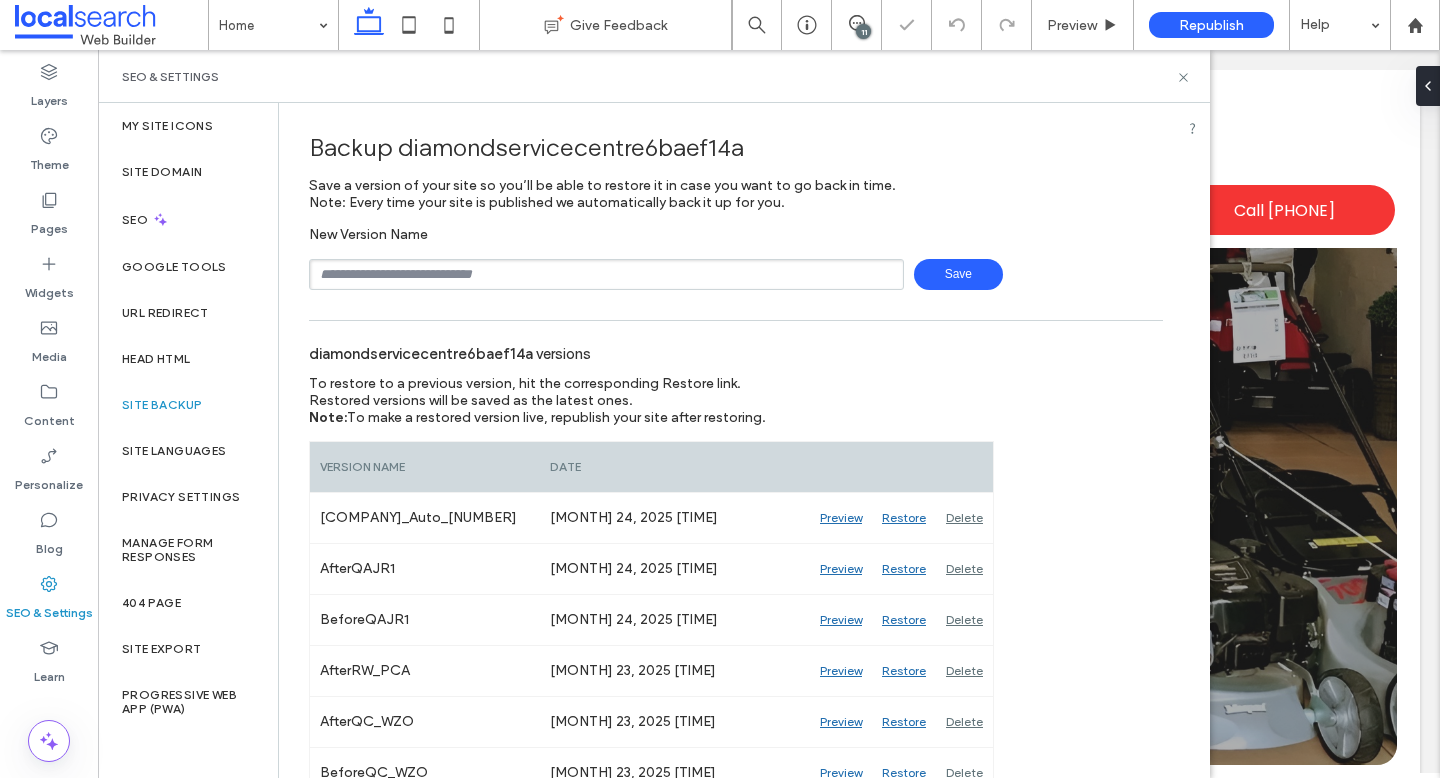 click at bounding box center [606, 274] 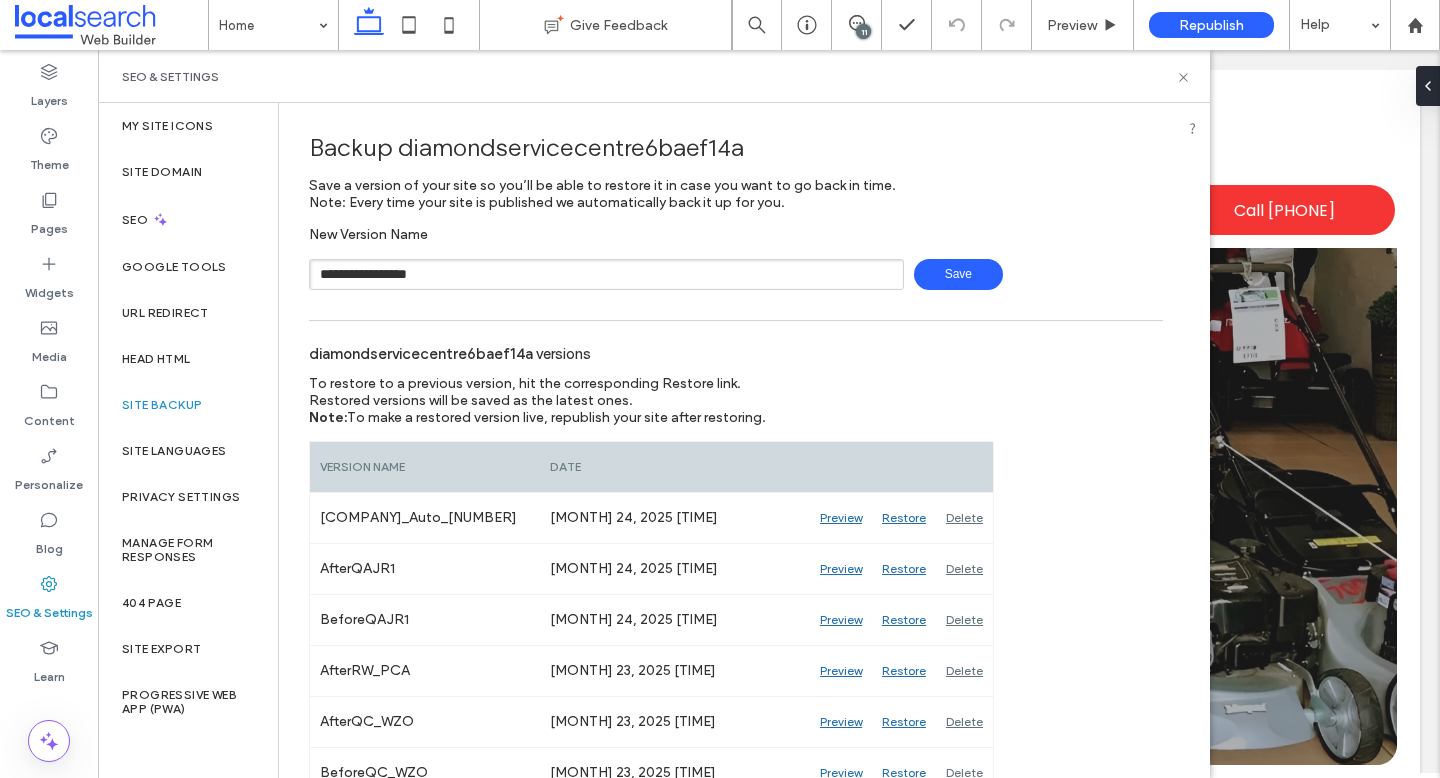 type on "**********" 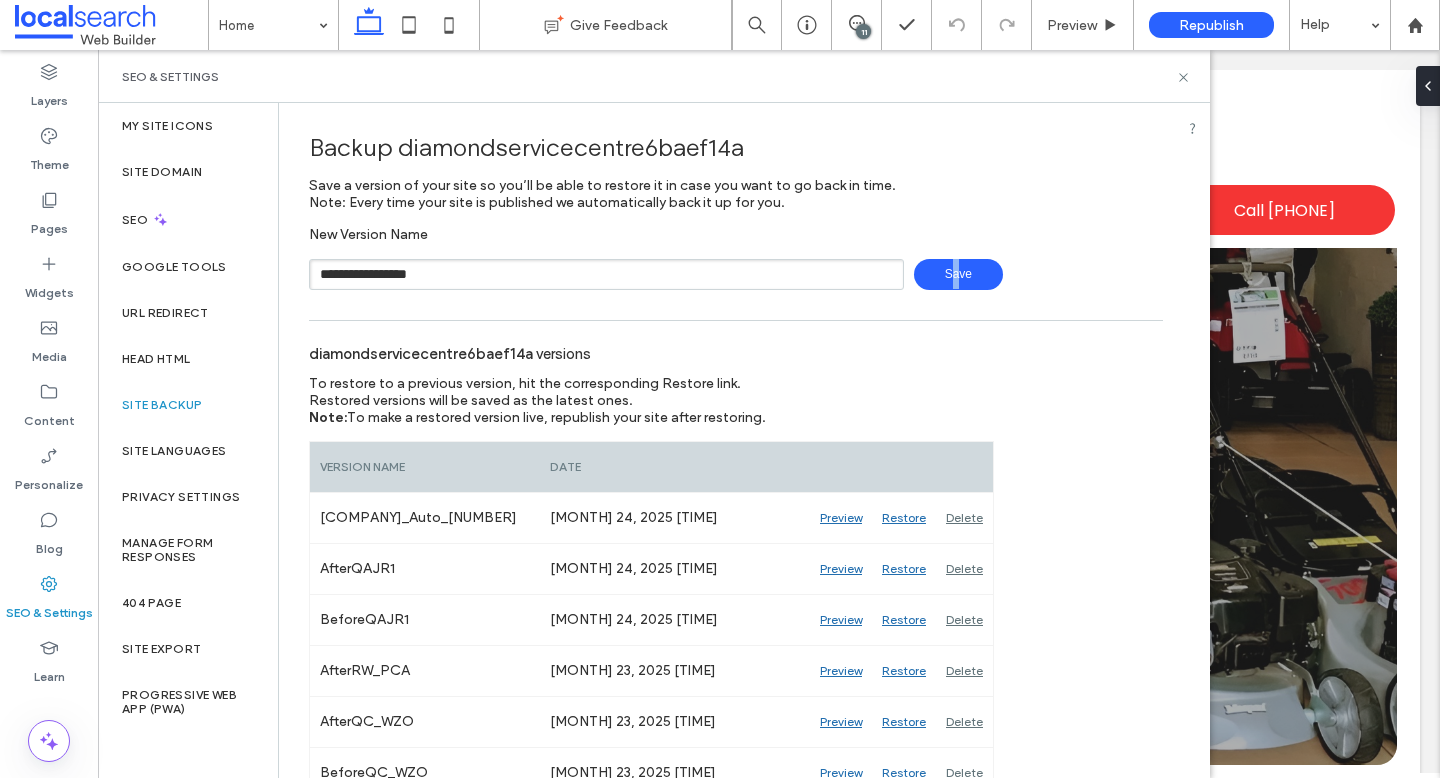 click on "Save" at bounding box center (958, 274) 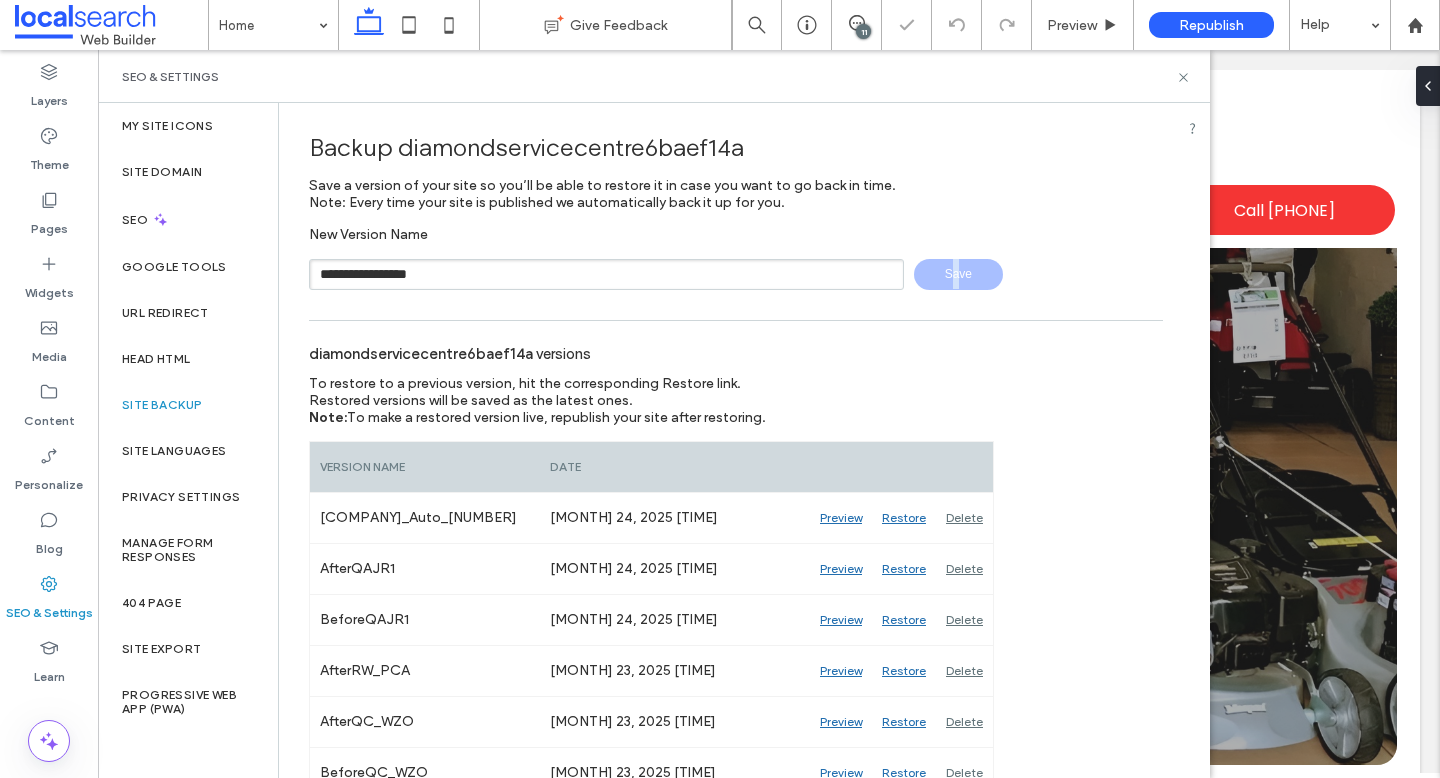 type 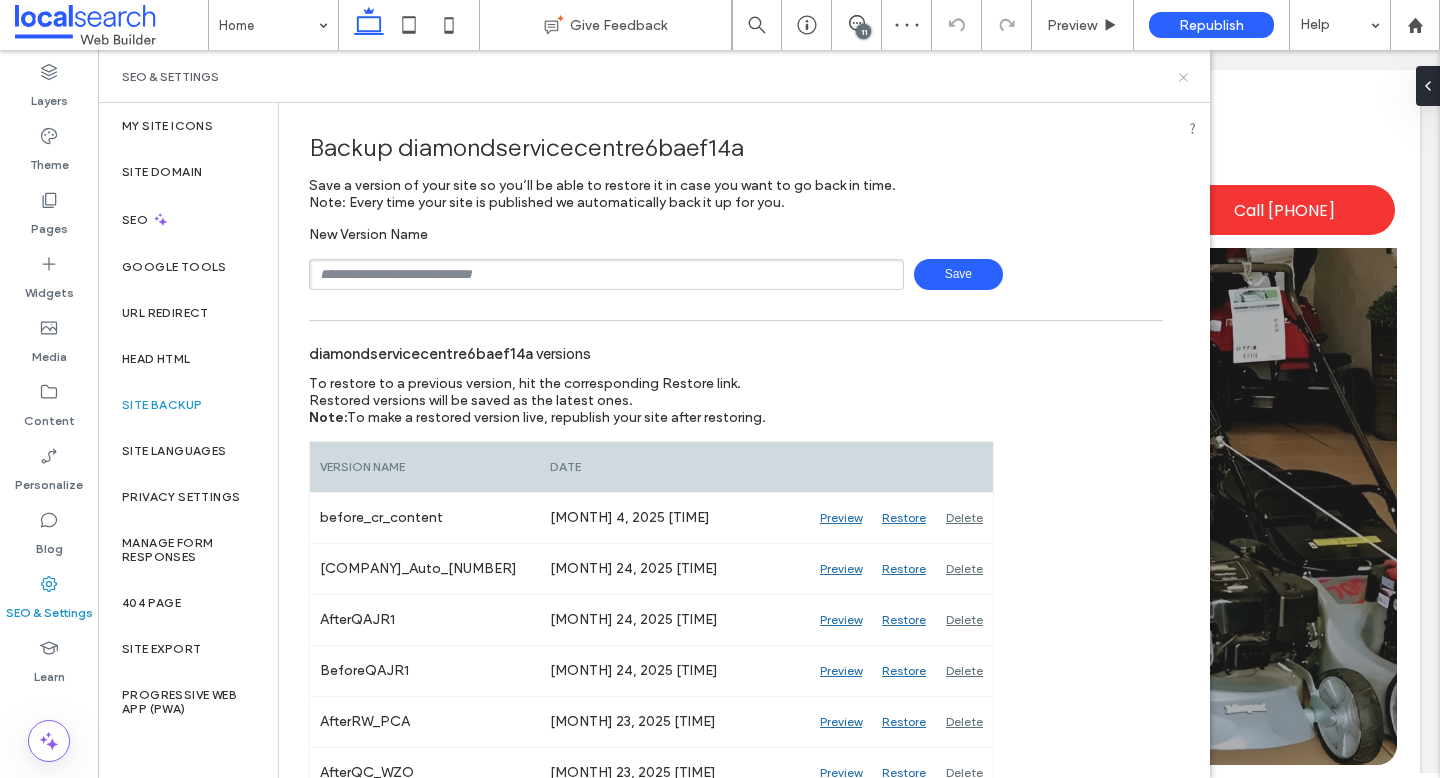 click 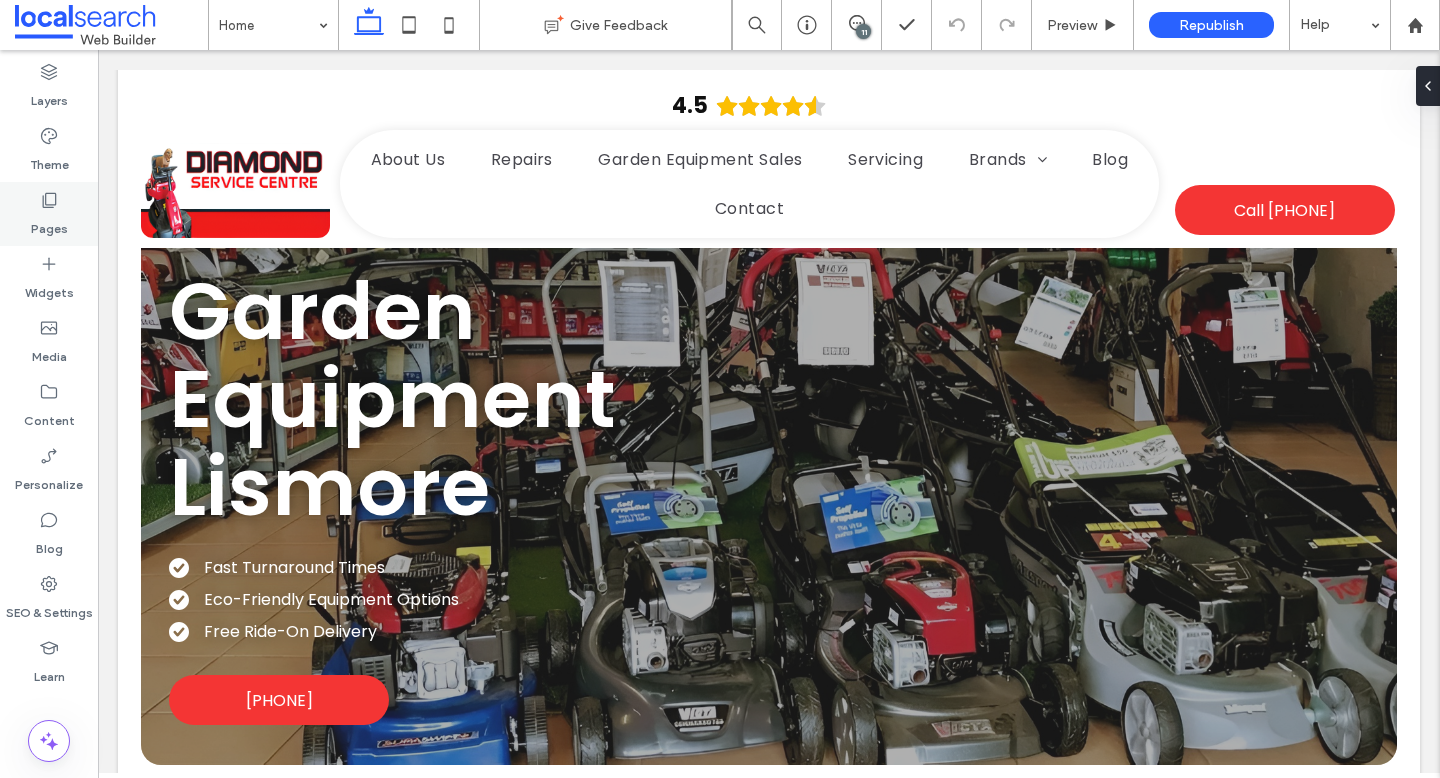 click on "Pages" at bounding box center [49, 224] 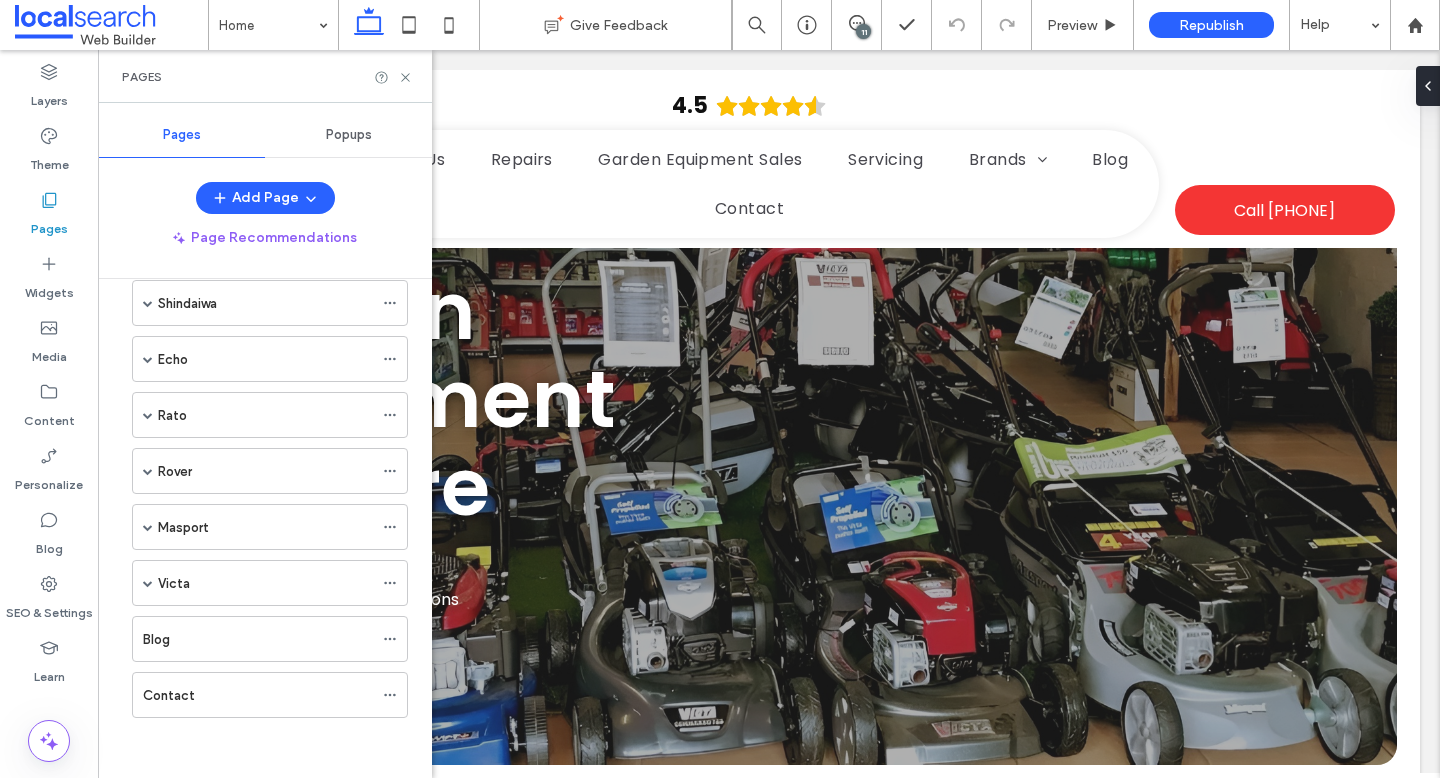 scroll, scrollTop: 0, scrollLeft: 0, axis: both 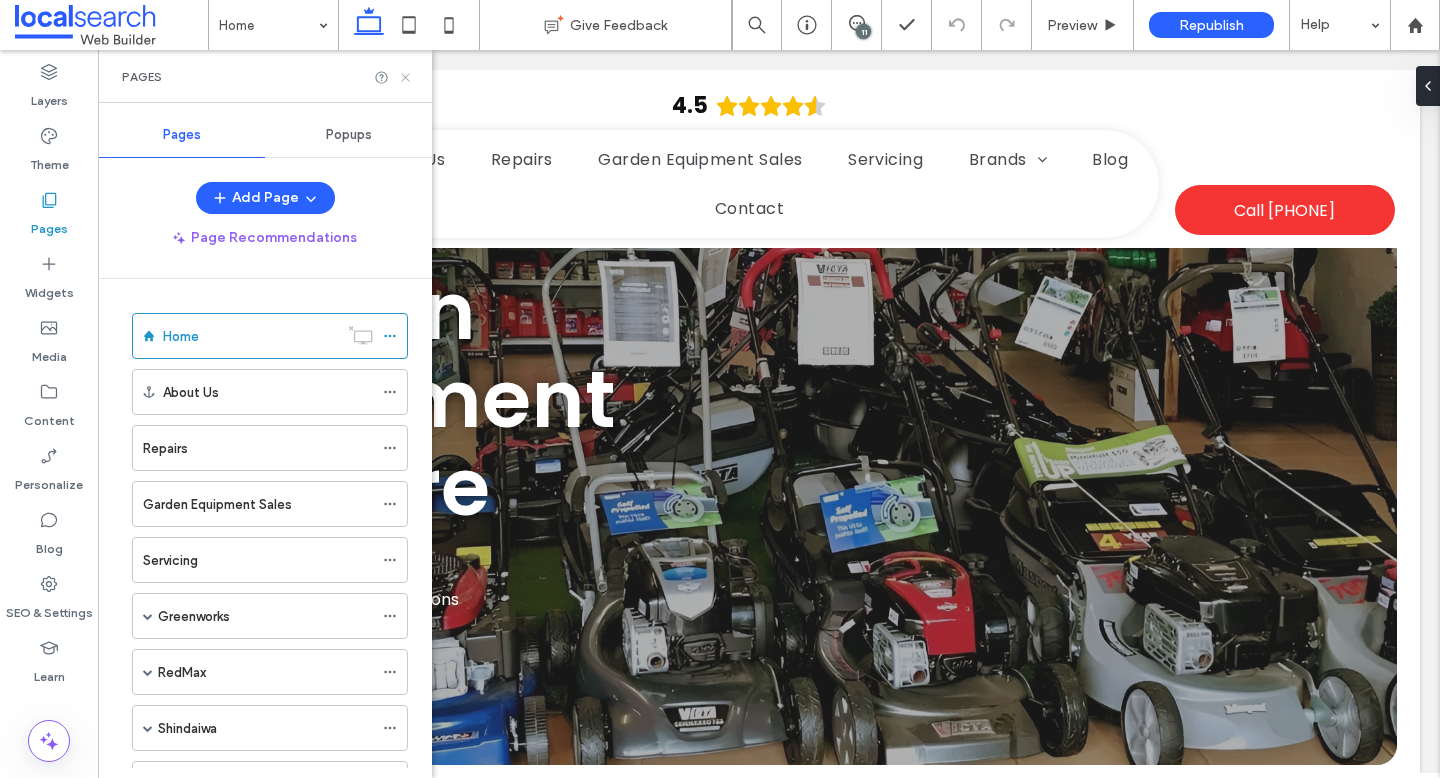 click 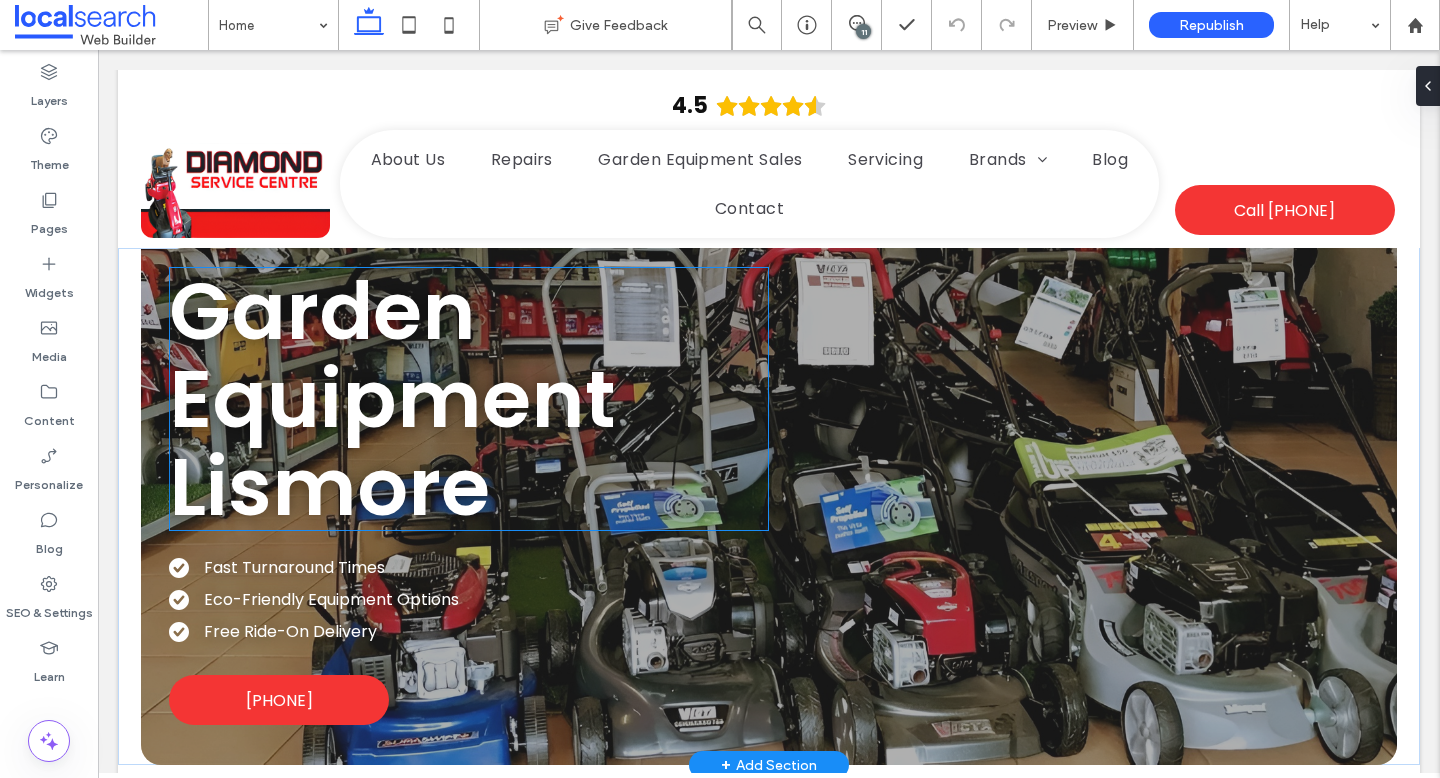 click on "Garden Equipment Lismore" at bounding box center (392, 399) 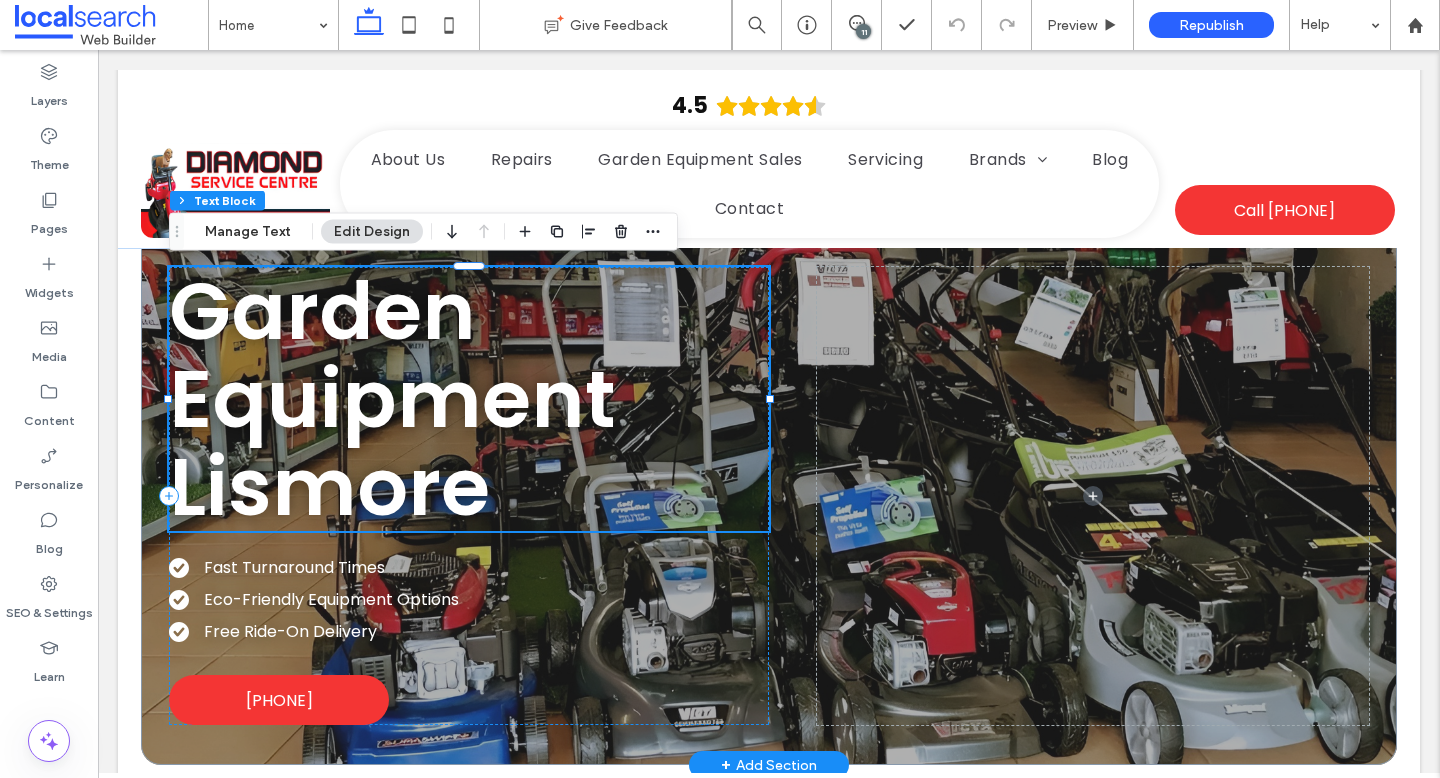click on "Garden Equipment Lismore" at bounding box center [392, 399] 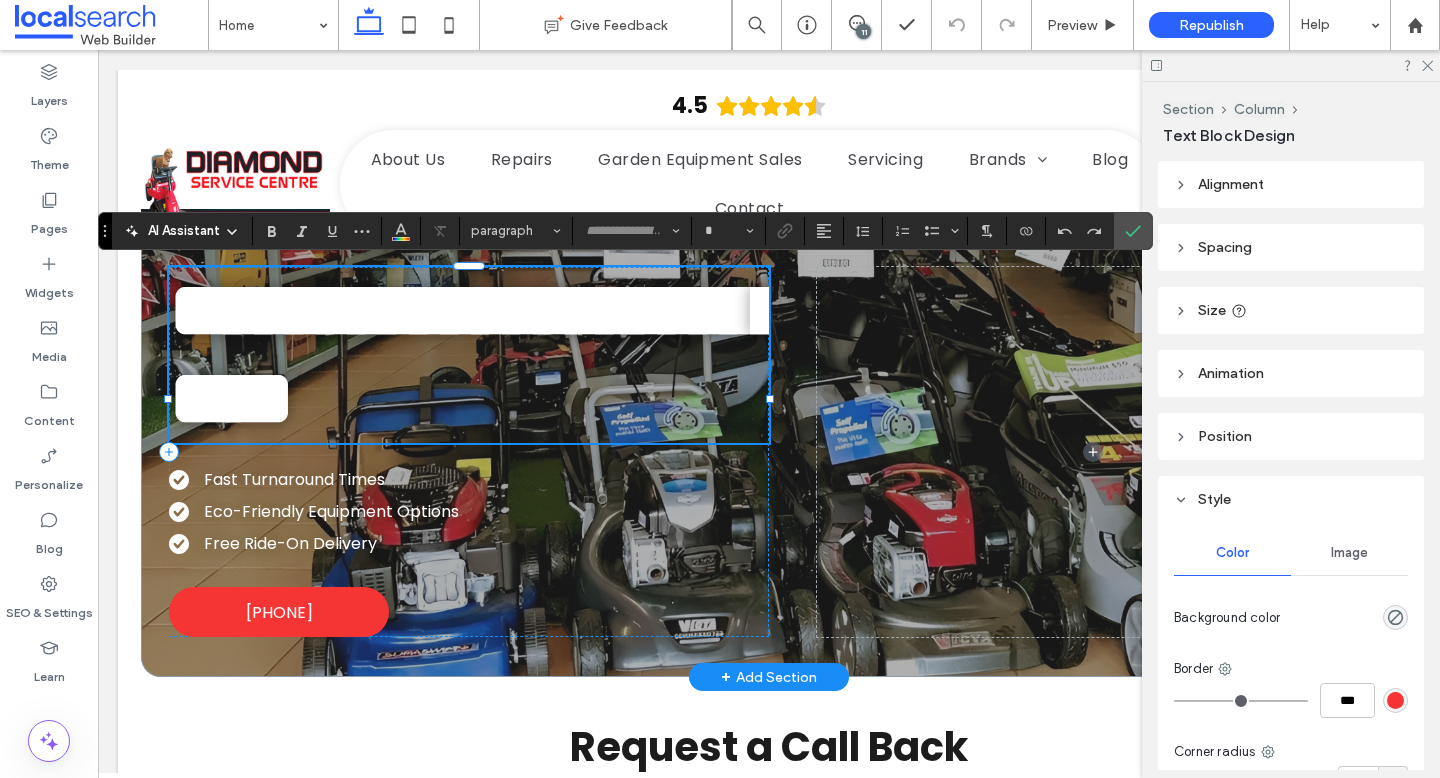 type on "*******" 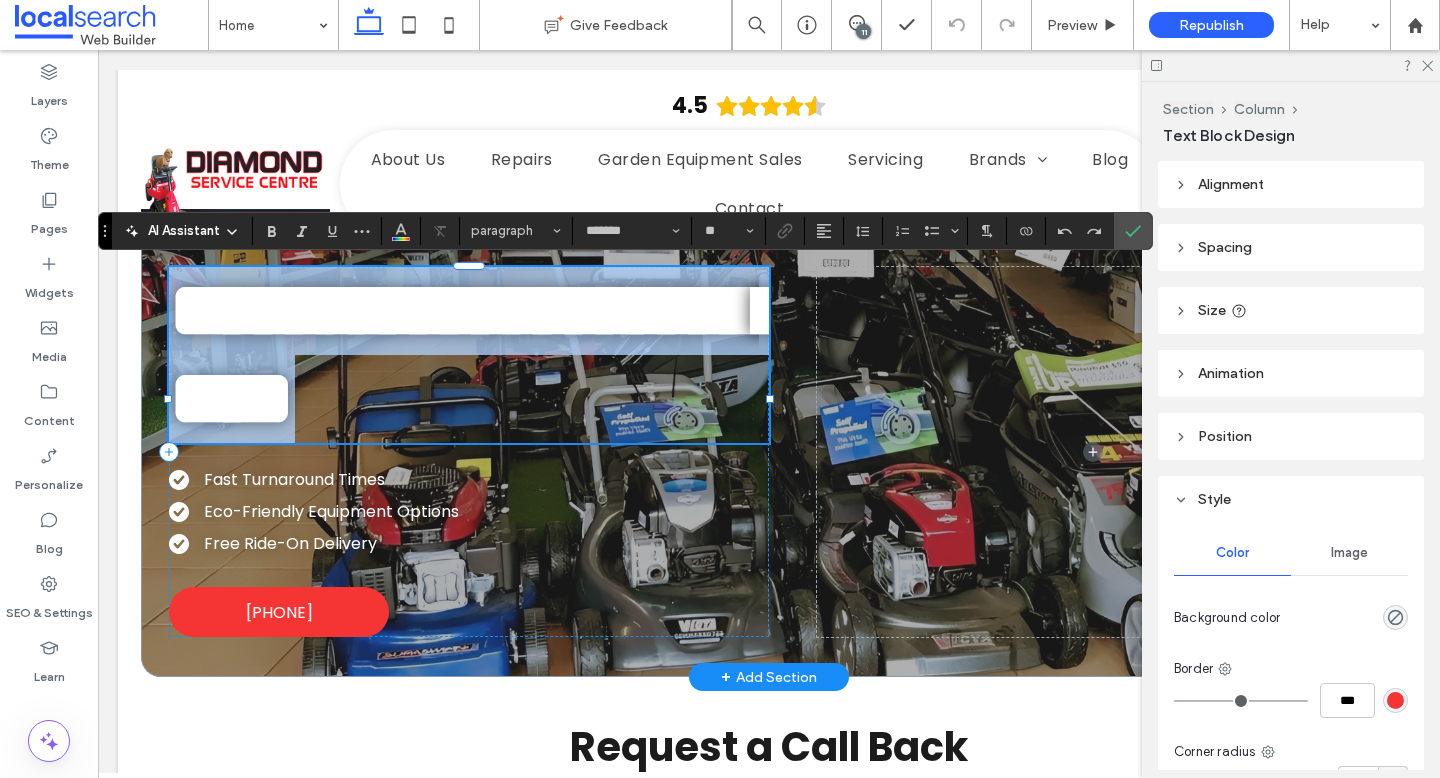 click on "**********" at bounding box center (479, 354) 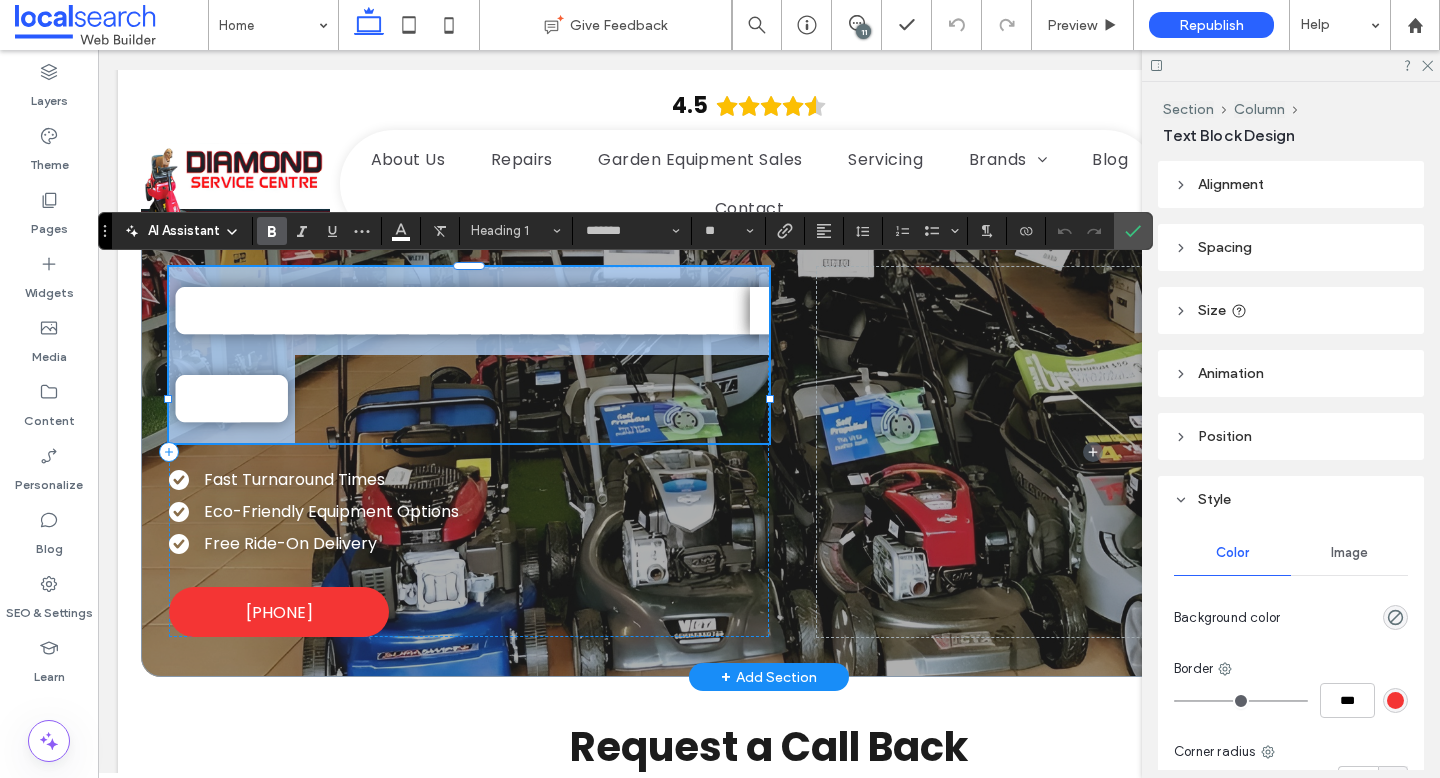 click on "**********" at bounding box center (479, 354) 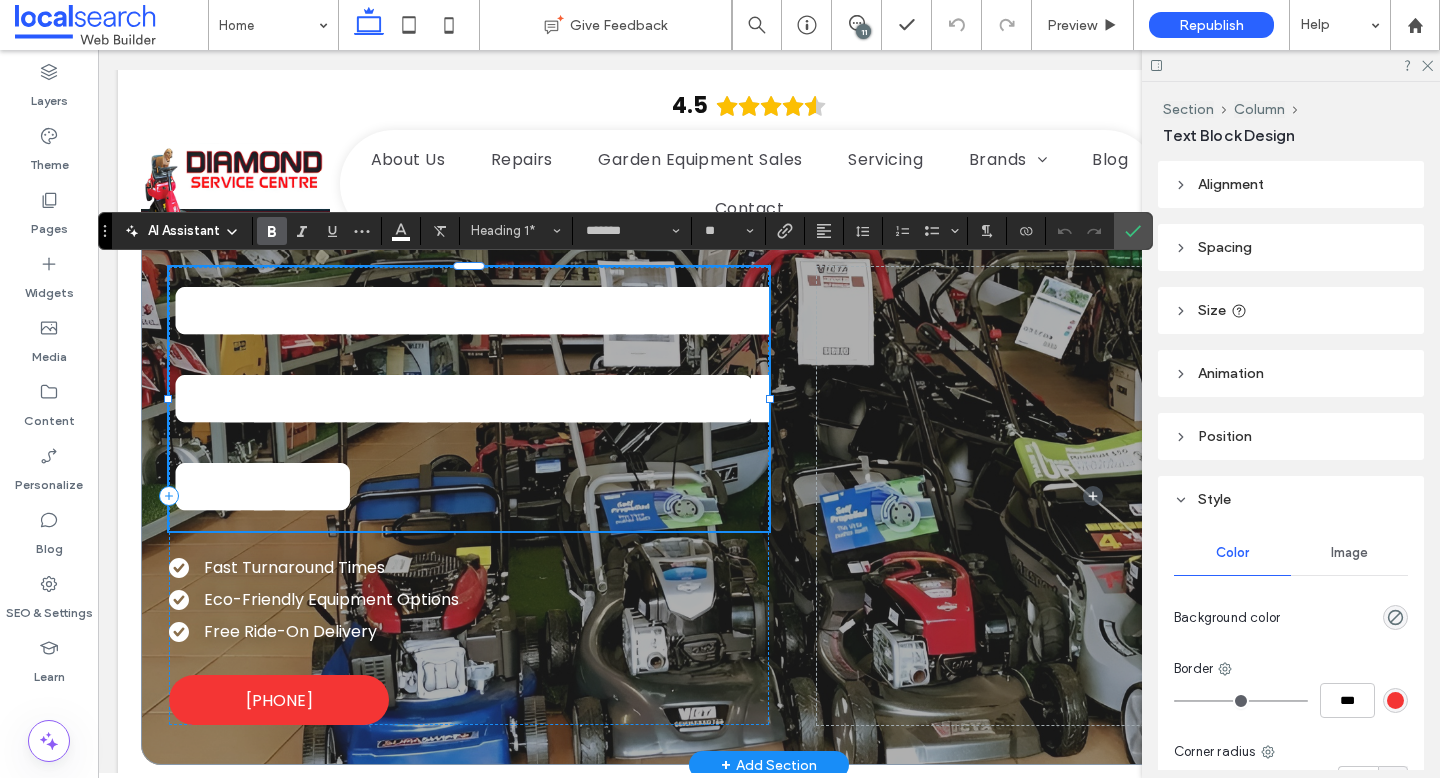 scroll, scrollTop: 0, scrollLeft: 0, axis: both 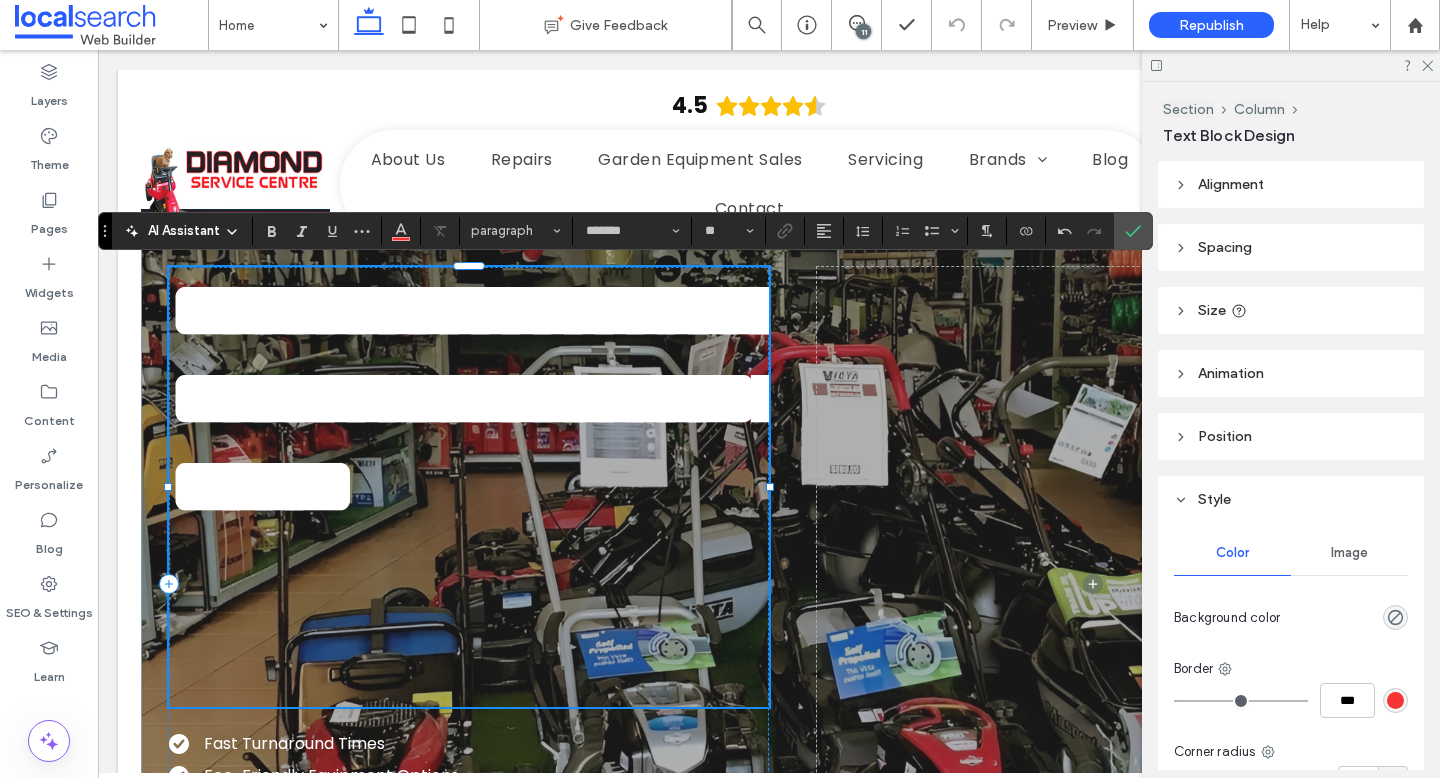 type on "**" 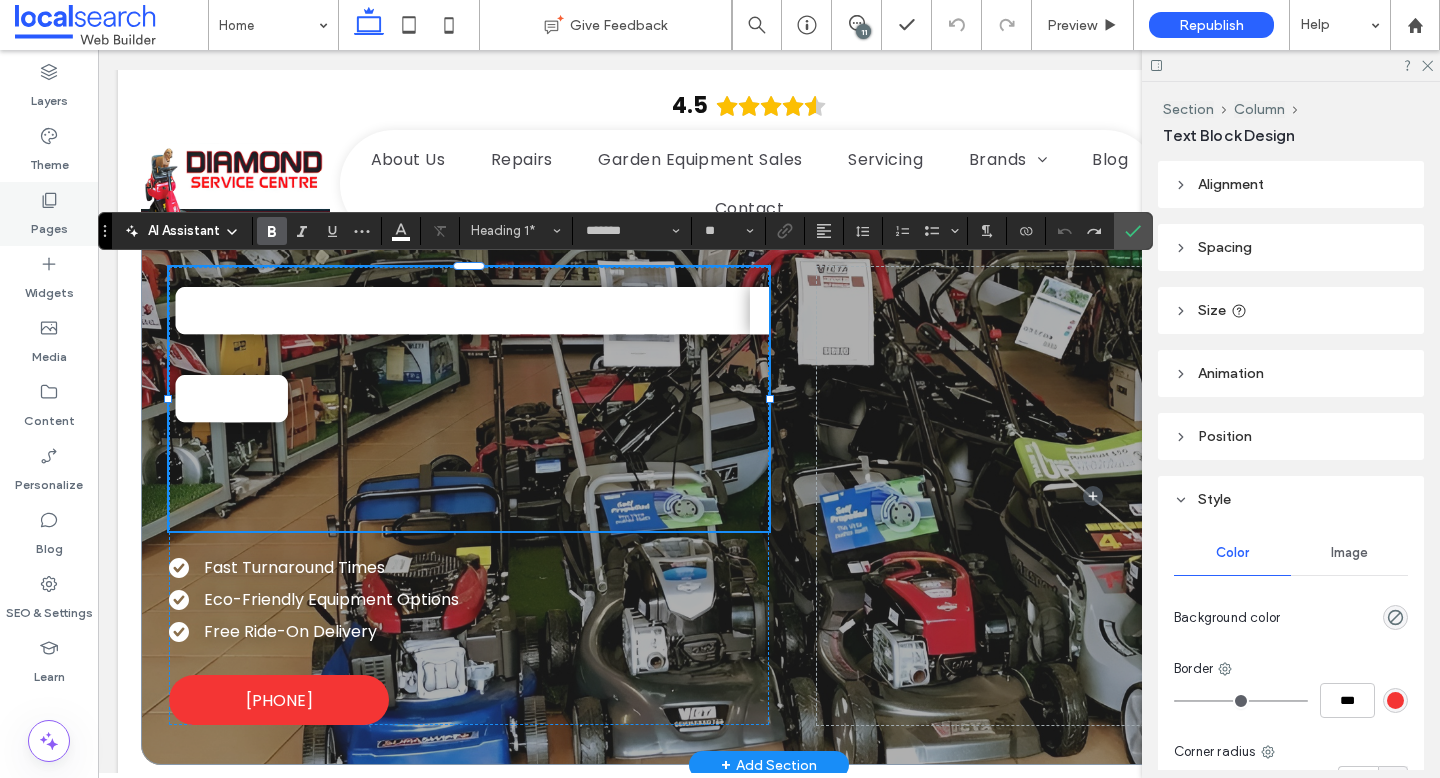 click on "Pages" at bounding box center [49, 224] 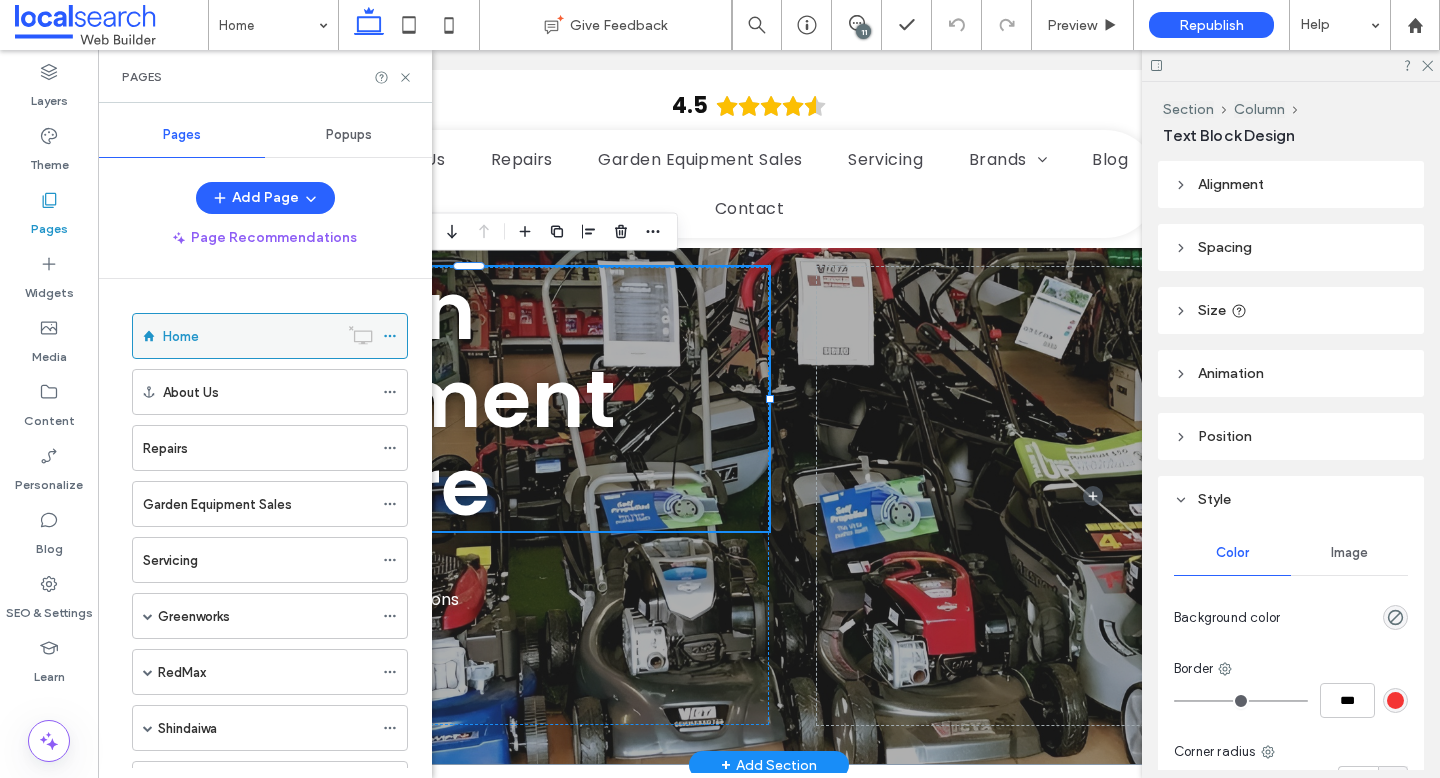 click 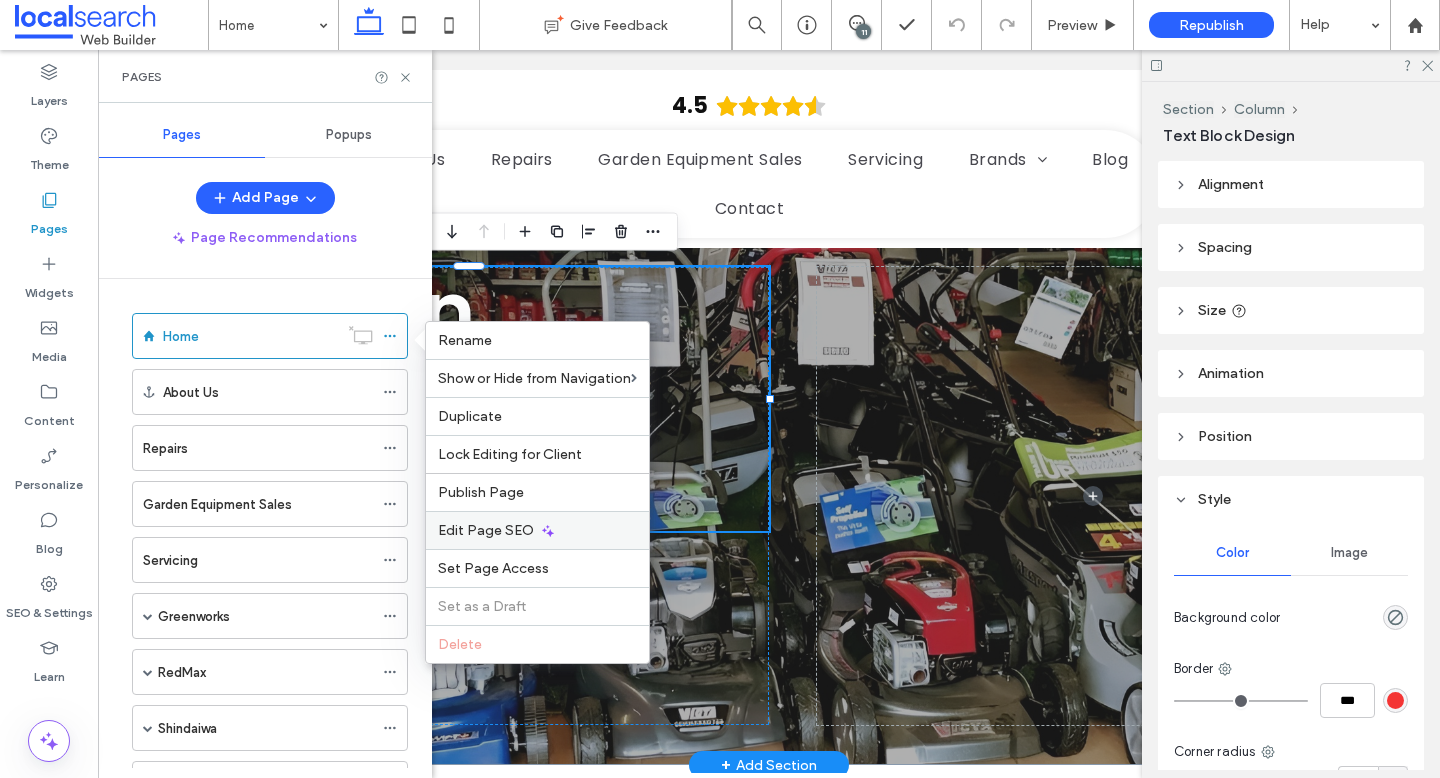 click on "Edit Page SEO" at bounding box center [486, 530] 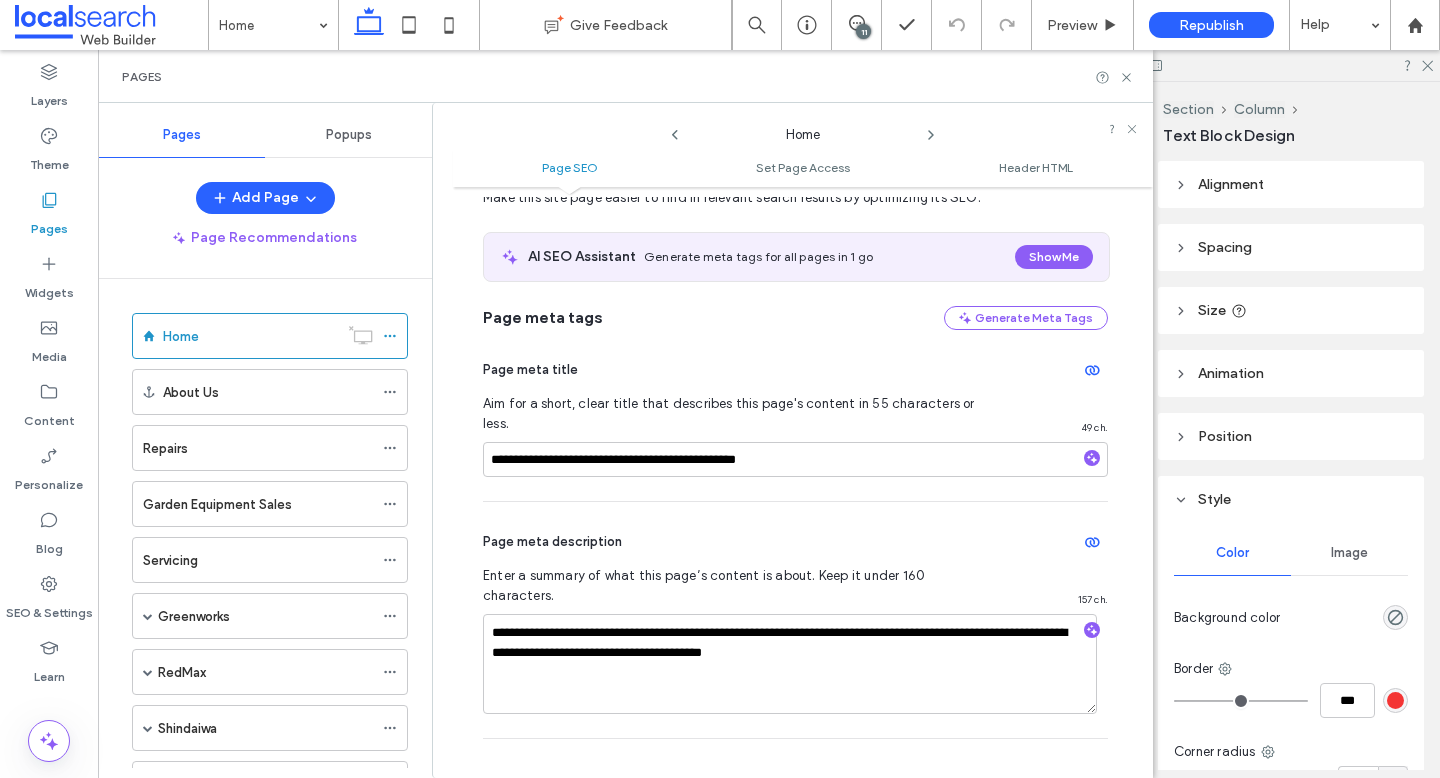 scroll, scrollTop: 97, scrollLeft: 0, axis: vertical 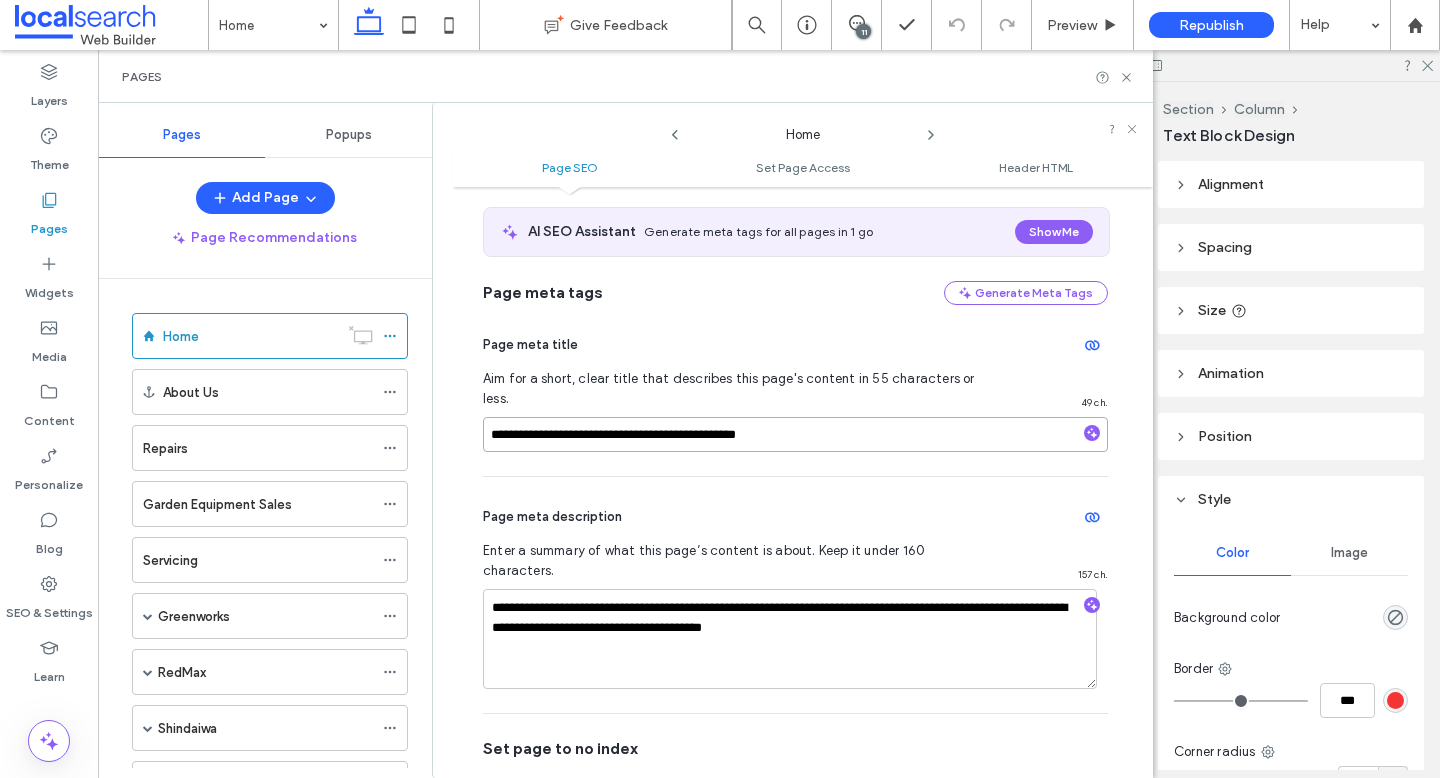 click on "**********" at bounding box center [795, 434] 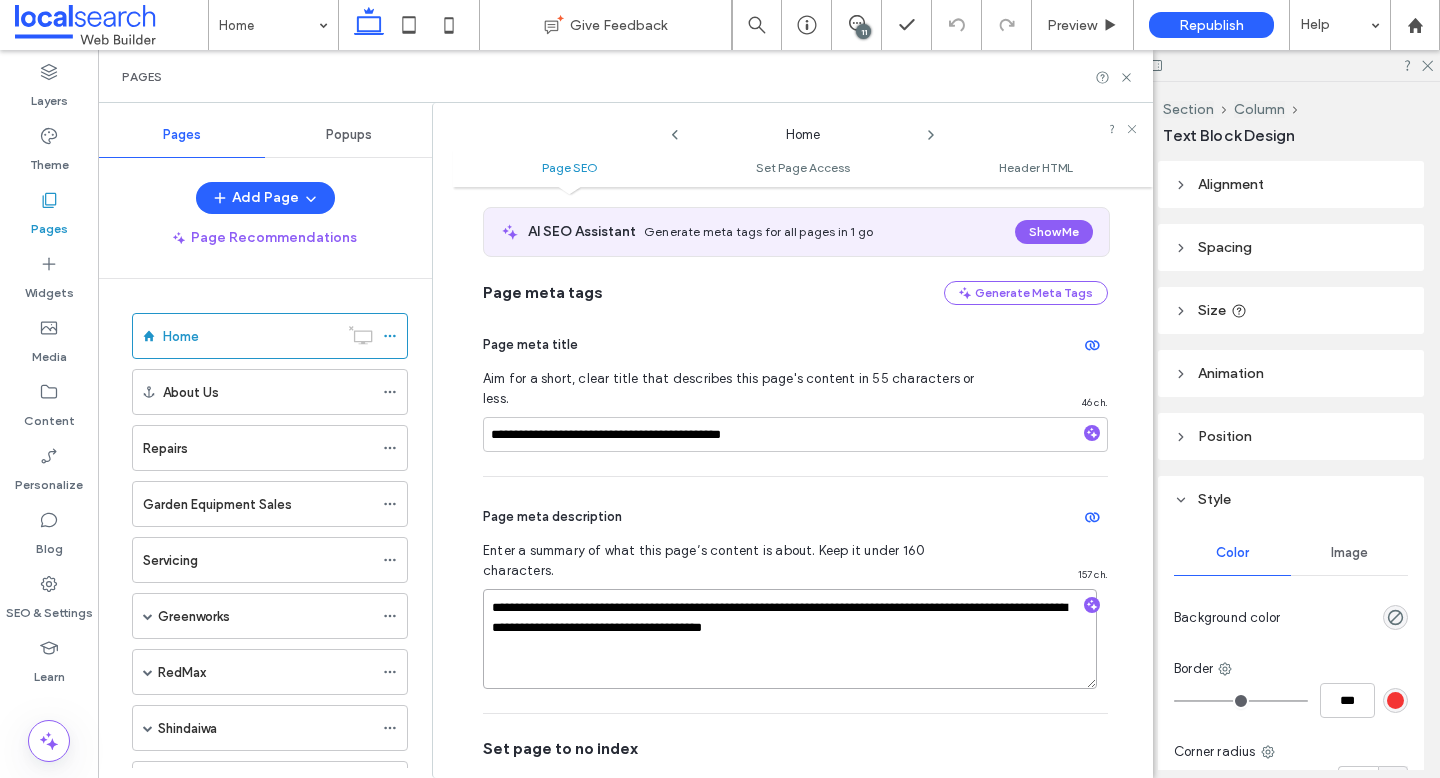 click on "**********" at bounding box center [790, 639] 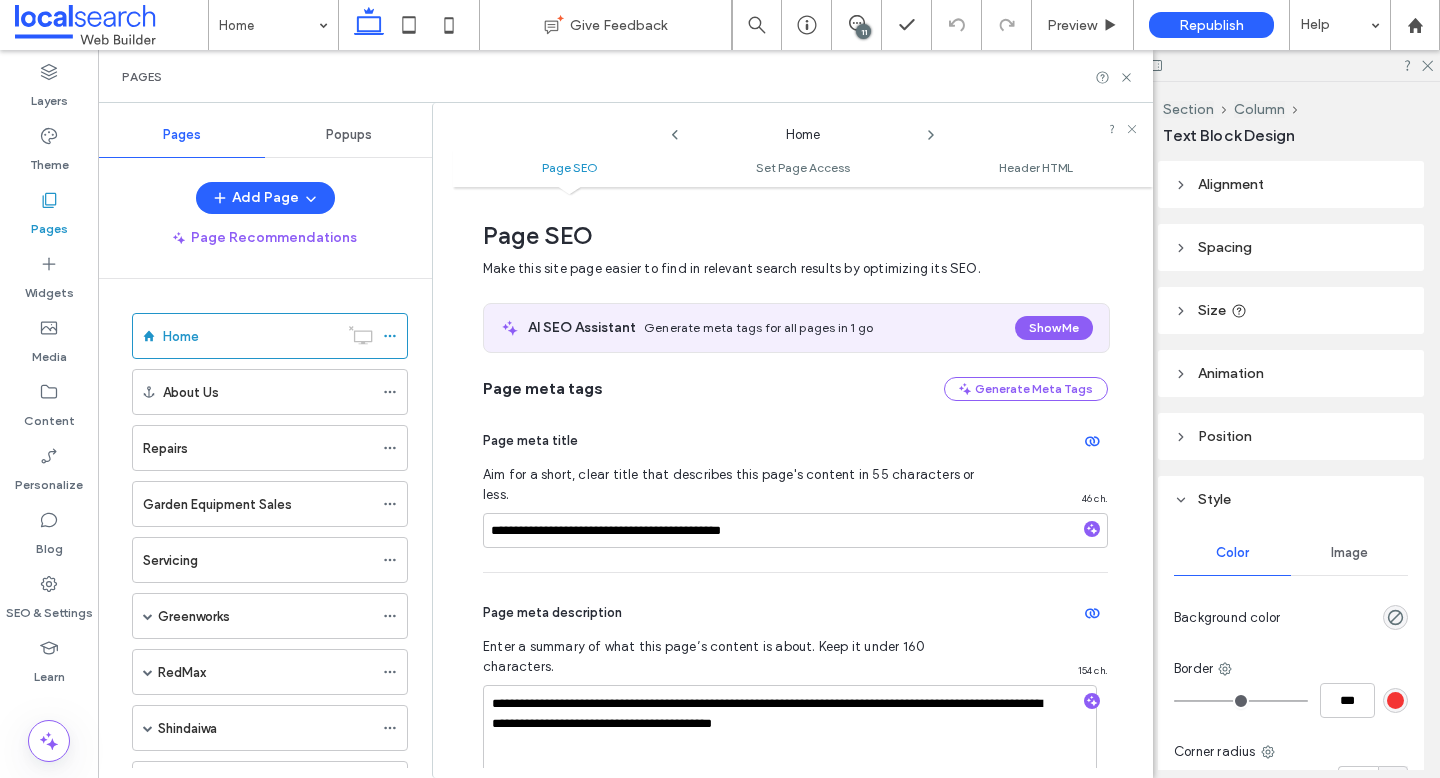 scroll, scrollTop: 0, scrollLeft: 0, axis: both 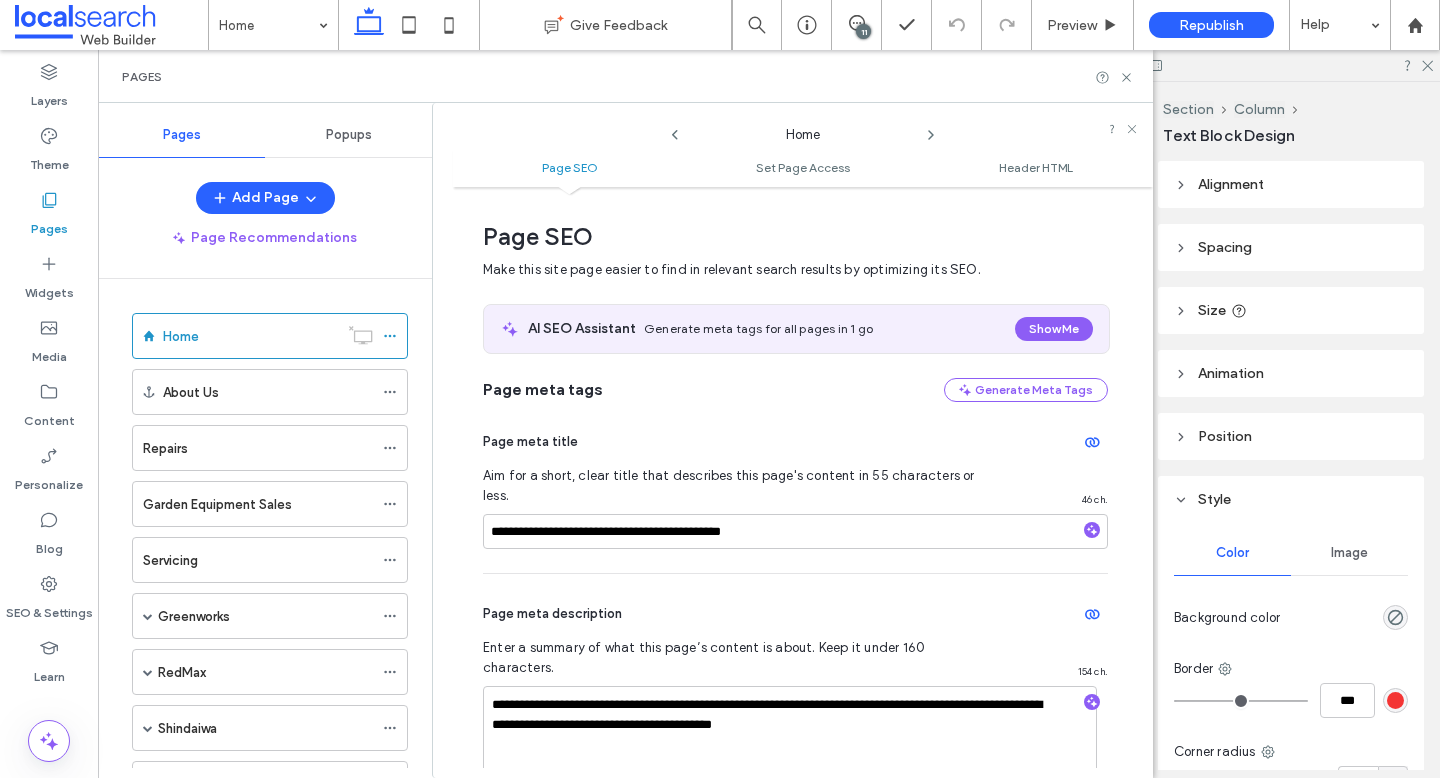 click on "Pages" at bounding box center (625, 76) 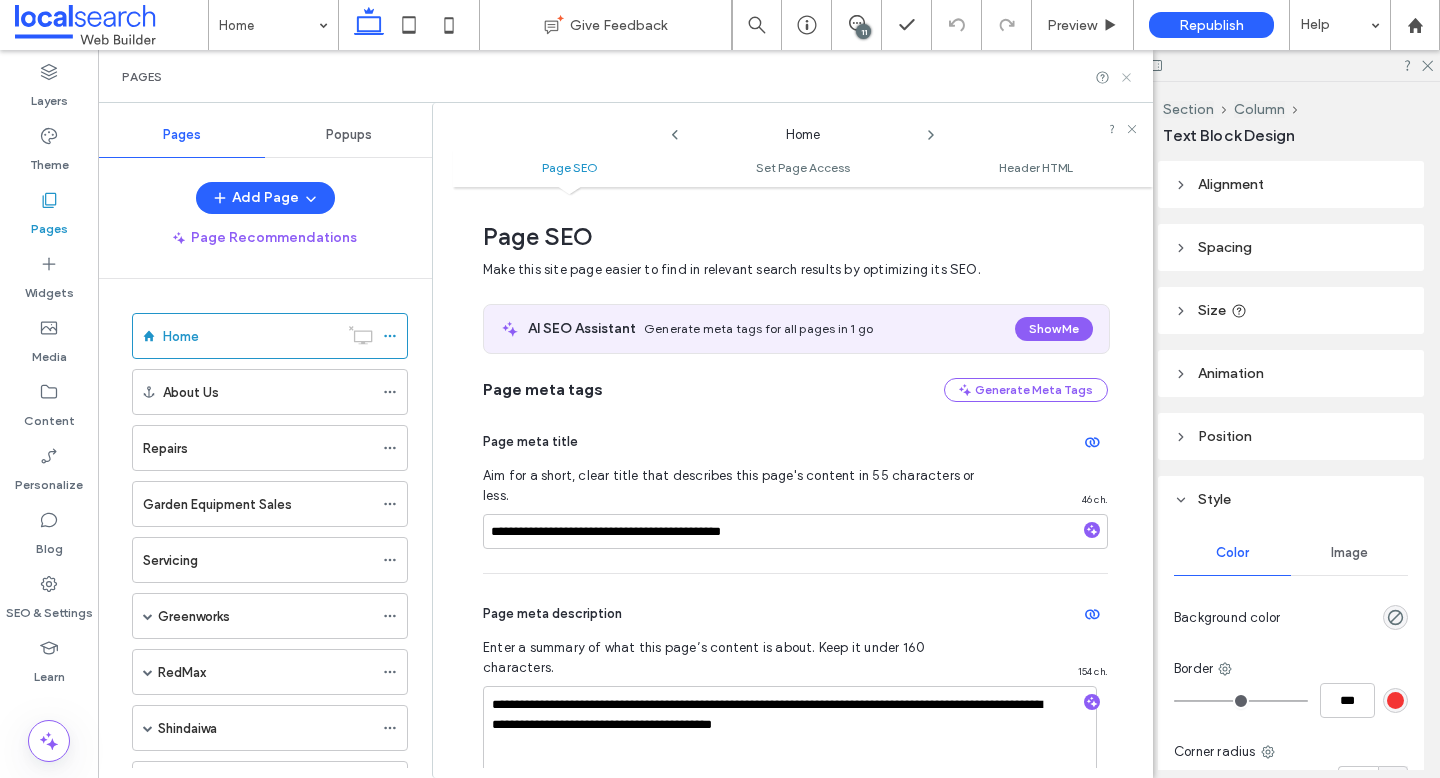 click 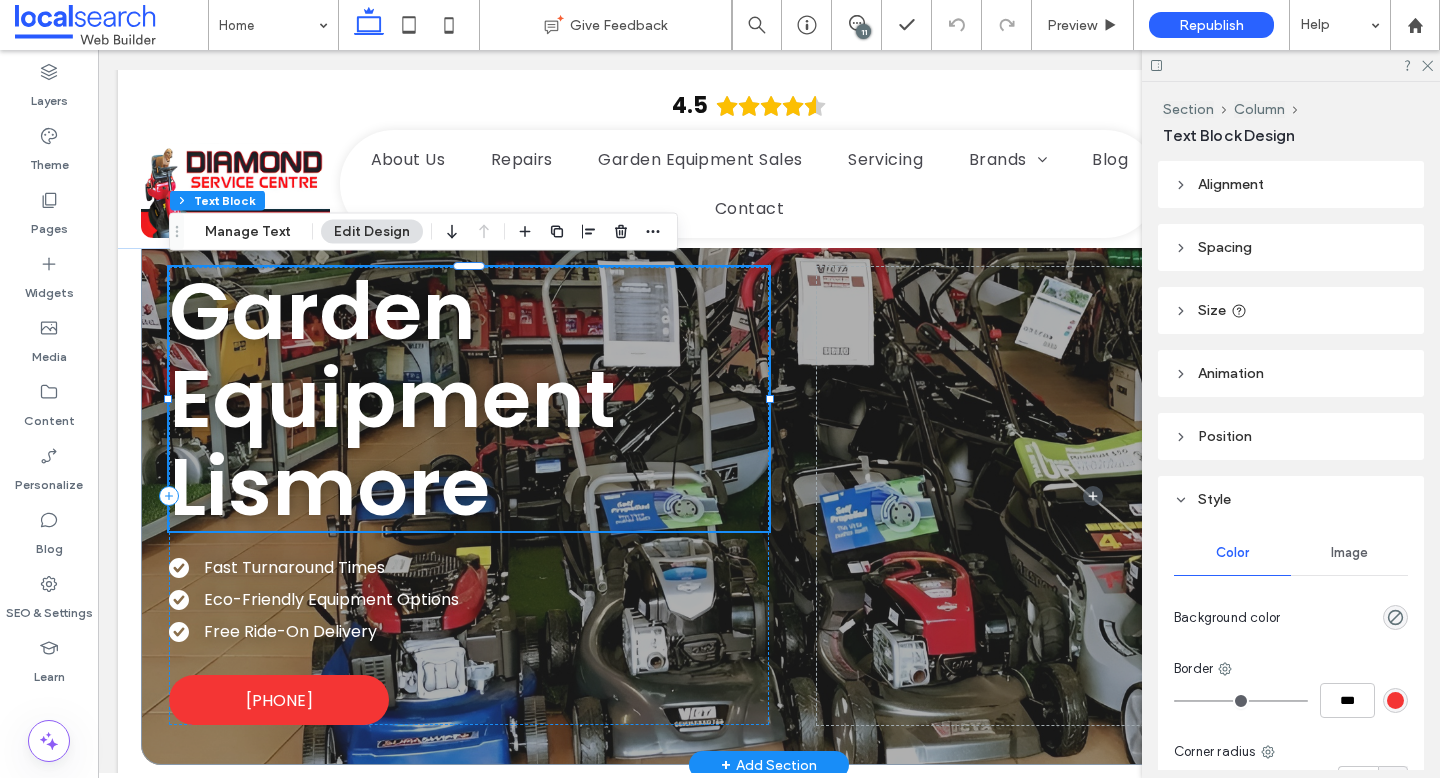 scroll, scrollTop: 0, scrollLeft: 0, axis: both 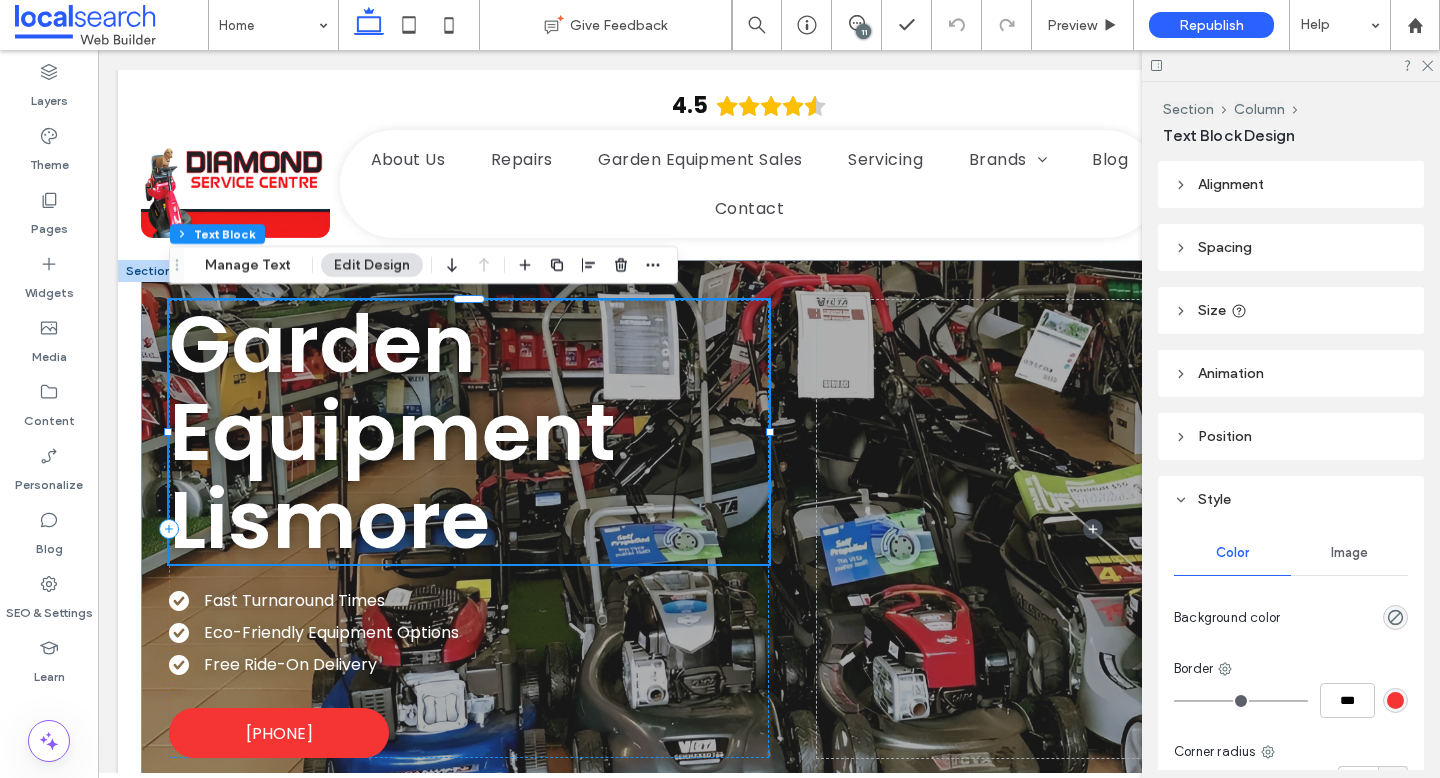 click on "Garden Equipment Lismore" at bounding box center [392, 432] 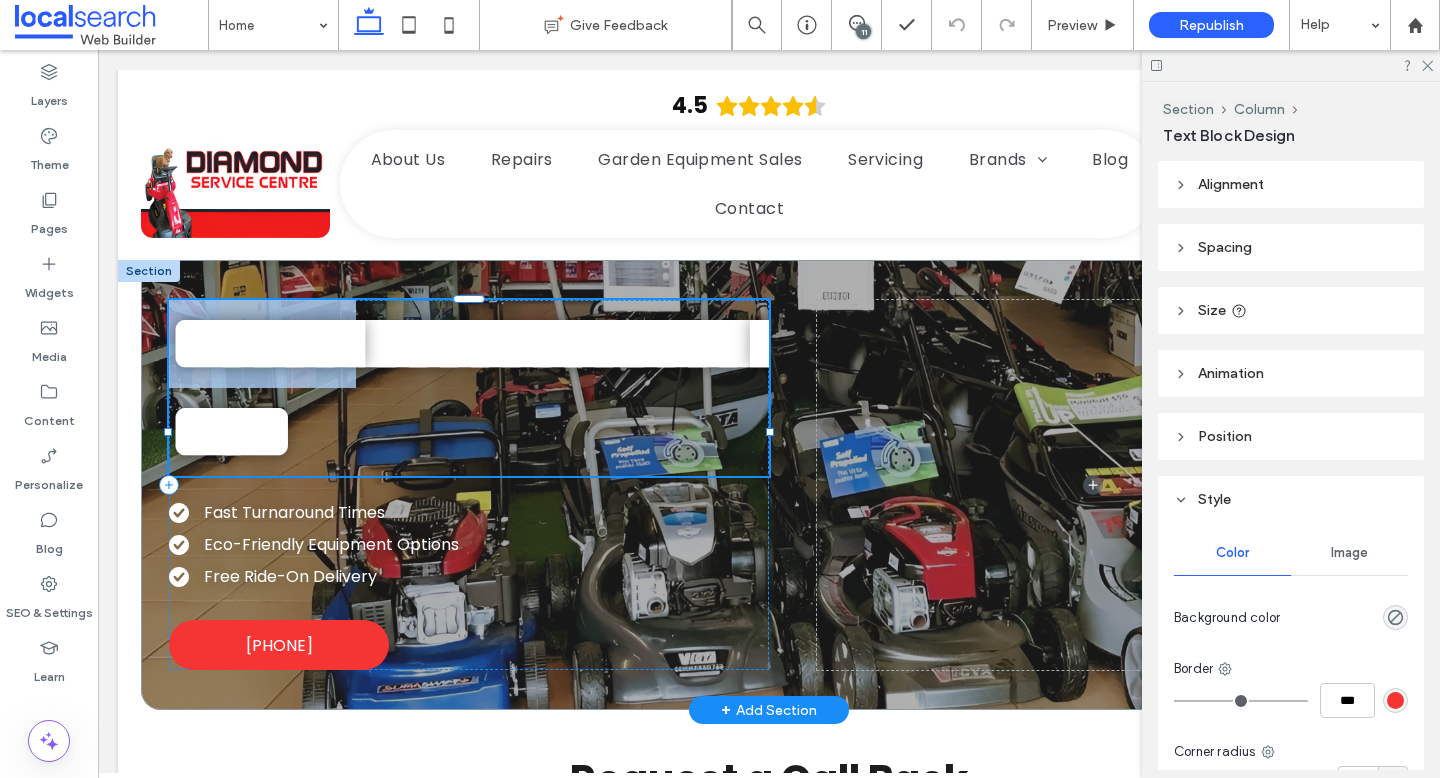 scroll, scrollTop: 0, scrollLeft: 0, axis: both 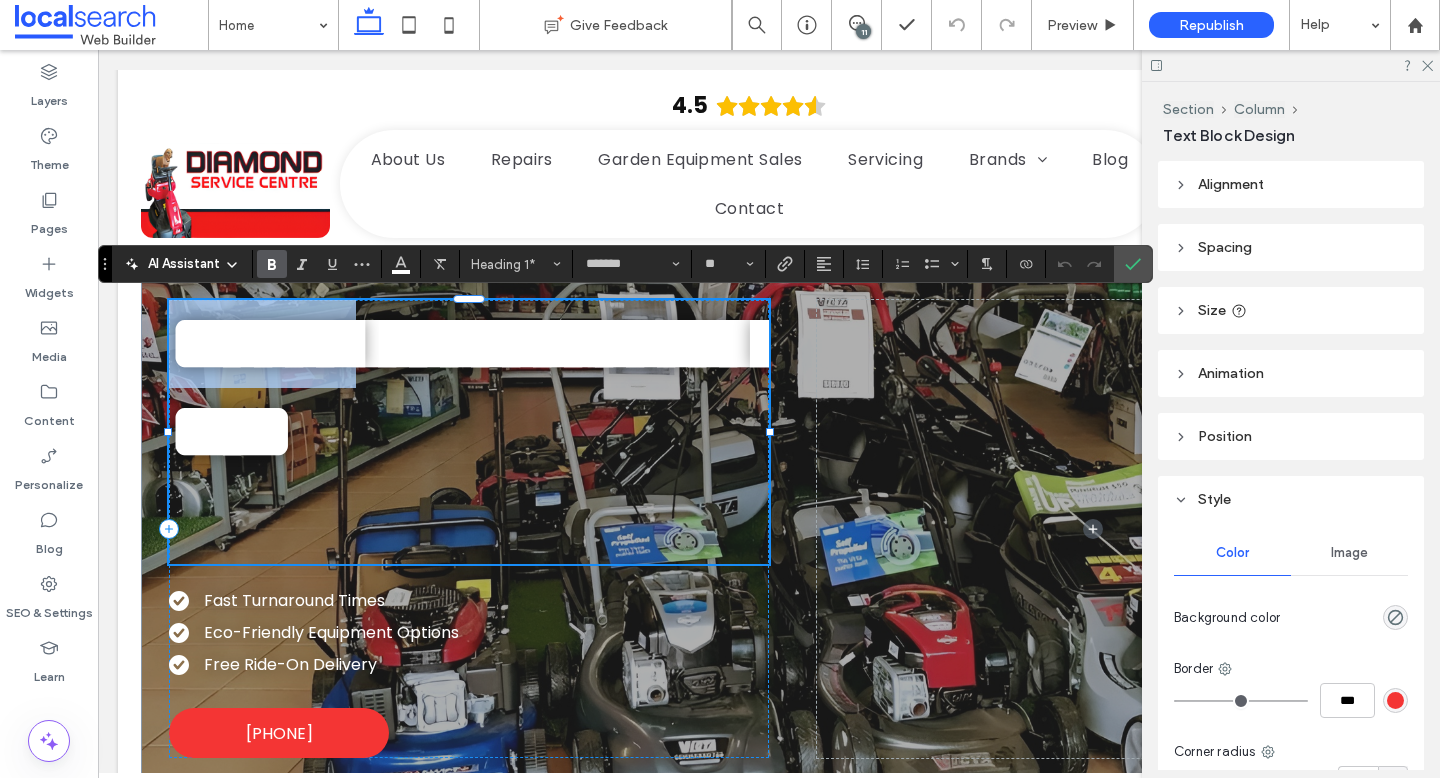 click on "**********" at bounding box center [479, 387] 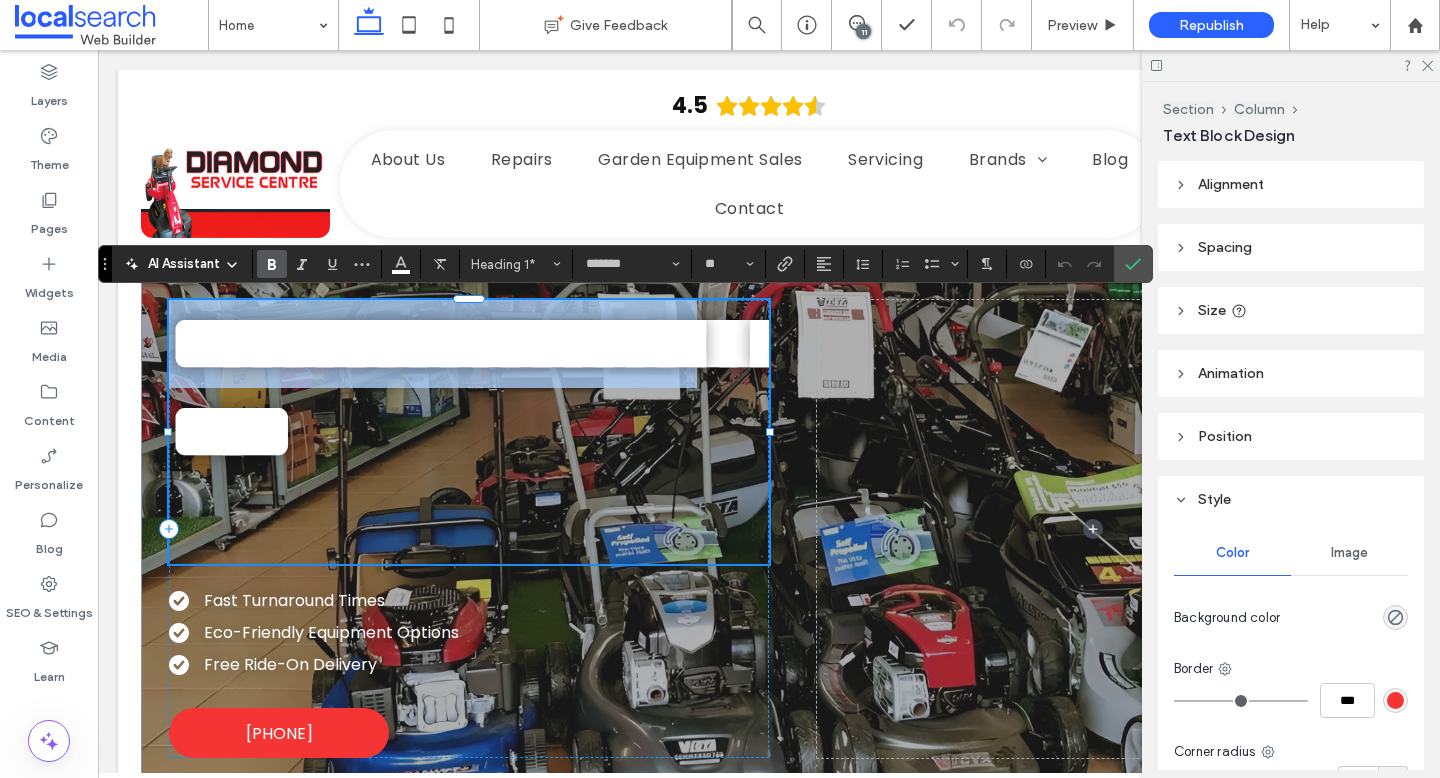 drag, startPoint x: 187, startPoint y: 337, endPoint x: 680, endPoint y: 460, distance: 508.11218 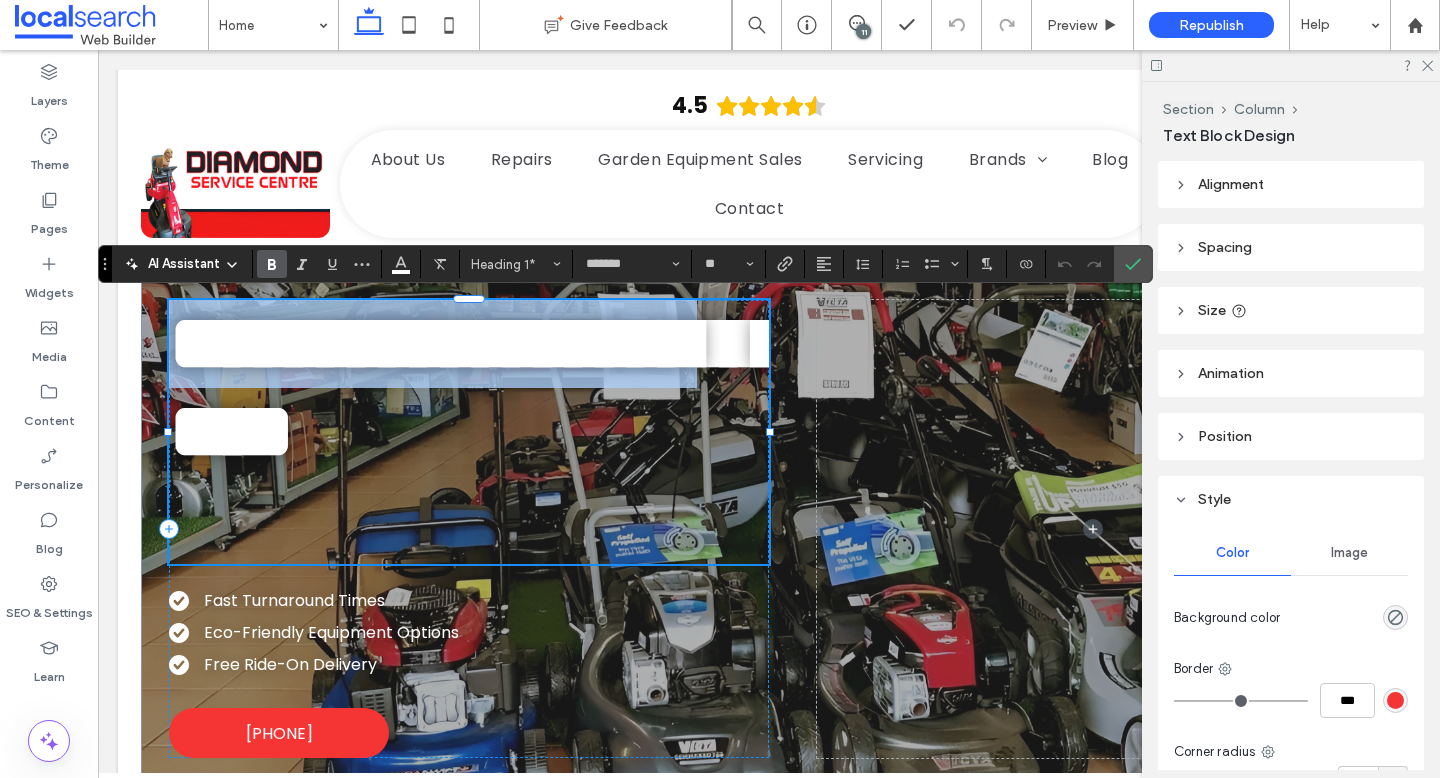 click on "**********" at bounding box center (469, 388) 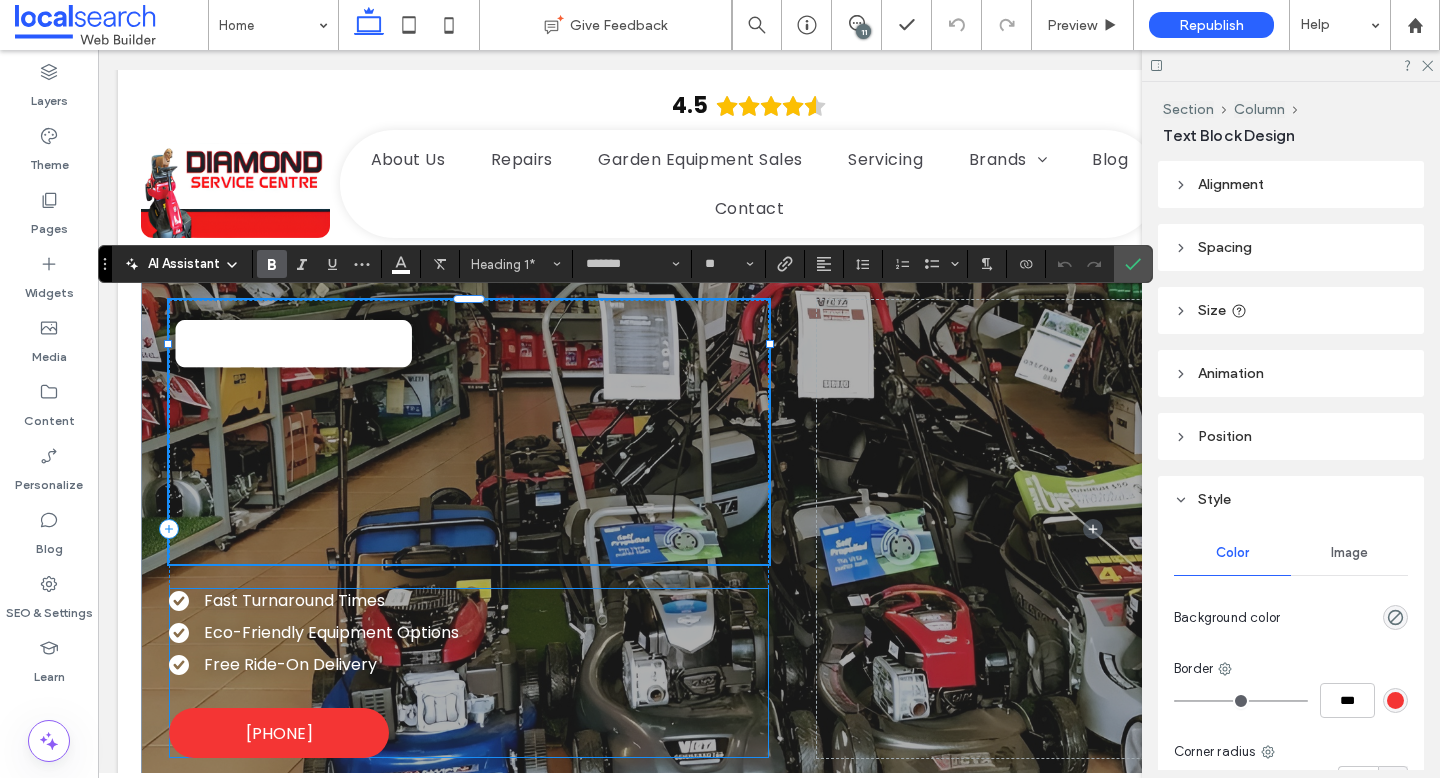 type 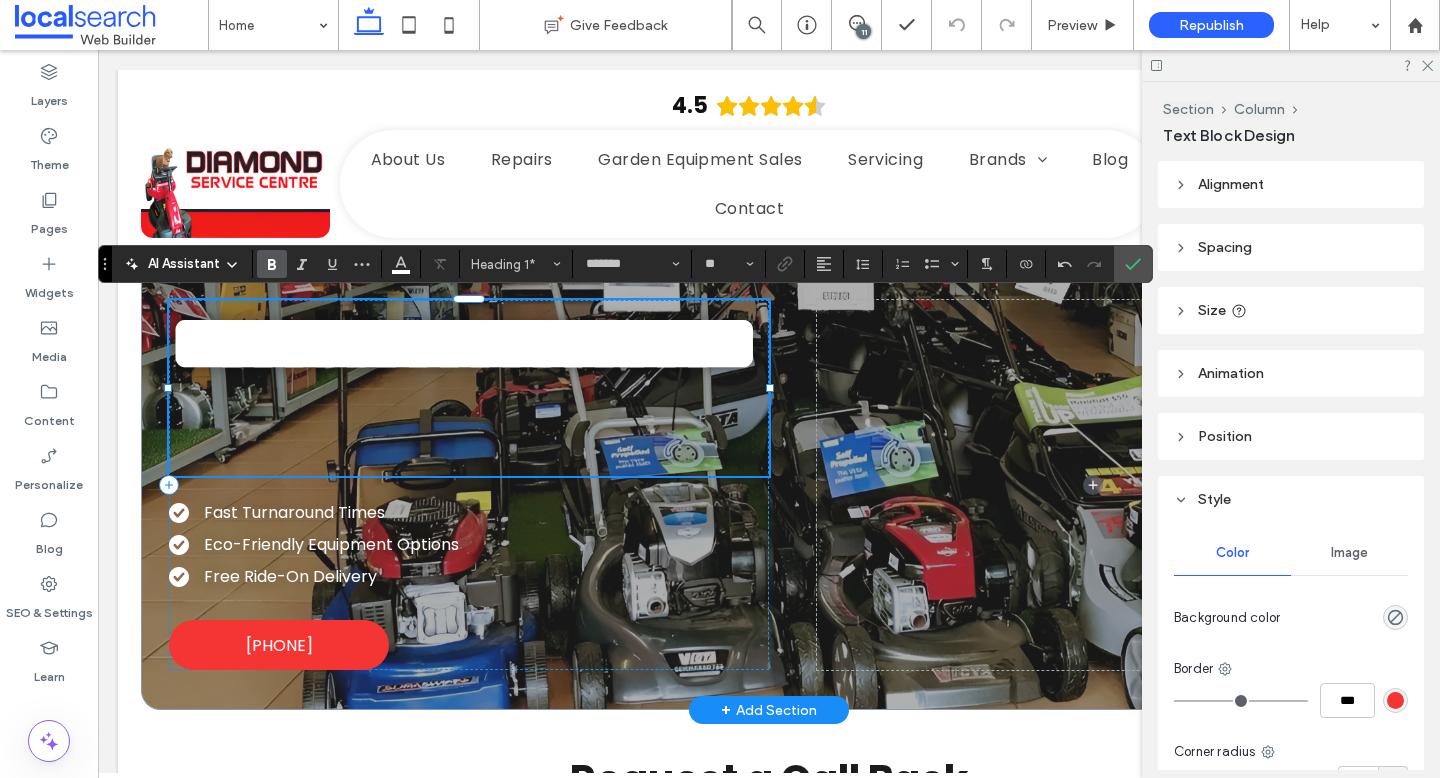 scroll, scrollTop: 0, scrollLeft: 0, axis: both 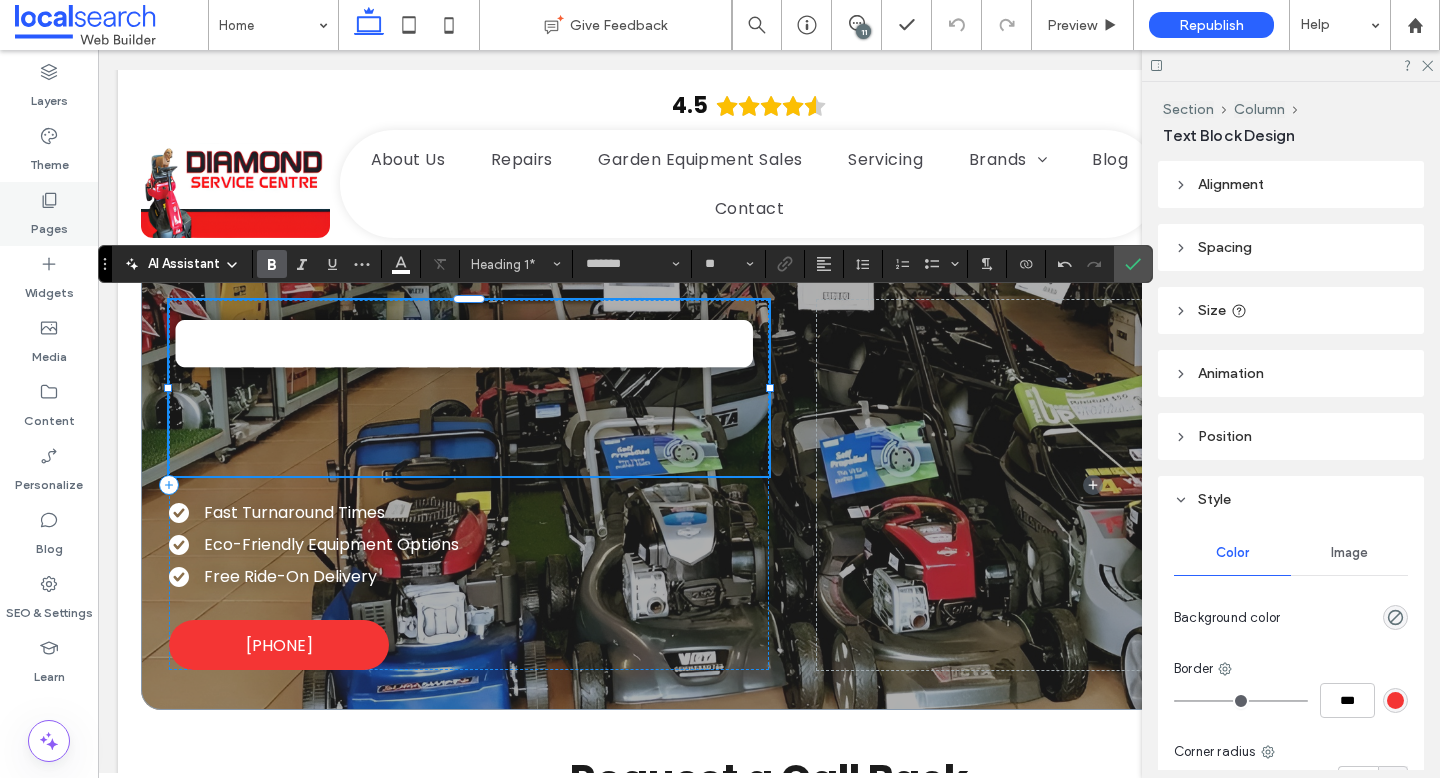click on "Pages" at bounding box center (49, 224) 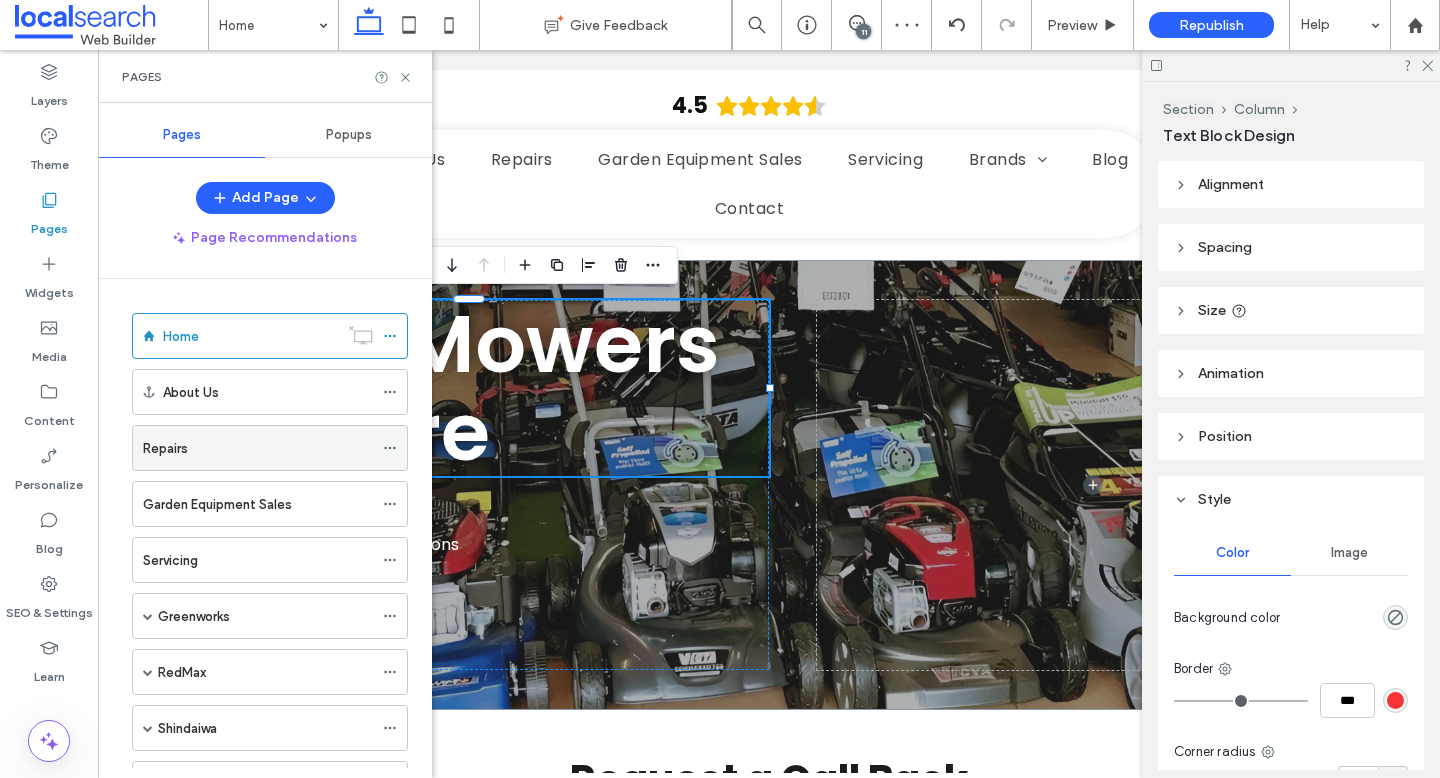 click on "Repairs" at bounding box center [258, 448] 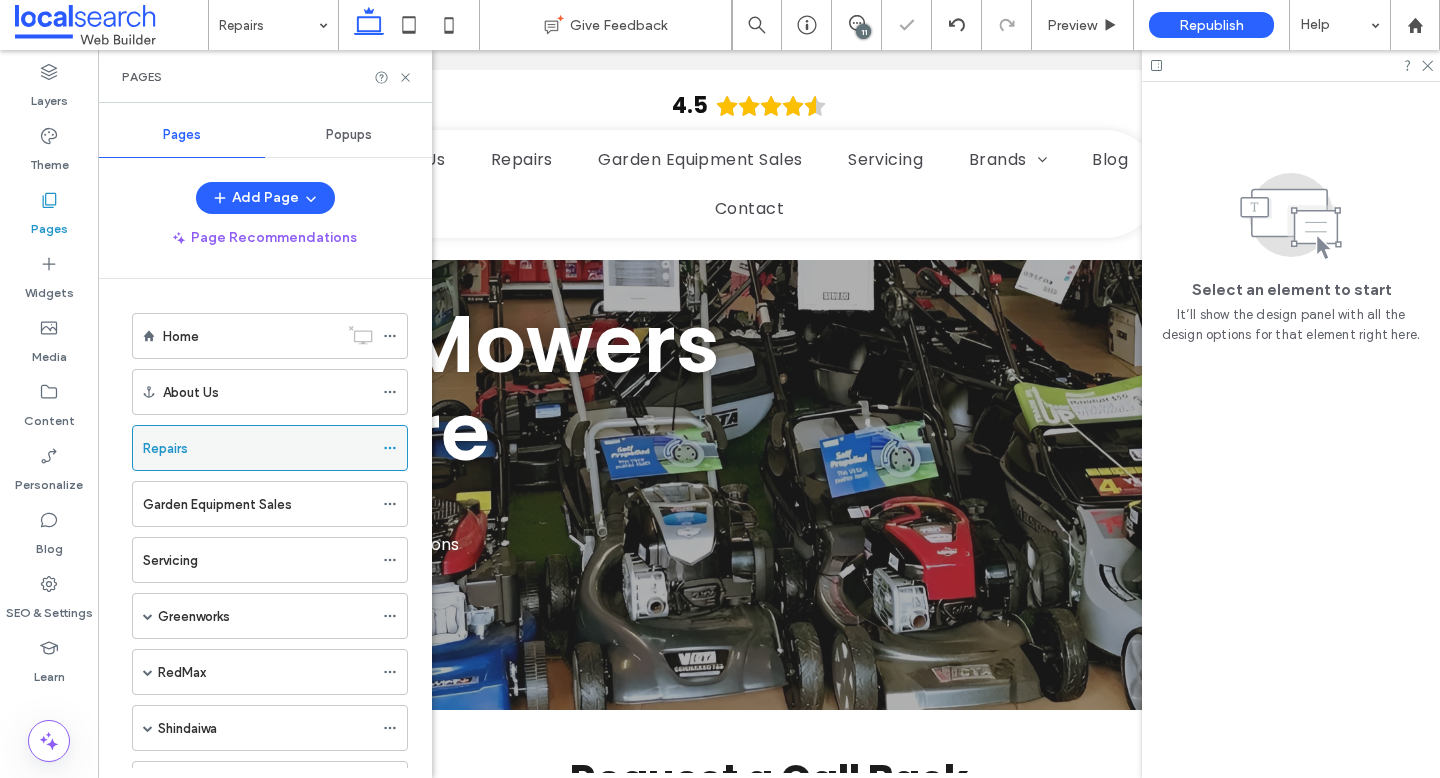 click 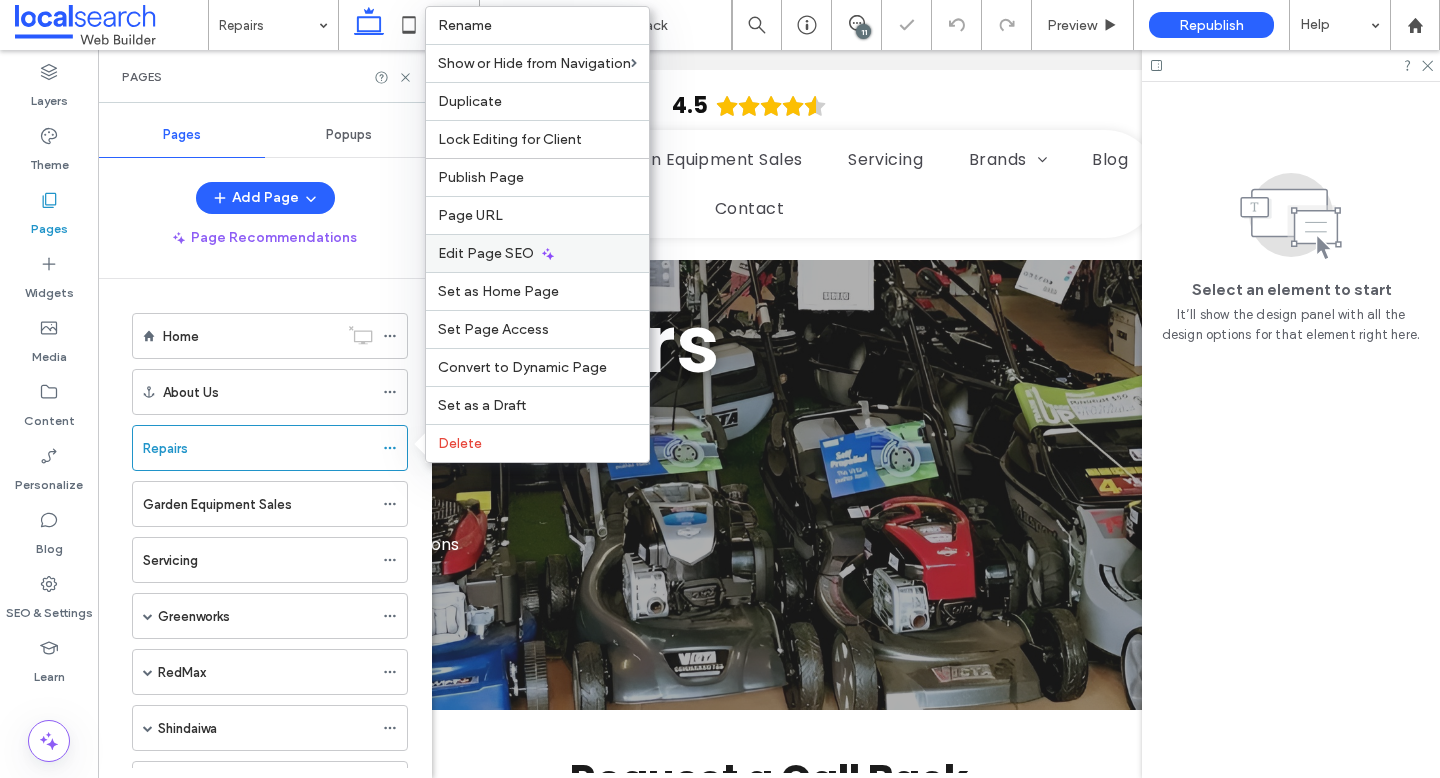 click on "Edit Page SEO" at bounding box center (486, 253) 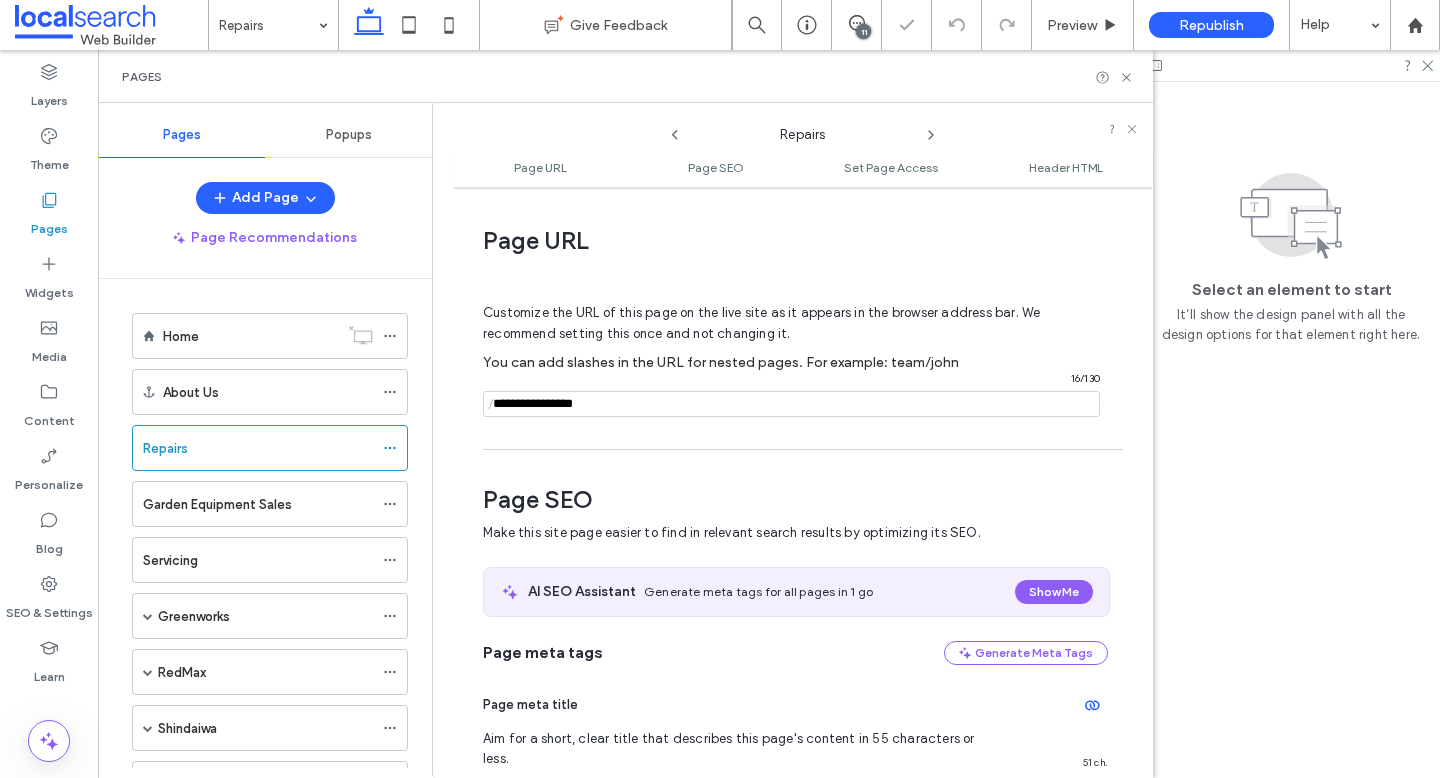 scroll, scrollTop: 0, scrollLeft: 0, axis: both 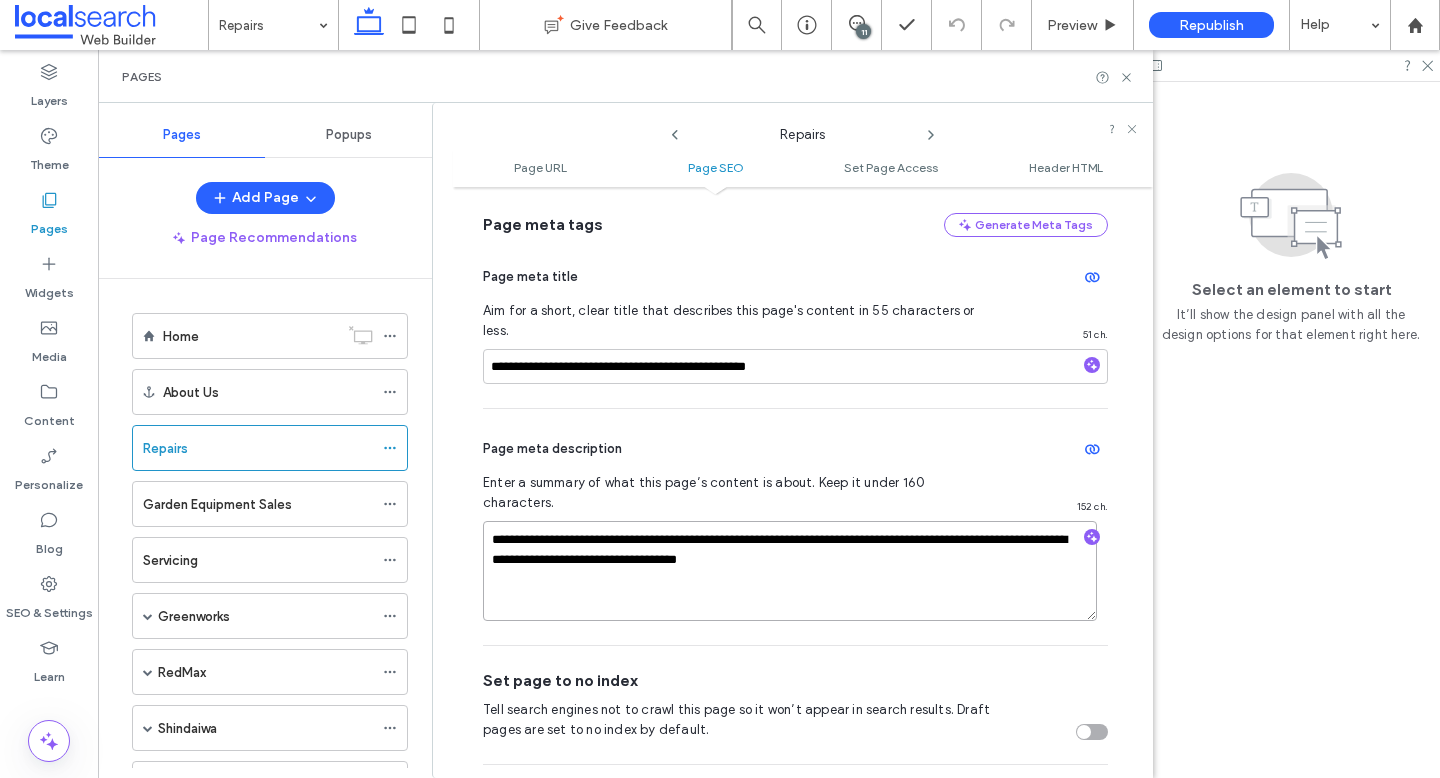 click on "**********" at bounding box center (790, 571) 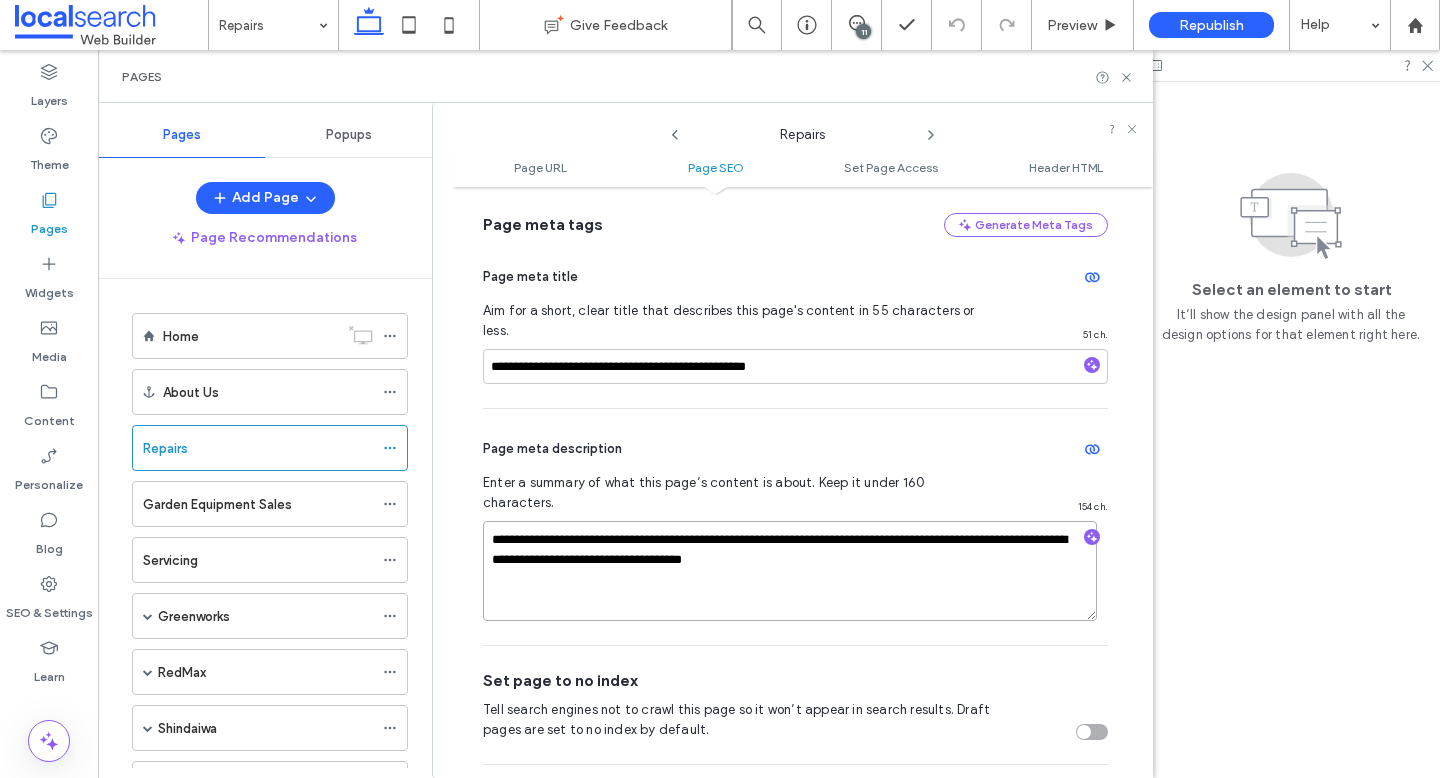type on "**********" 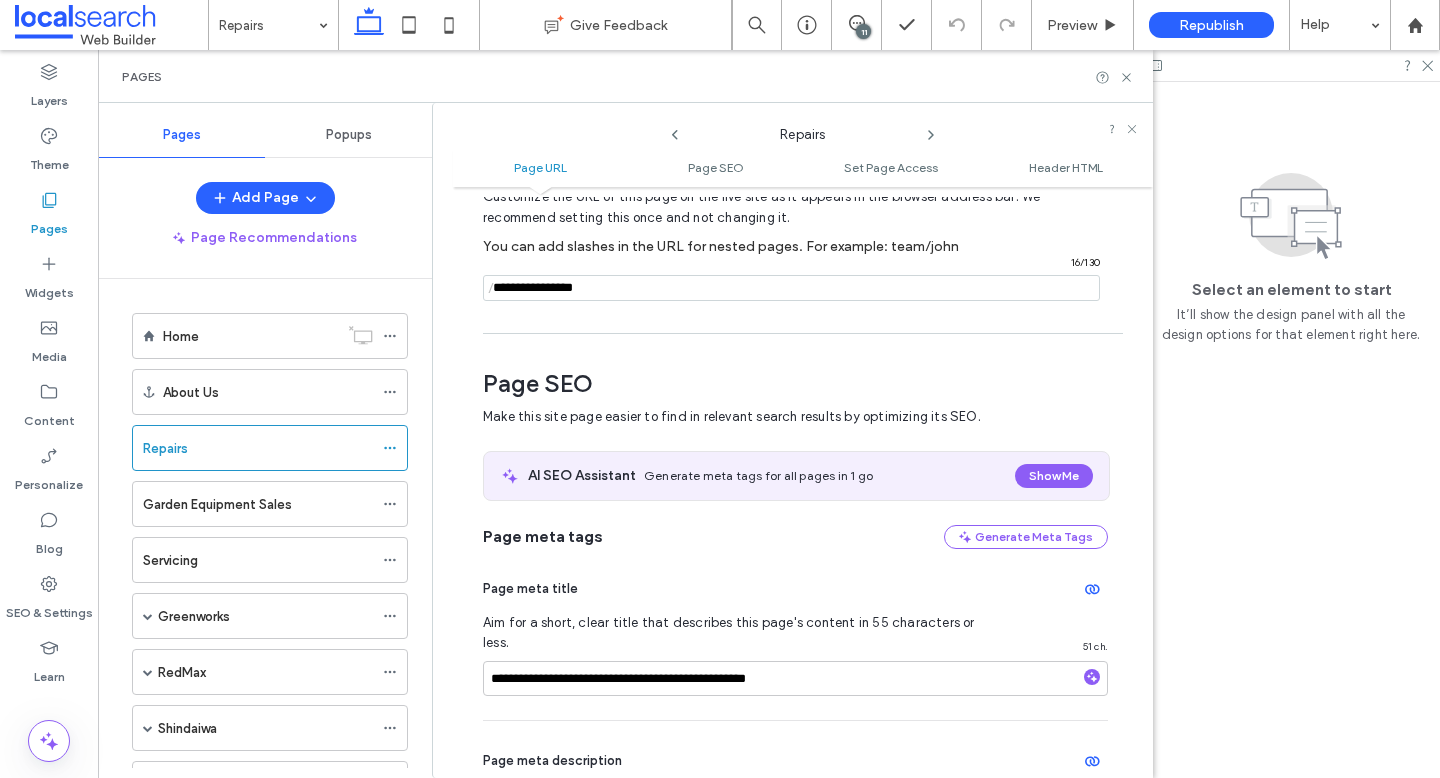 scroll, scrollTop: 31, scrollLeft: 0, axis: vertical 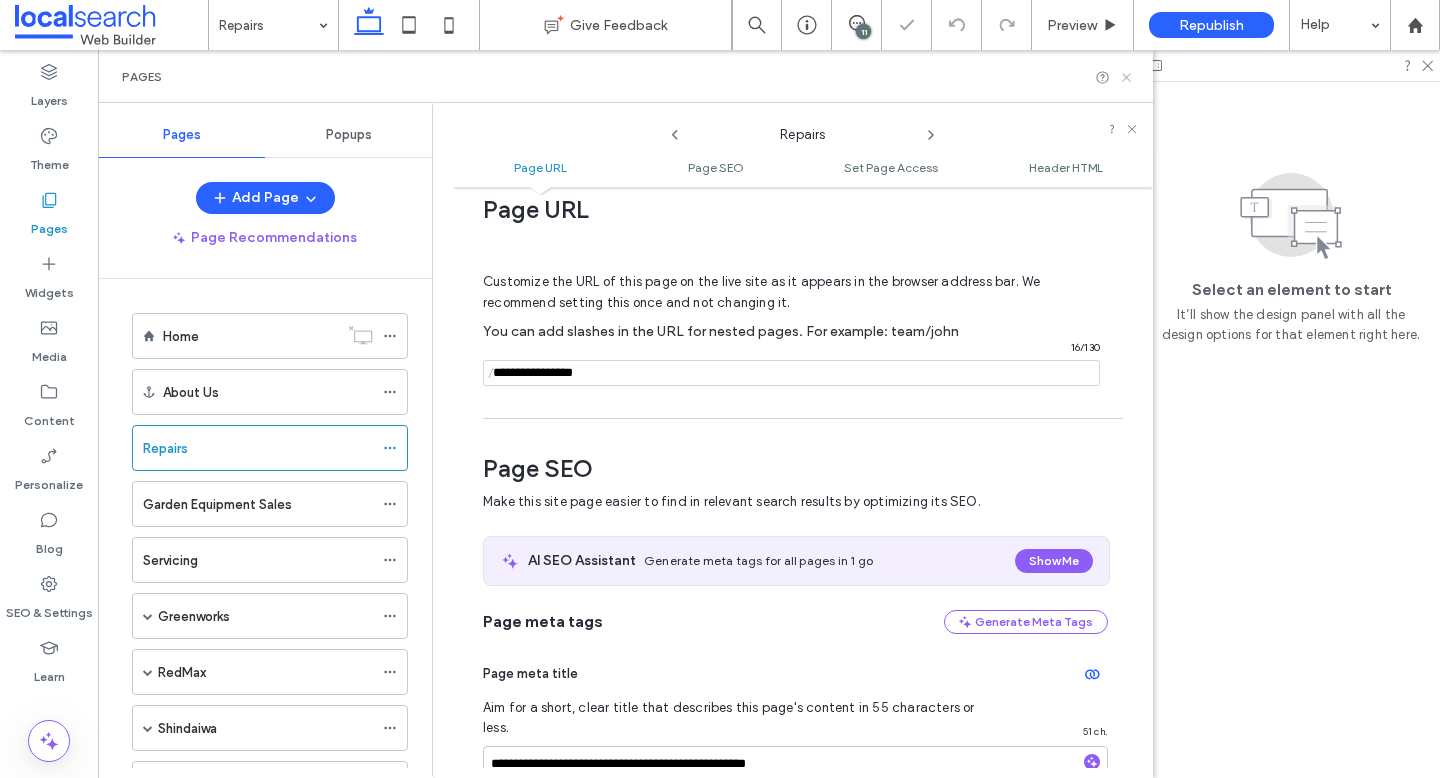 click 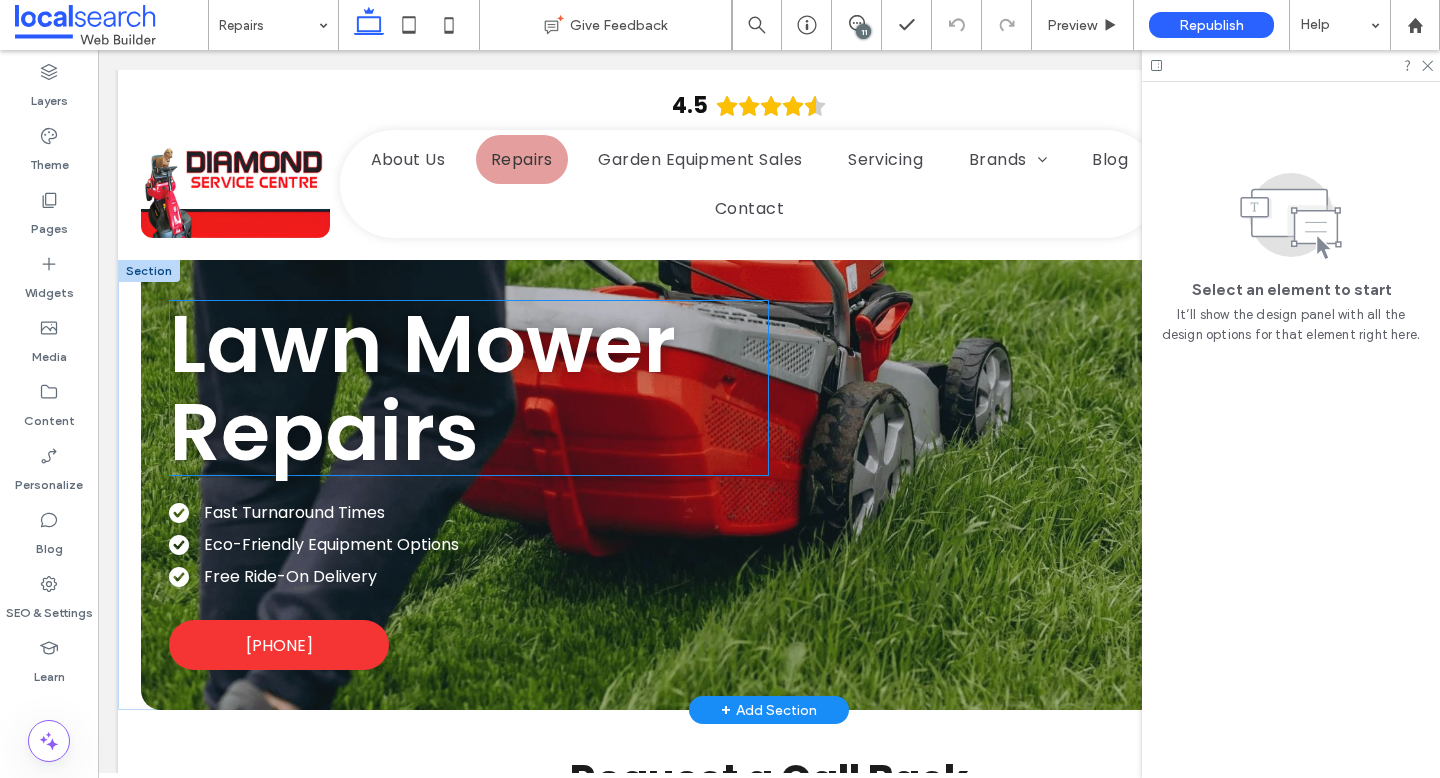 click on "Lawn Mower Repairs" at bounding box center (422, 388) 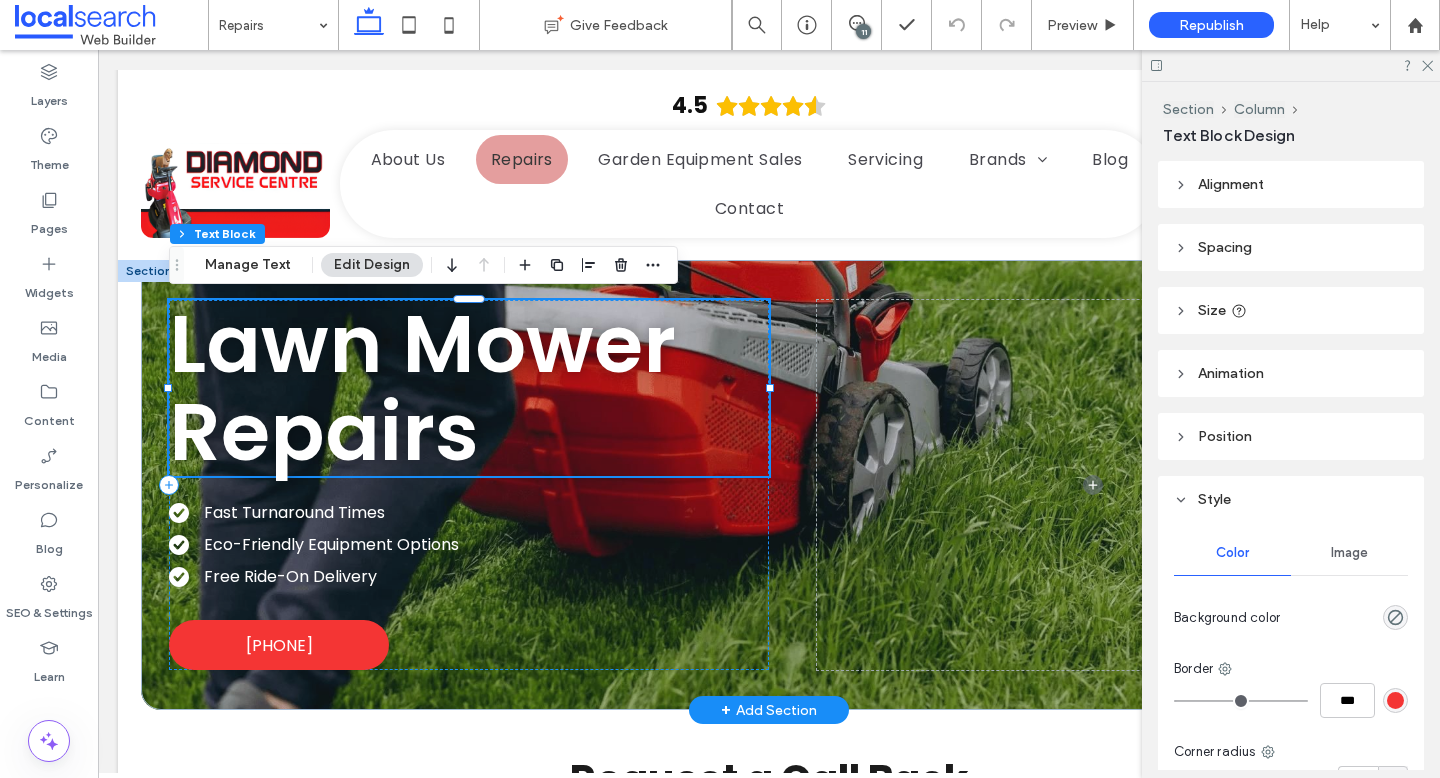 click on "Lawn Mower Repairs" at bounding box center (469, 388) 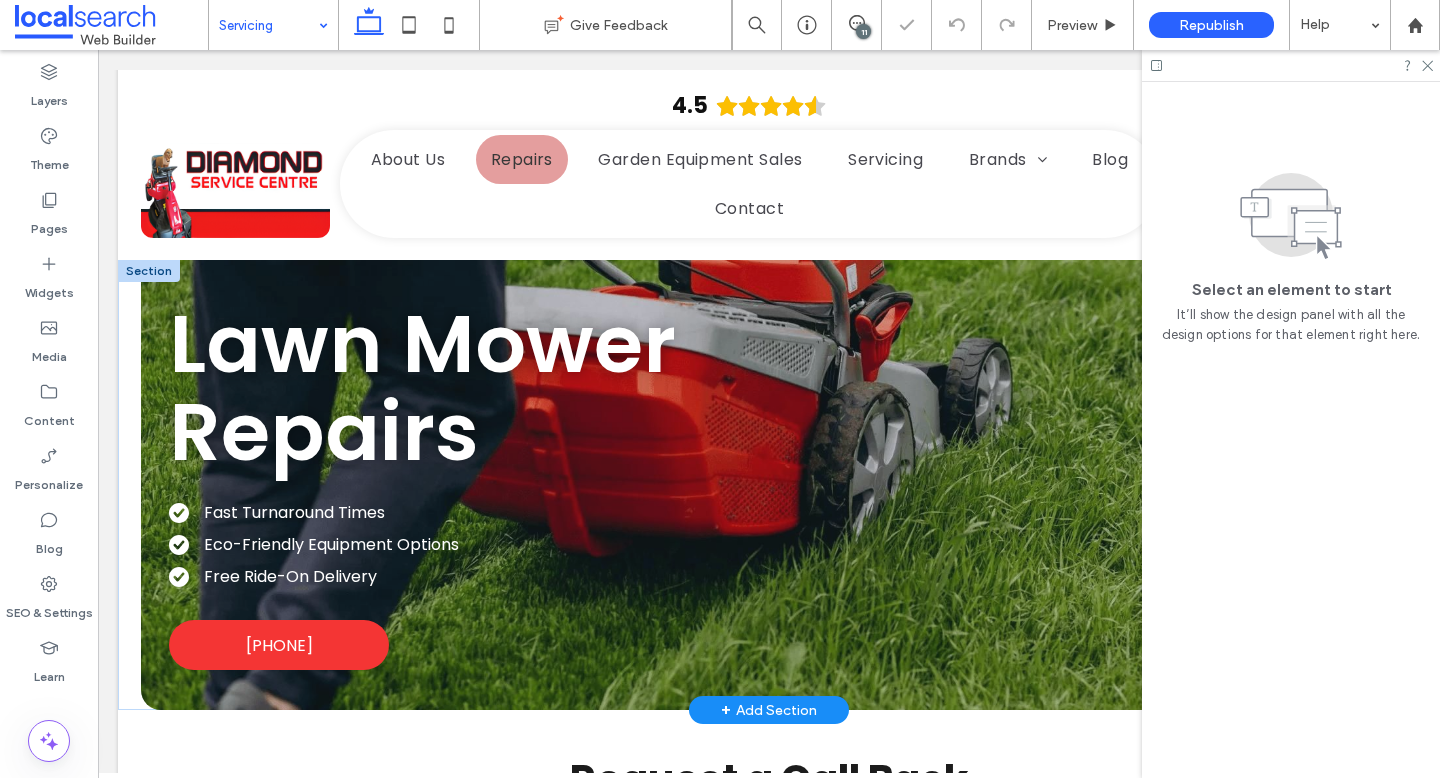 click at bounding box center [268, 25] 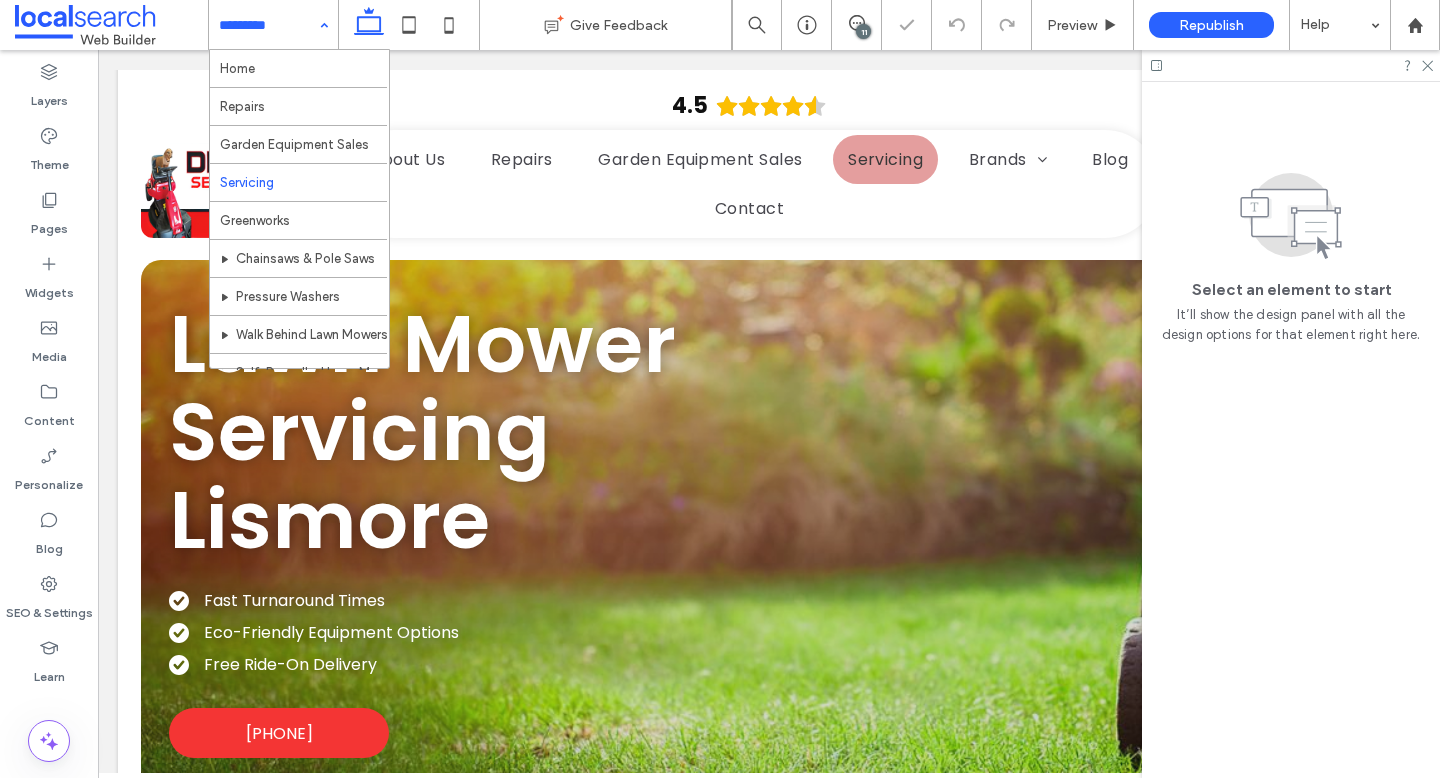scroll, scrollTop: 0, scrollLeft: 0, axis: both 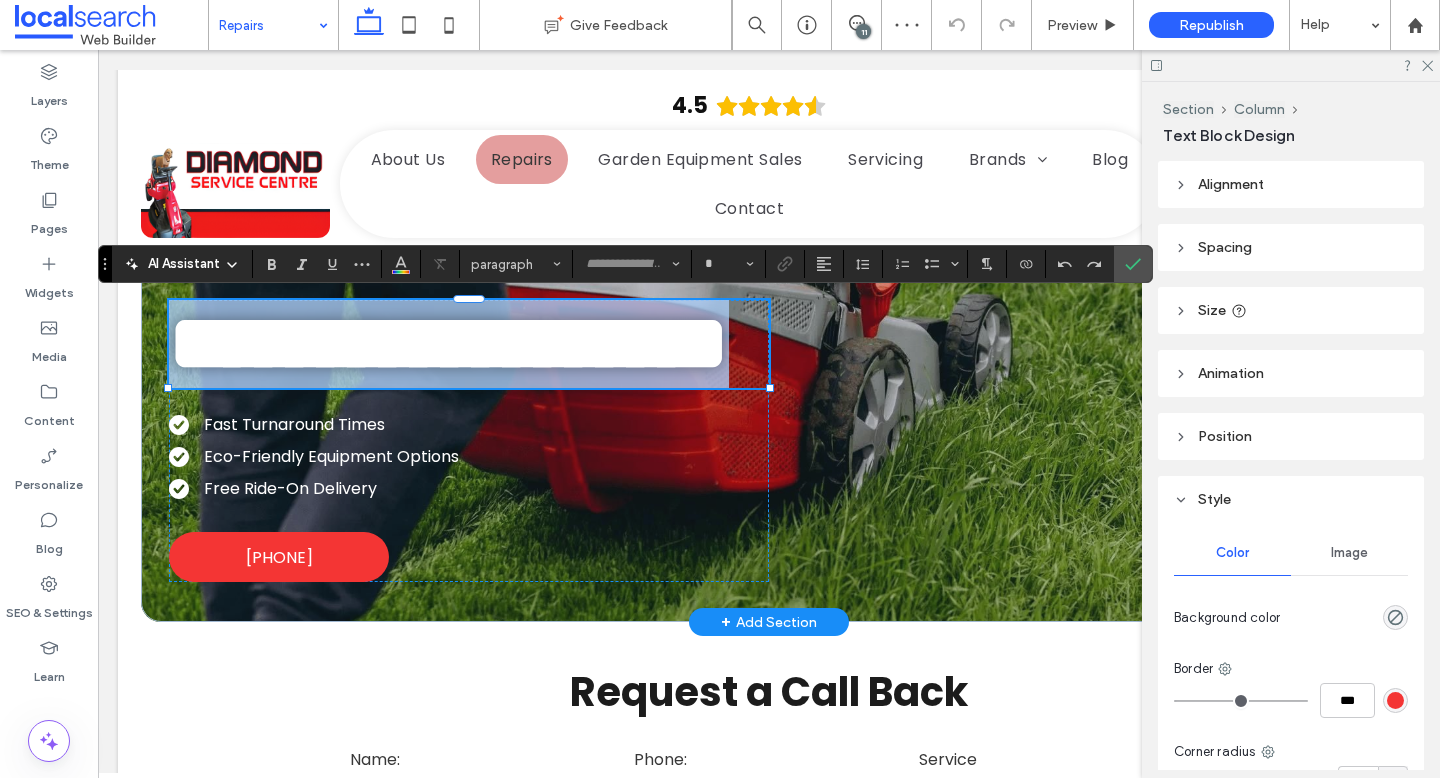 type on "*******" 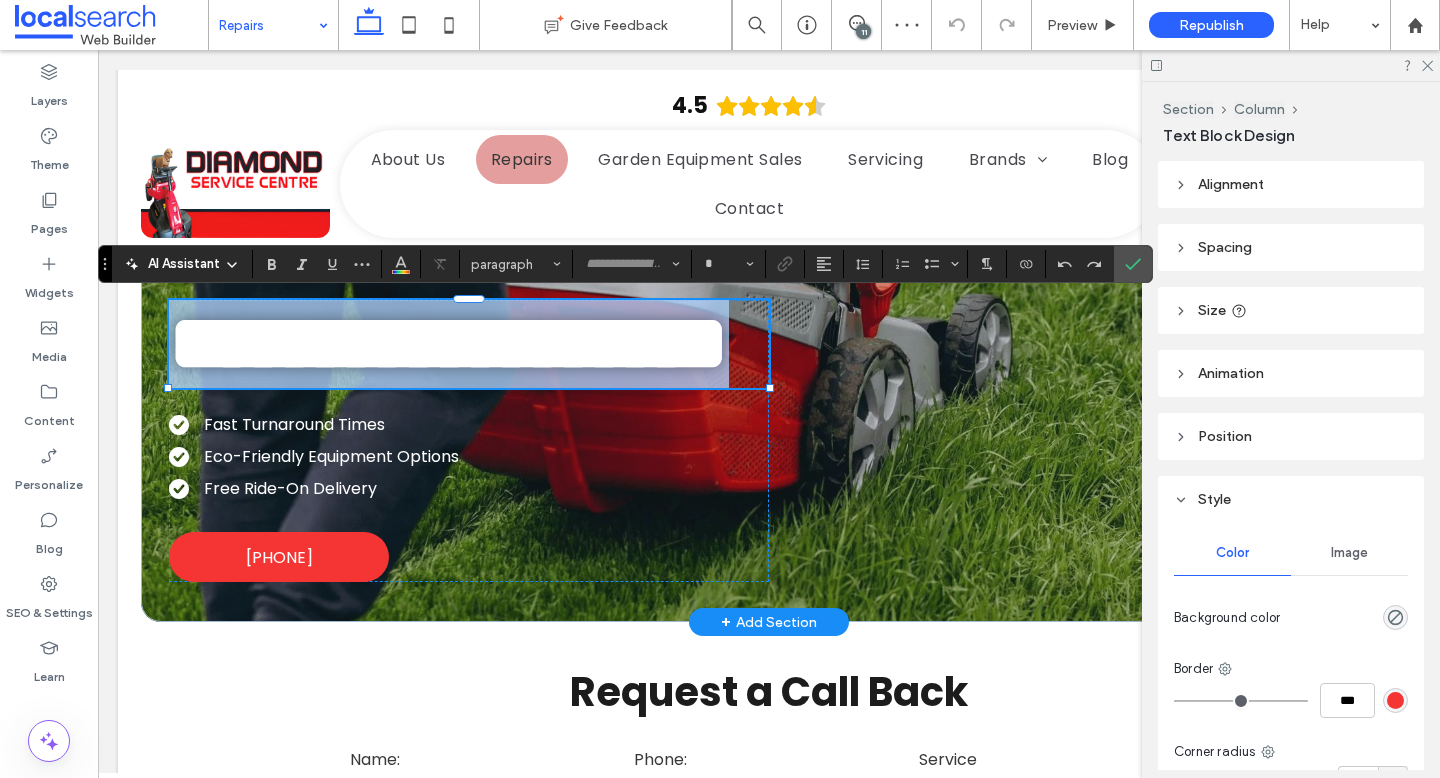 type on "**" 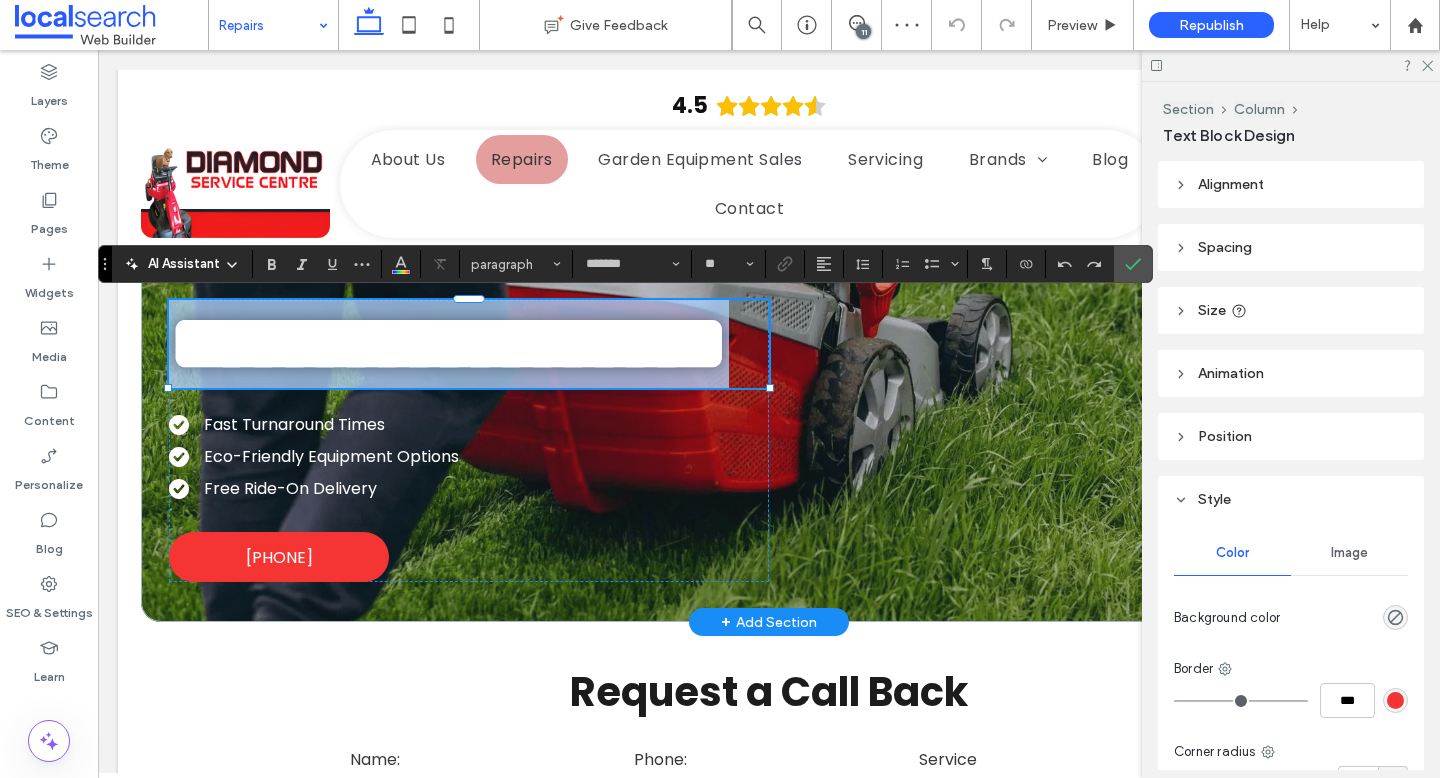 scroll, scrollTop: 0, scrollLeft: 0, axis: both 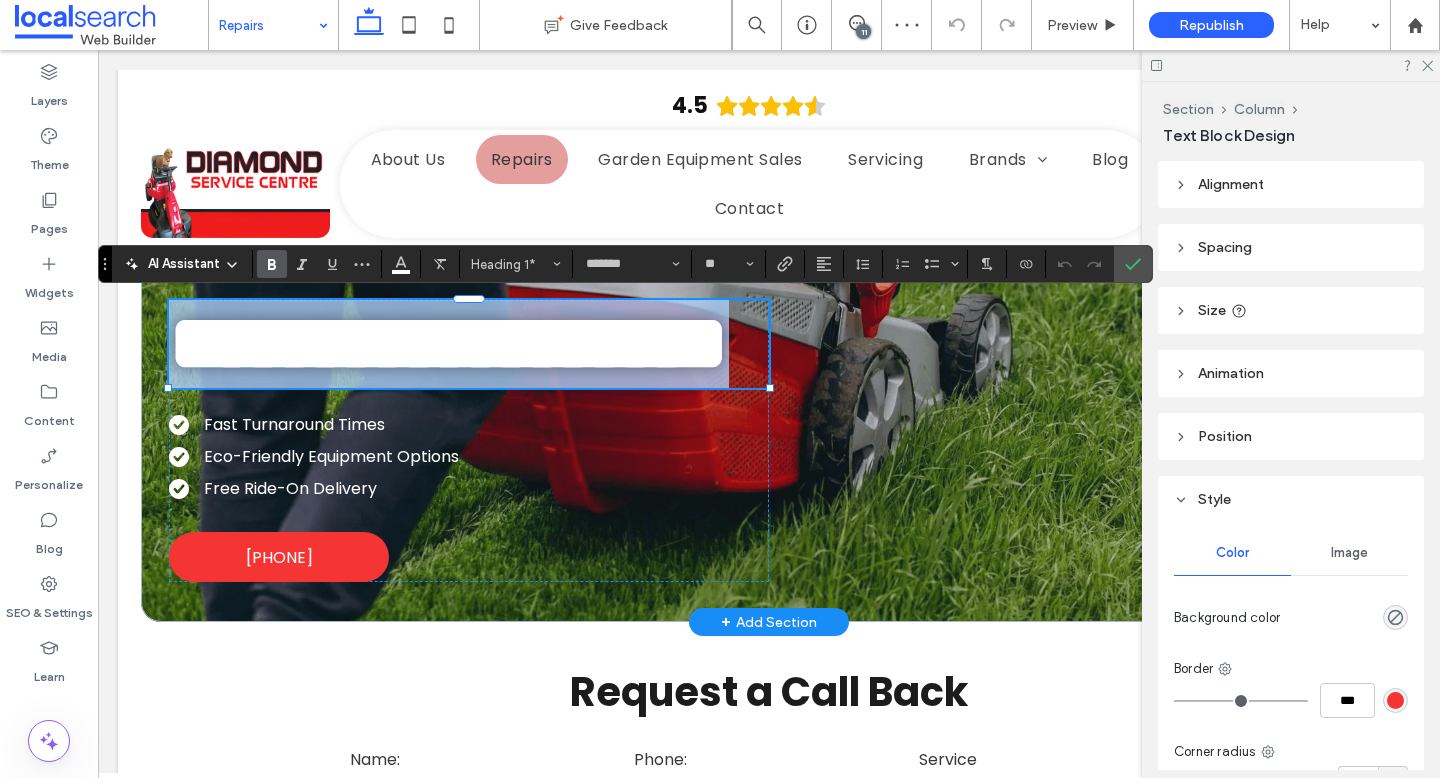 click on "**********" at bounding box center [469, 344] 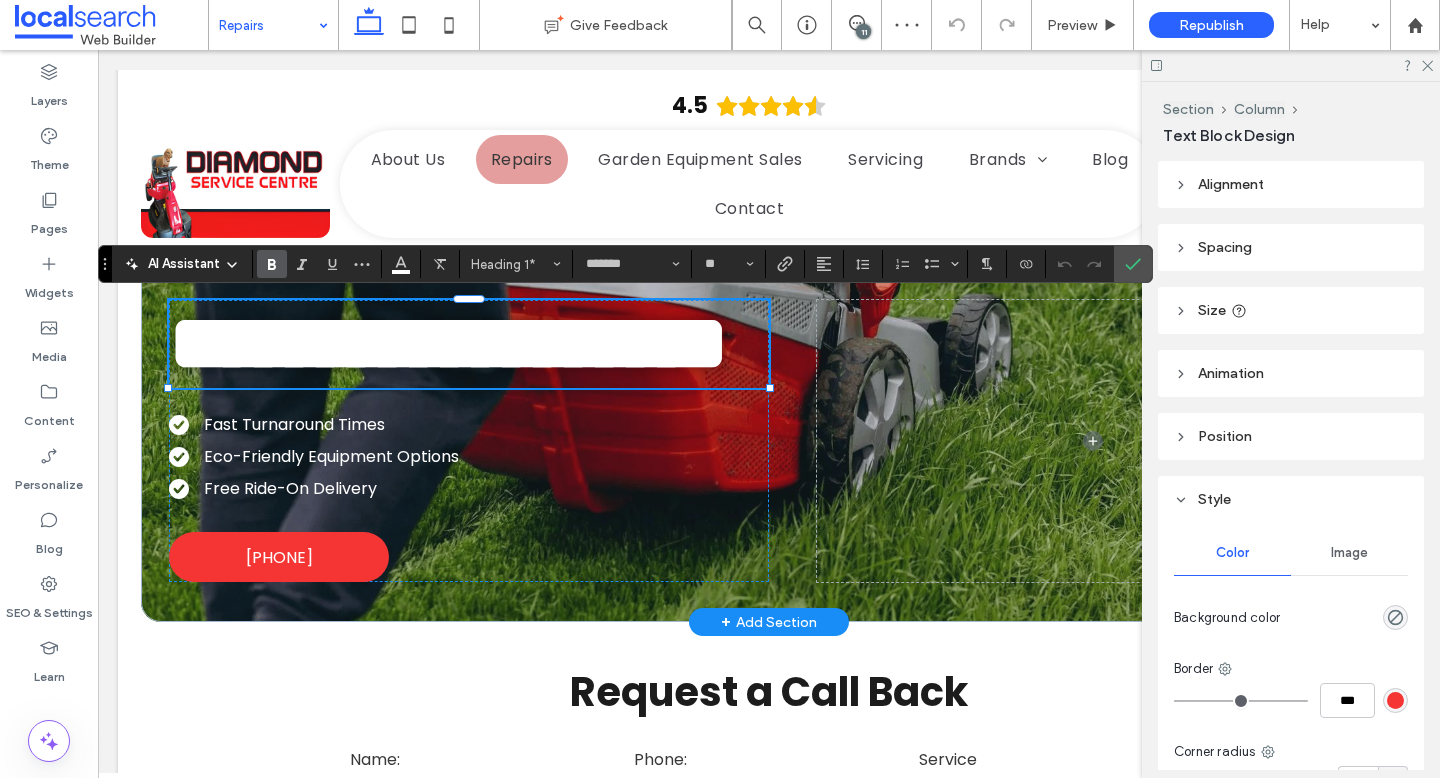scroll, scrollTop: 12, scrollLeft: 0, axis: vertical 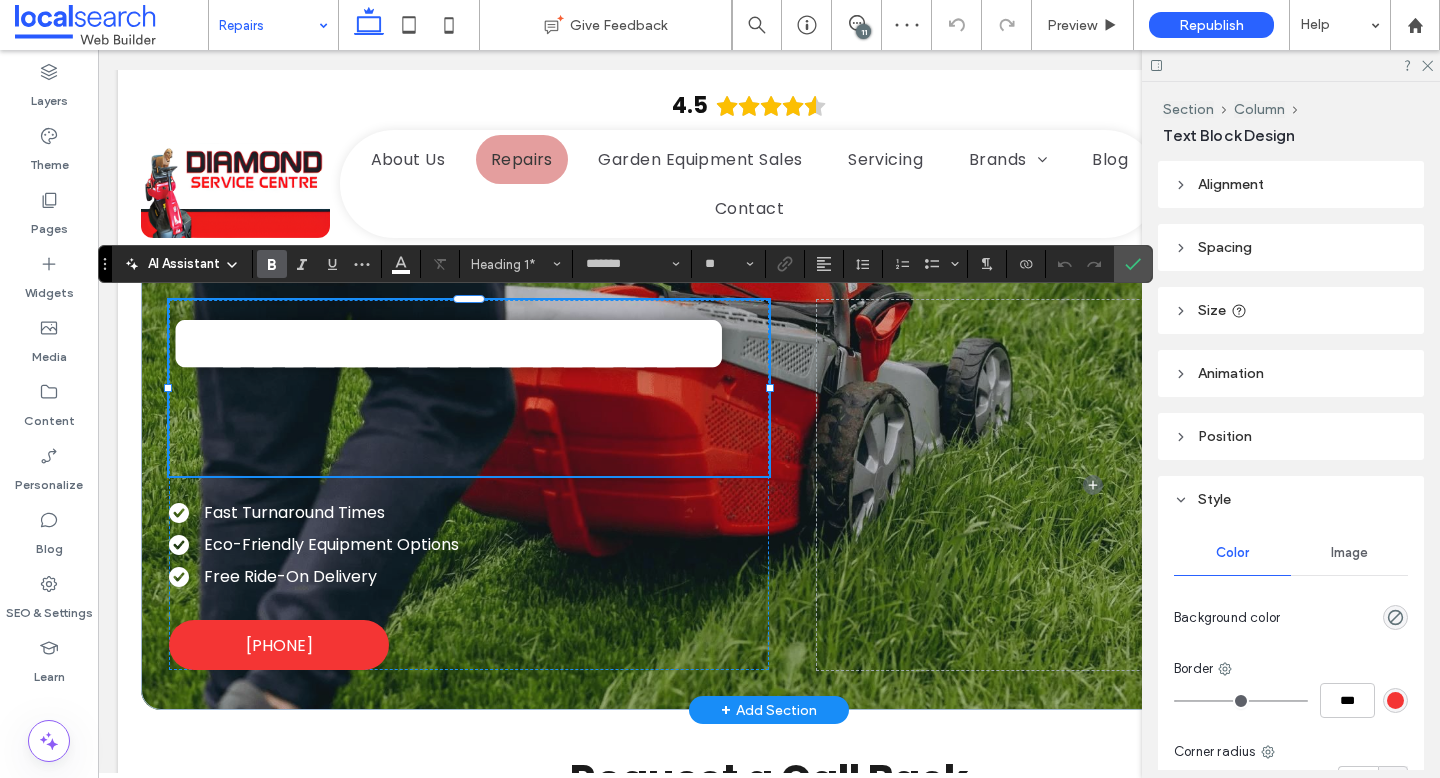 type 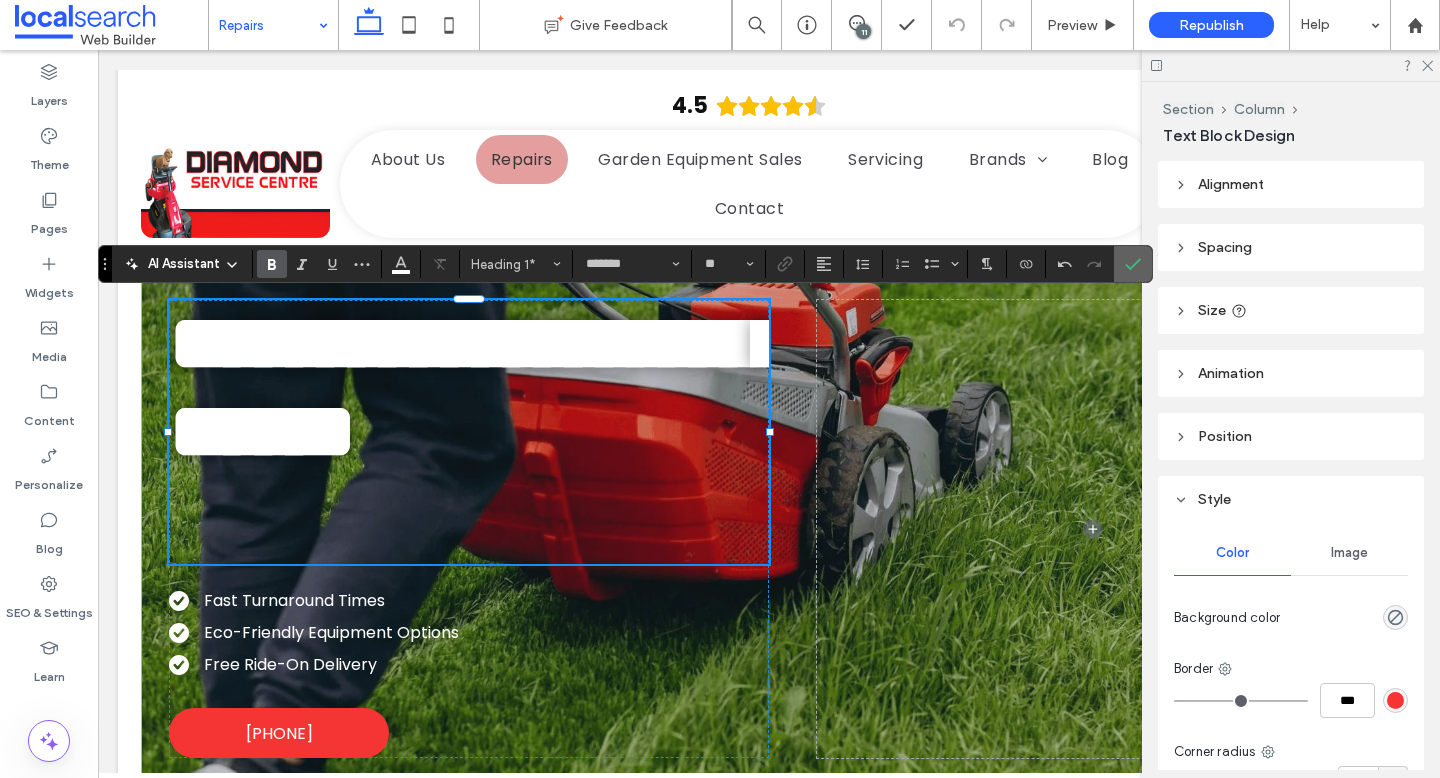 click 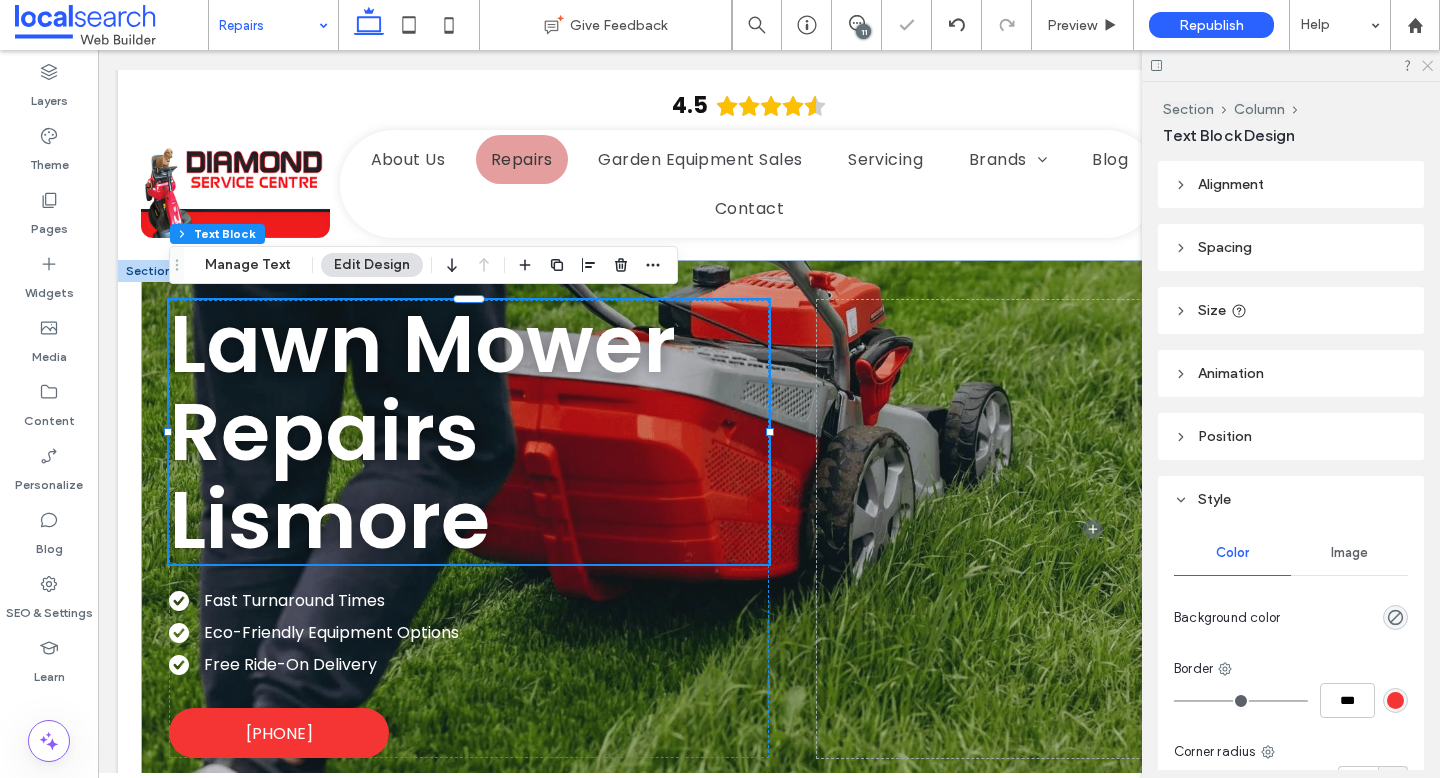 click 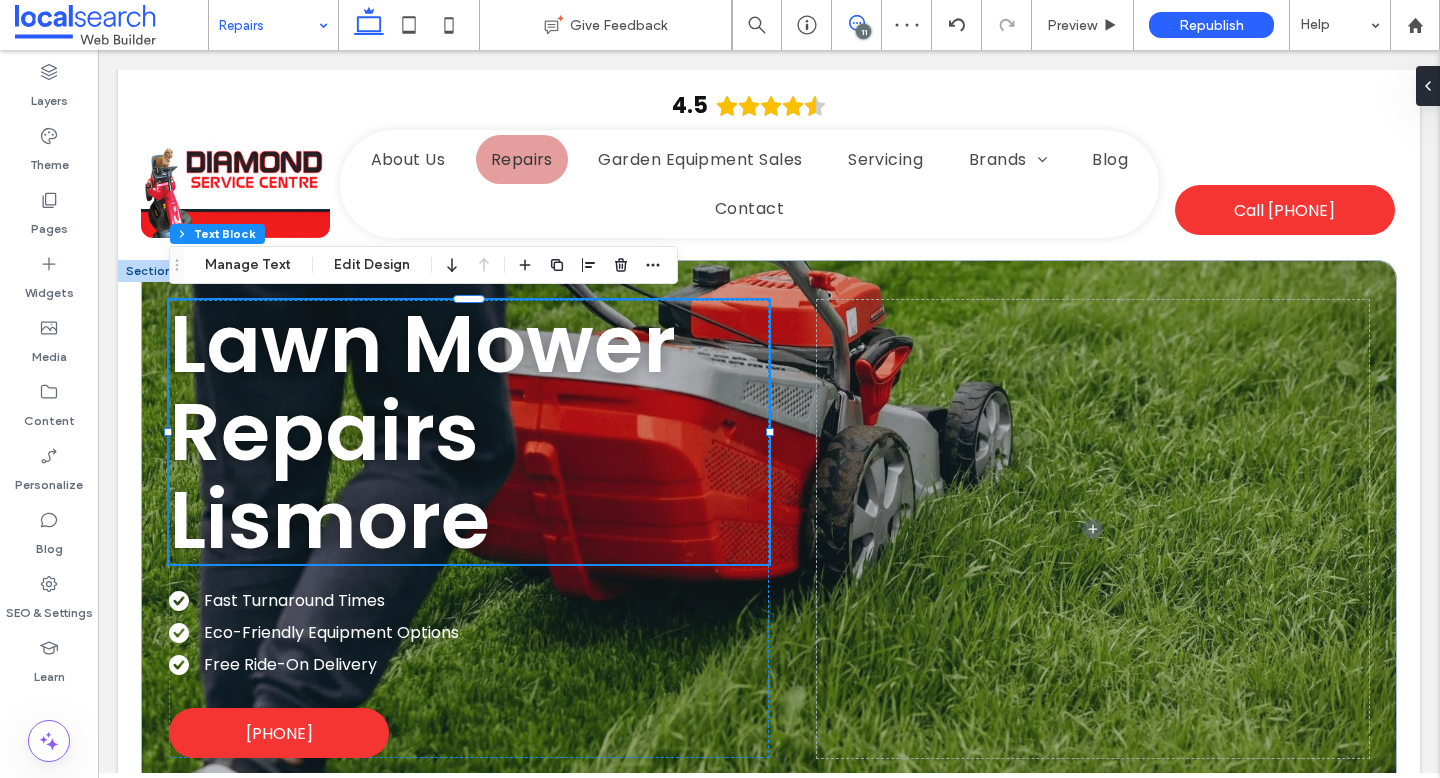 click at bounding box center (856, 23) 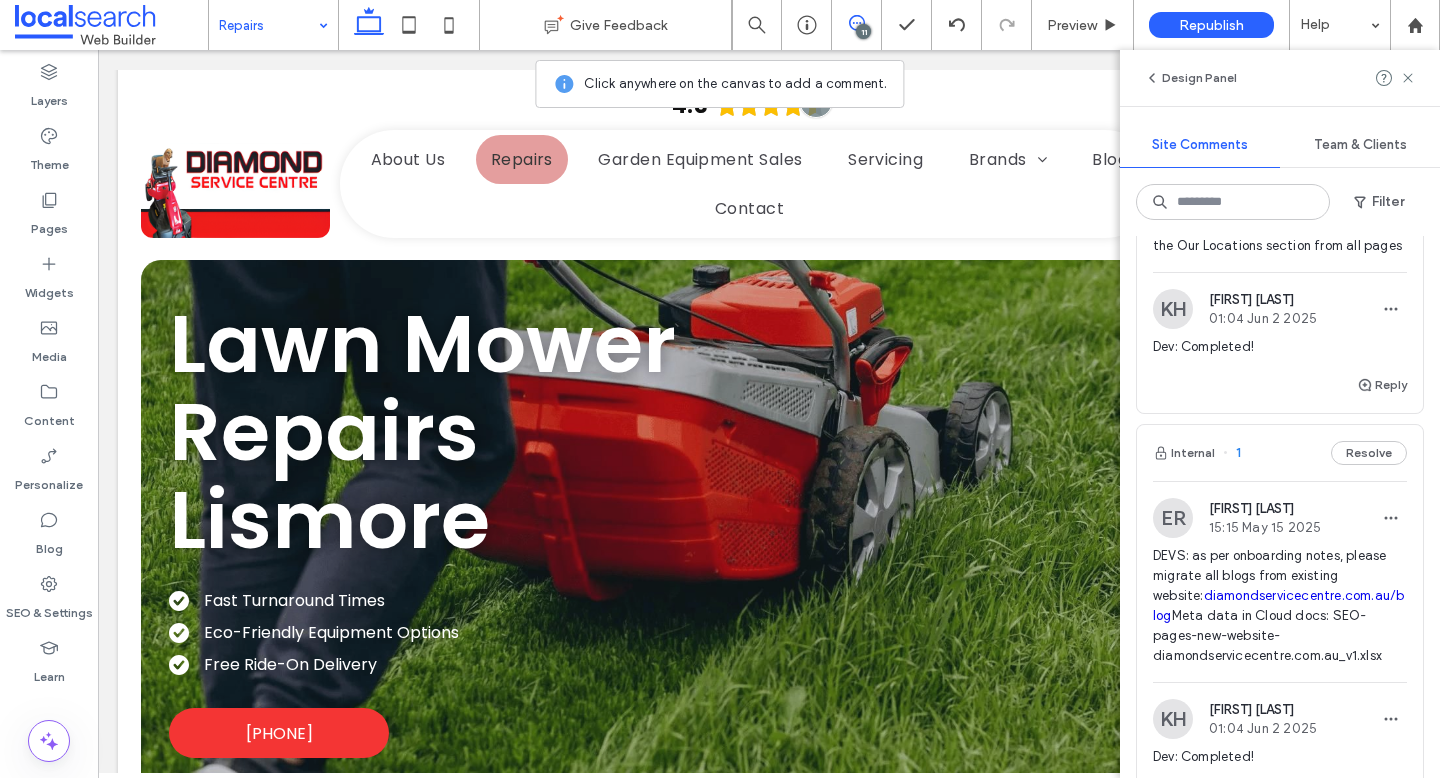 scroll, scrollTop: 3682, scrollLeft: 0, axis: vertical 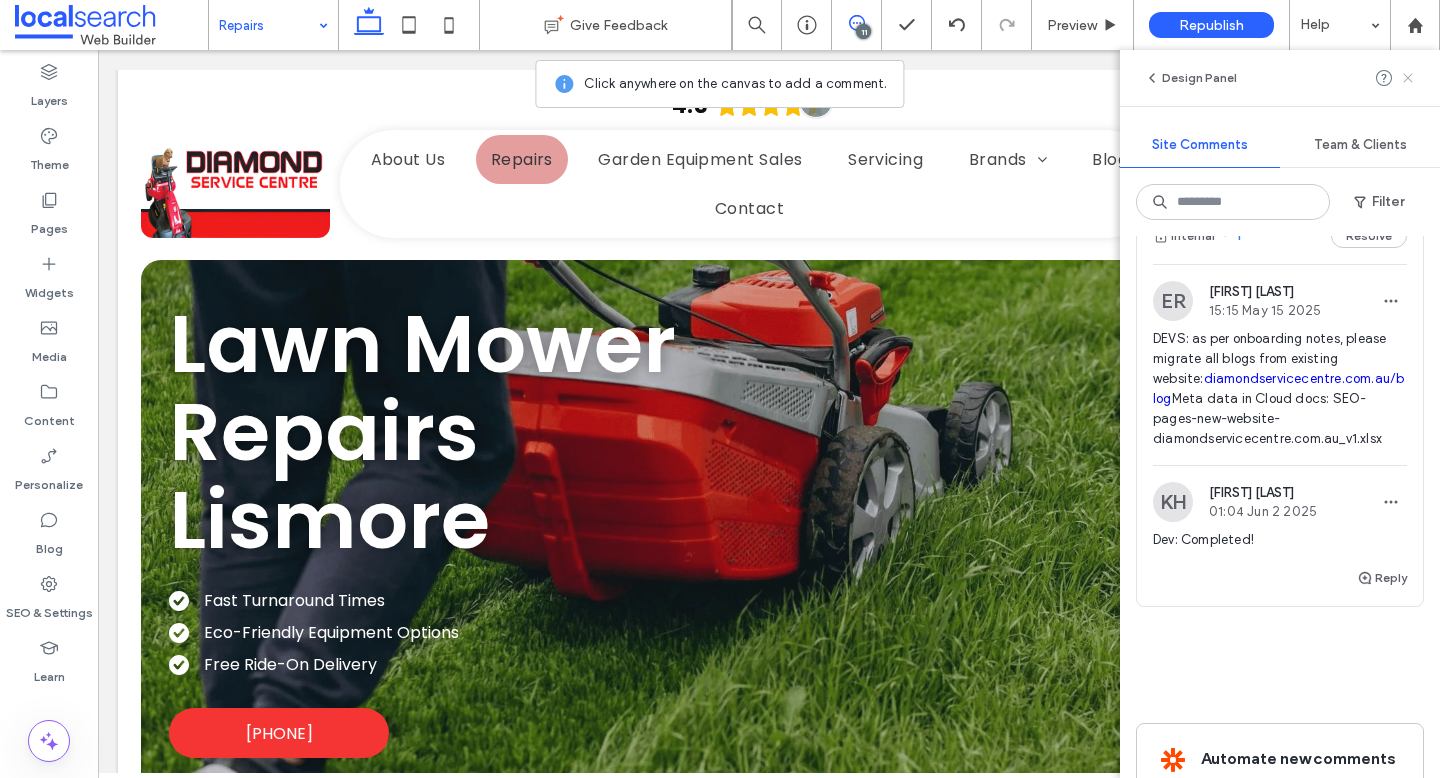 click 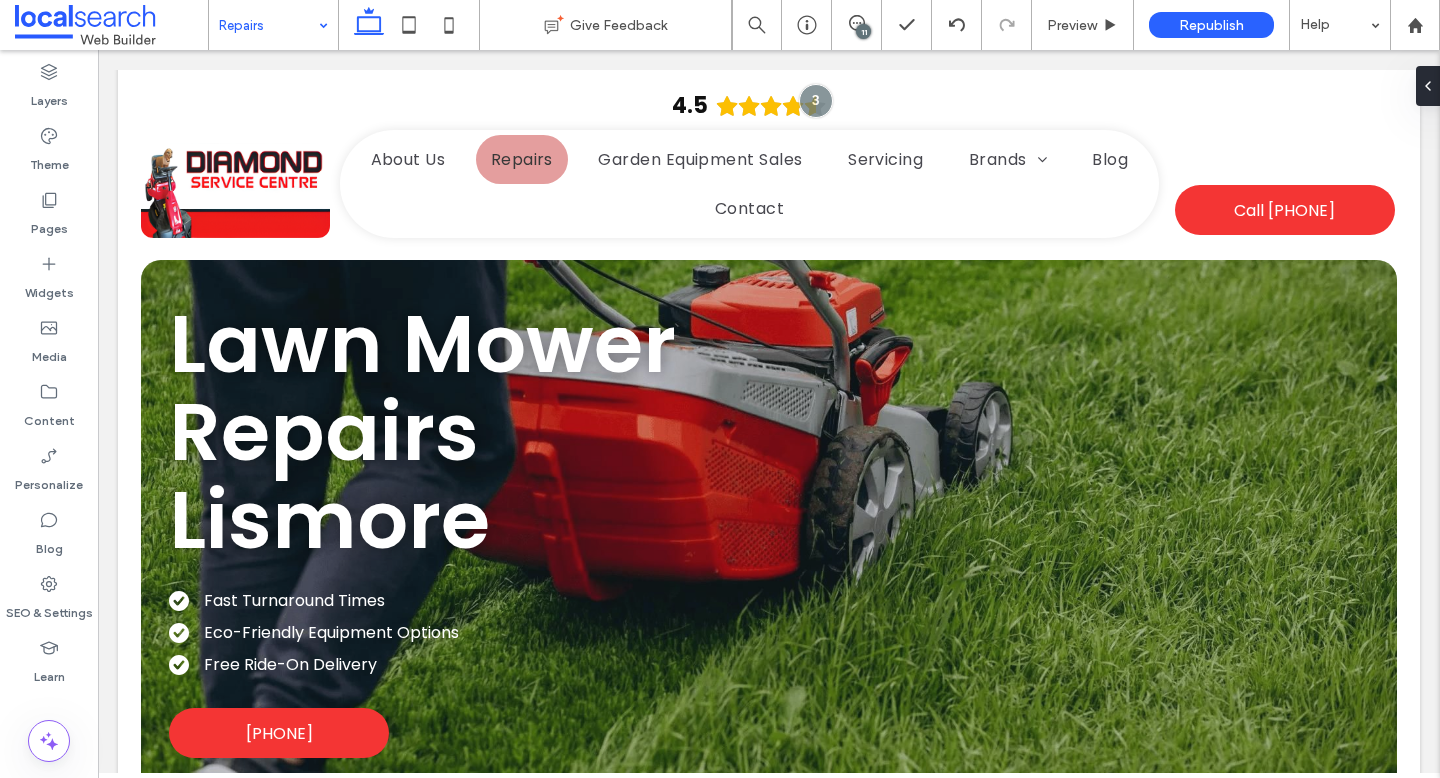 scroll, scrollTop: 0, scrollLeft: 0, axis: both 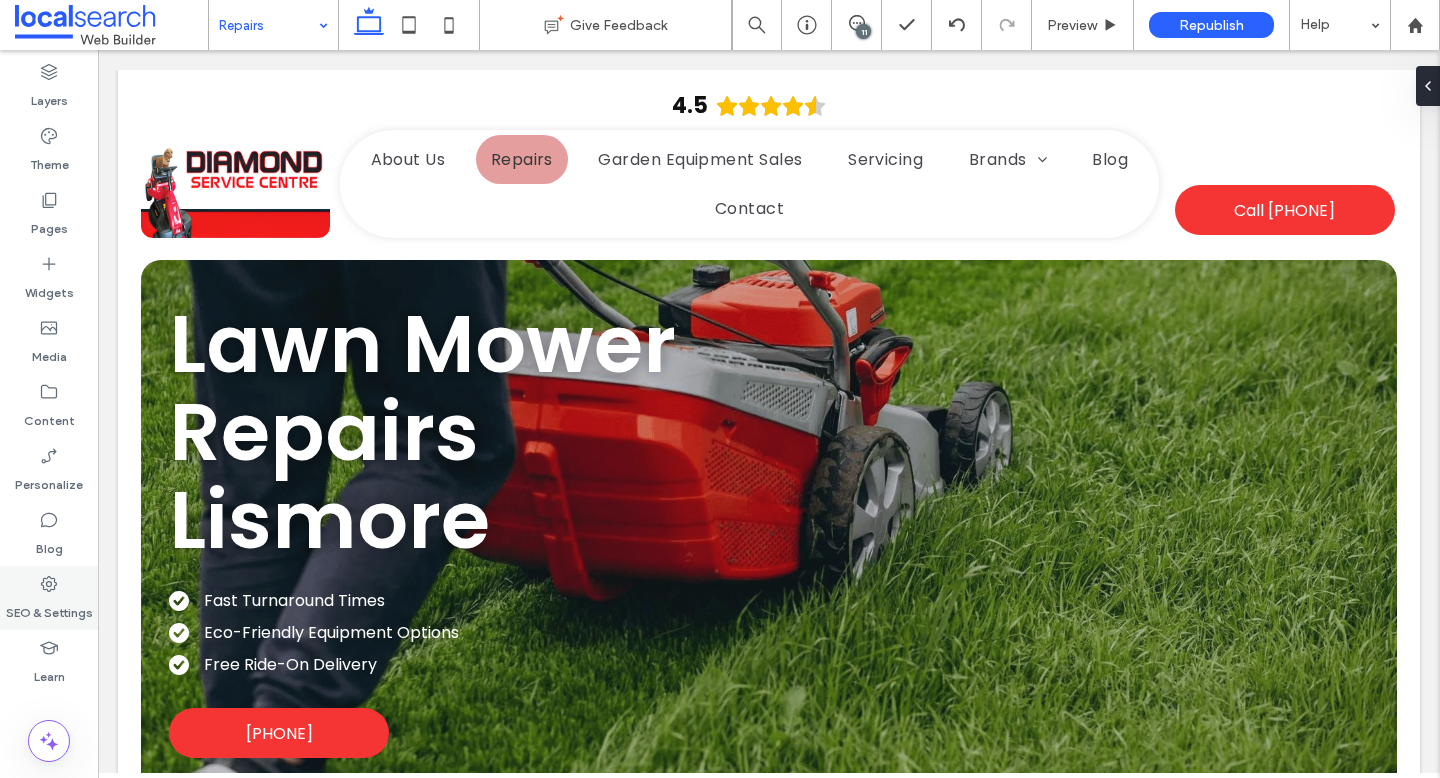 click on "SEO & Settings" at bounding box center (49, 608) 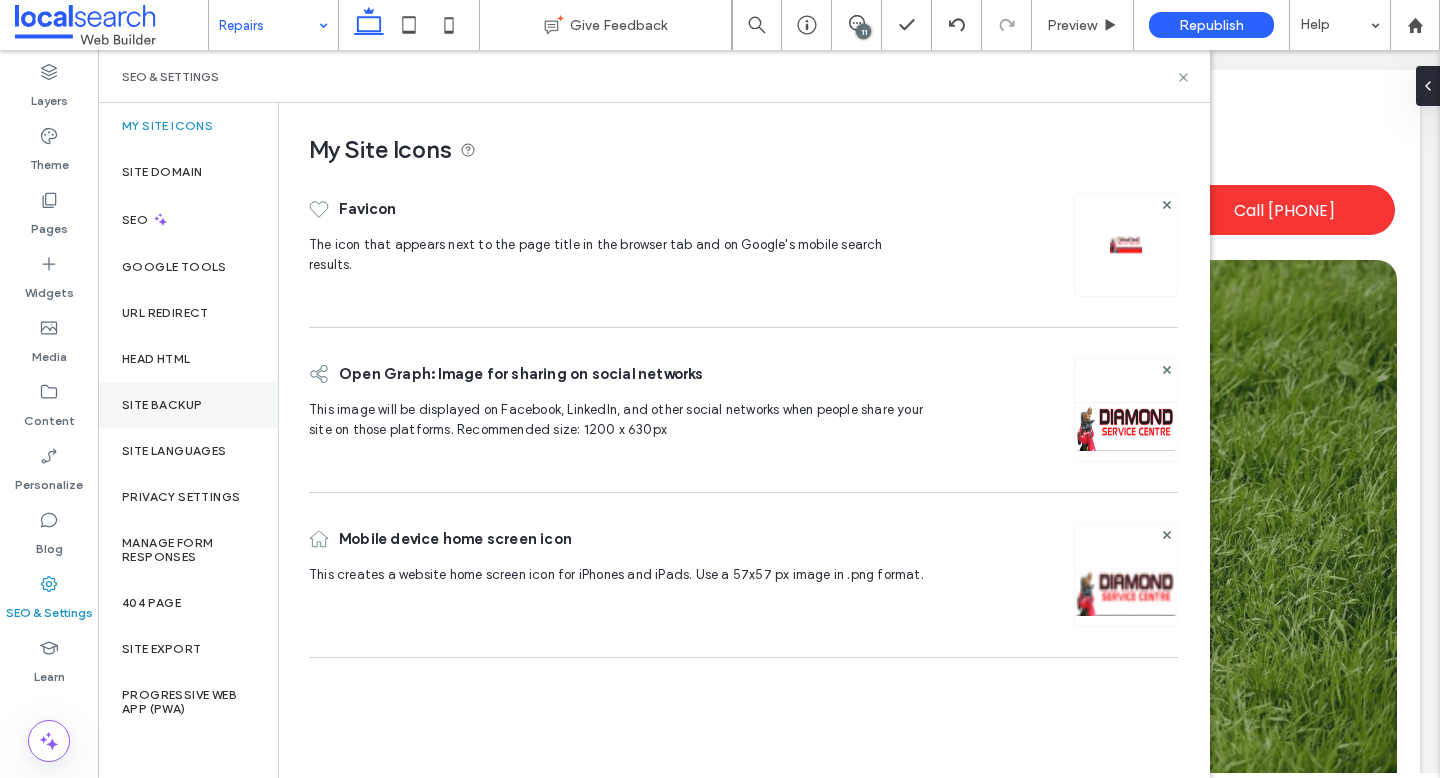 click on "Site Backup" at bounding box center [188, 405] 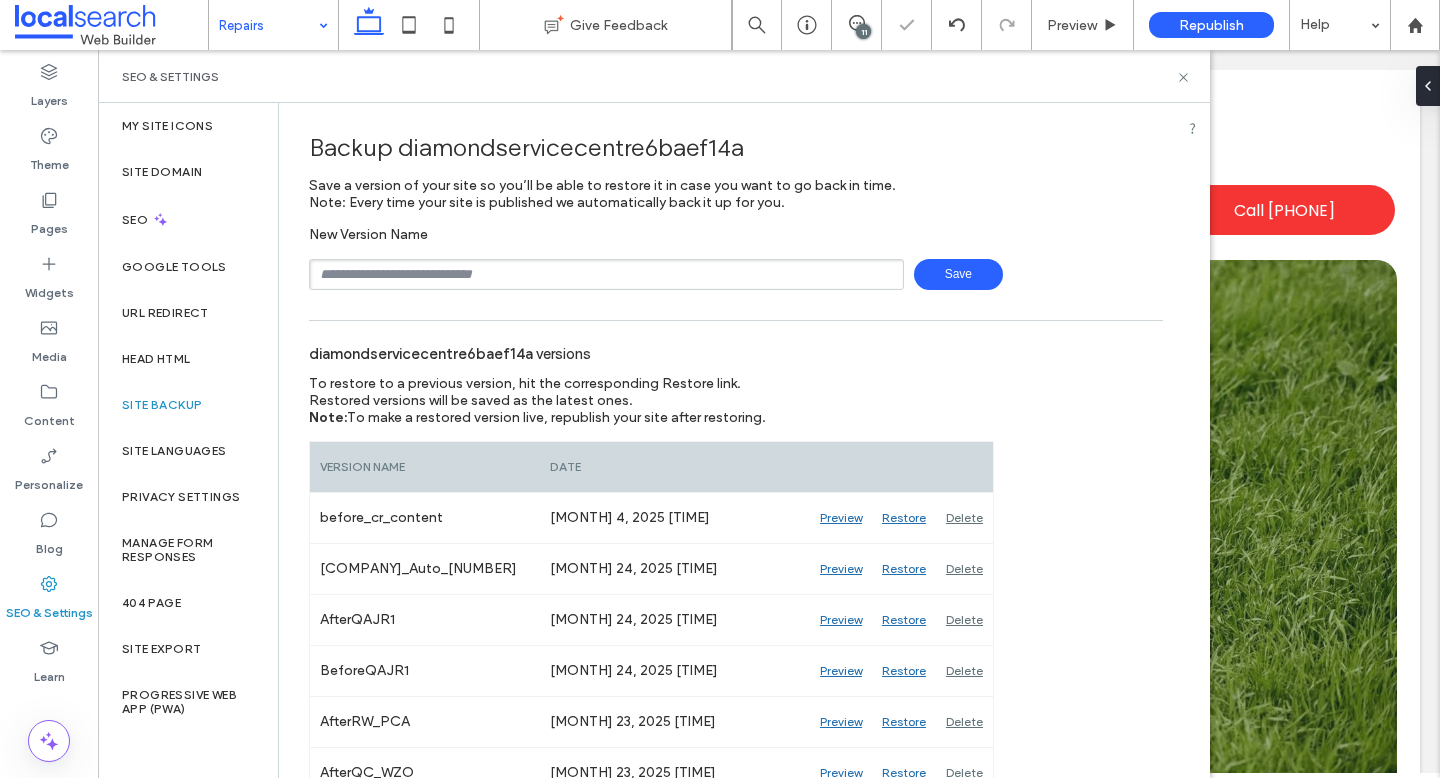 click on "Backup
diamondservicecentre6baef14a
Save a version of your site so you’ll be able to restore it in case you want to go back in time.
Note: Every time your site is published we automatically back it up for you.
New Version Name
Save
diamondservicecentre6baef14a
versions
To restore to a previous version, hit the corresponding Restore link.
Restored versions will be saved as the latest ones.
Note:  To make a restored version live, republish your site after restoring.
Version Name" at bounding box center (736, 1343) 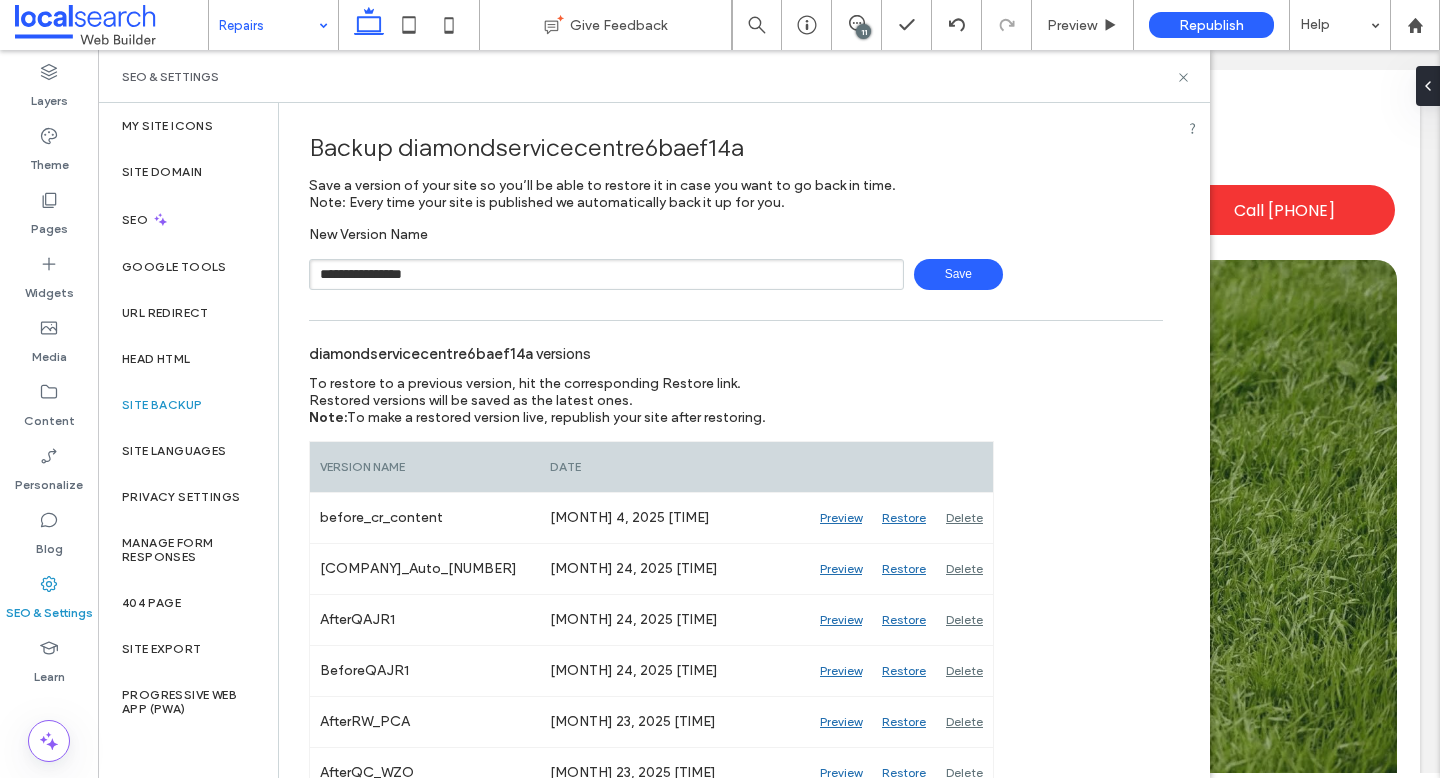 type on "**********" 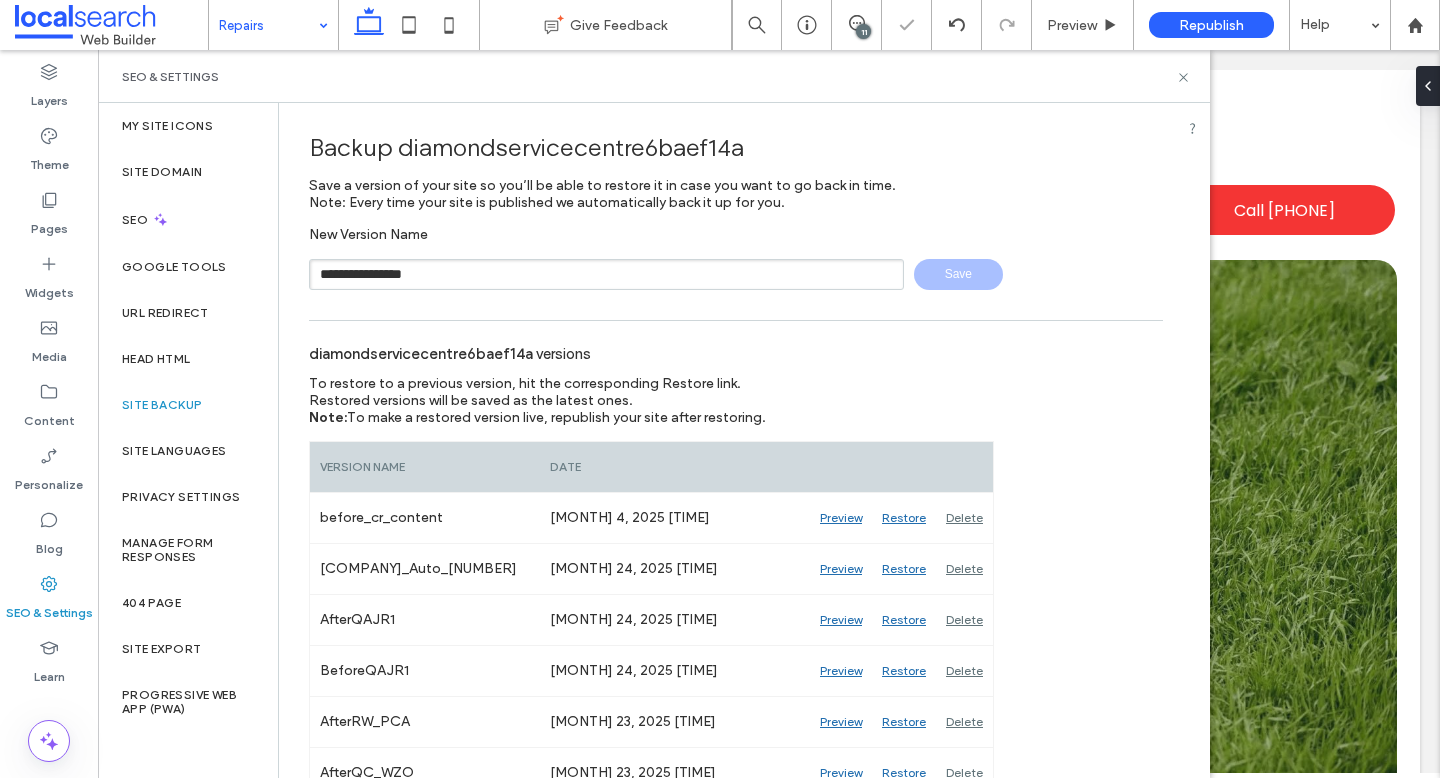 type 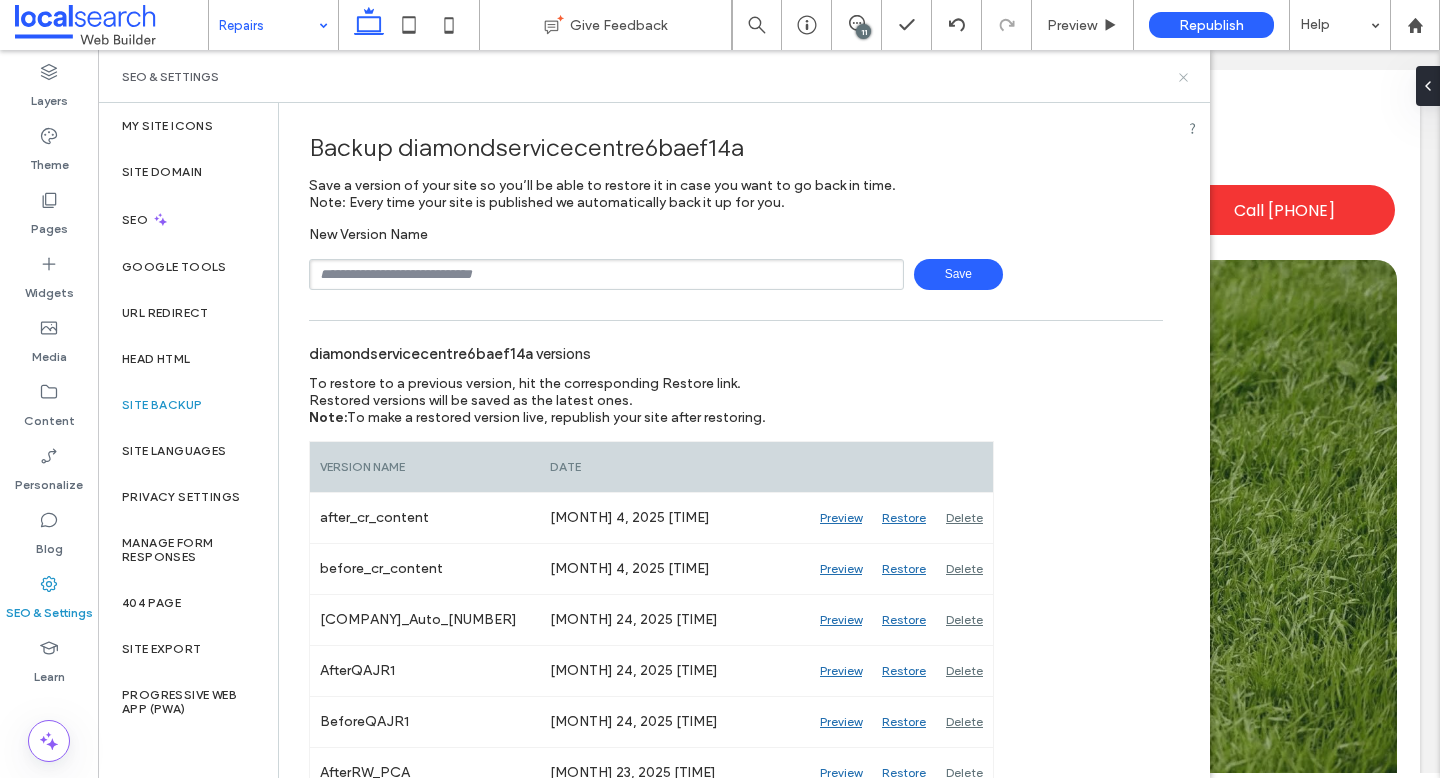 click 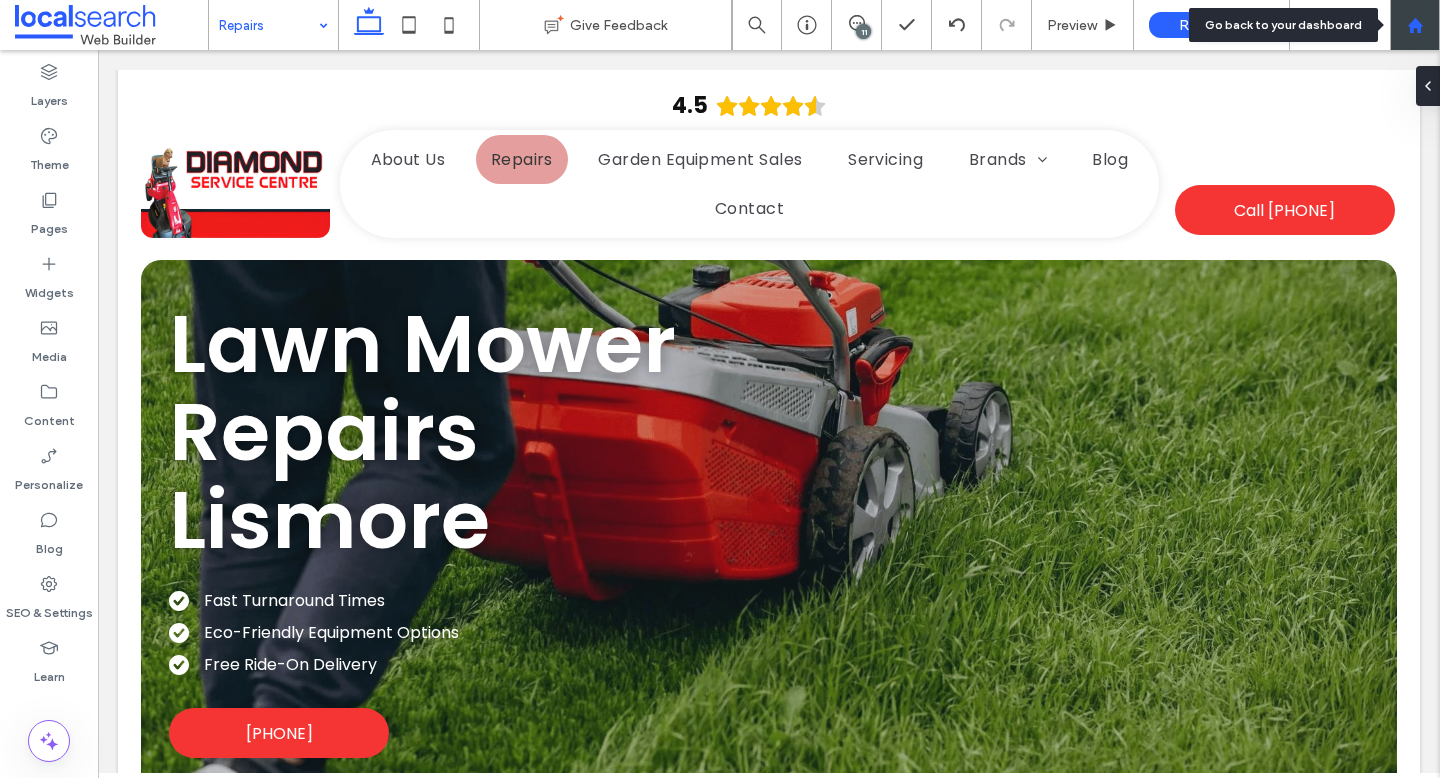 click at bounding box center [1415, 25] 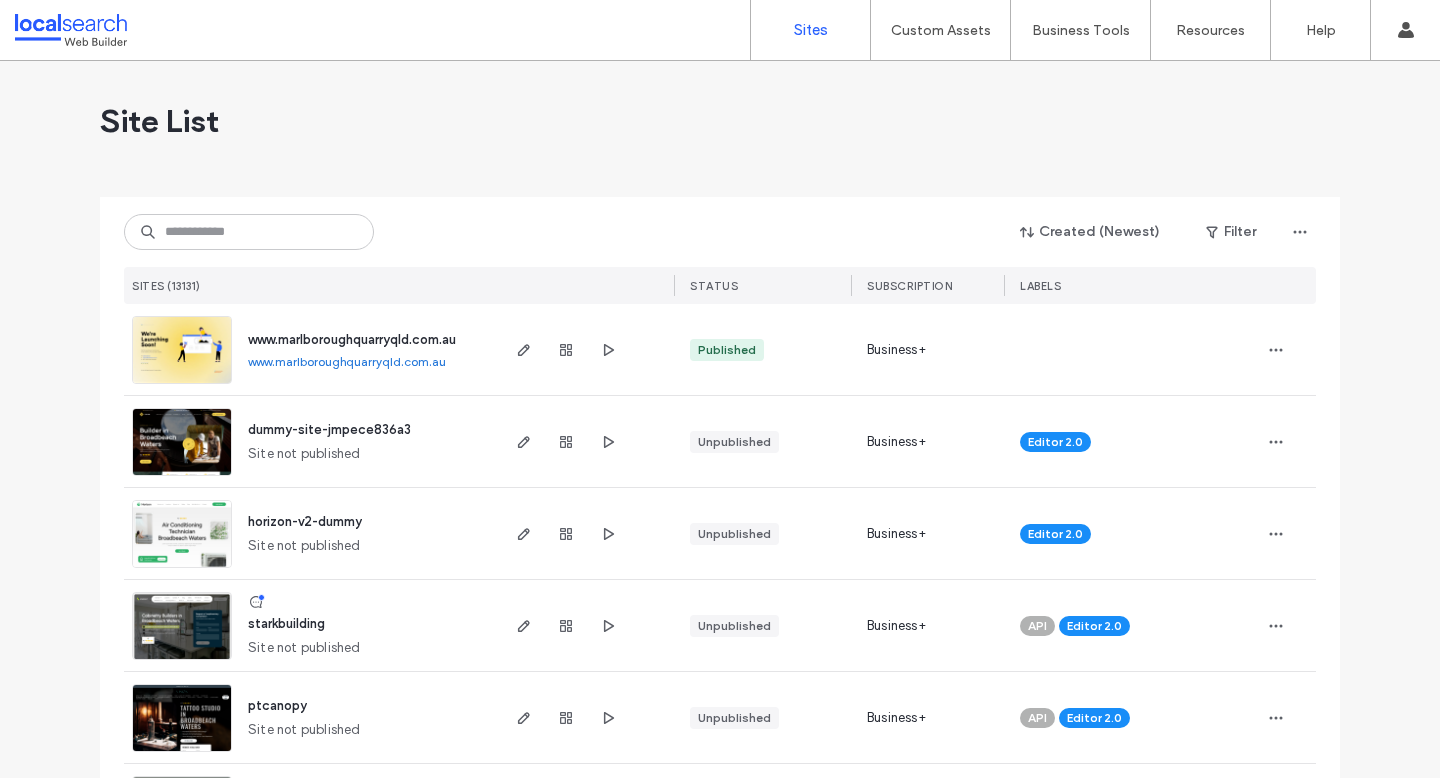 scroll, scrollTop: 0, scrollLeft: 0, axis: both 